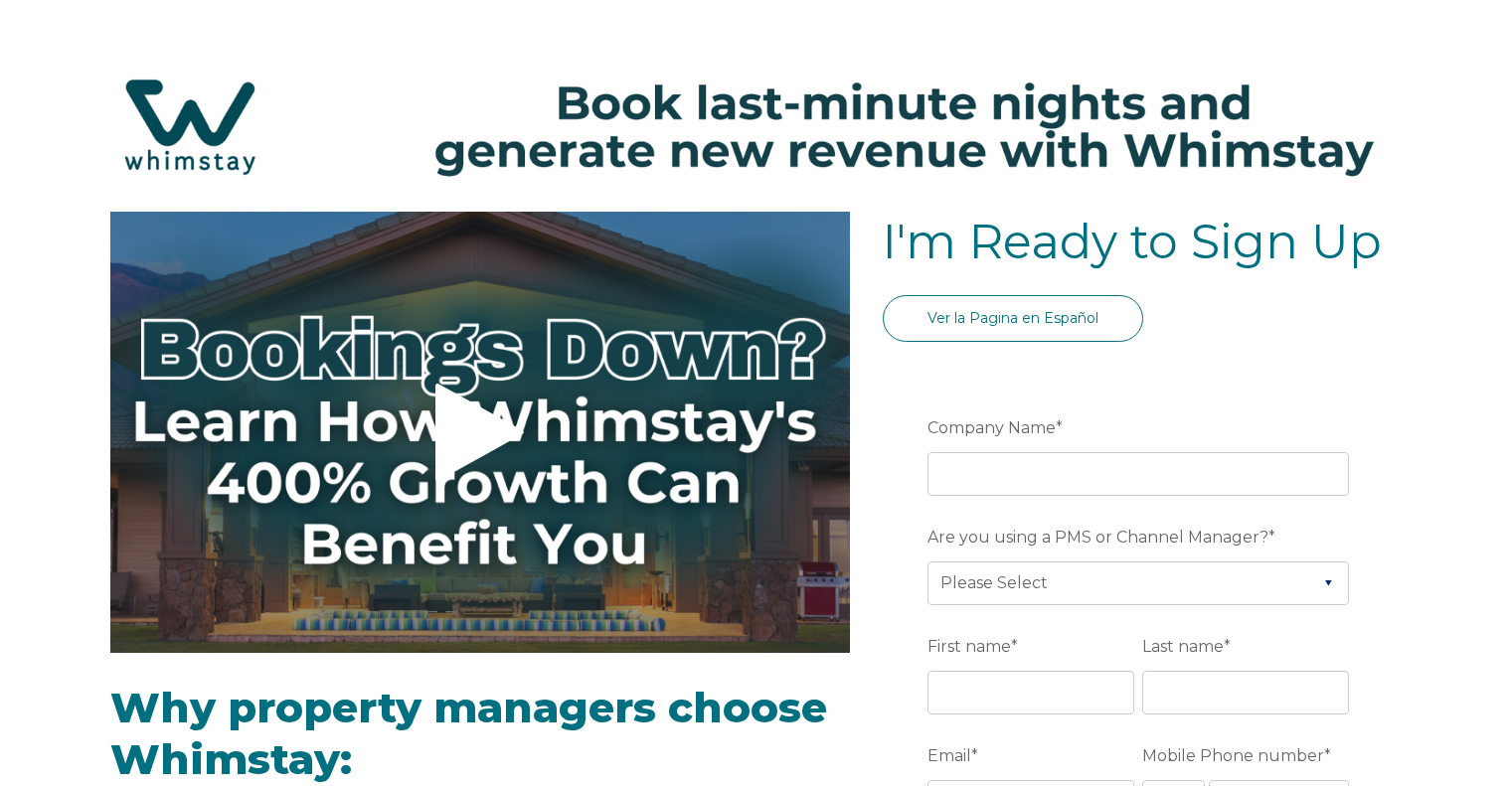 select on "US" 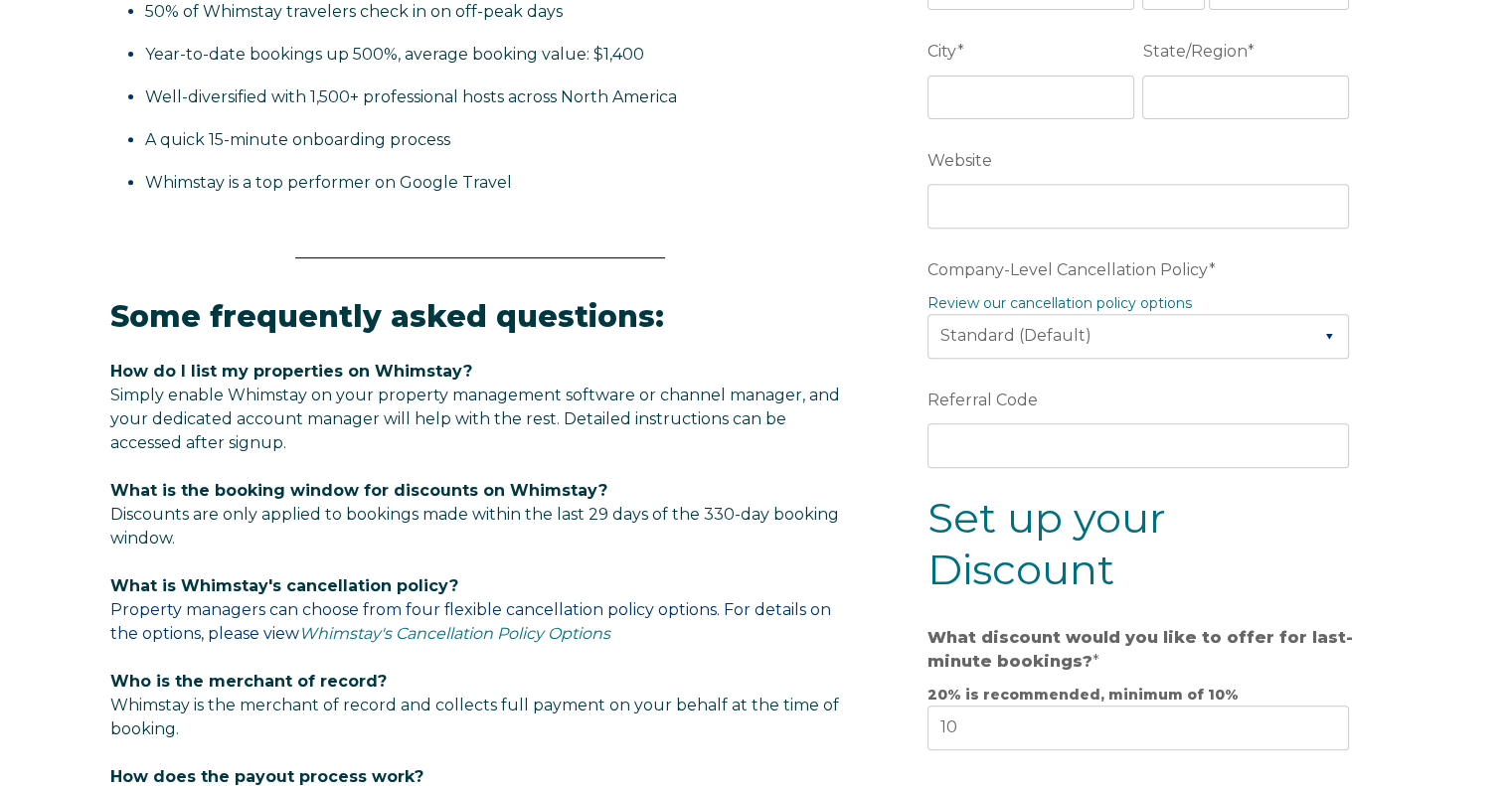 scroll, scrollTop: 0, scrollLeft: 0, axis: both 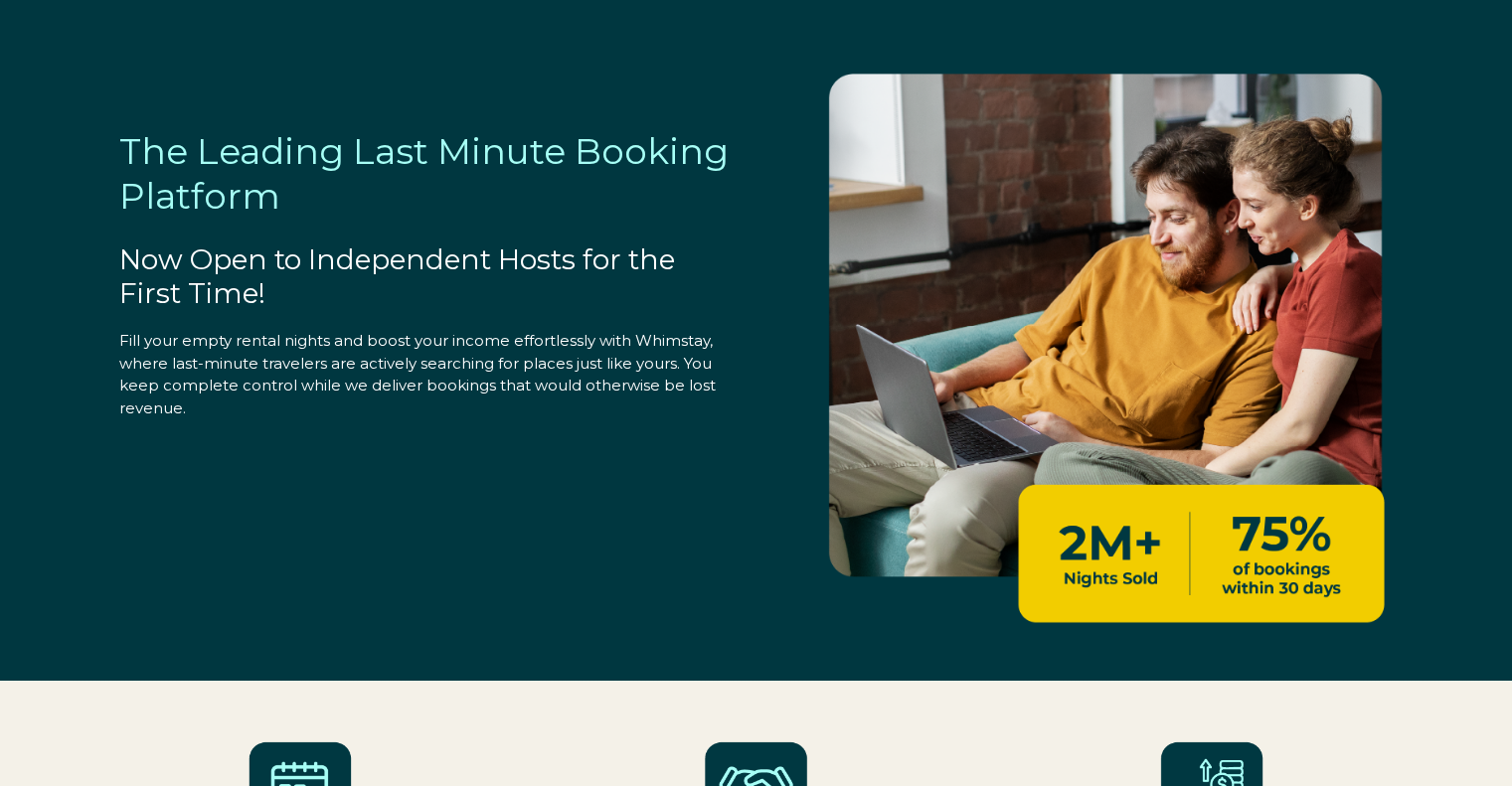 select on "US" 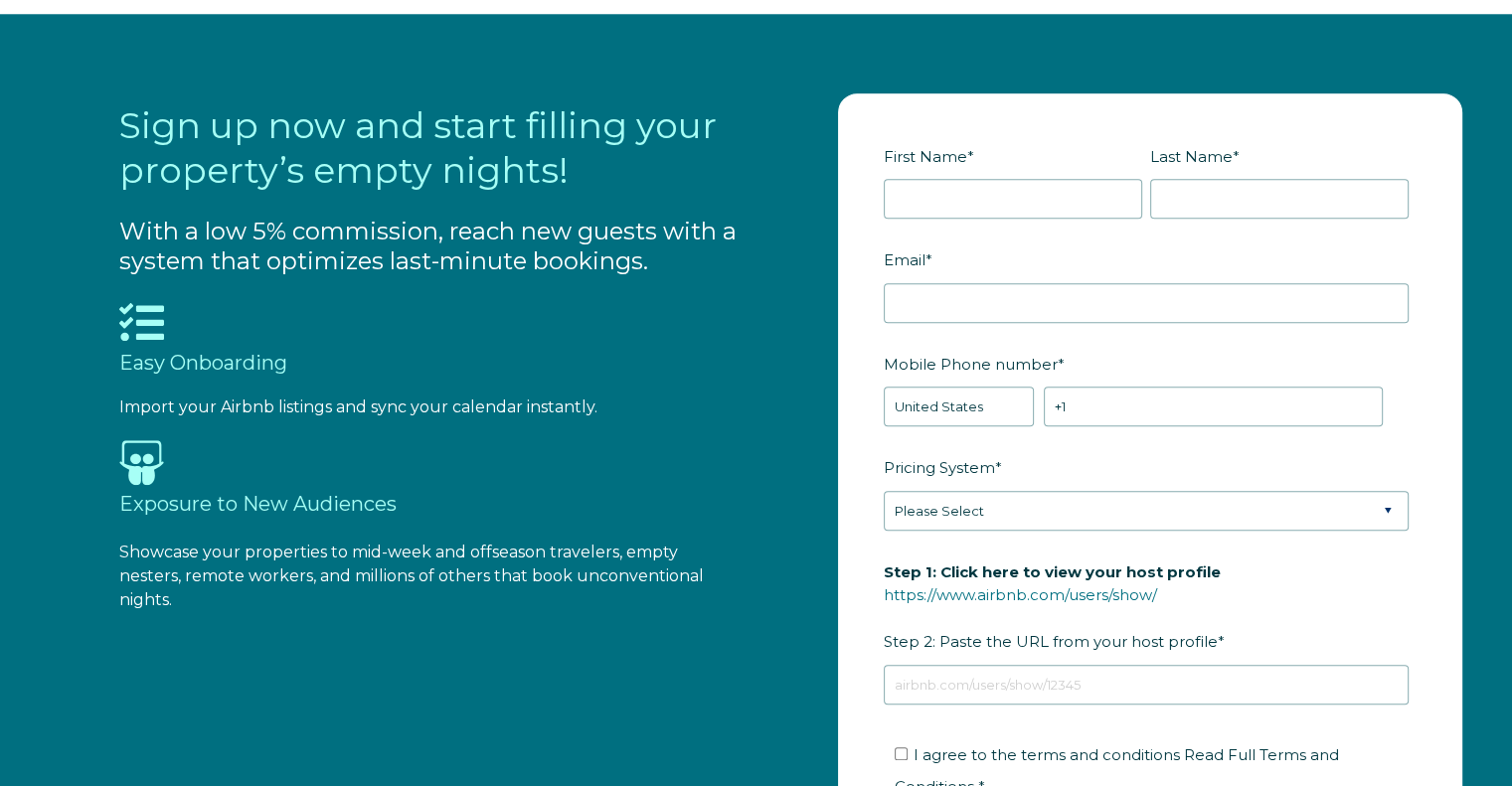 scroll, scrollTop: 2256, scrollLeft: 0, axis: vertical 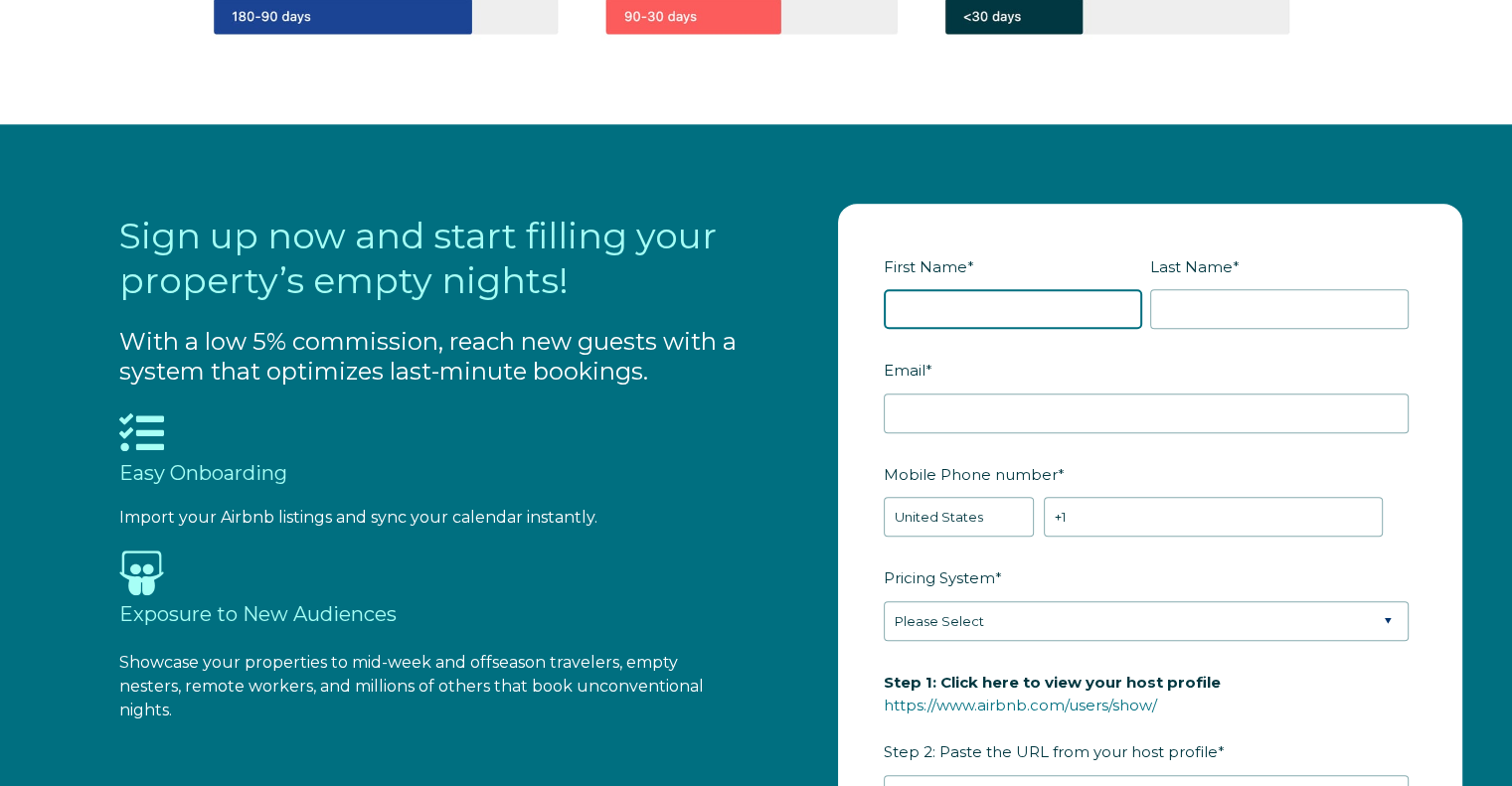 click on "First Name *" at bounding box center (1013, 309) 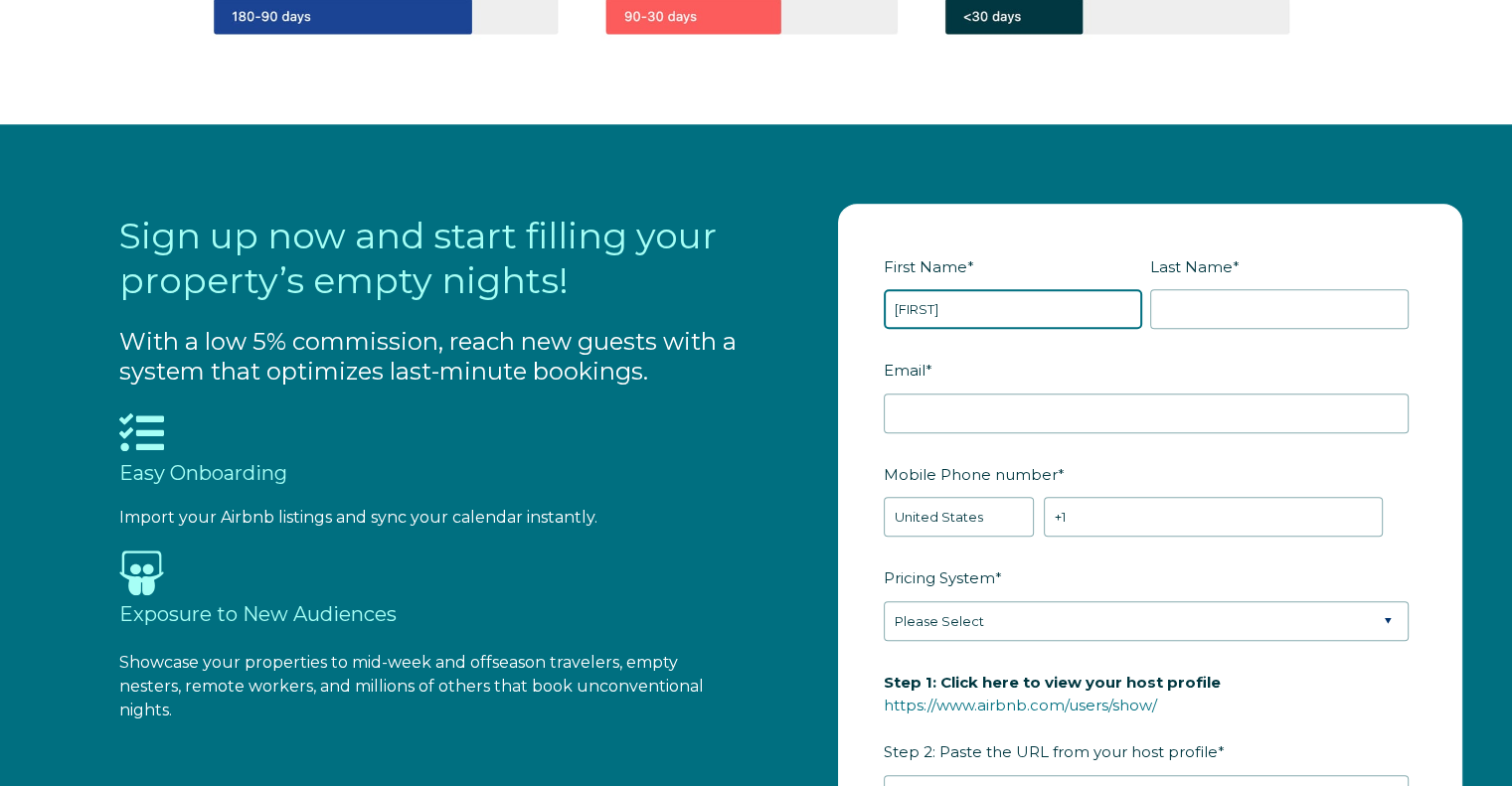 type on "[FIRST]" 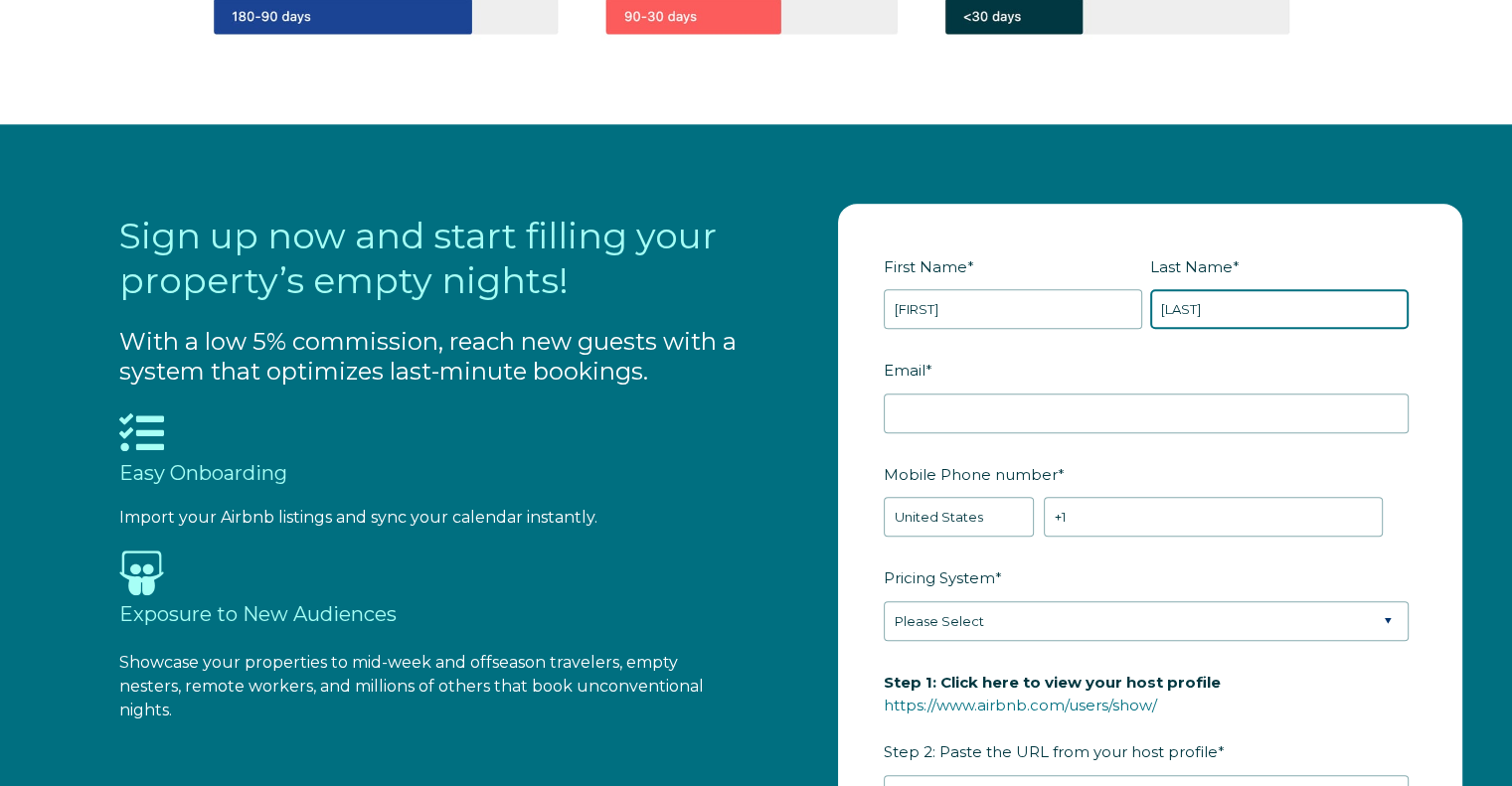 type on "[LAST]" 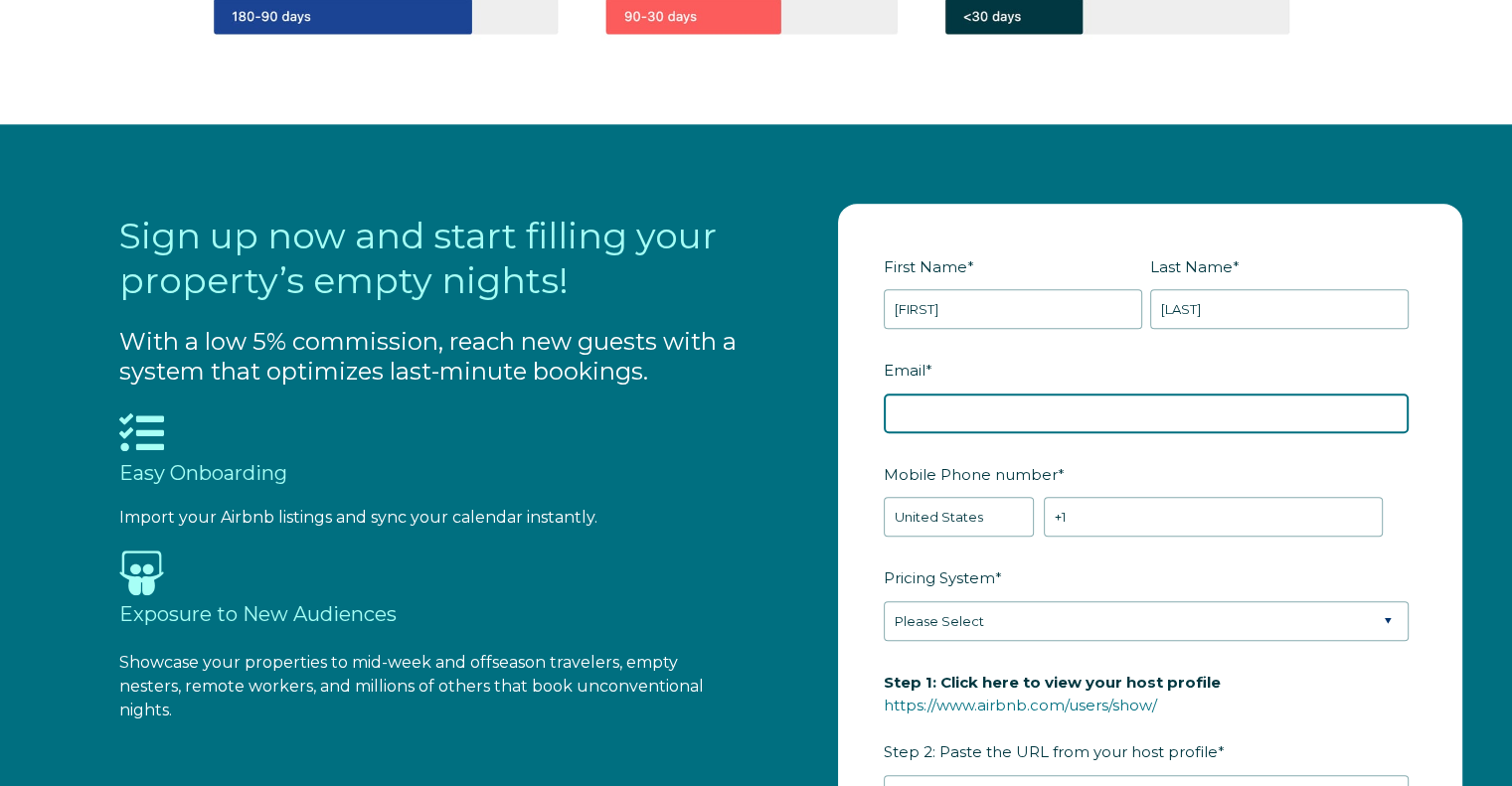 click on "Email *" at bounding box center (1146, 413) 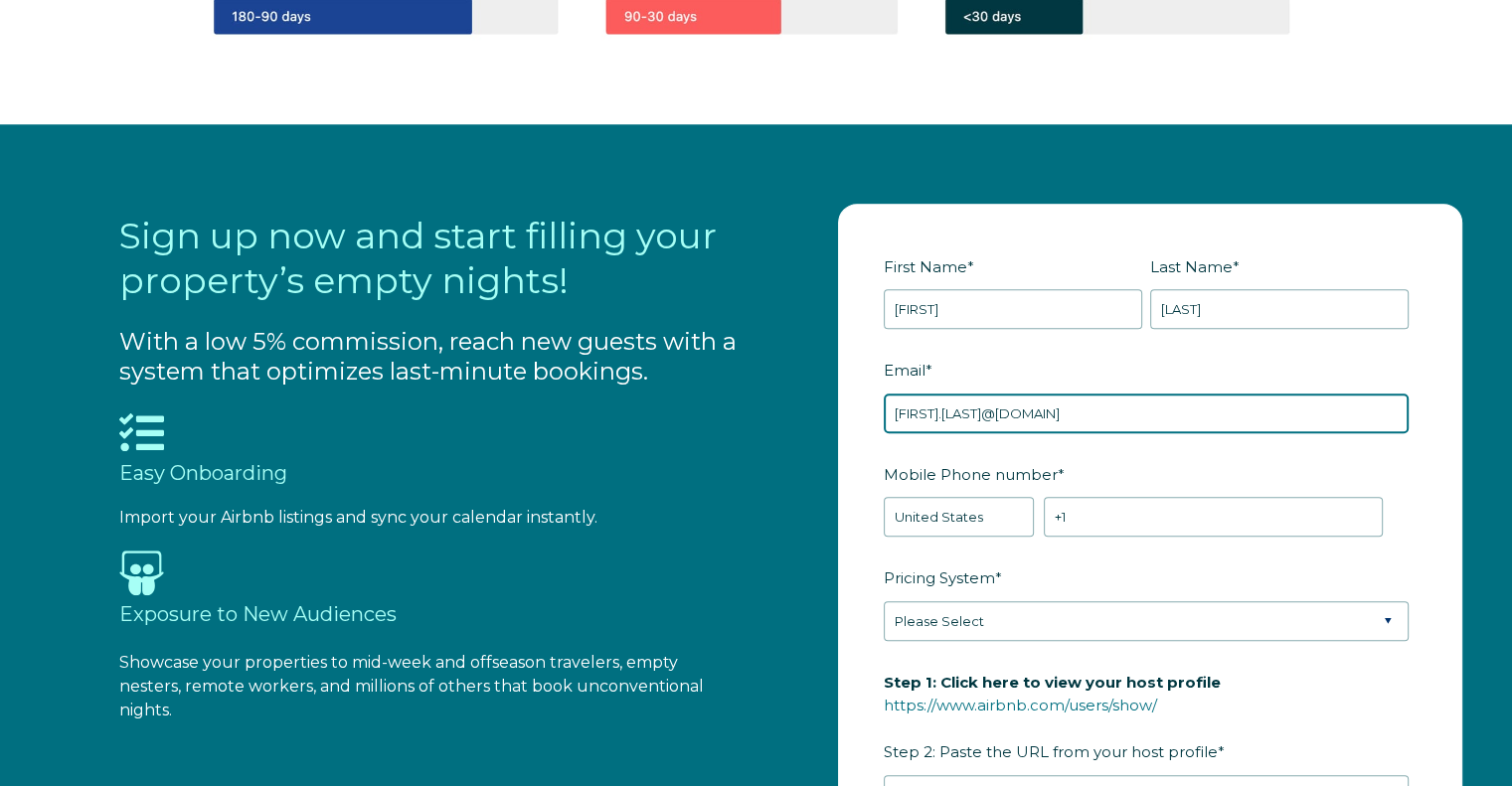 type on "[FIRST].[LAST]@[DOMAIN]" 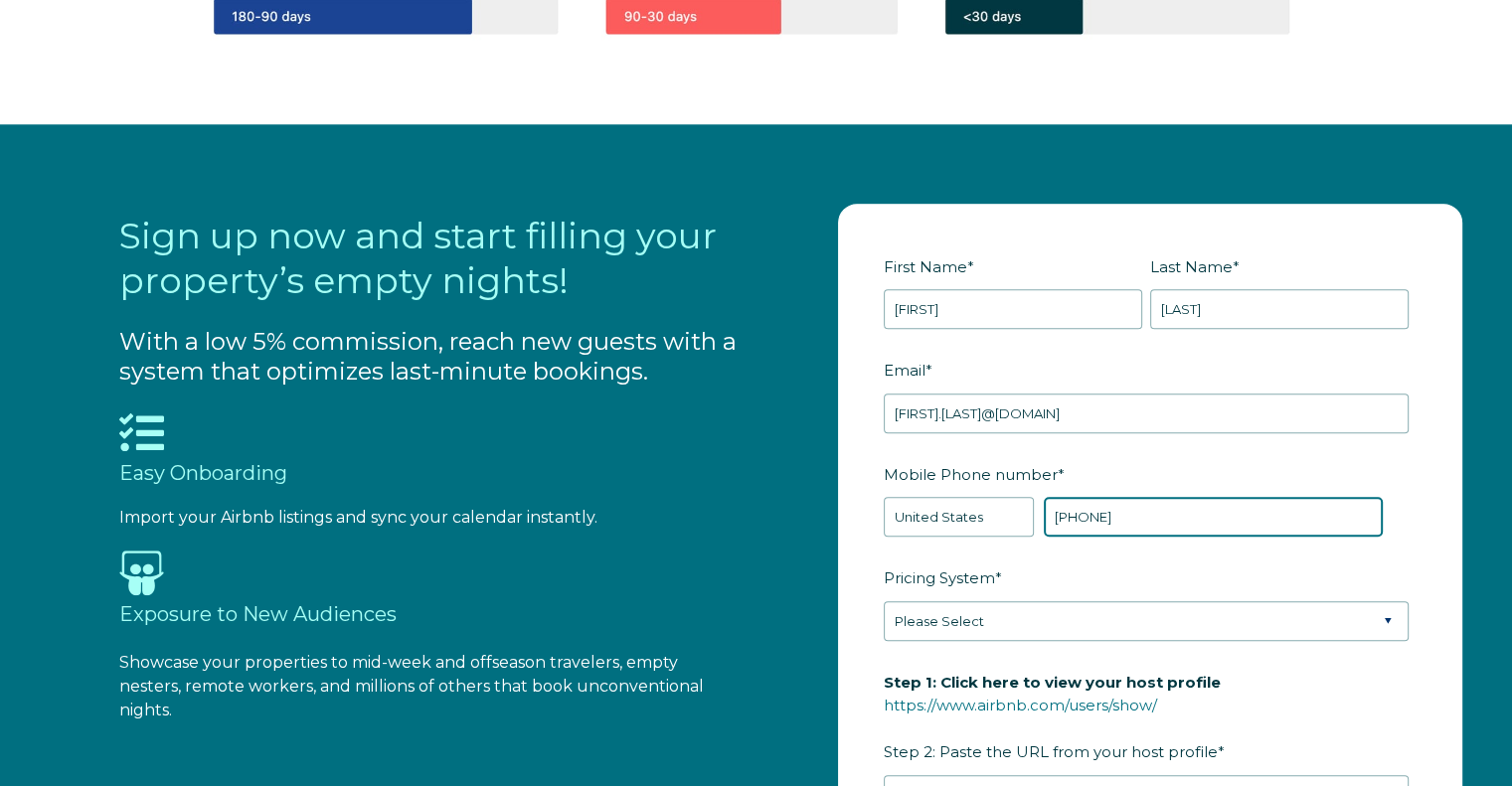 type on "[PHONE]" 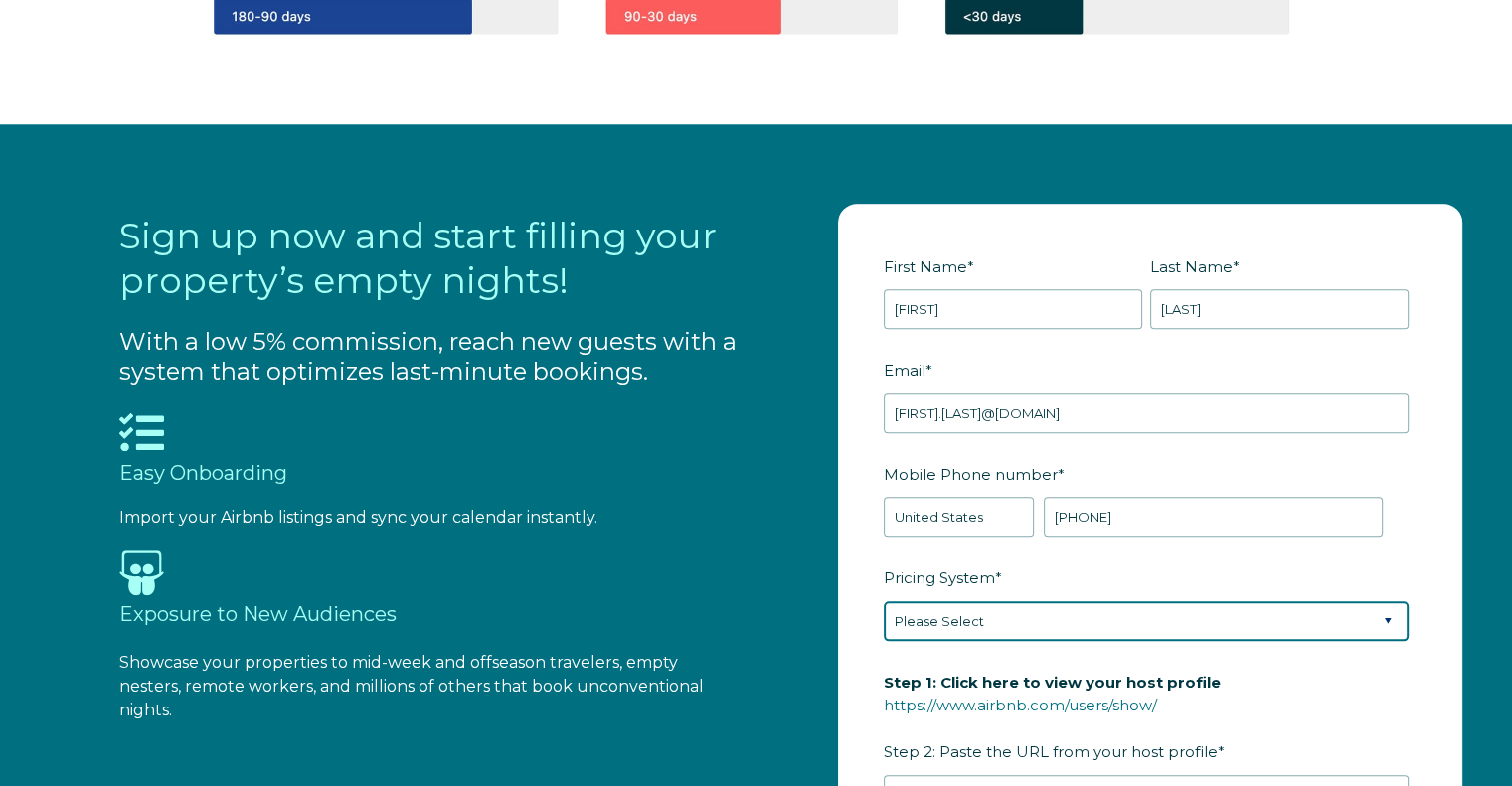click on "Please Select Manual Airbnb Smart Pricing PriceLabs Wheelhouse Beyond Pricing 3rd Party - Dynamic" at bounding box center (1146, 621) 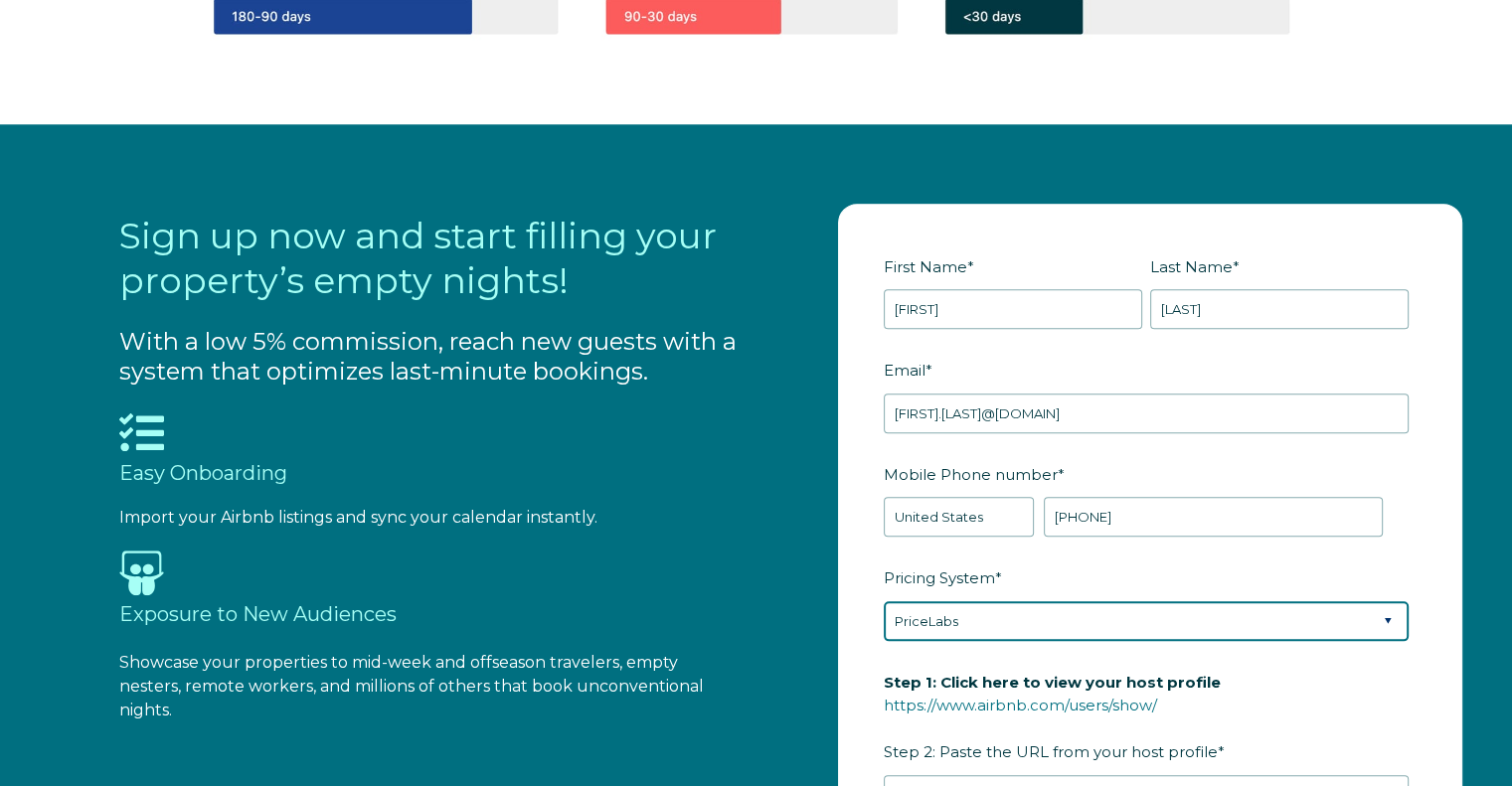 click on "Please Select Manual Airbnb Smart Pricing PriceLabs Wheelhouse Beyond Pricing 3rd Party - Dynamic" at bounding box center (1146, 621) 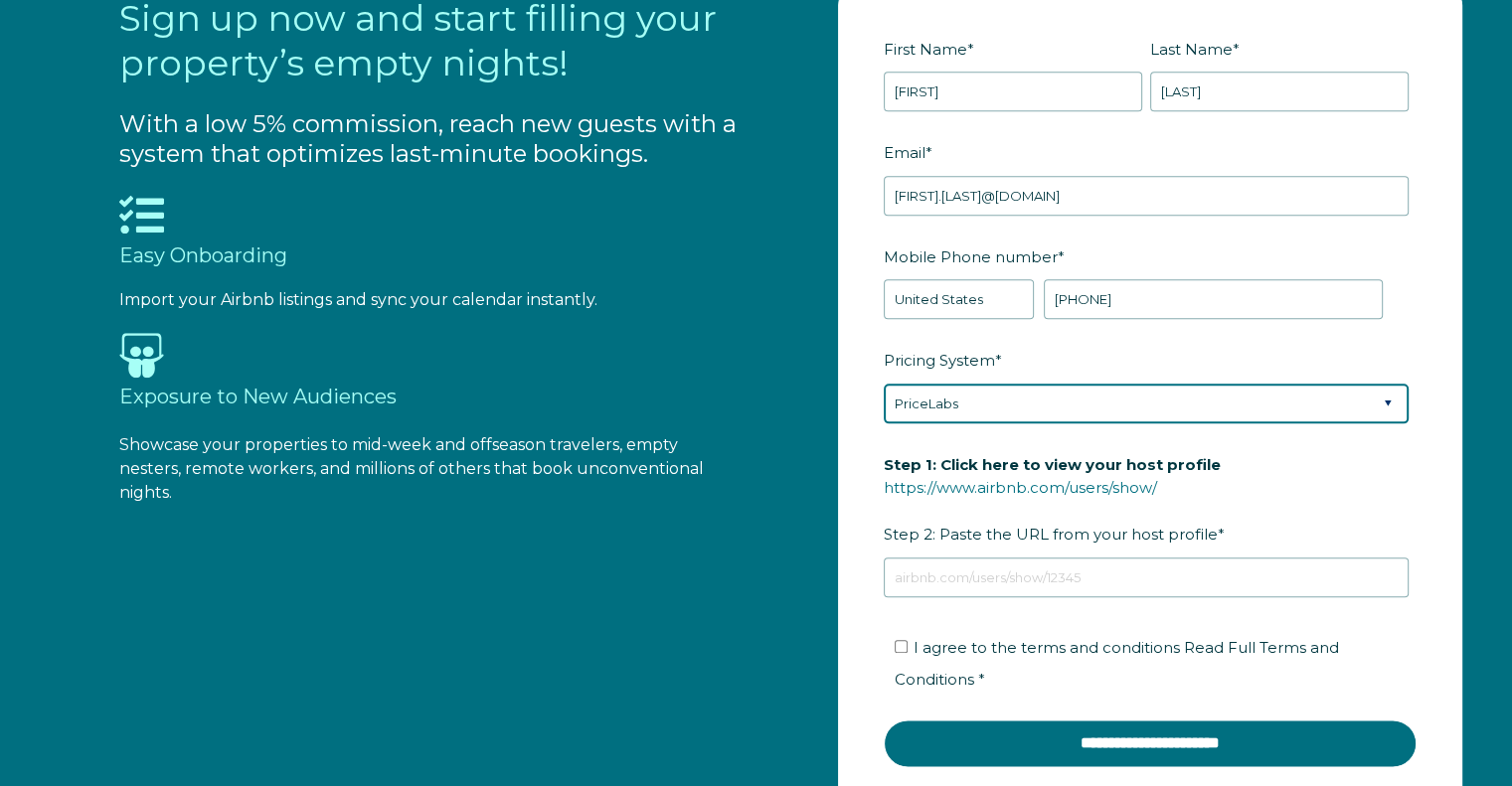 scroll, scrollTop: 2168, scrollLeft: 0, axis: vertical 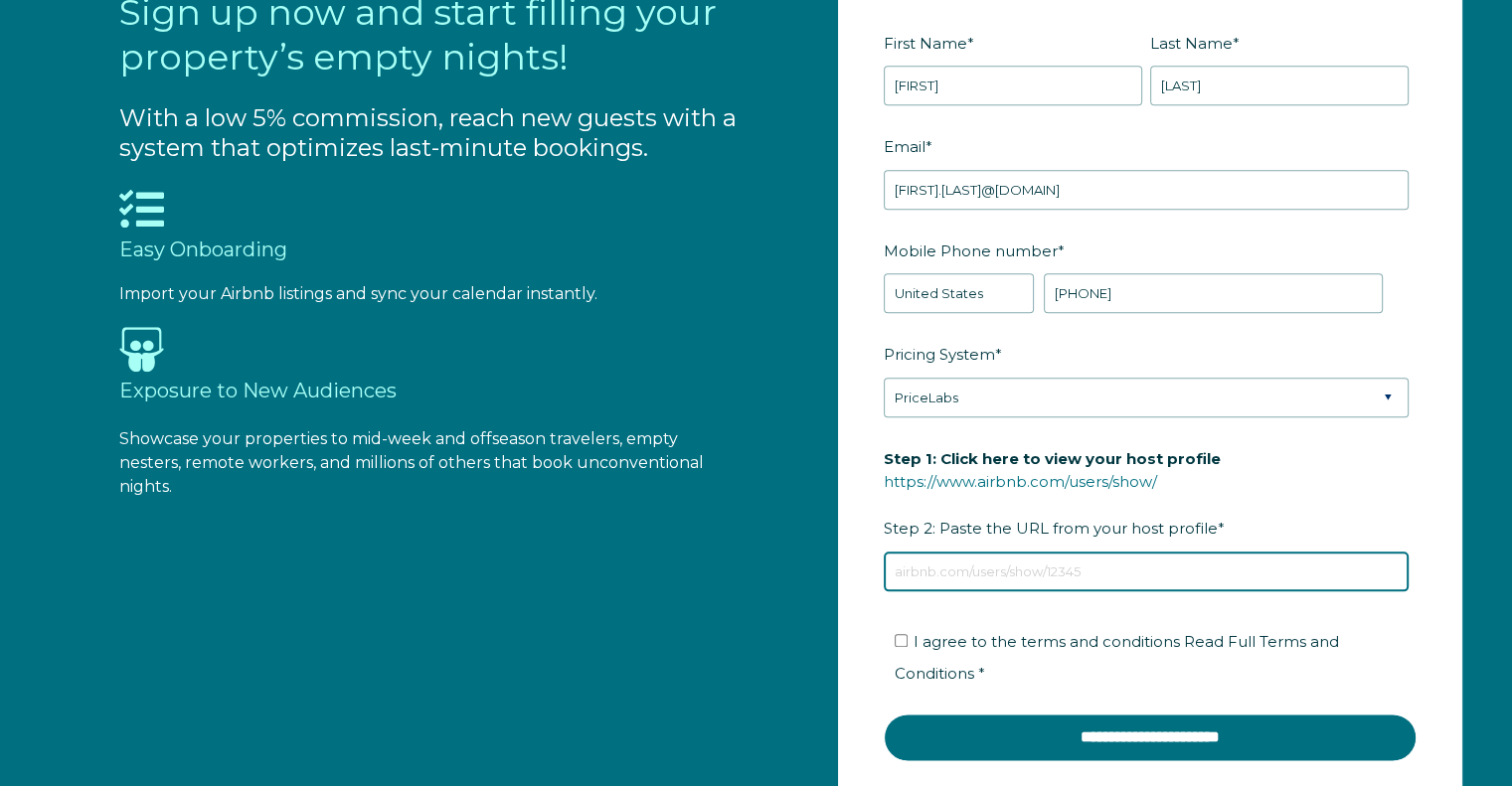click on "Step 1: Click here to view your host profile         https://www.airbnb.com/users/show/   Step 2: Paste the URL from your host profile *" at bounding box center [1146, 571] 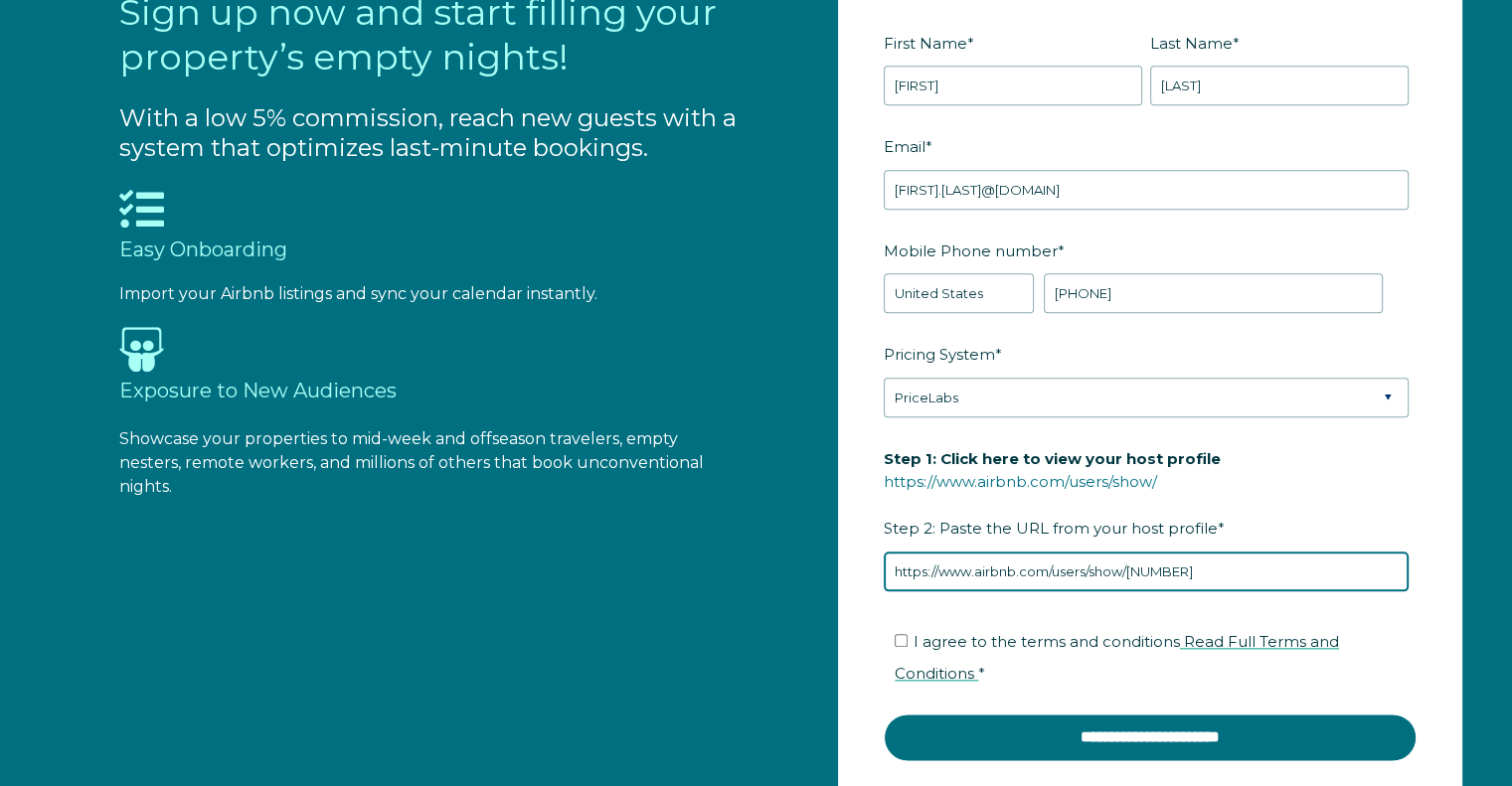 type on "https://www.airbnb.com/users/show/262475862" 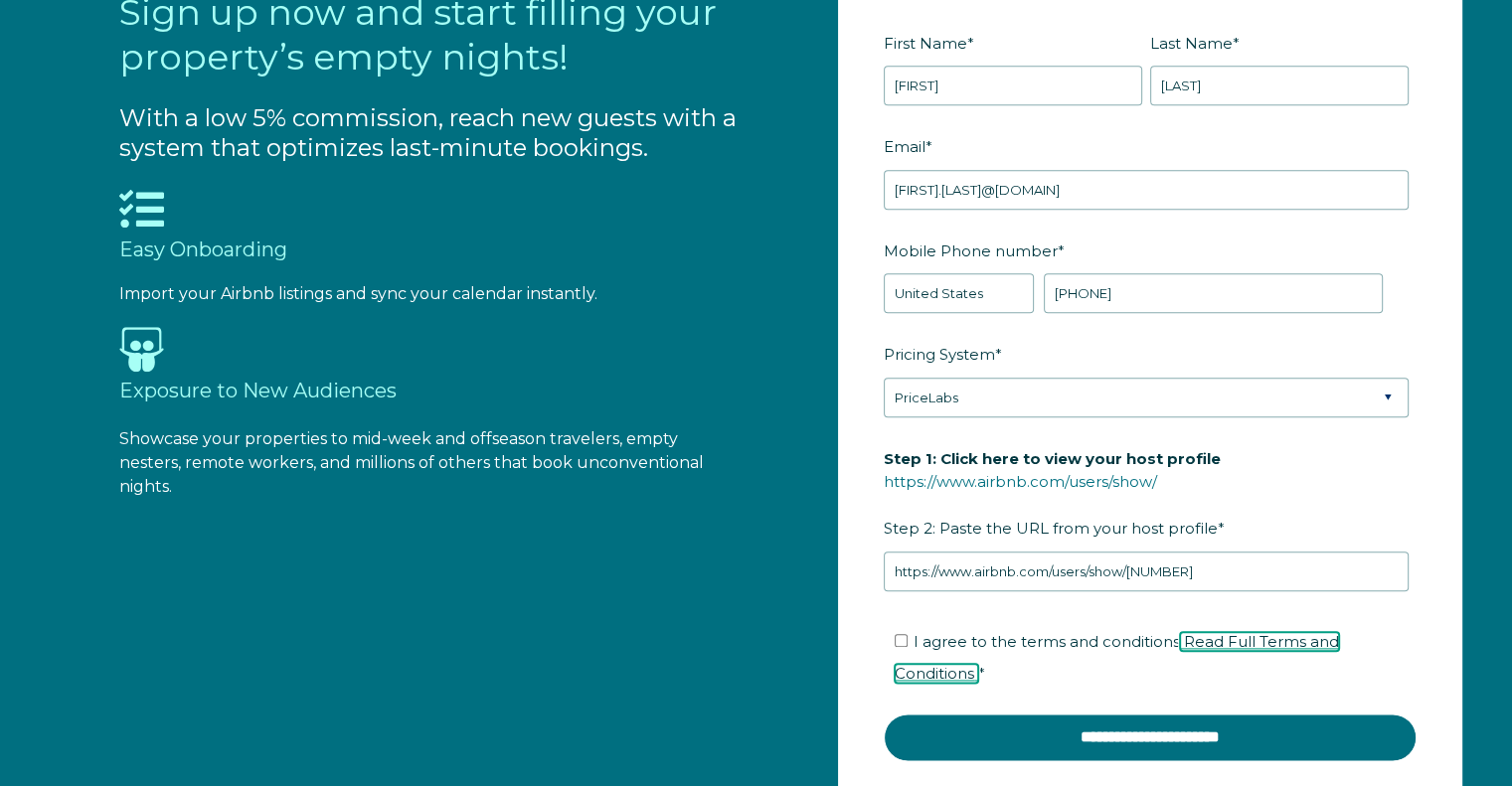 click on "Read Full Terms and Conditions" at bounding box center (1116, 657) 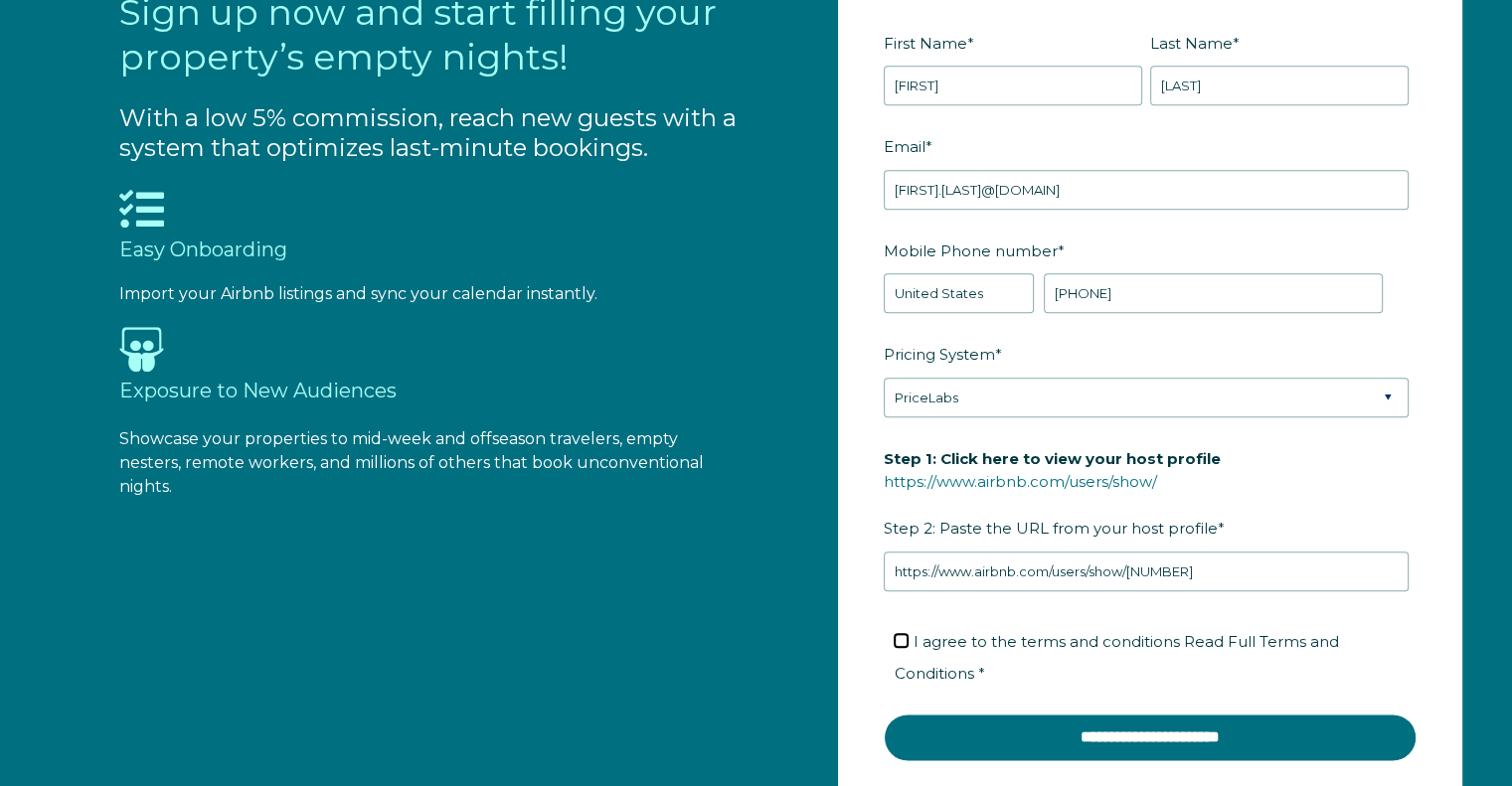 click on "I agree to the terms and conditions        Read Full Terms and Conditions     *" at bounding box center (901, 640) 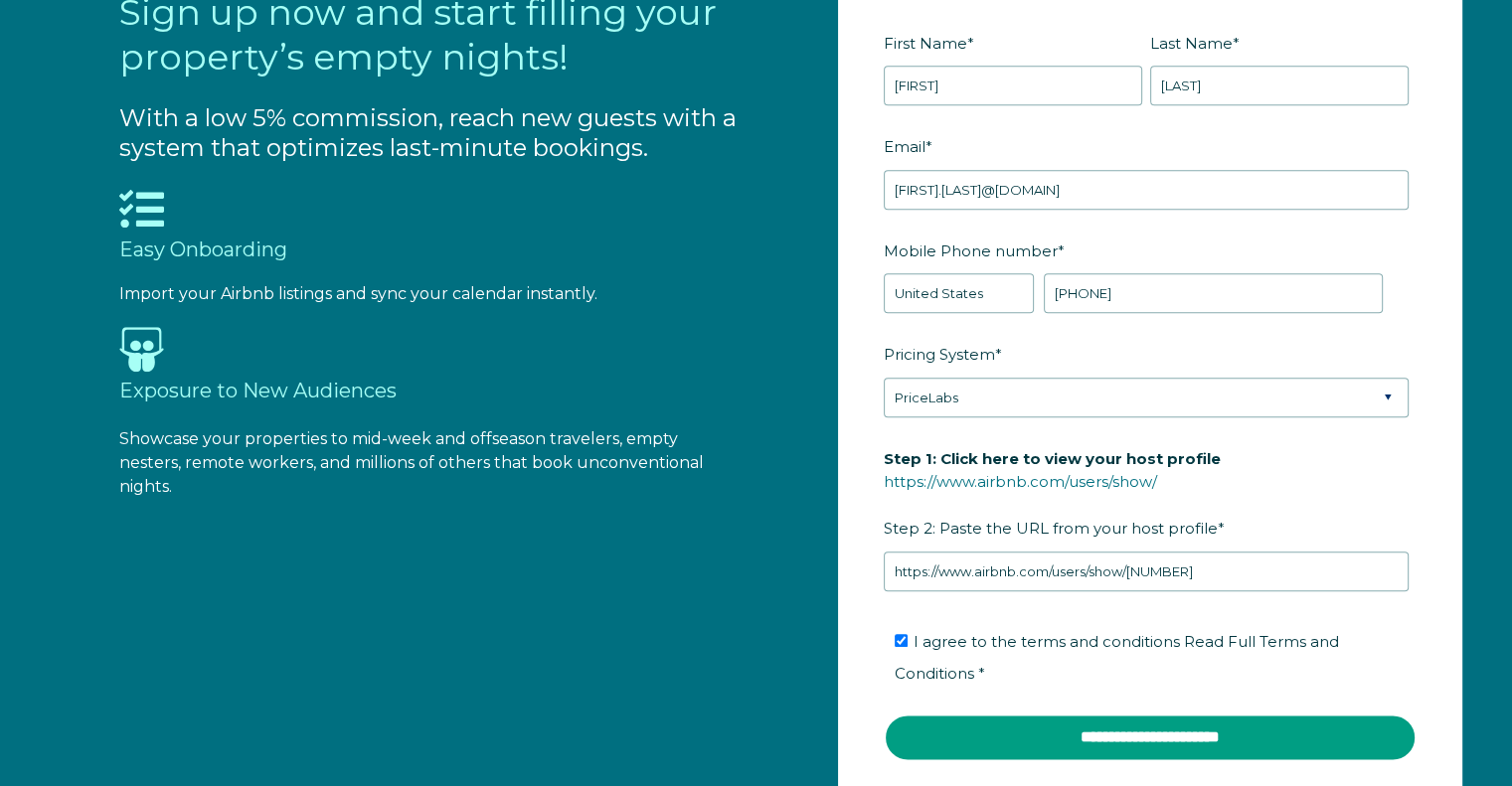 click on "**********" at bounding box center (1150, 737) 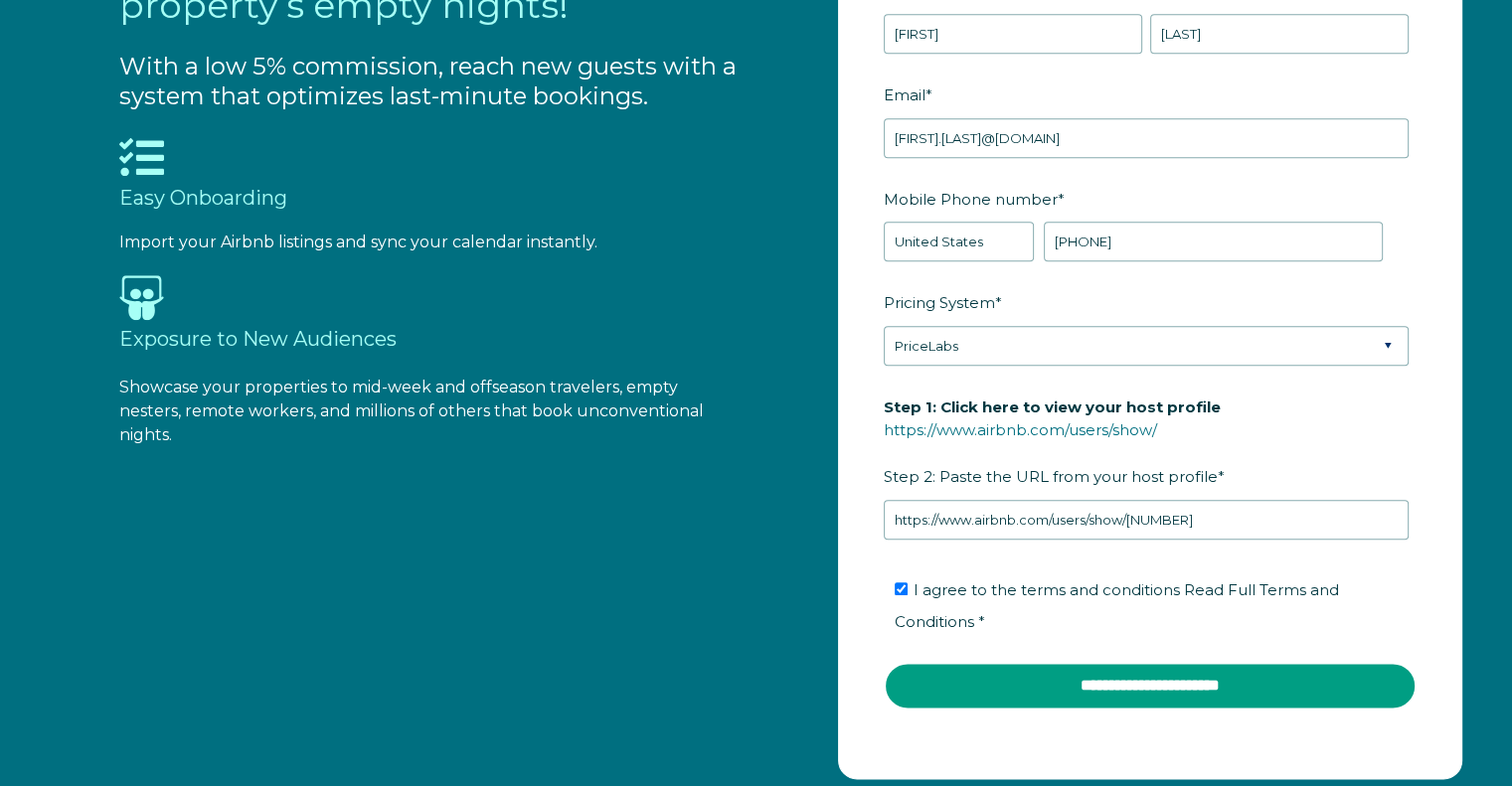 scroll, scrollTop: 2268, scrollLeft: 0, axis: vertical 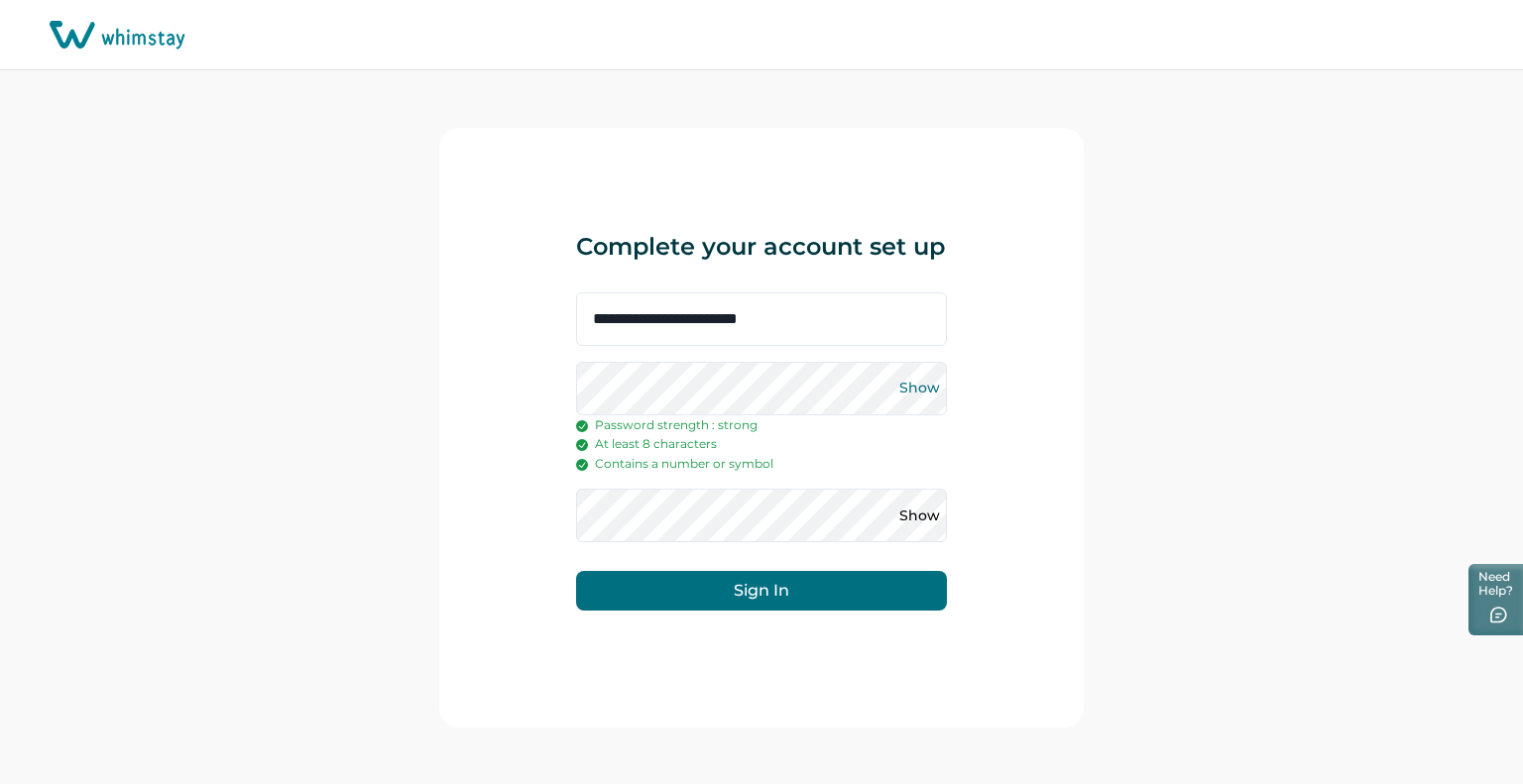type 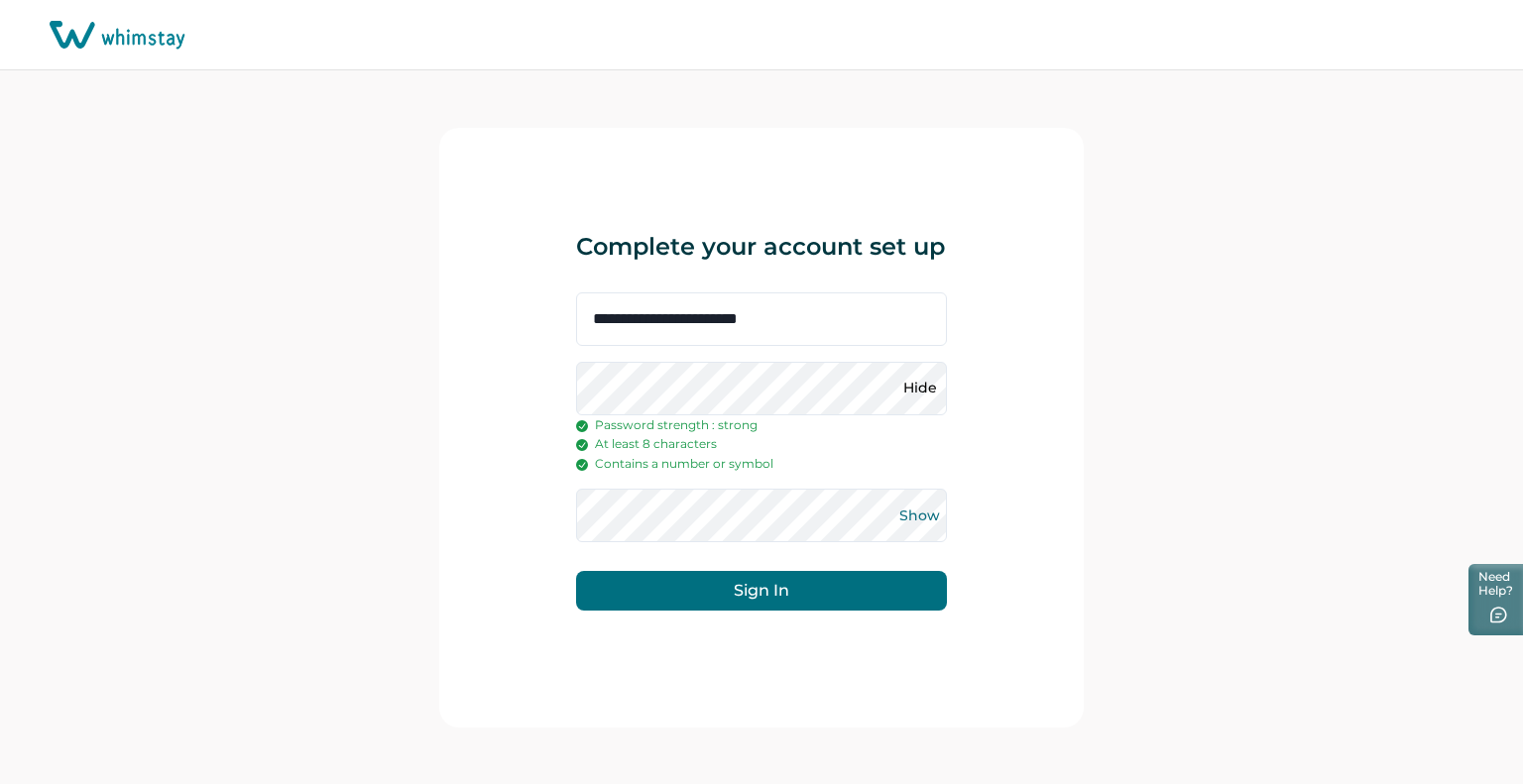 click on "Show" at bounding box center [920, 515] 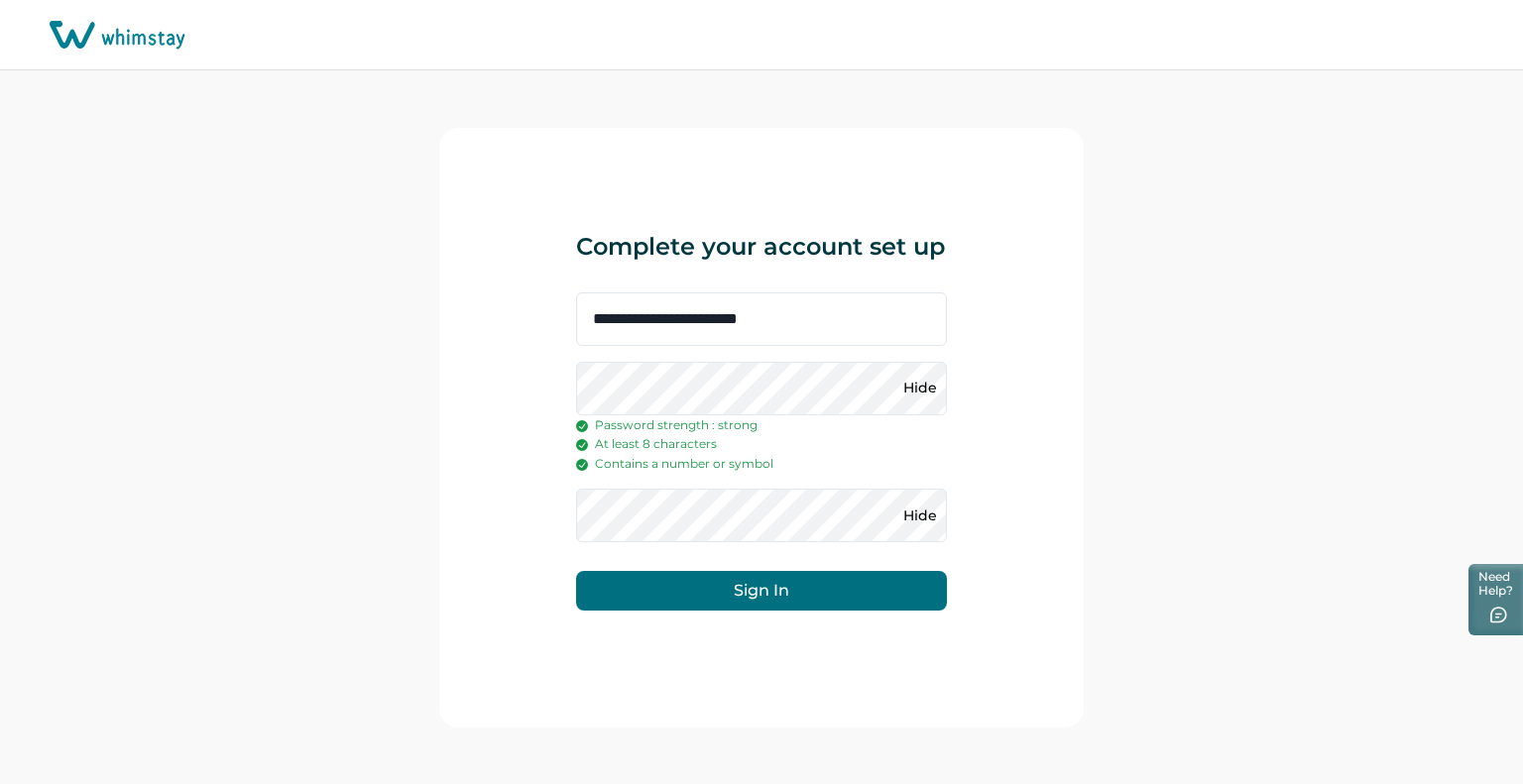 click on "Sign In" at bounding box center [761, 591] 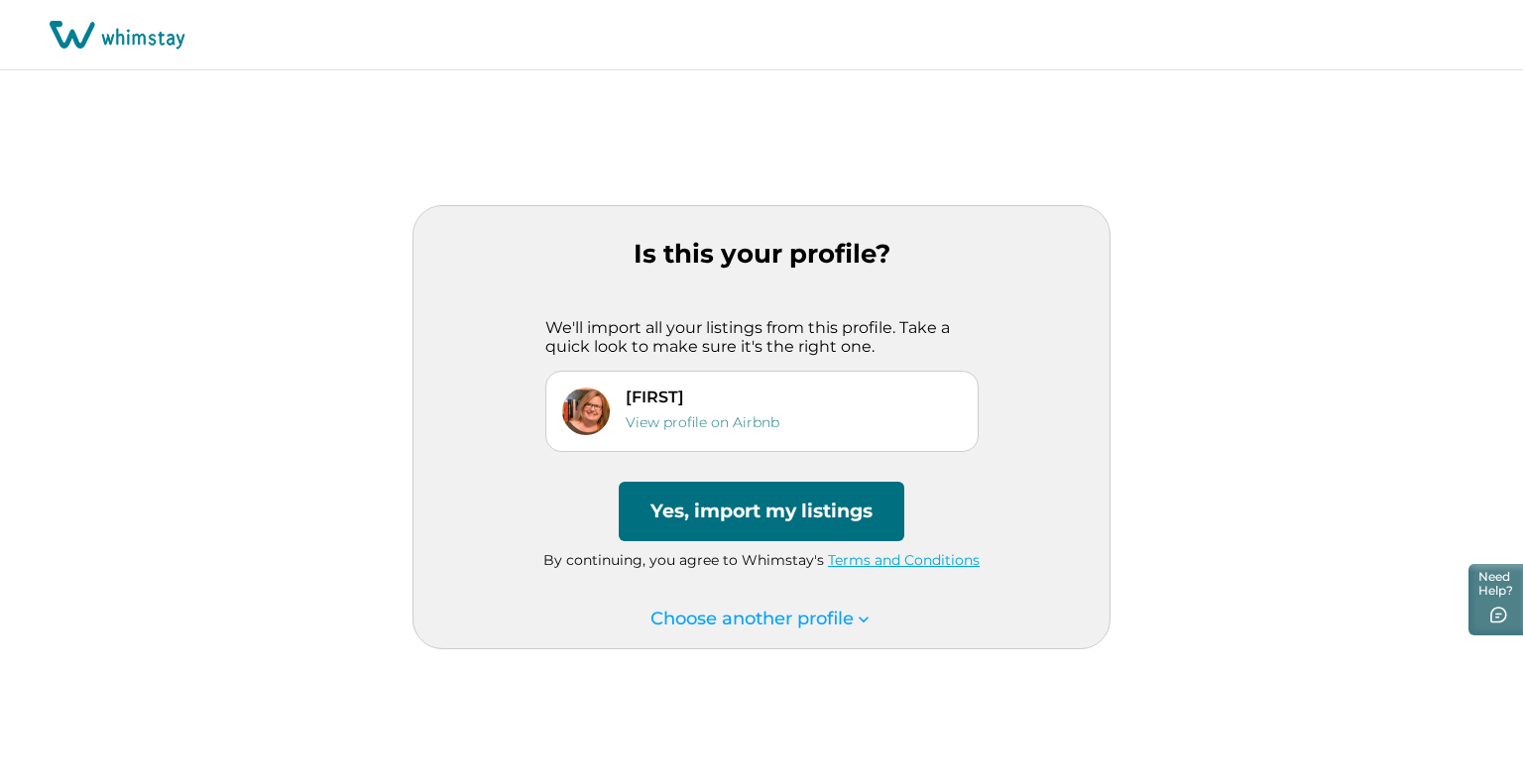 click on "Yes, import my listings" at bounding box center [762, 511] 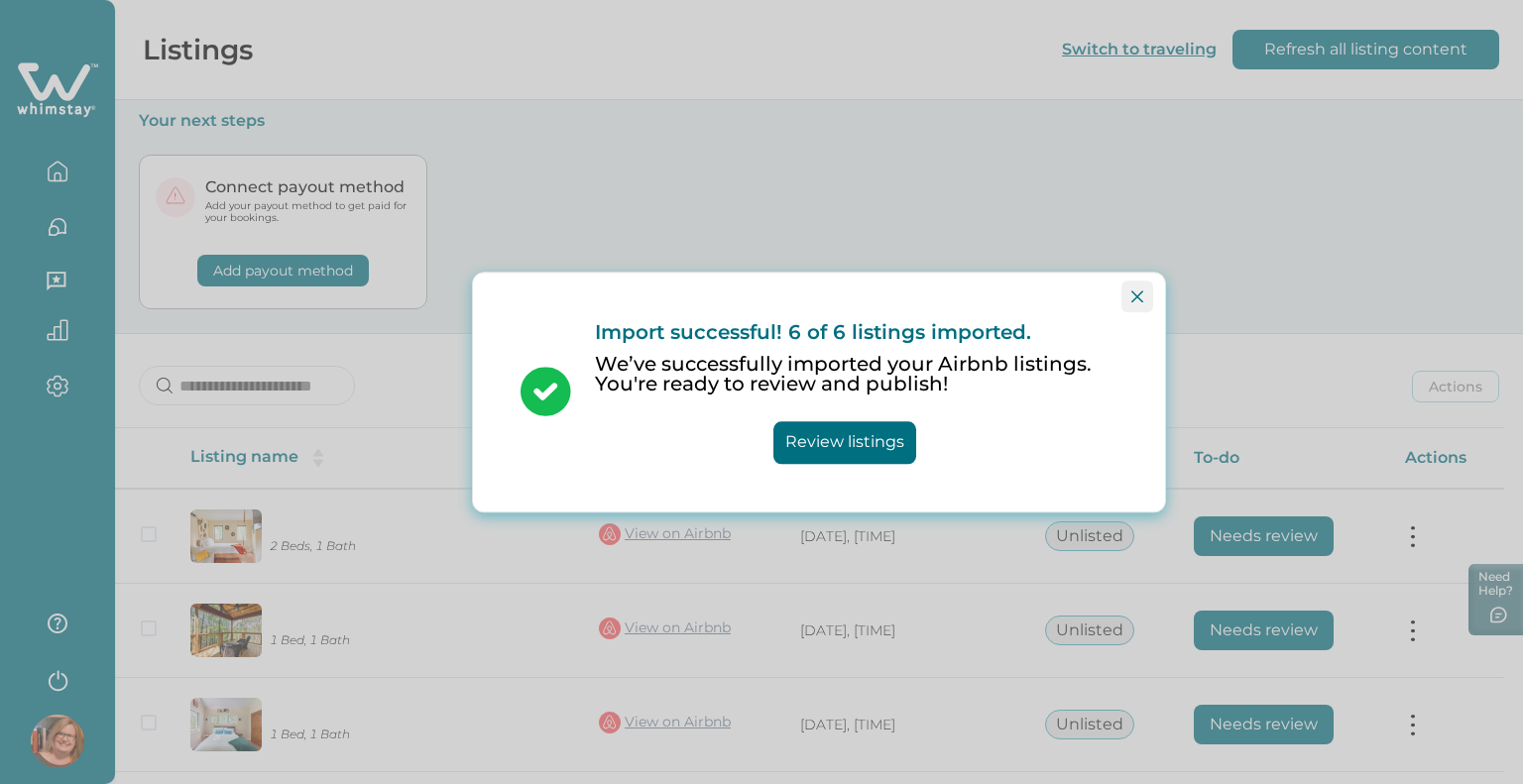 click 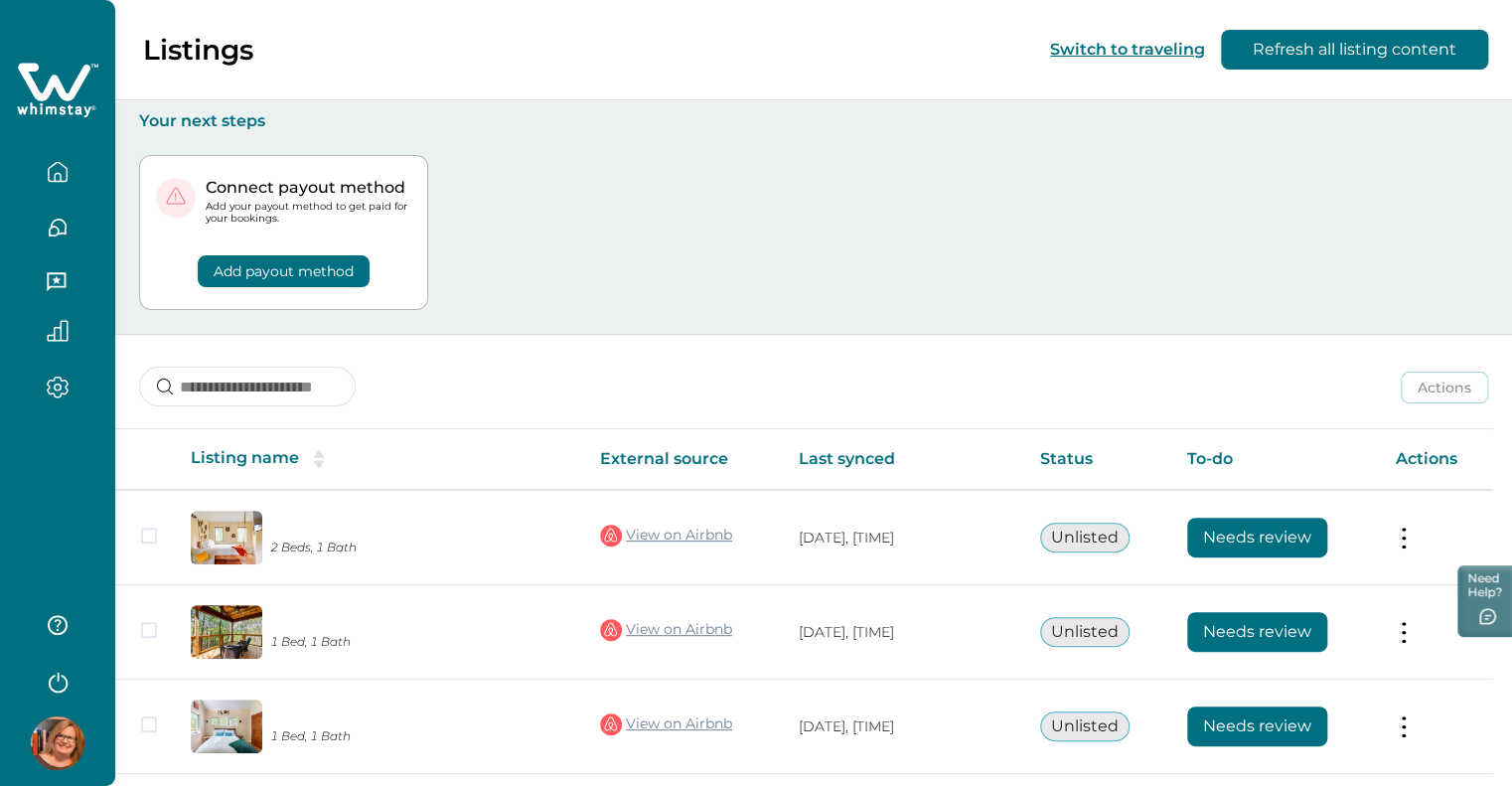 click on "Add payout method" at bounding box center [283, 271] 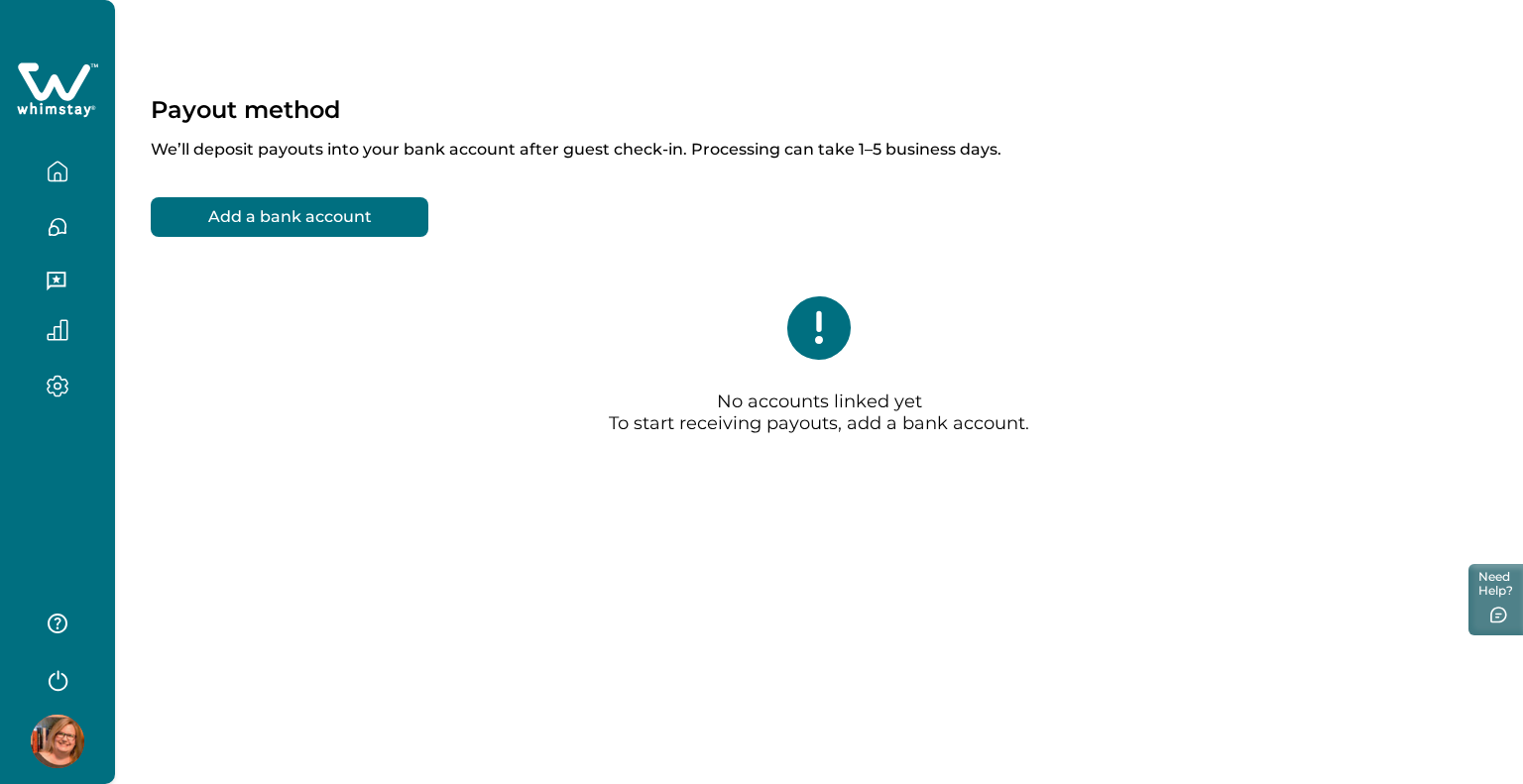 click on "Add a bank account" at bounding box center (290, 217) 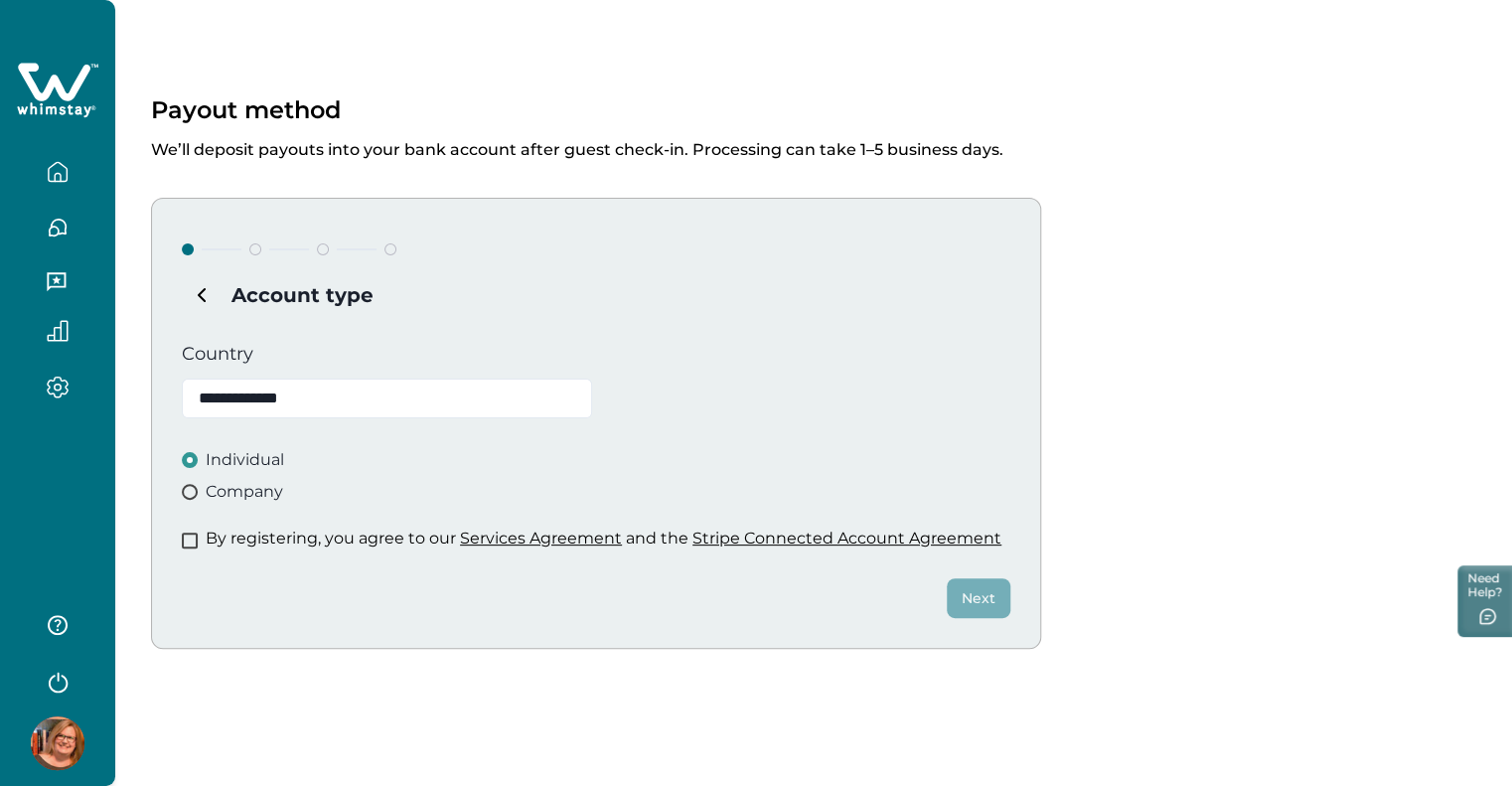 click at bounding box center (190, 492) 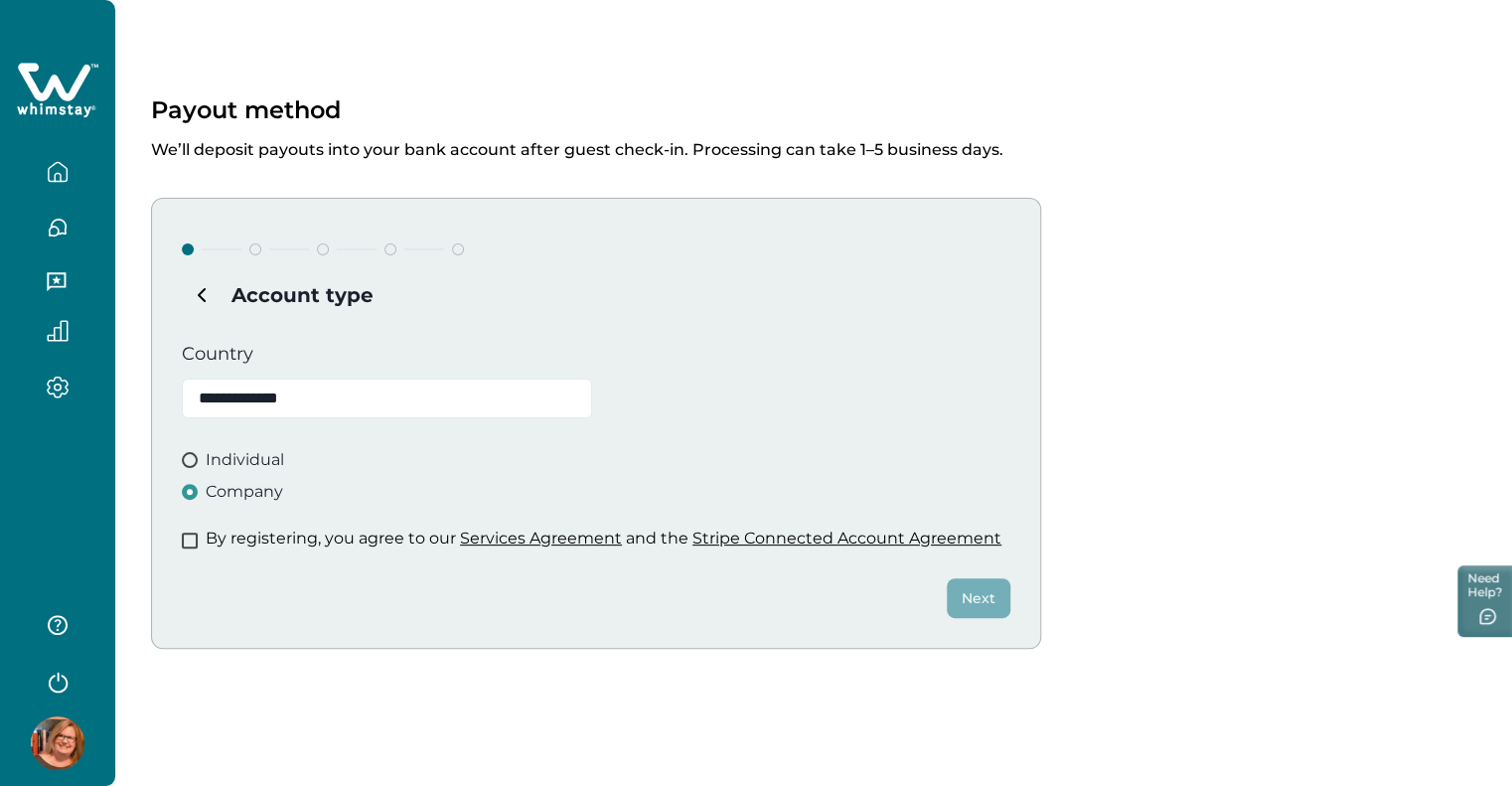 click at bounding box center [190, 541] 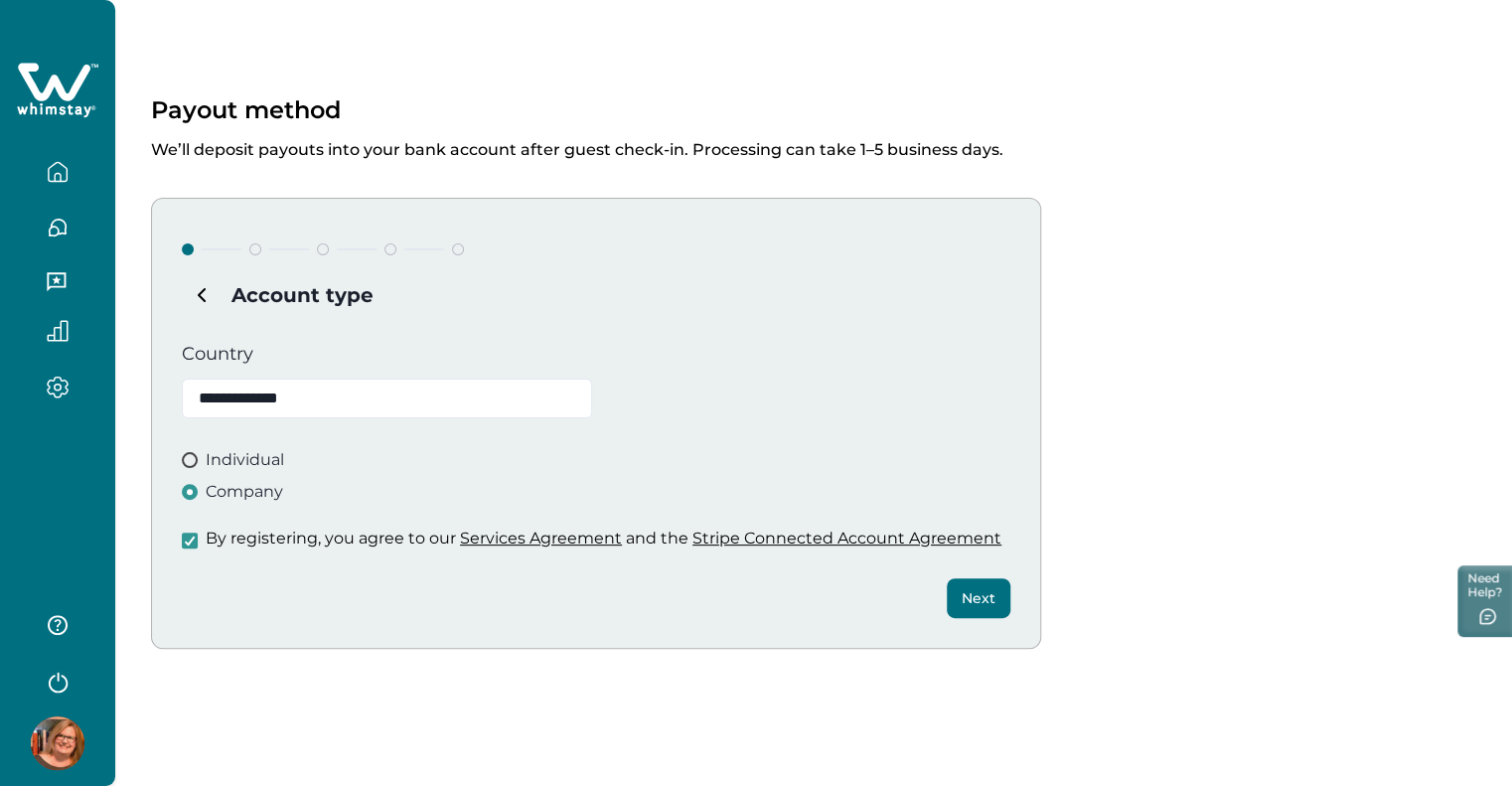 click on "Next" at bounding box center (979, 598) 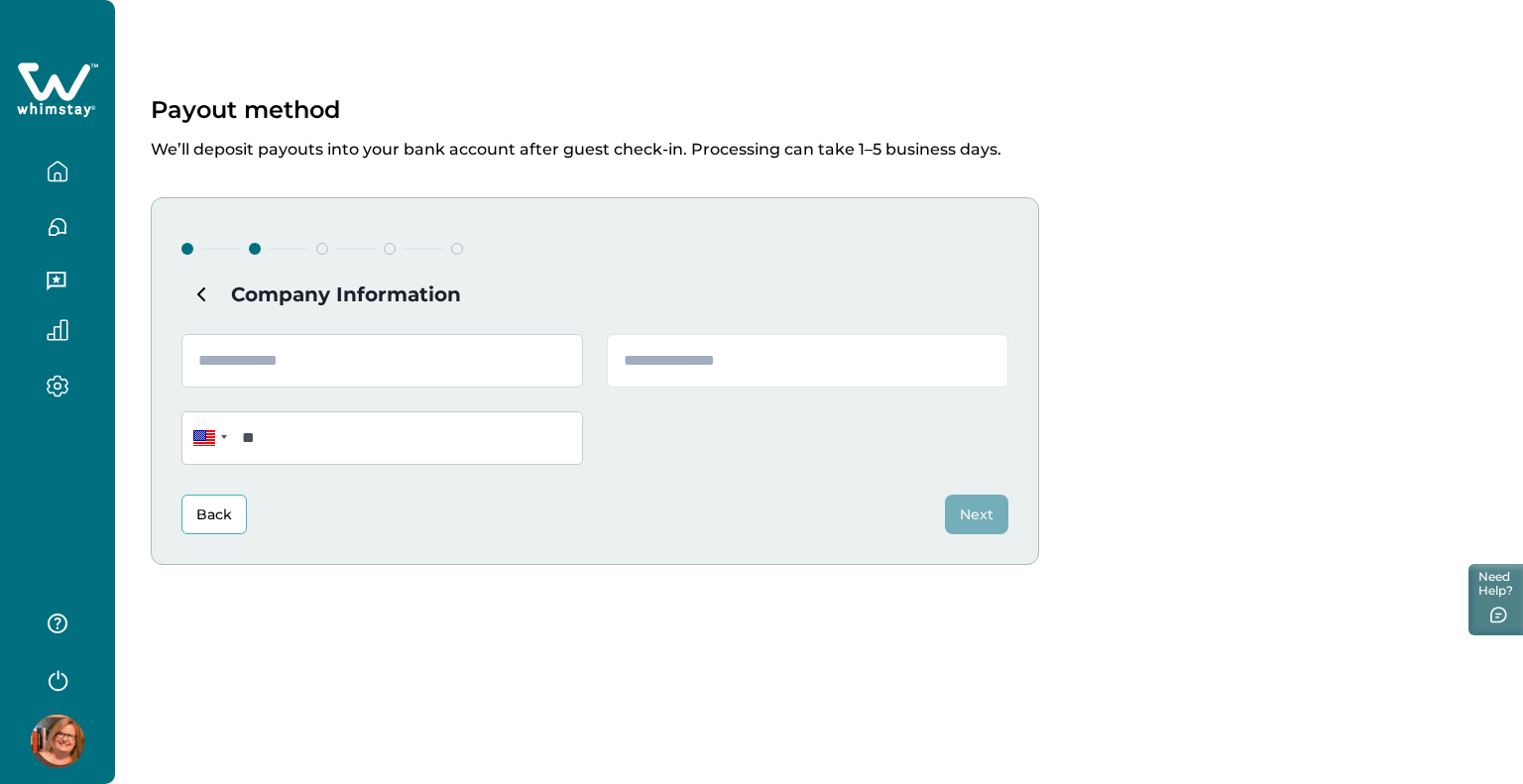 click at bounding box center [382, 361] 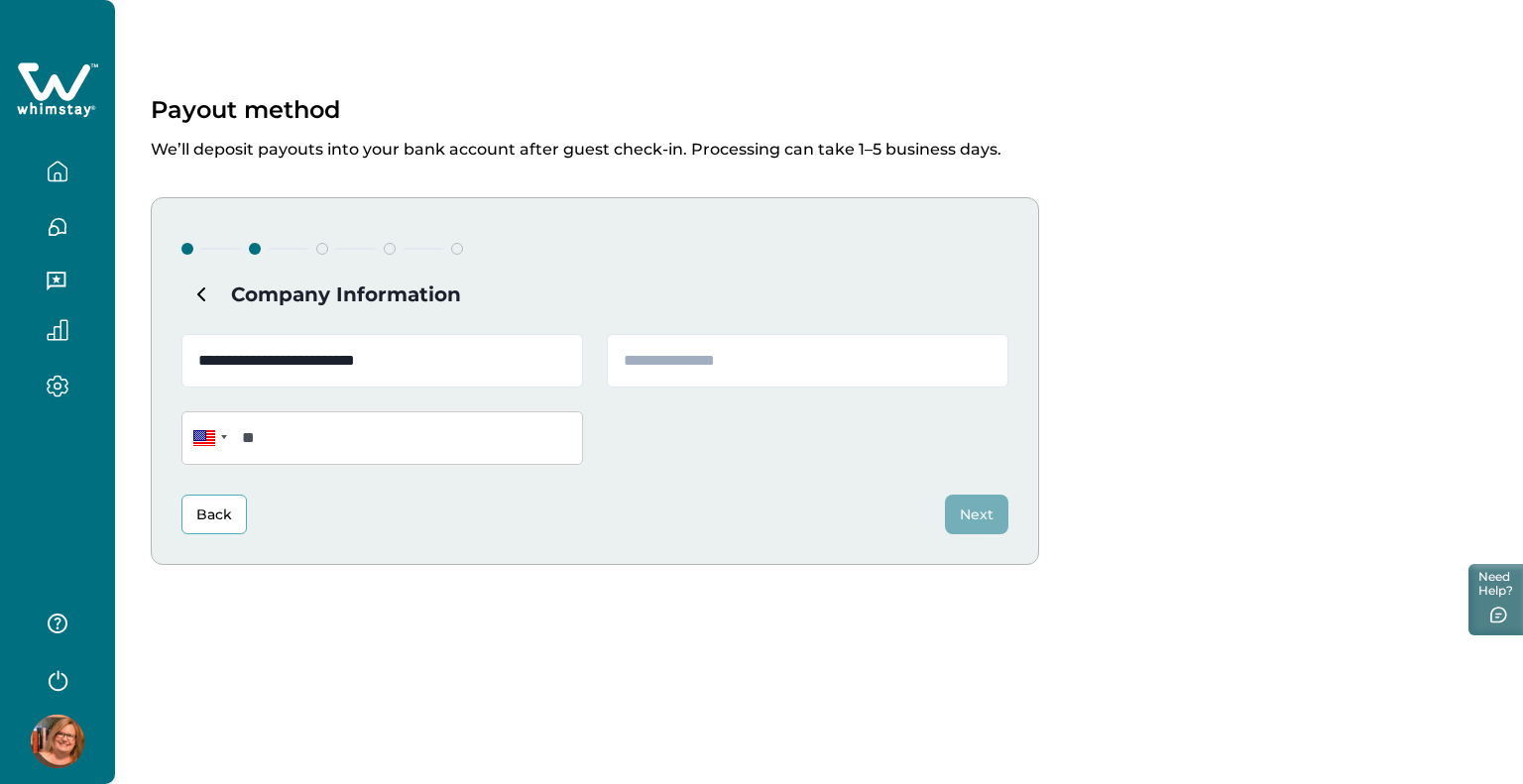 type on "**********" 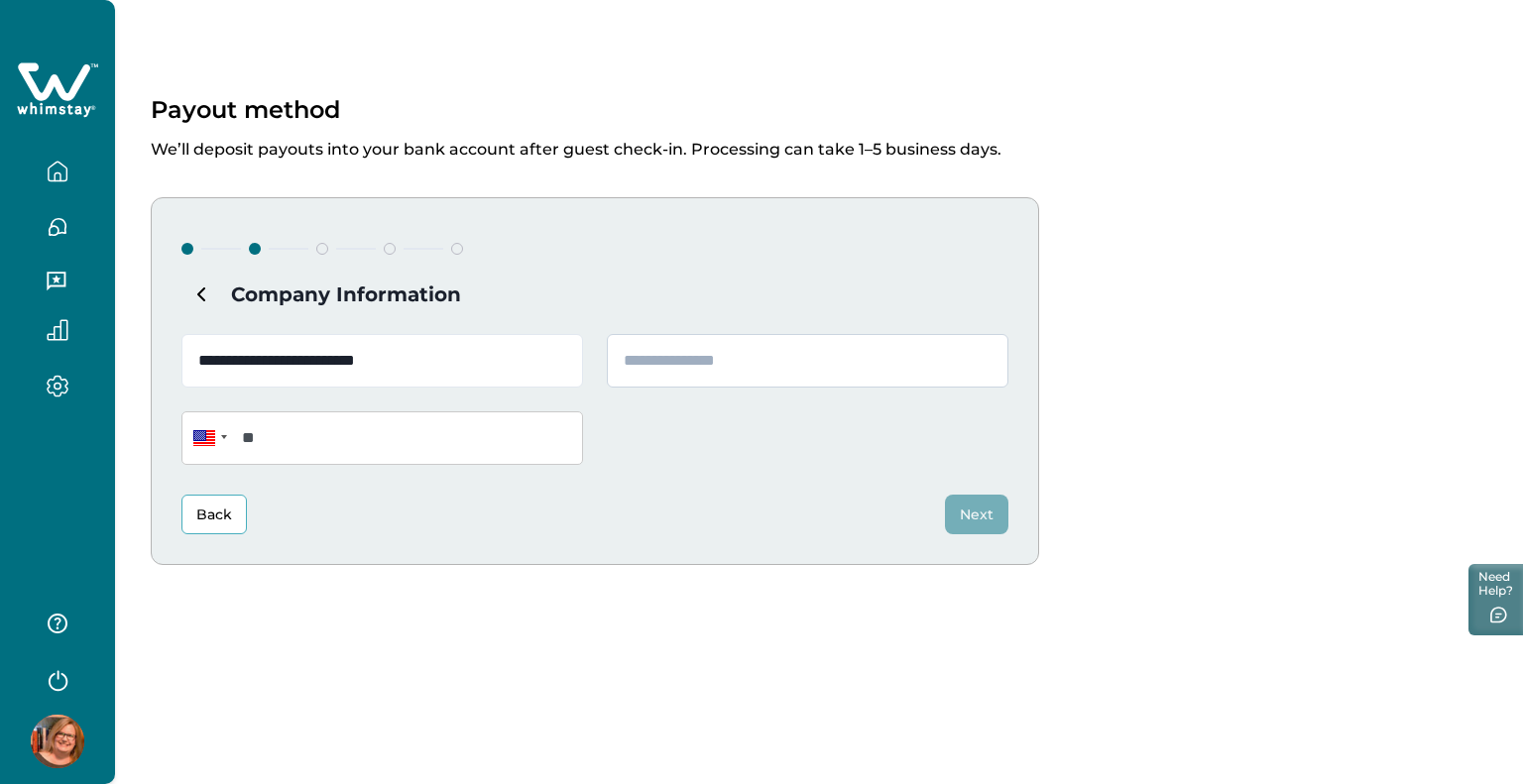 click at bounding box center [807, 361] 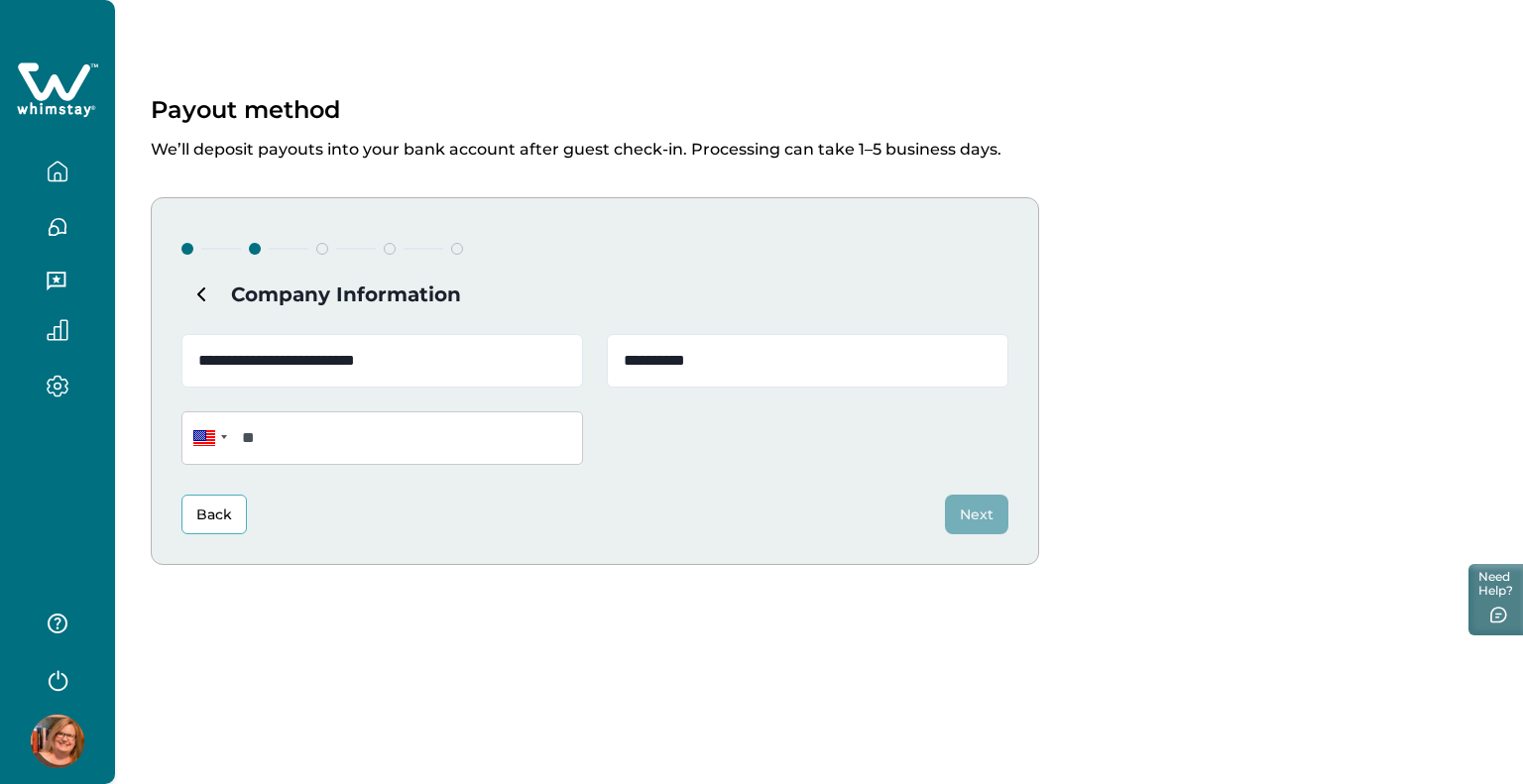 type on "**********" 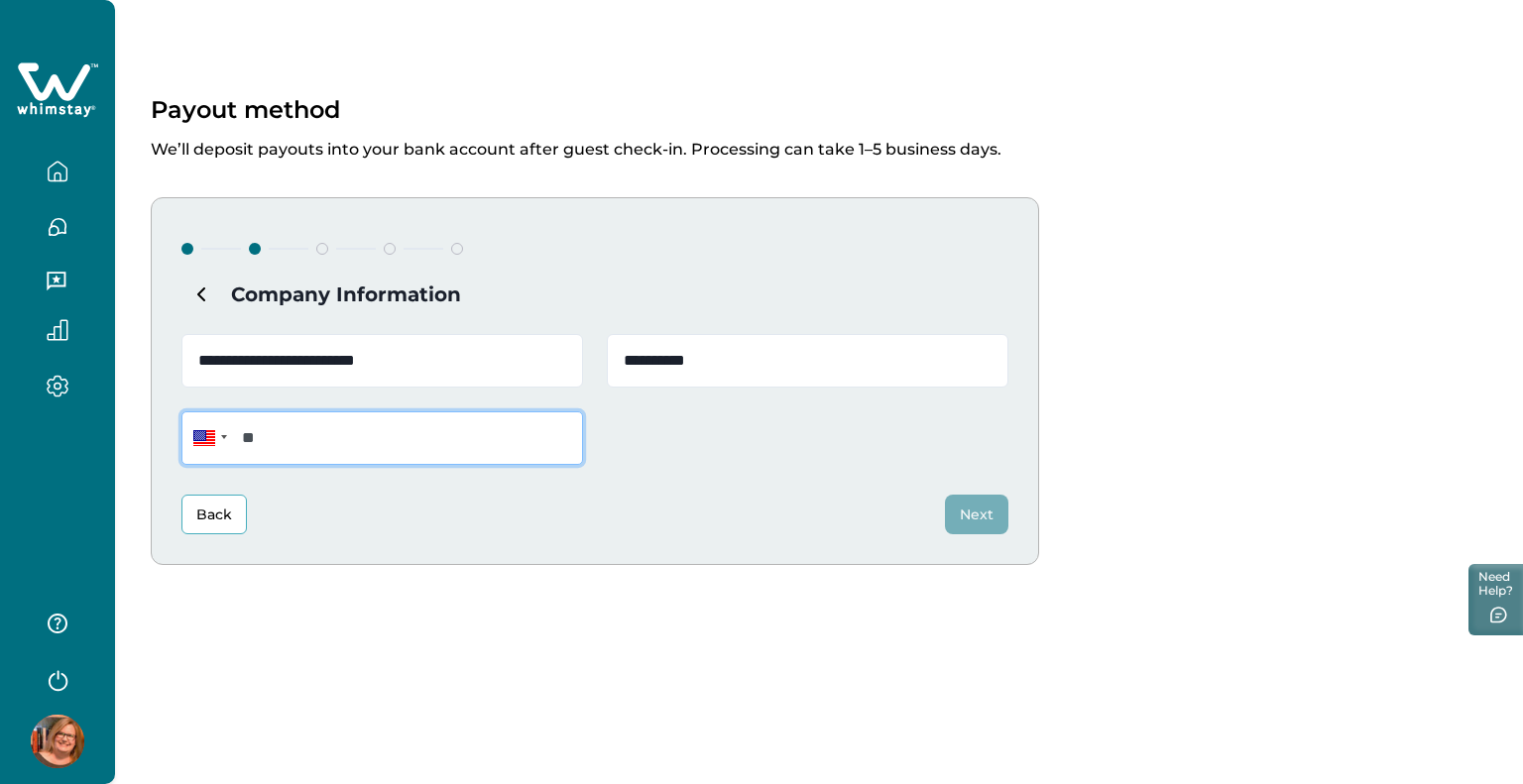 click on "**" at bounding box center (382, 438) 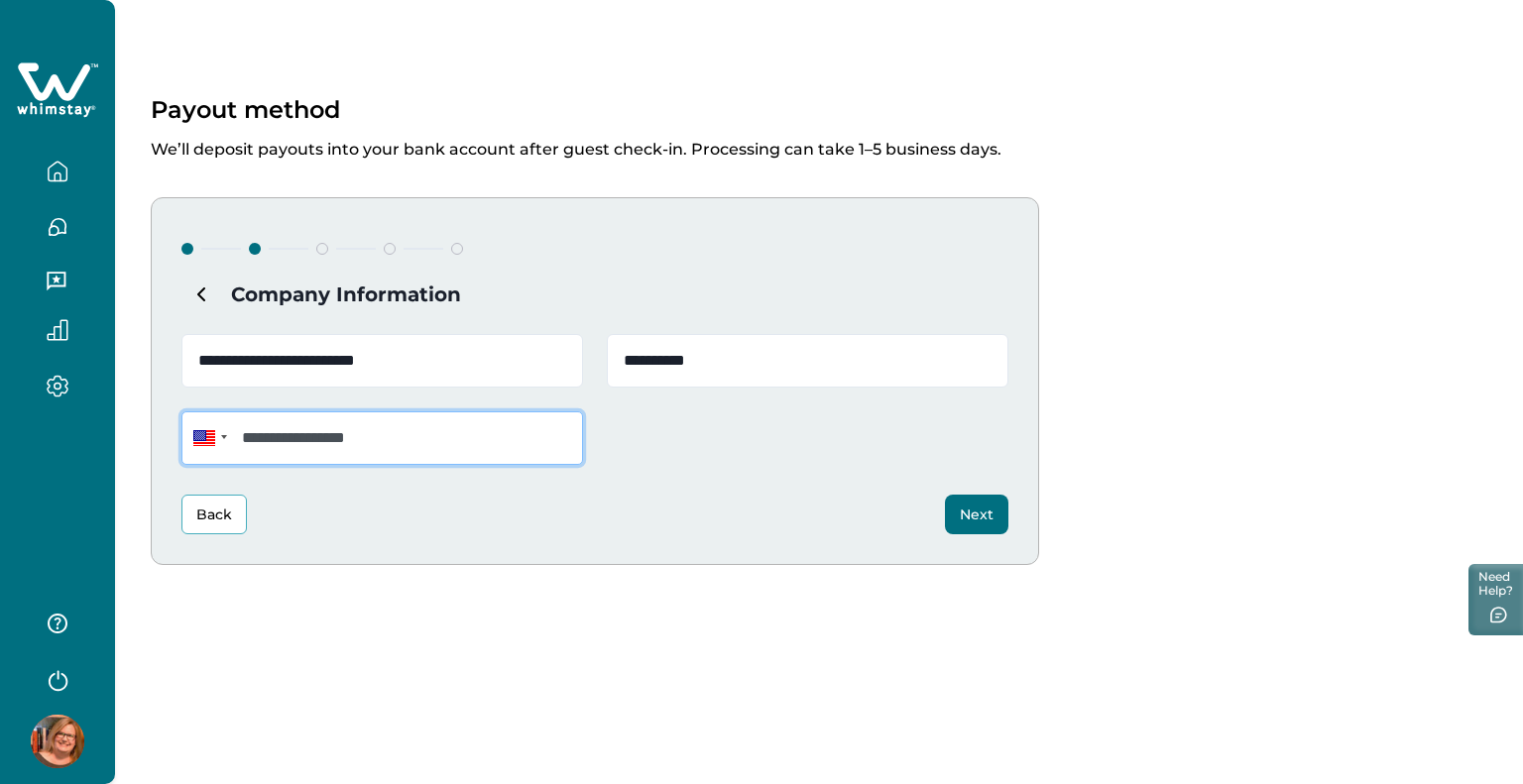 type on "**********" 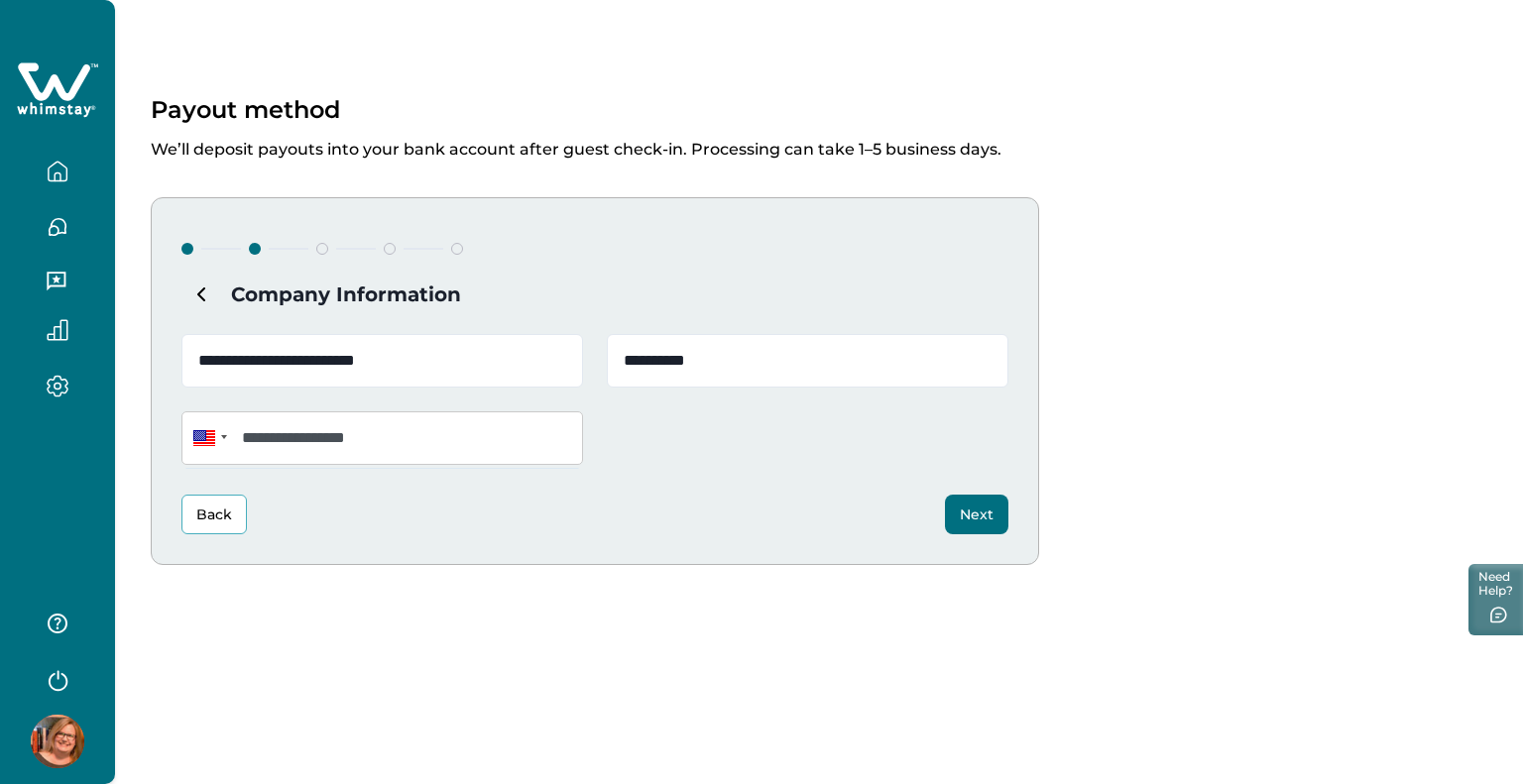 click on "Next" at bounding box center (977, 514) 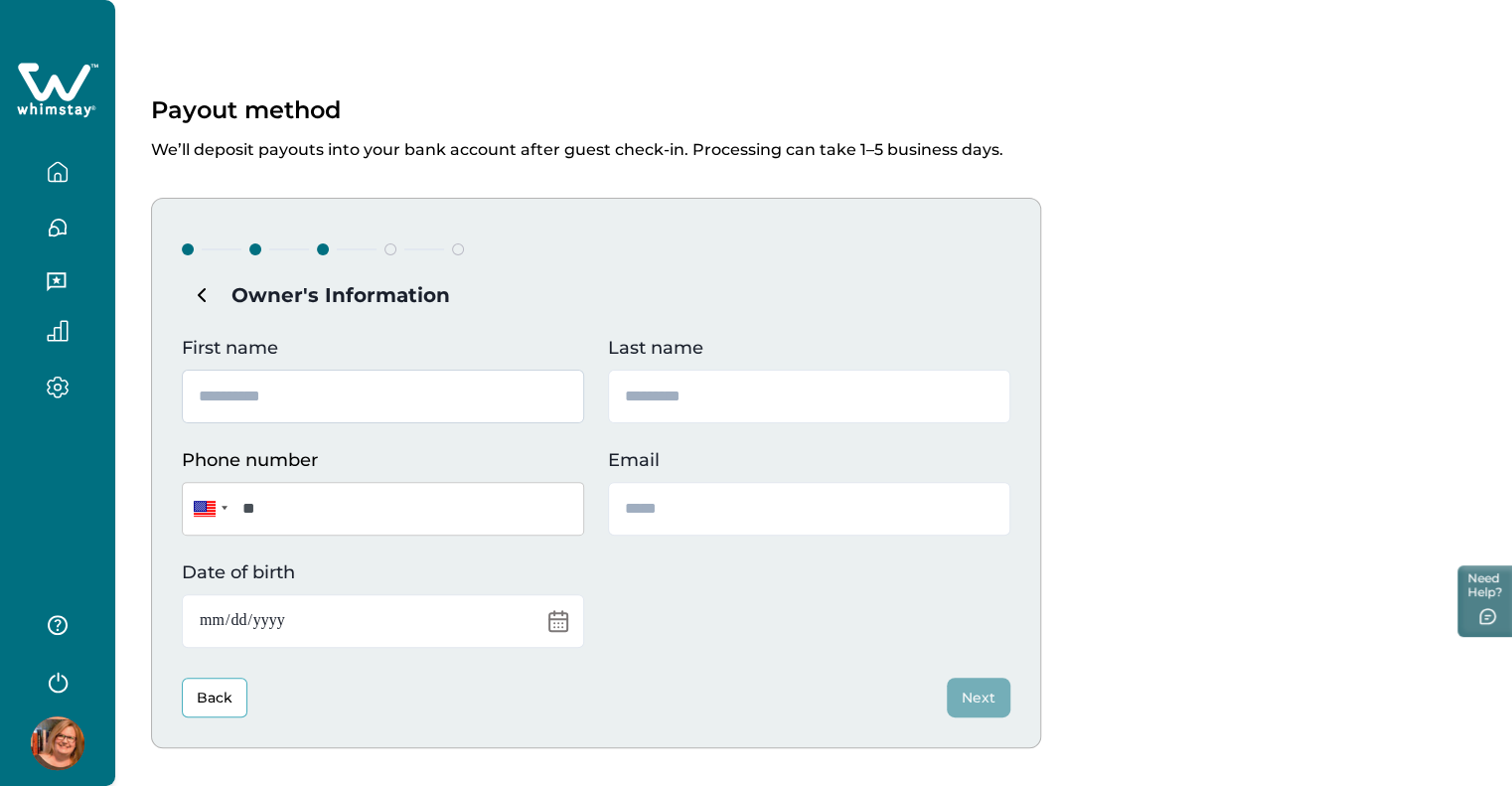 click on "First name" at bounding box center [382, 396] 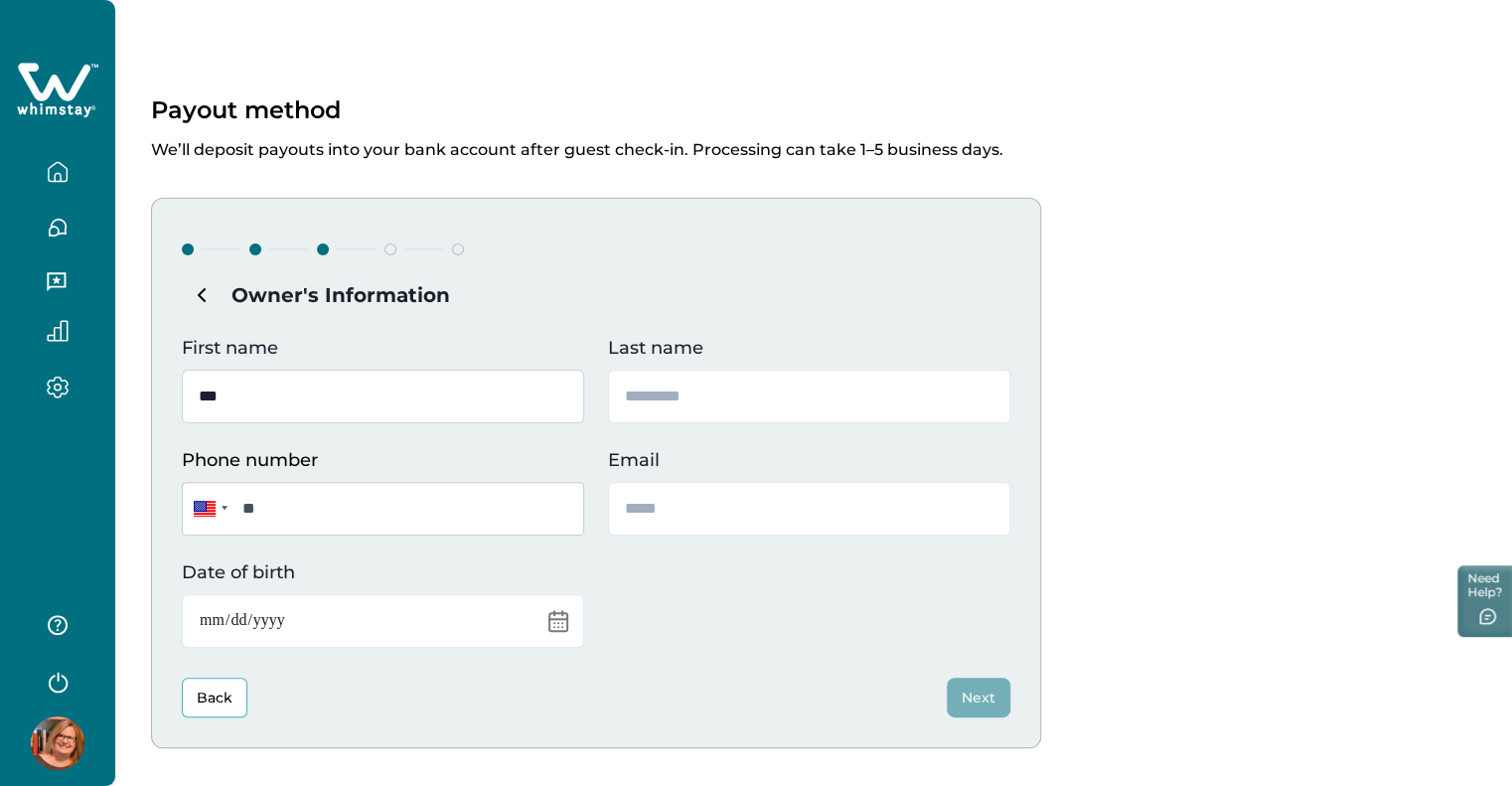 type on "***" 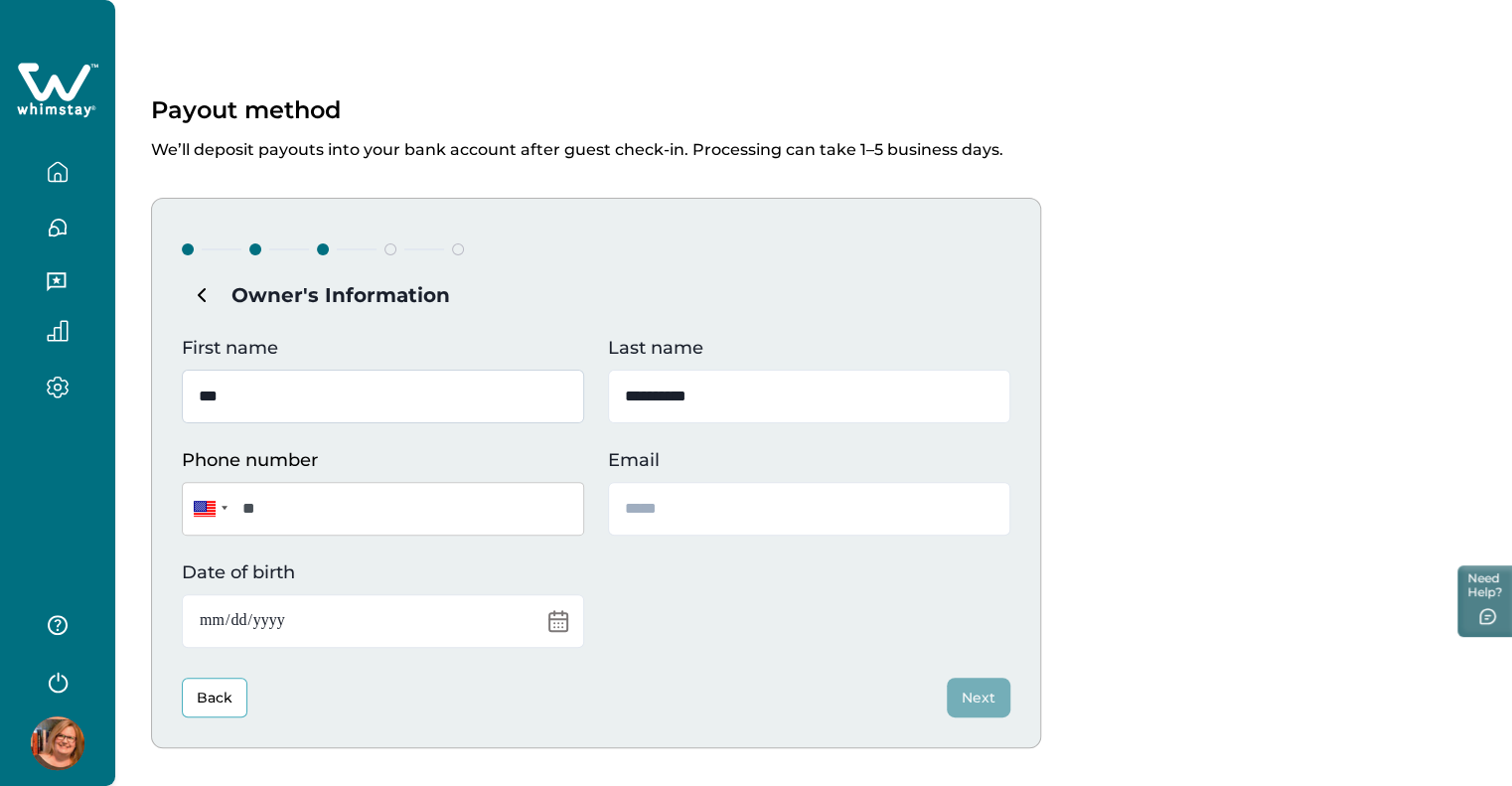 type on "**********" 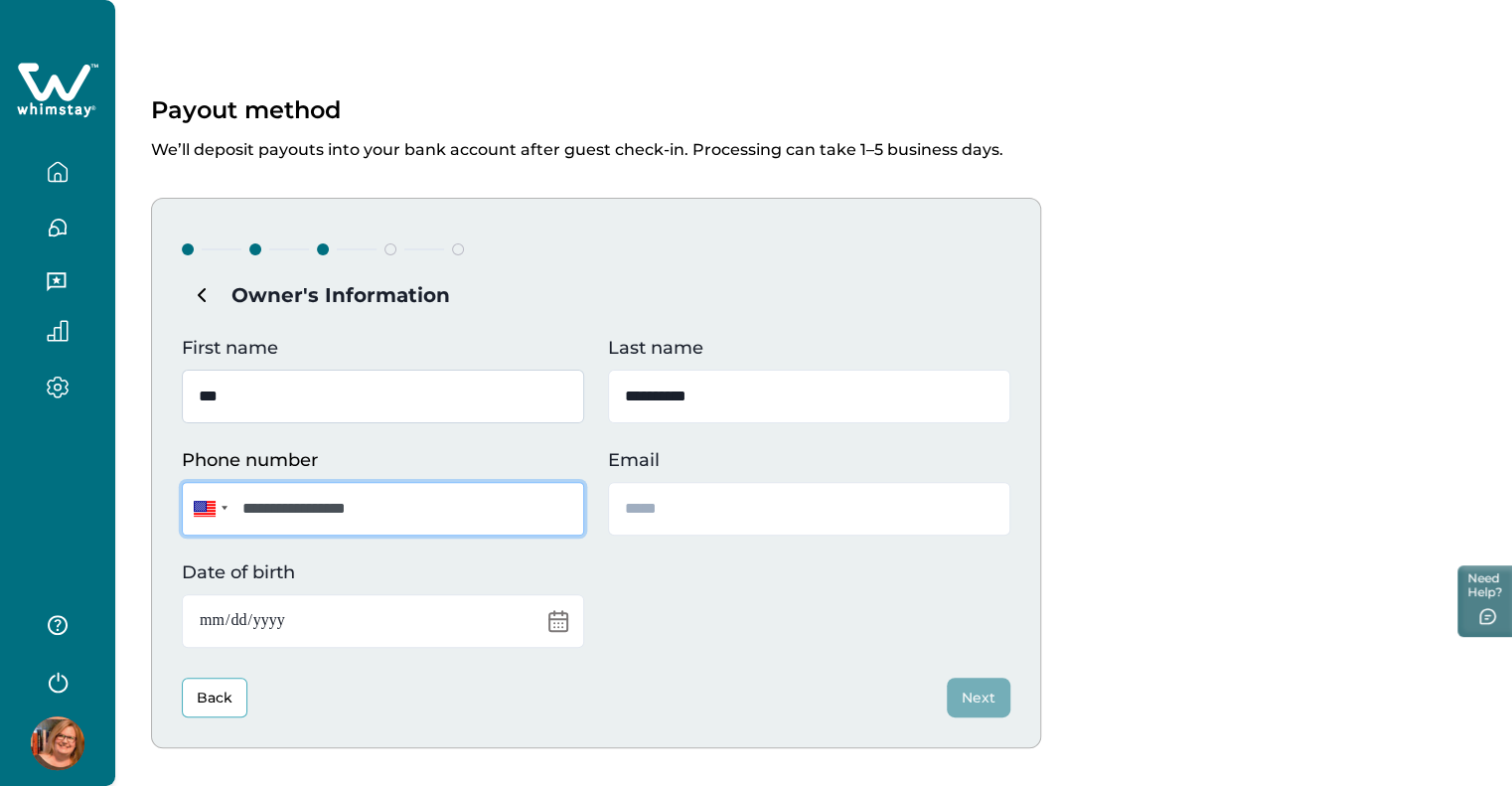 type on "**********" 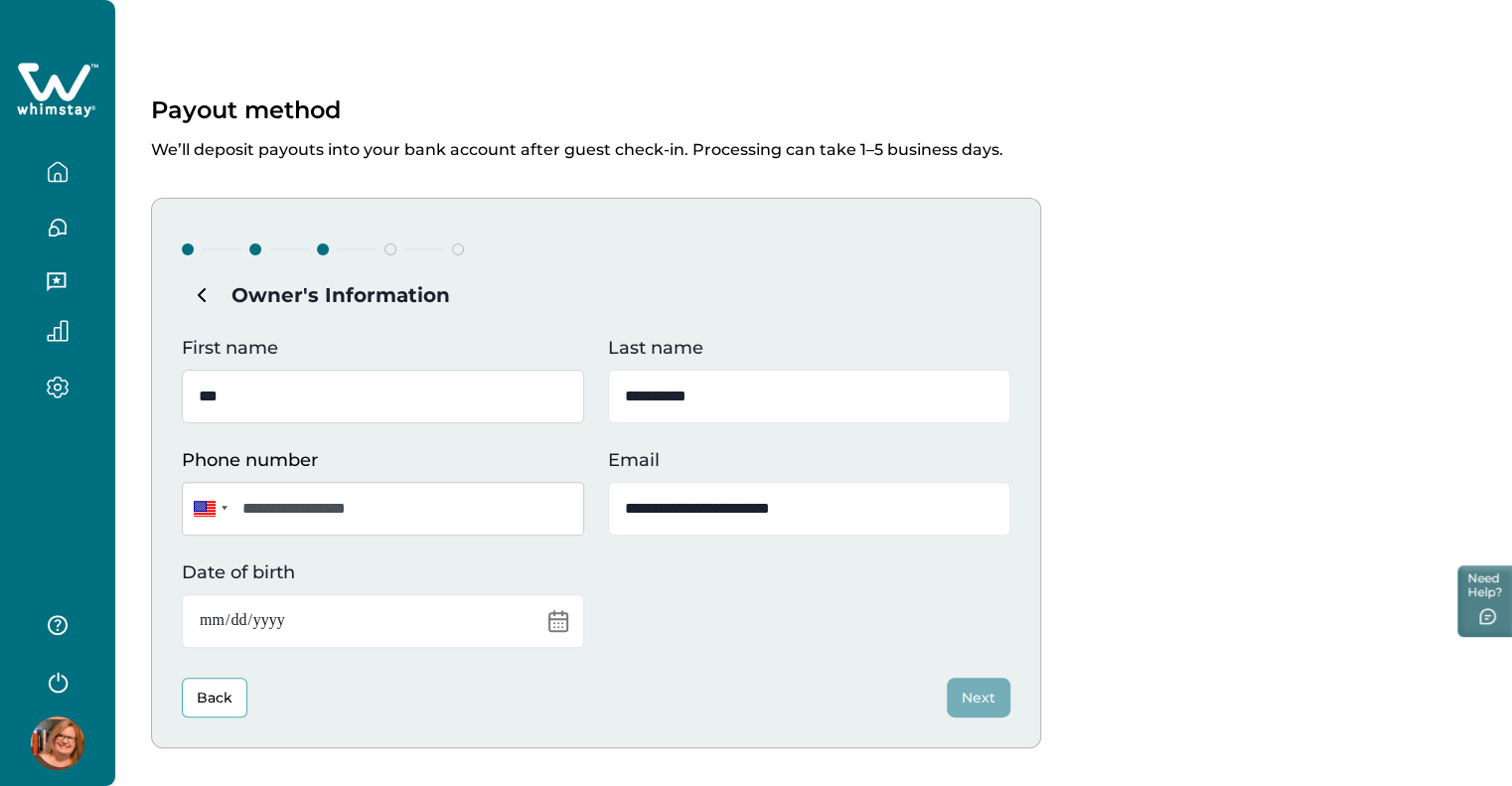type on "**********" 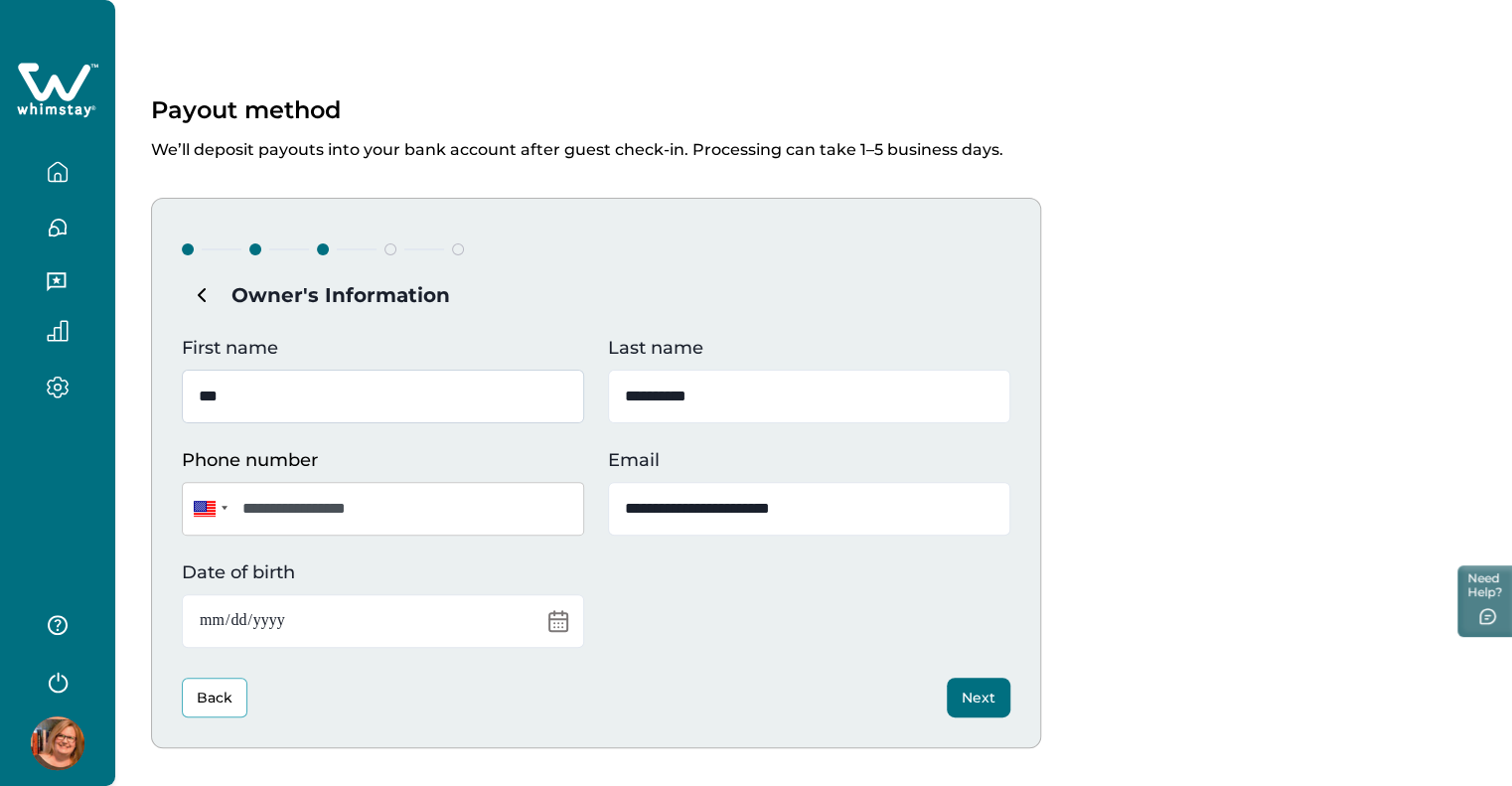 type on "**********" 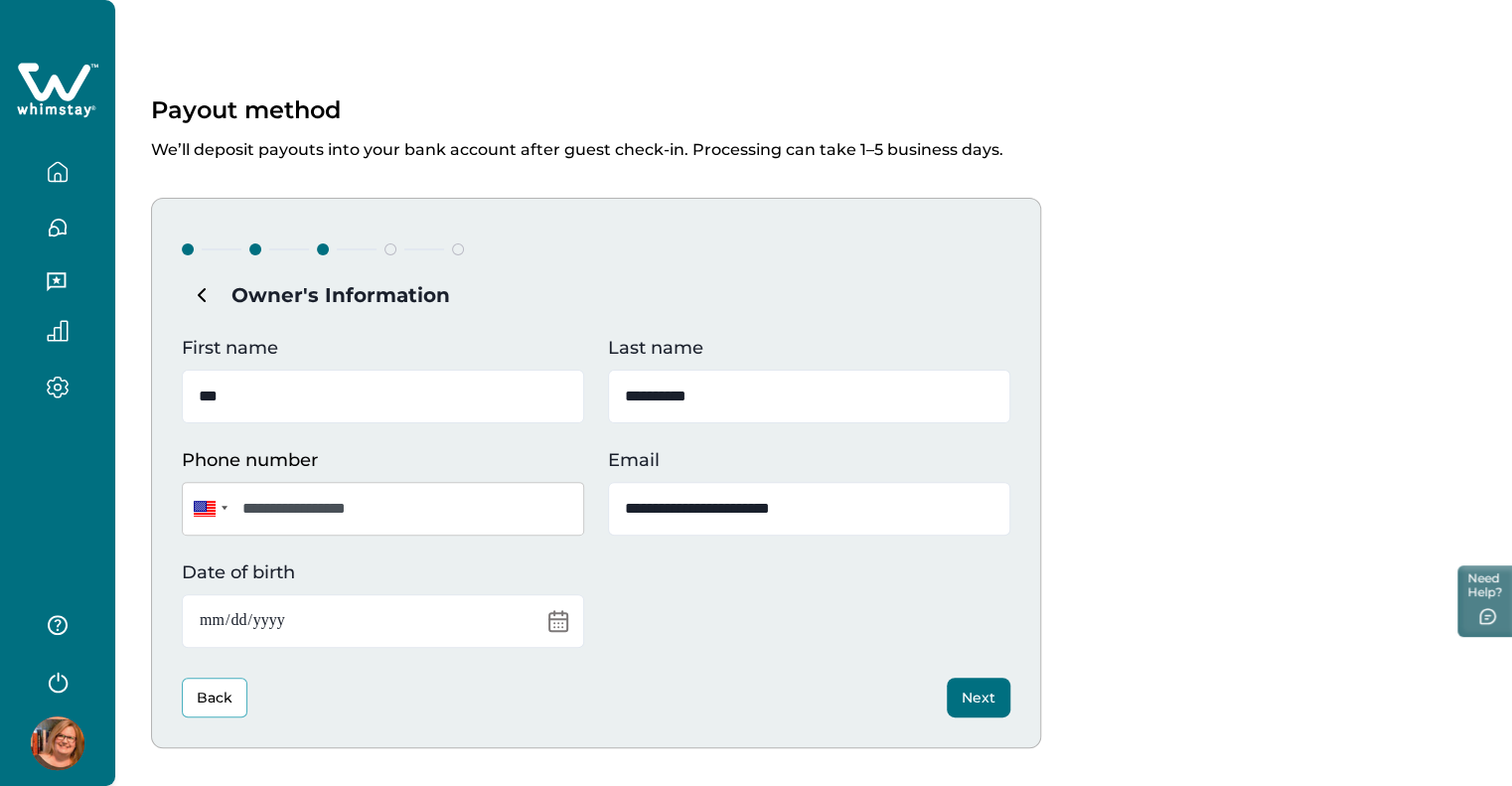 click on "Next" at bounding box center (979, 698) 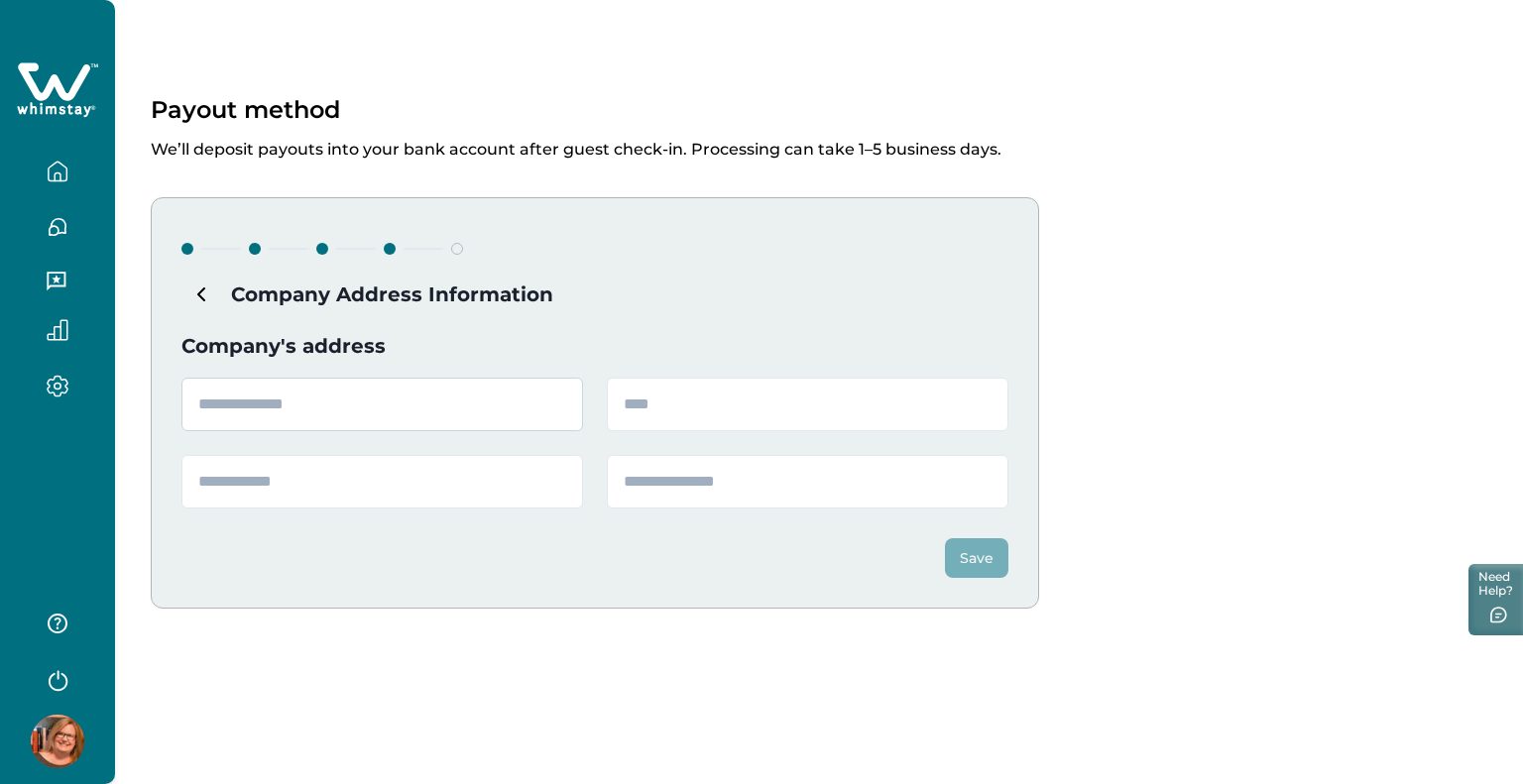 click at bounding box center [382, 404] 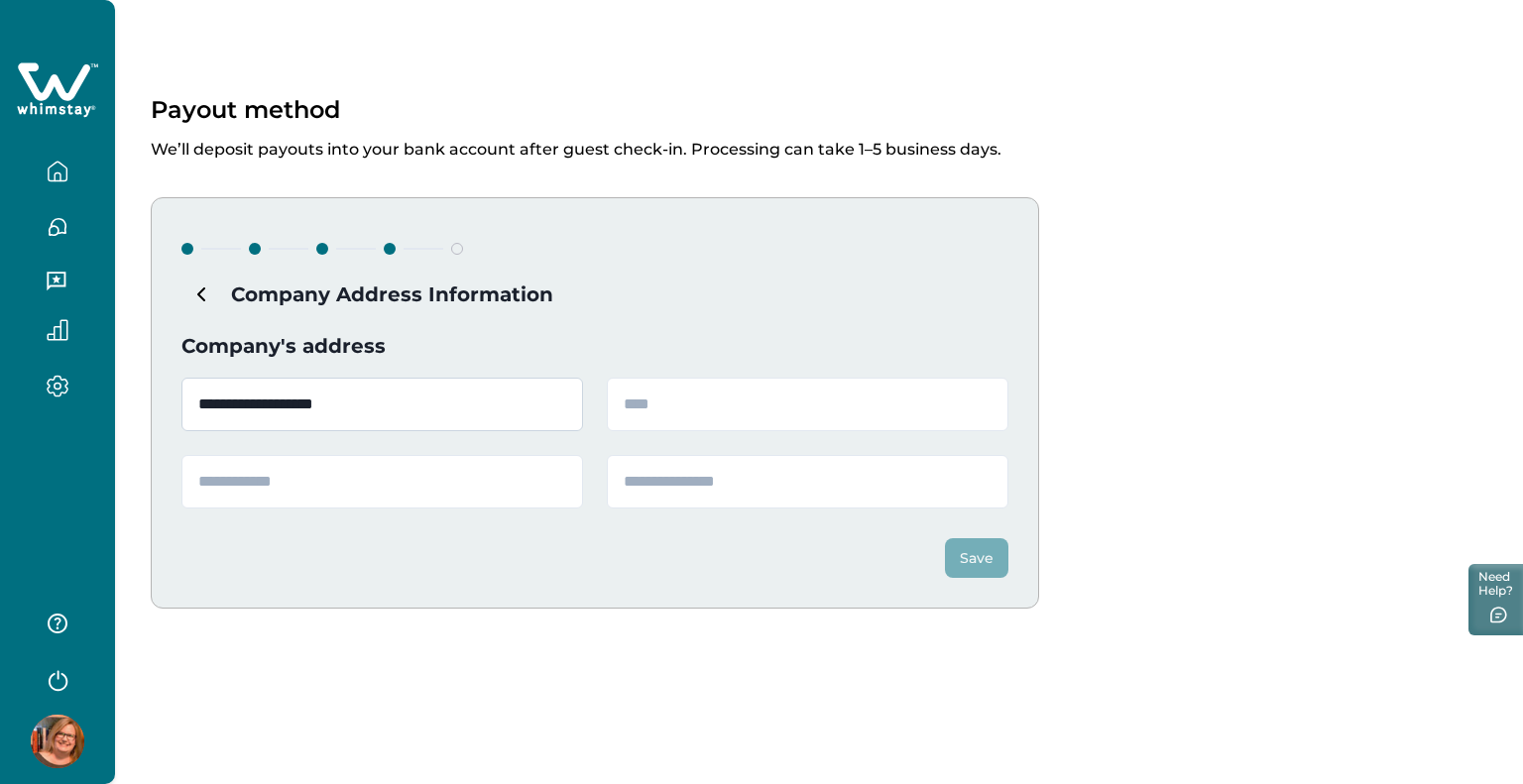type on "**********" 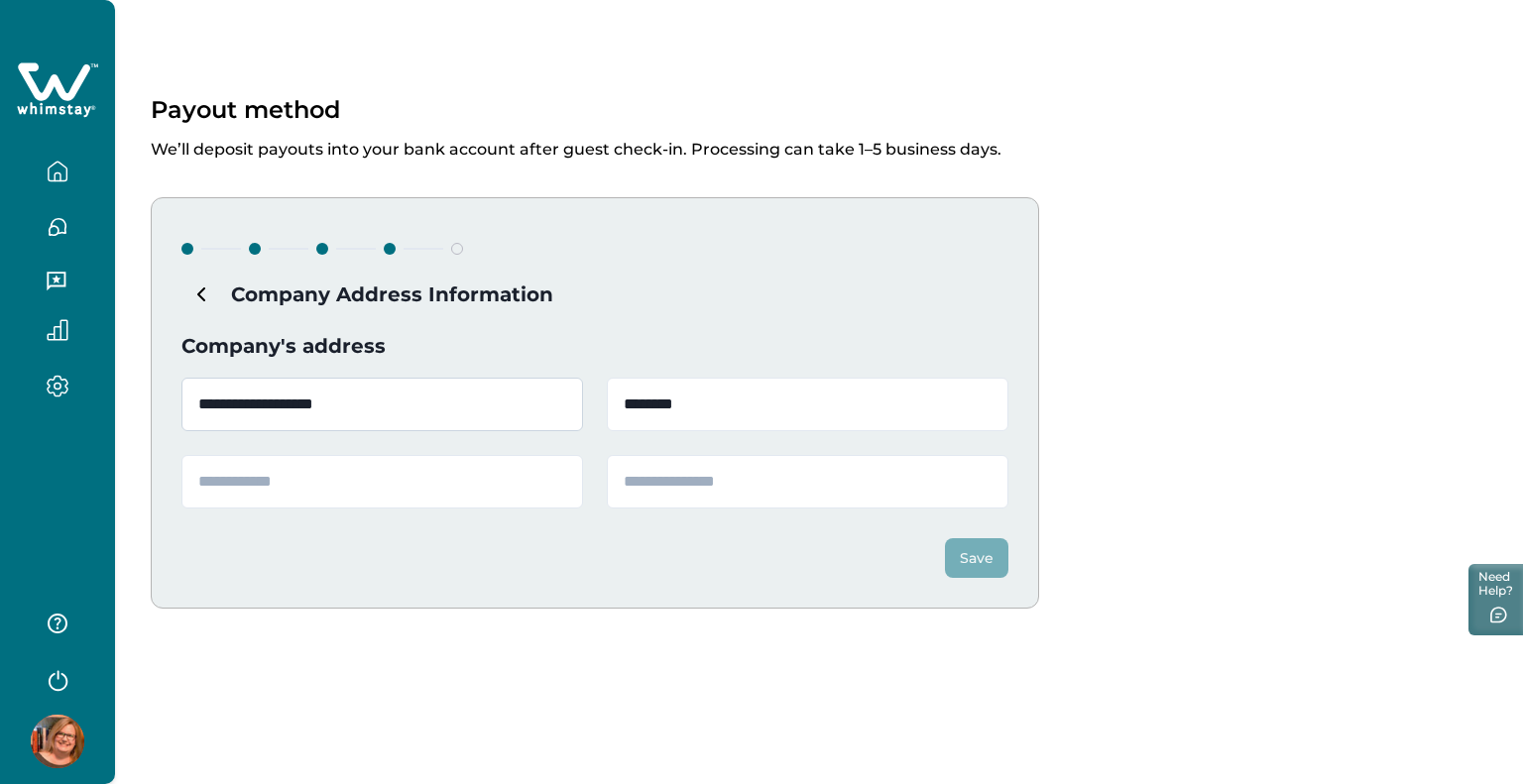 type on "********" 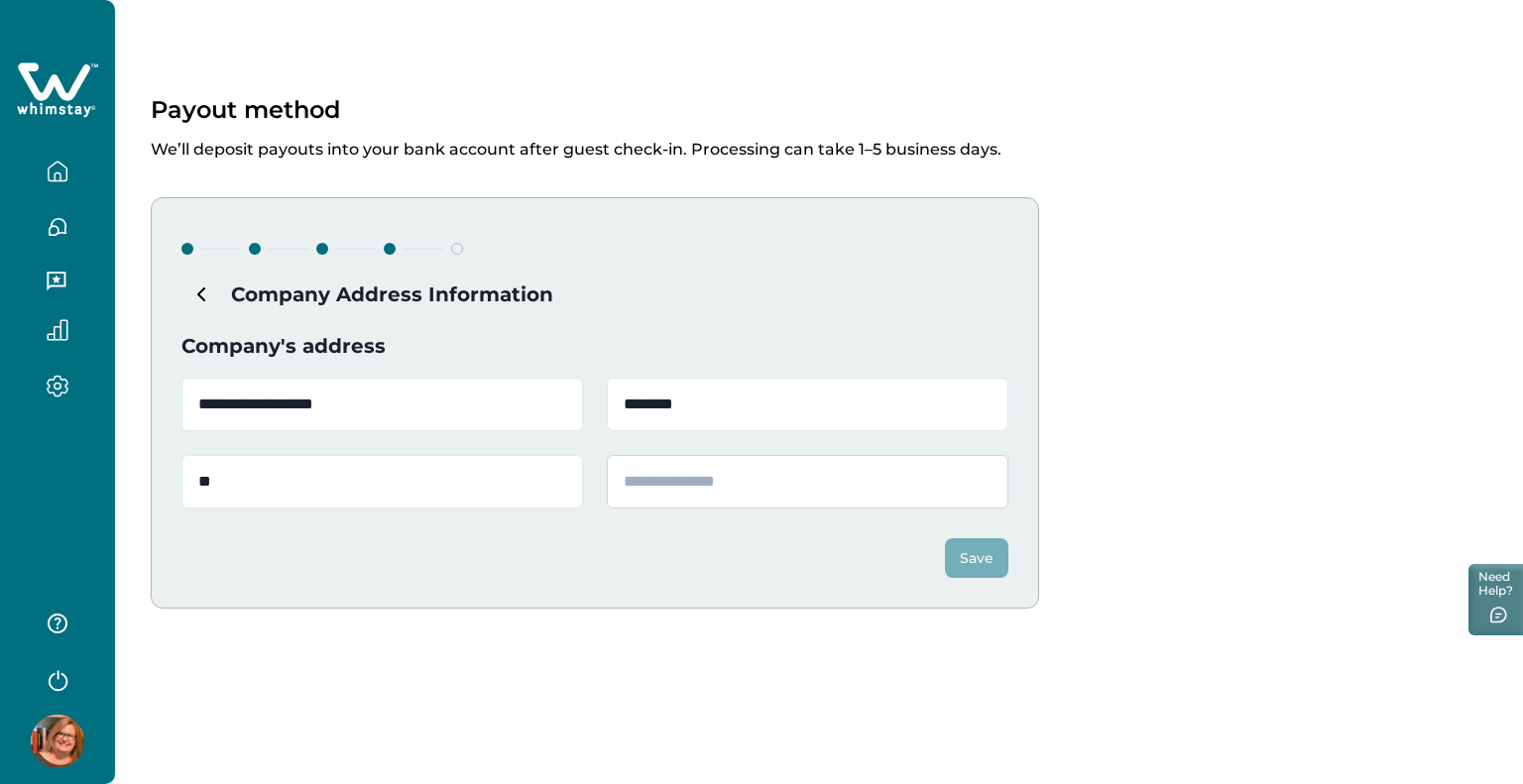 type on "**" 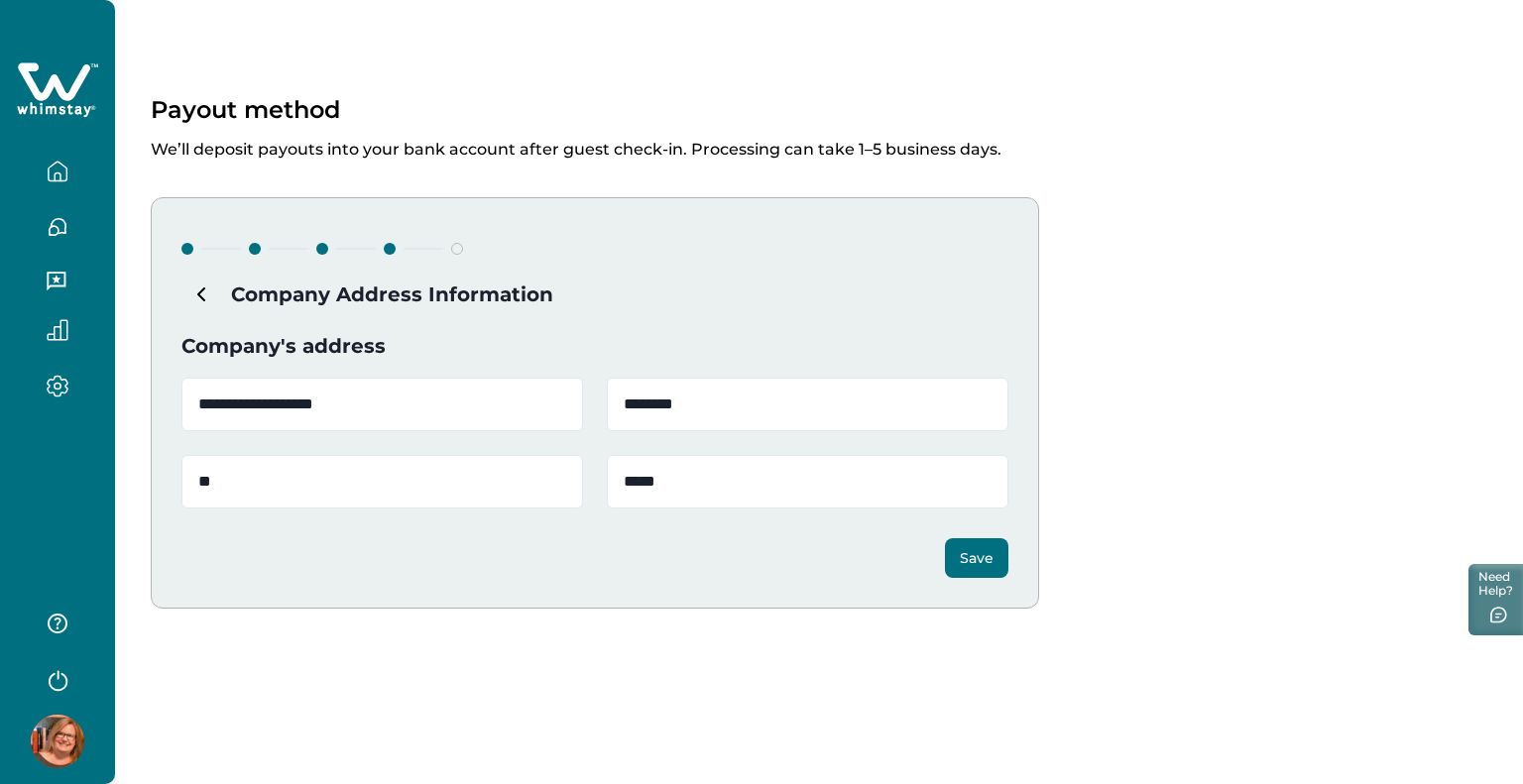 type on "*****" 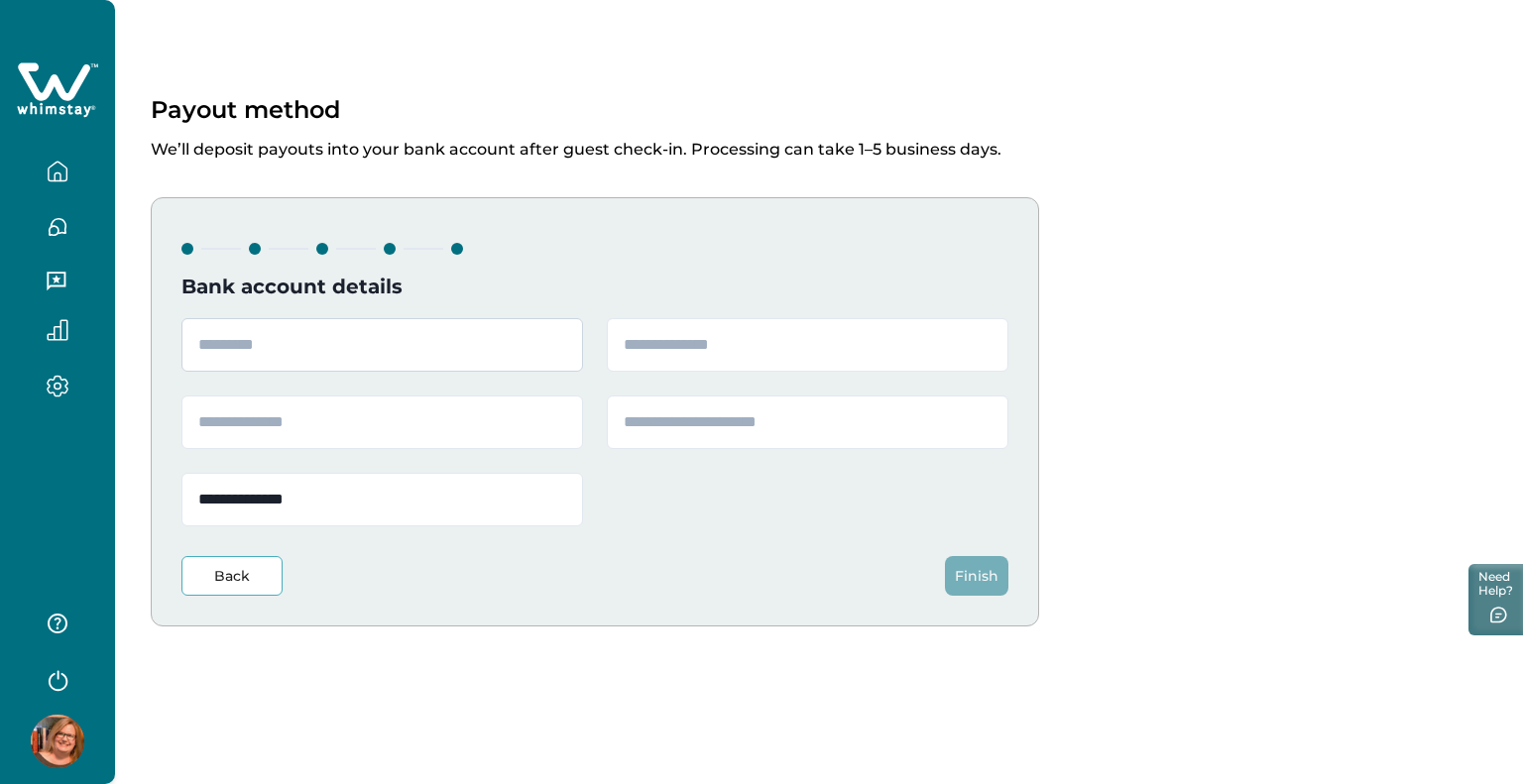click at bounding box center (382, 345) 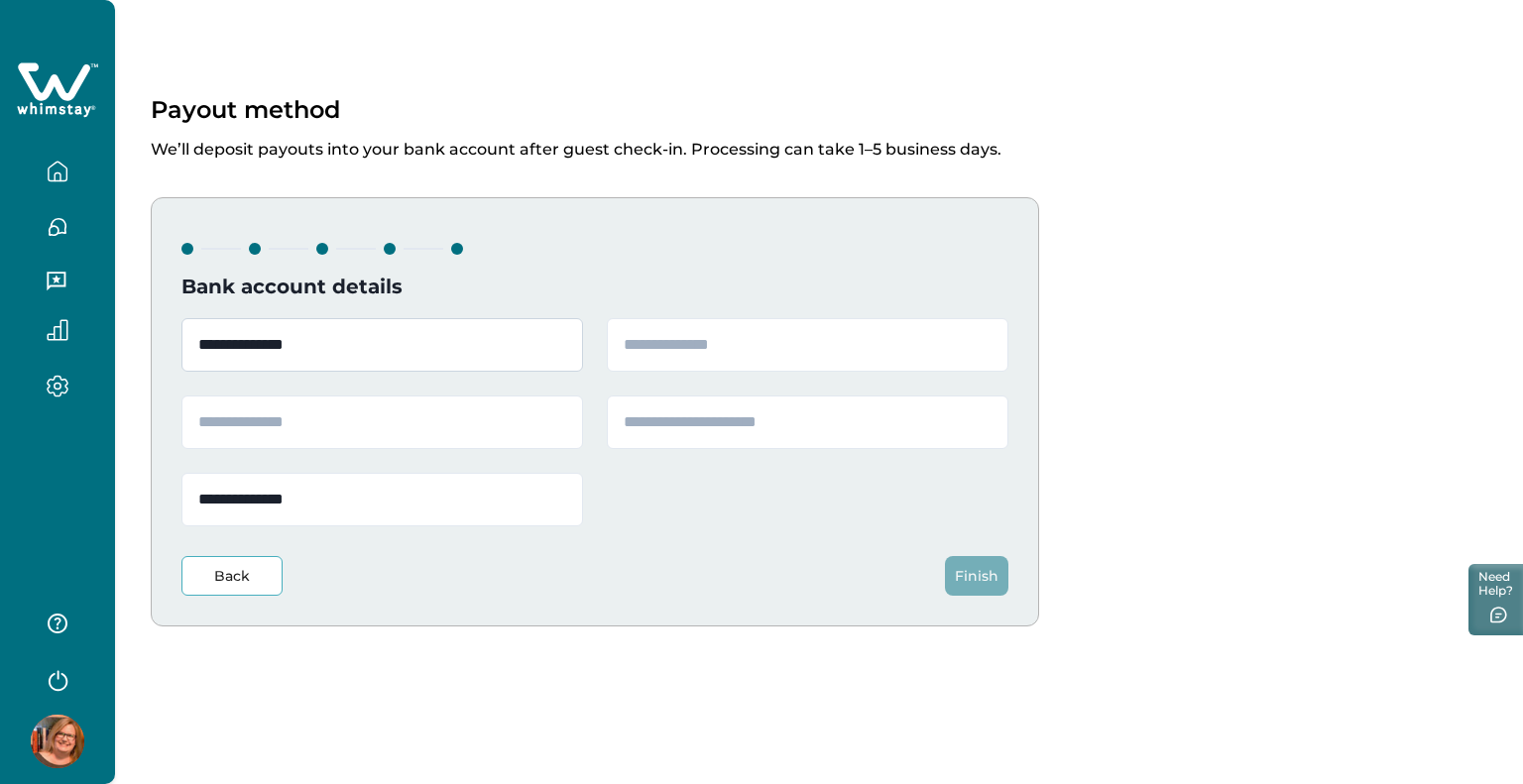 type on "**********" 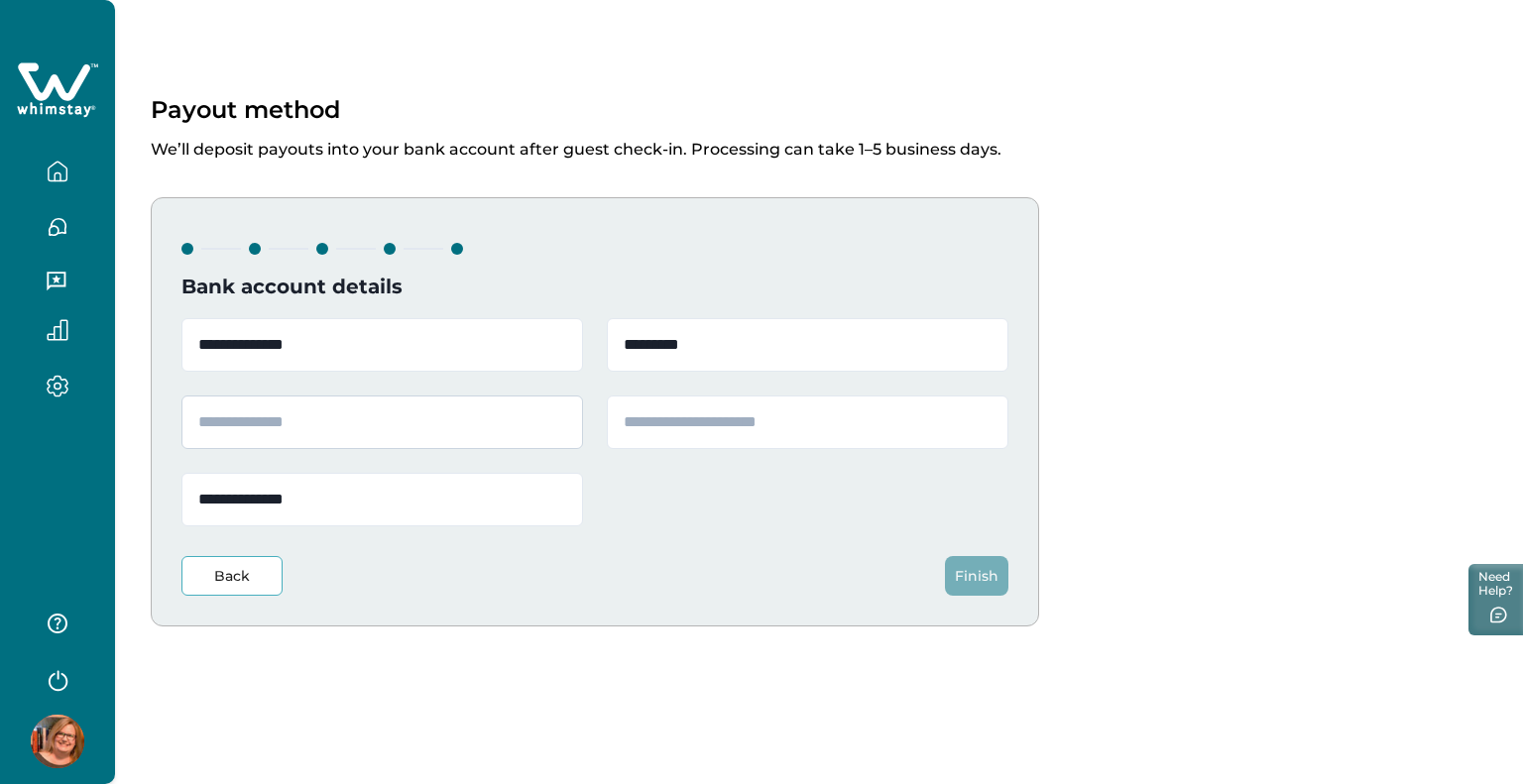 type on "*********" 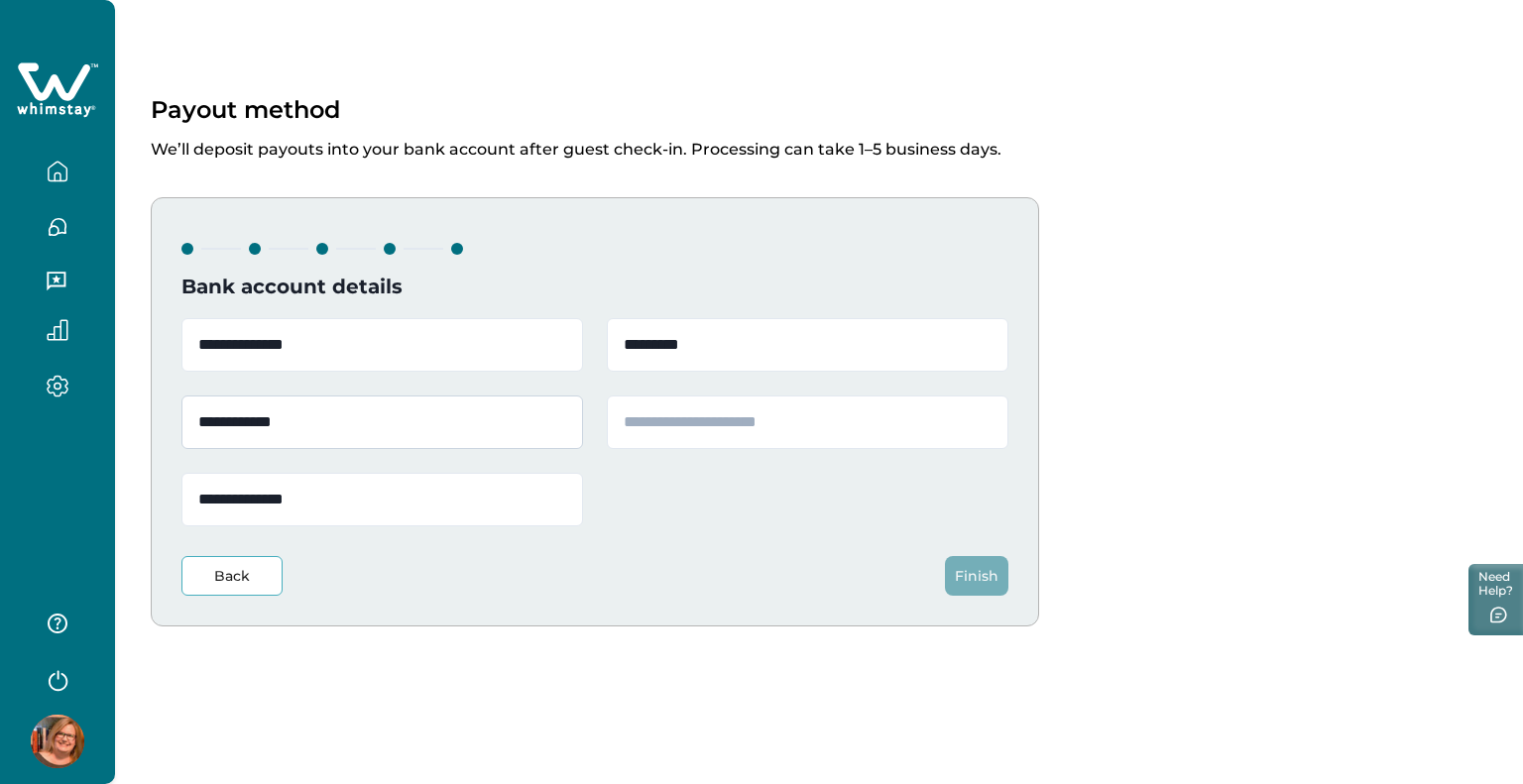 type on "**********" 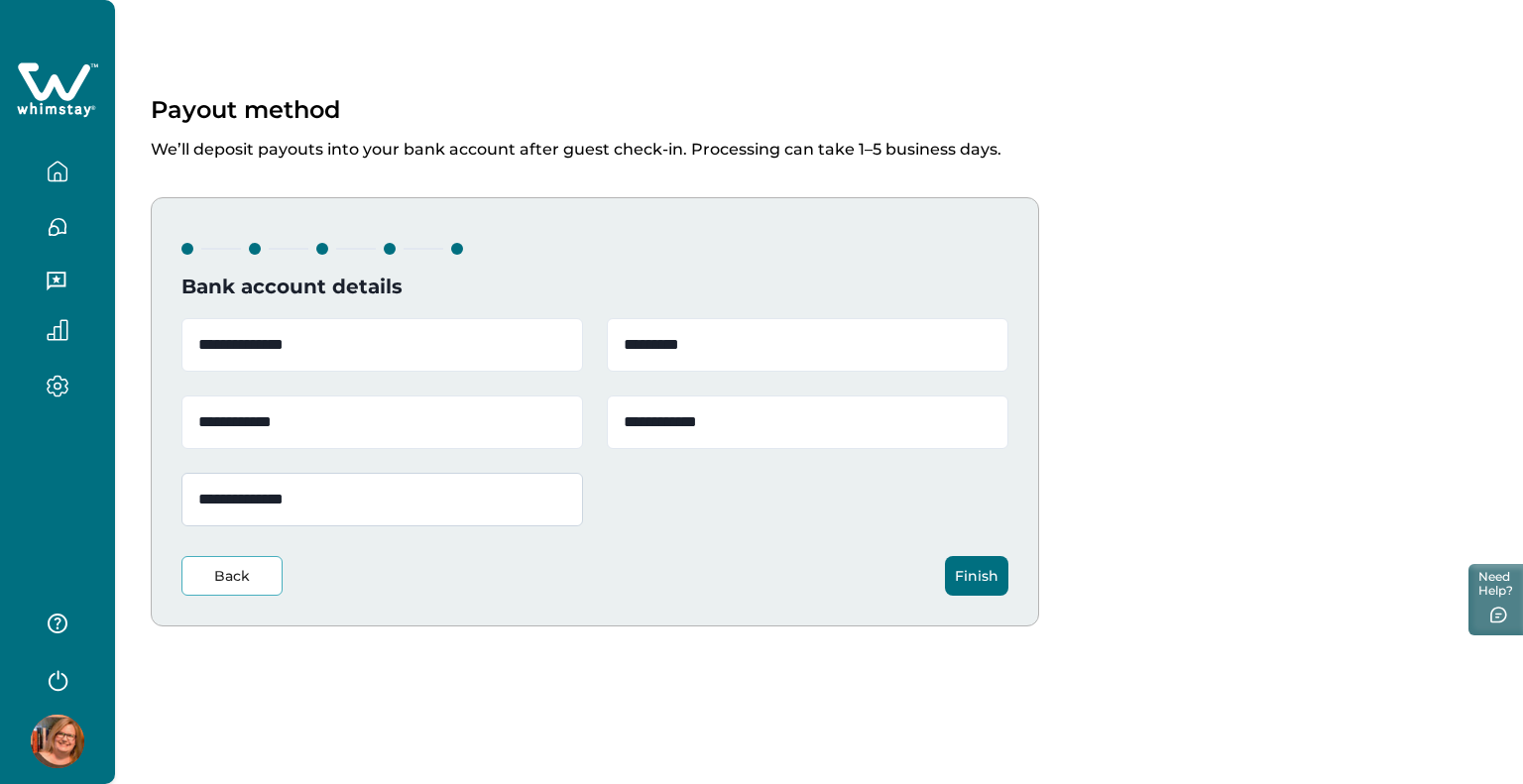type on "**********" 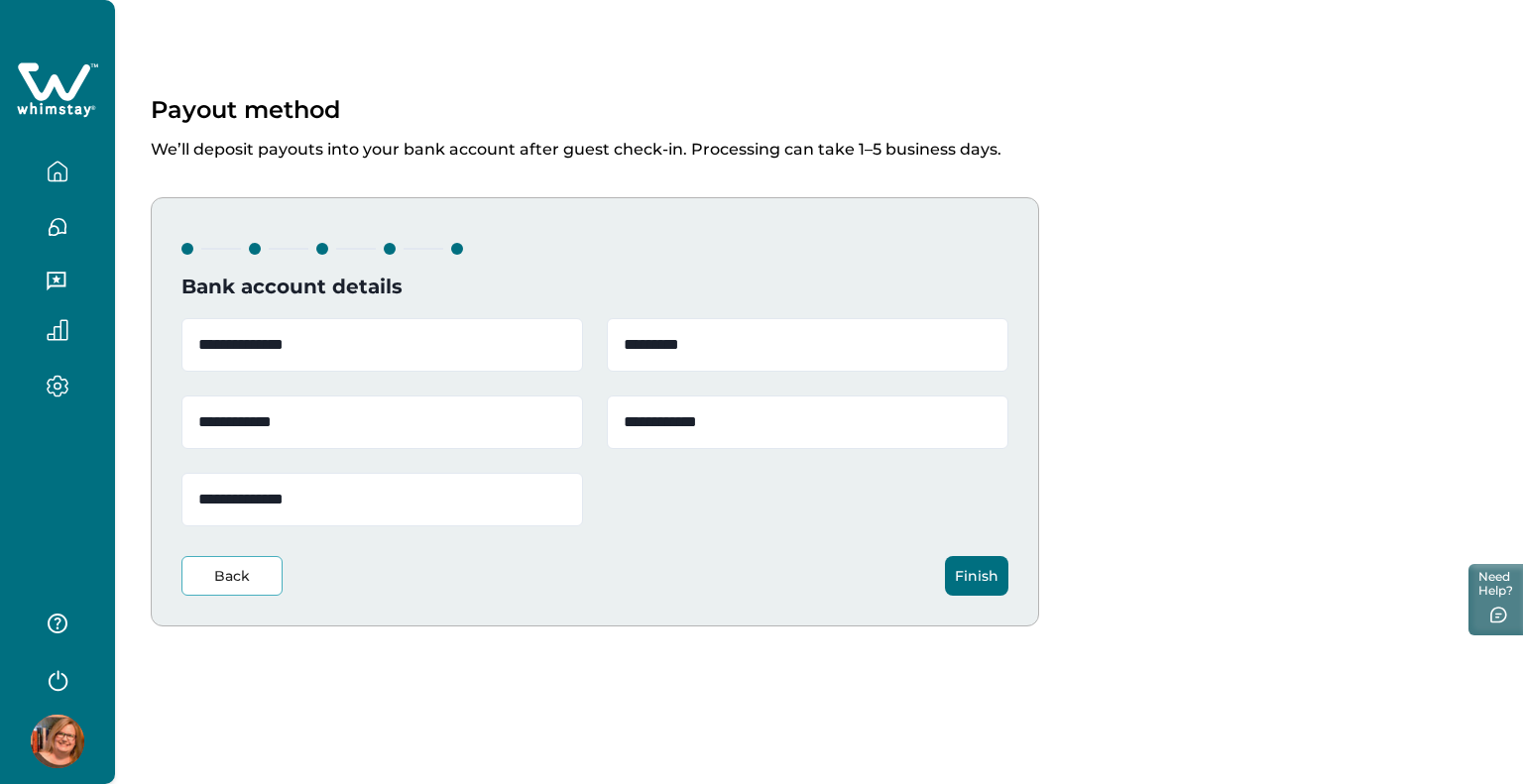 drag, startPoint x: 352, startPoint y: 491, endPoint x: 134, endPoint y: 483, distance: 218.1467 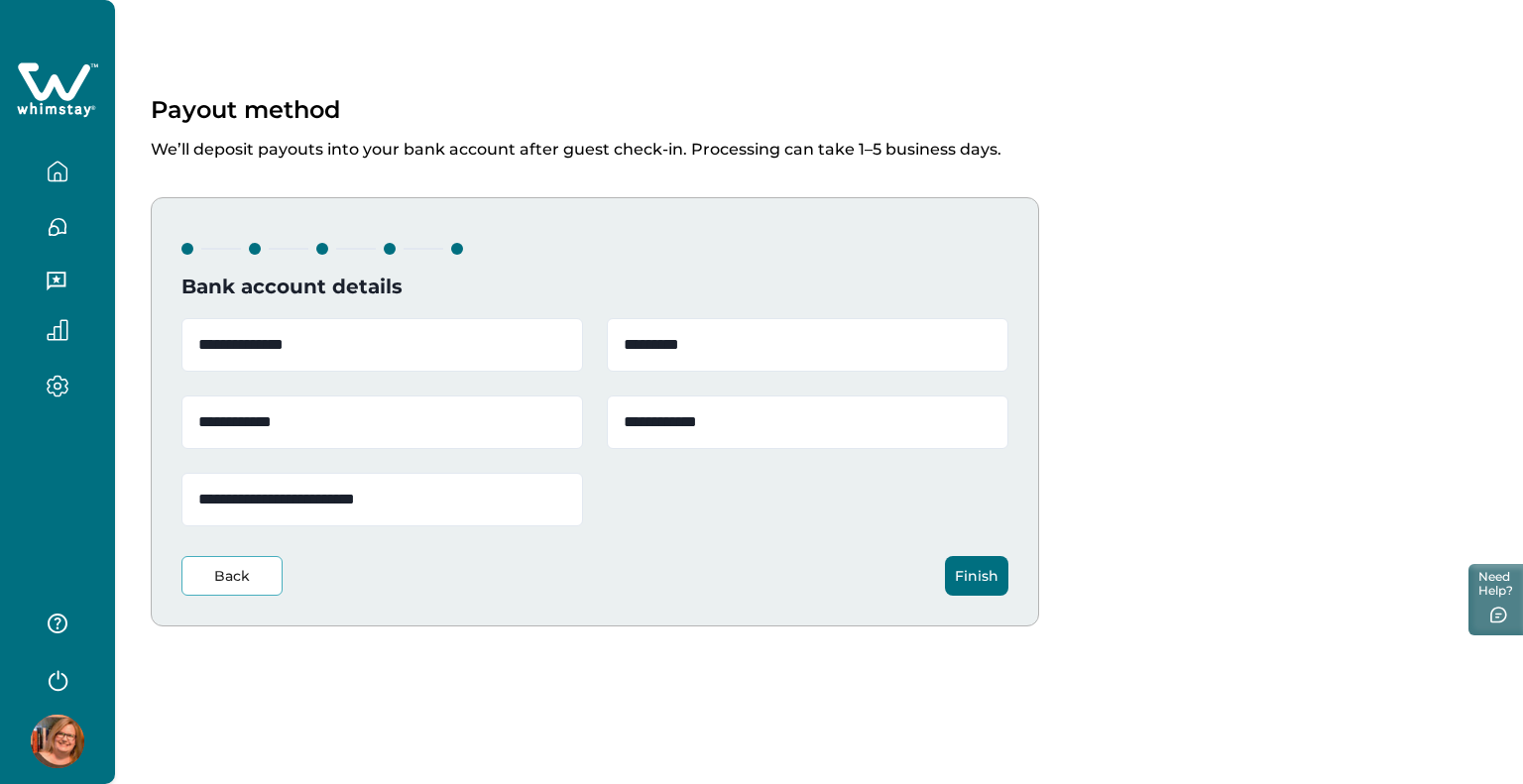 type on "**********" 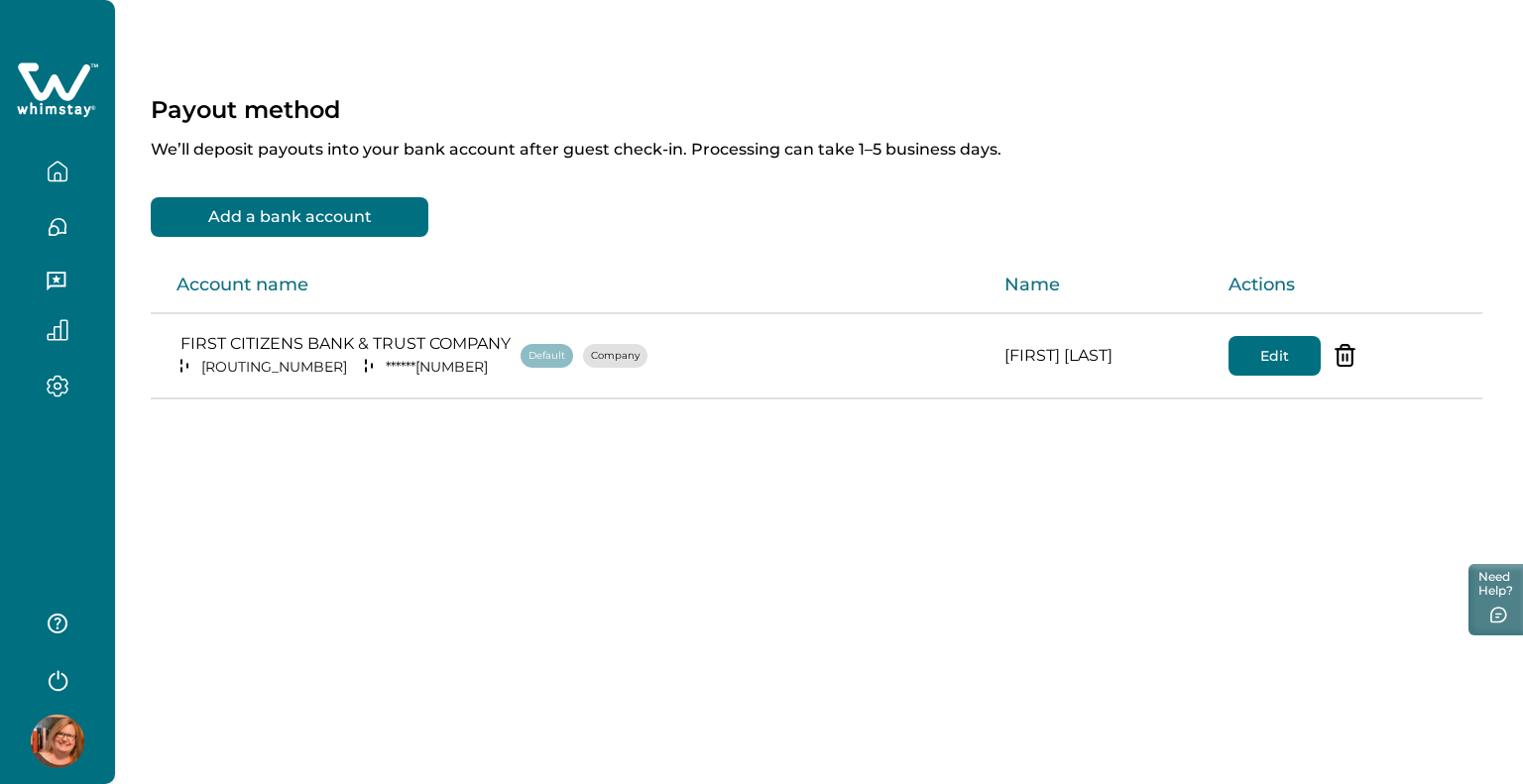 click 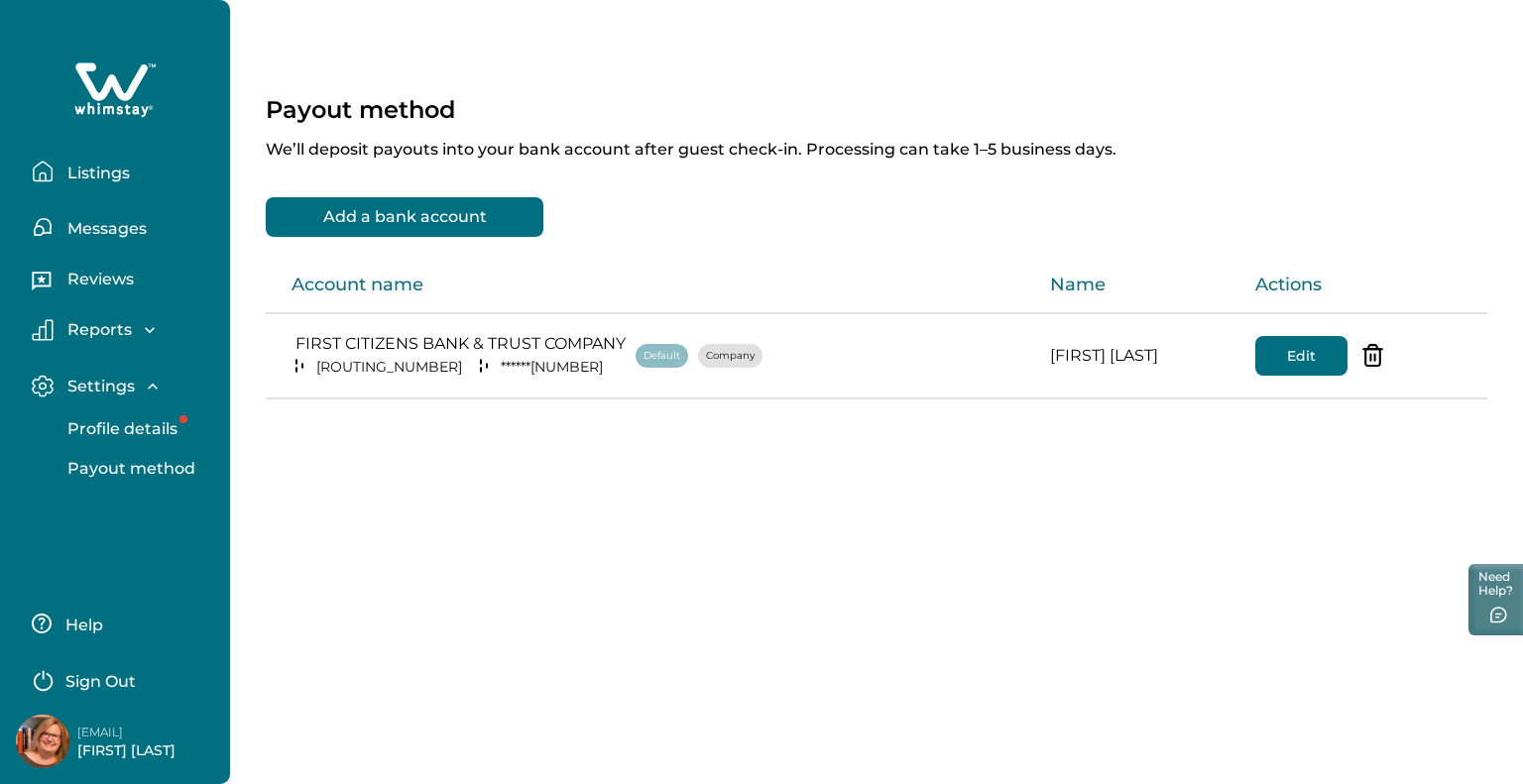 click on "Profile details" at bounding box center [137, 429] 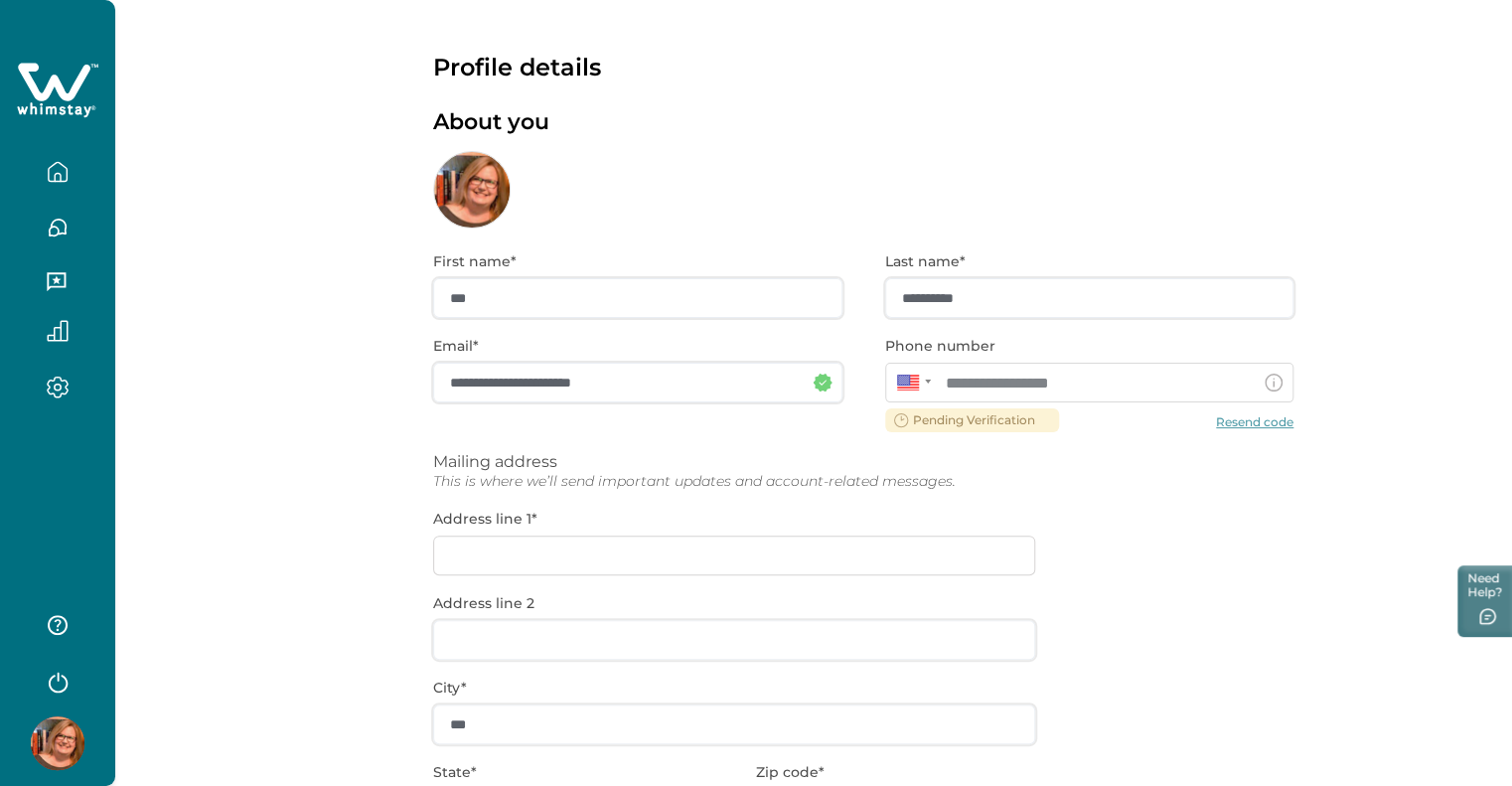 click on "**********" at bounding box center [863, 638] 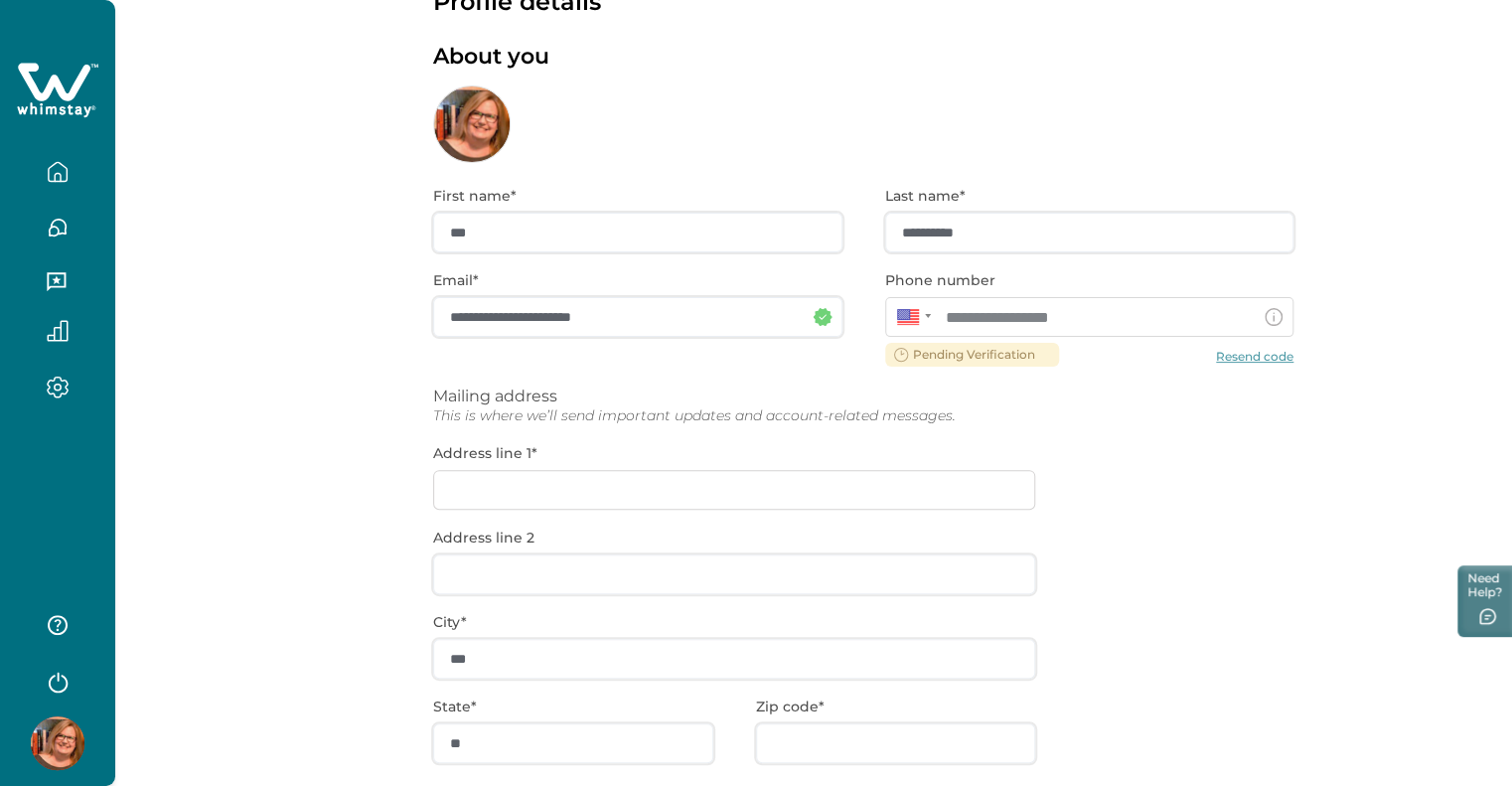 scroll, scrollTop: 99, scrollLeft: 0, axis: vertical 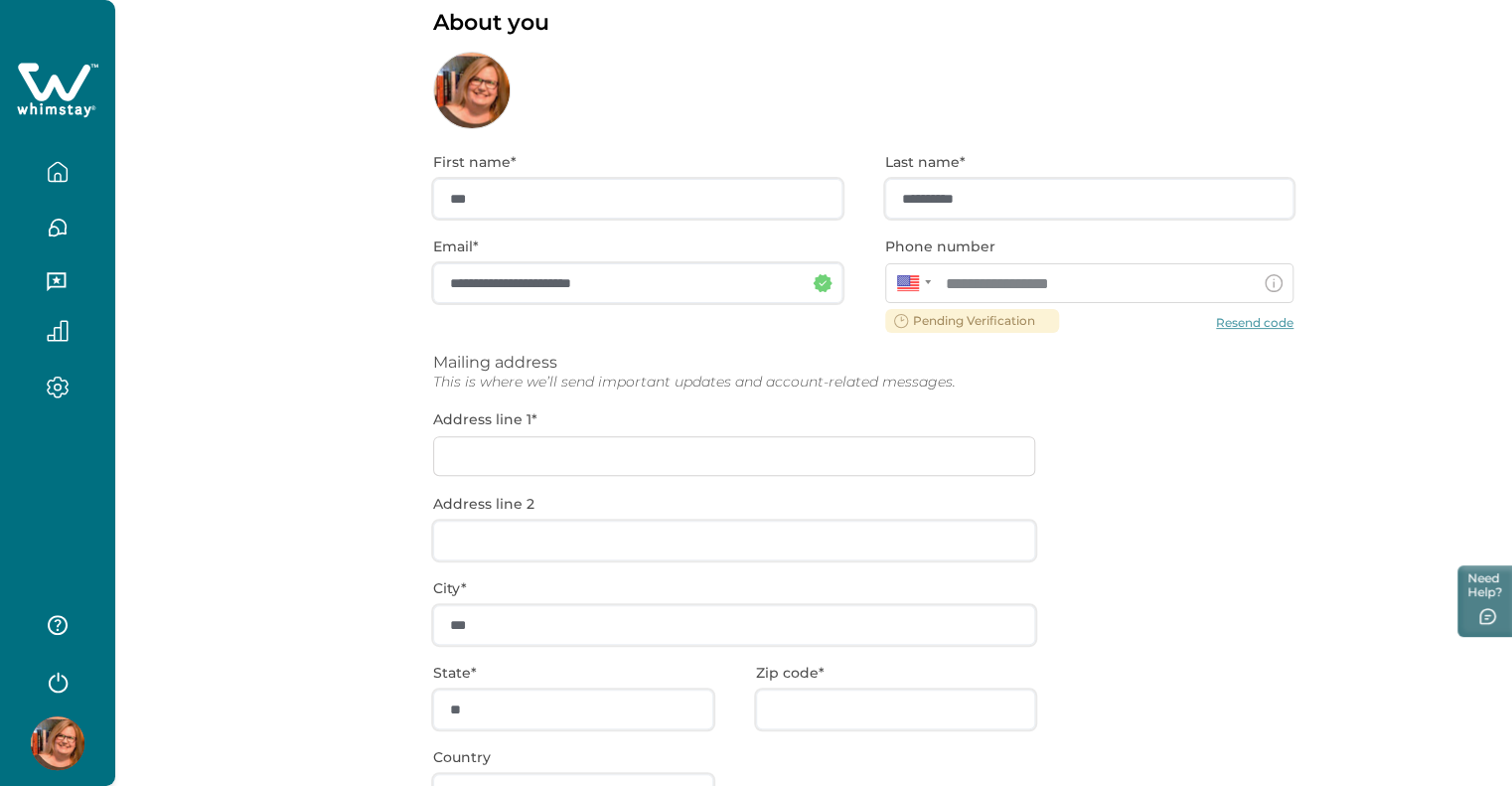 click on "**********" at bounding box center (863, 539) 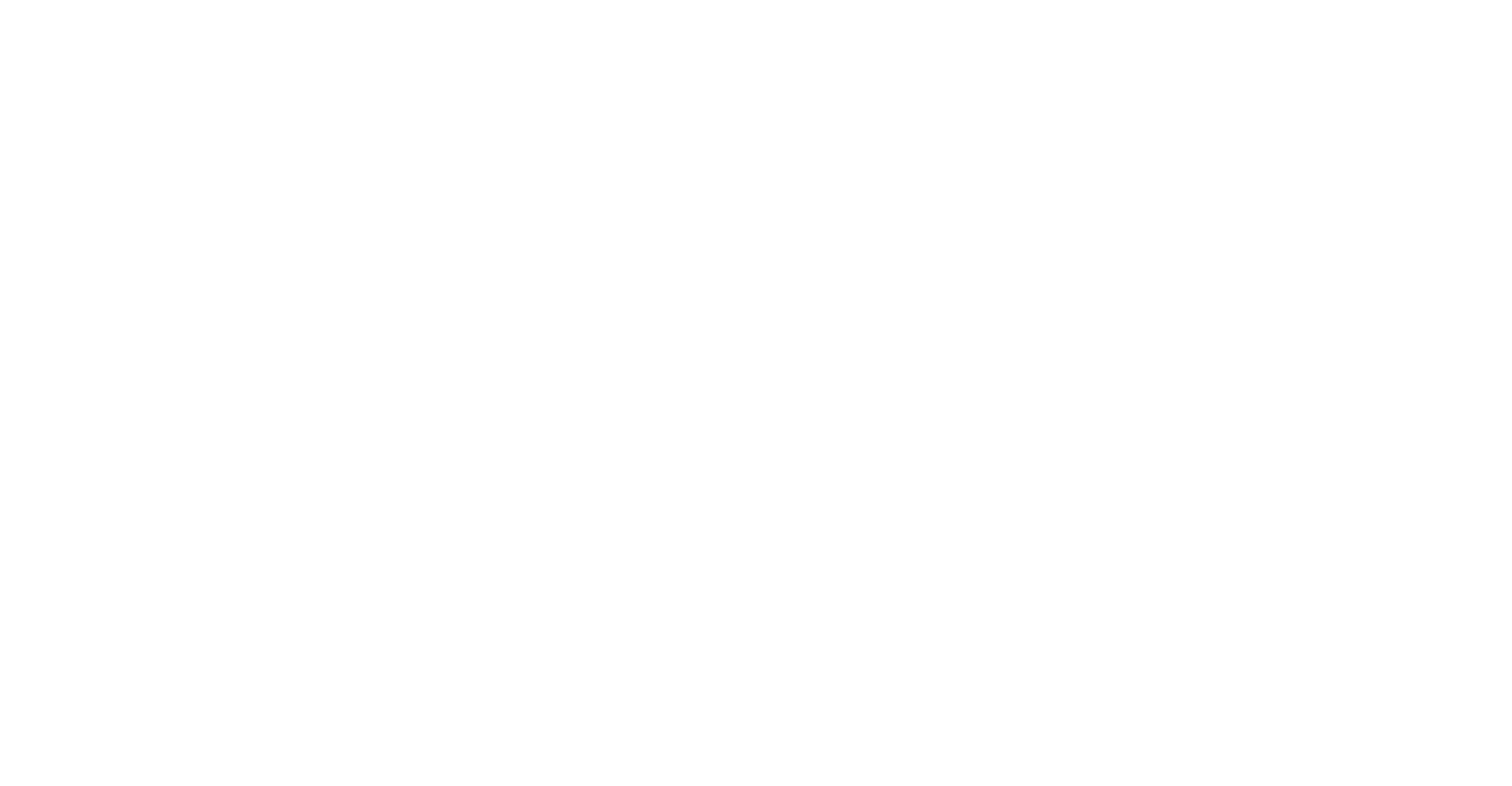 scroll, scrollTop: 0, scrollLeft: 0, axis: both 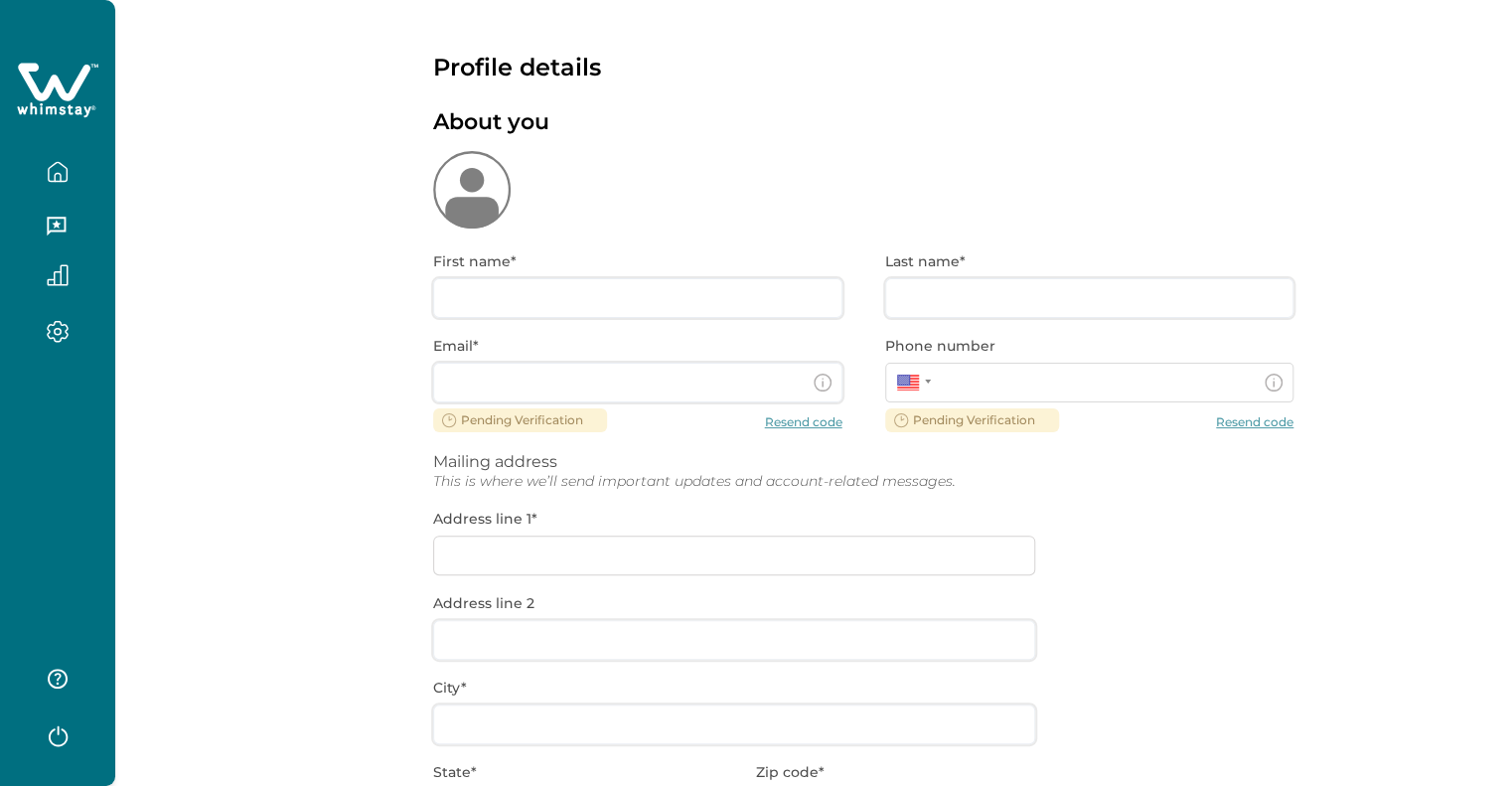 type on "***" 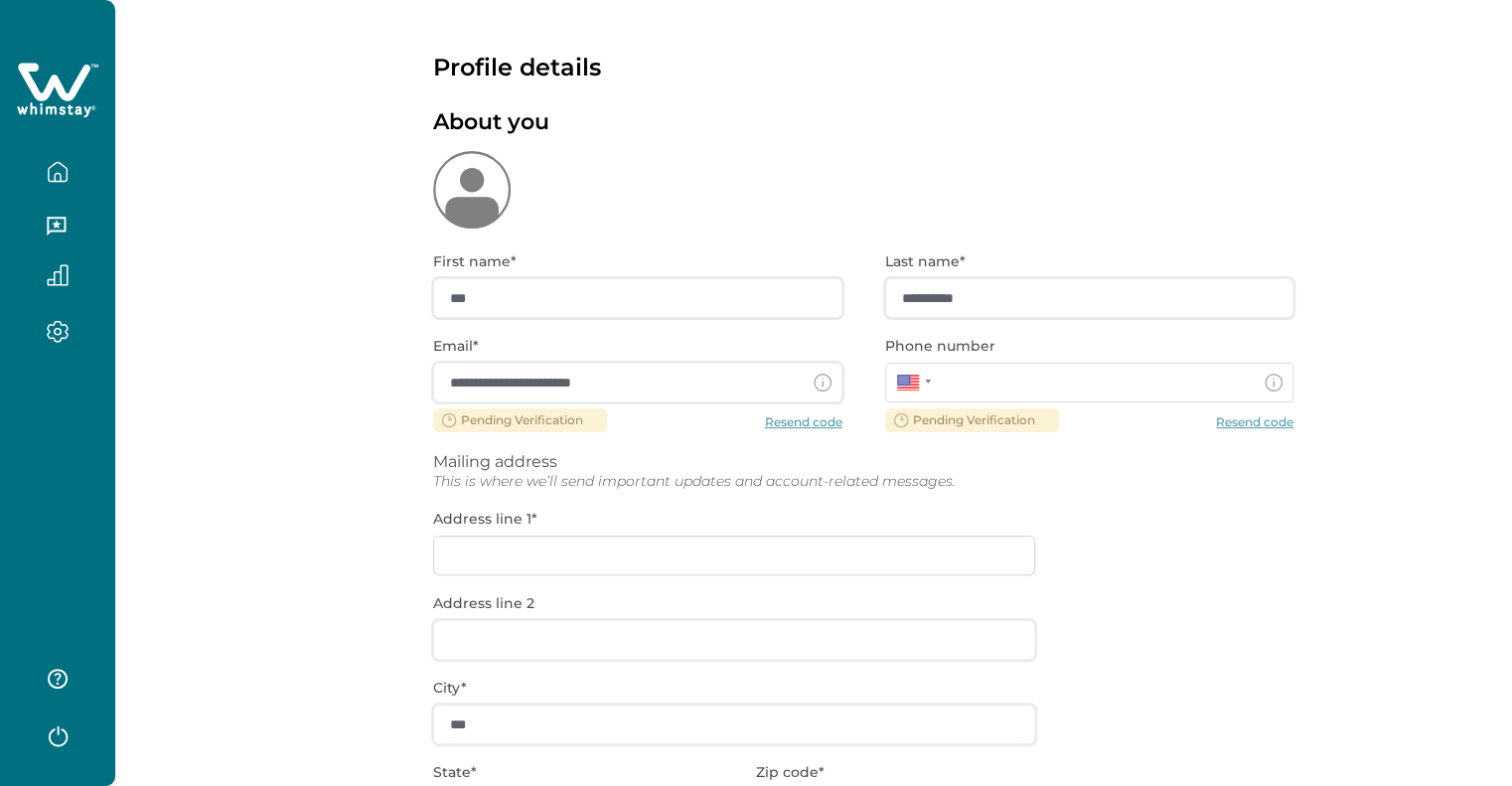 type on "**********" 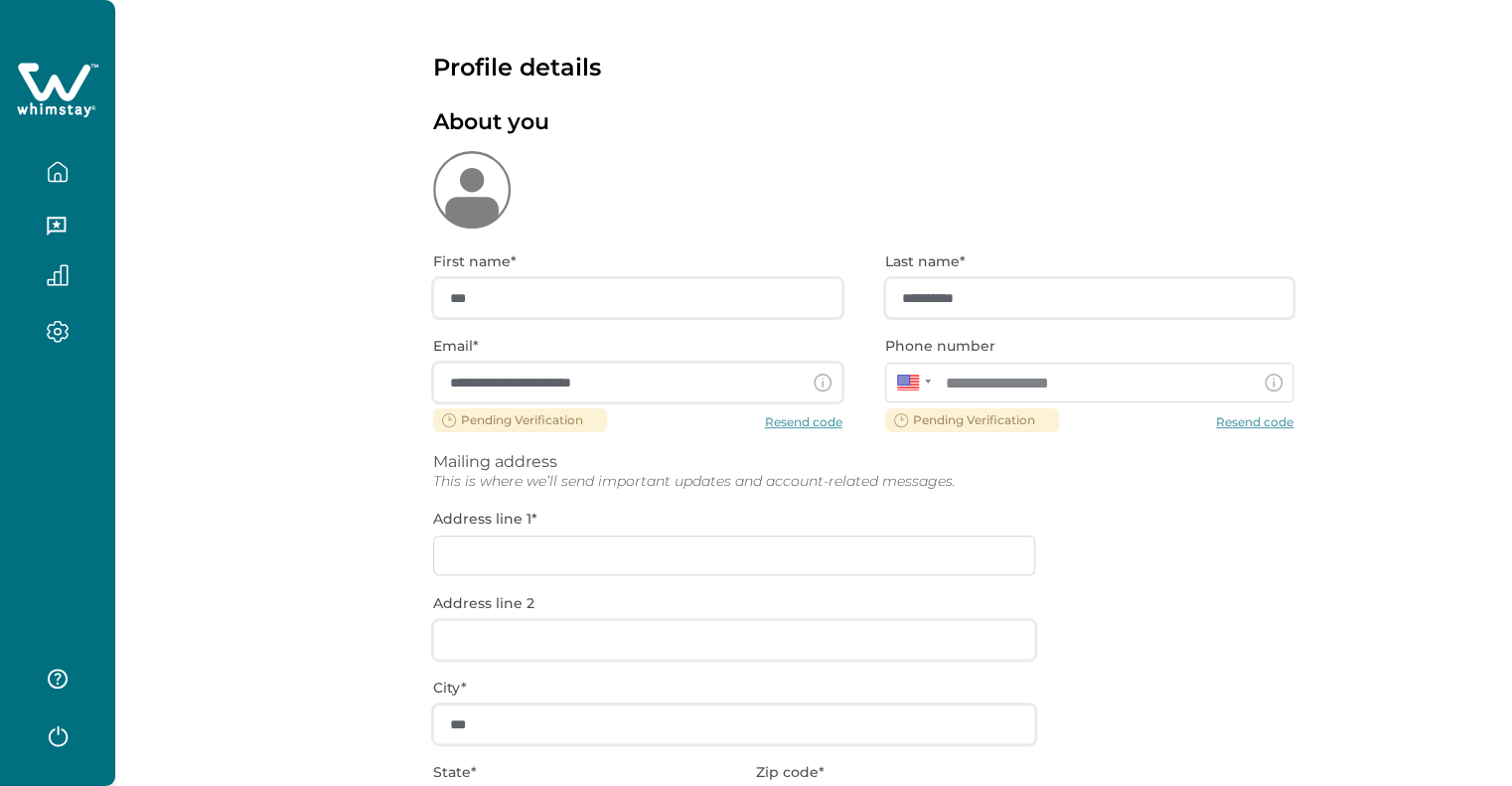 scroll, scrollTop: 0, scrollLeft: 0, axis: both 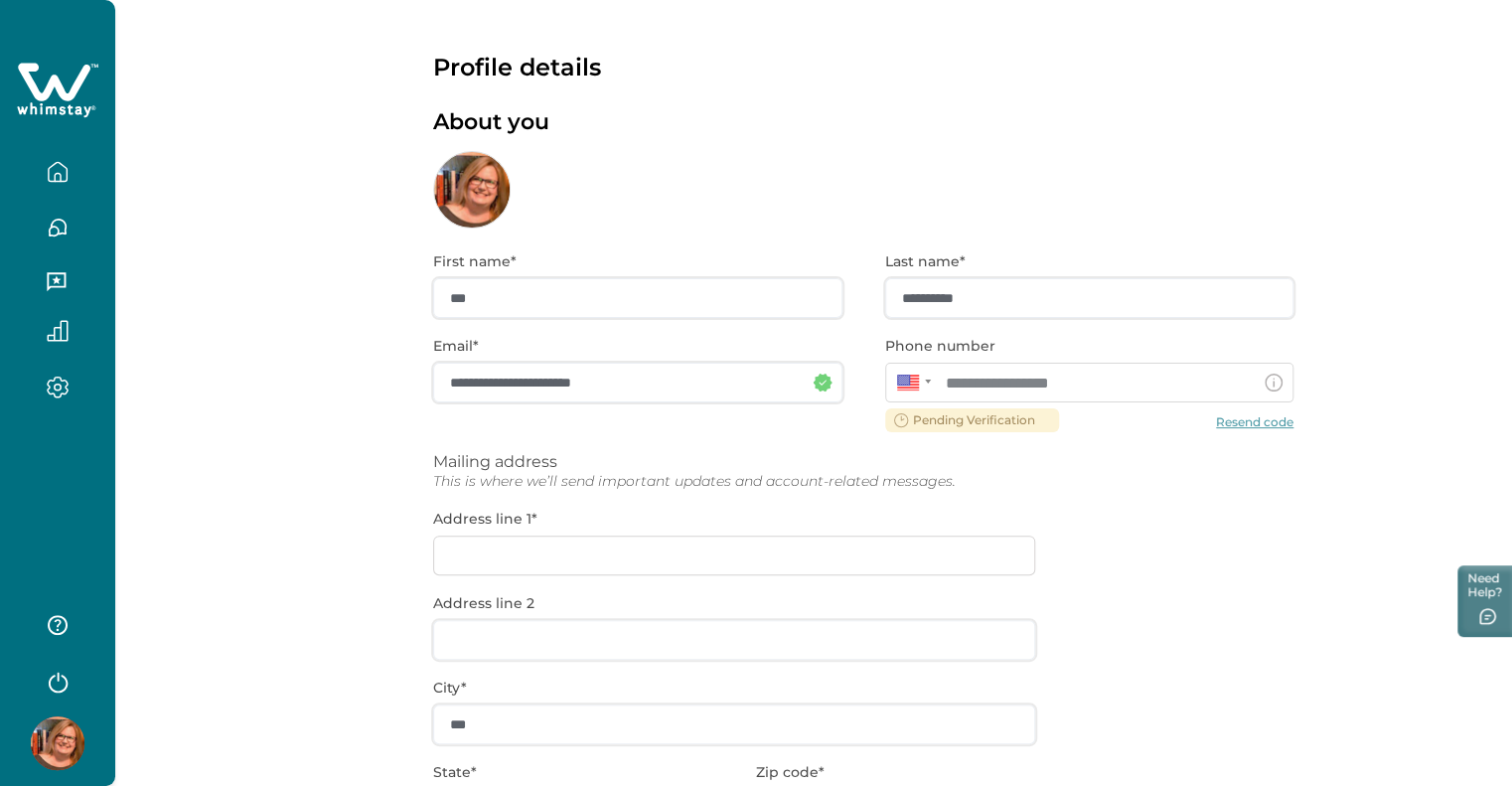 click on "**********" at bounding box center (863, 638) 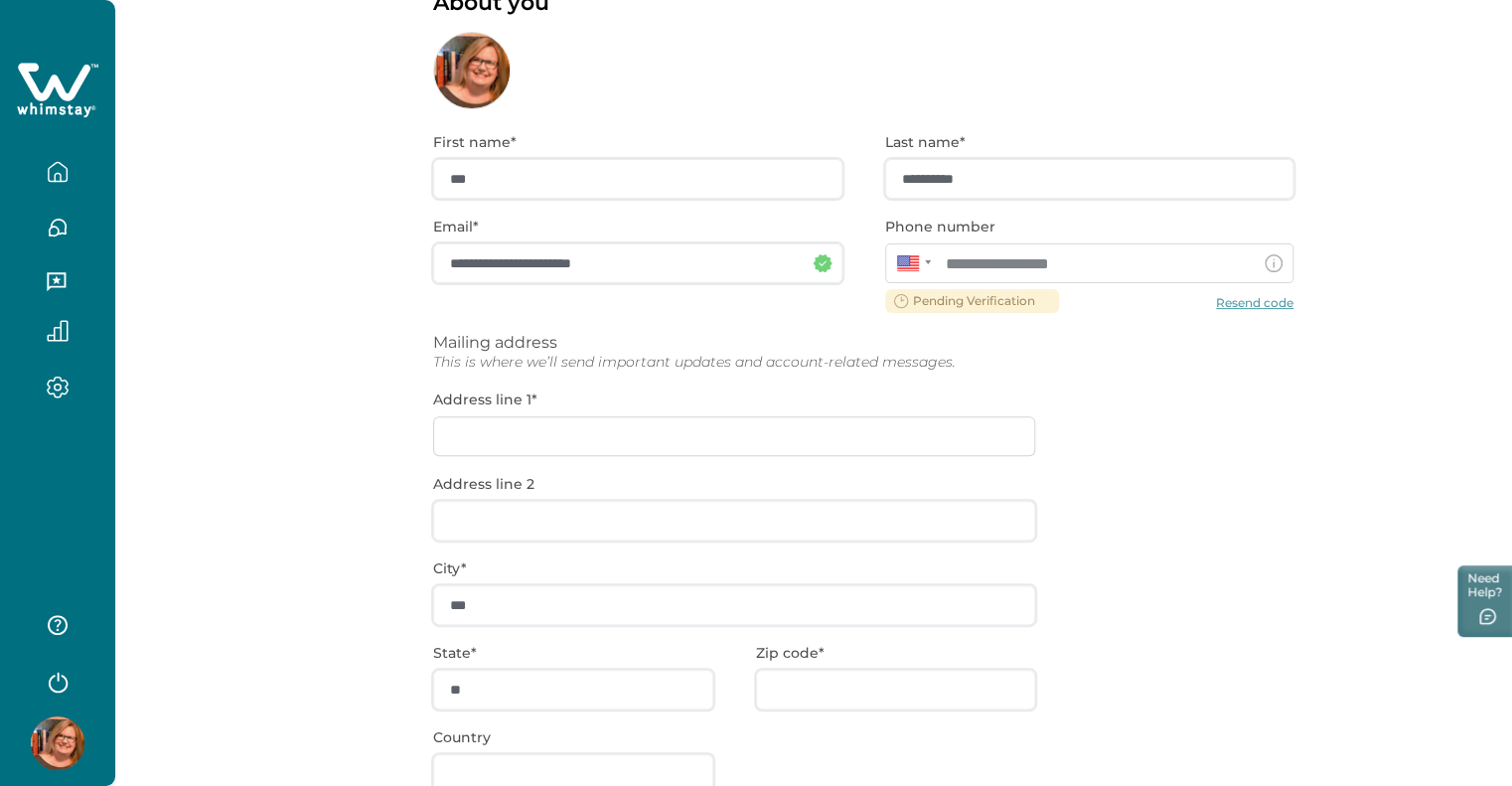 scroll, scrollTop: 199, scrollLeft: 0, axis: vertical 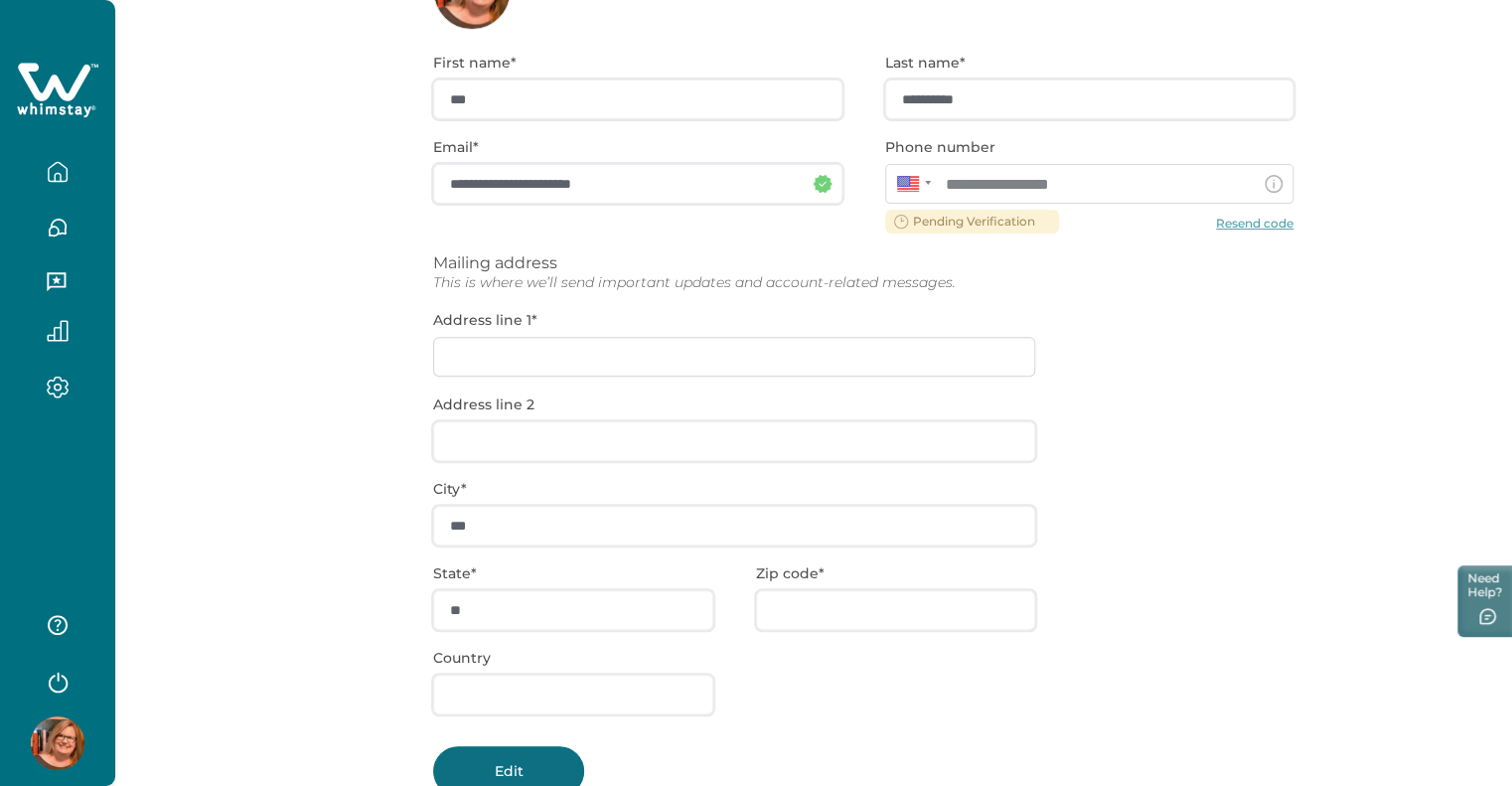 click on "Edit" at bounding box center (509, 771) 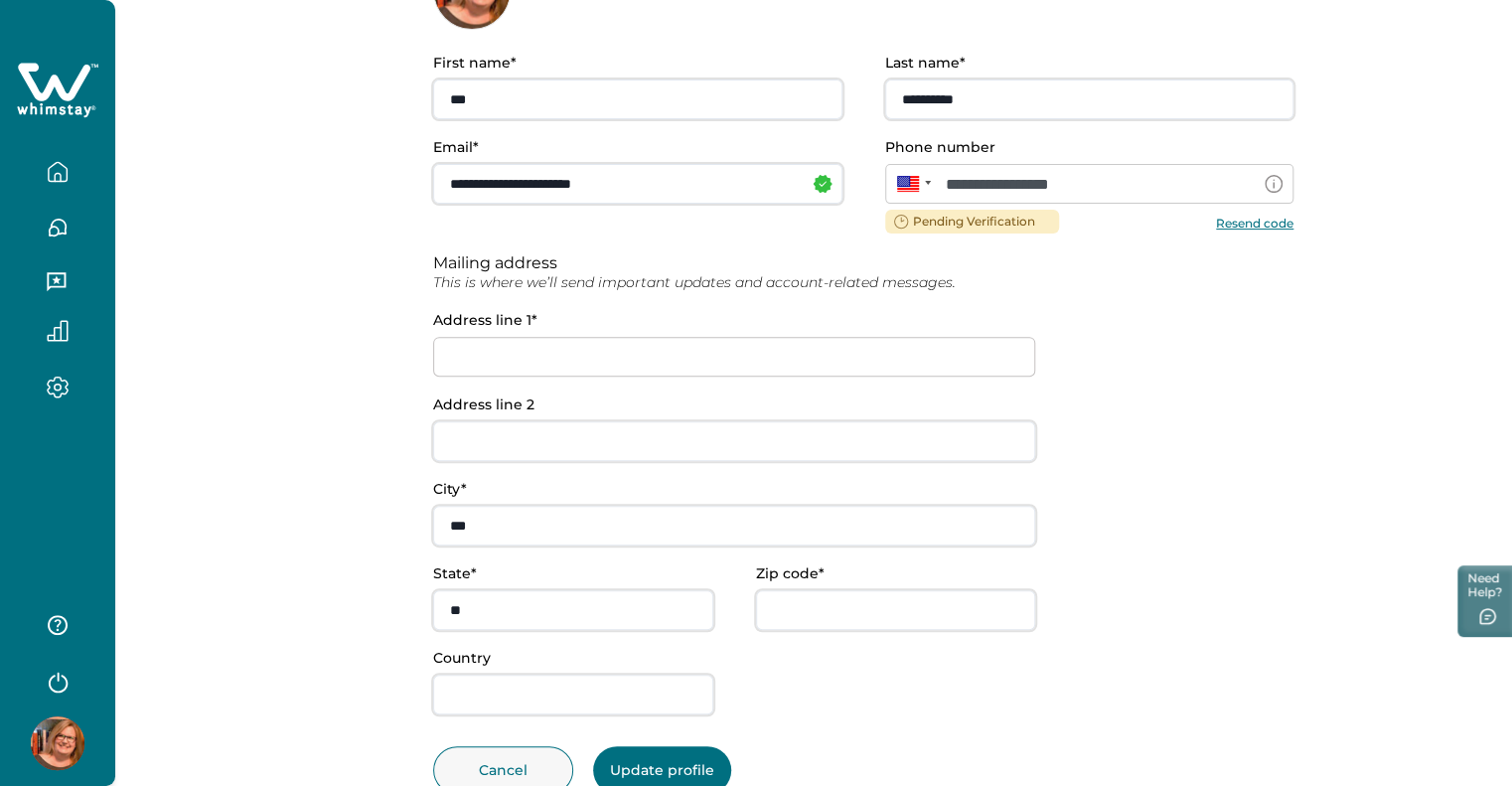 click on "Resend code" at bounding box center [1255, 222] 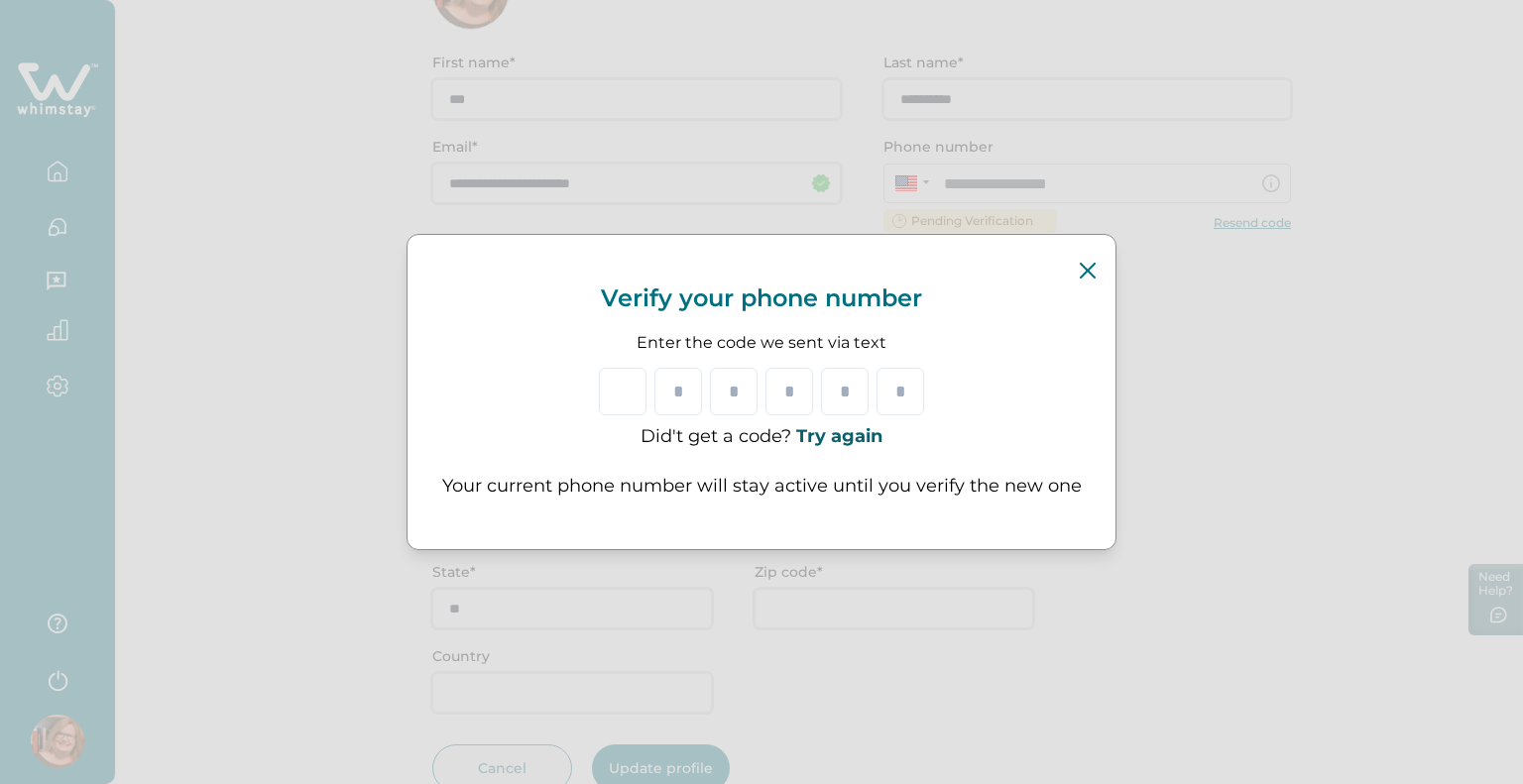 type on "*" 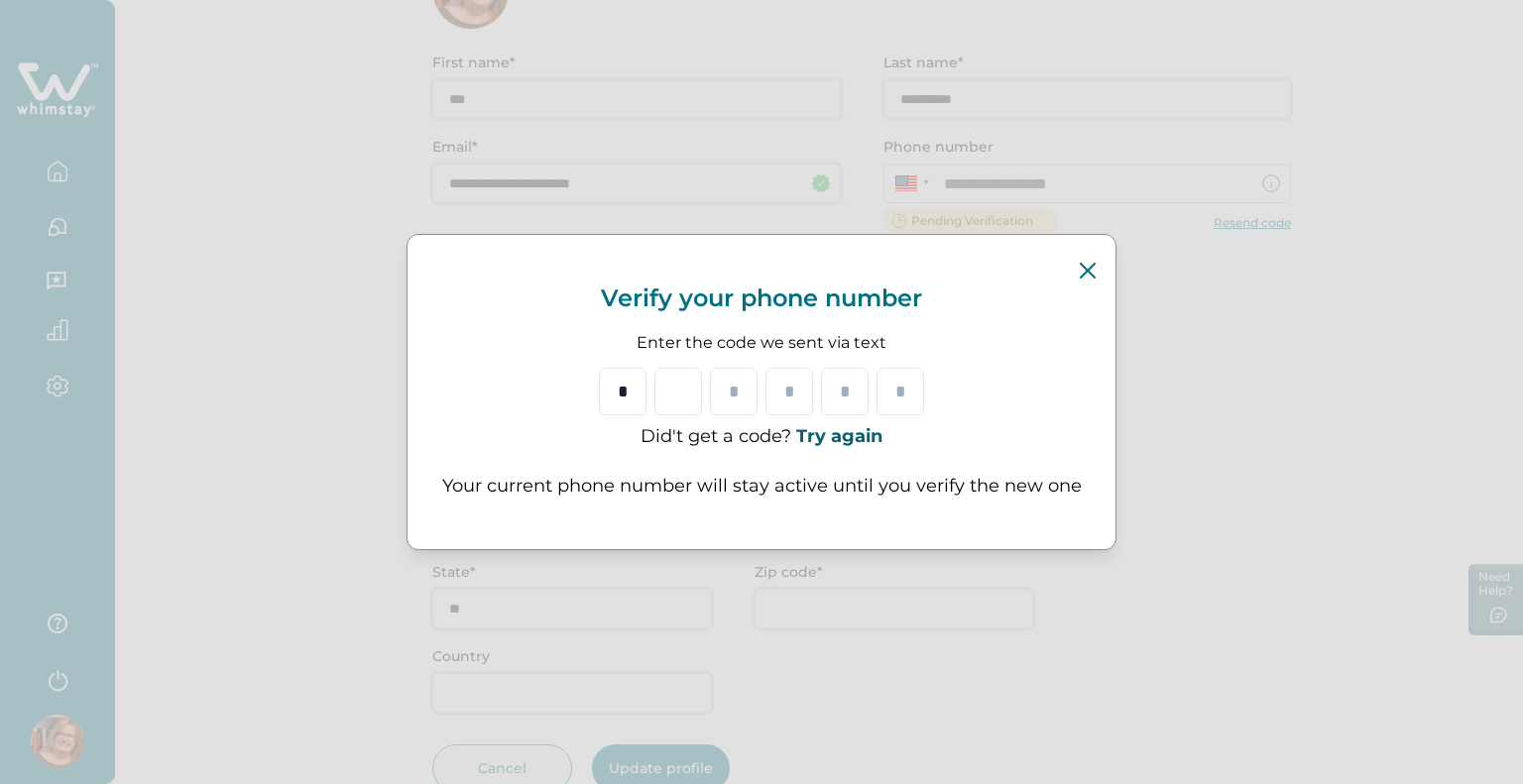 type on "*" 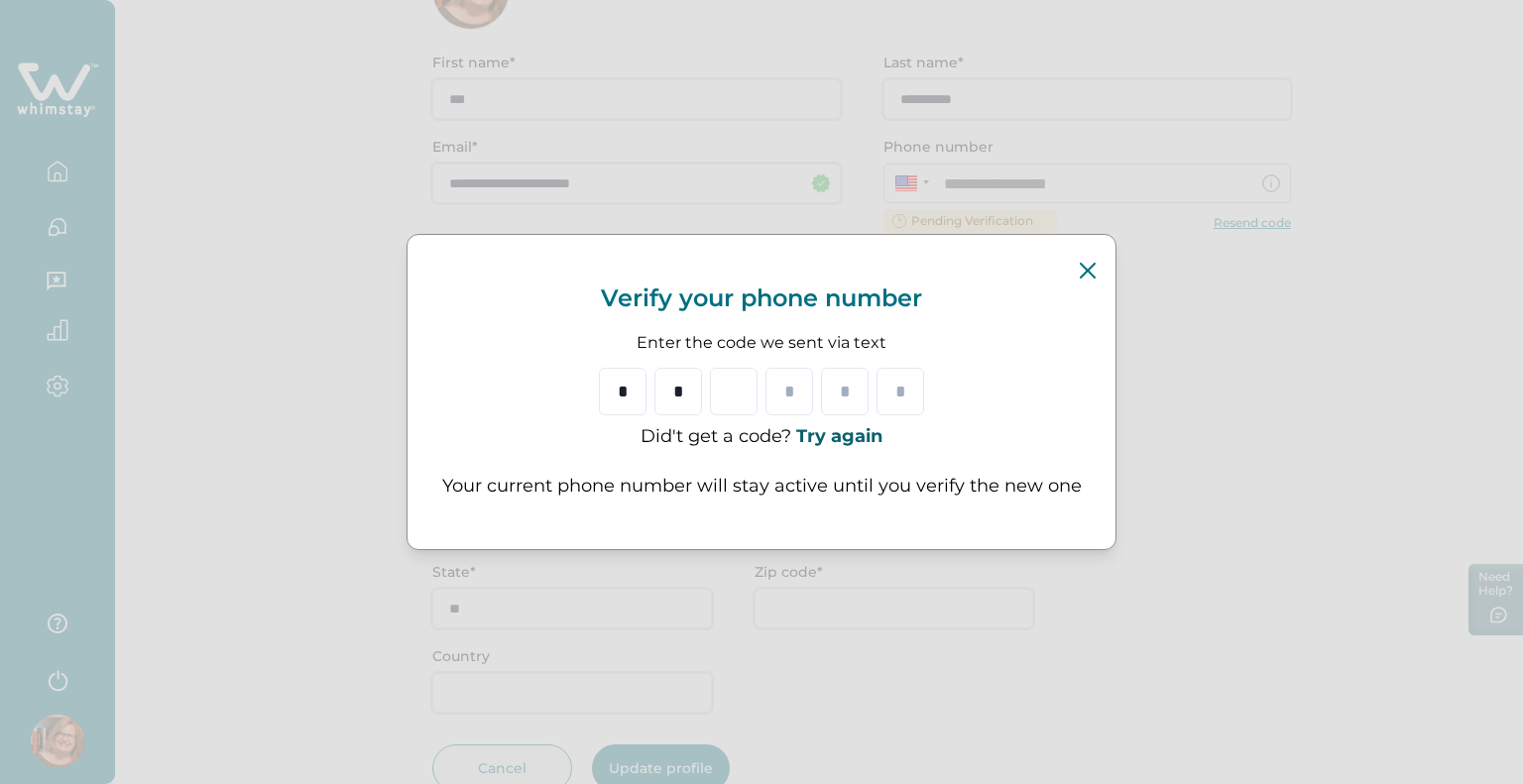 type on "*" 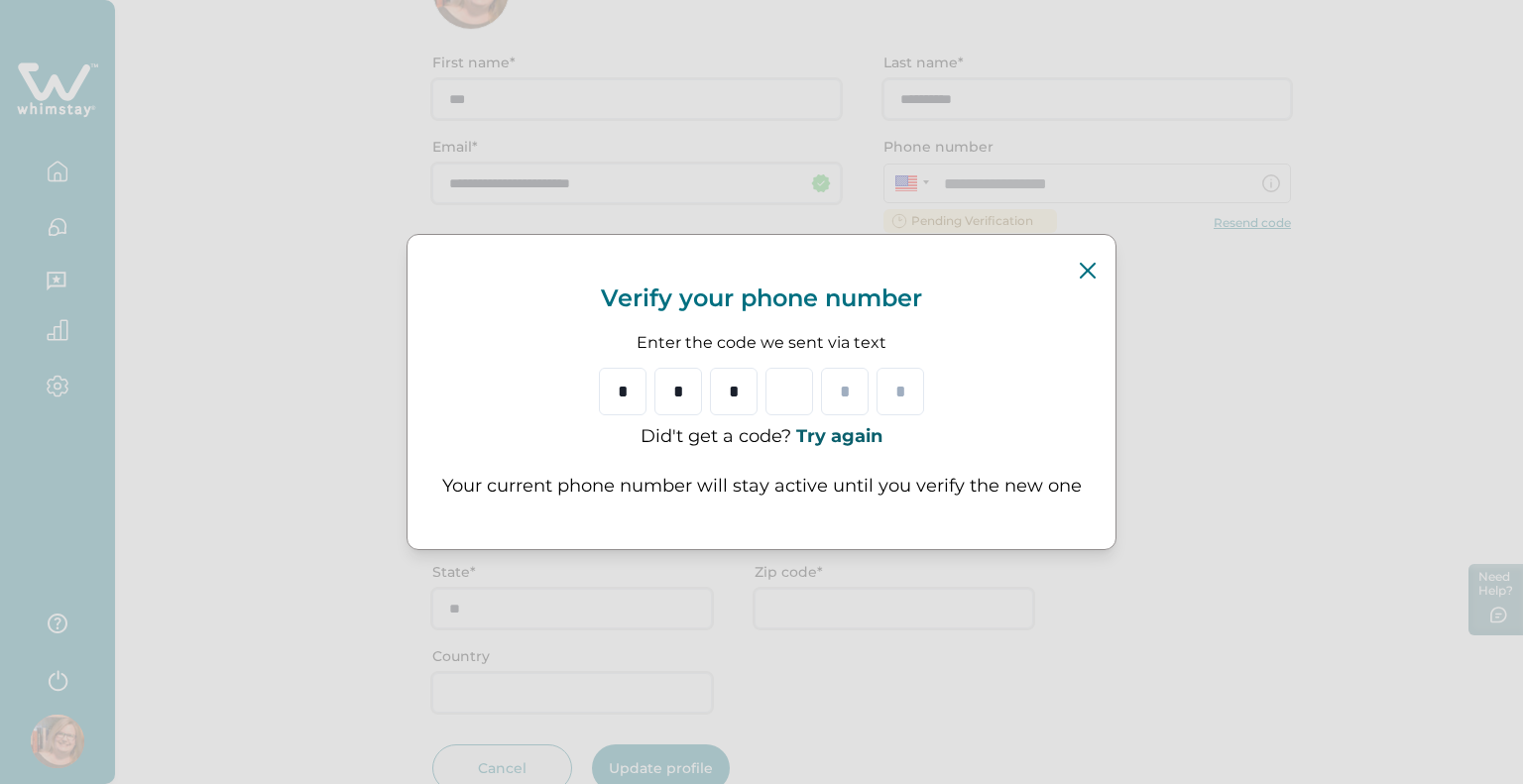 type on "*" 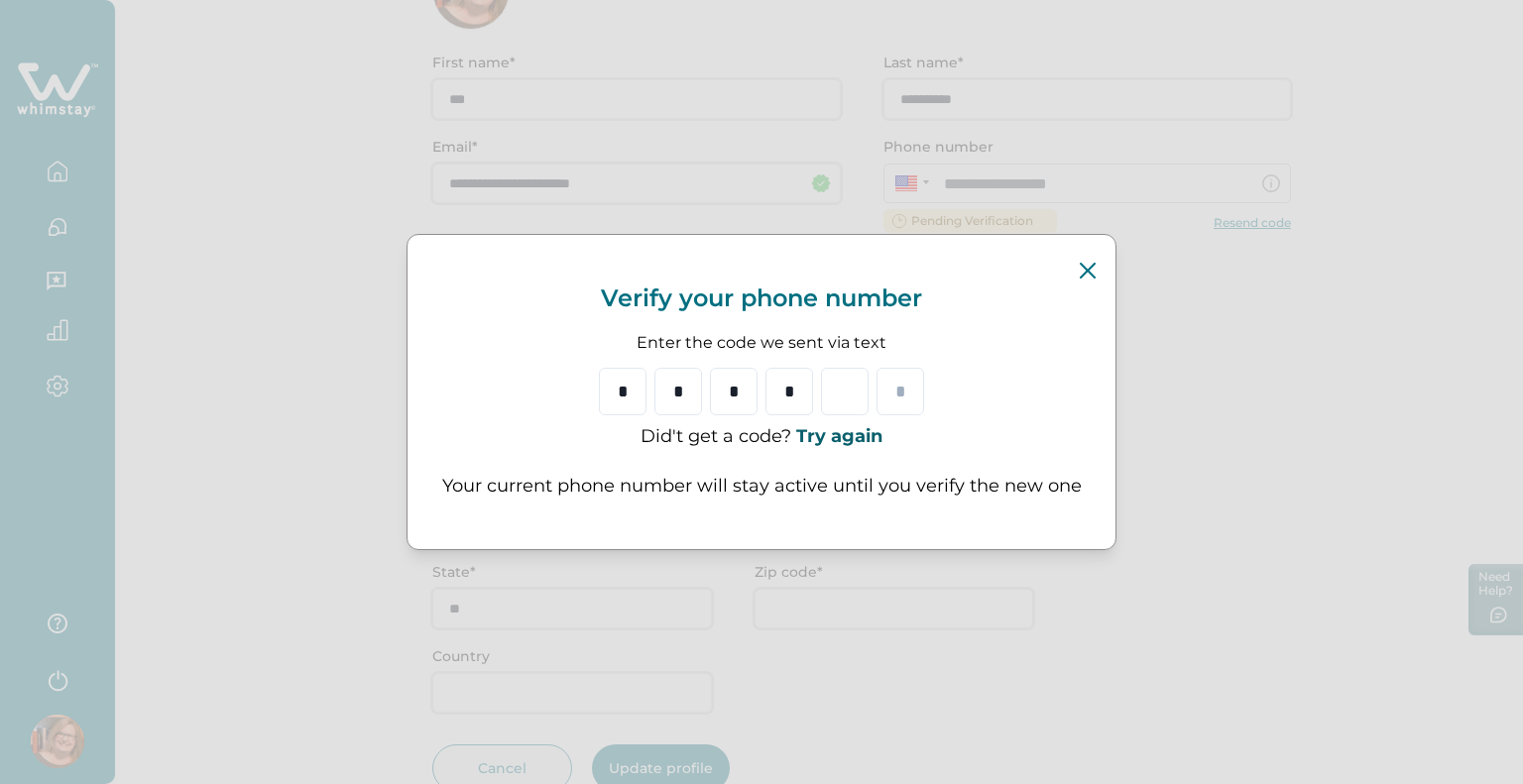 type on "*" 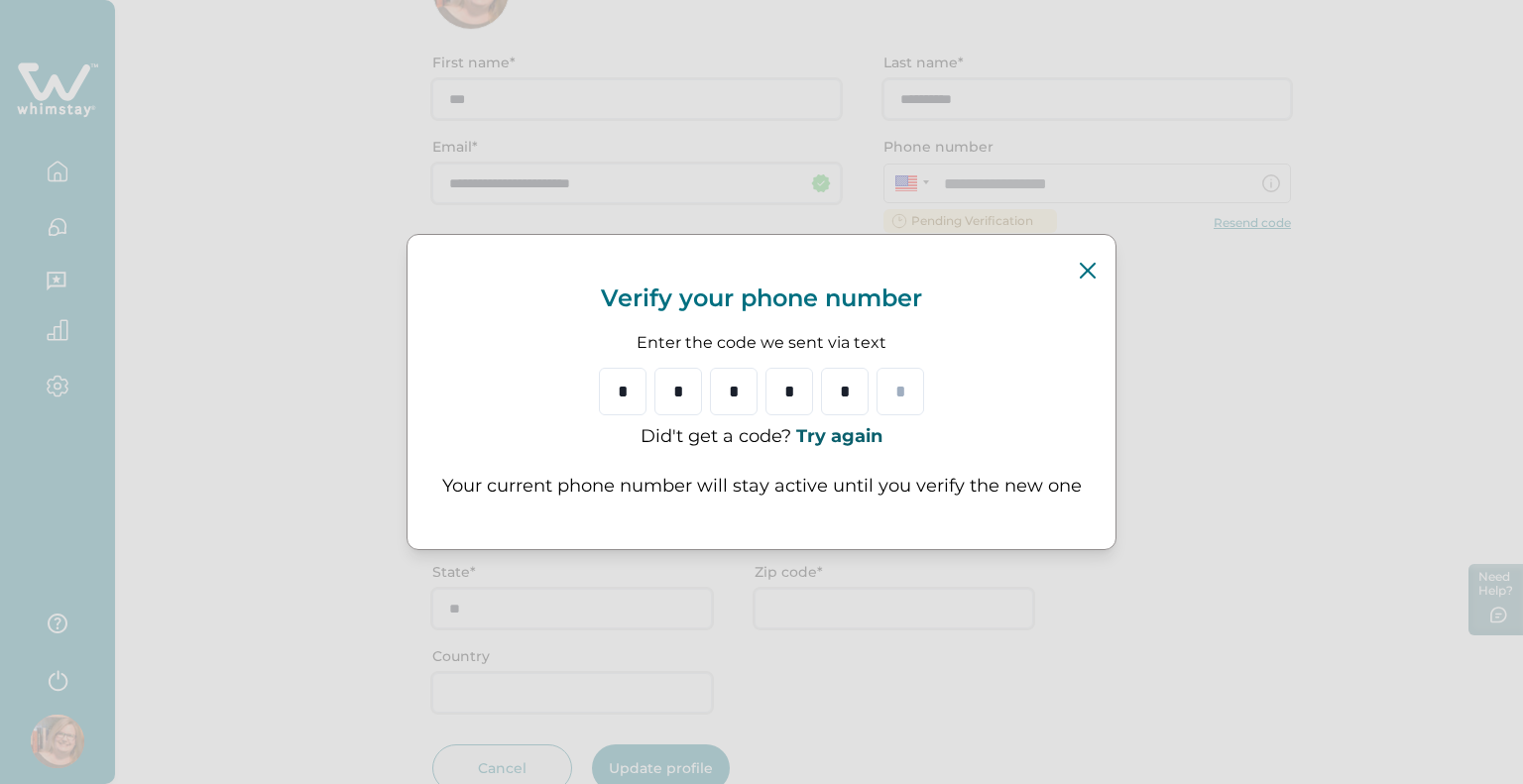 type on "*" 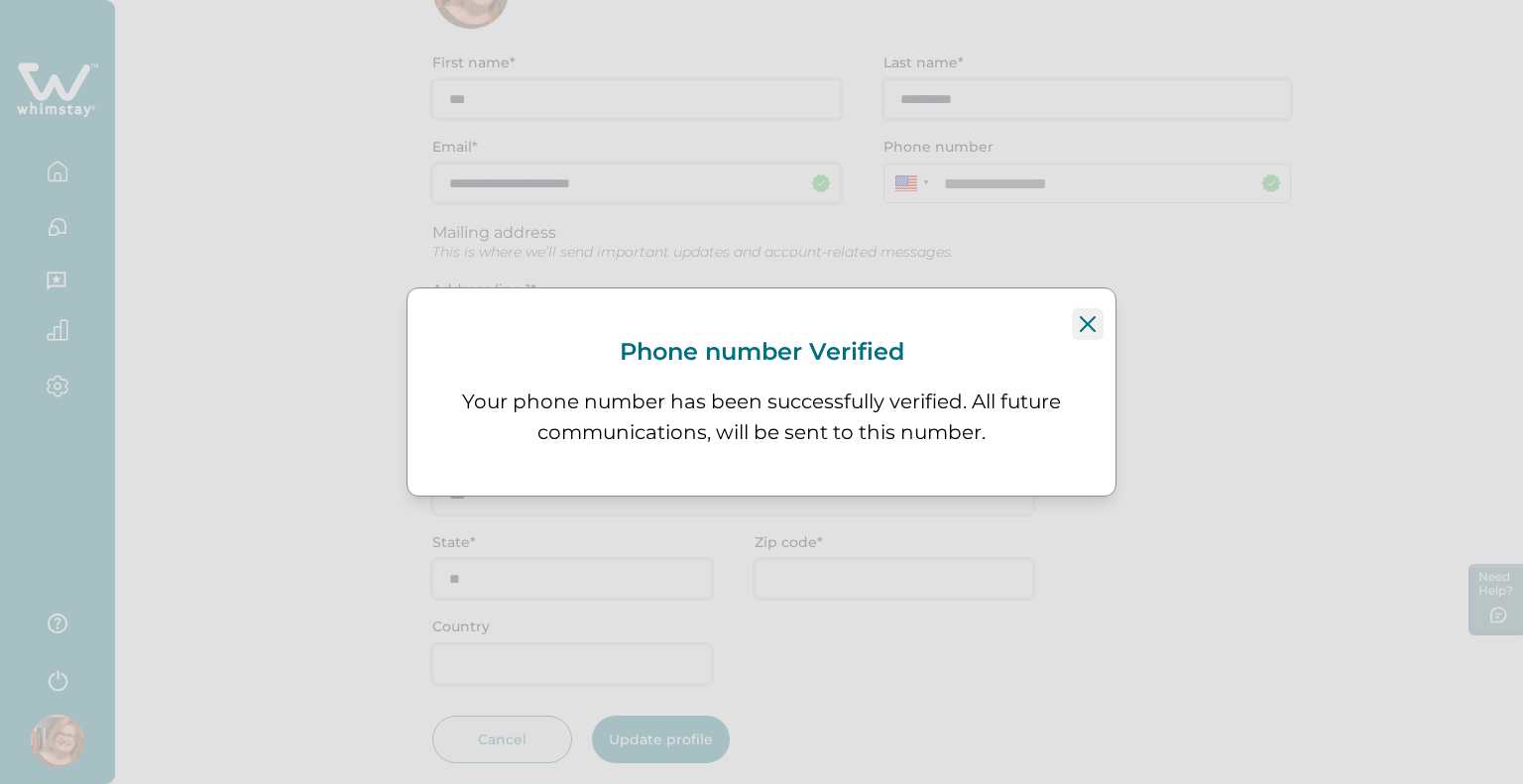click 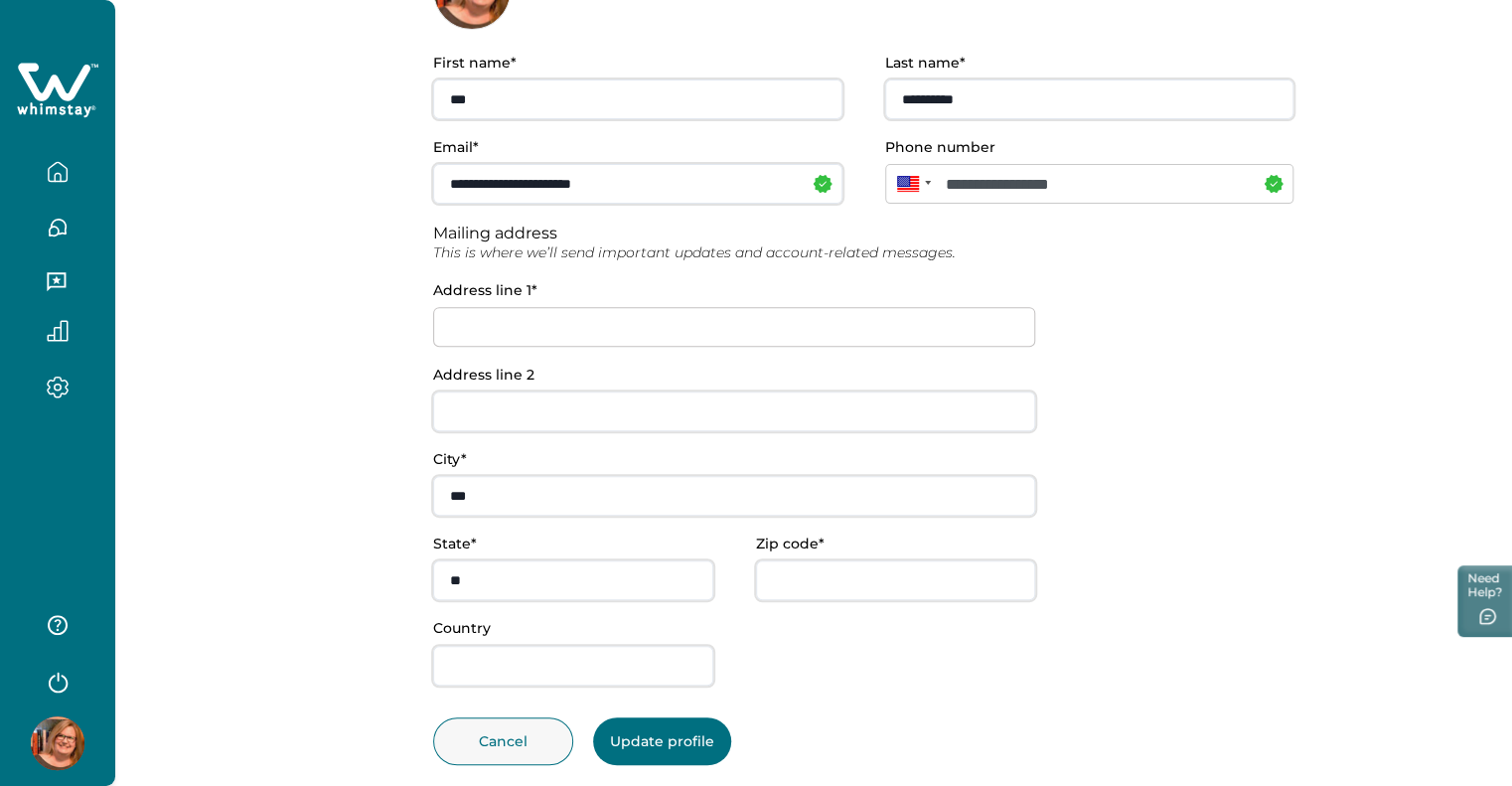 click at bounding box center [734, 327] 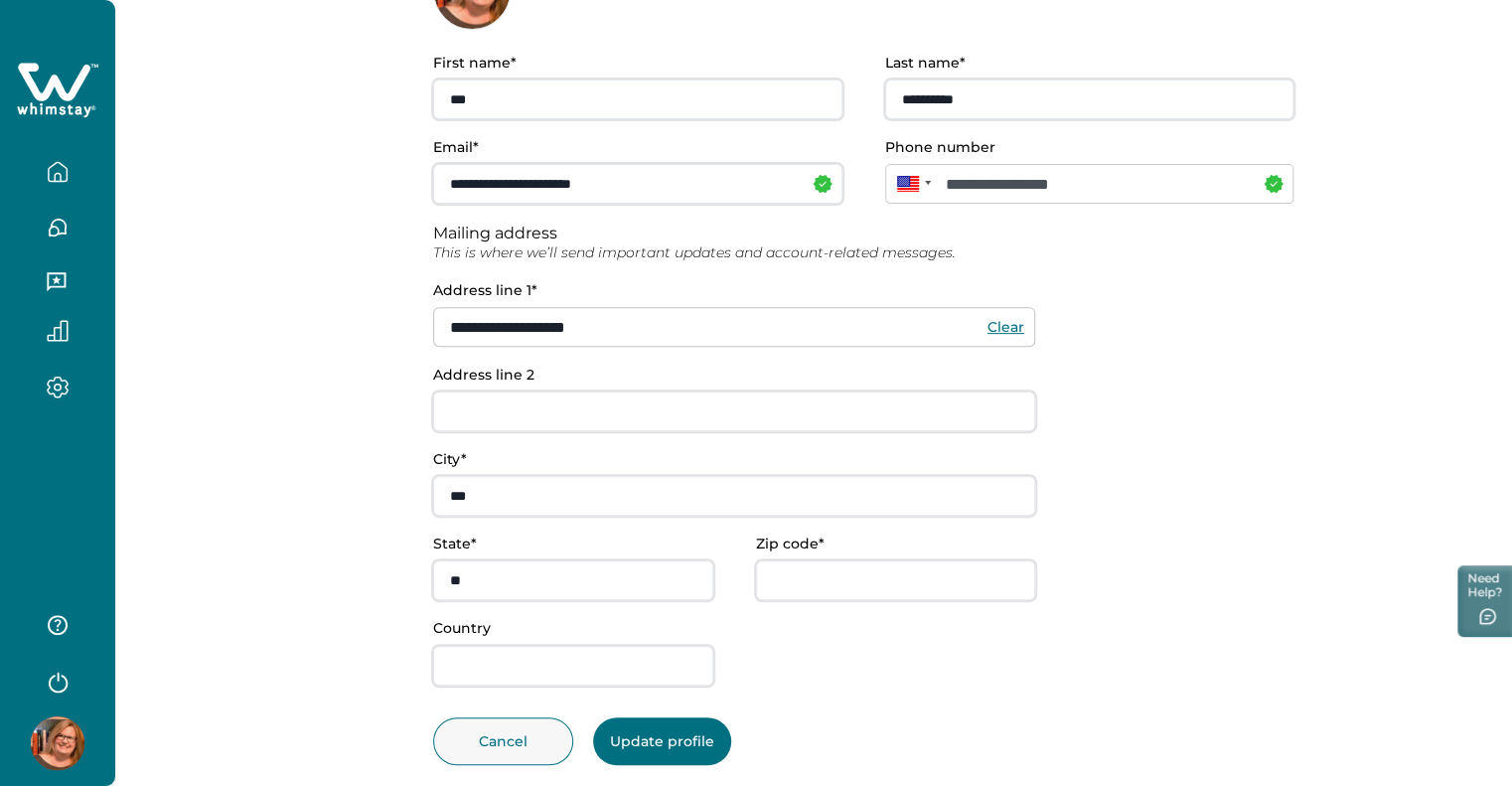type on "**********" 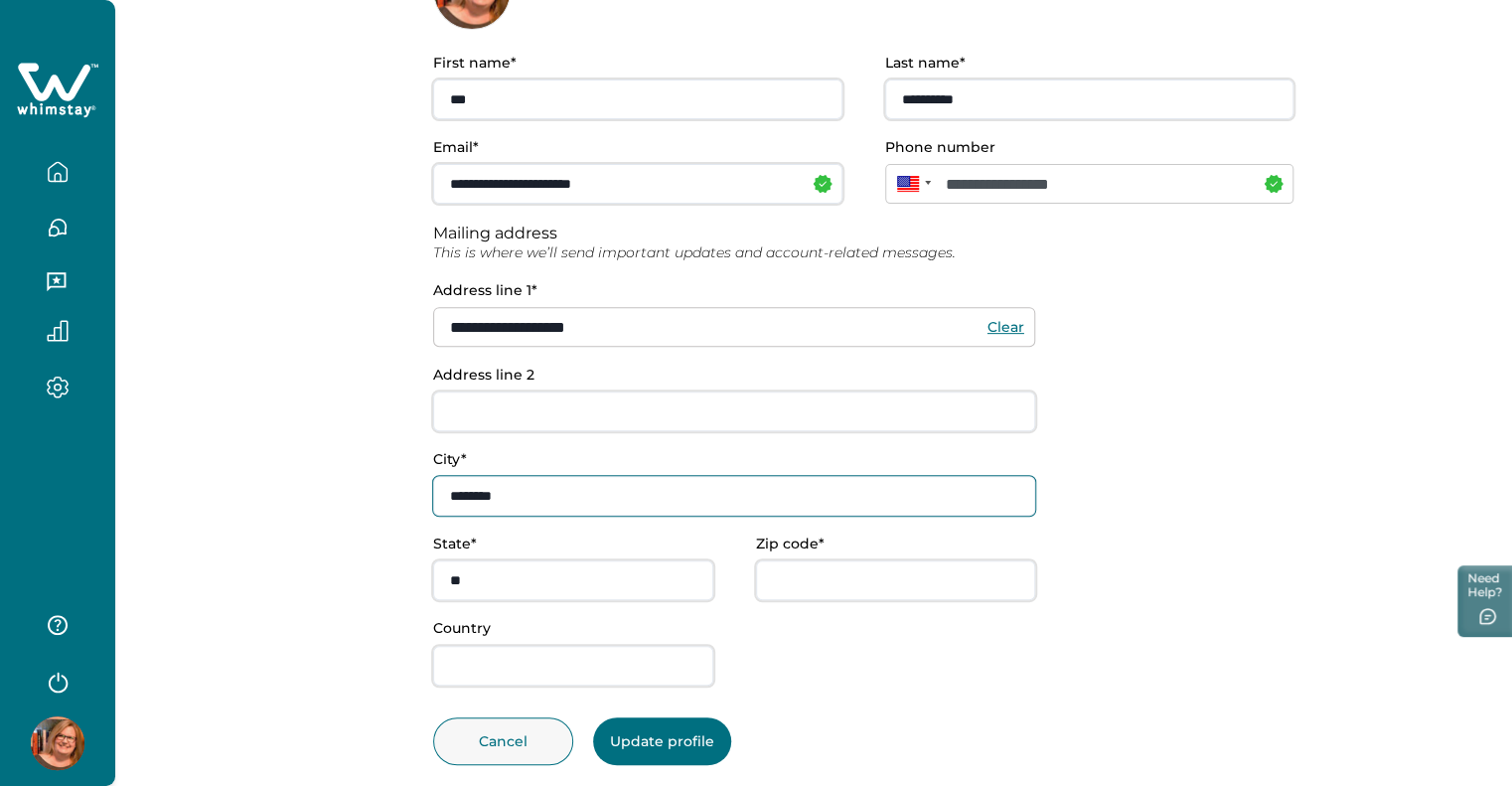type on "********" 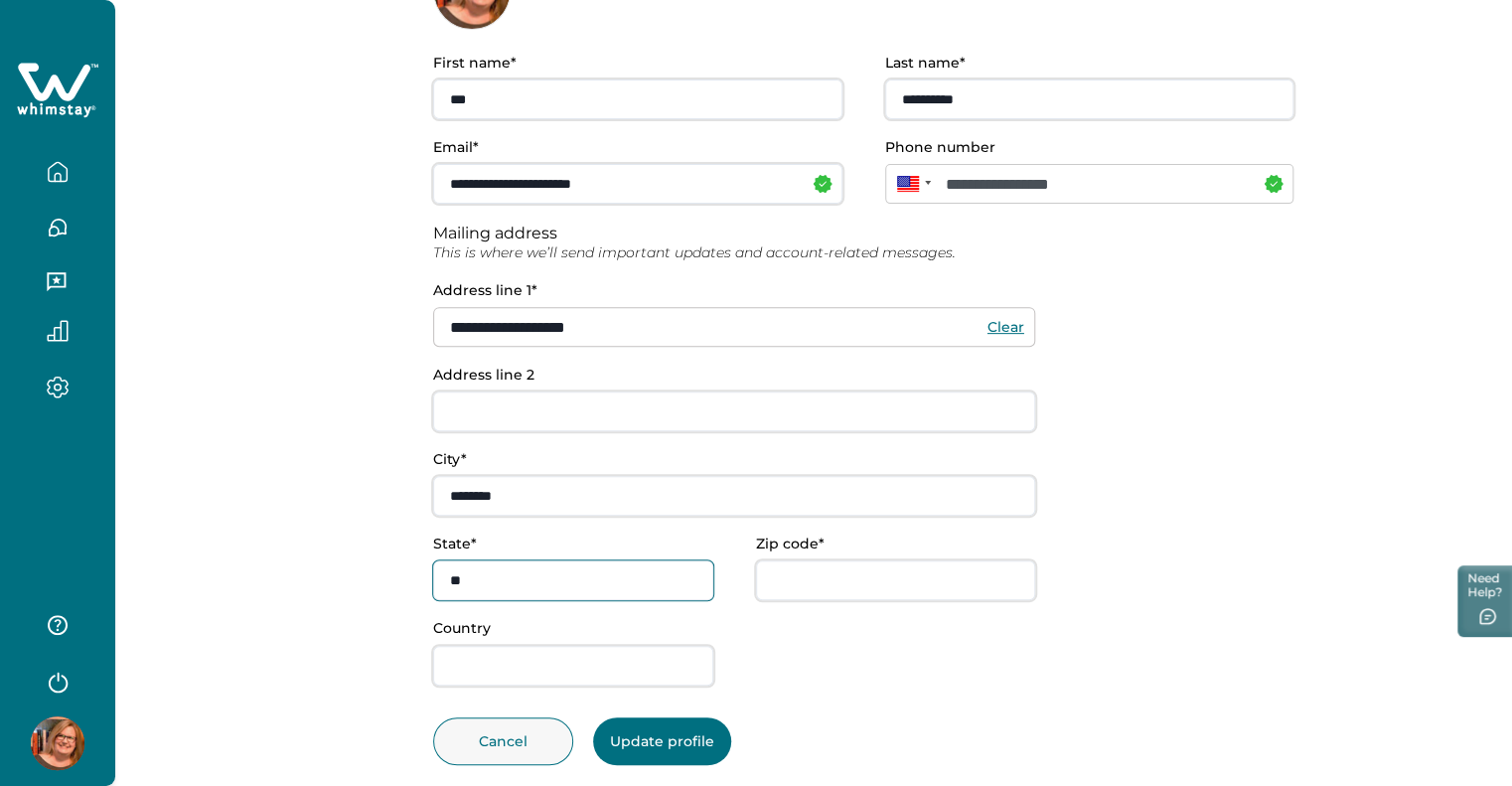 drag, startPoint x: 489, startPoint y: 575, endPoint x: 386, endPoint y: 561, distance: 103.947102 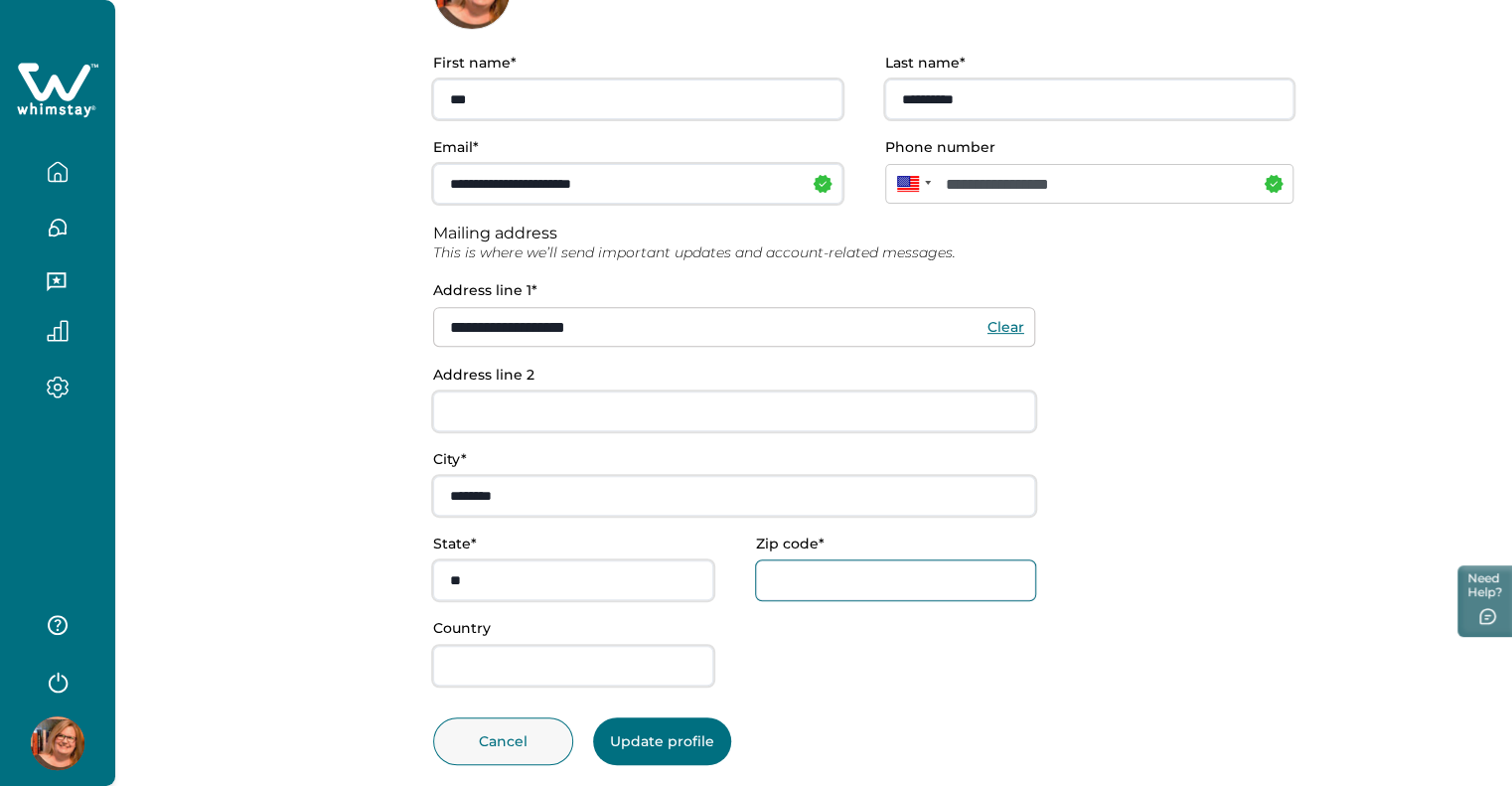 click on "Zip code*" at bounding box center (896, 580) 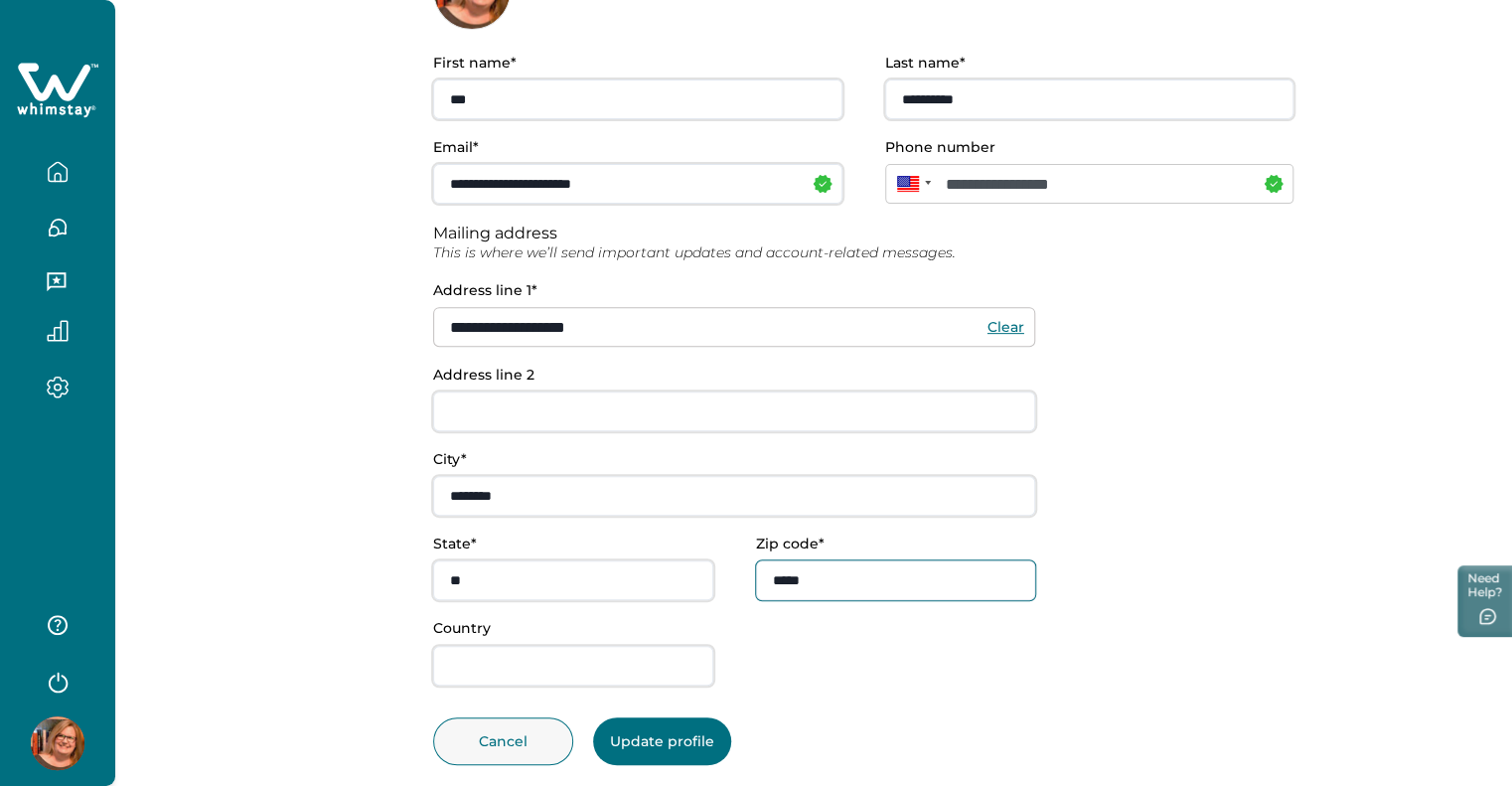 type on "*****" 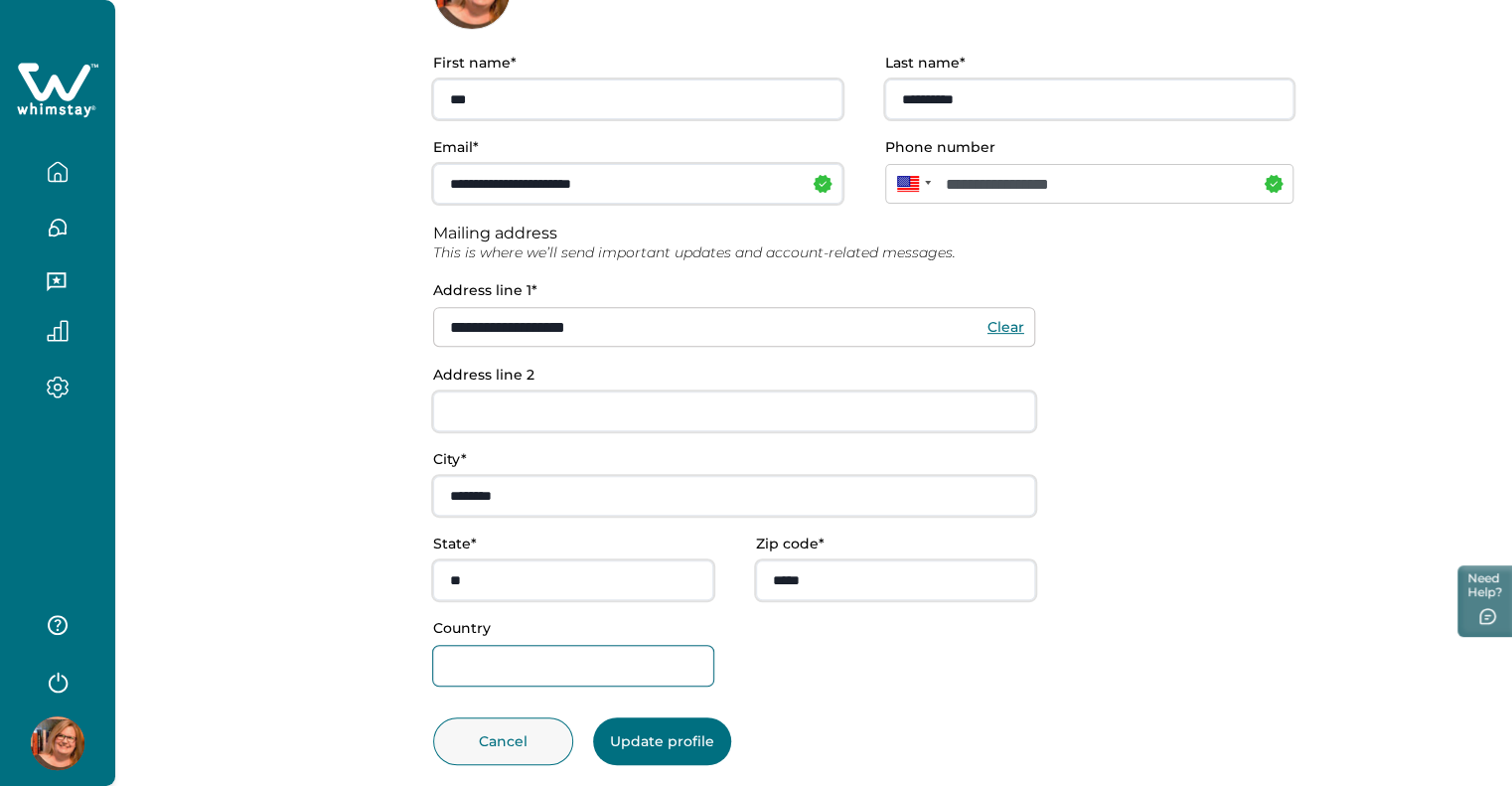 click on "Country" at bounding box center (573, 666) 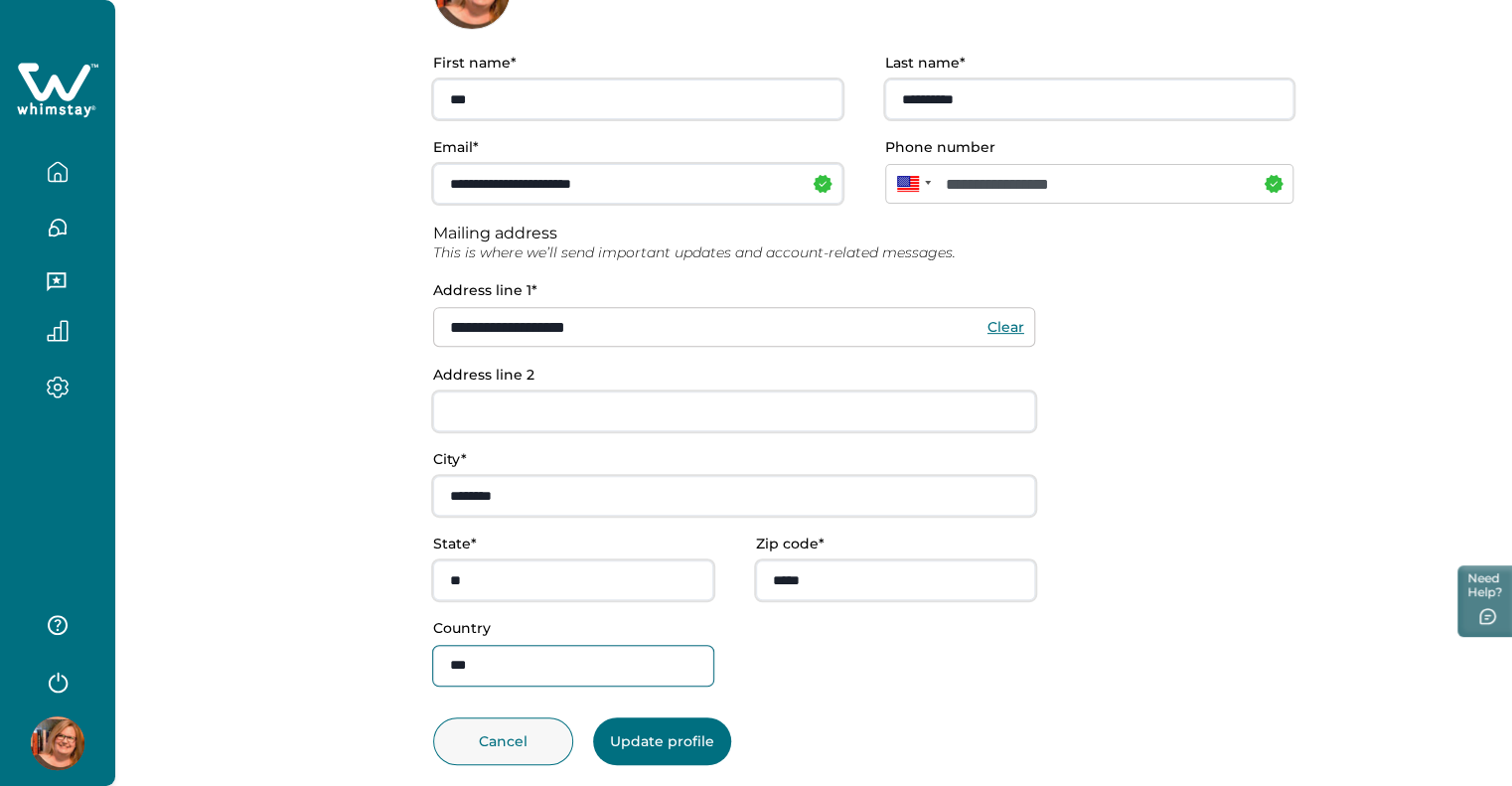 type on "***" 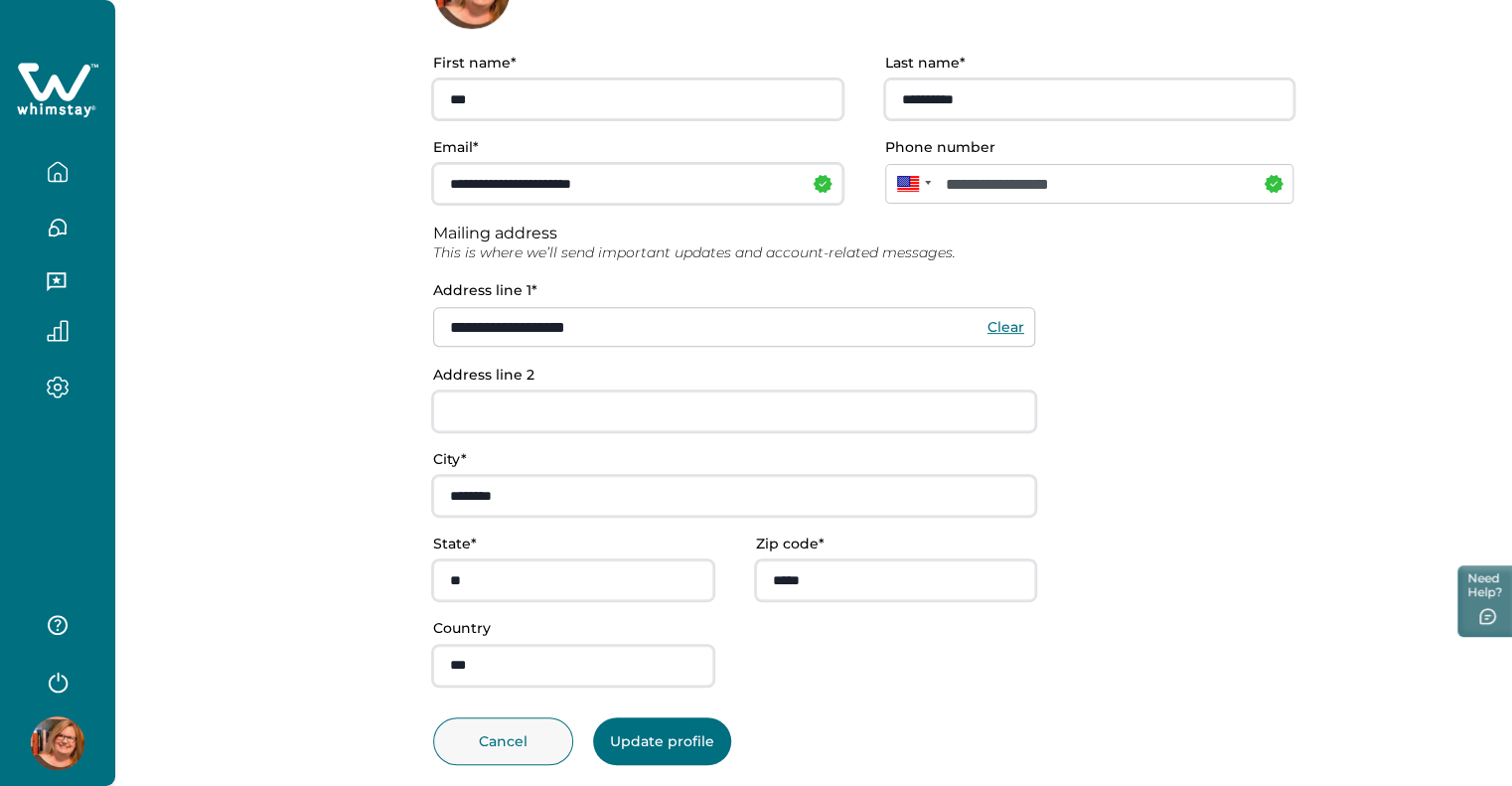 click on "Update profile" at bounding box center (662, 741) 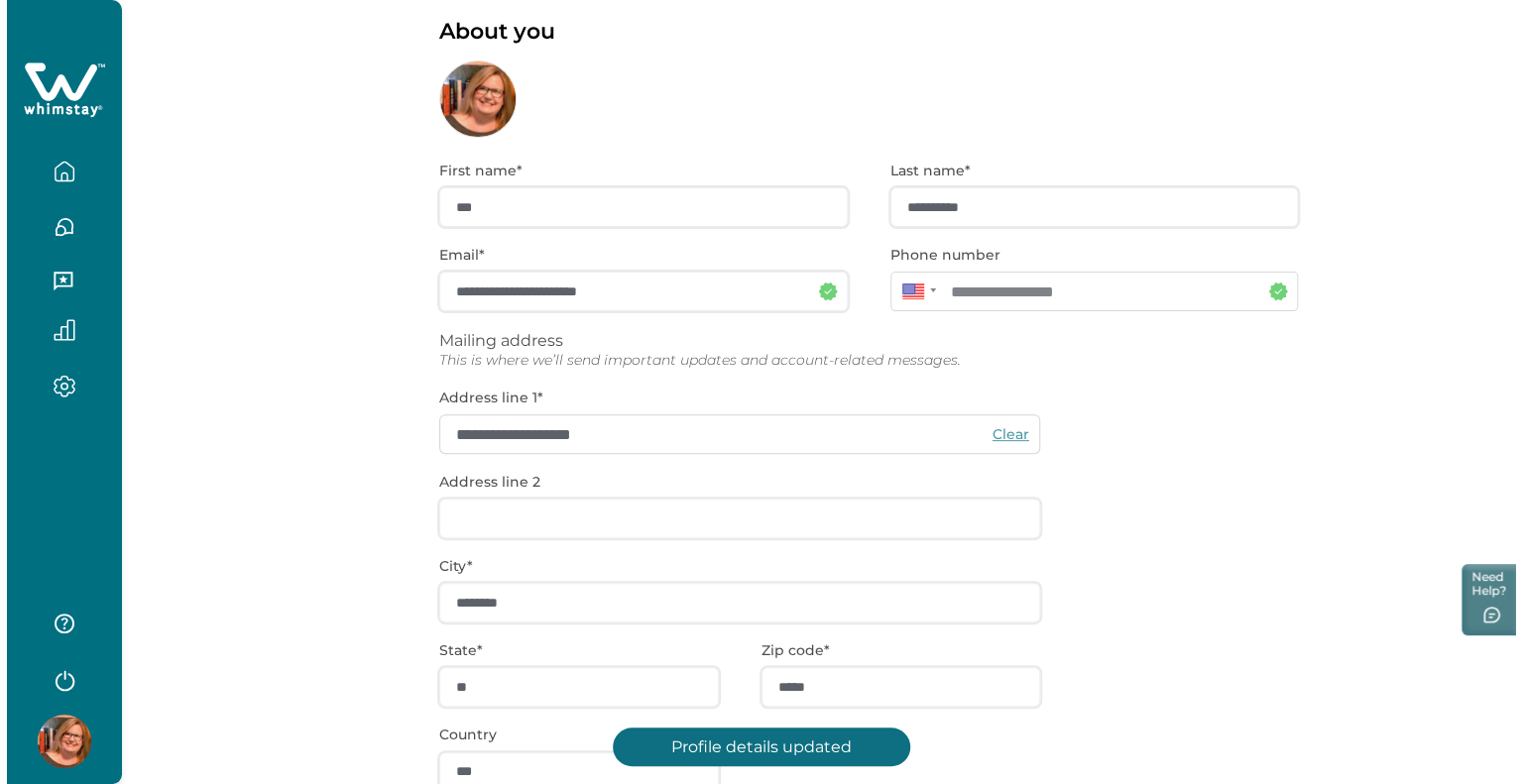 scroll, scrollTop: 0, scrollLeft: 0, axis: both 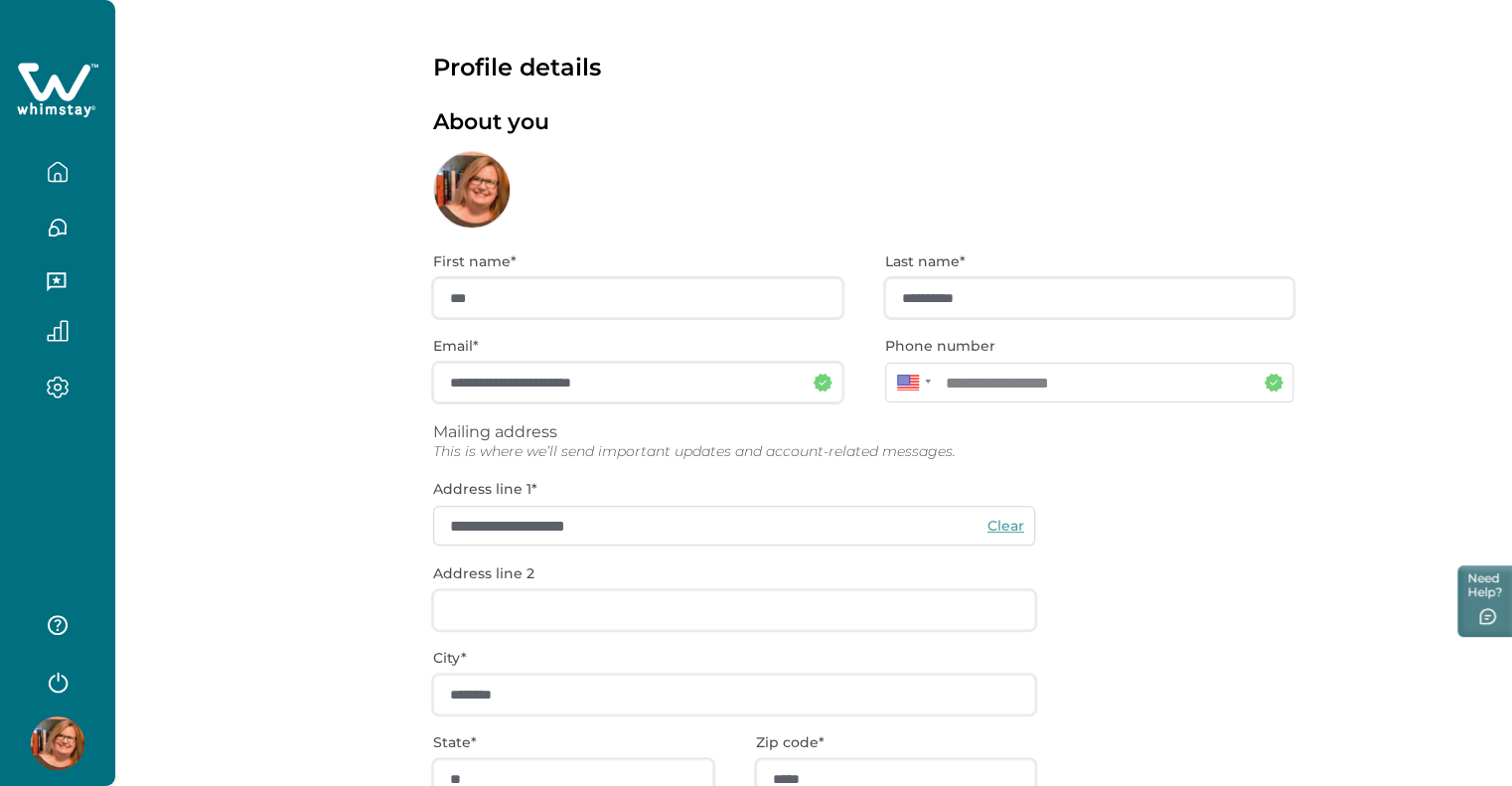 click 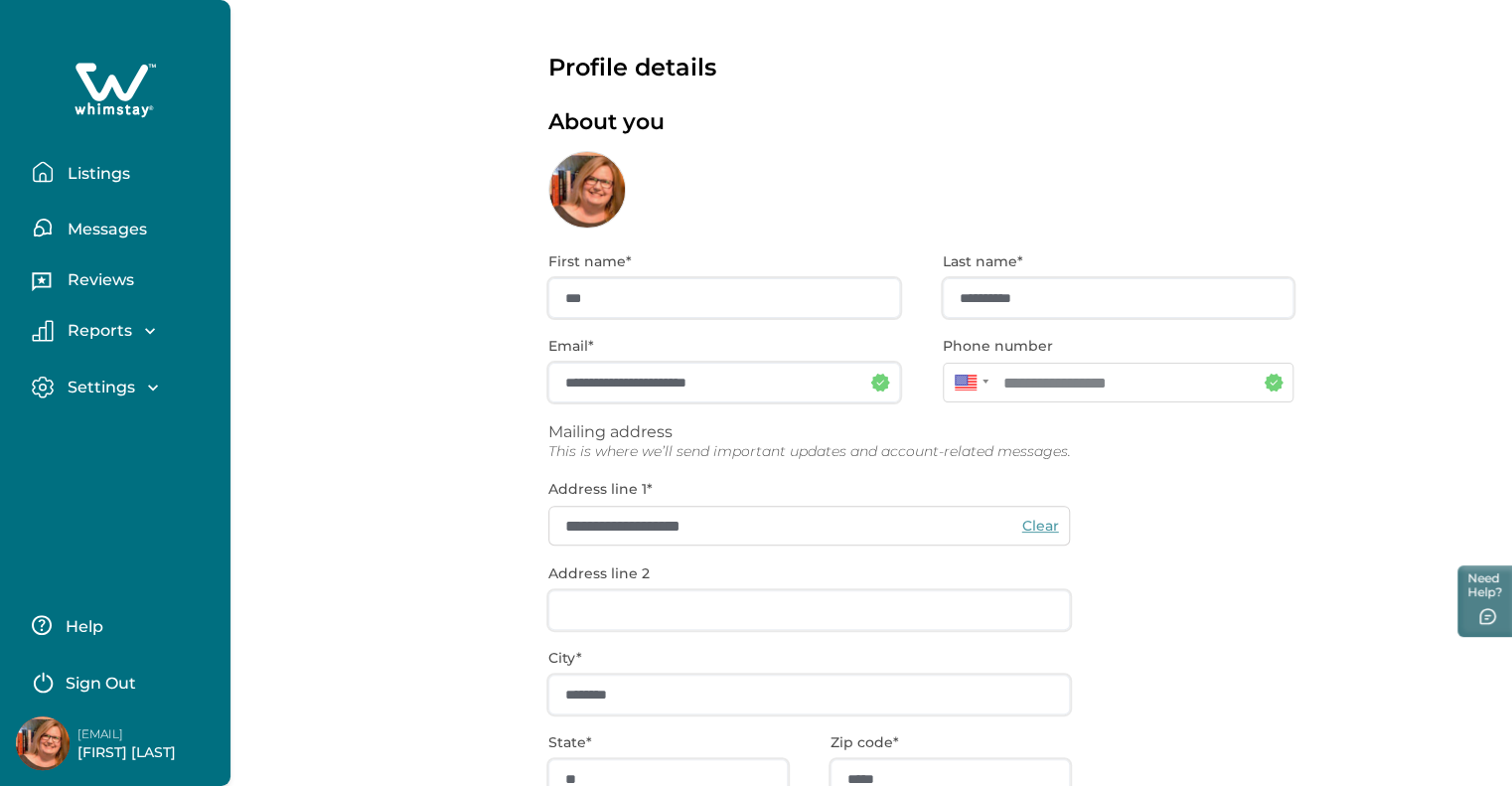 click on "Reviews" at bounding box center (123, 283) 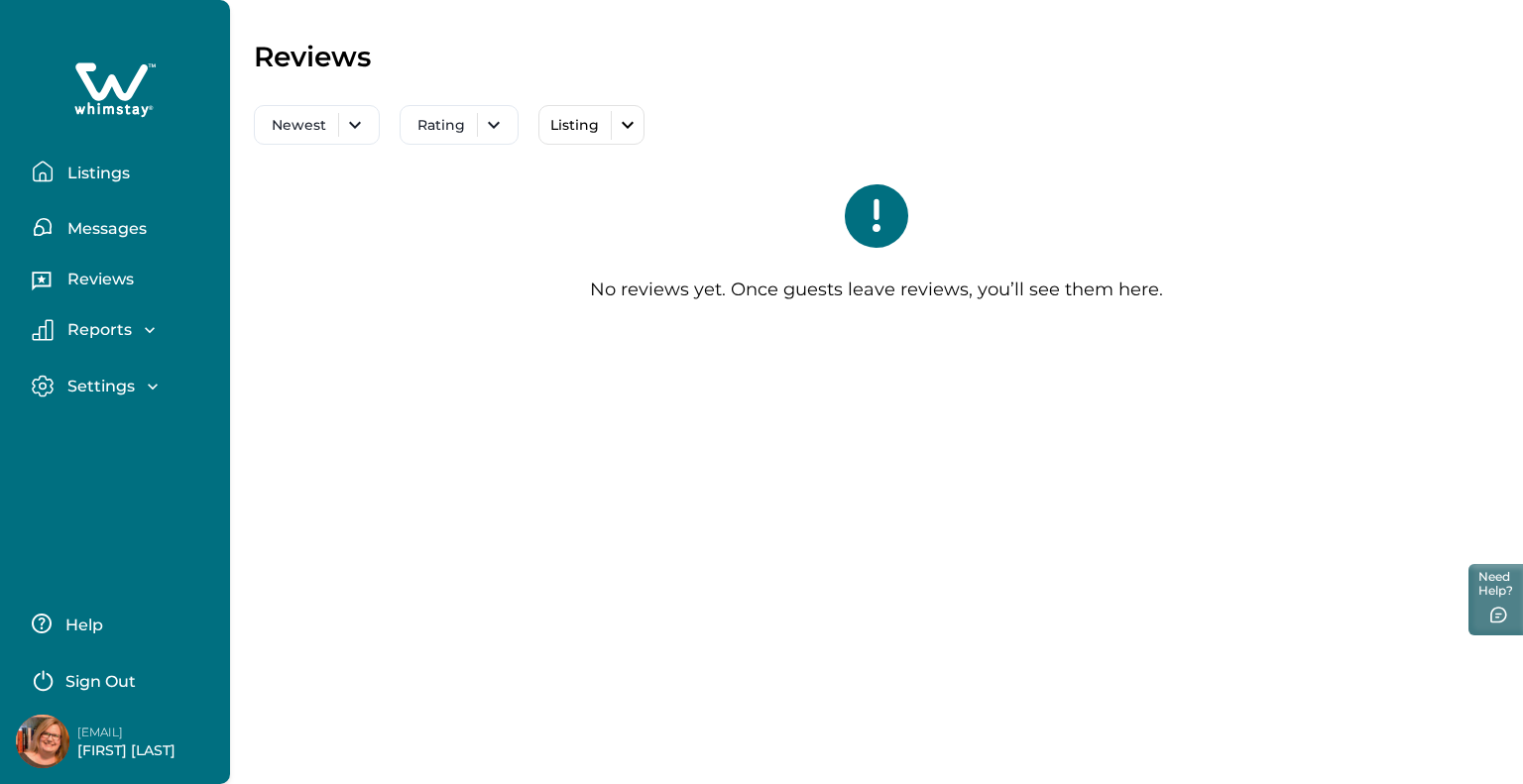 click on "Reports" at bounding box center [96, 330] 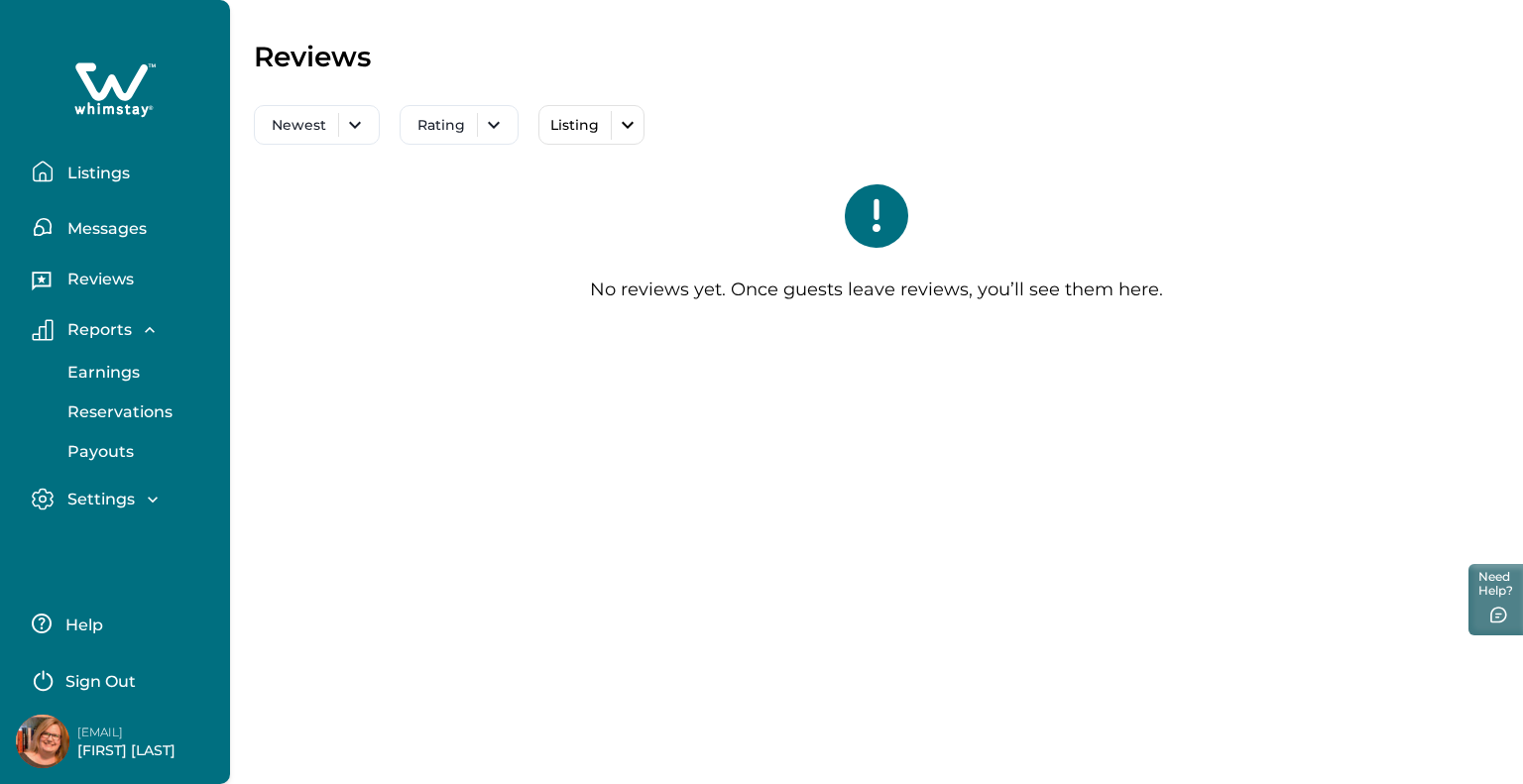 click on "Settings" at bounding box center (98, 500) 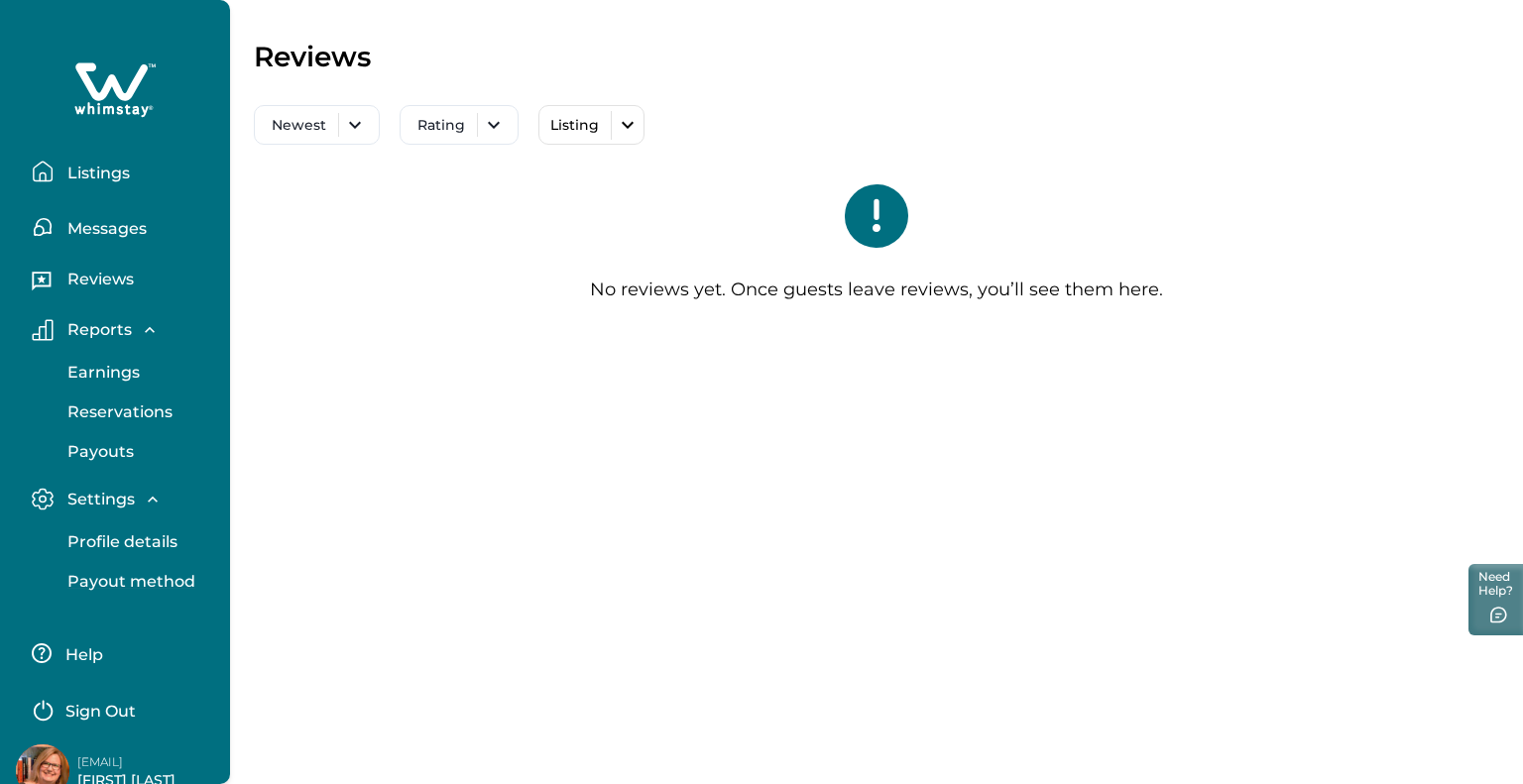 click on "Payout method" at bounding box center (128, 582) 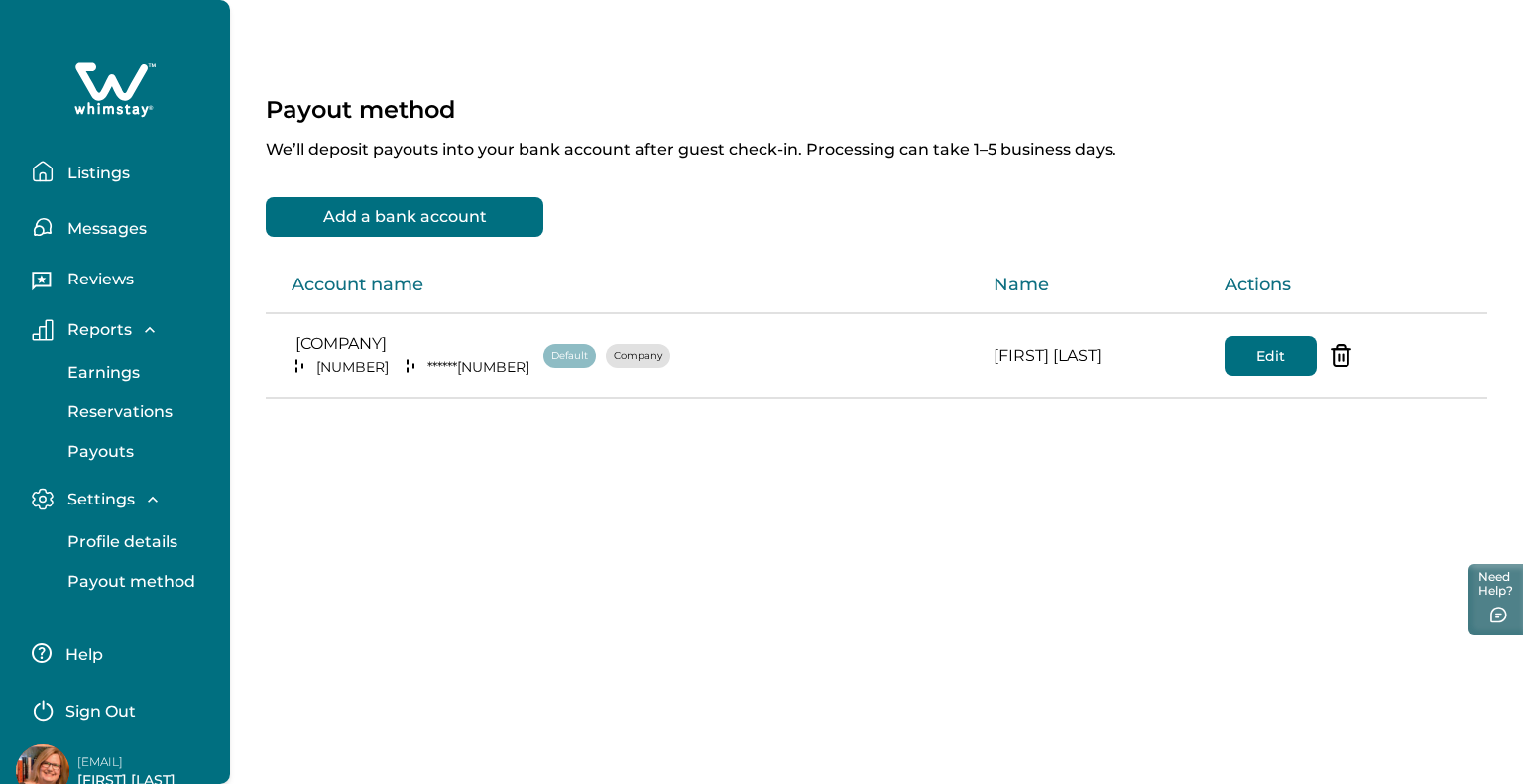 click on "Listings" at bounding box center (95, 173) 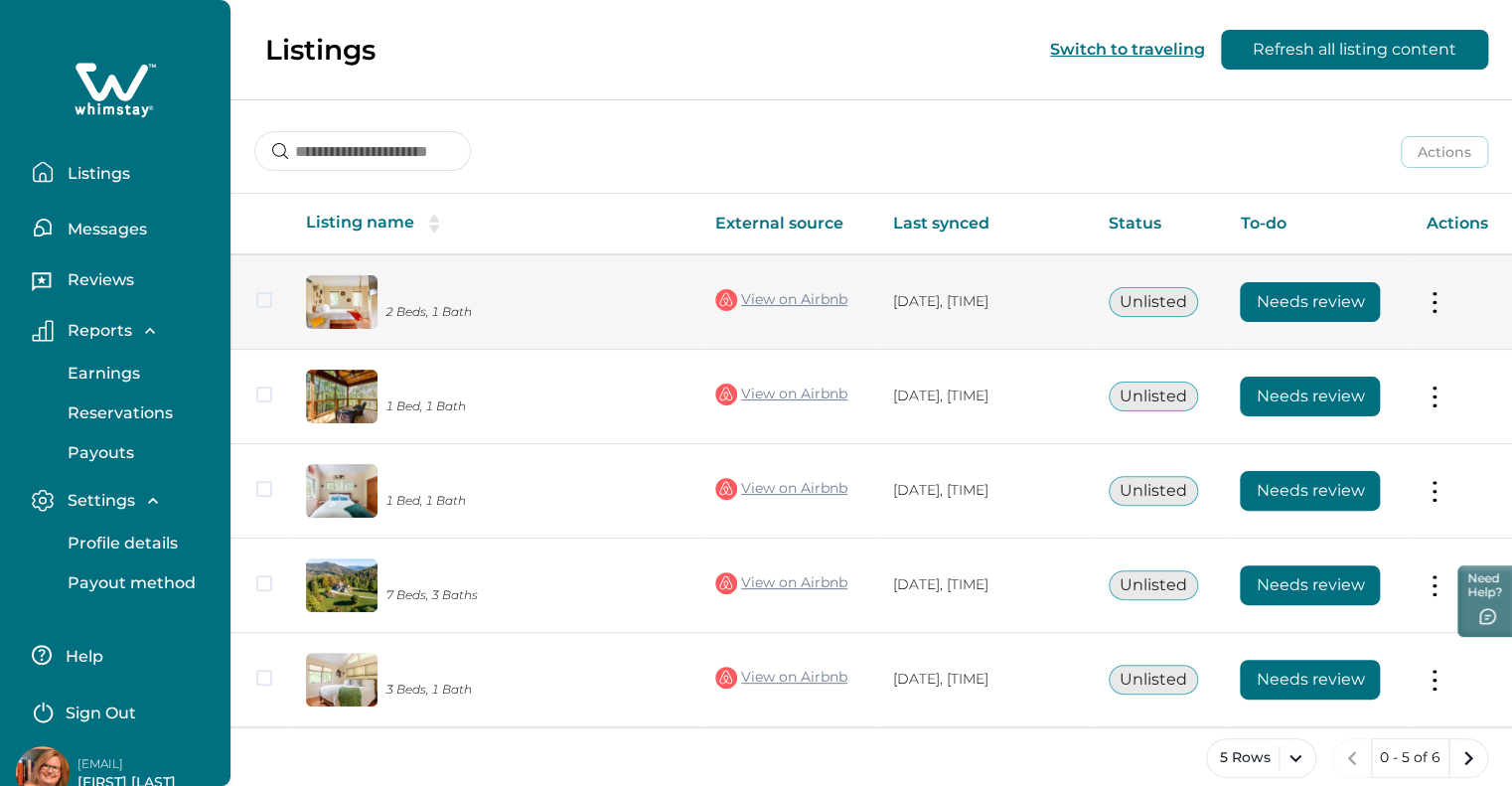 click on "Needs review" at bounding box center [1309, 302] 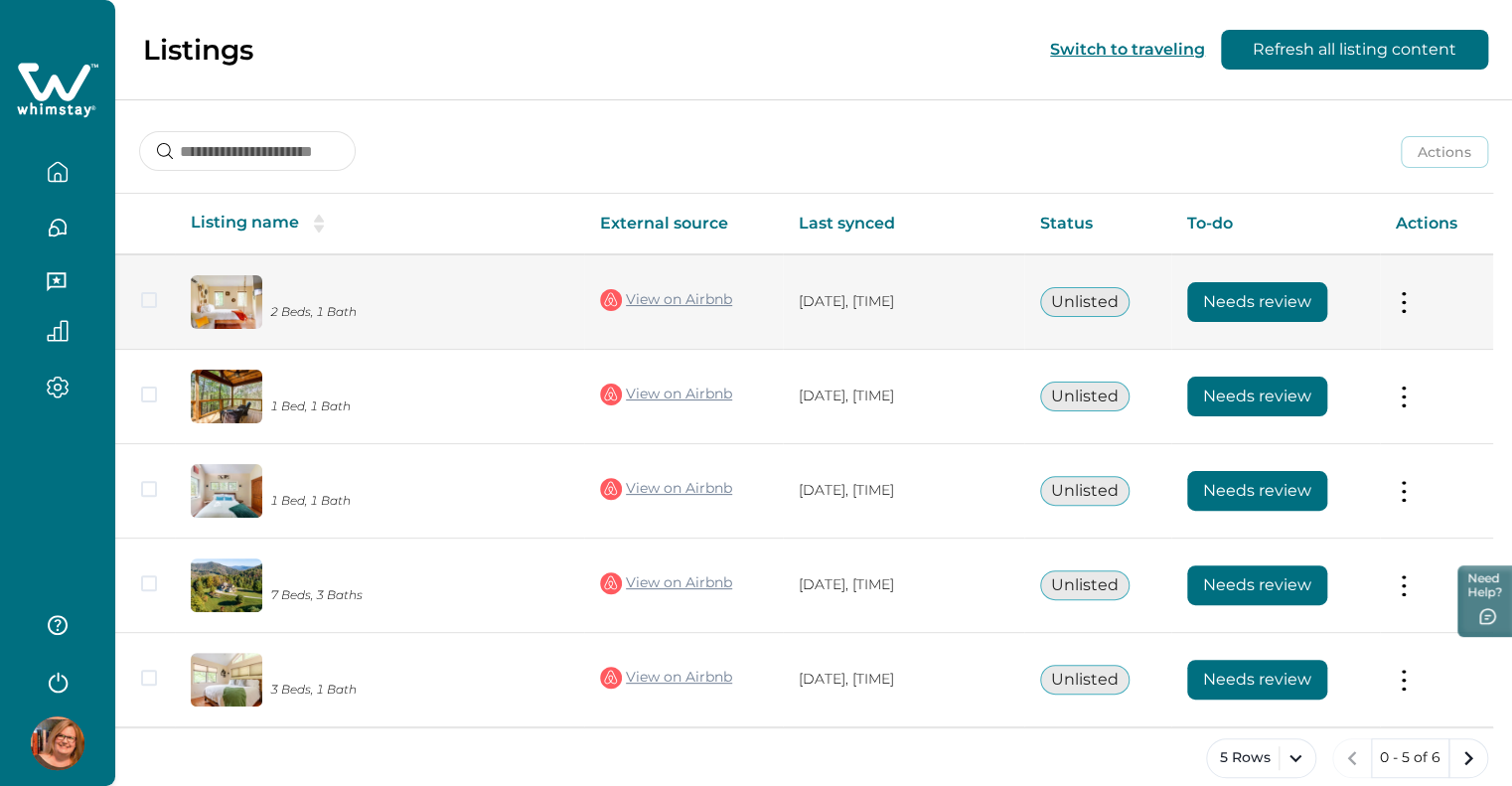 click on "Needs review" at bounding box center [1257, 302] 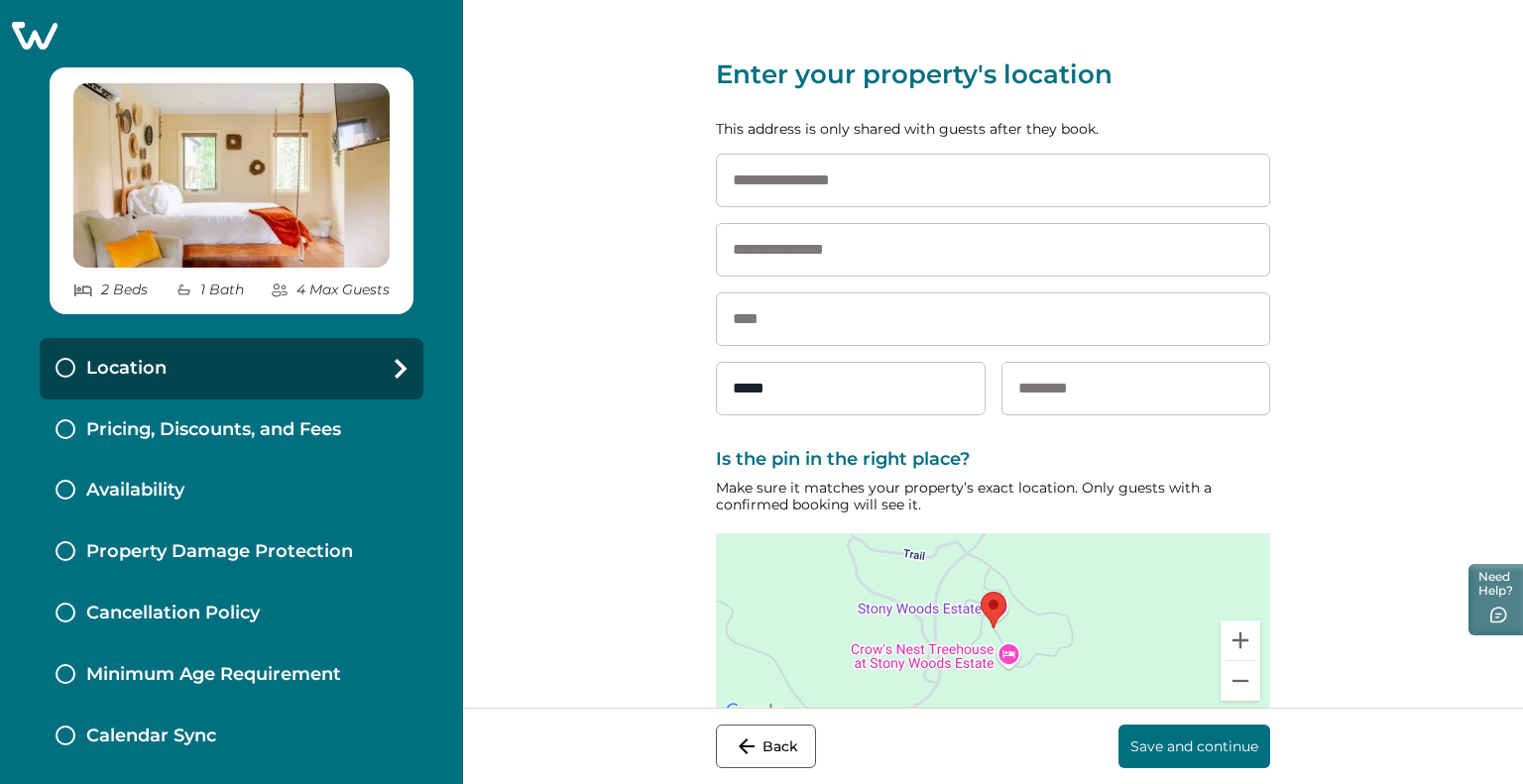 click at bounding box center [993, 180] 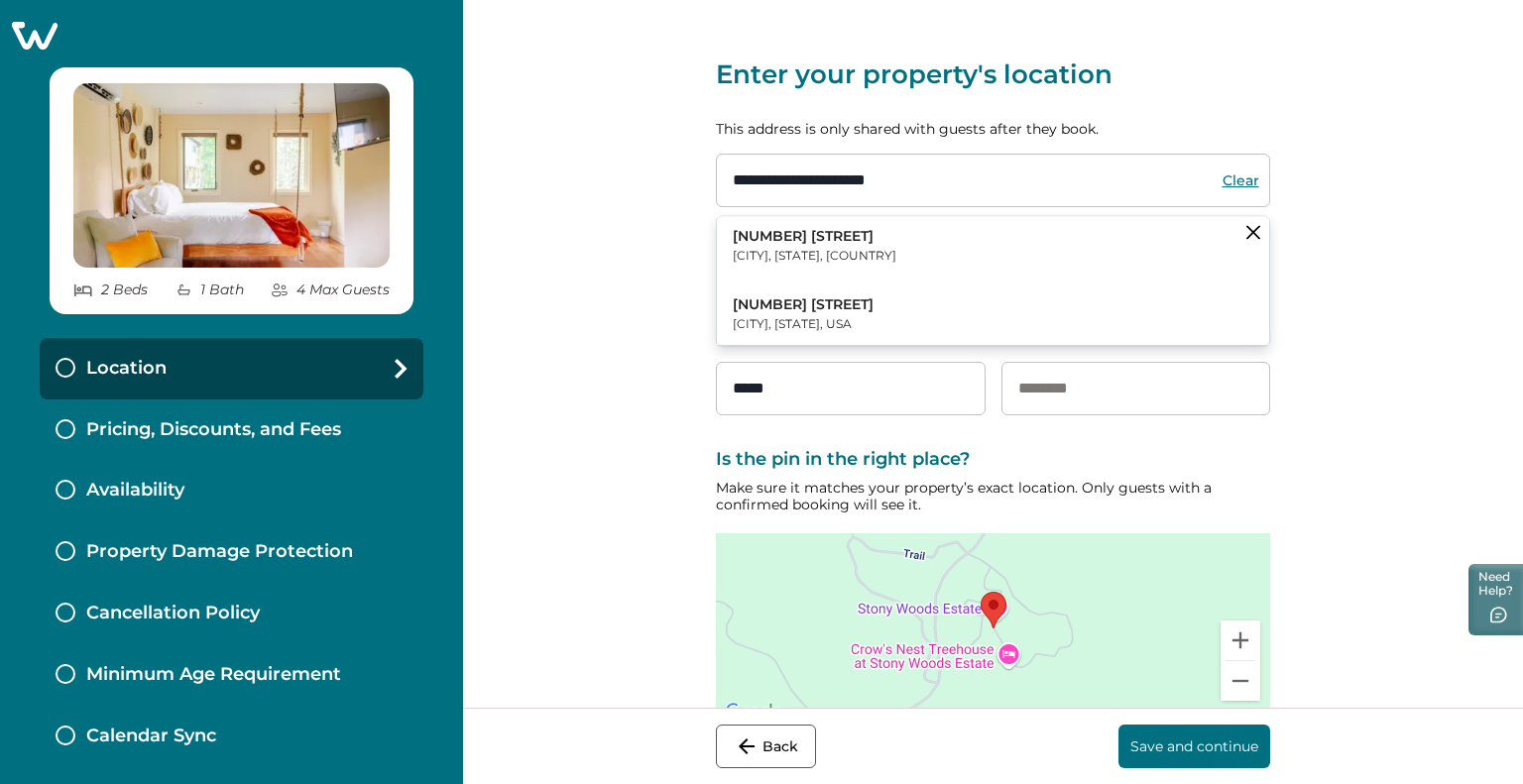 click on "[CITY], [STATE], [COUNTRY]" at bounding box center (814, 257) 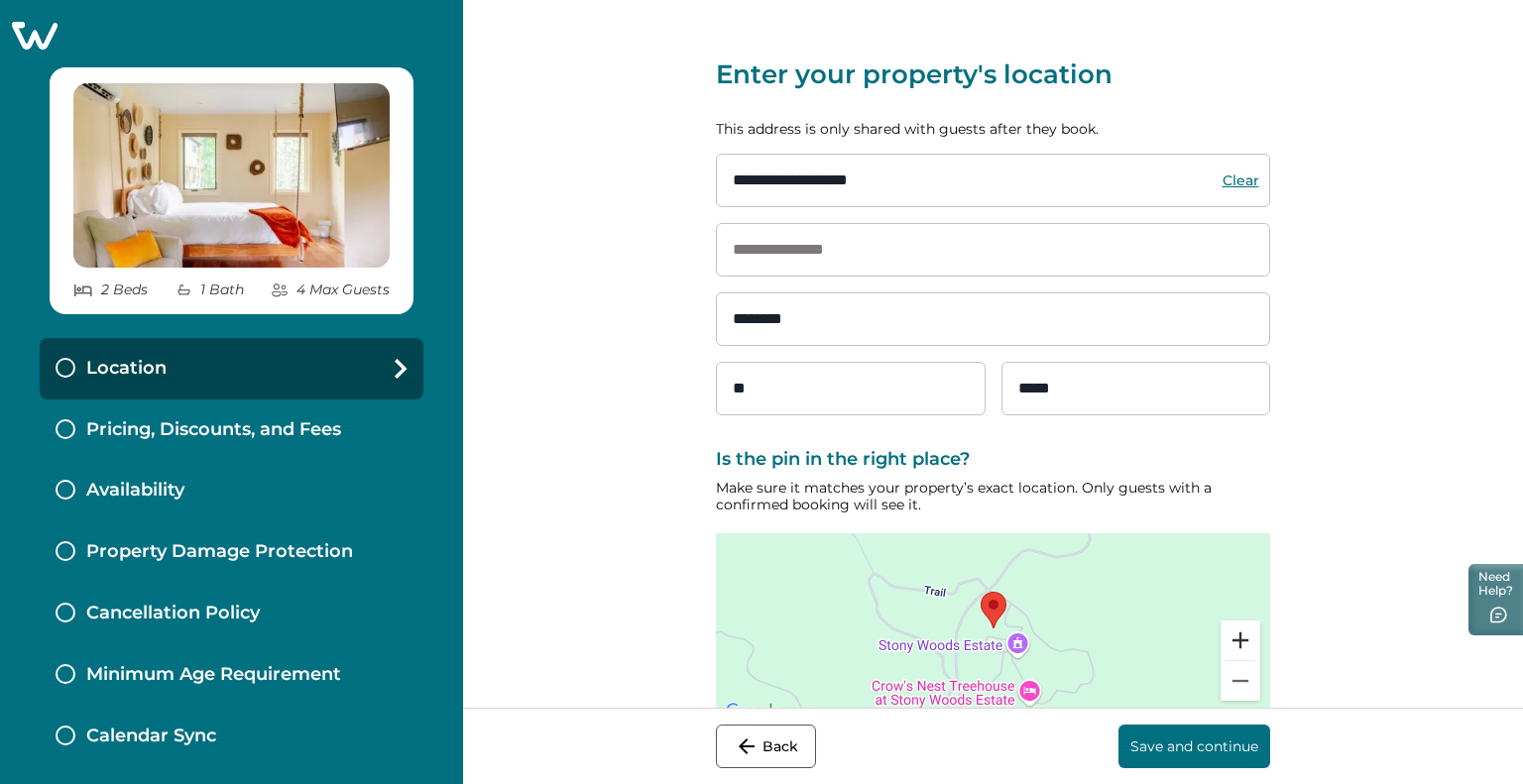 click at bounding box center (1240, 640) 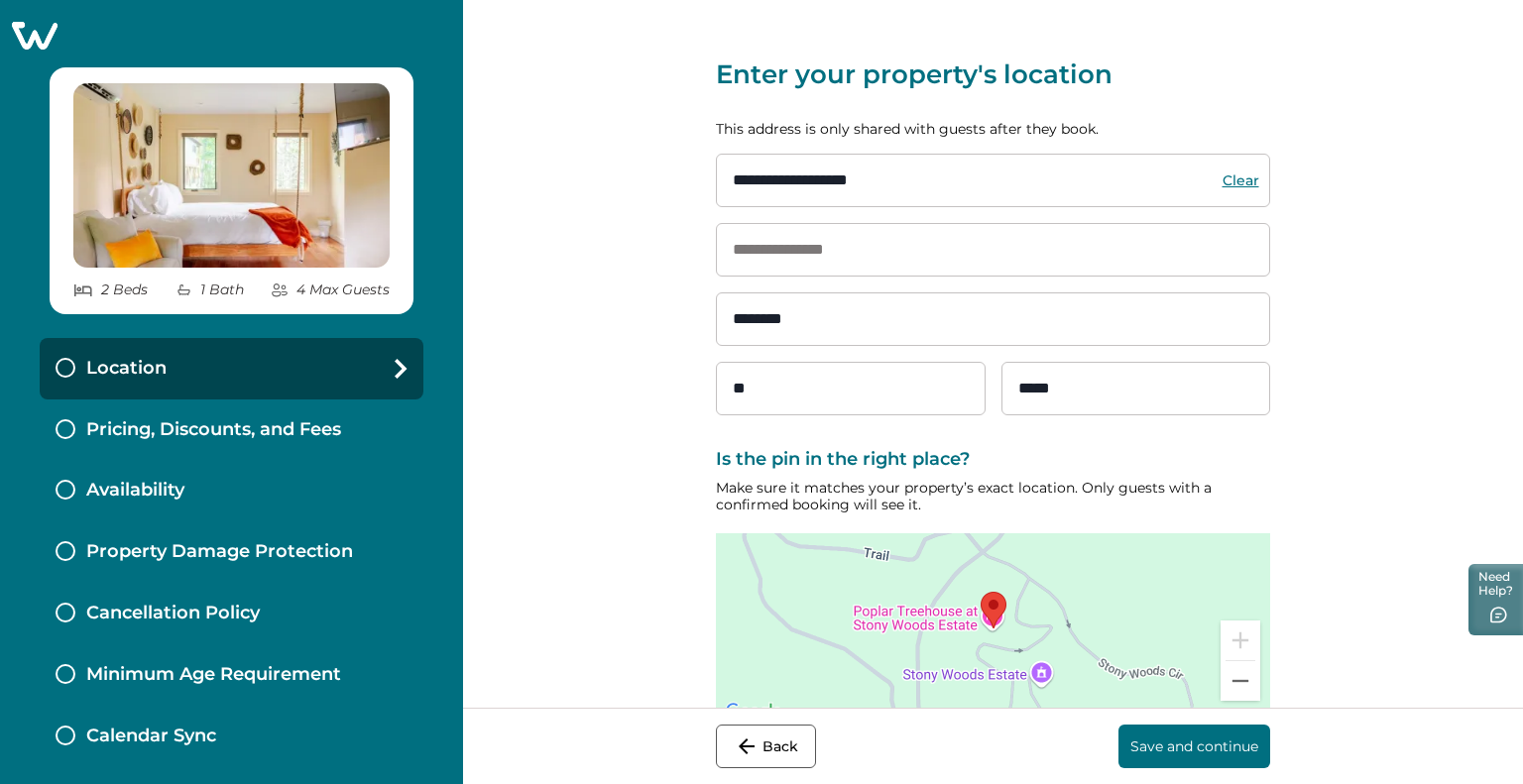 scroll, scrollTop: 44, scrollLeft: 0, axis: vertical 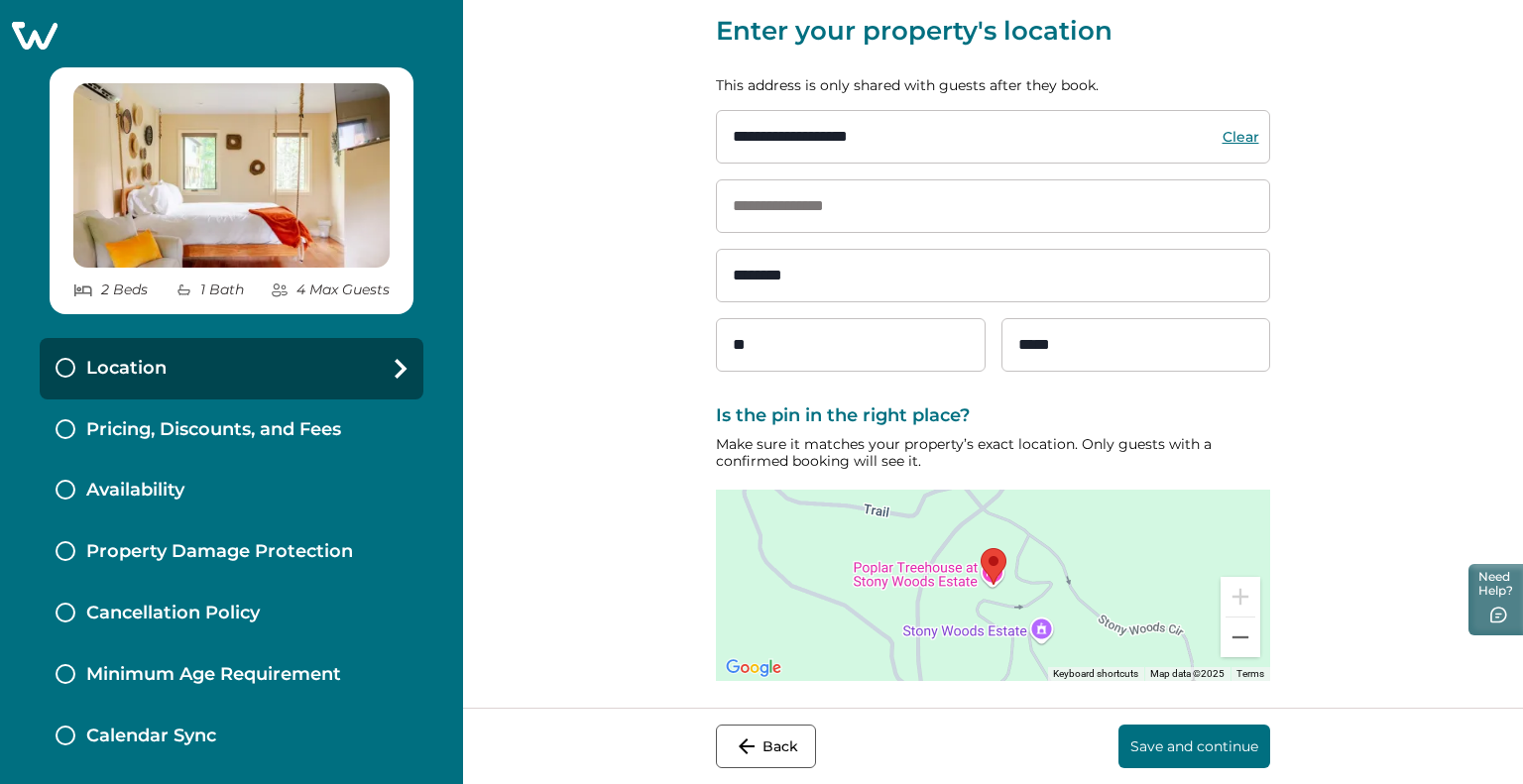click on "Save and continue" at bounding box center (1194, 746) 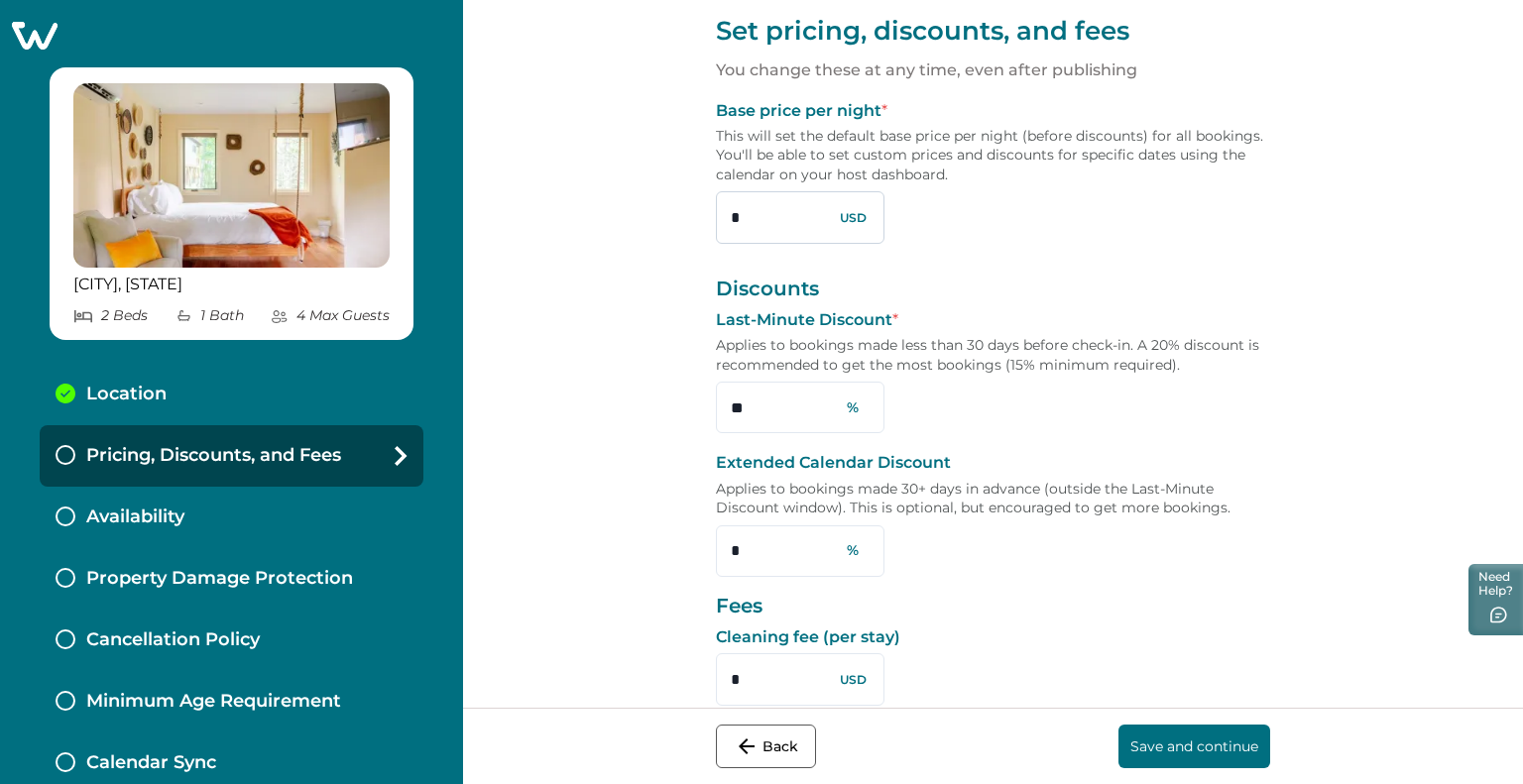 click on "*" at bounding box center [800, 217] 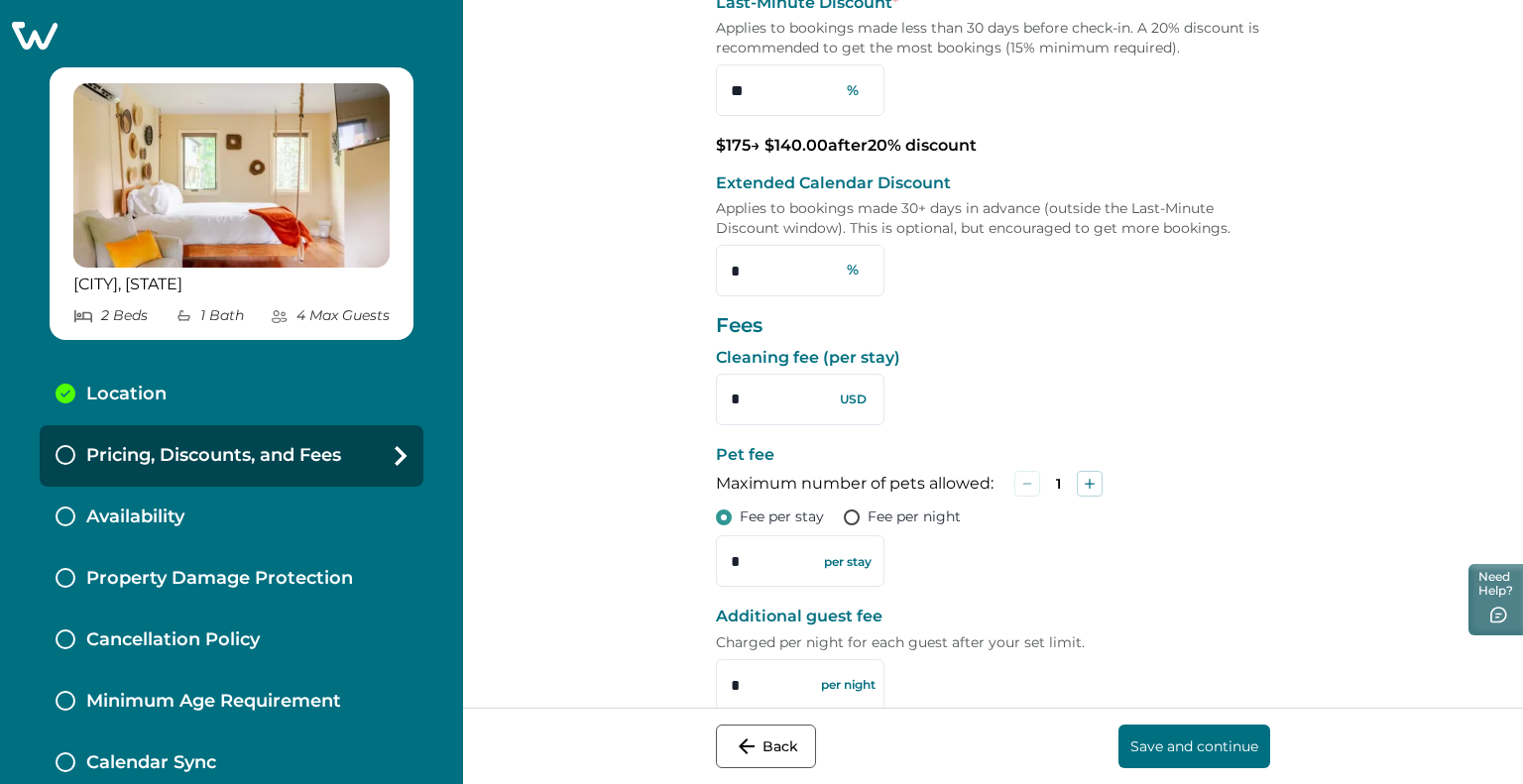 scroll, scrollTop: 373, scrollLeft: 0, axis: vertical 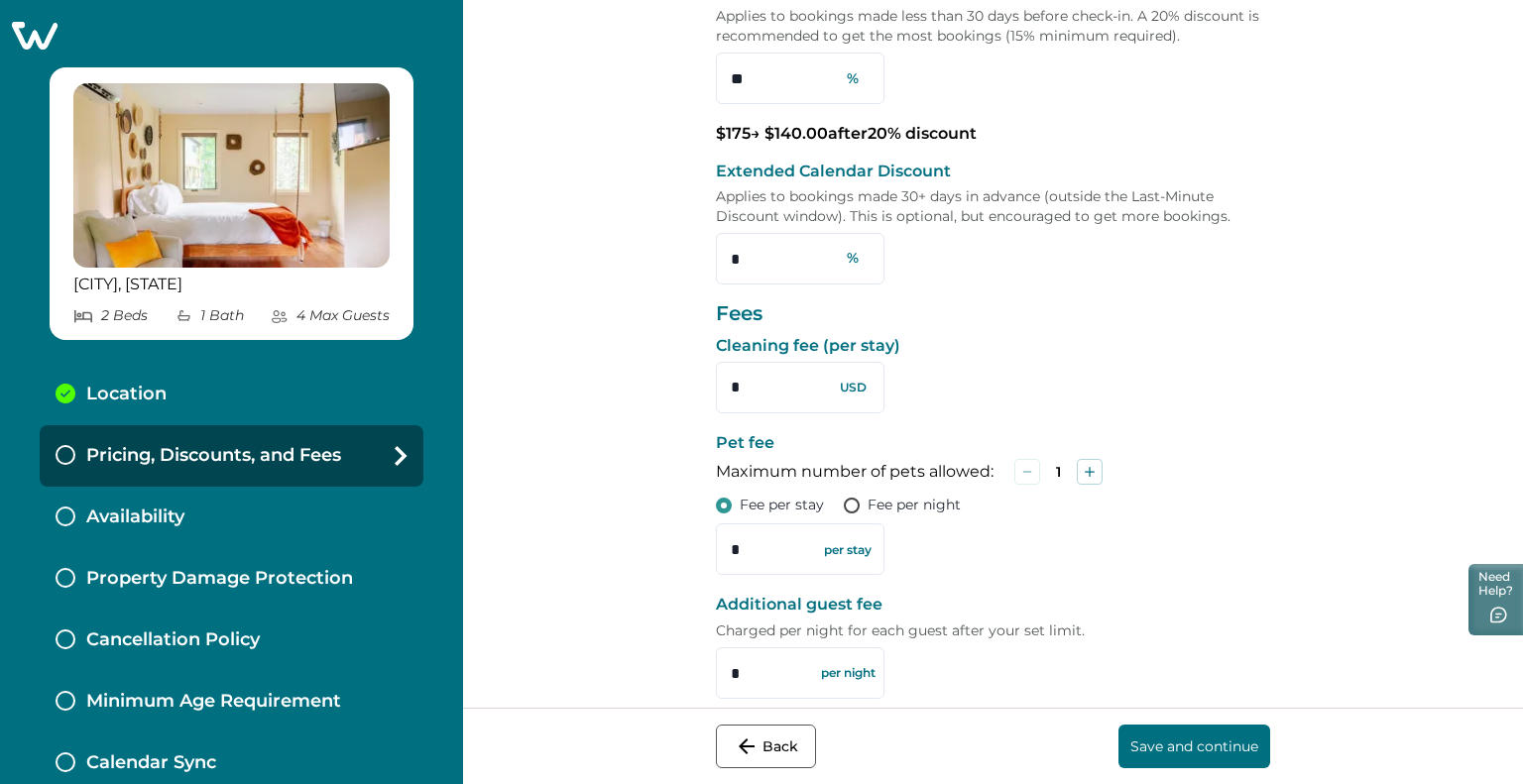 type on "***" 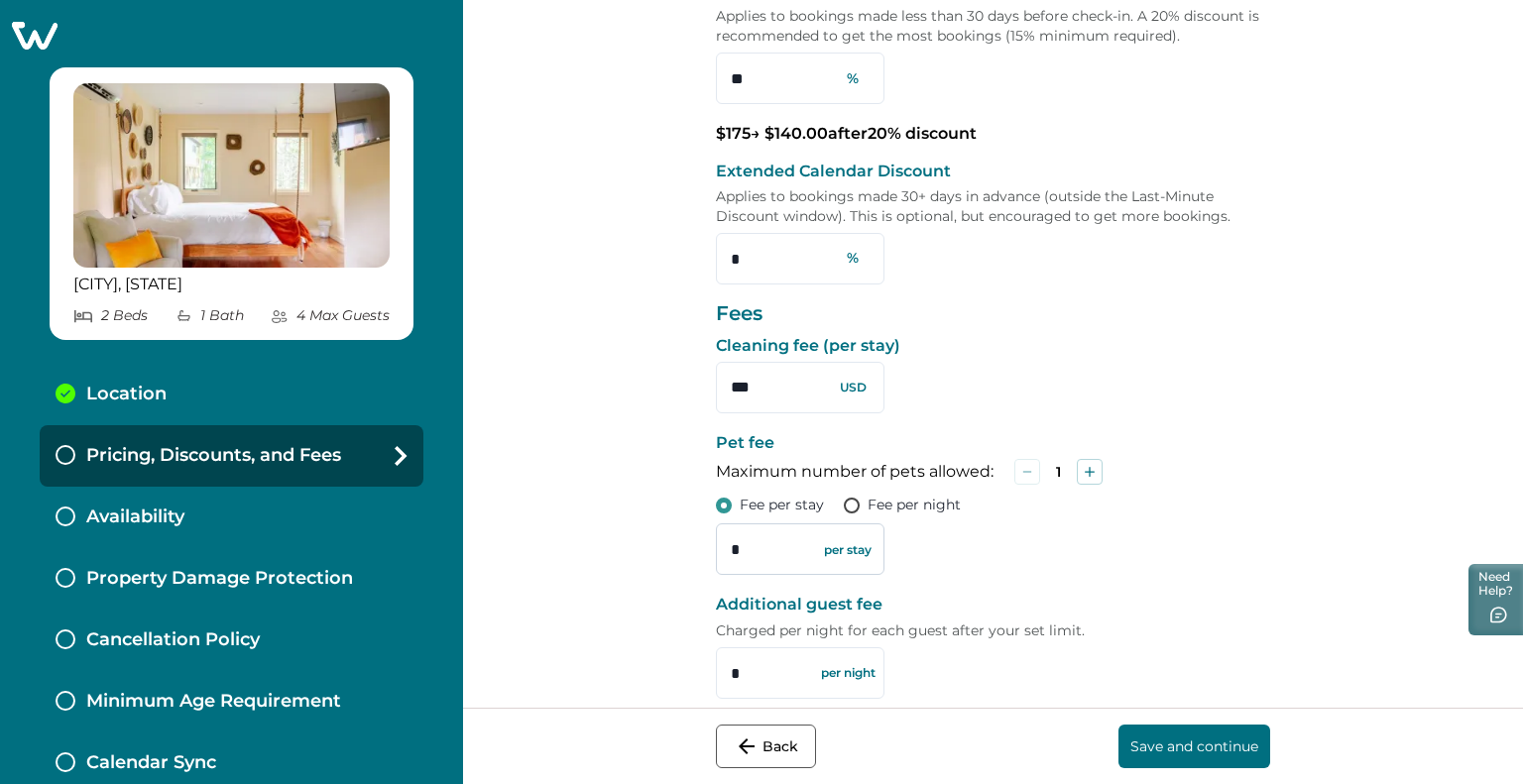type on "***" 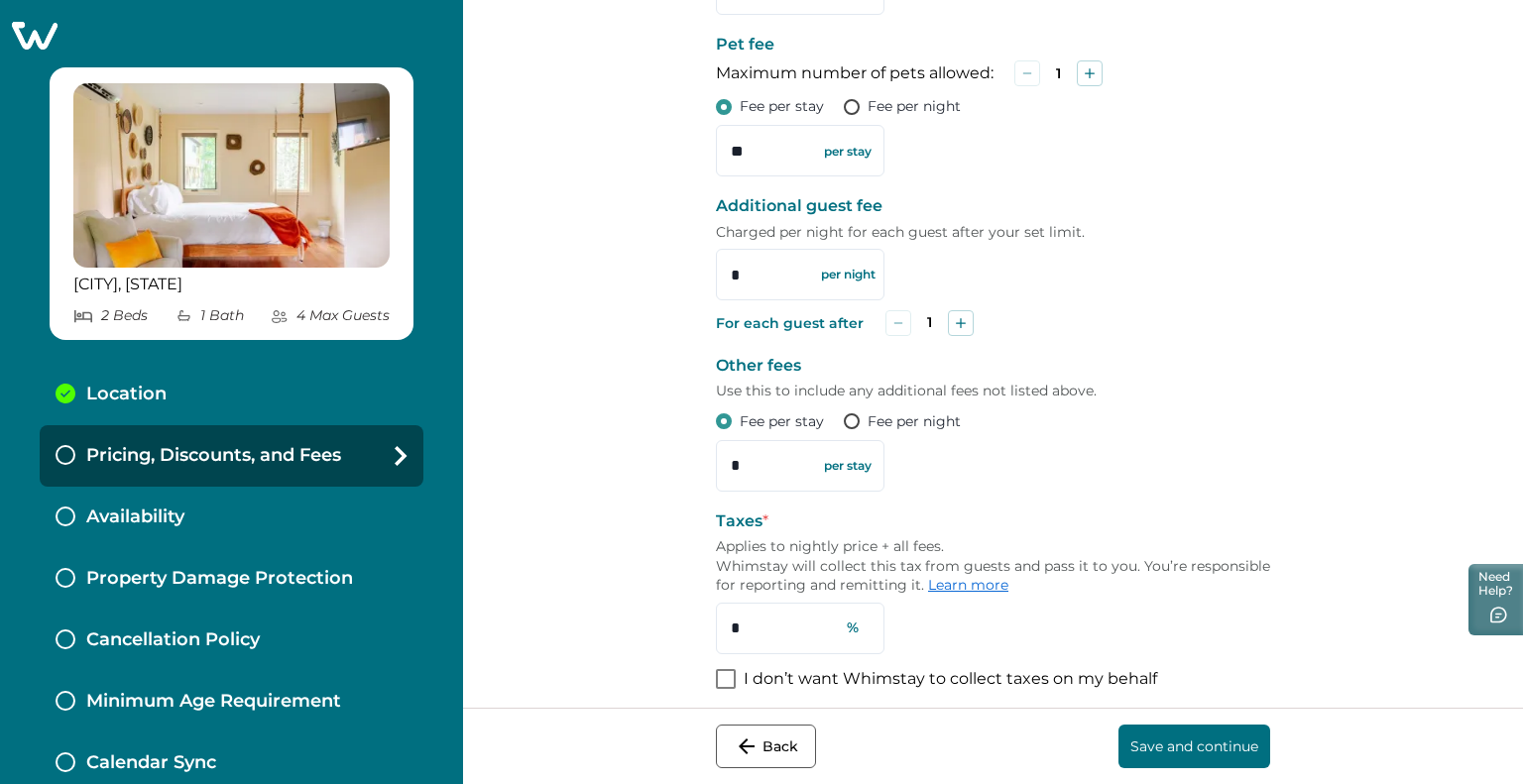 scroll, scrollTop: 783, scrollLeft: 0, axis: vertical 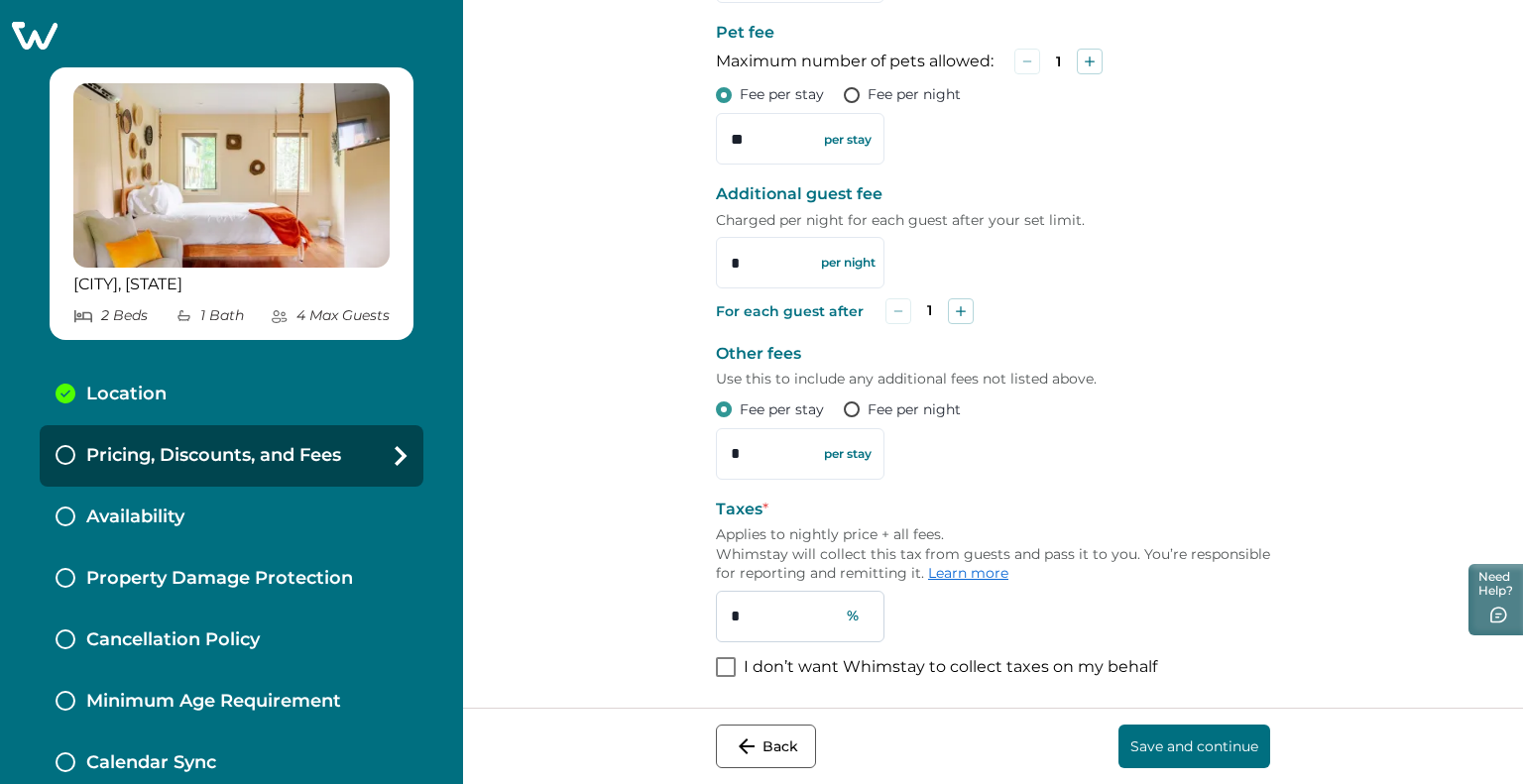type on "**" 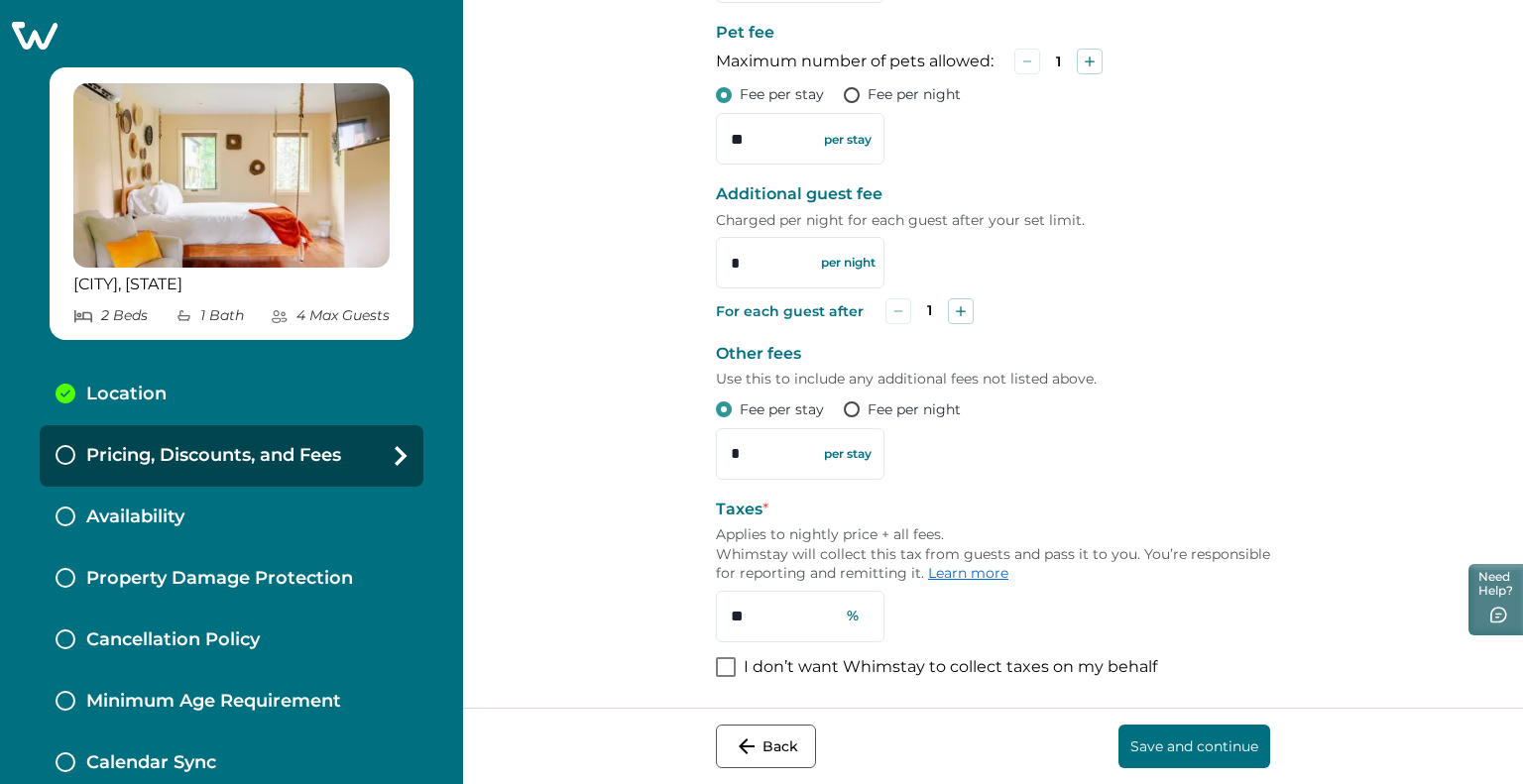 type on "**" 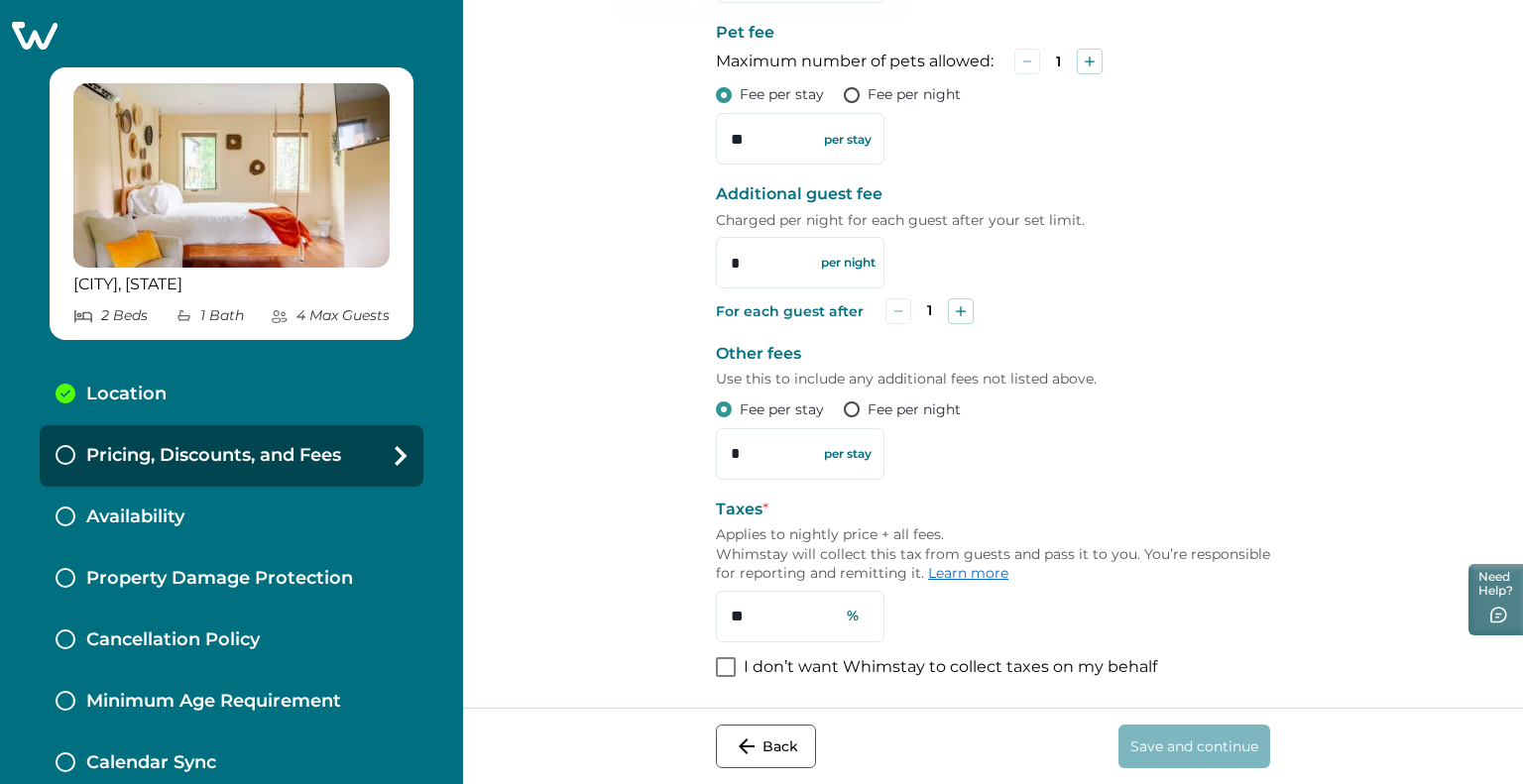scroll, scrollTop: 0, scrollLeft: 0, axis: both 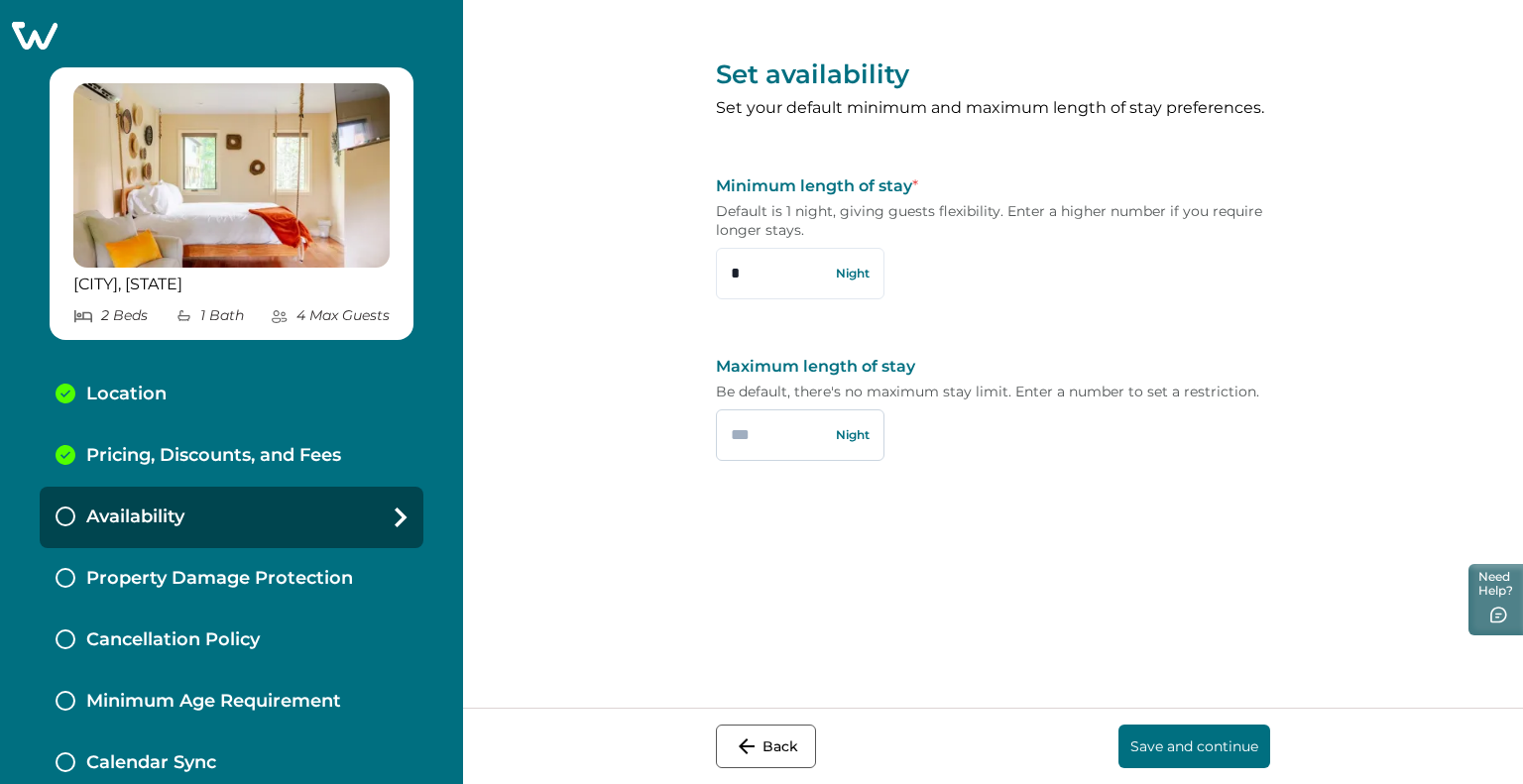 click at bounding box center [800, 435] 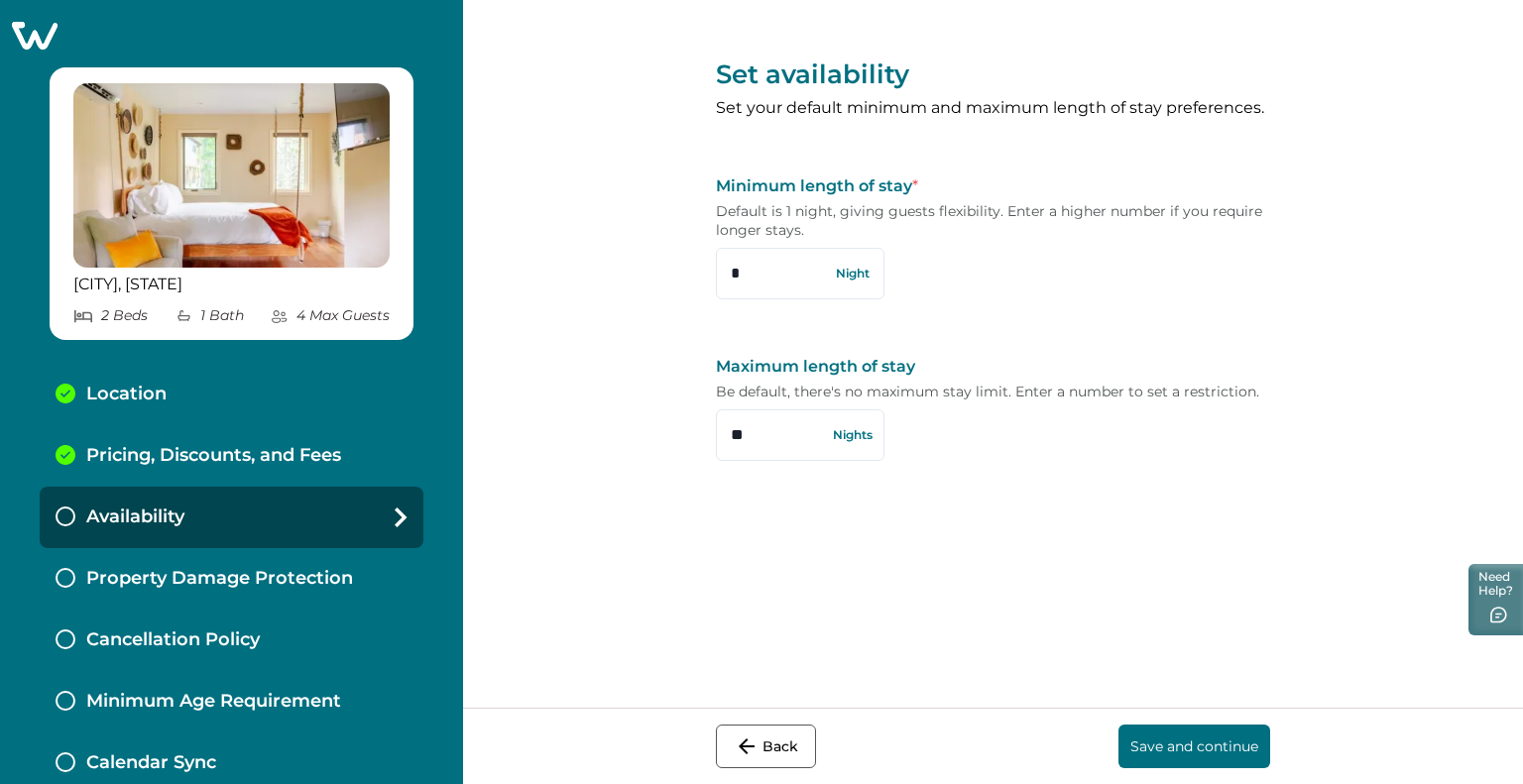type on "**" 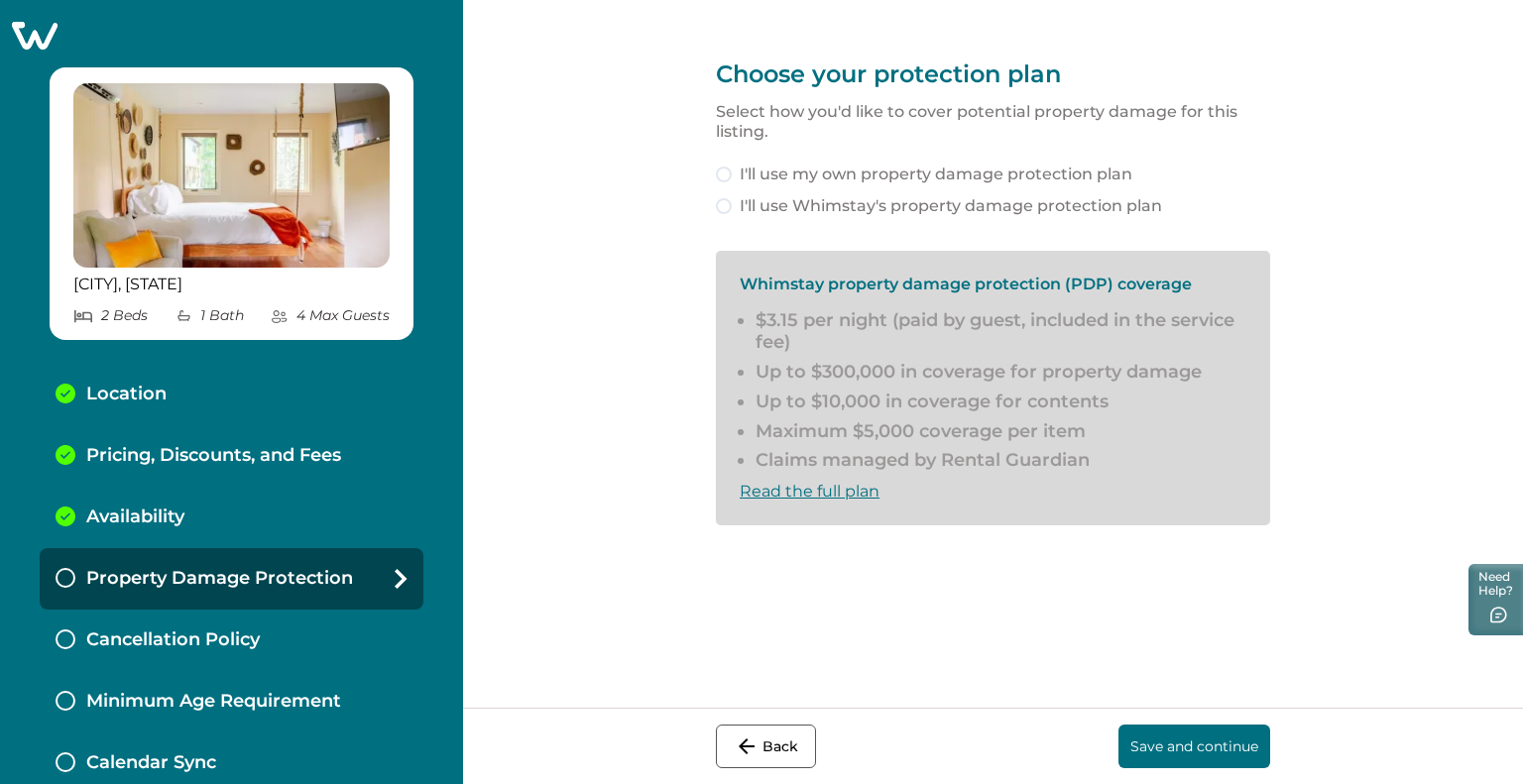 click at bounding box center [724, 206] 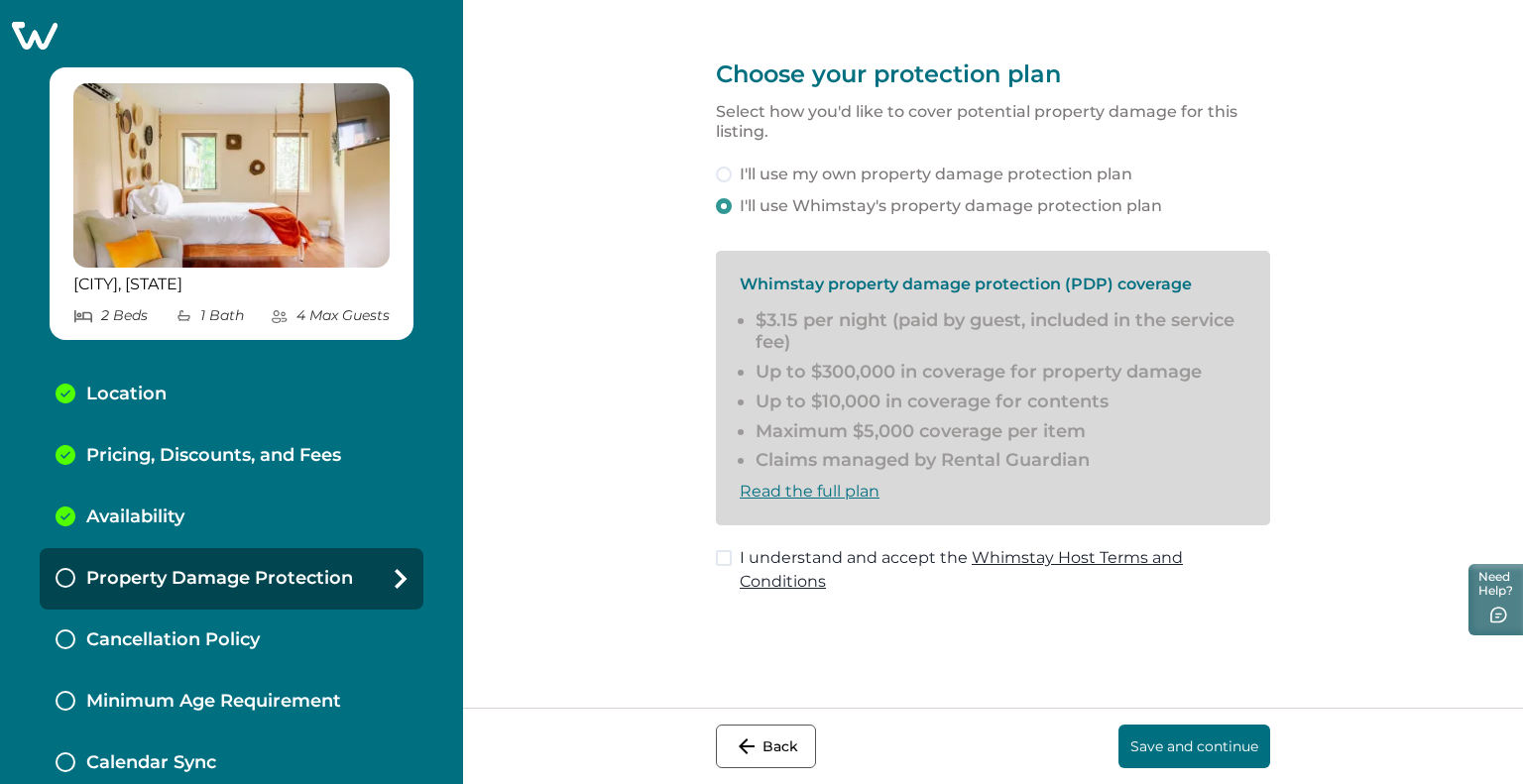 click at bounding box center (724, 558) 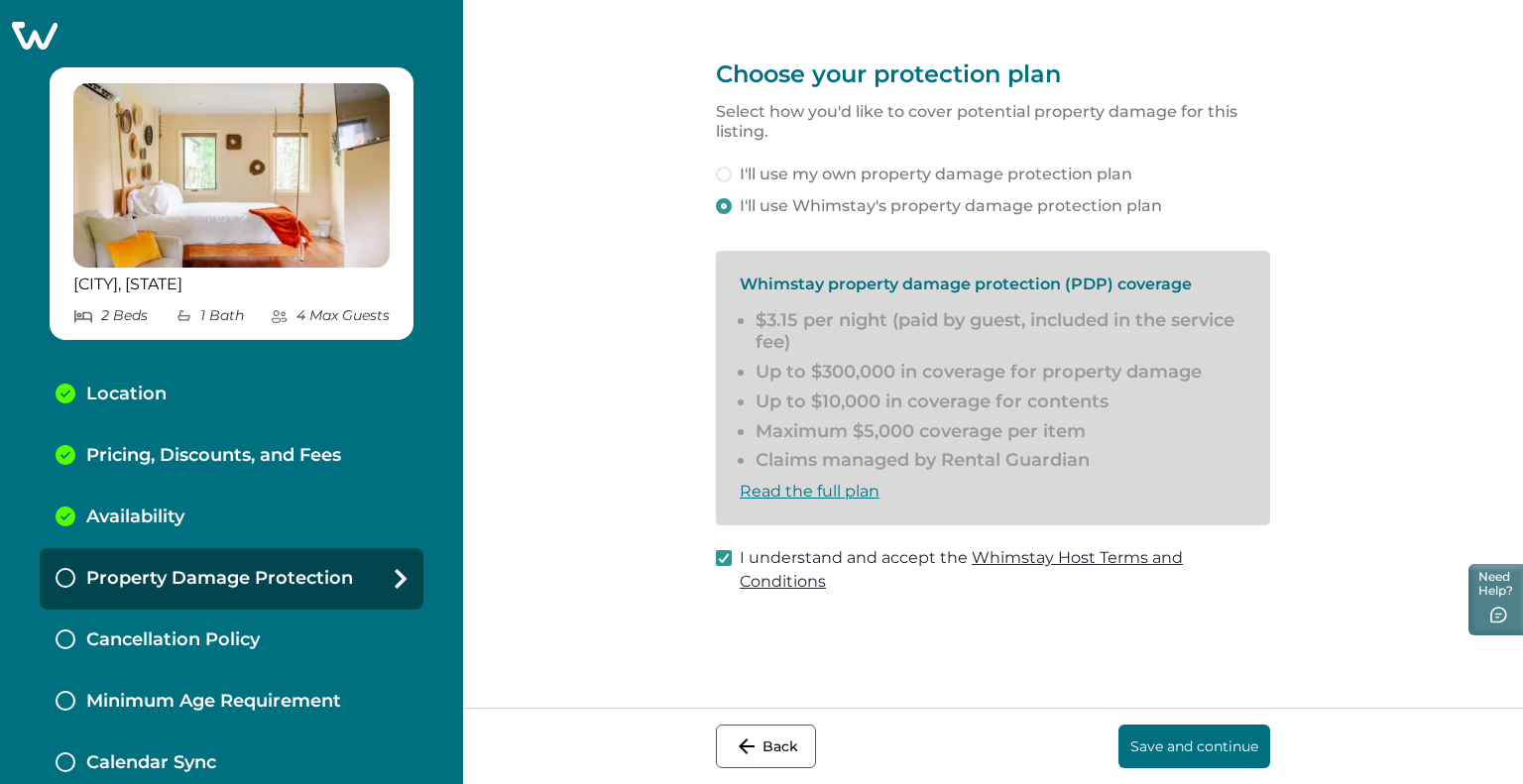 click on "Save and continue" at bounding box center [1194, 746] 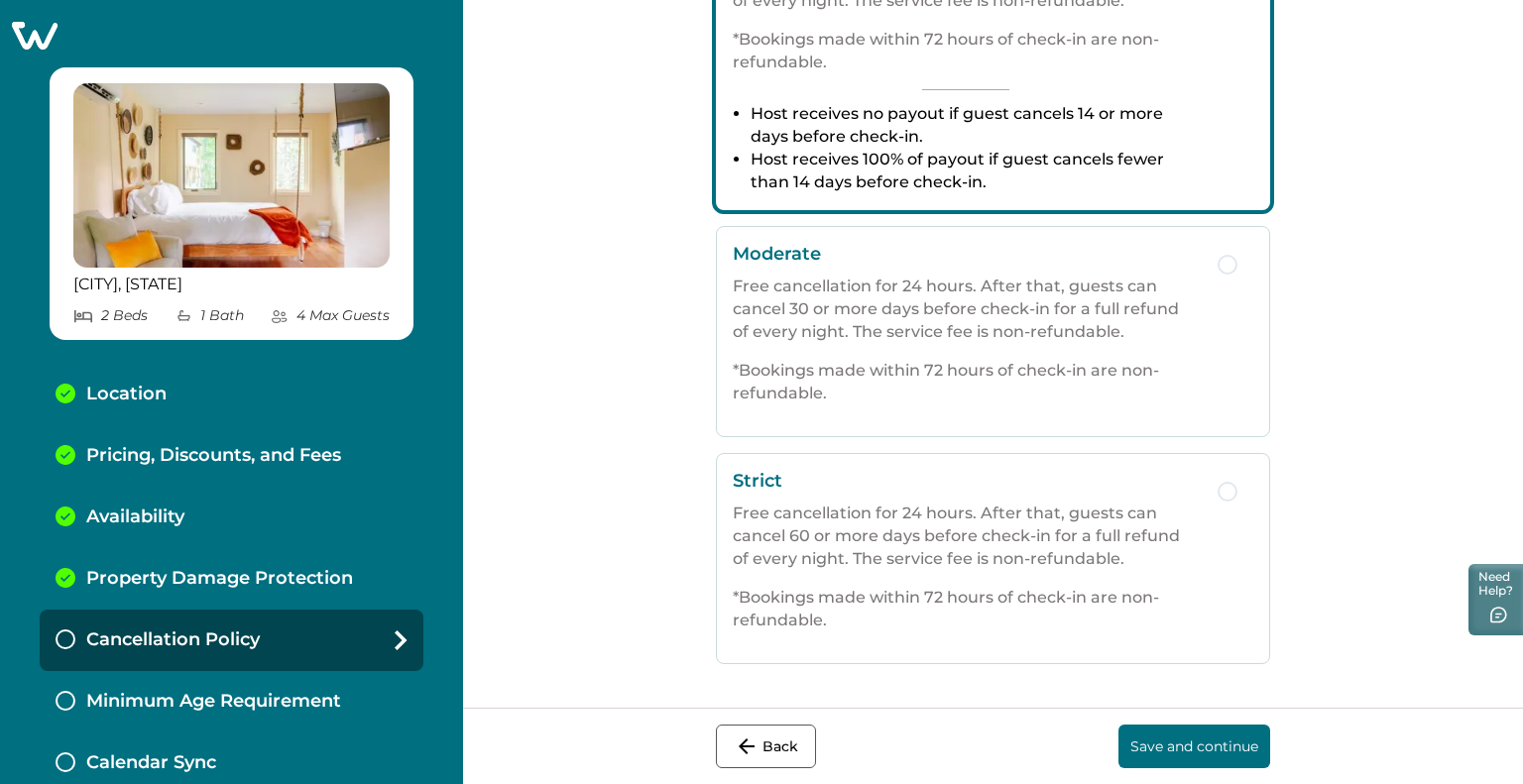 scroll, scrollTop: 557, scrollLeft: 0, axis: vertical 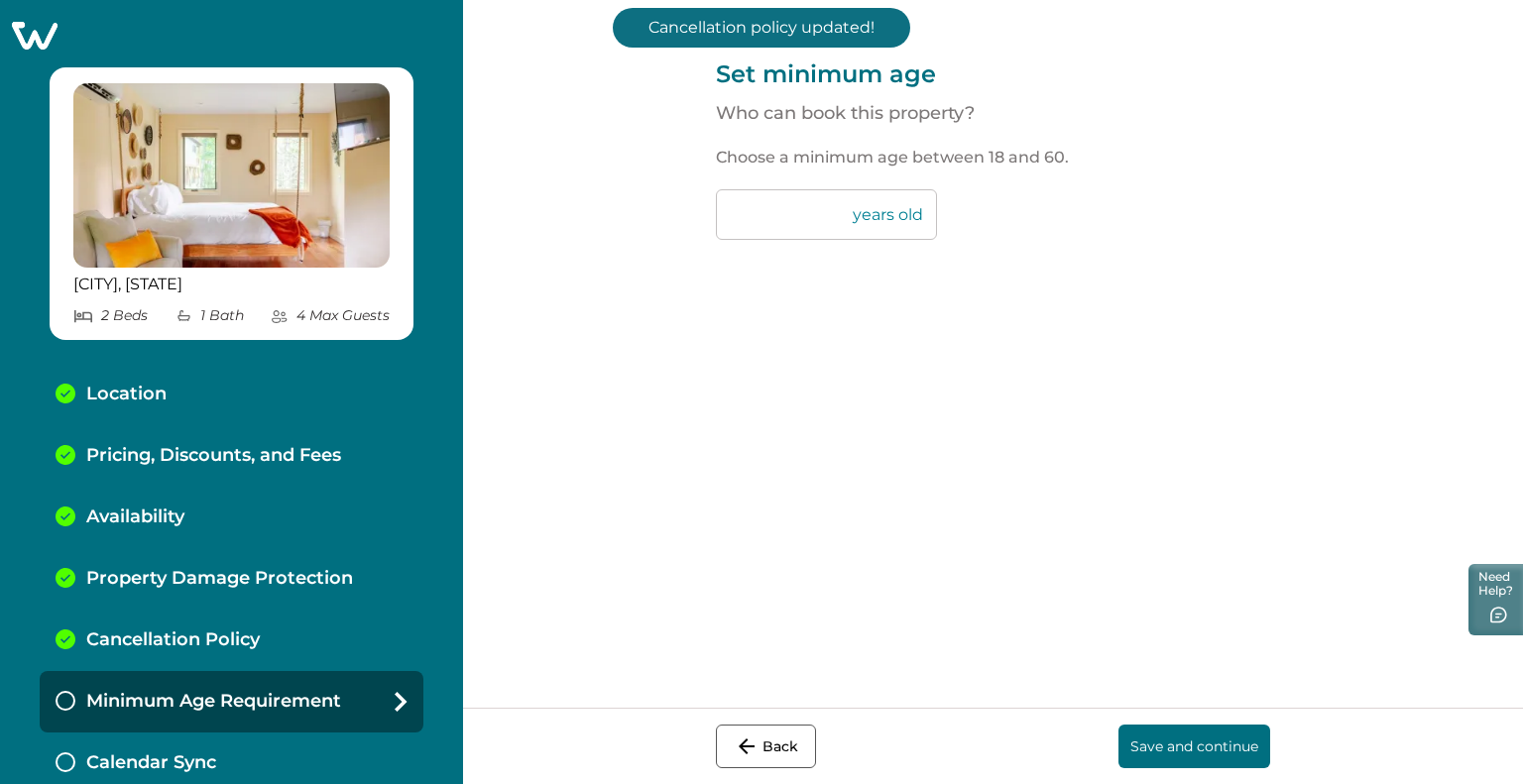 drag, startPoint x: 746, startPoint y: 214, endPoint x: 701, endPoint y: 213, distance: 45.01111 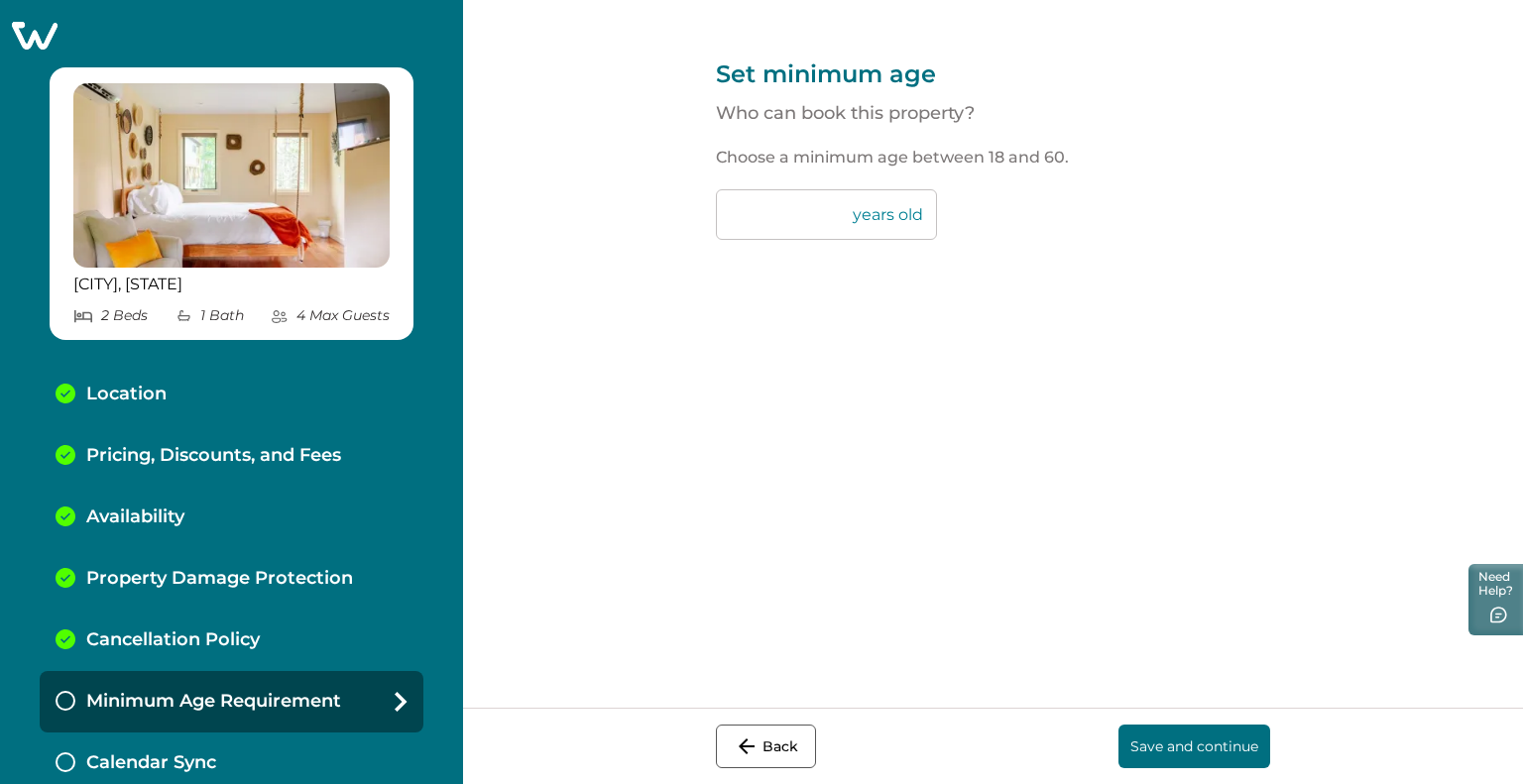 type on "**" 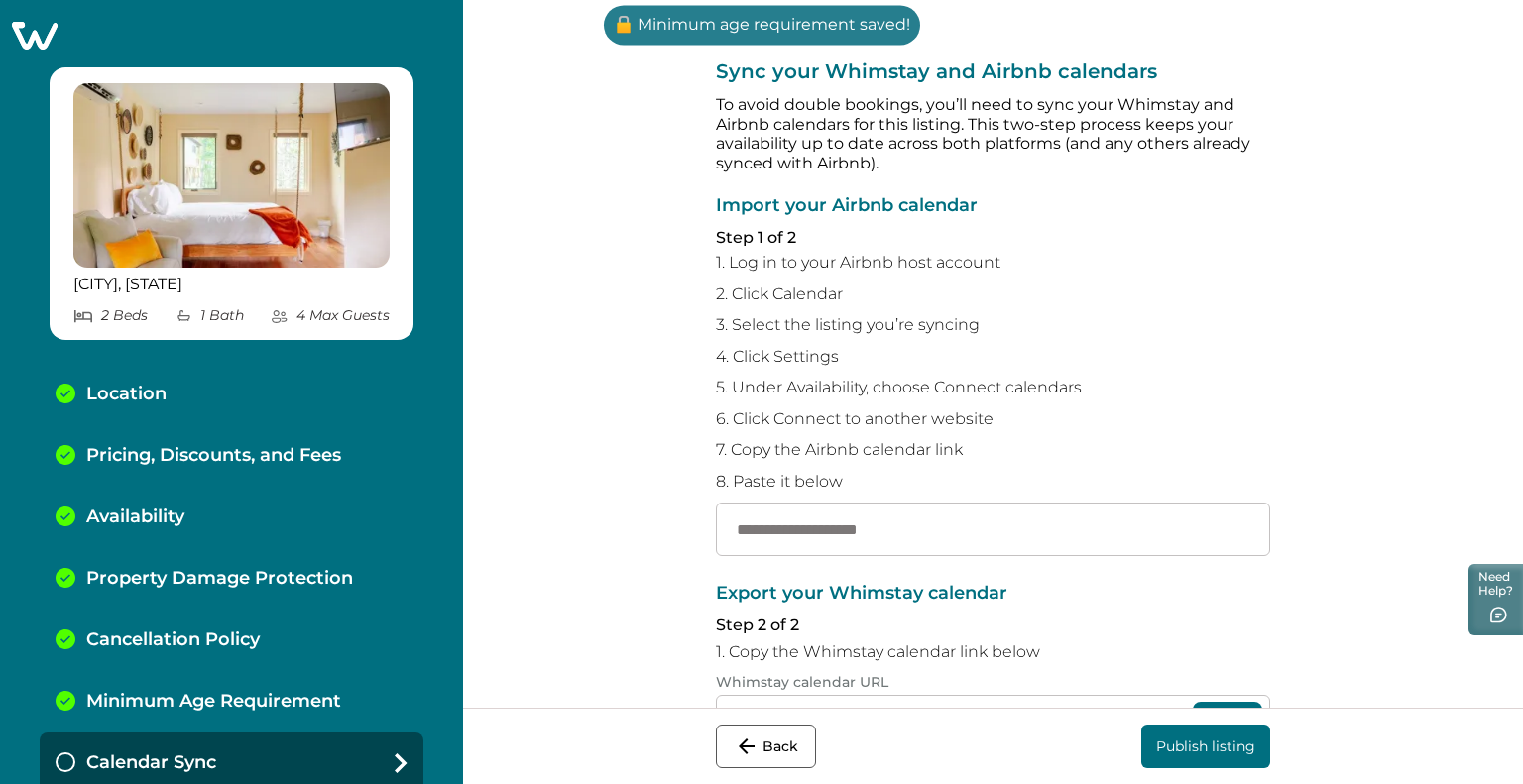 scroll, scrollTop: 9, scrollLeft: 0, axis: vertical 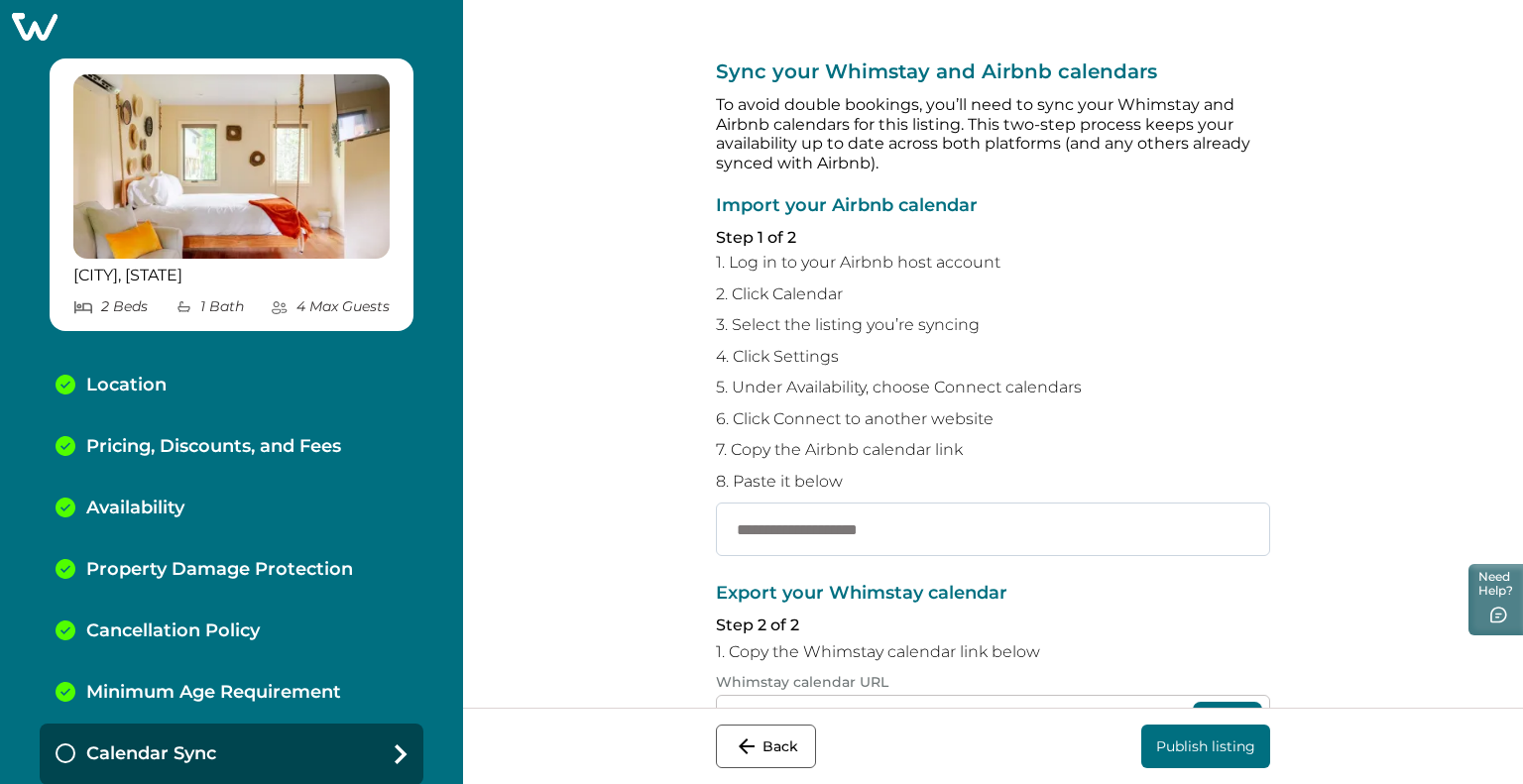 click at bounding box center [993, 529] 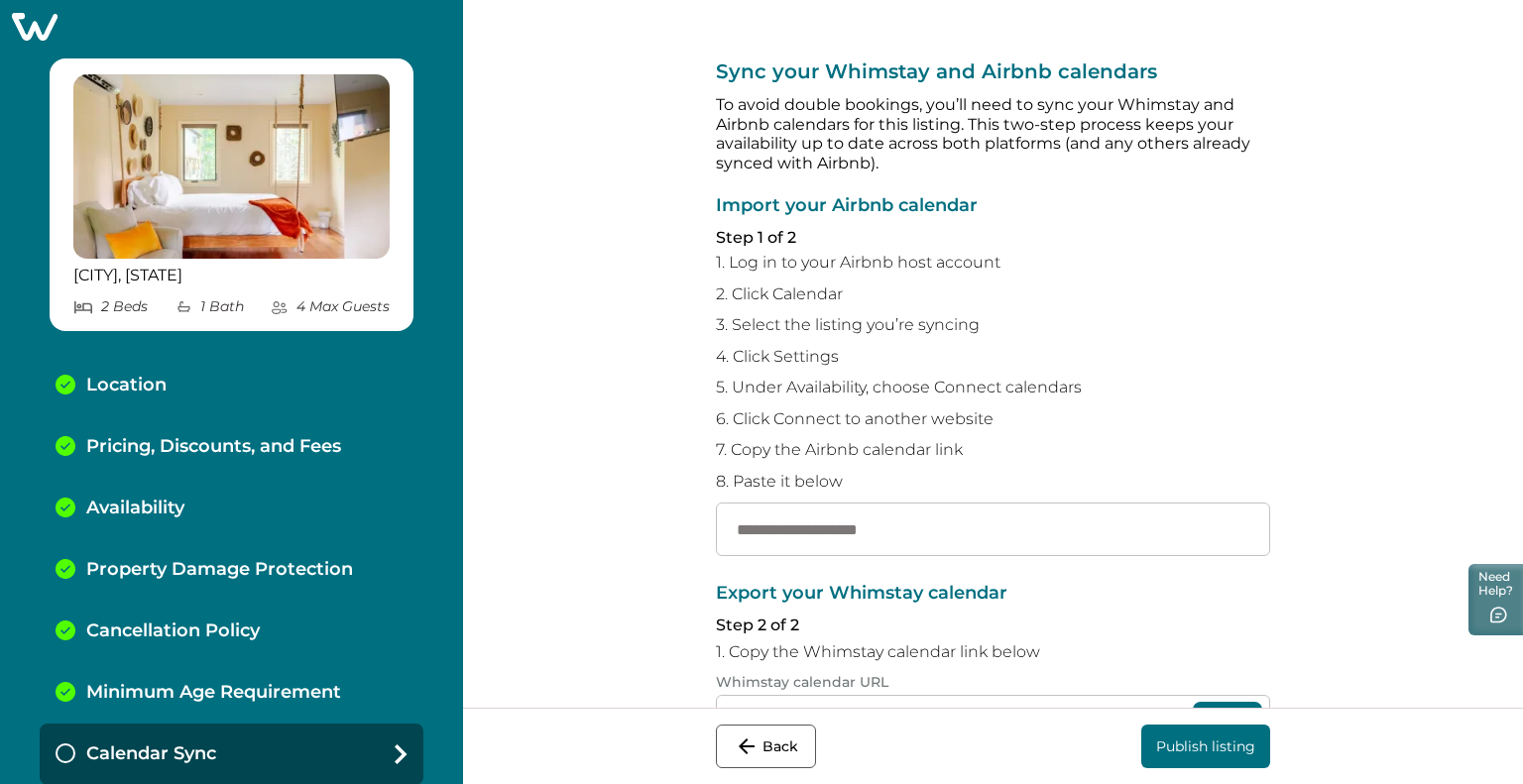 paste on "**********" 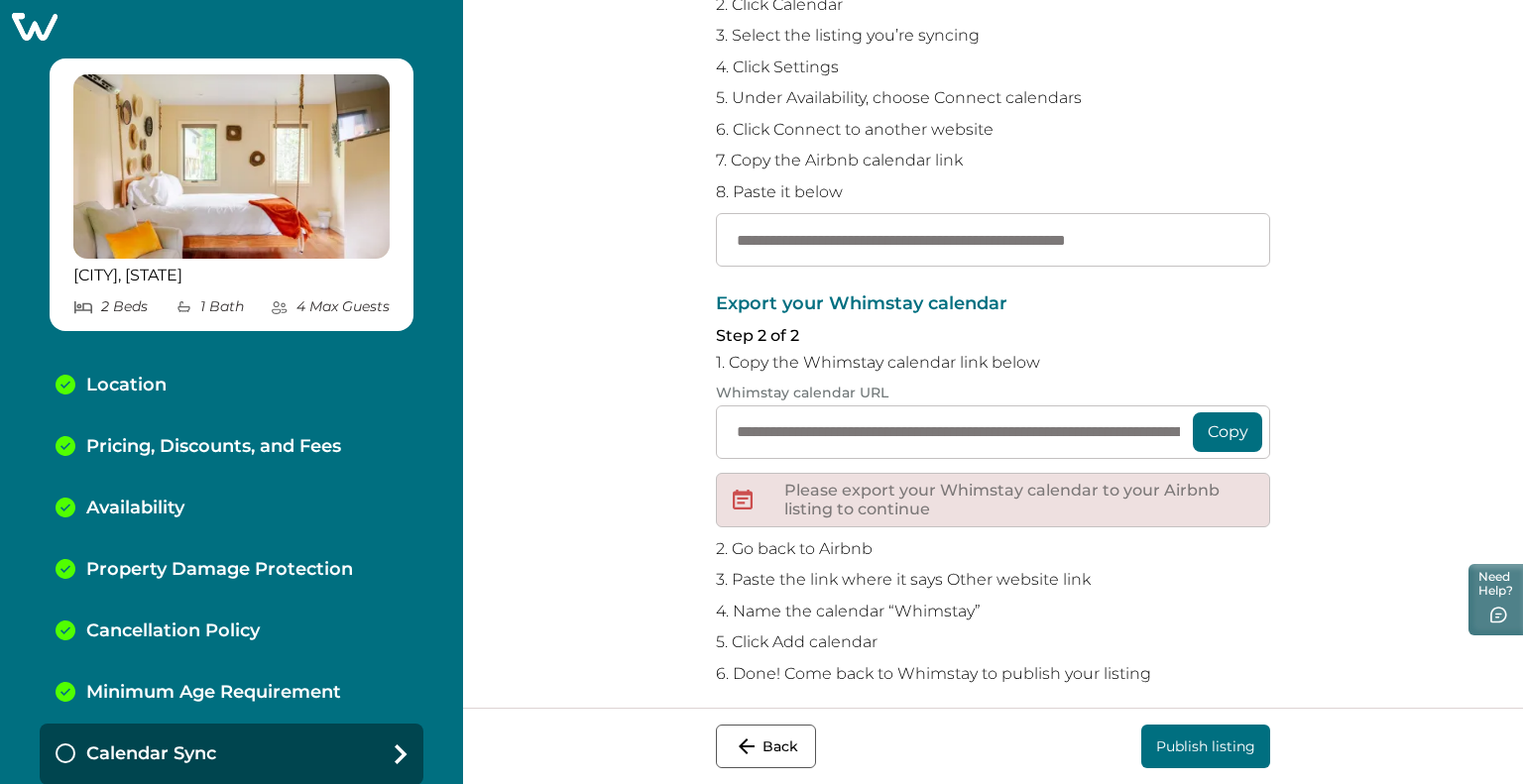 scroll, scrollTop: 303, scrollLeft: 0, axis: vertical 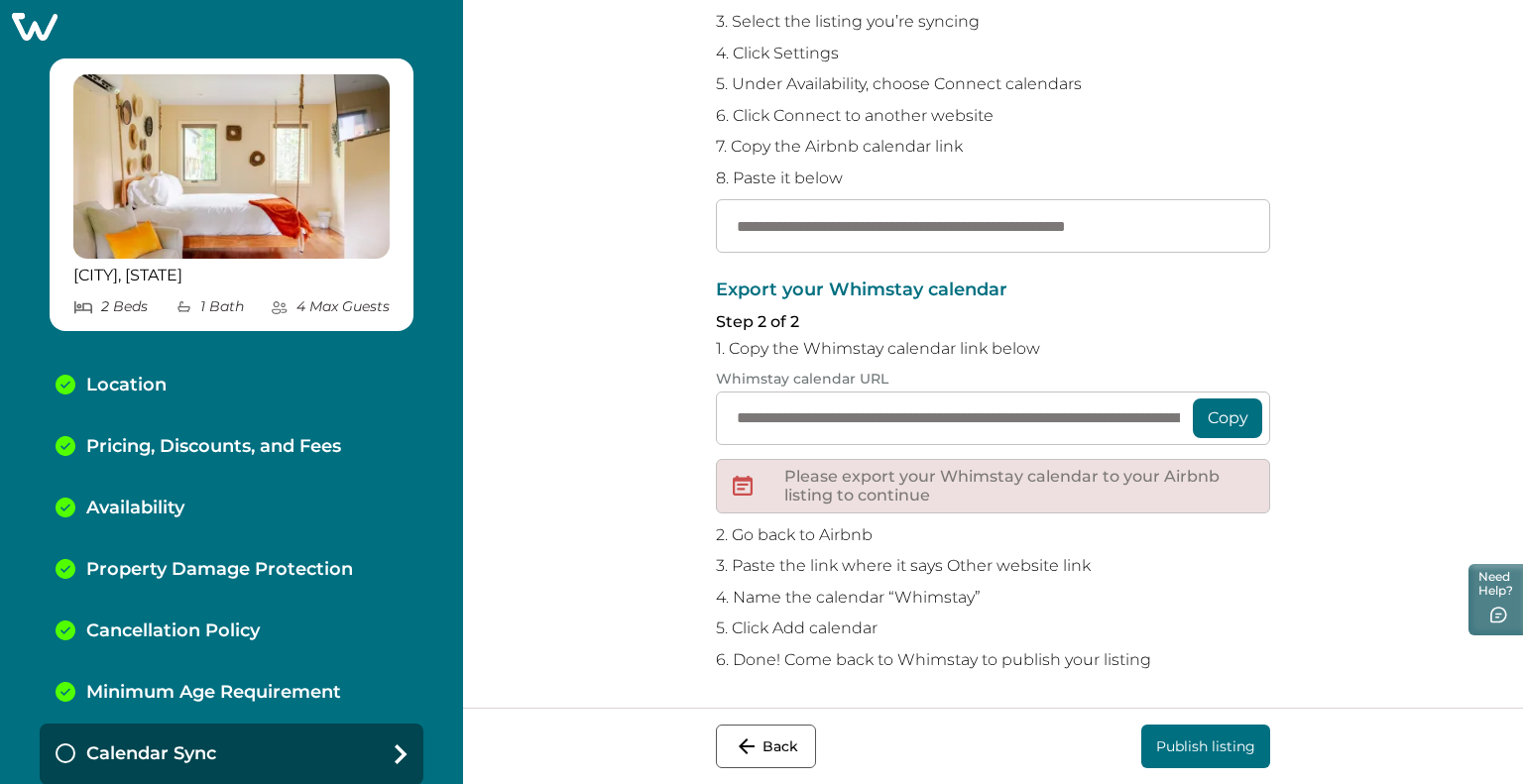 click on "Copy" at bounding box center (1228, 418) 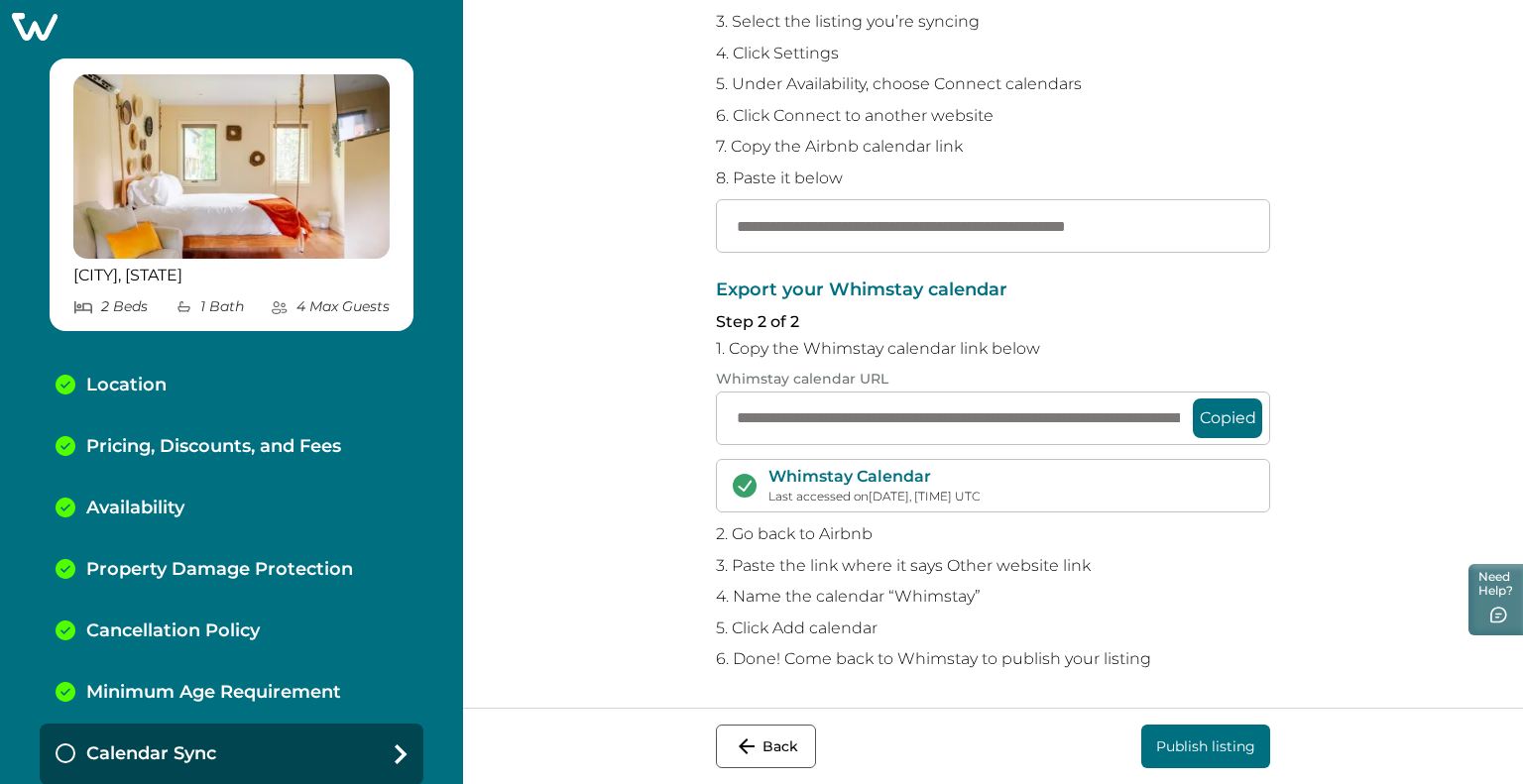 scroll, scrollTop: 302, scrollLeft: 0, axis: vertical 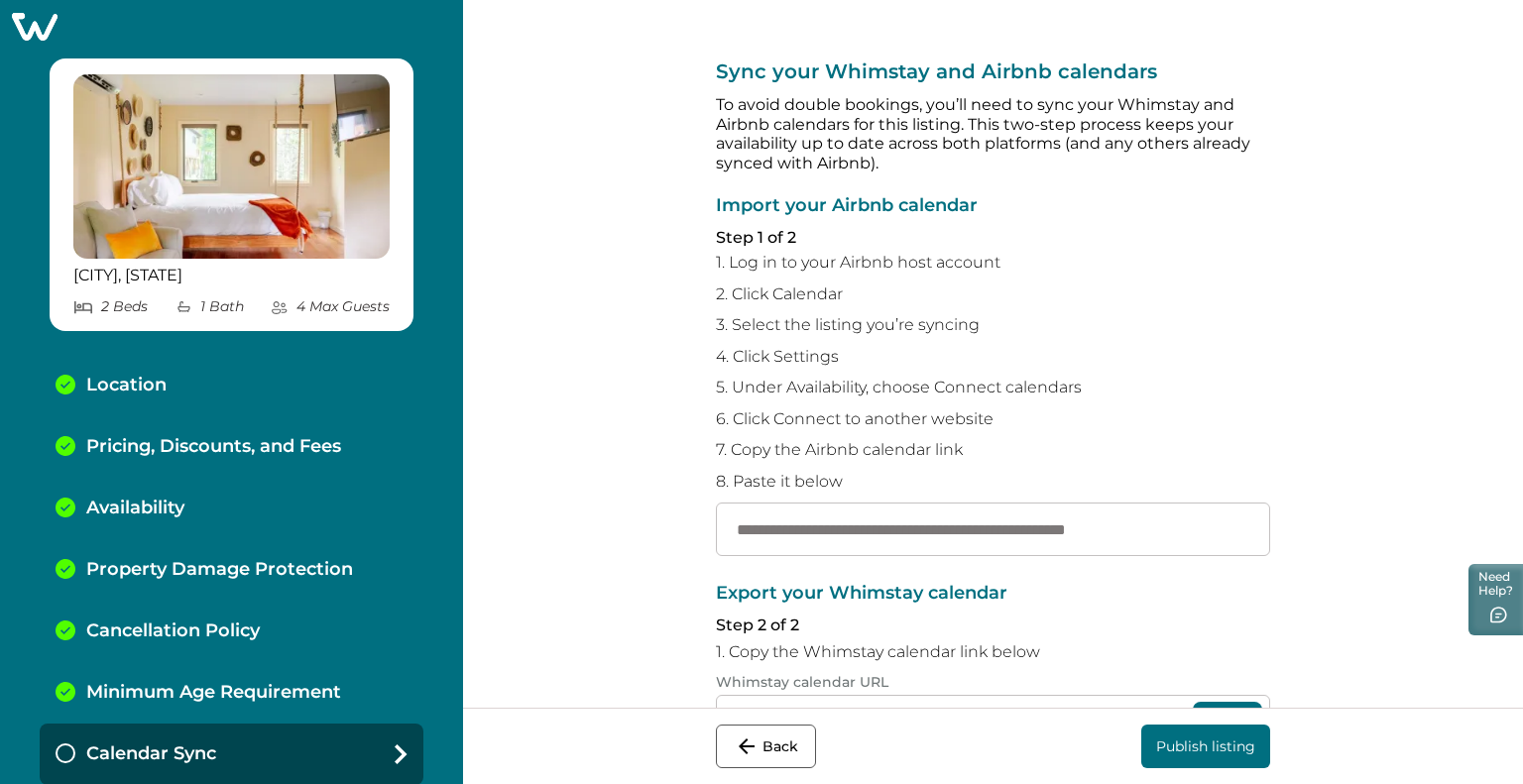 click on "Publish listing" at bounding box center (1206, 746) 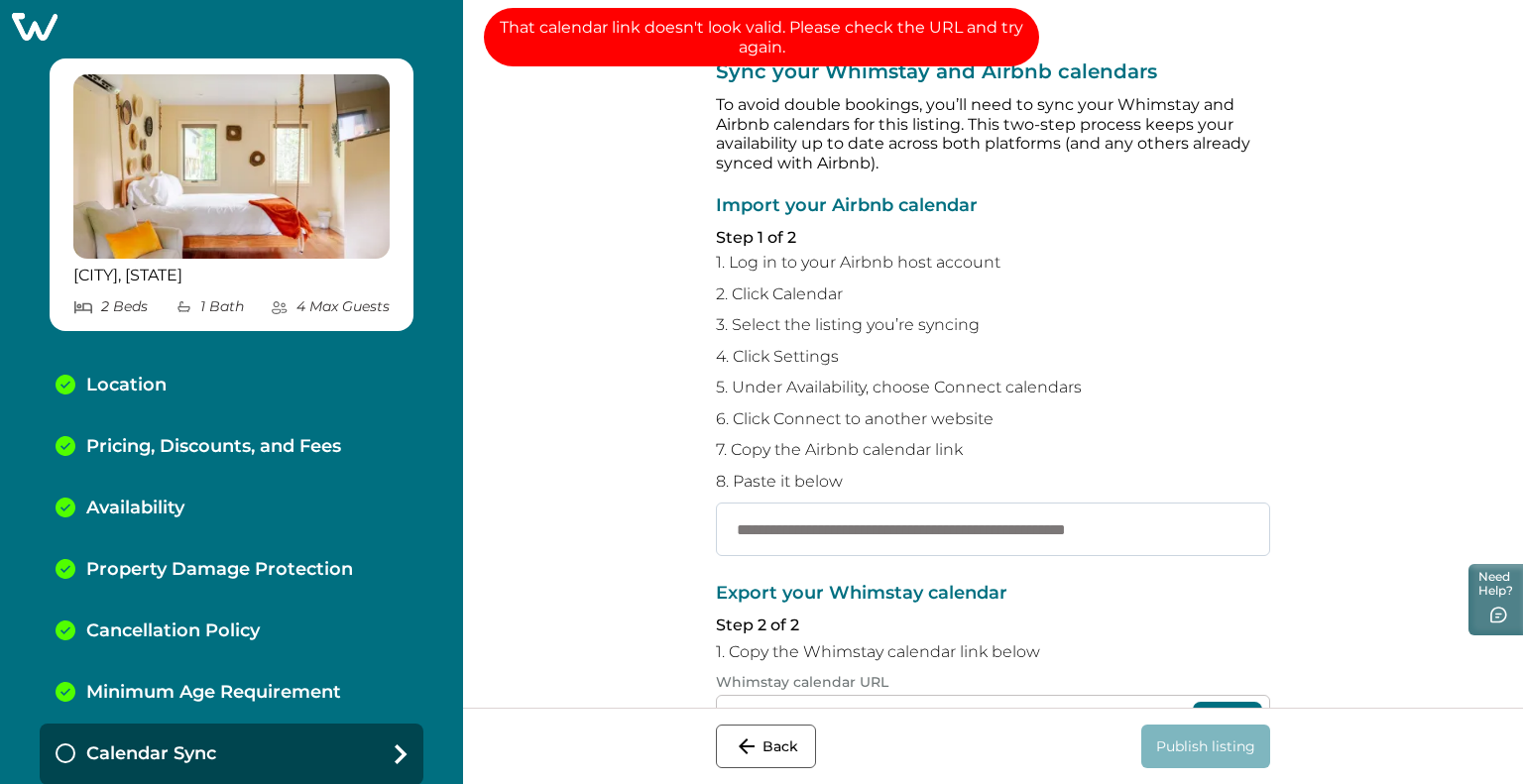 click on "**********" at bounding box center [993, 529] 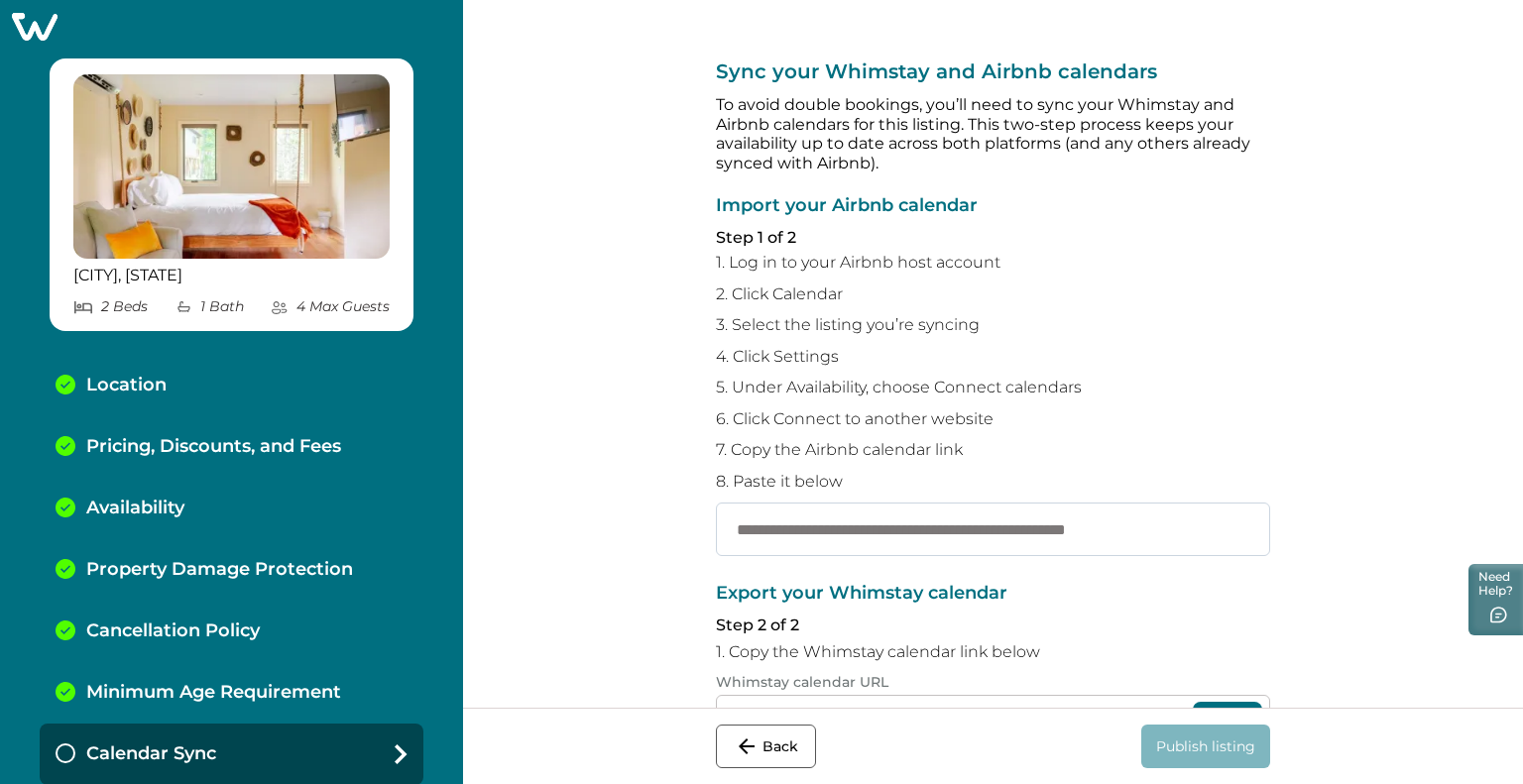click on "**********" at bounding box center [993, 529] 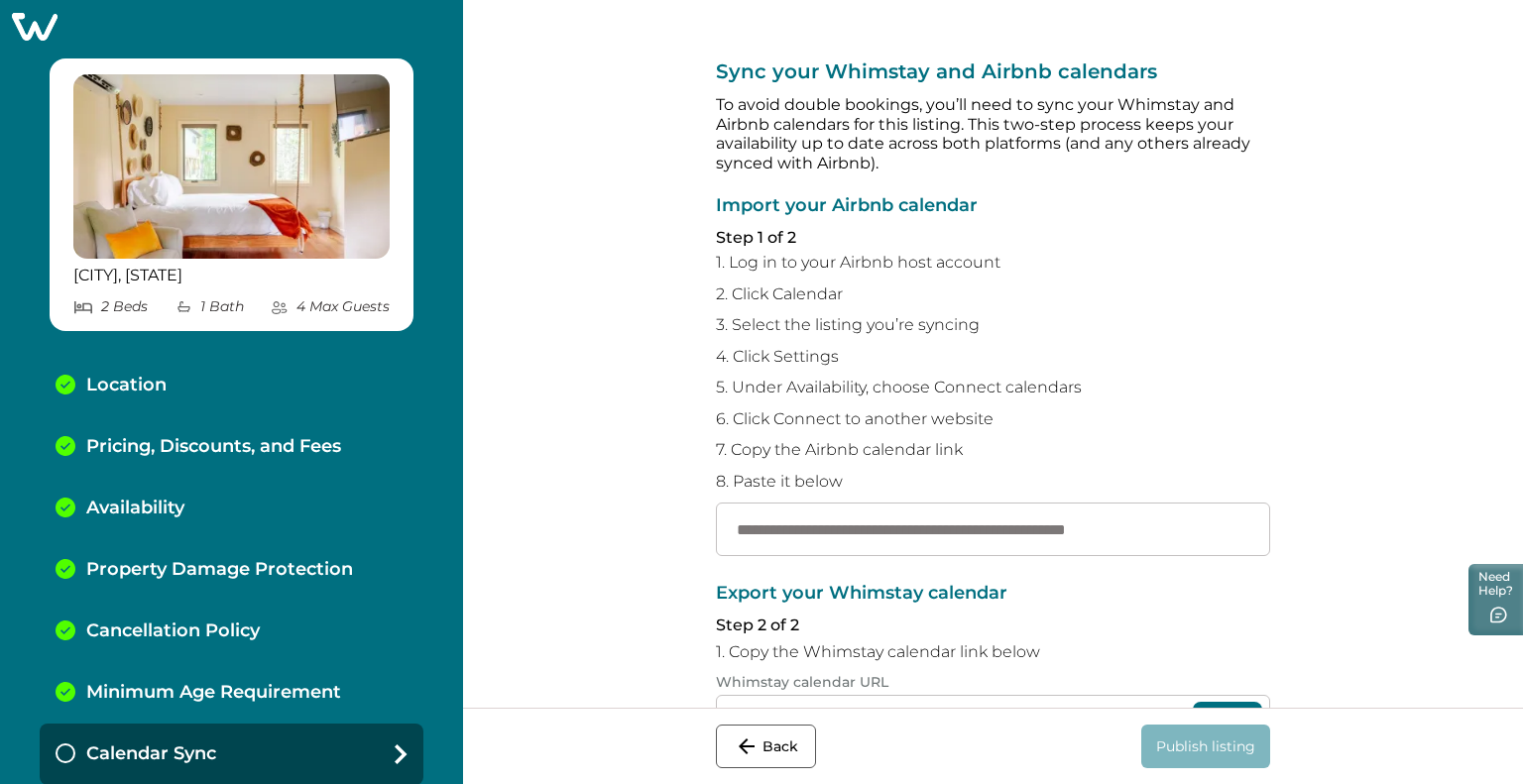 drag, startPoint x: 734, startPoint y: 526, endPoint x: 1285, endPoint y: 508, distance: 551.2939 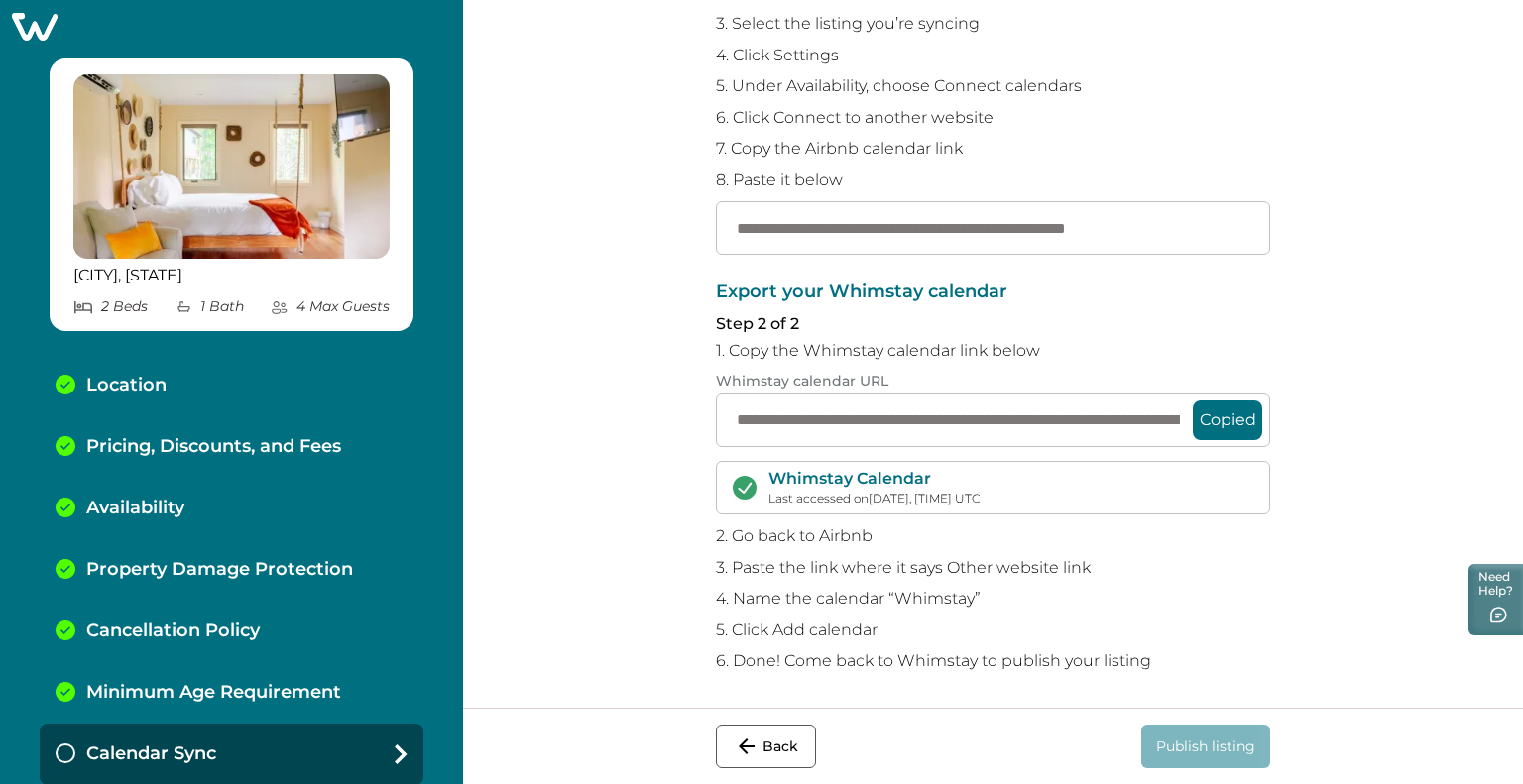 scroll, scrollTop: 302, scrollLeft: 0, axis: vertical 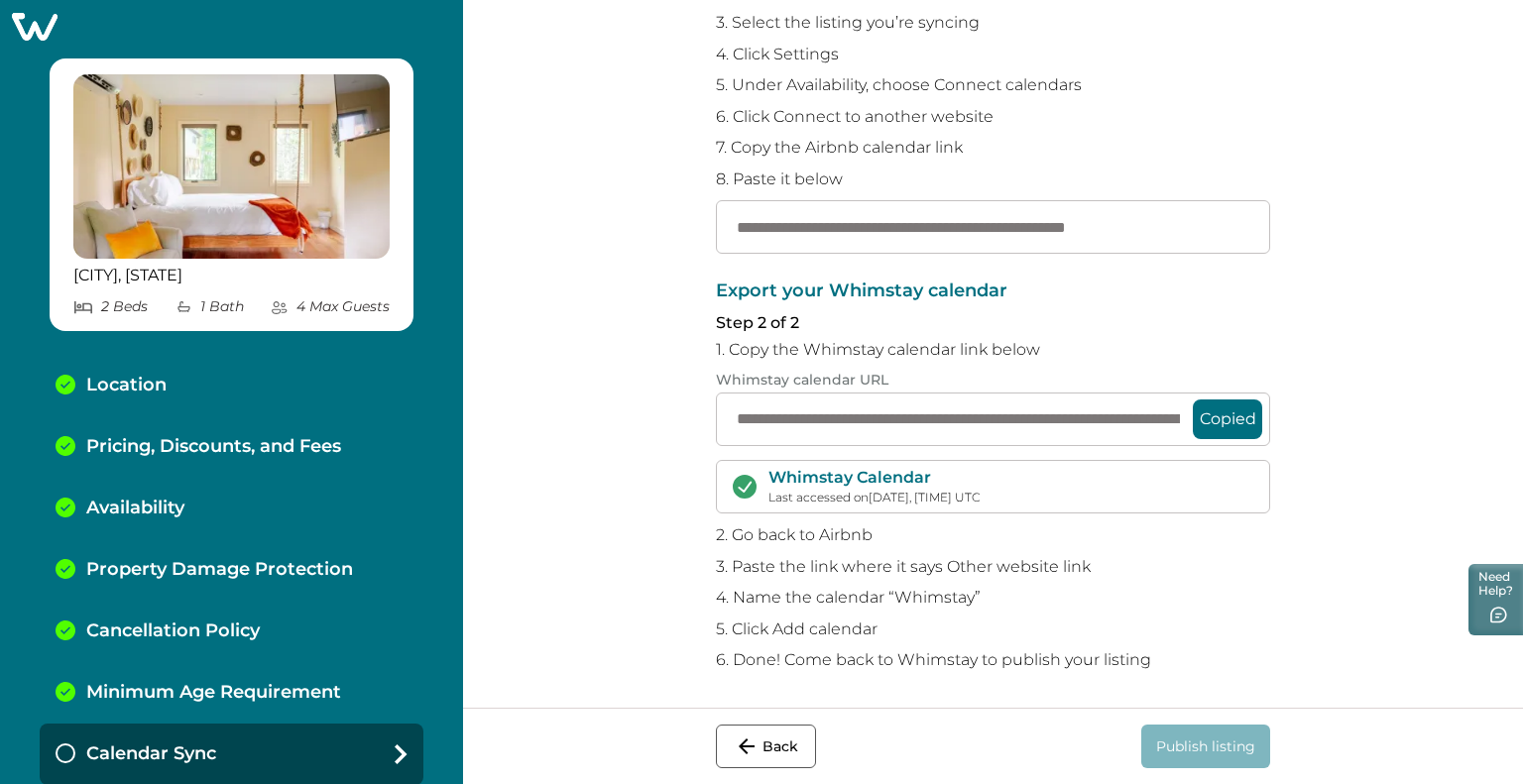 click on "Copied" at bounding box center (1228, 419) 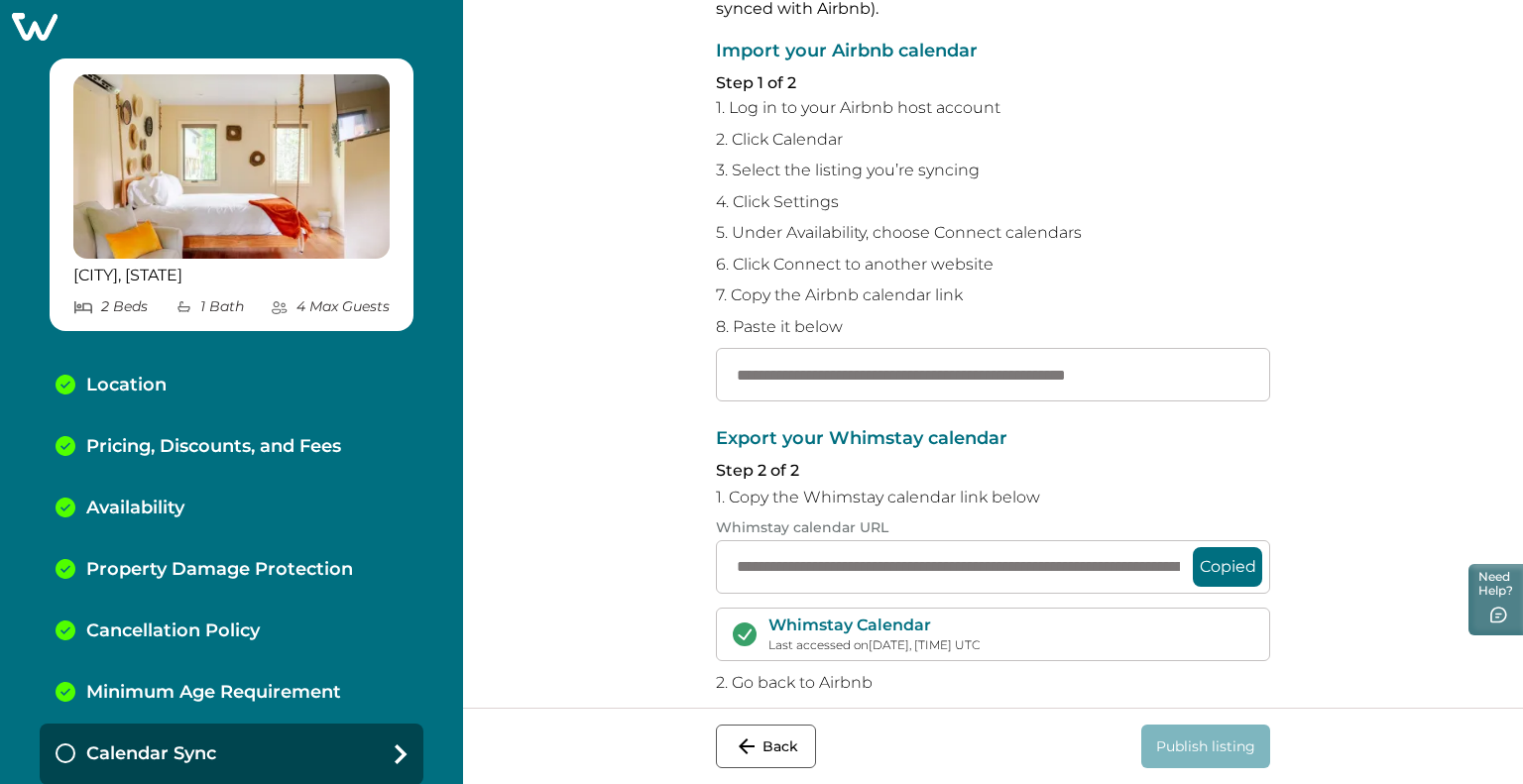 scroll, scrollTop: 0, scrollLeft: 0, axis: both 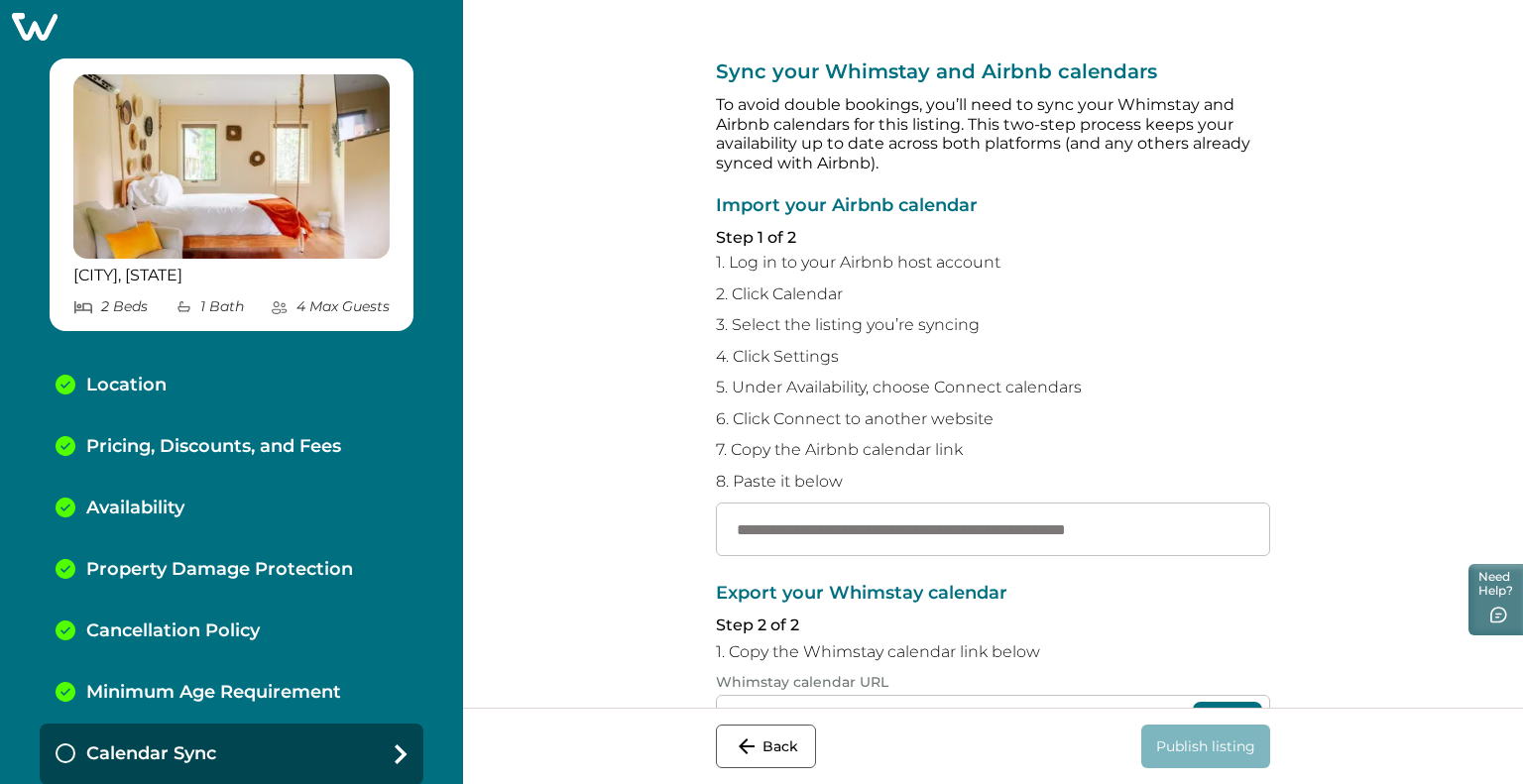 click on "**********" at bounding box center [993, 515] 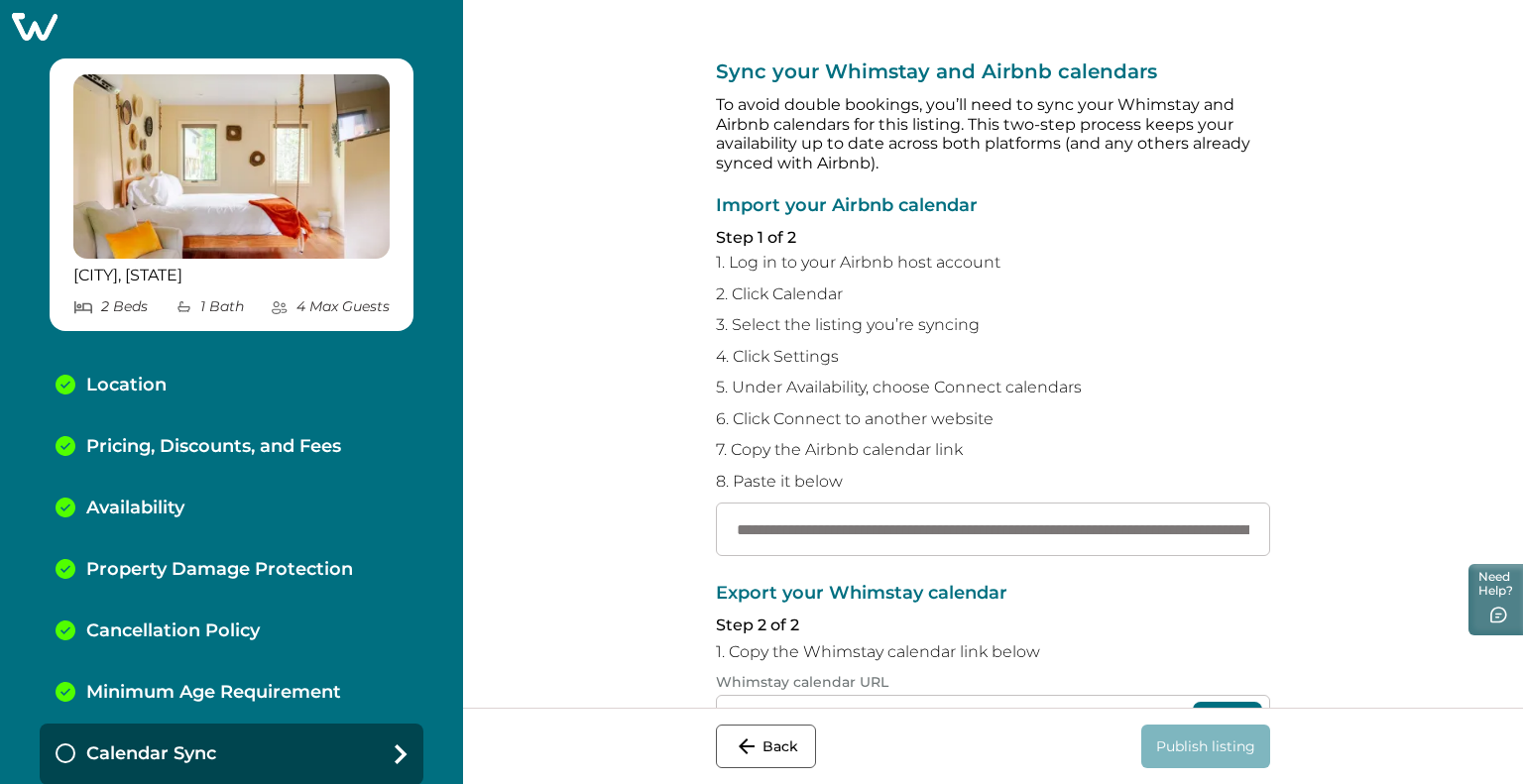 scroll, scrollTop: 0, scrollLeft: 316, axis: horizontal 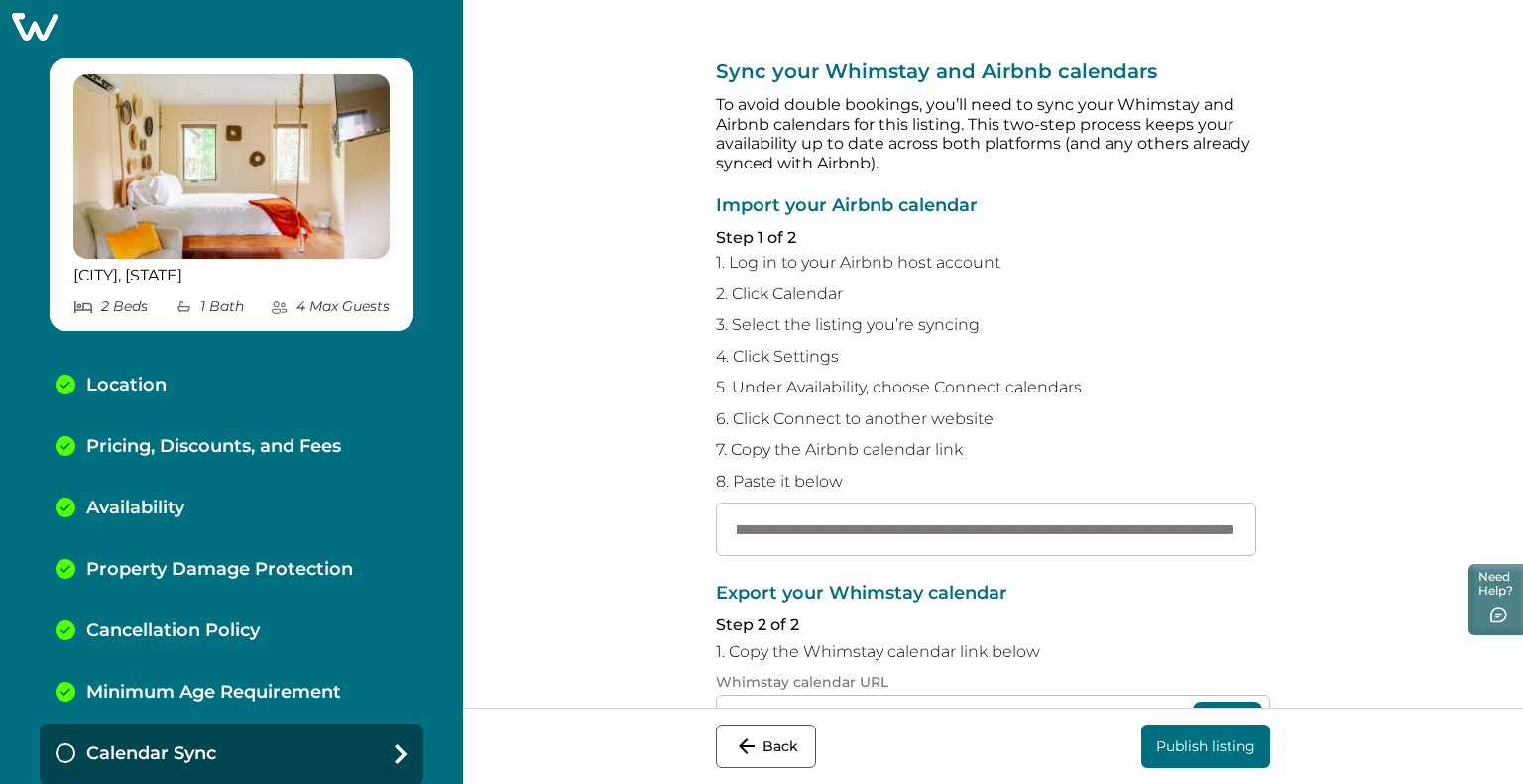type on "**********" 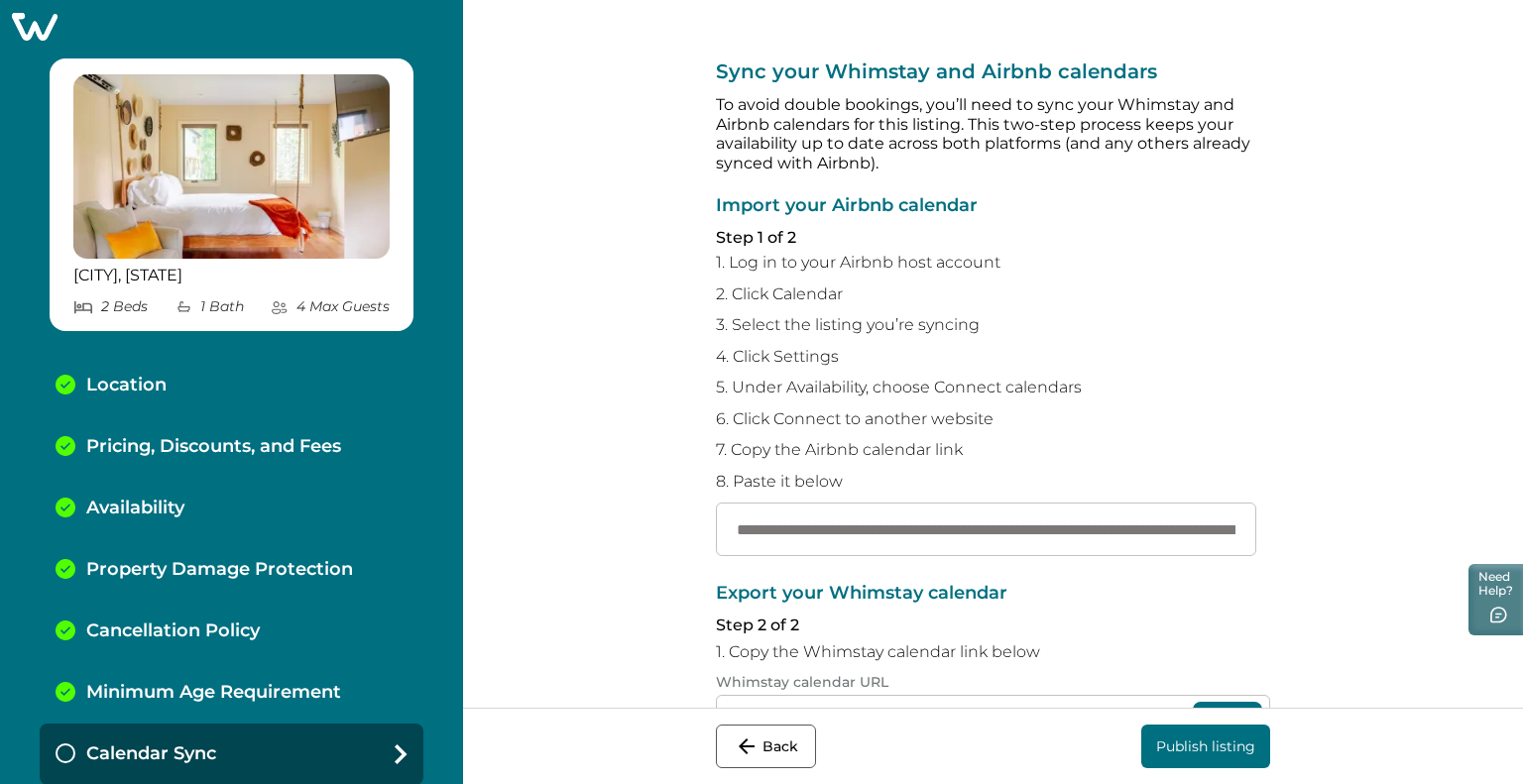 click on "Publish listing" at bounding box center (1206, 746) 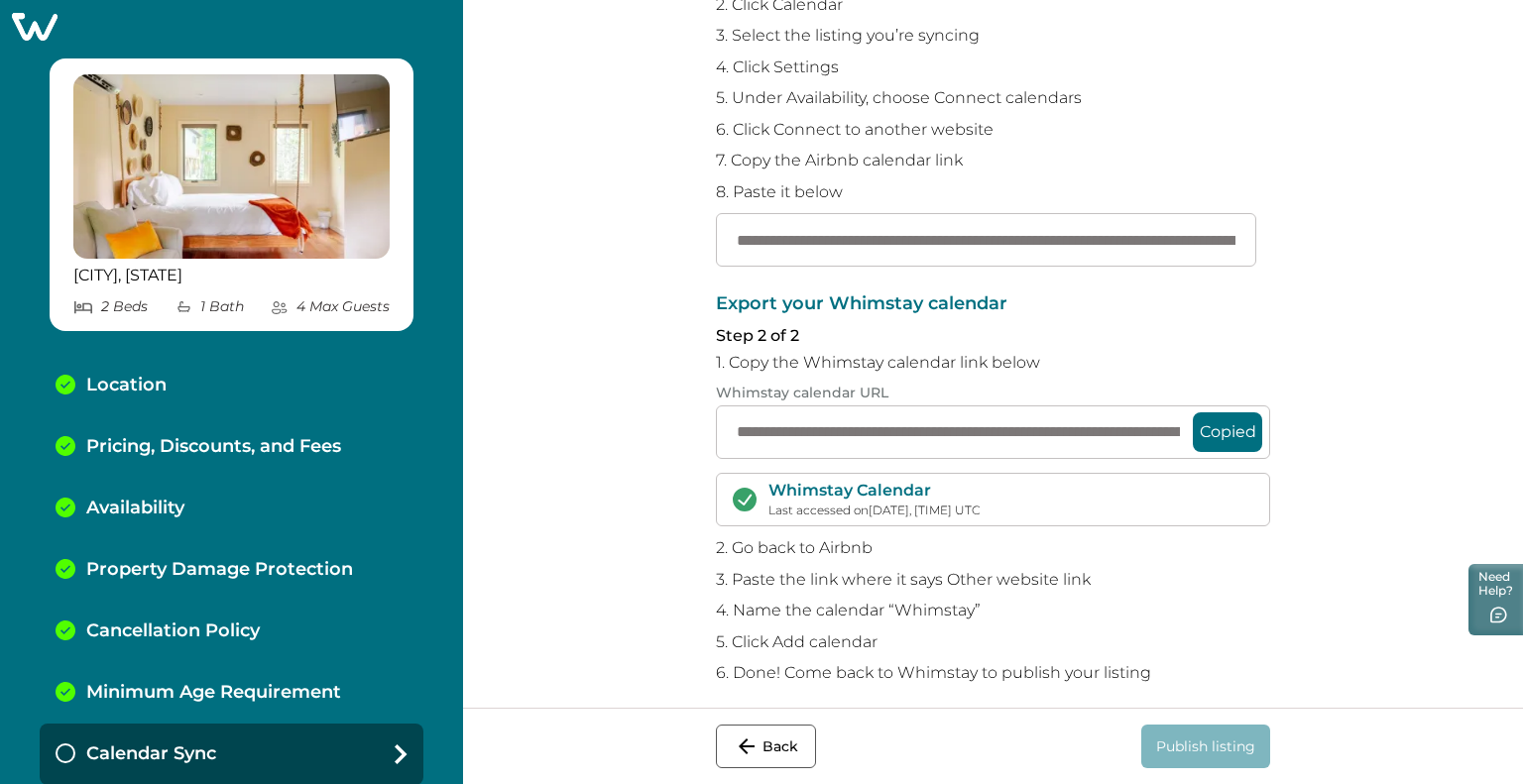 scroll, scrollTop: 302, scrollLeft: 0, axis: vertical 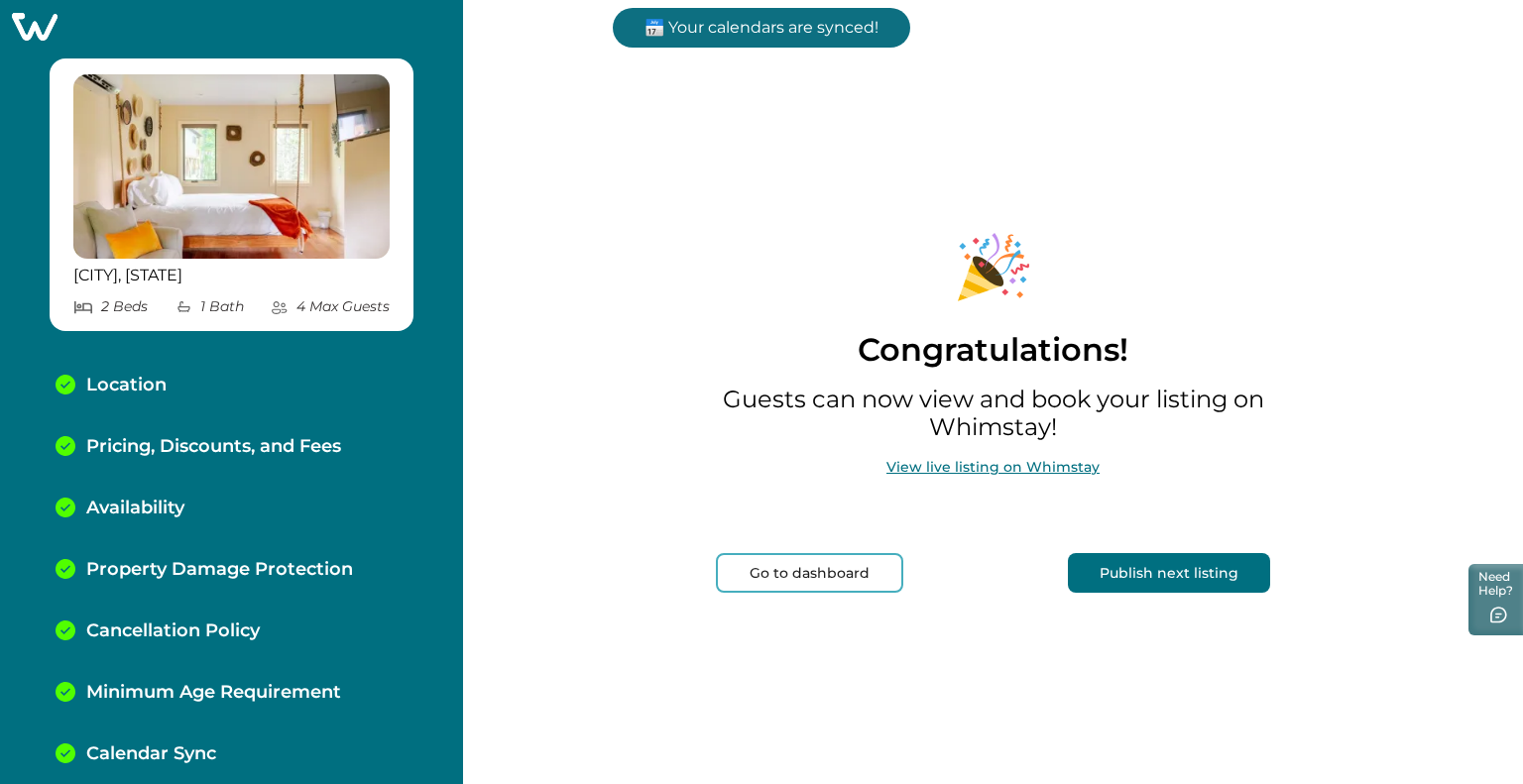 drag, startPoint x: 1511, startPoint y: 478, endPoint x: 1484, endPoint y: 125, distance: 354.0311 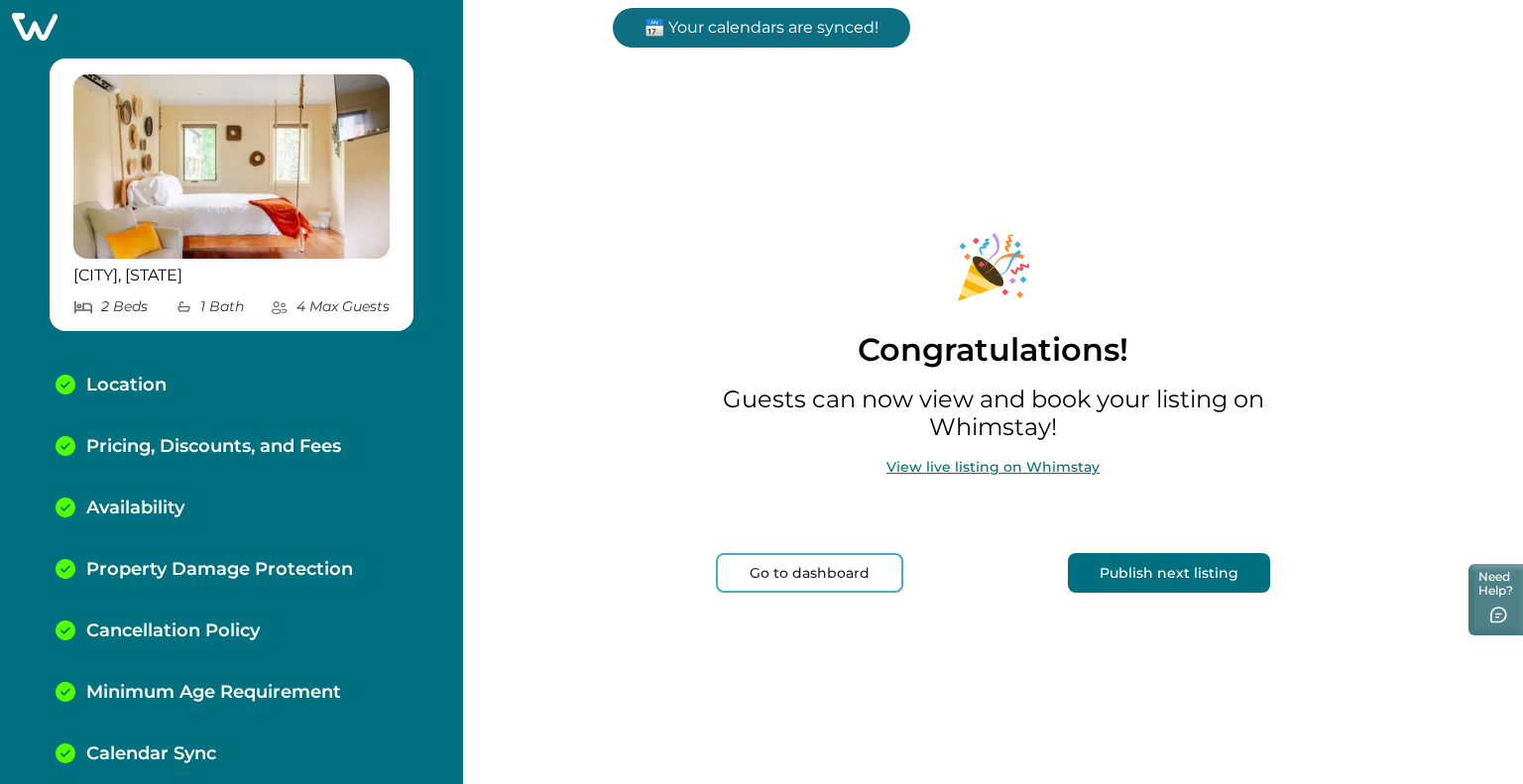 click on "Go to dashboard" at bounding box center (809, 573) 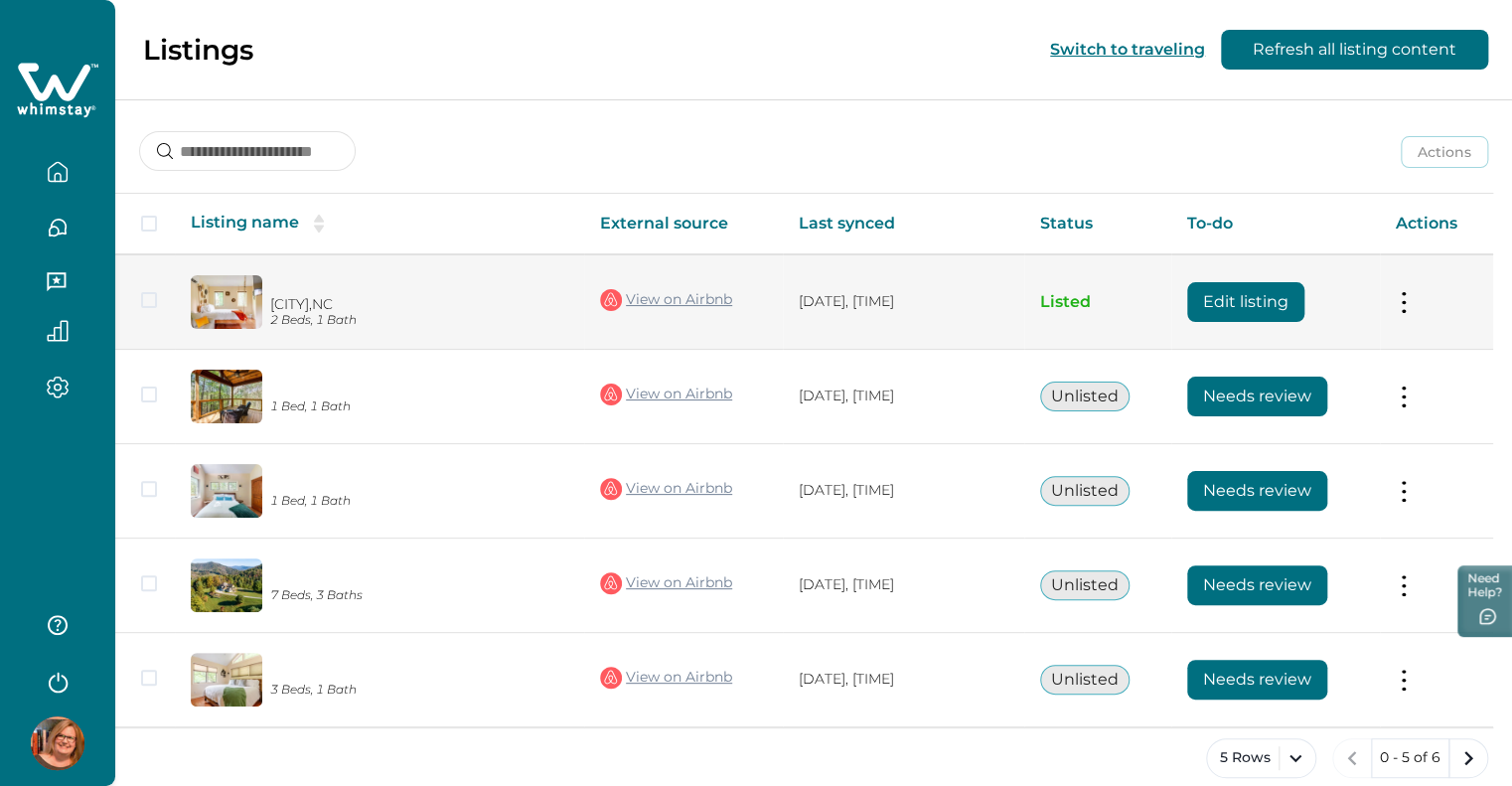 click on "Edit listing" at bounding box center [1246, 302] 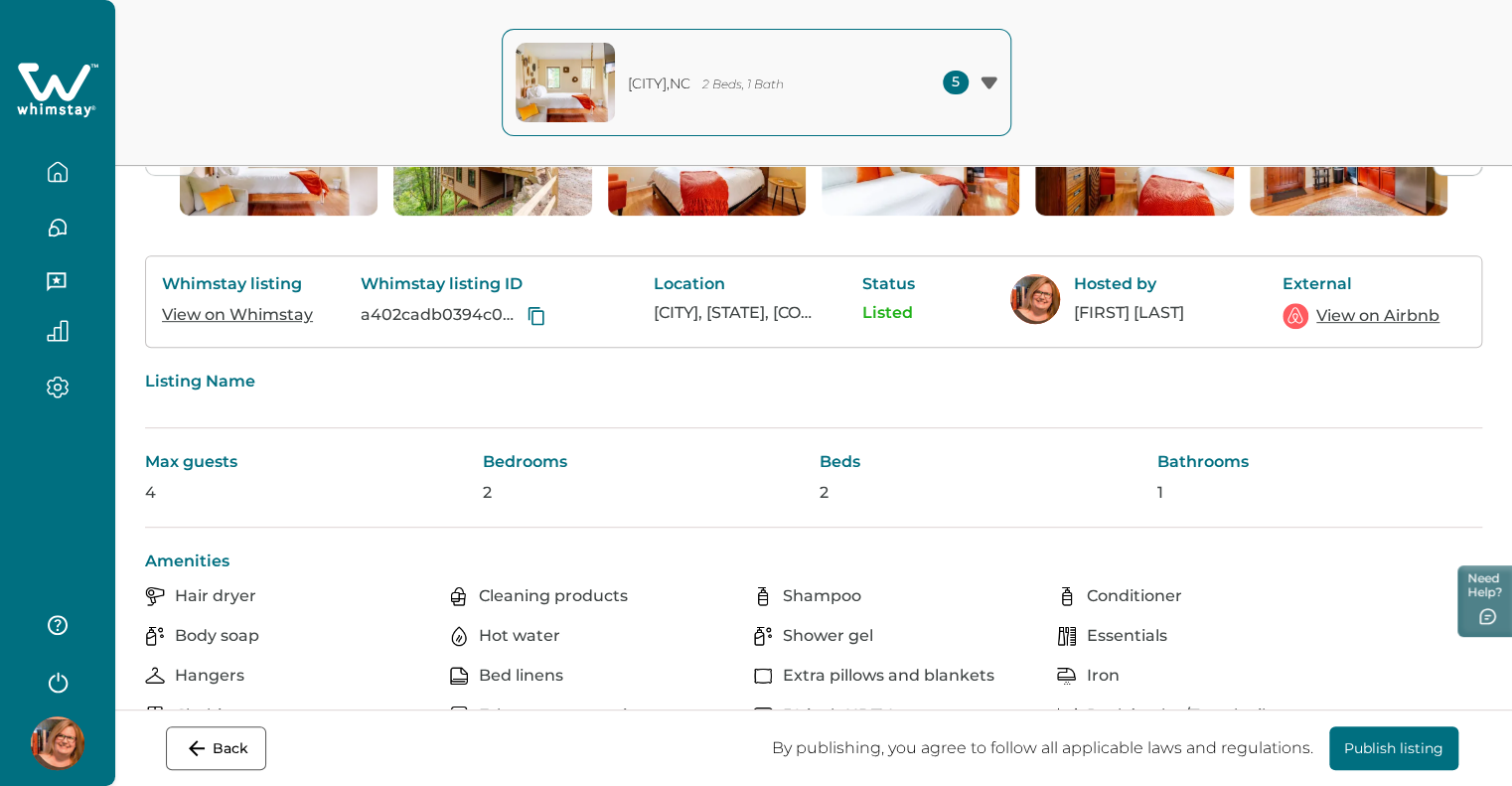 scroll, scrollTop: 310, scrollLeft: 0, axis: vertical 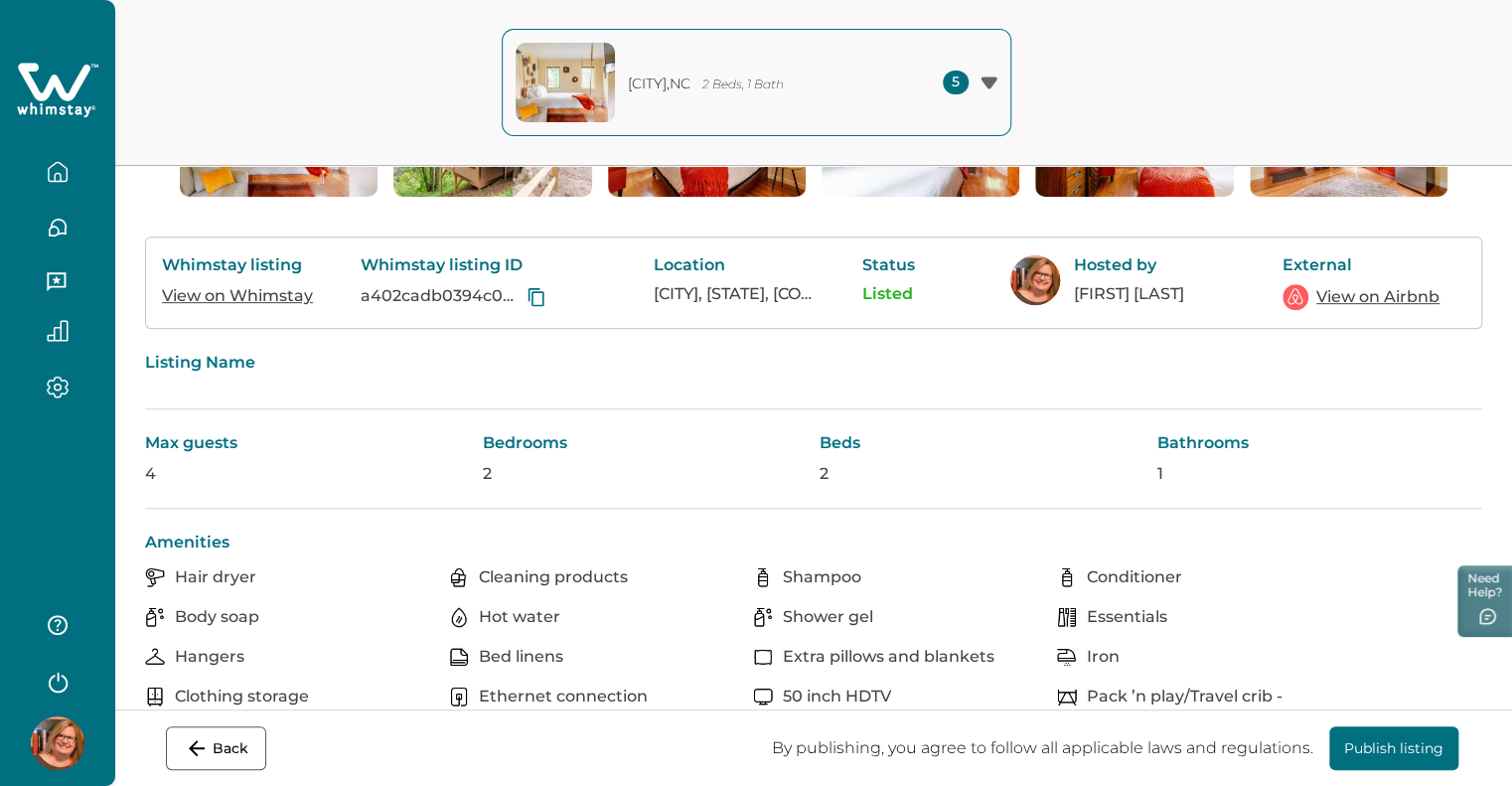 click on "Listing Name" at bounding box center (814, 369) 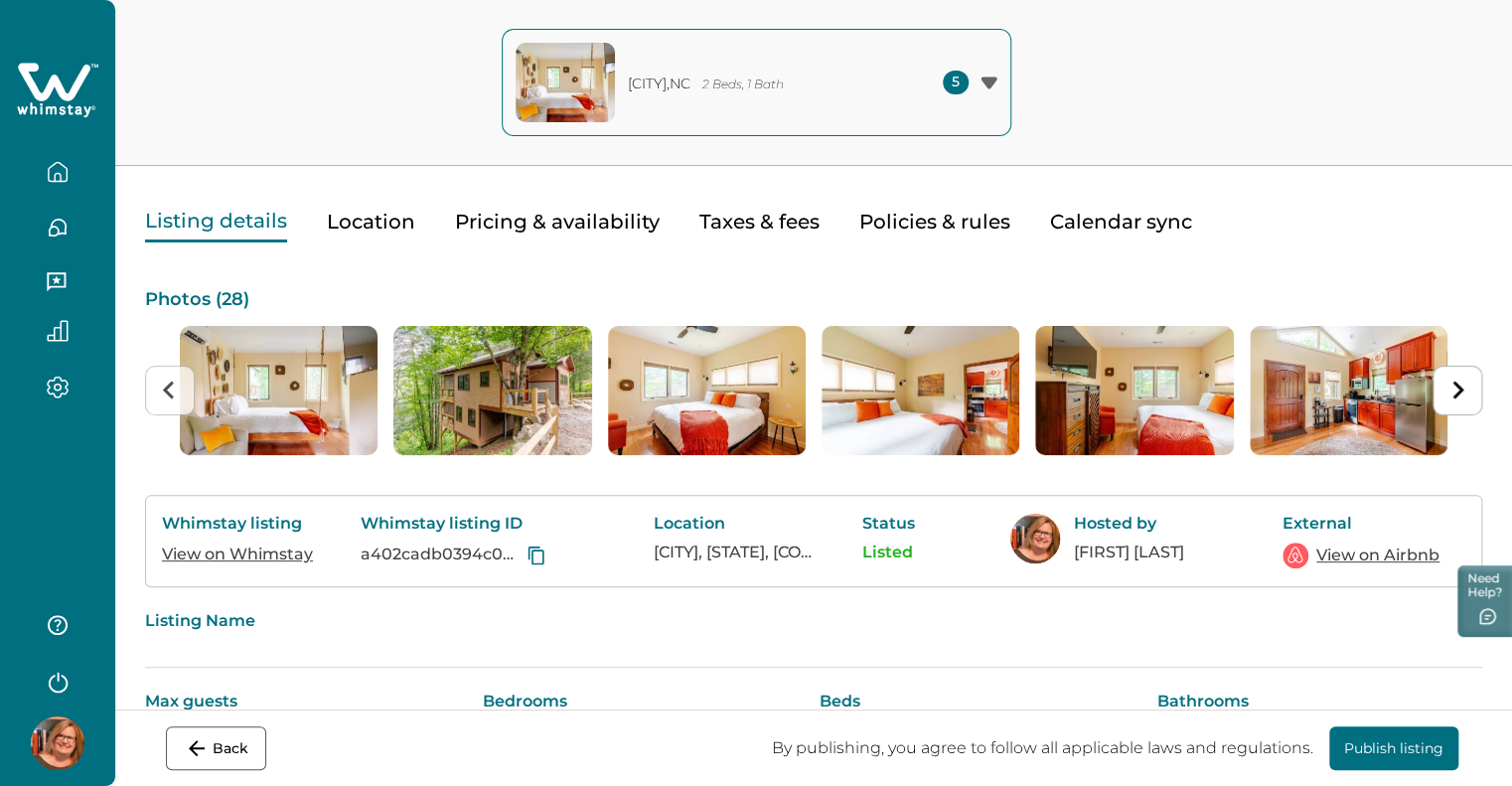 scroll, scrollTop: 0, scrollLeft: 0, axis: both 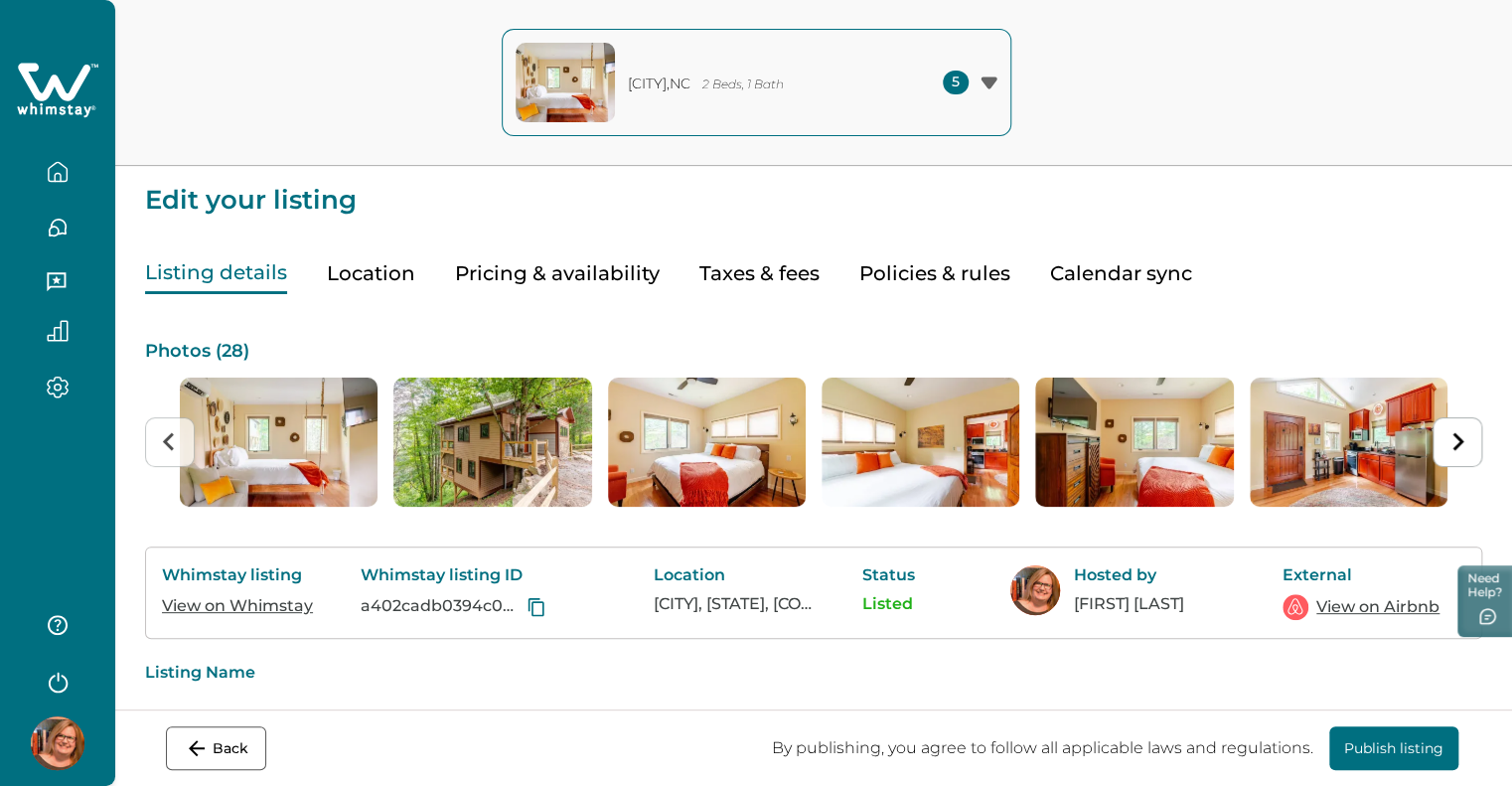 click 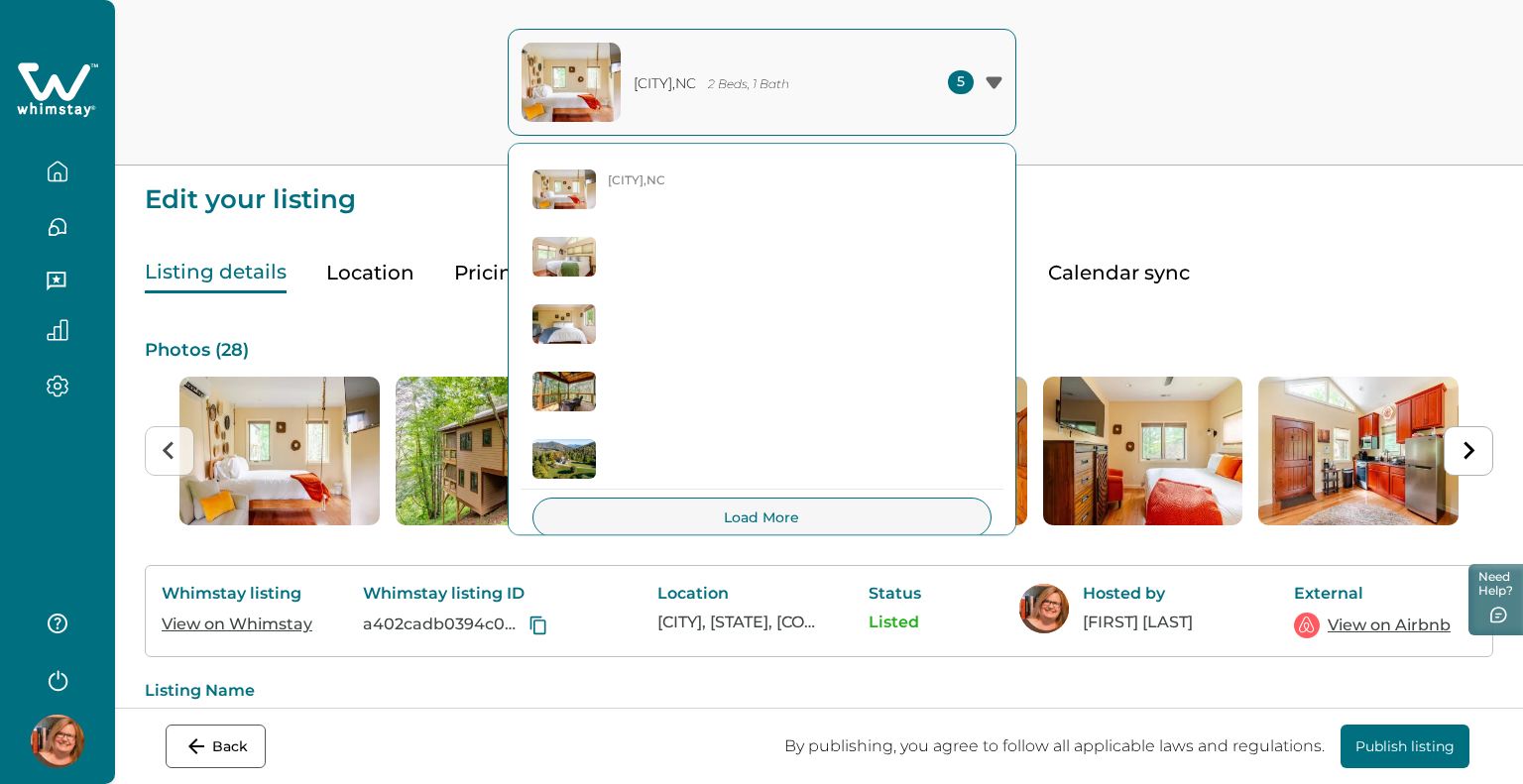 click on "[CITY] ,  [STATE]" at bounding box center [762, 189] 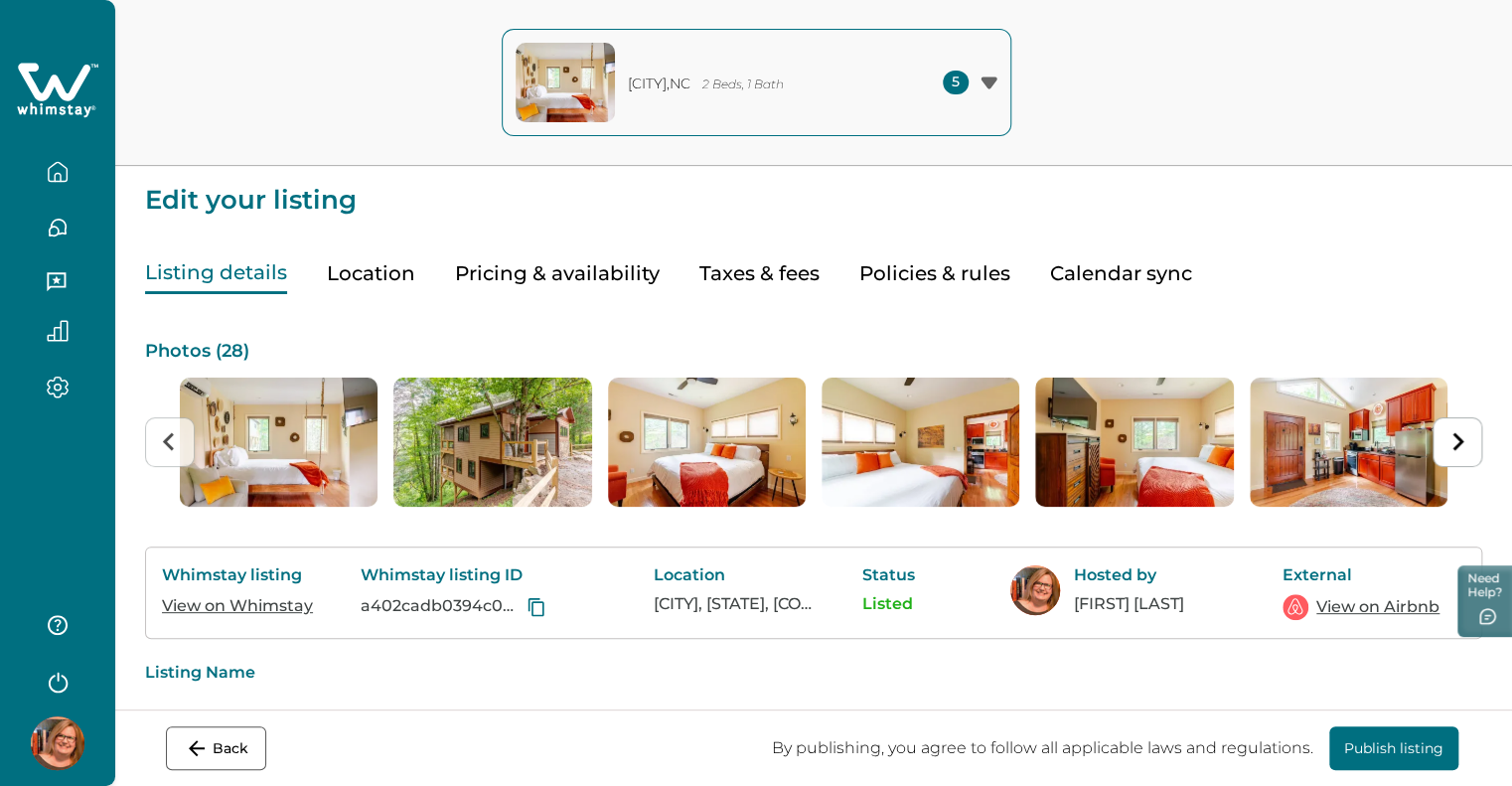 click on "Edit your listing" at bounding box center (814, 190) 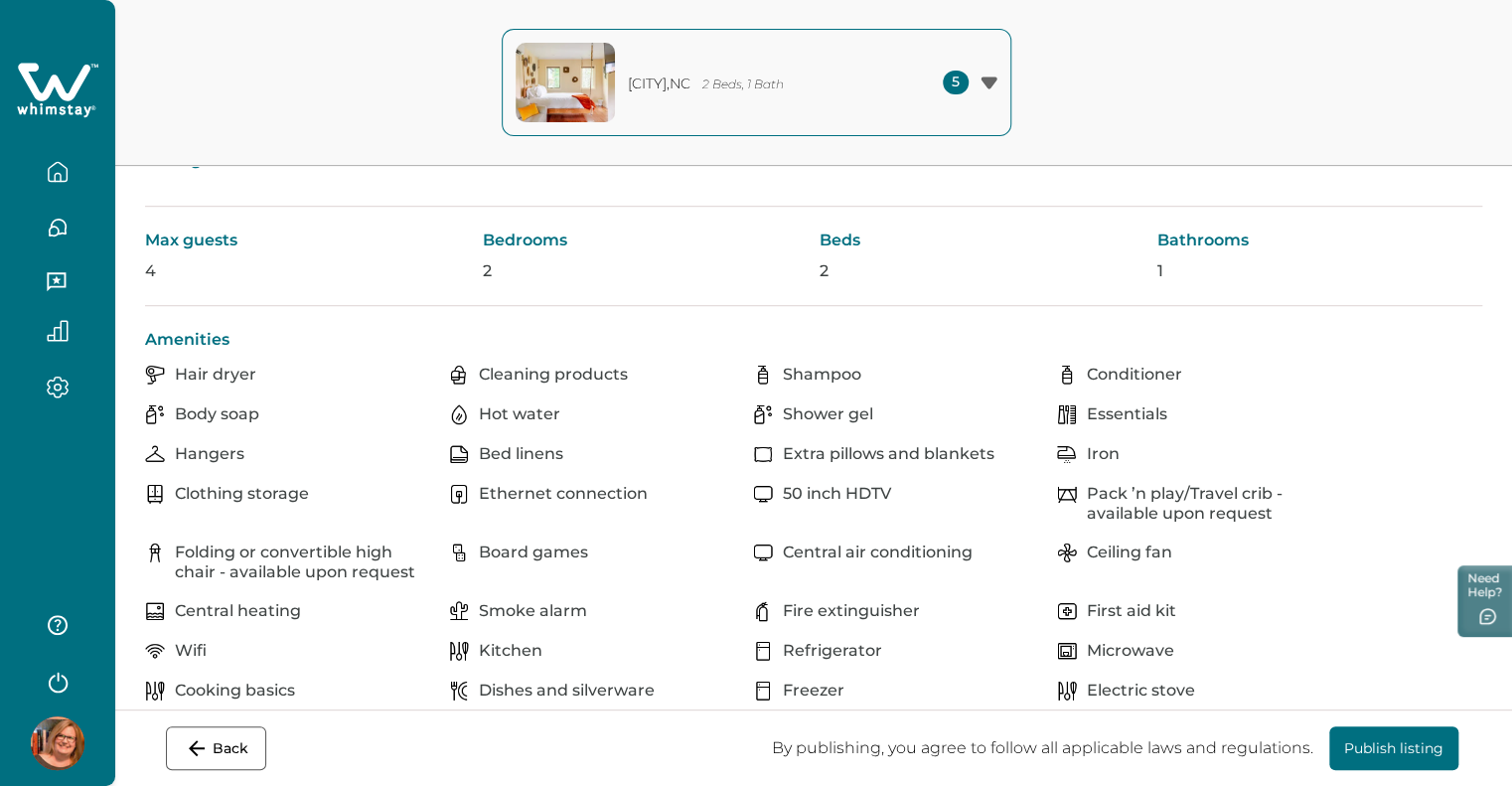 scroll, scrollTop: 516, scrollLeft: 0, axis: vertical 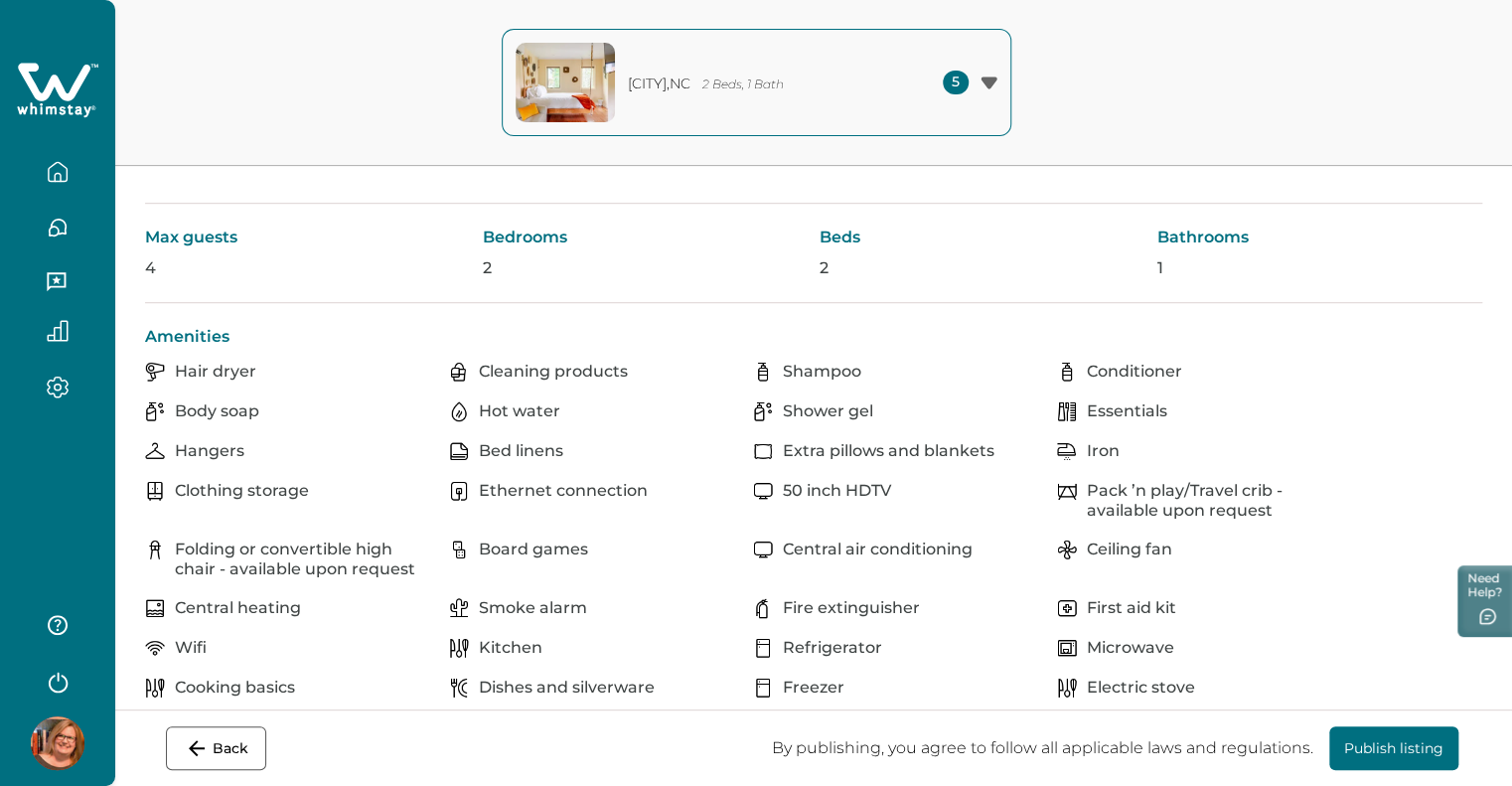 click on "2" at bounding box center (983, 268) 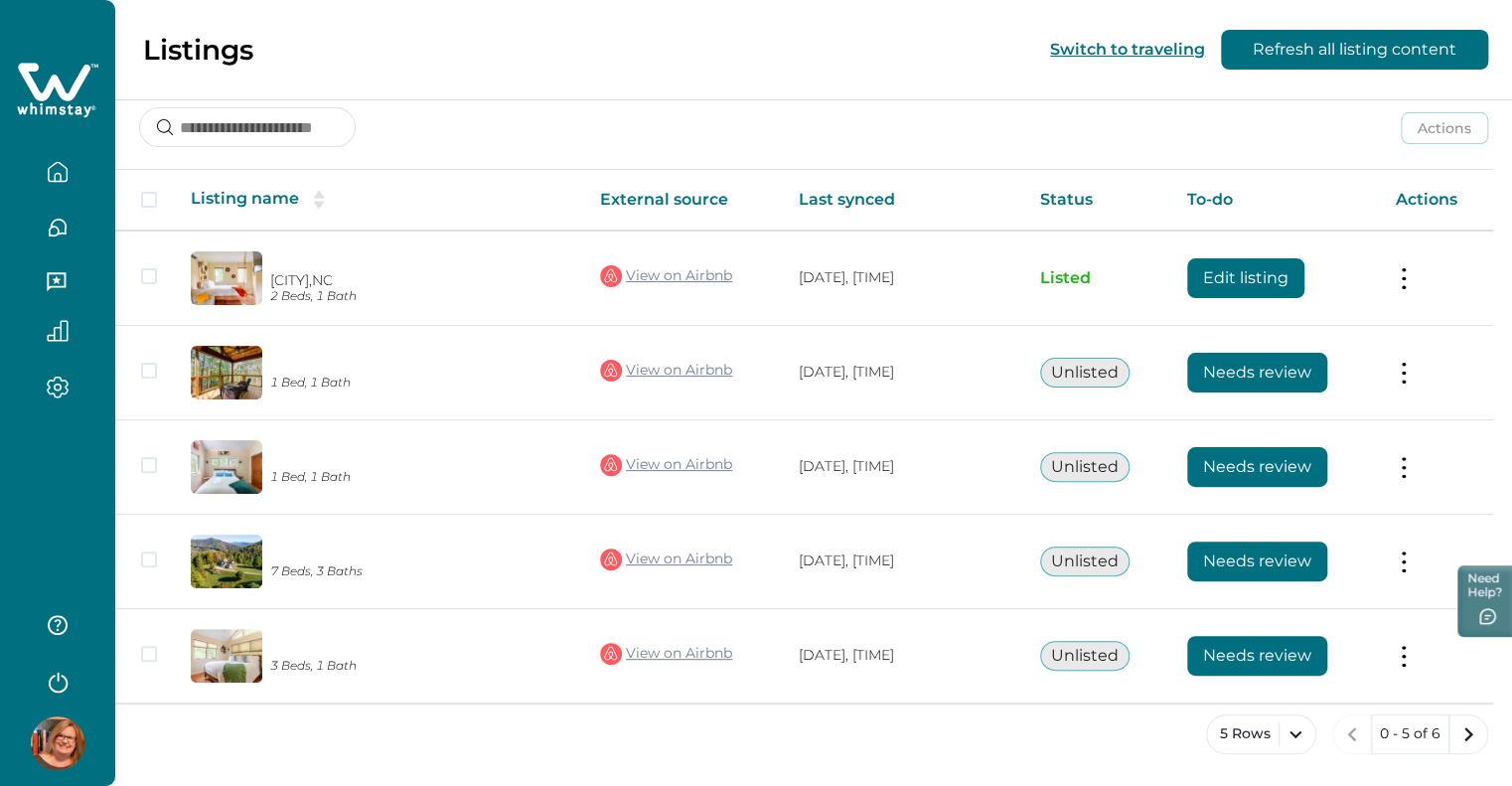 scroll, scrollTop: 0, scrollLeft: 0, axis: both 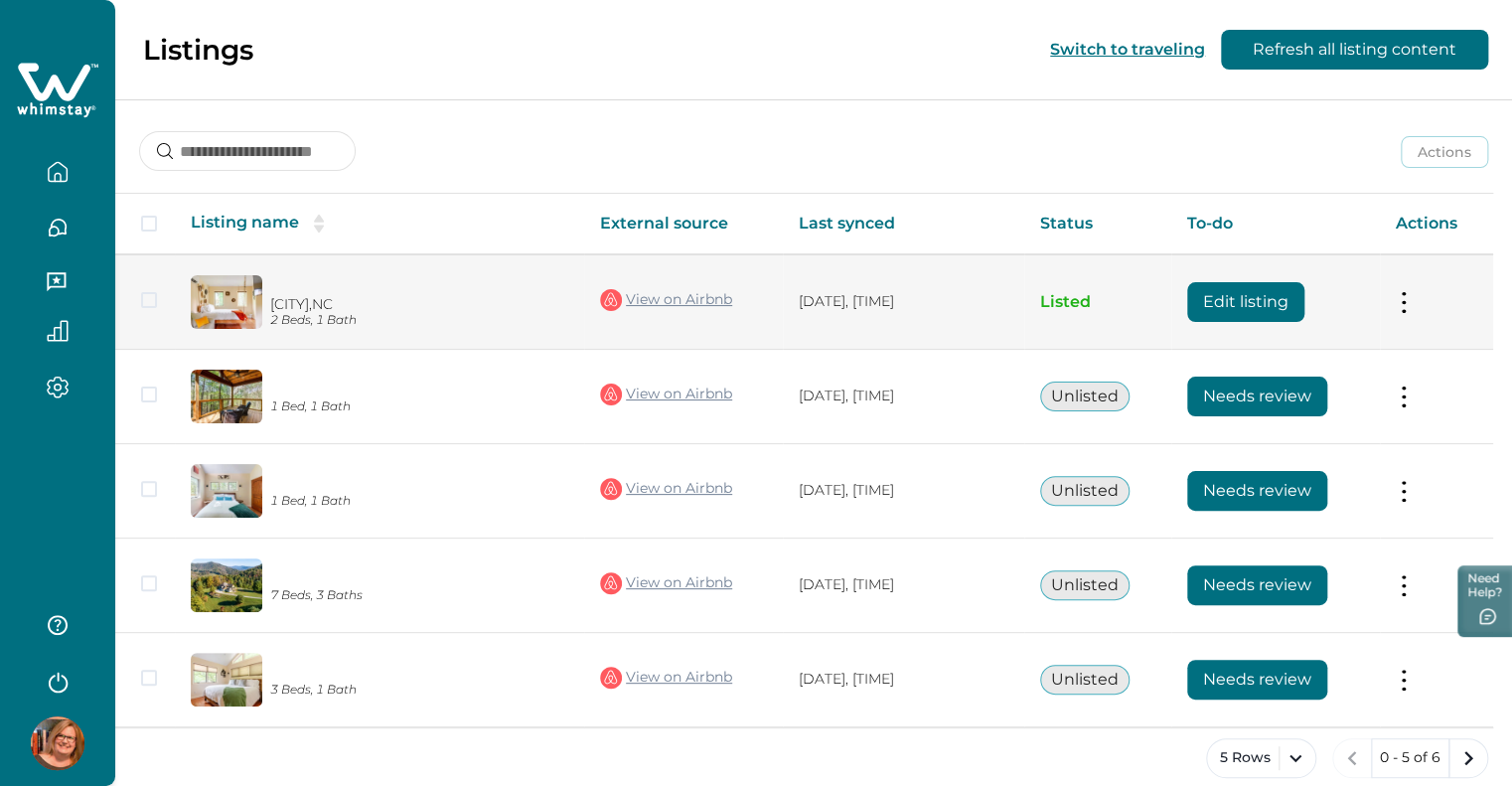 click on "View on Airbnb" at bounding box center (666, 300) 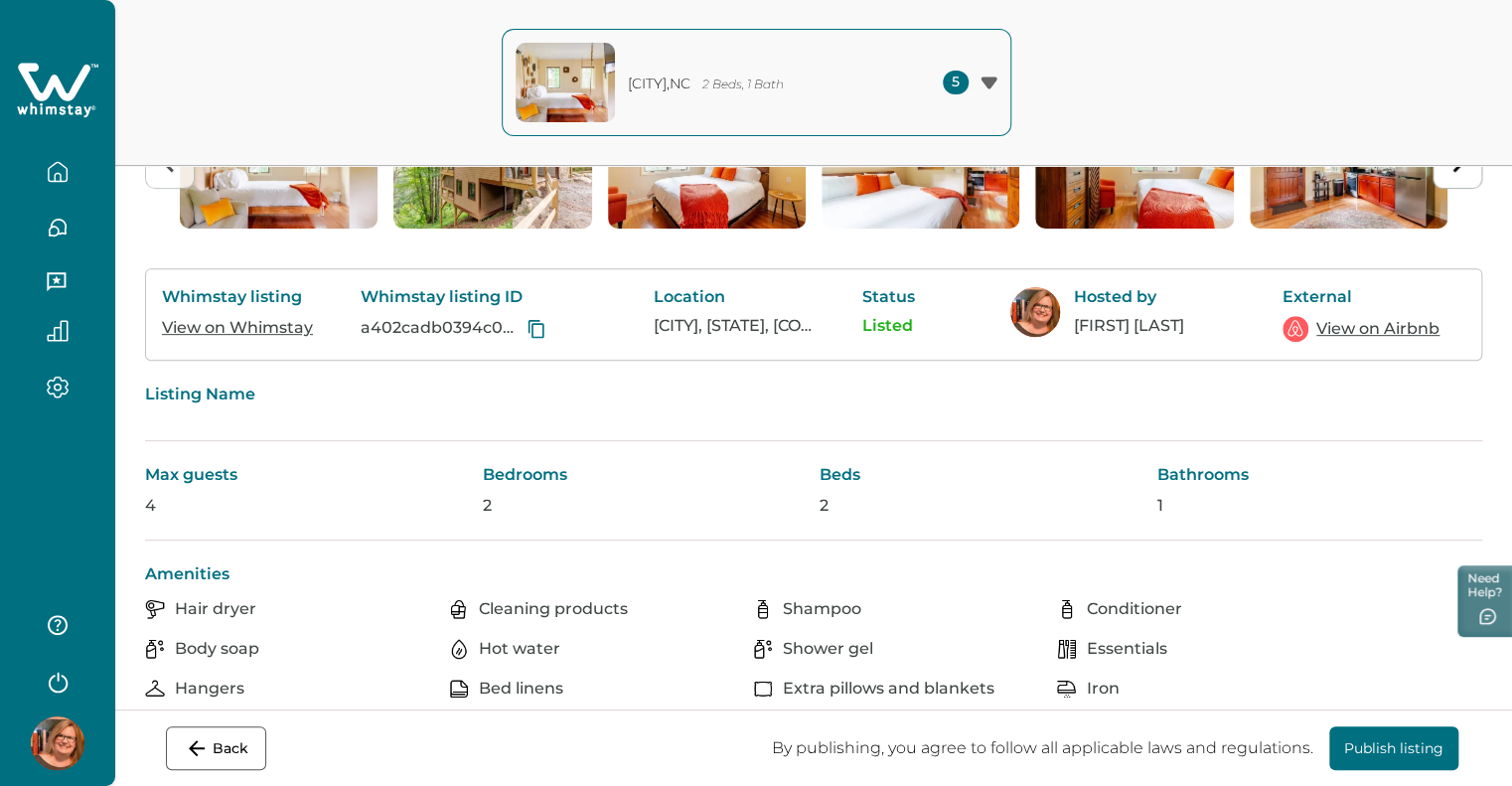 scroll, scrollTop: 312, scrollLeft: 0, axis: vertical 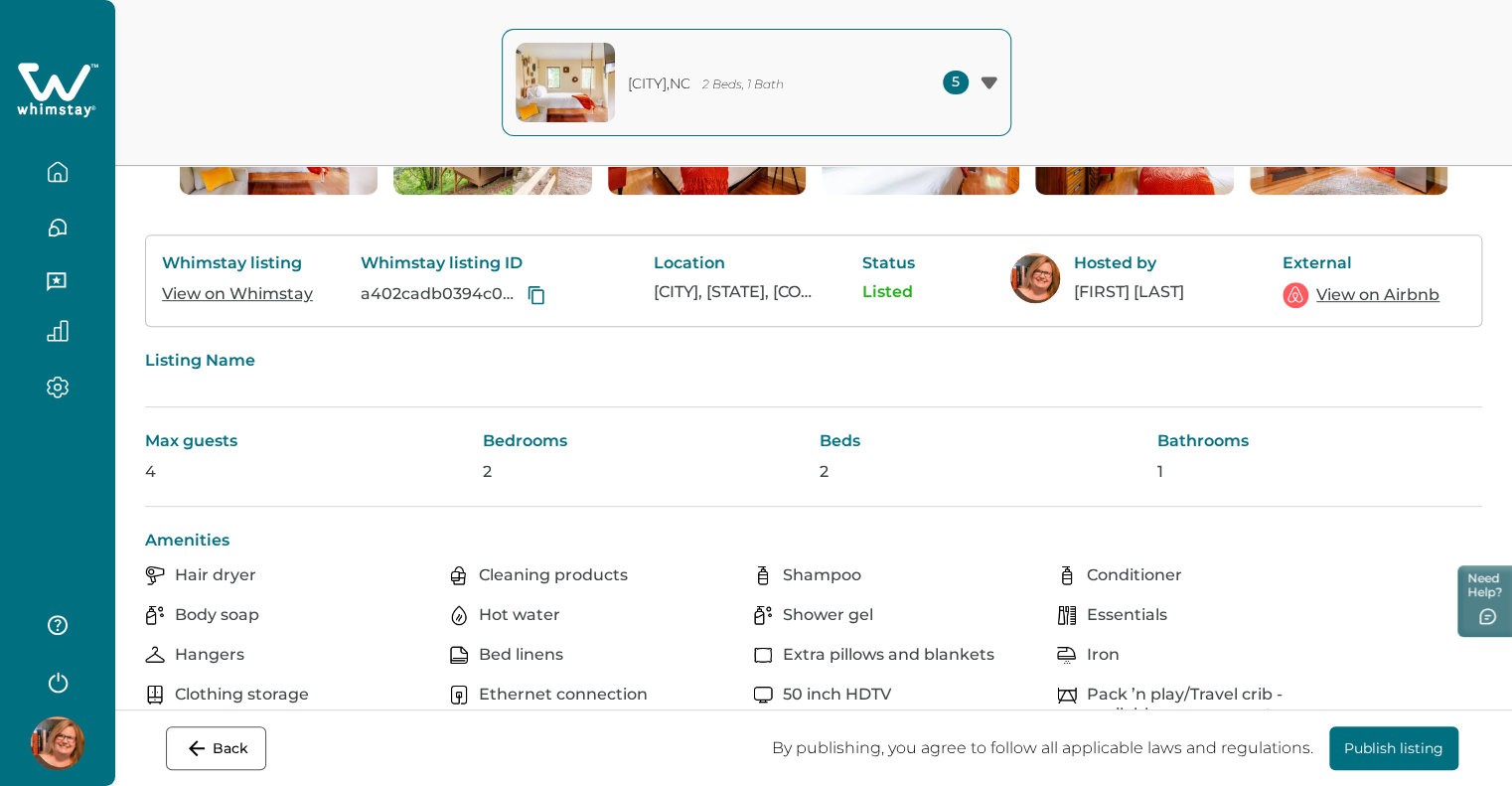 click on "Listing Name" at bounding box center (814, 361) 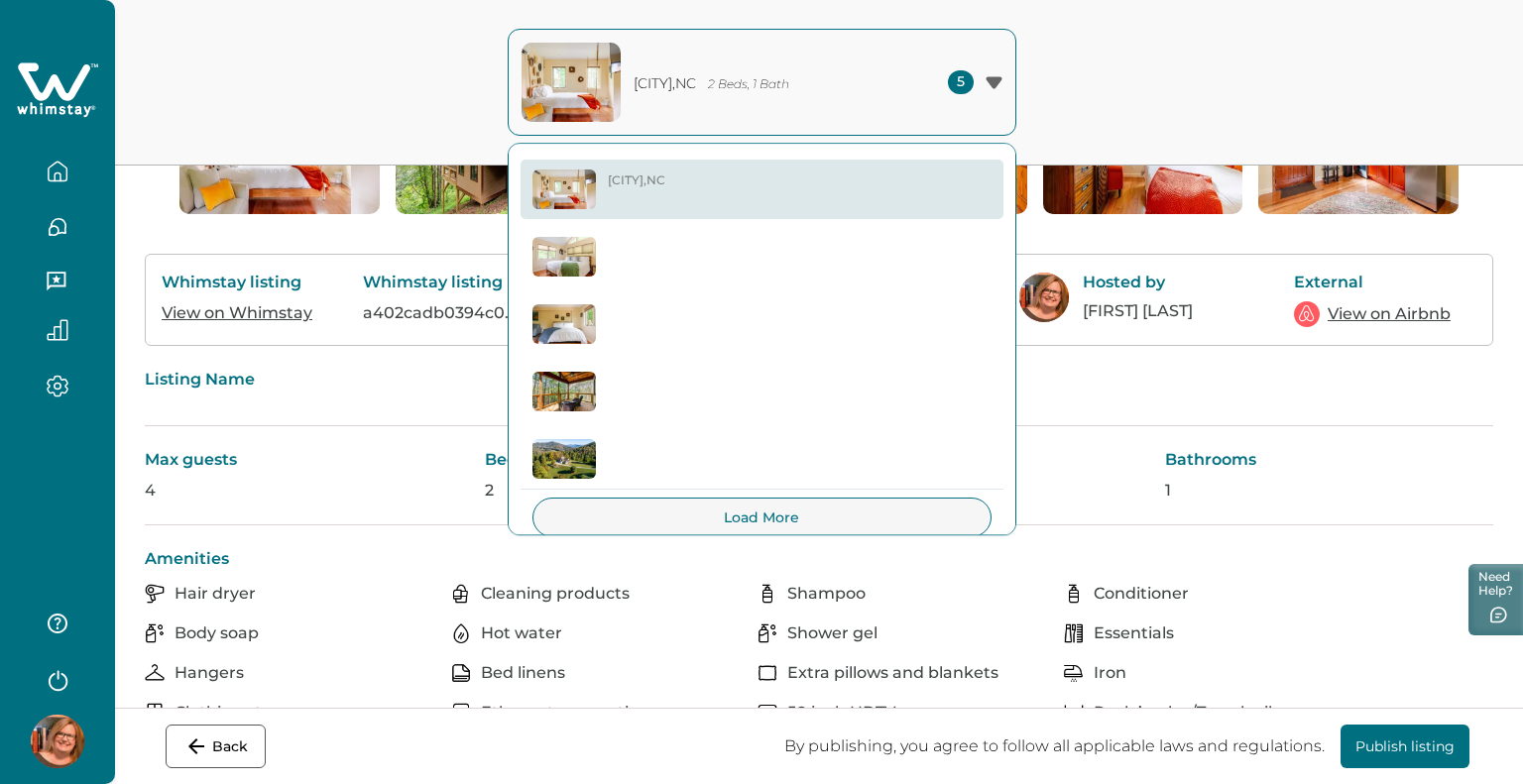 click 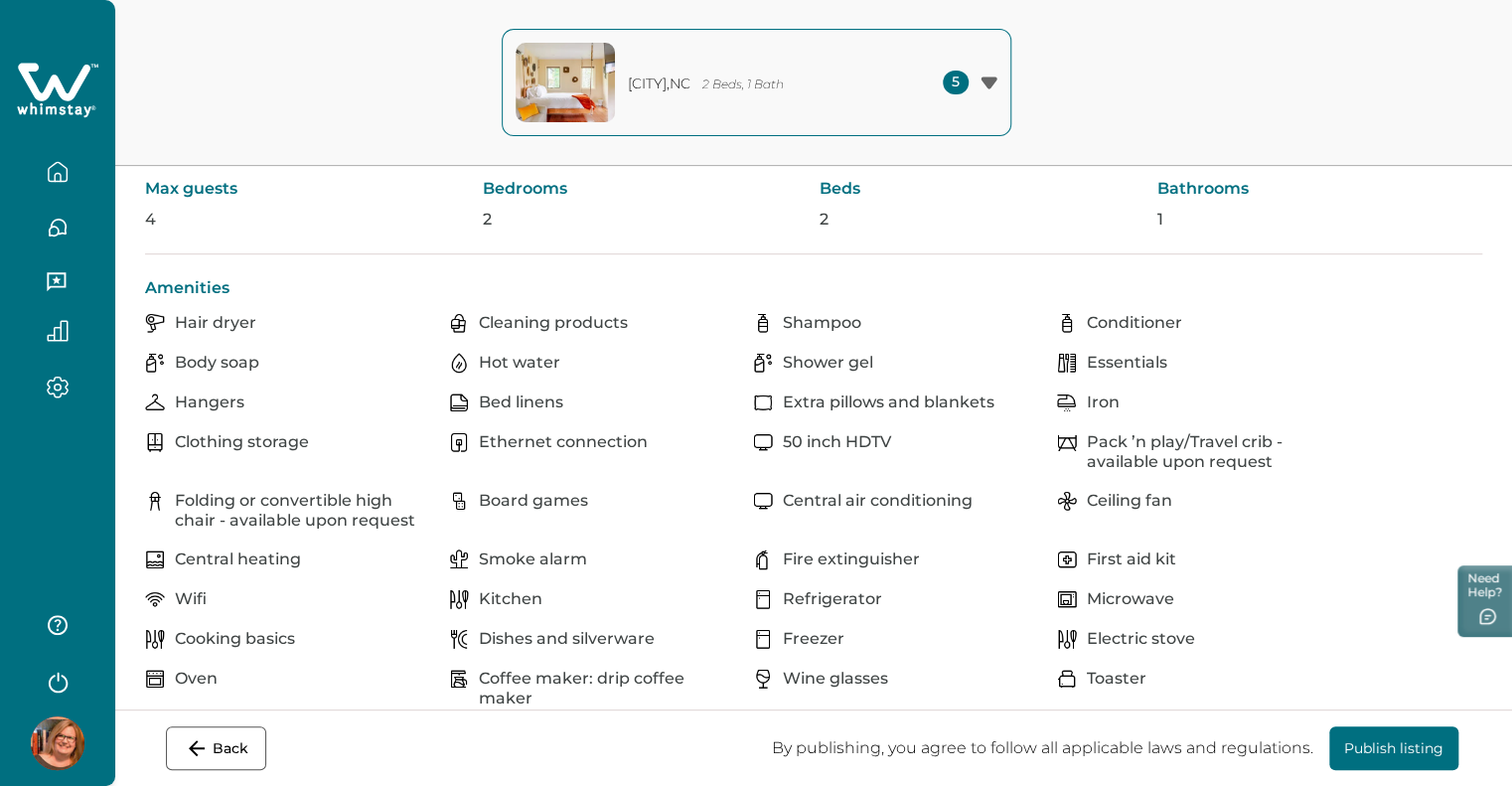 scroll, scrollTop: 448, scrollLeft: 0, axis: vertical 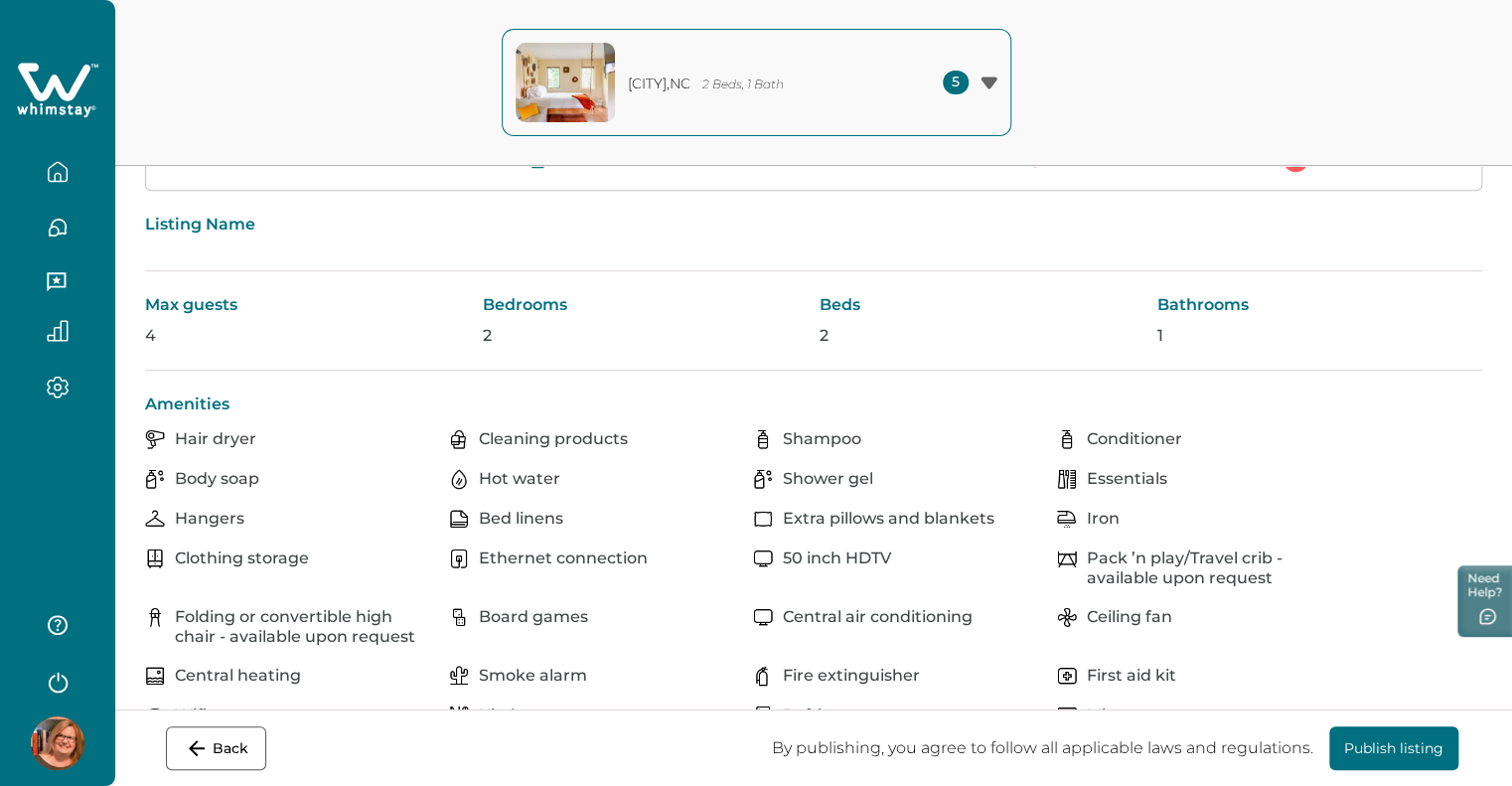 click on "Hair dryer Cleaning products Shampoo Conditioner Body soap Hot water Shower gel Essentials Hangers Bed linens Extra pillows and blankets Iron Clothing storage Ethernet connection 50 inch HDTV Pack ’n play/Travel crib - available upon request Folding or convertible high chair - available upon request Board games Central air conditioning Ceiling fan Central heating Smoke alarm Fire extinguisher First aid kit Wifi Kitchen Refrigerator Microwave Cooking basics Dishes and silverware Freezer Electric stove Oven Coffee maker: drip coffee maker Wine glasses Toaster Baking sheet Barbecue utensils Dining table Coffee Private entrance Private patio or balcony Fire pit Outdoor furniture Shared BBQ grill: charcoal Free parking on premises Pets allowed Long term stays allowed Self check-in Keypad Exterior security cameras on property Washer Carbon monoxide alarm" at bounding box center (746, 735) 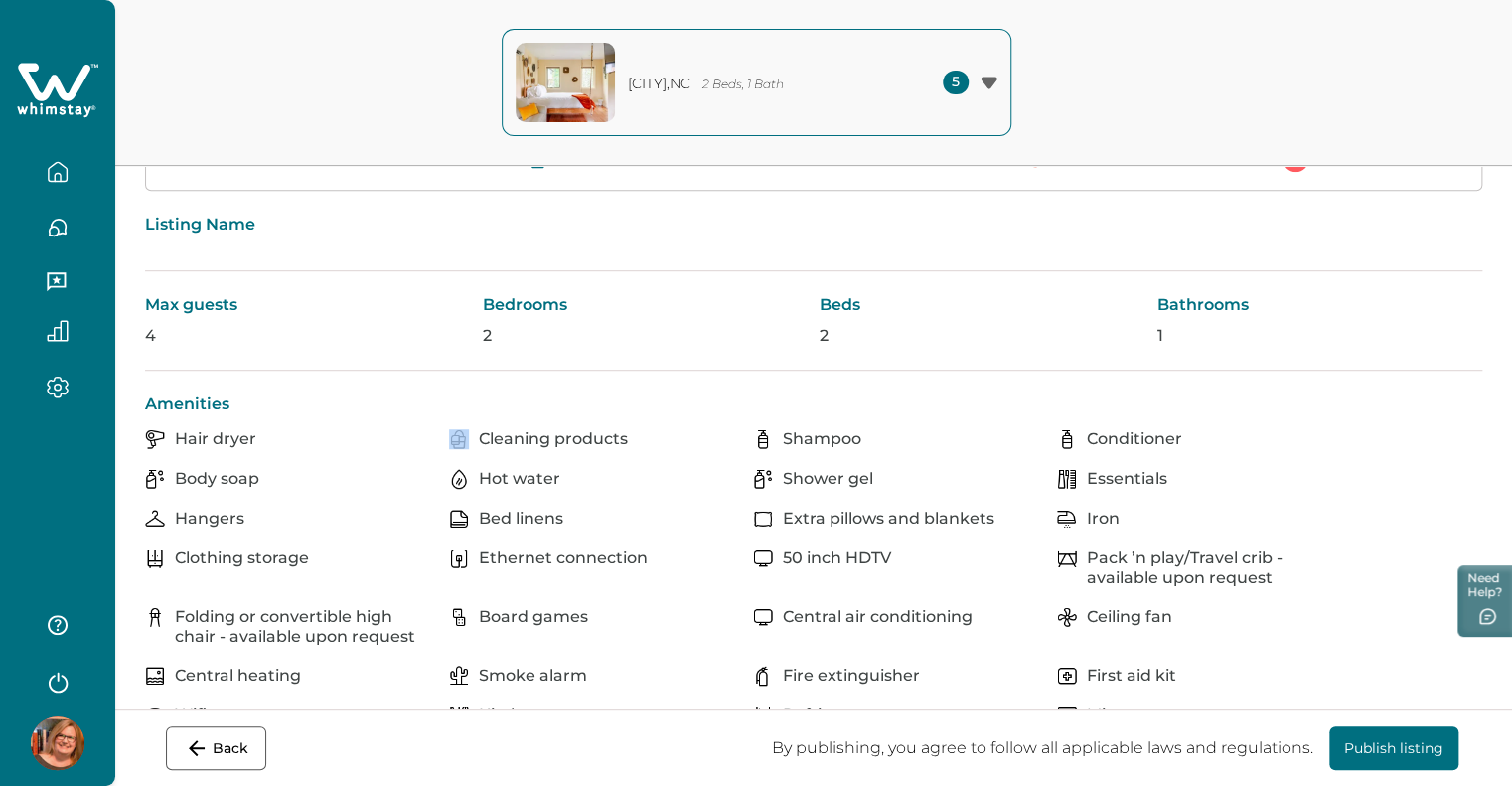 drag, startPoint x: 475, startPoint y: 440, endPoint x: 334, endPoint y: 433, distance: 141.17365 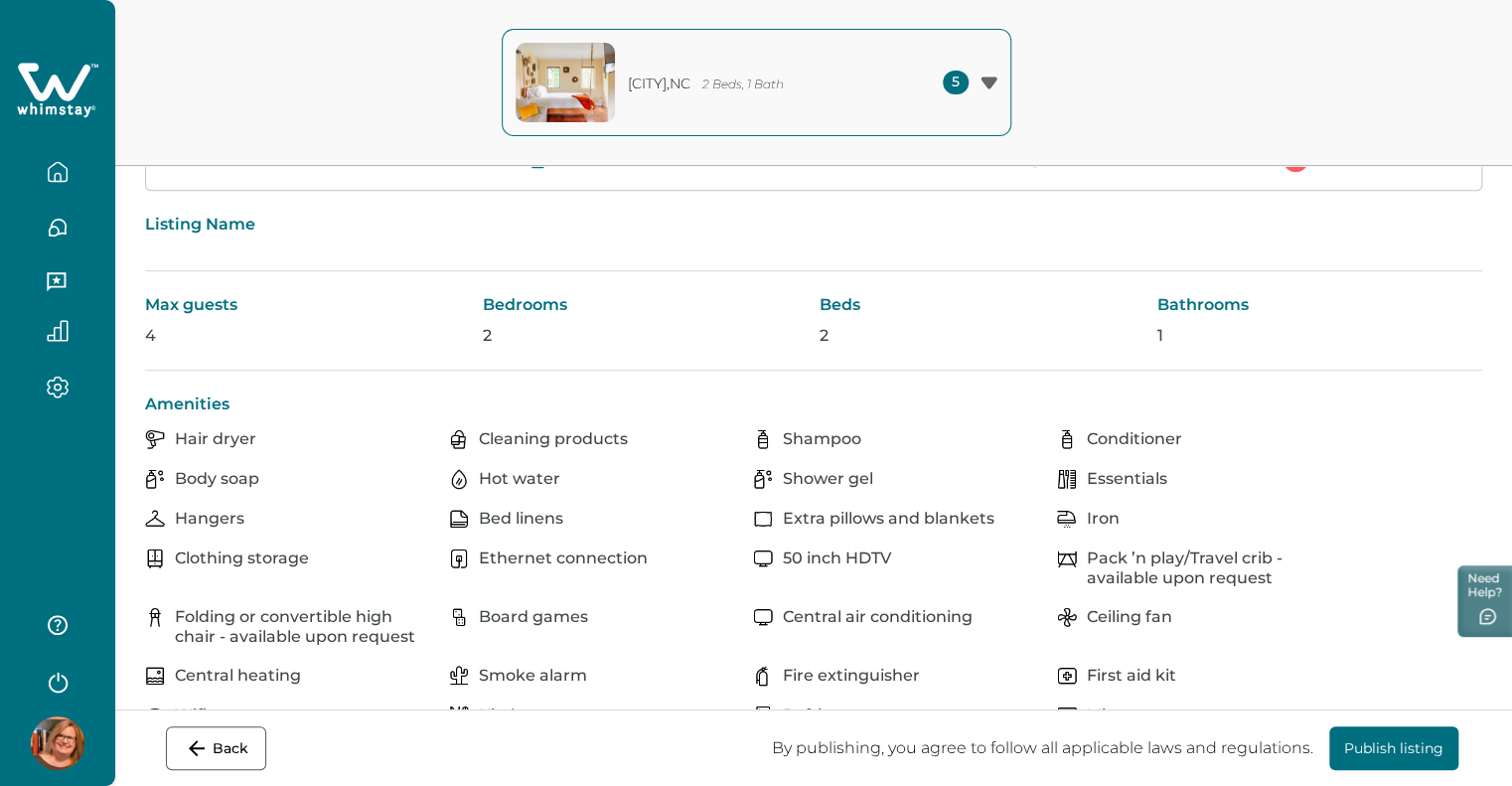 click on "Amenities" at bounding box center [814, 404] 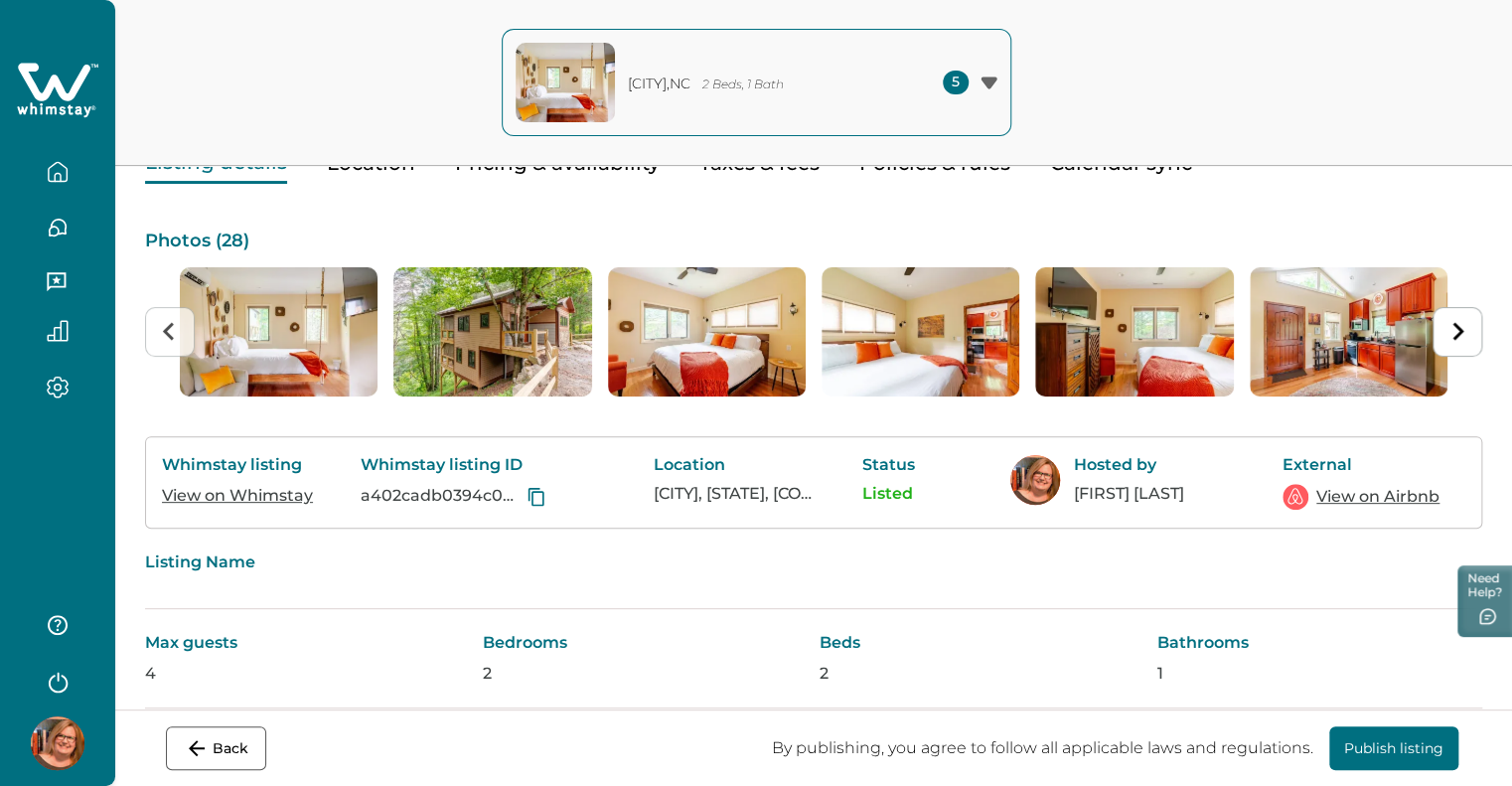 scroll, scrollTop: 0, scrollLeft: 0, axis: both 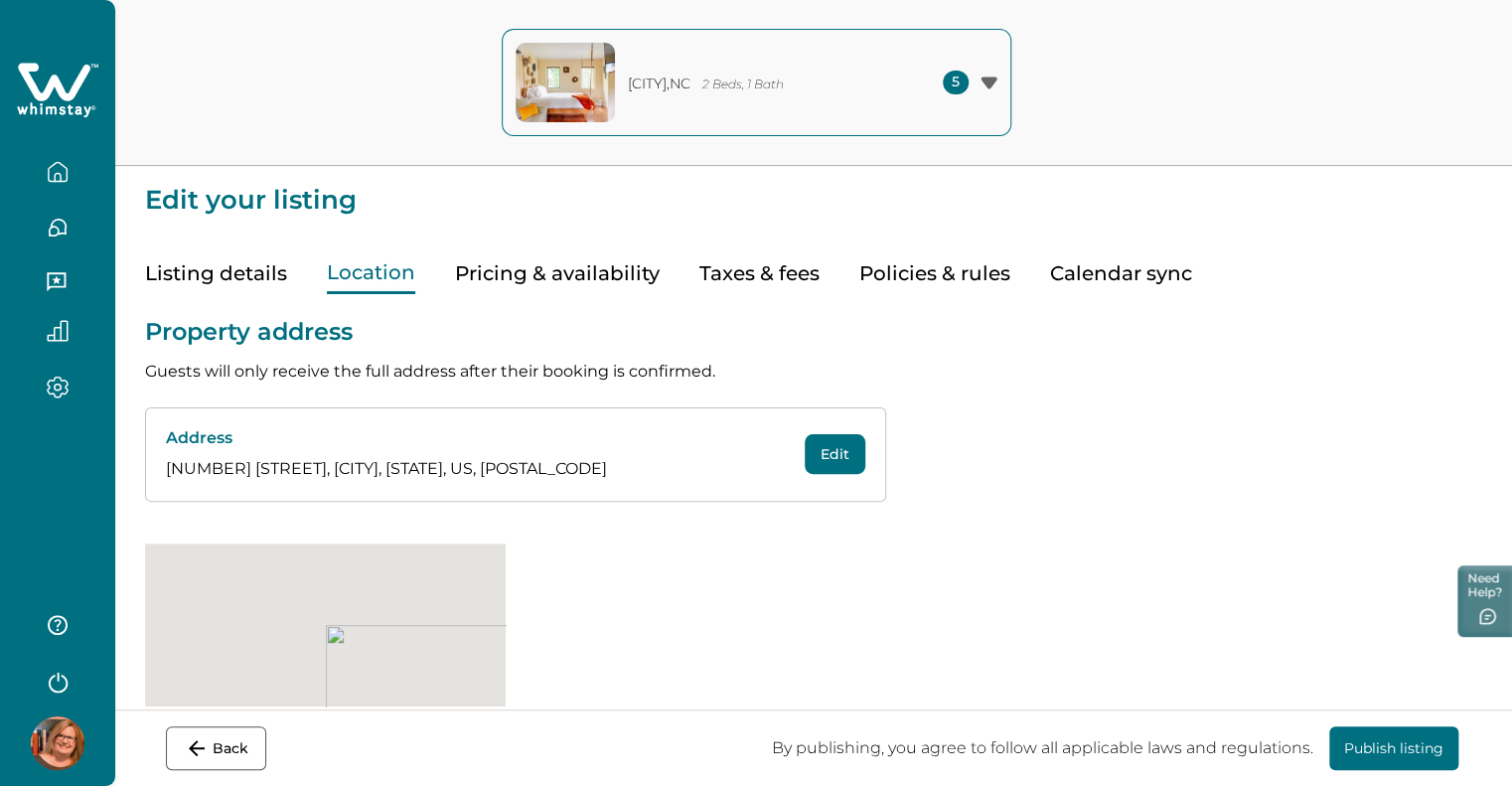 click on "Location" at bounding box center (371, 273) 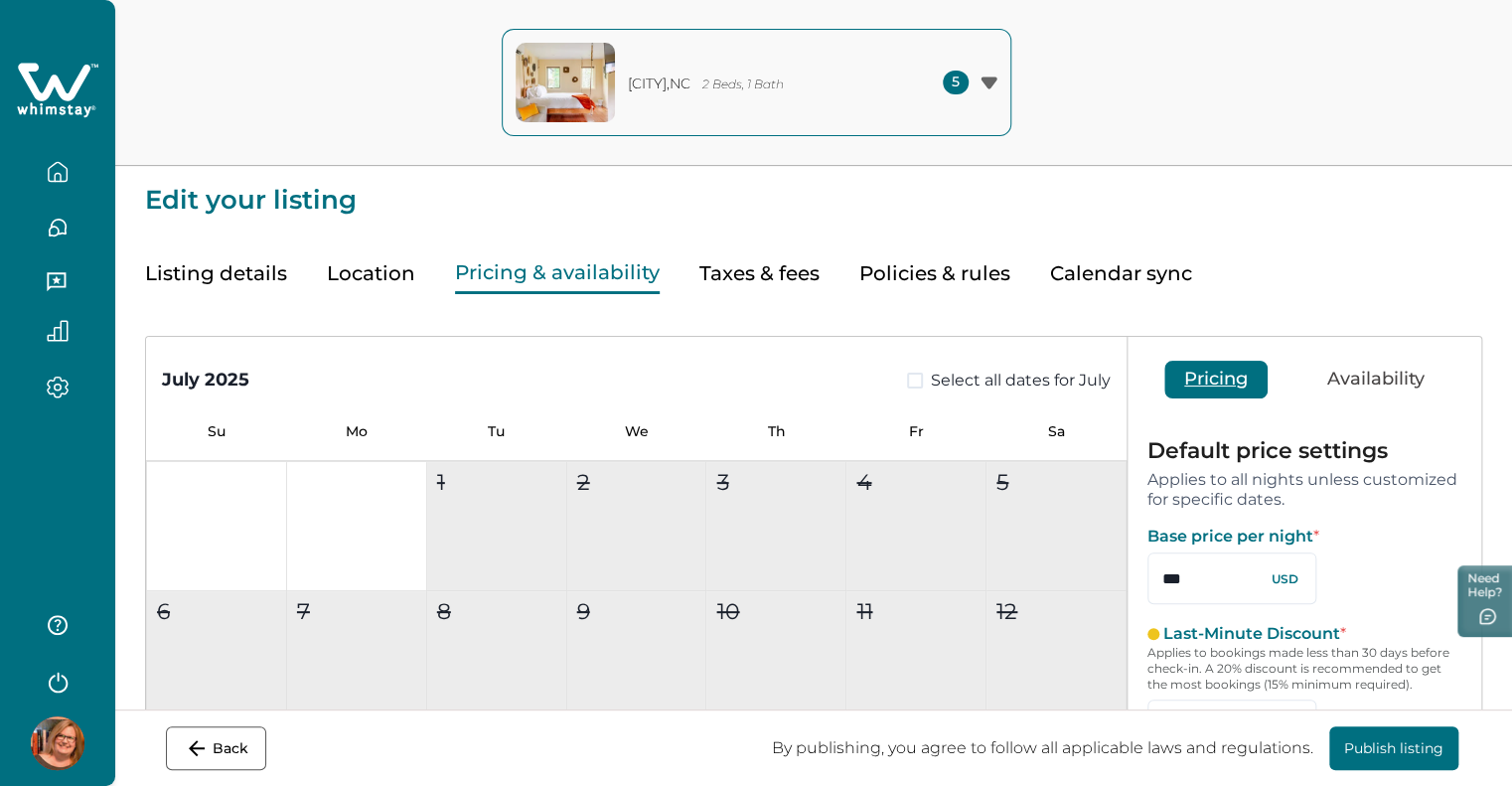 click on "Pricing & availability" at bounding box center [557, 273] 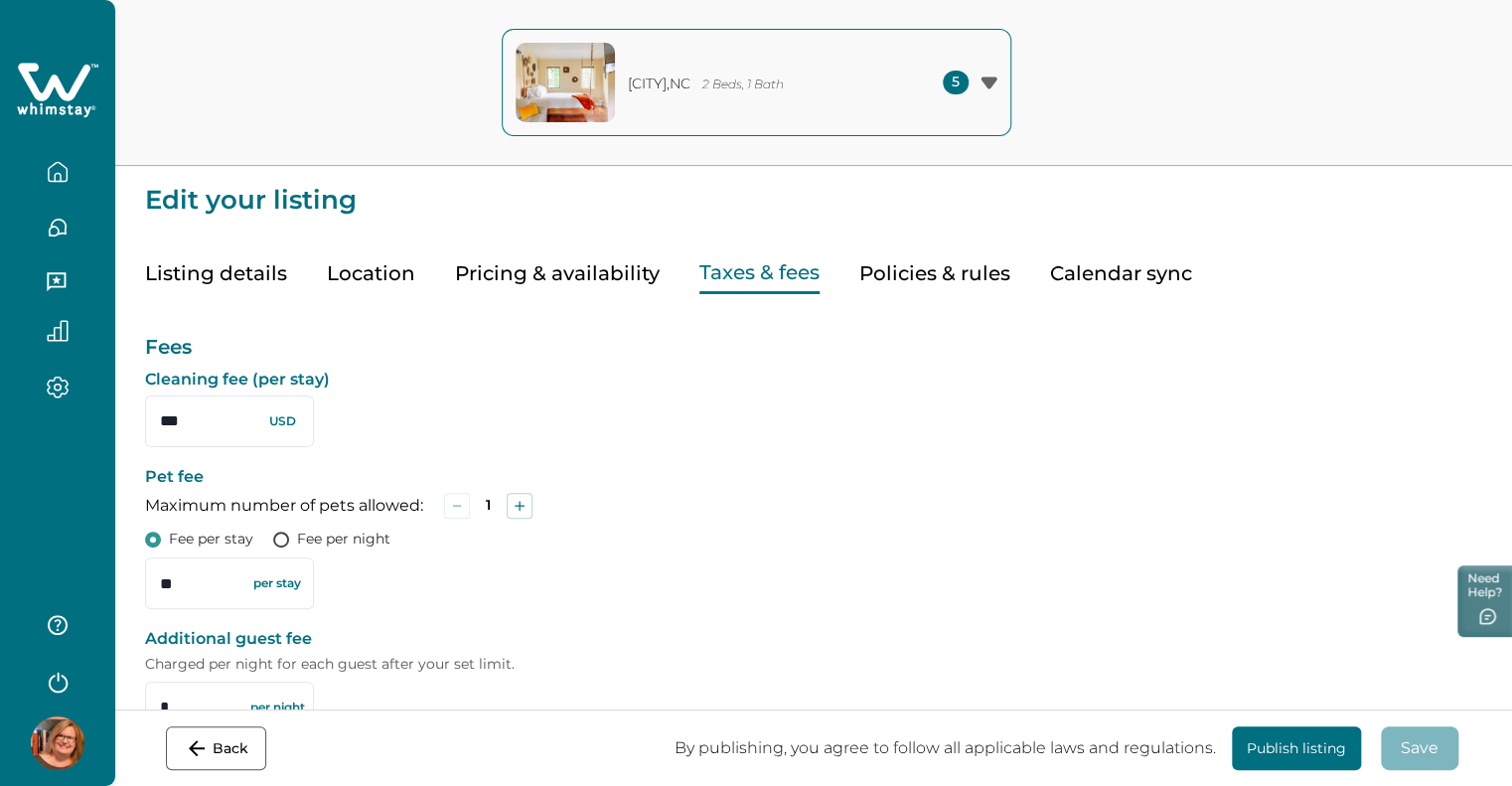 click on "Policies & rules" at bounding box center (935, 273) 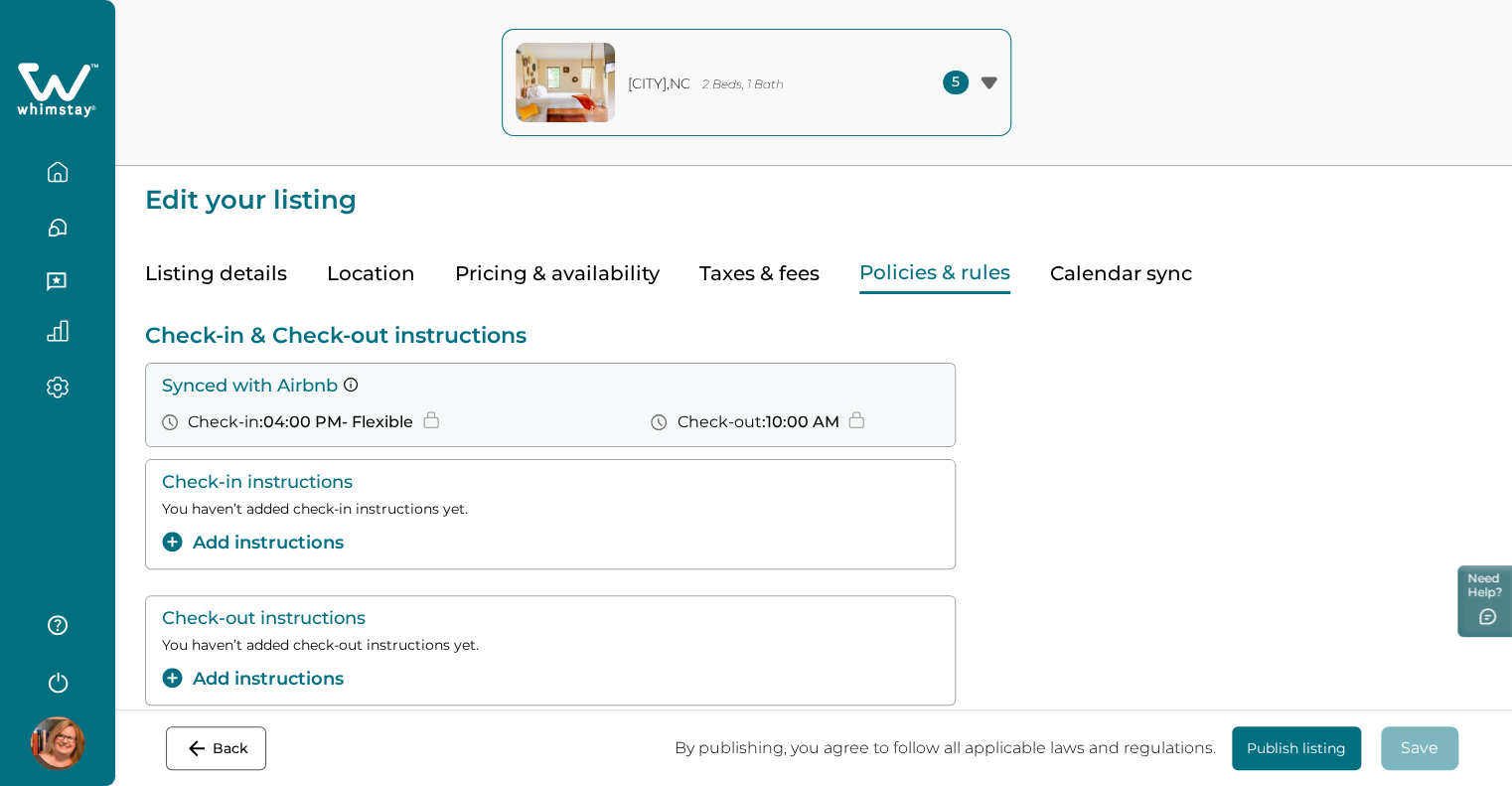 click on "Calendar sync" at bounding box center (1121, 273) 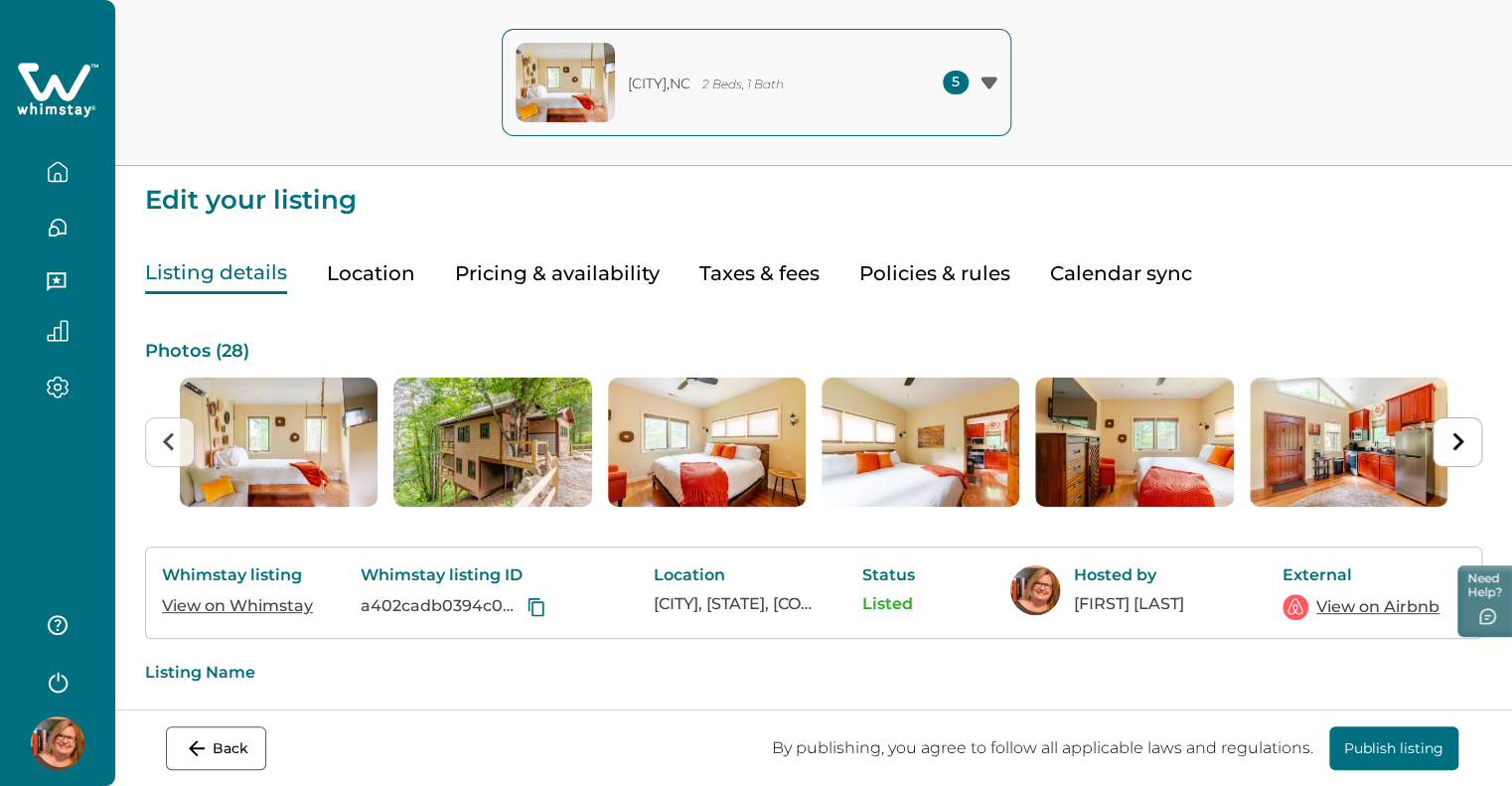 click on "Listing details" at bounding box center (216, 273) 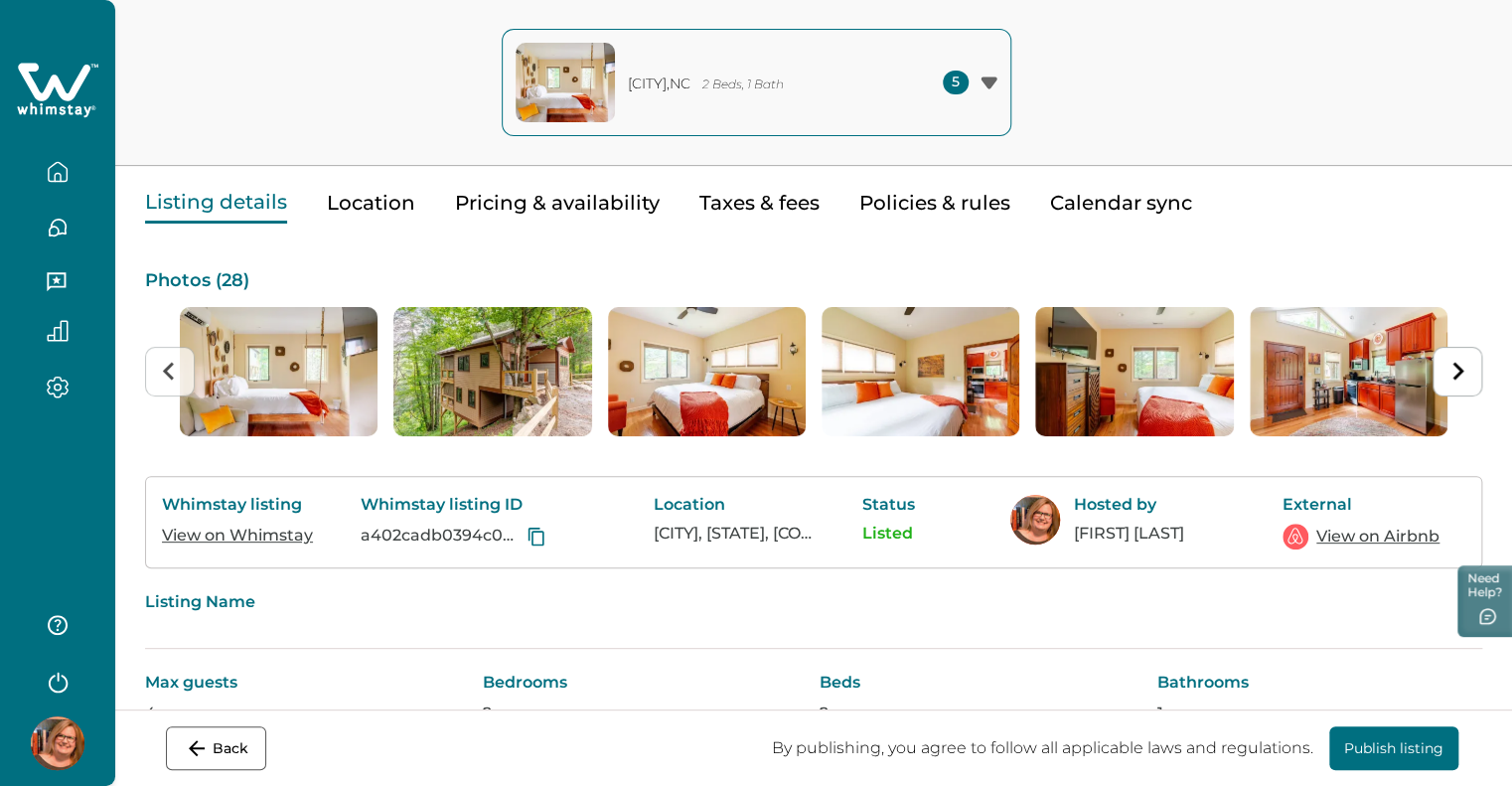 scroll, scrollTop: 0, scrollLeft: 0, axis: both 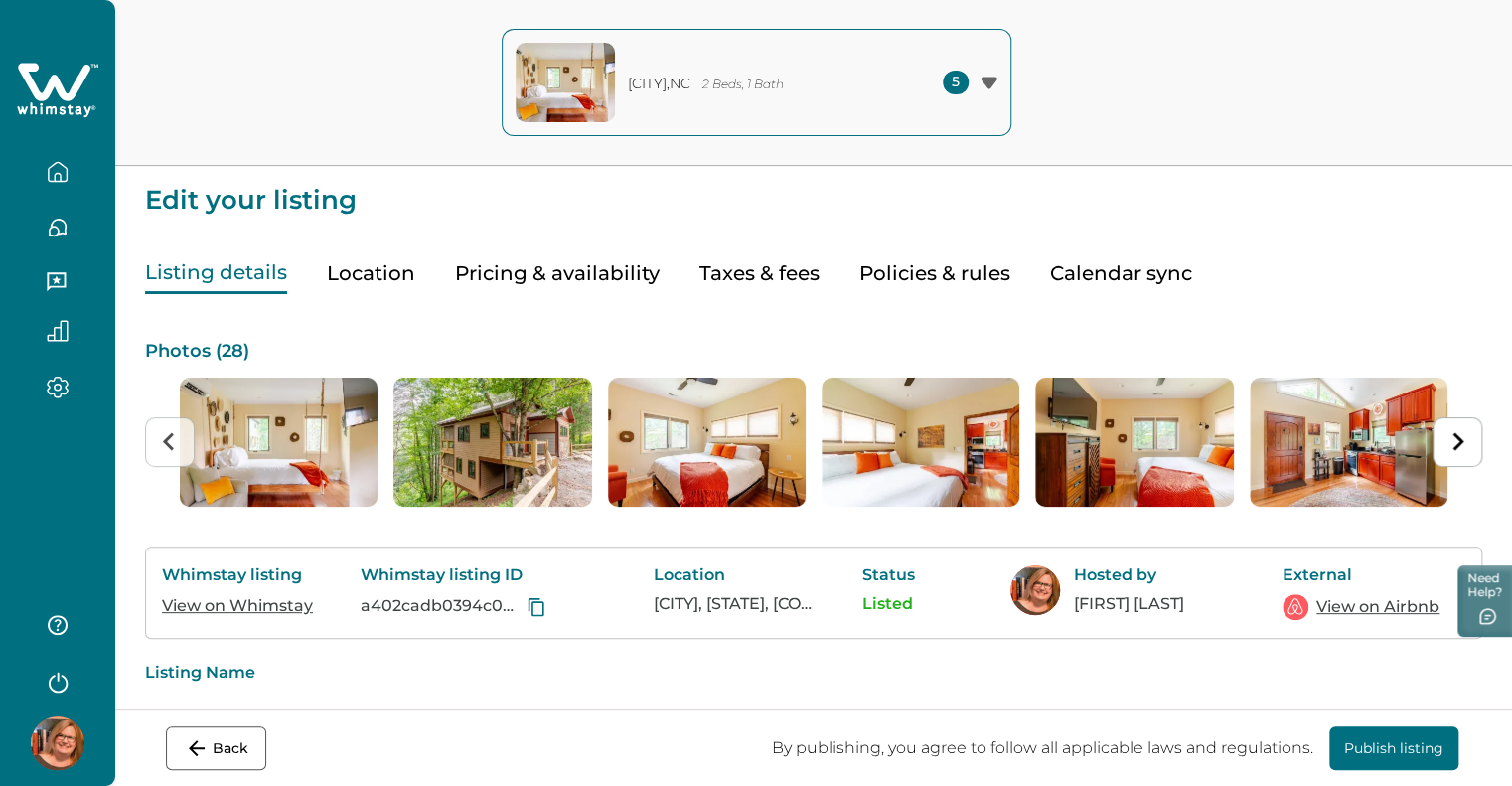 click on "5" at bounding box center (970, 82) 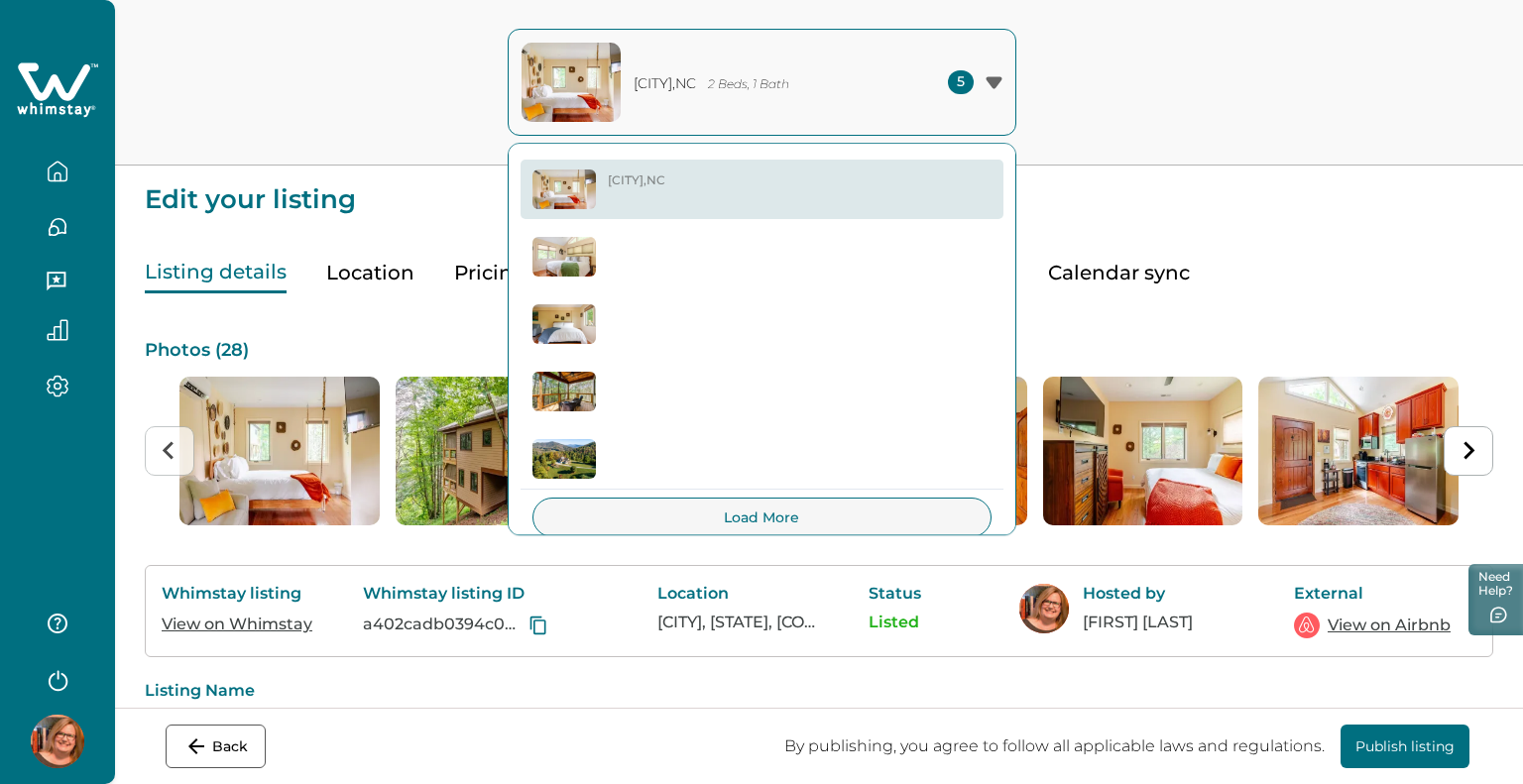 click at bounding box center [762, 257] 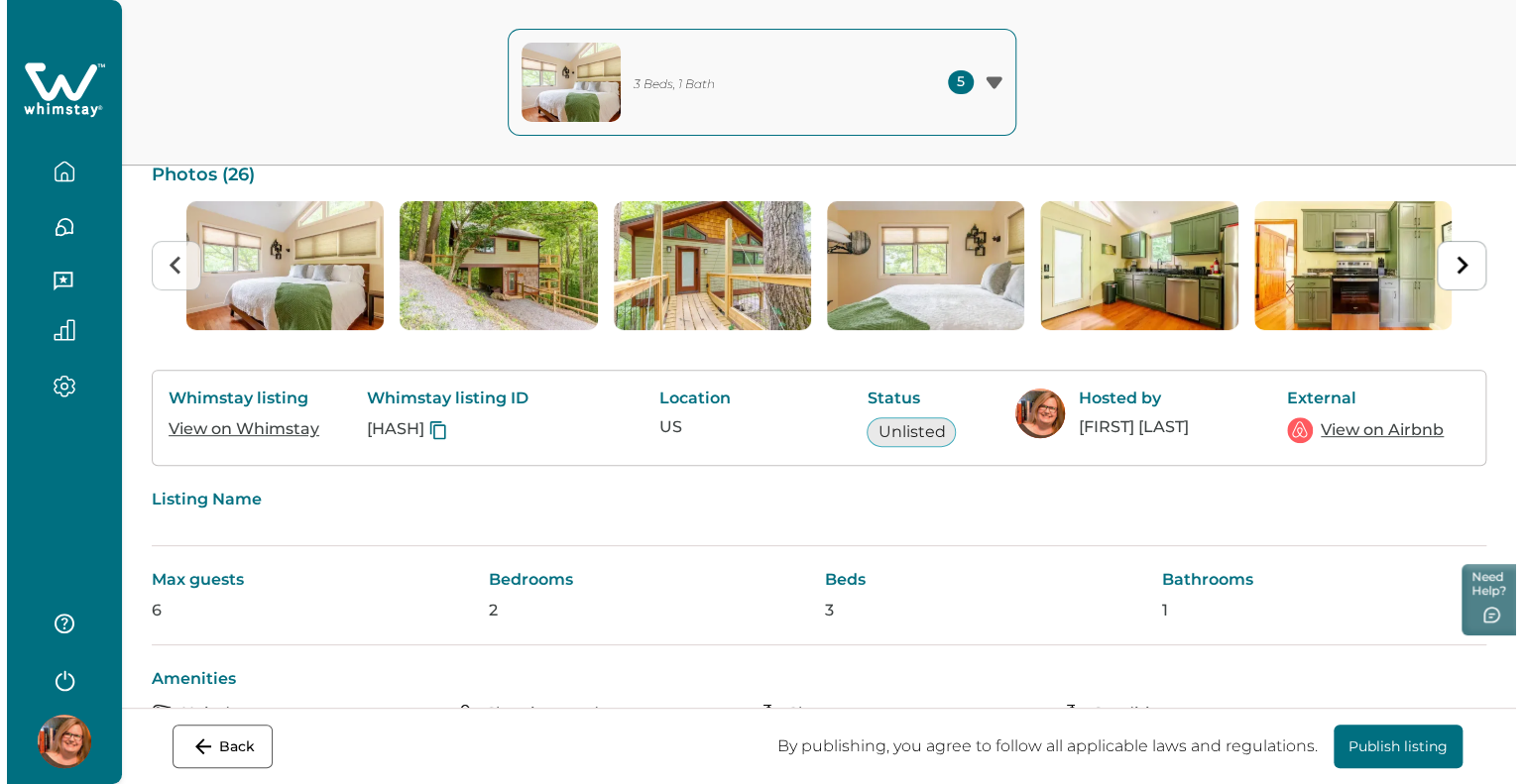scroll, scrollTop: 0, scrollLeft: 0, axis: both 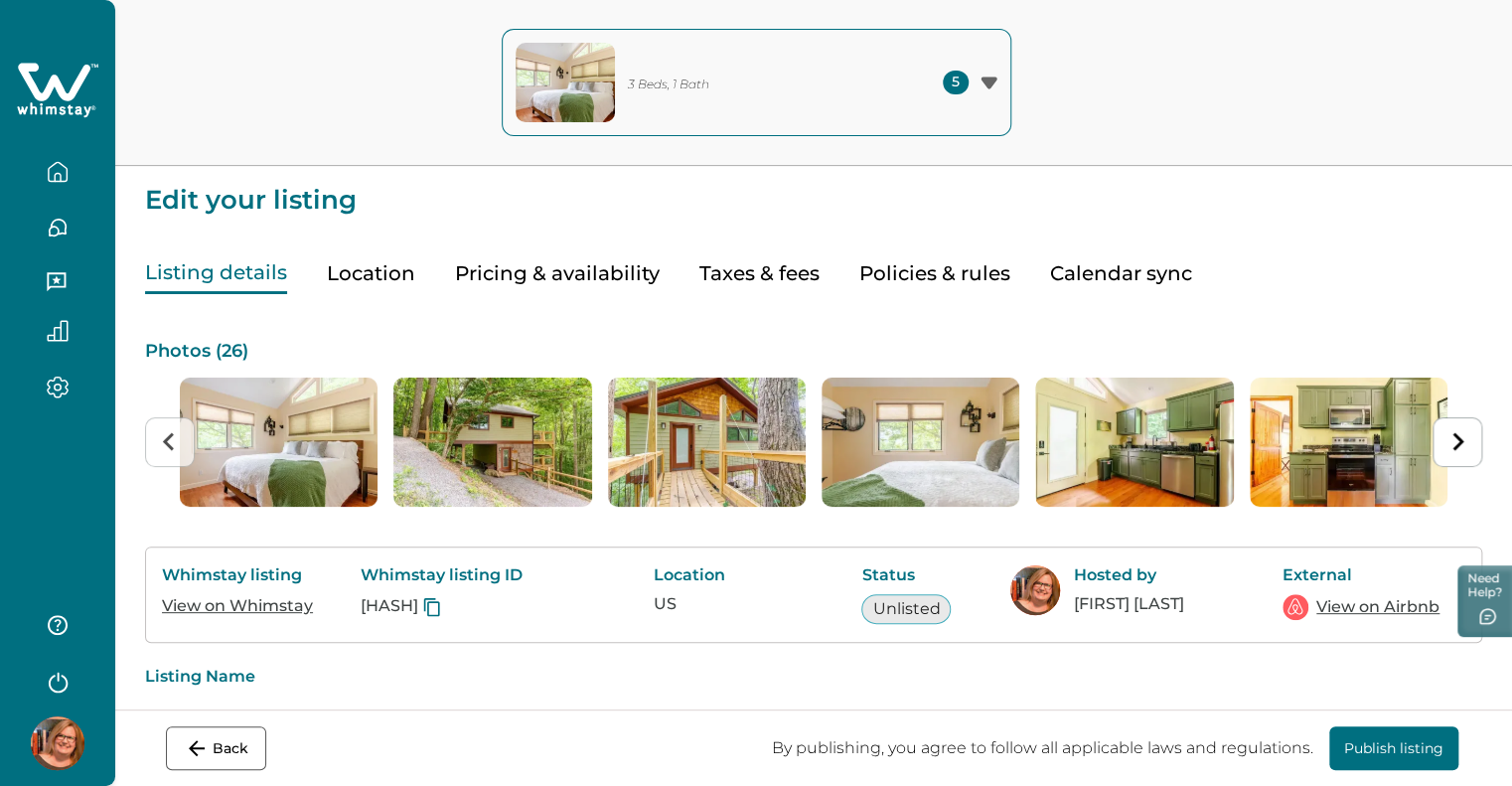 click 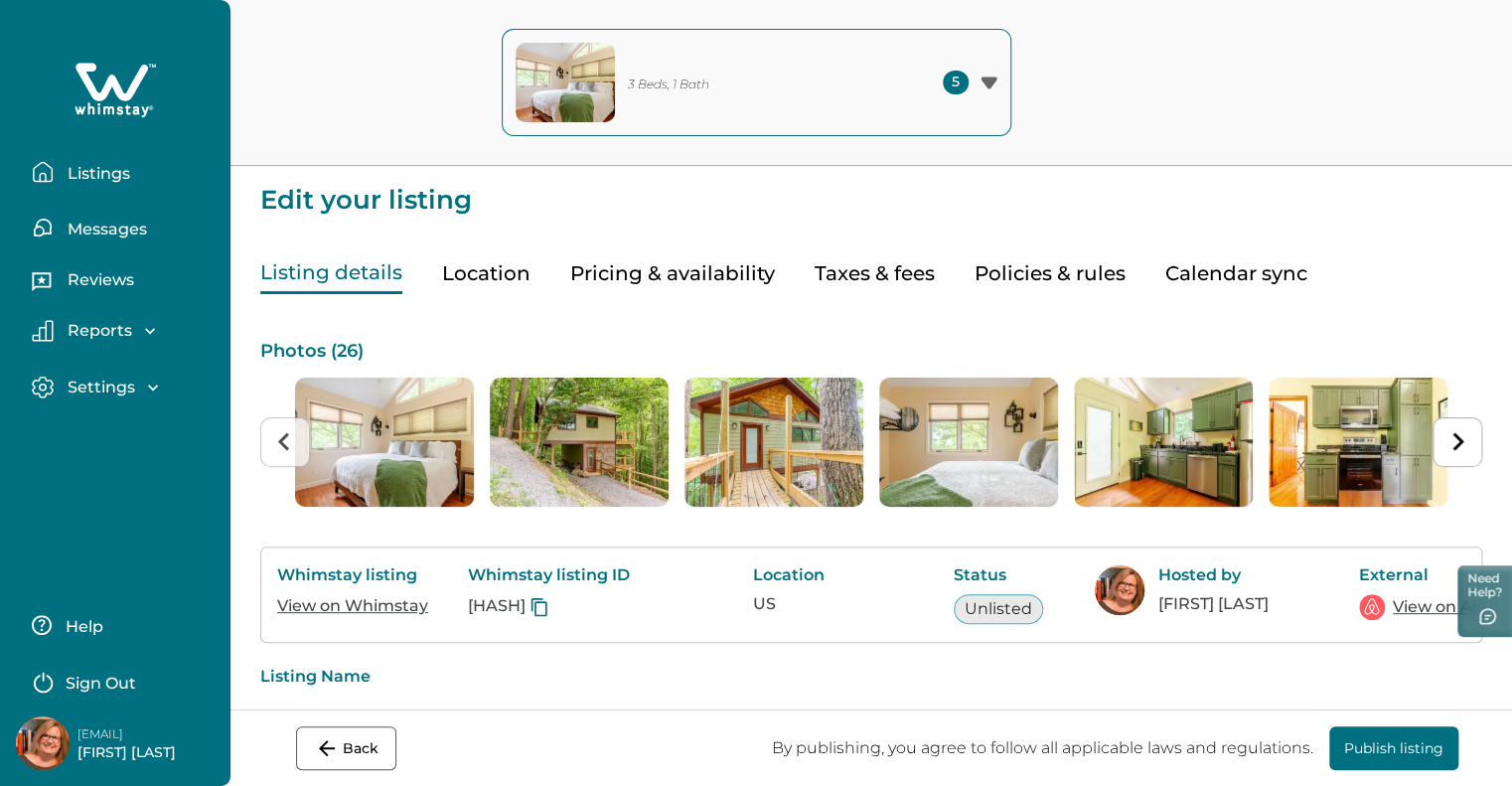 click on "Settings" at bounding box center (98, 388) 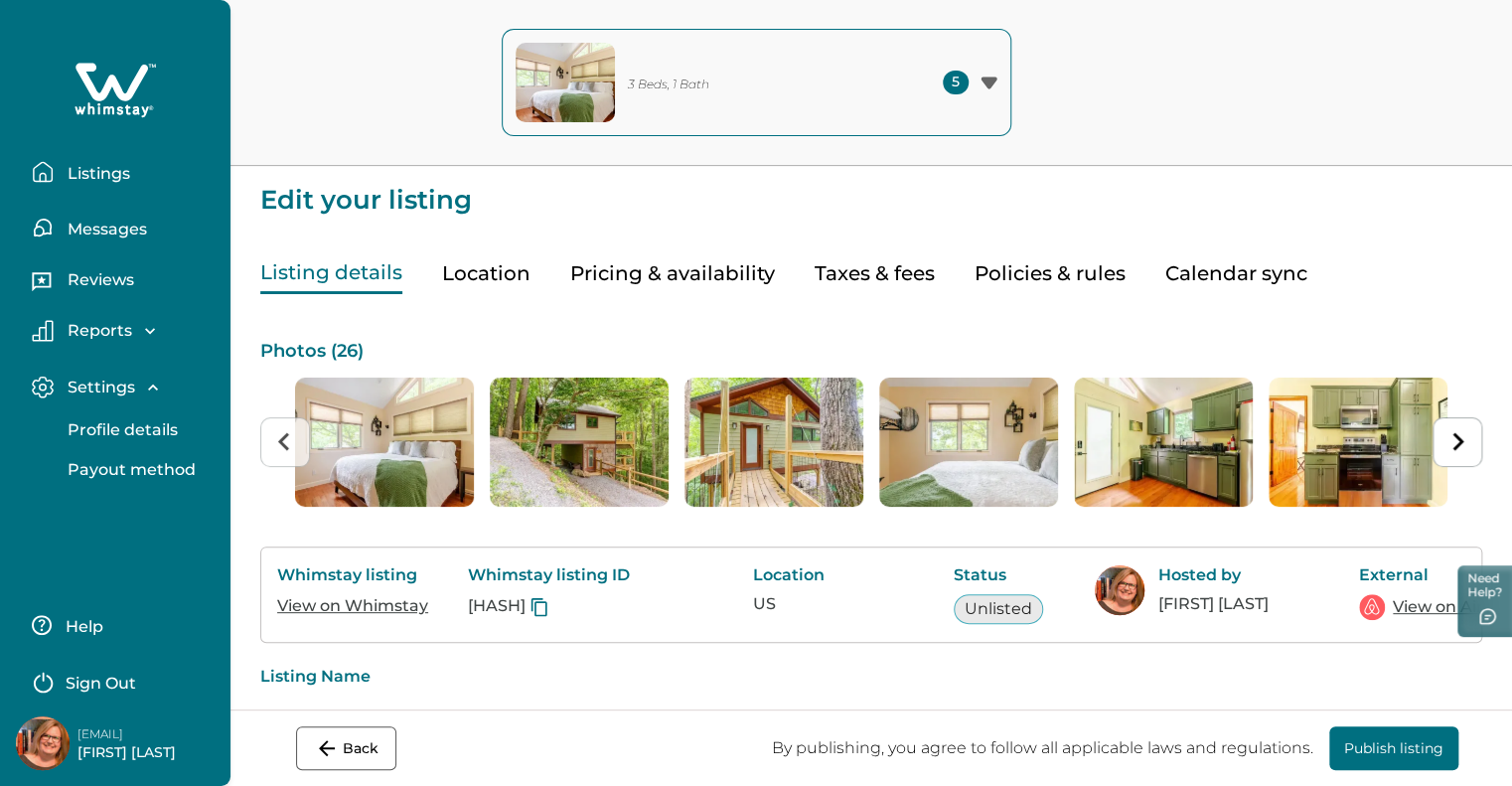 click on "Listings" at bounding box center [95, 174] 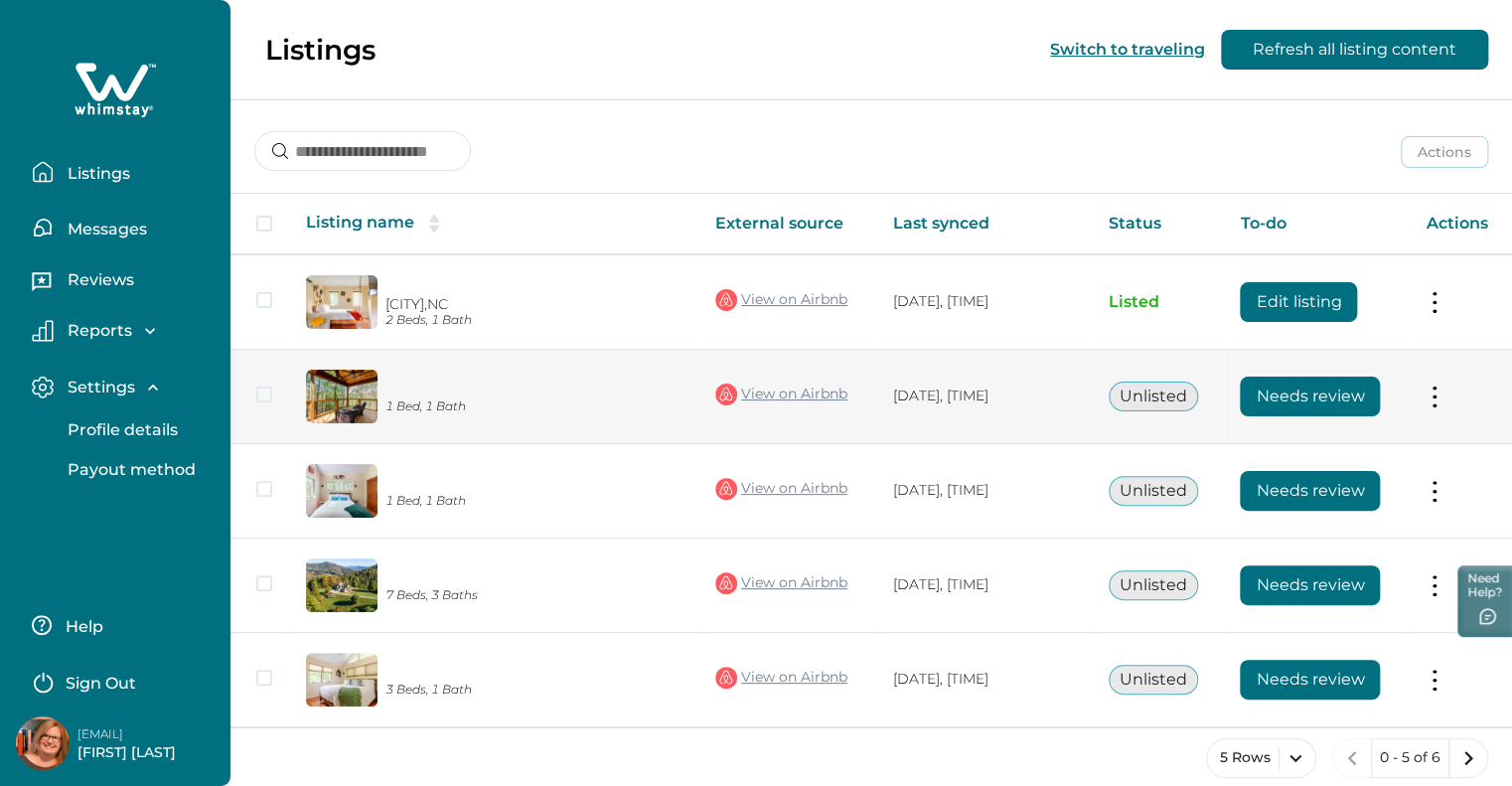 click on "Needs review" at bounding box center [1309, 396] 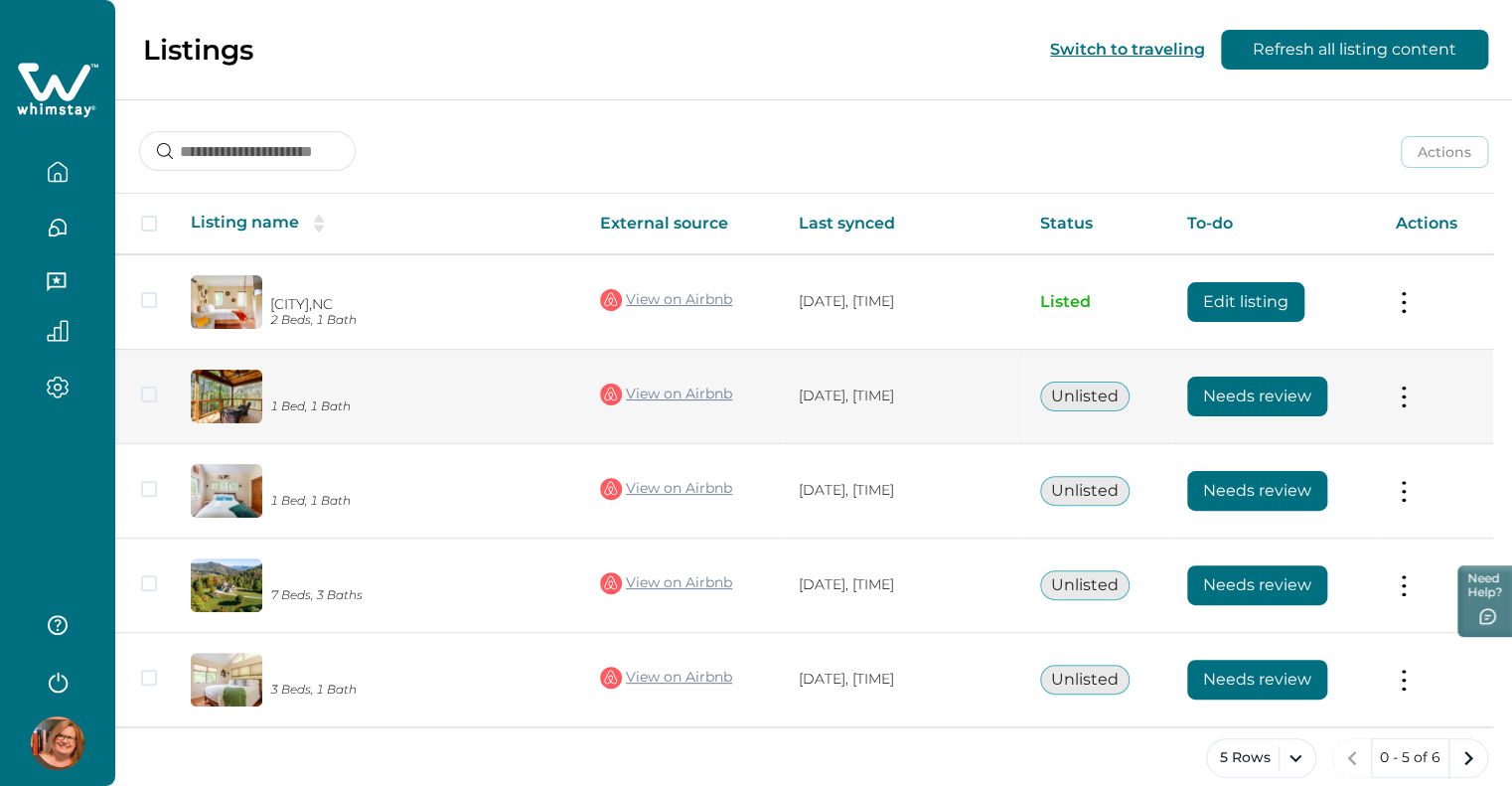 click on "View on Airbnb" at bounding box center (666, 394) 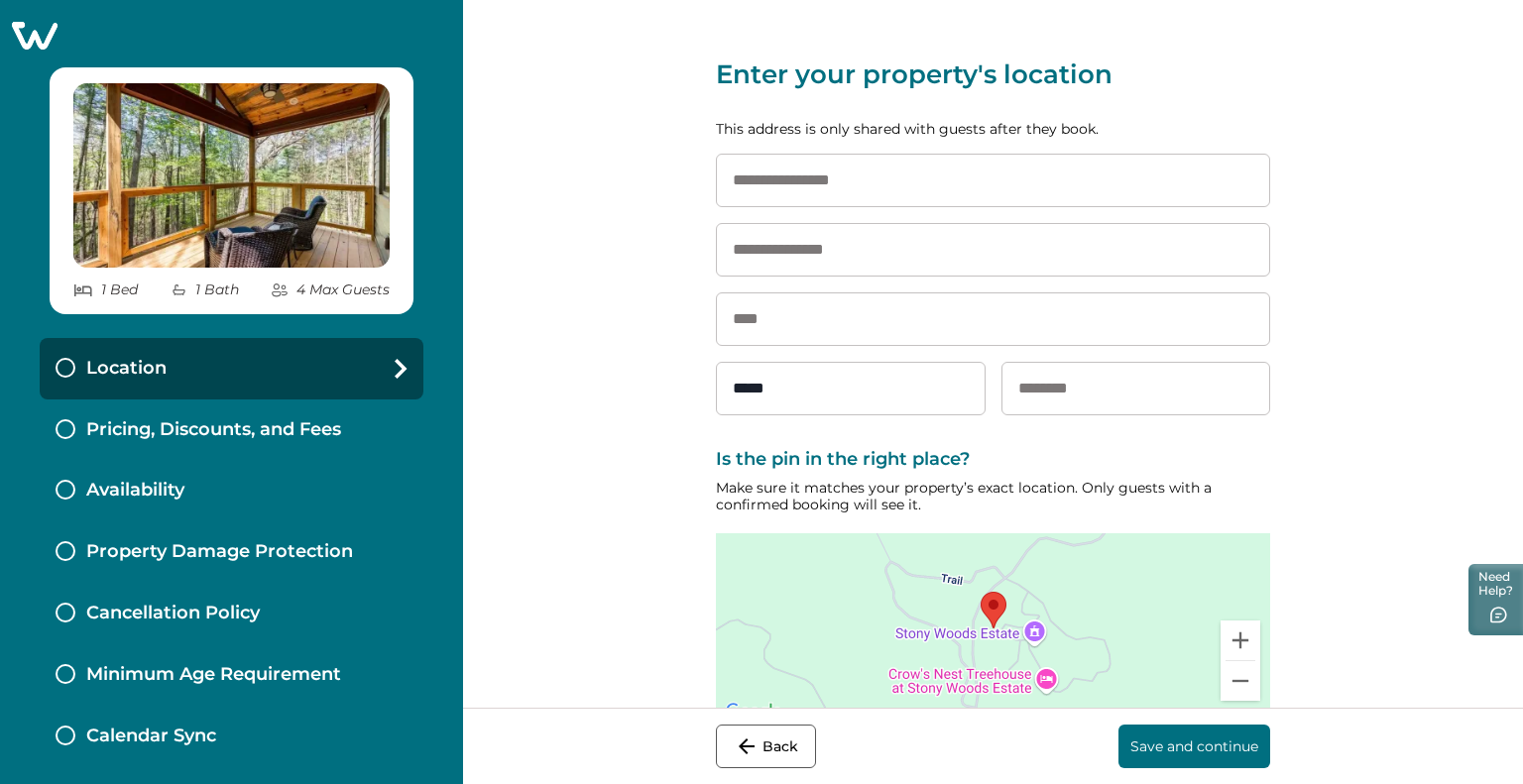 click at bounding box center (993, 180) 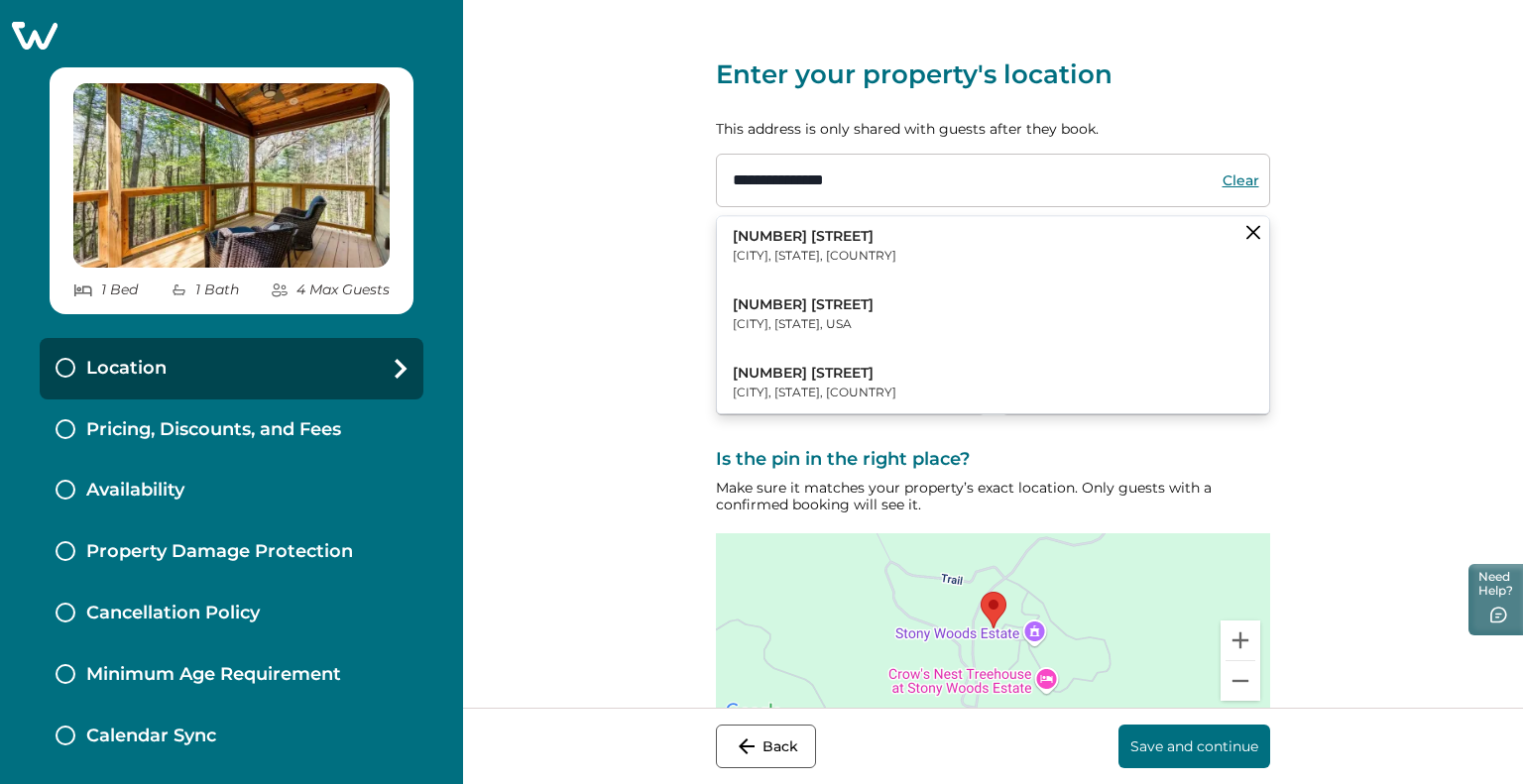 click on "[NUMBER] [STREET]" at bounding box center (814, 237) 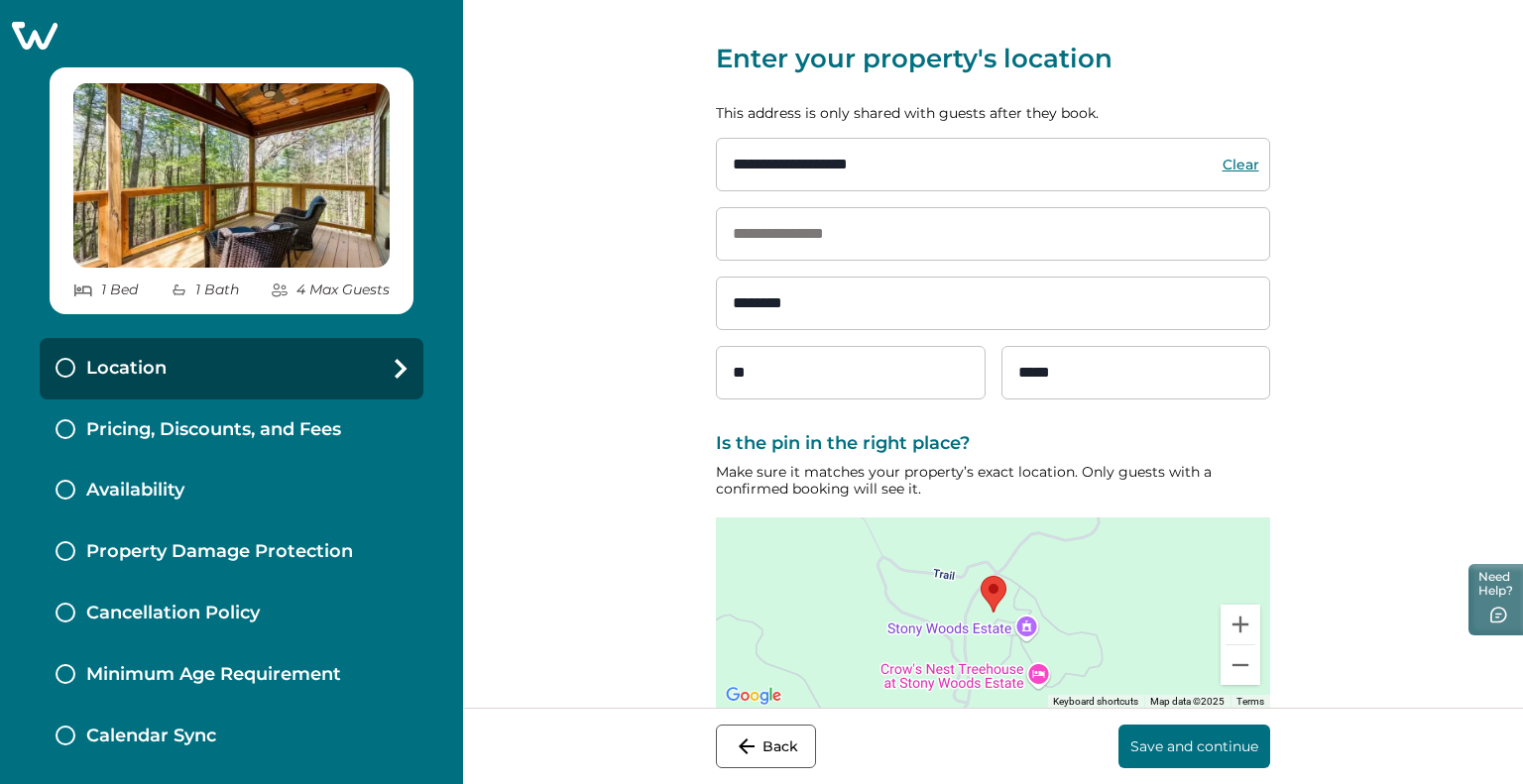 scroll, scrollTop: 44, scrollLeft: 0, axis: vertical 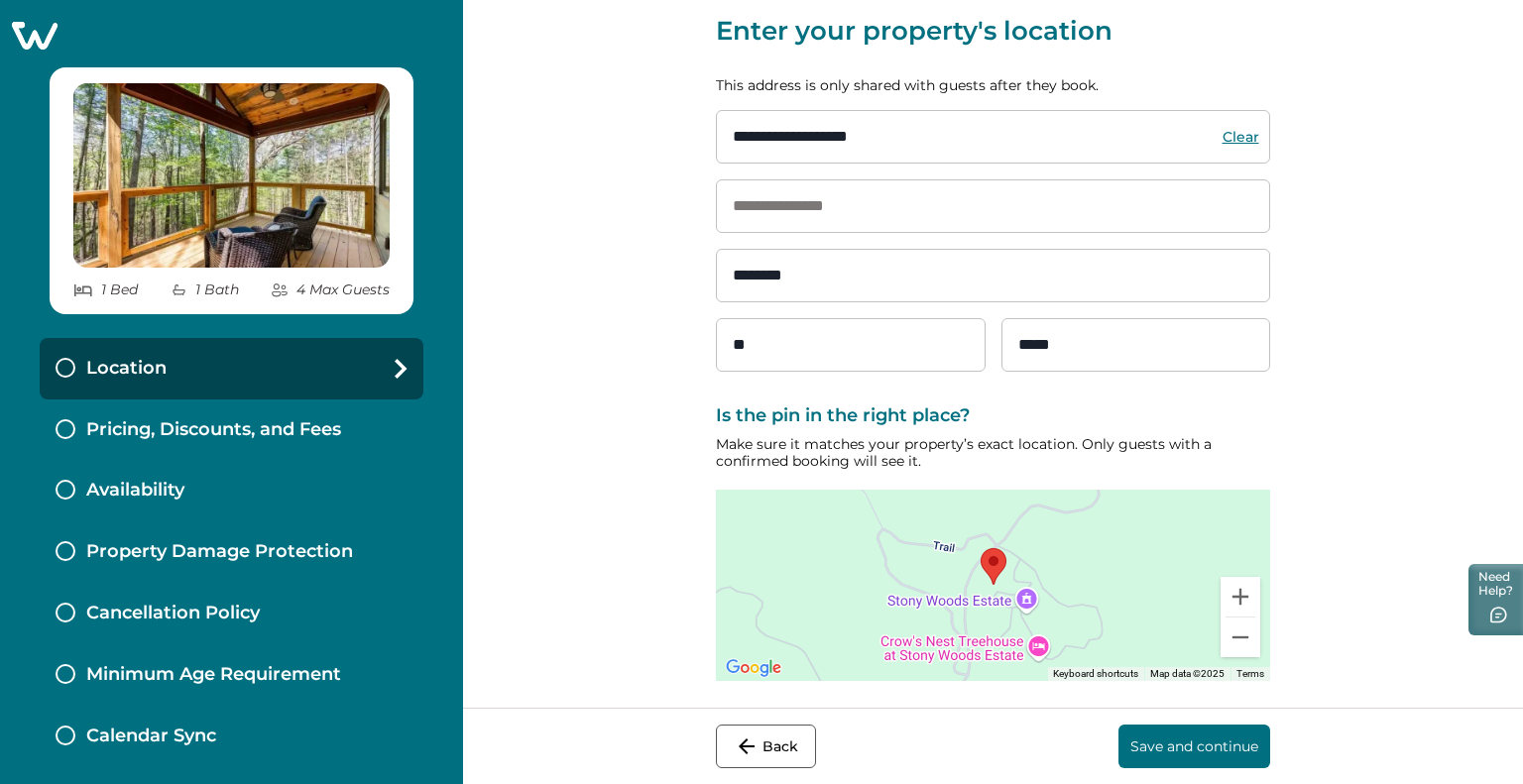 click on "Save and continue" at bounding box center [1194, 746] 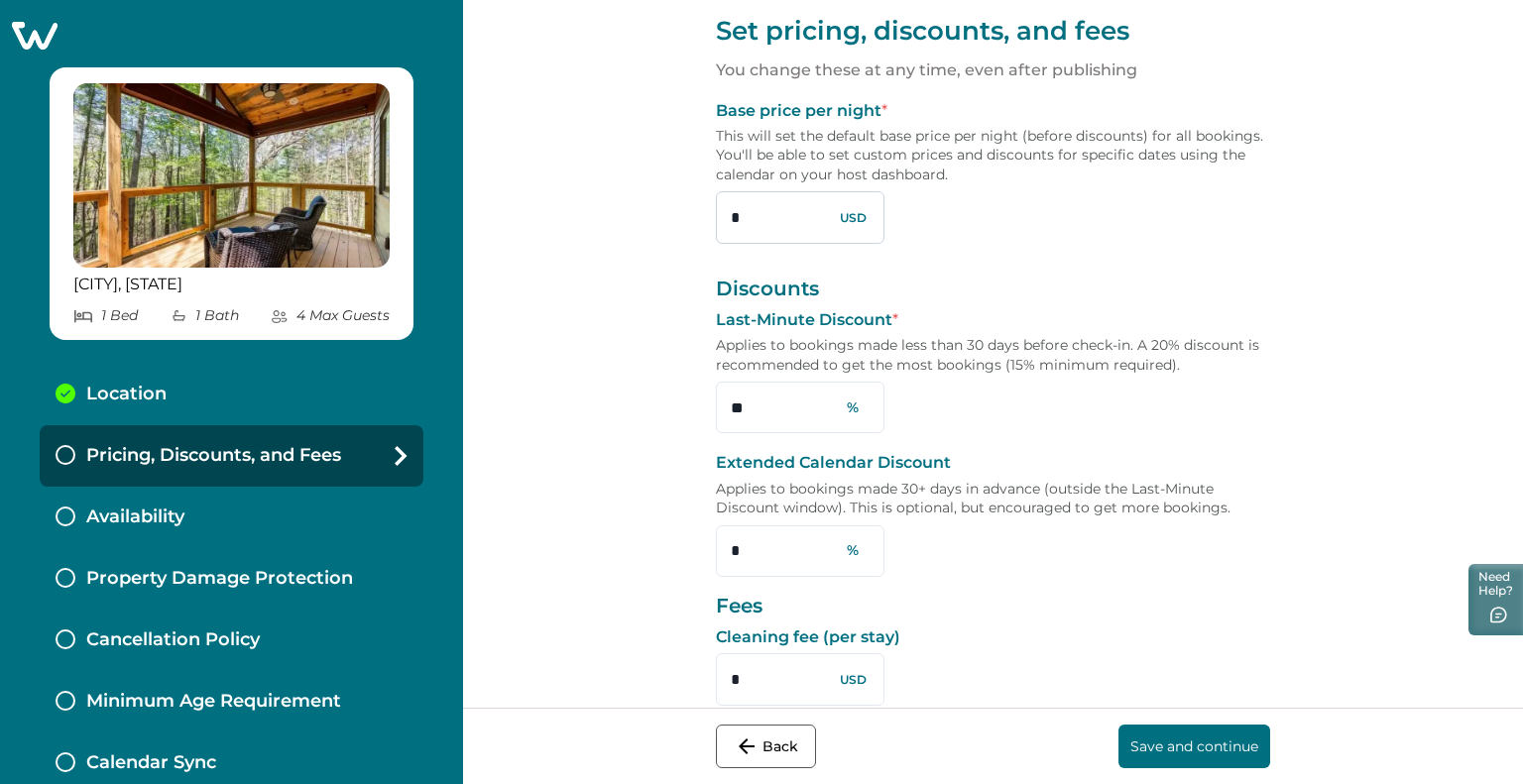 drag, startPoint x: 761, startPoint y: 210, endPoint x: 716, endPoint y: 217, distance: 45.54119 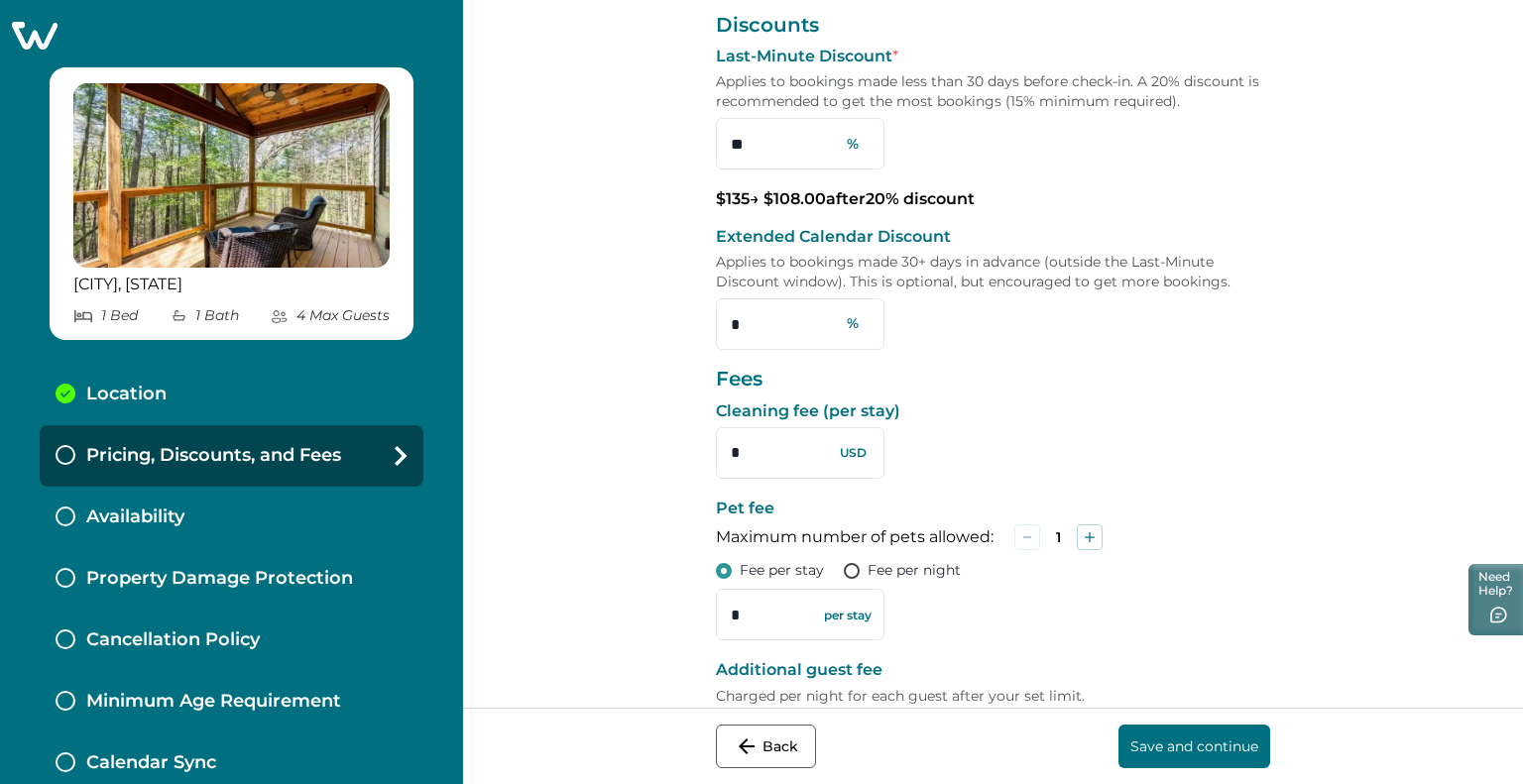 scroll, scrollTop: 329, scrollLeft: 0, axis: vertical 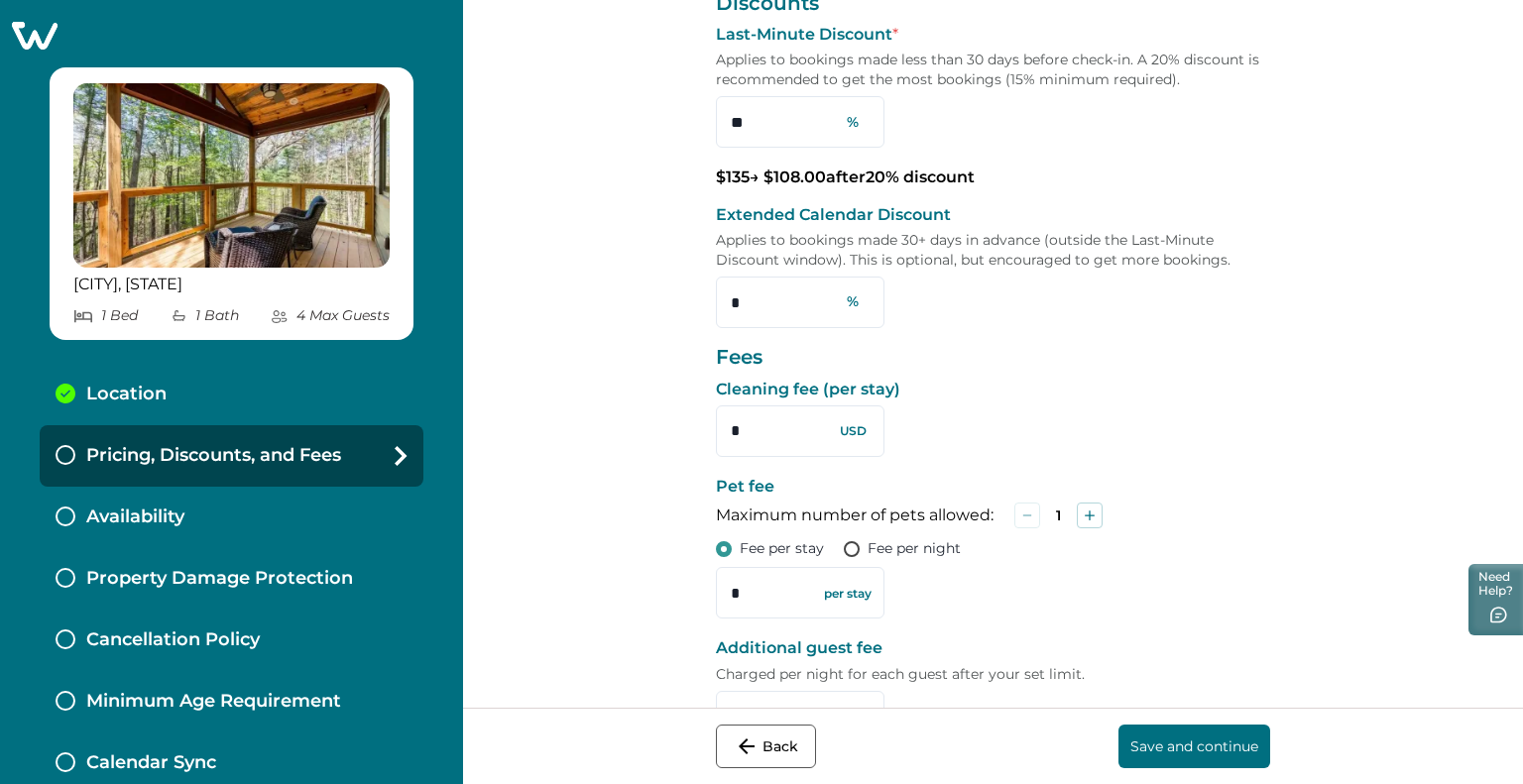 type on "***" 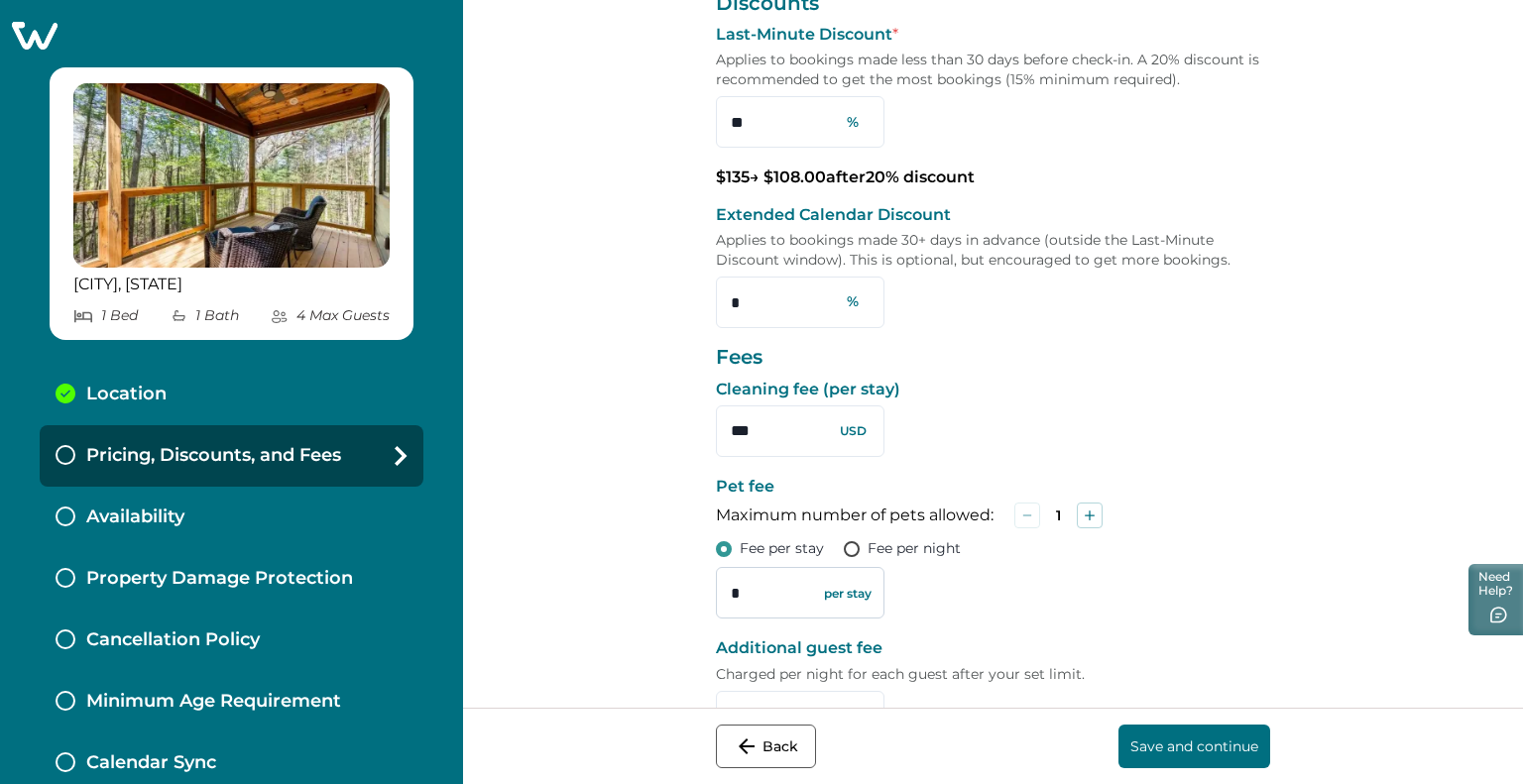 type on "***" 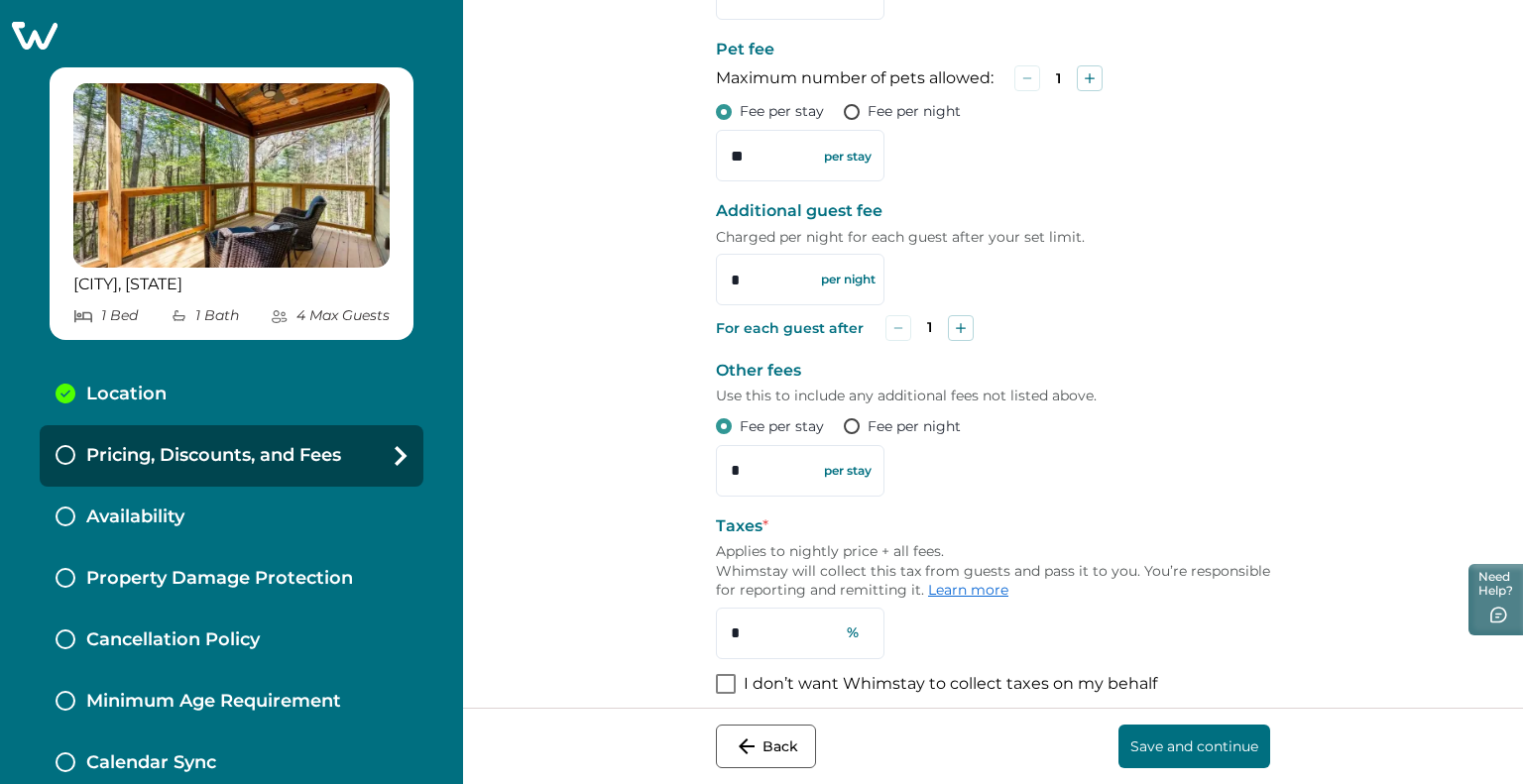 scroll, scrollTop: 783, scrollLeft: 0, axis: vertical 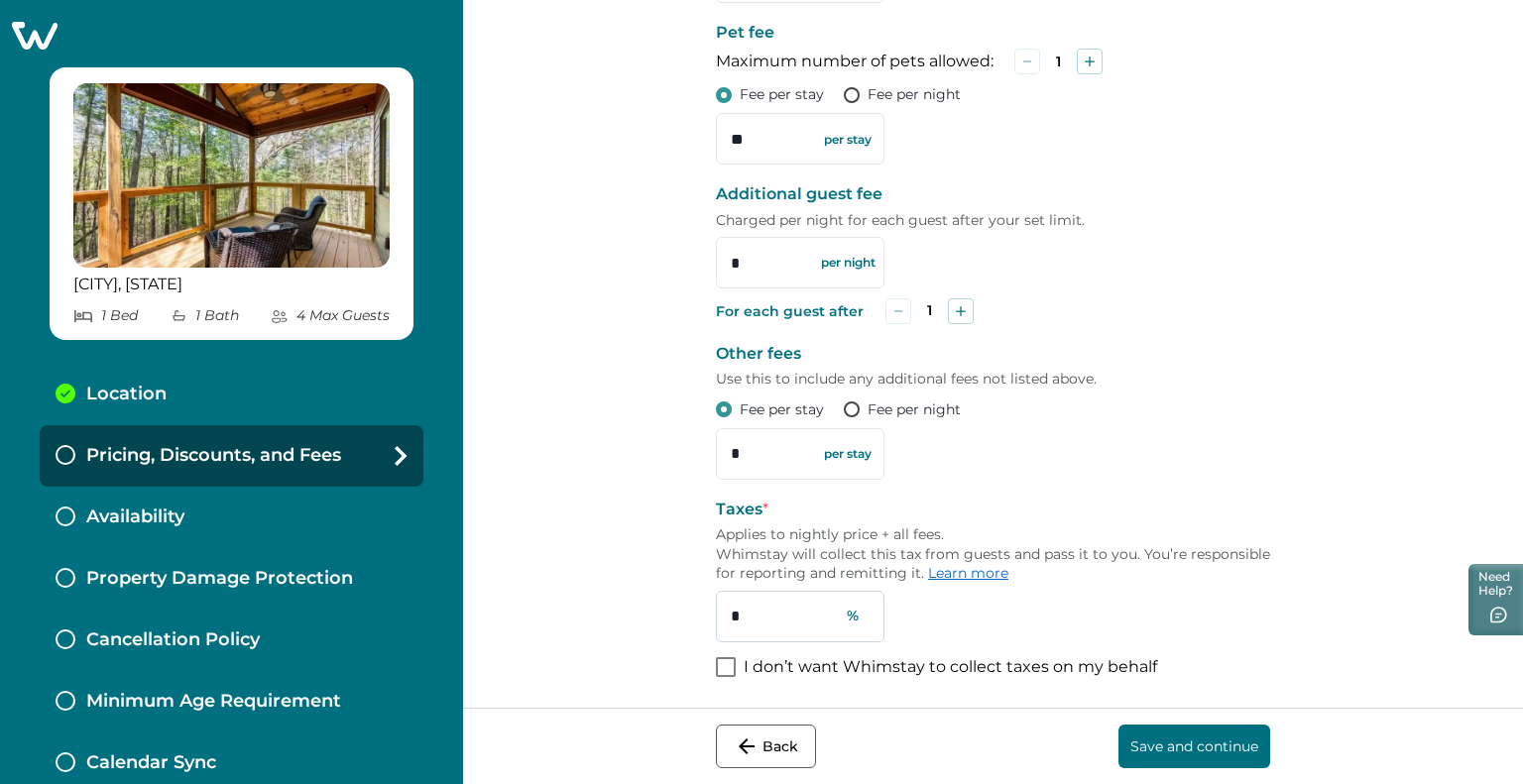 type on "**" 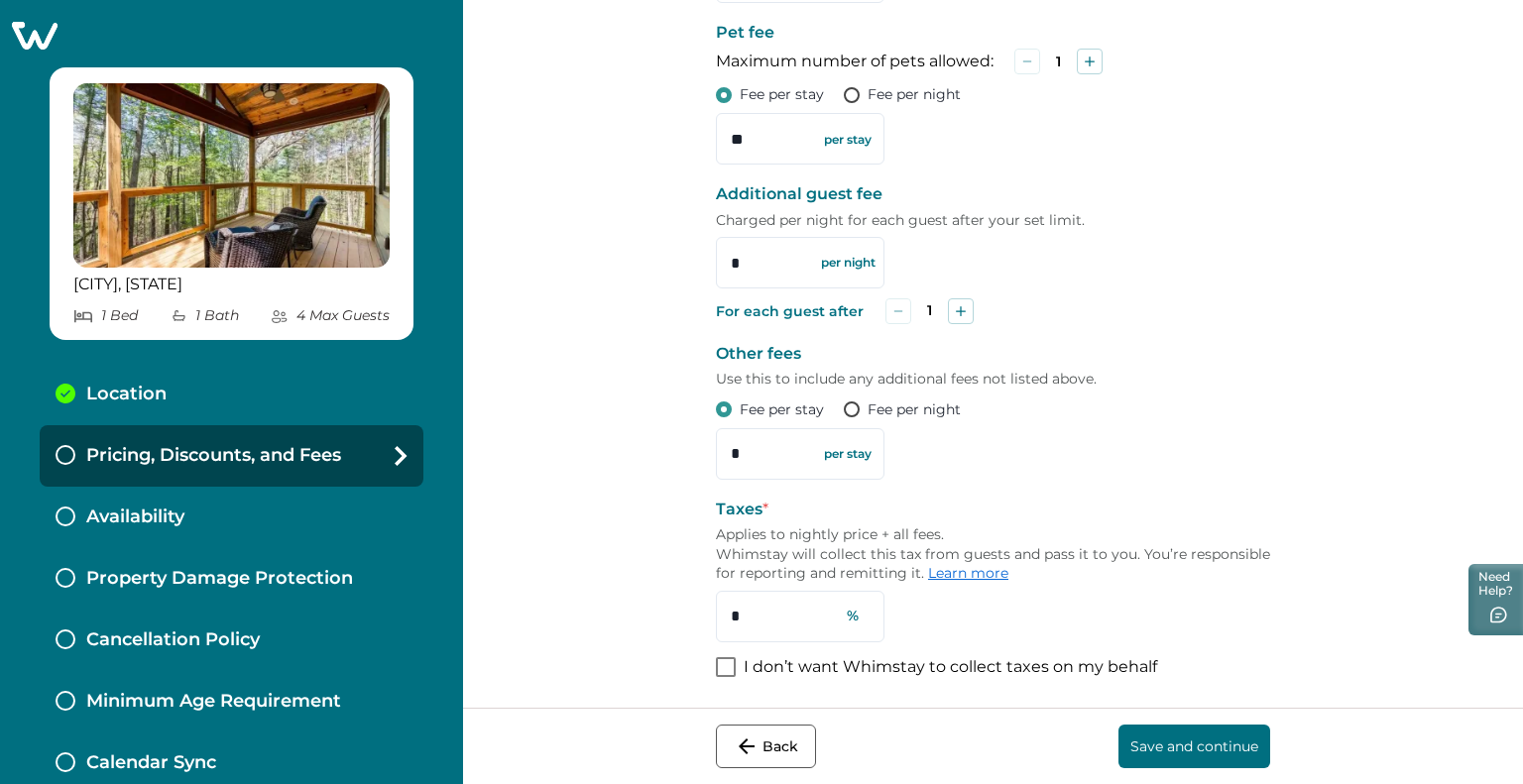 drag, startPoint x: 759, startPoint y: 601, endPoint x: 696, endPoint y: 603, distance: 63.03174 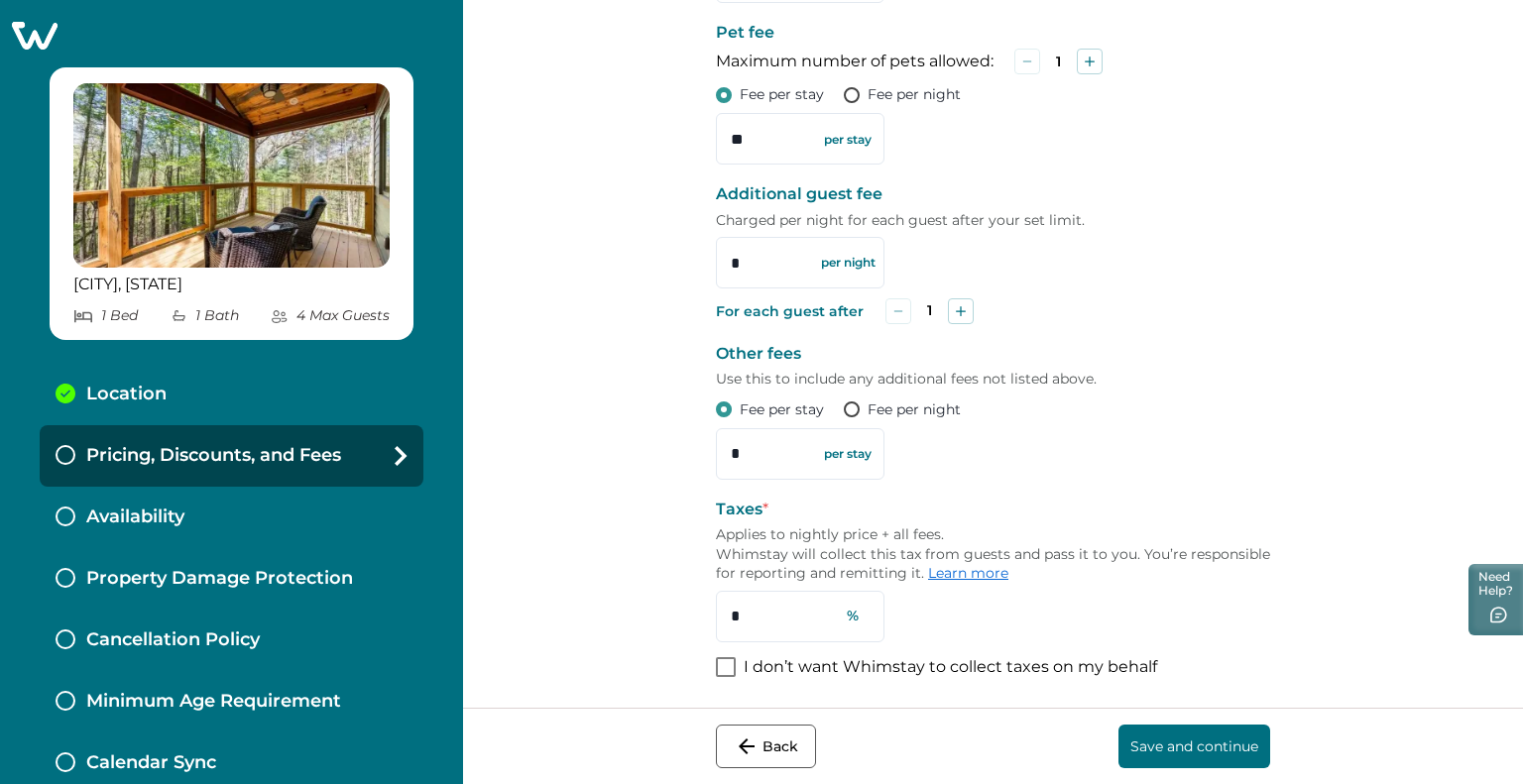 click on "Set pricing, discounts, and fees You change these at any time, even after publishing Base price per night * This will set the default base price per night (before discounts) for all bookings. You'll be able
to set custom prices and discounts for specific dates using the calendar on your host dashboard. *** USD Discounts Last-Minute Discount * Applies to bookings made less than 30 days before check-in. A 20% discount is recommended to get the most bookings (15% minimum required). ** % $ 135  → $ 108.00  after  20 % discount Extended Calendar Discount Applies to bookings made 30+ days in advance (outside the Last-Minute Discount window). This is optional, but encouraged to get more bookings. * % Fees Cleaning fee (per stay) *** USD Pet fee Maximum number of pets allowed: 1 Fee per stay Fee per night ** per stay Additional guest fee Charged per night for each guest after your set limit. * per night For each guest after 1 Other fees Use this to include any additional fees not listed above. * per stay" at bounding box center [993, 354] 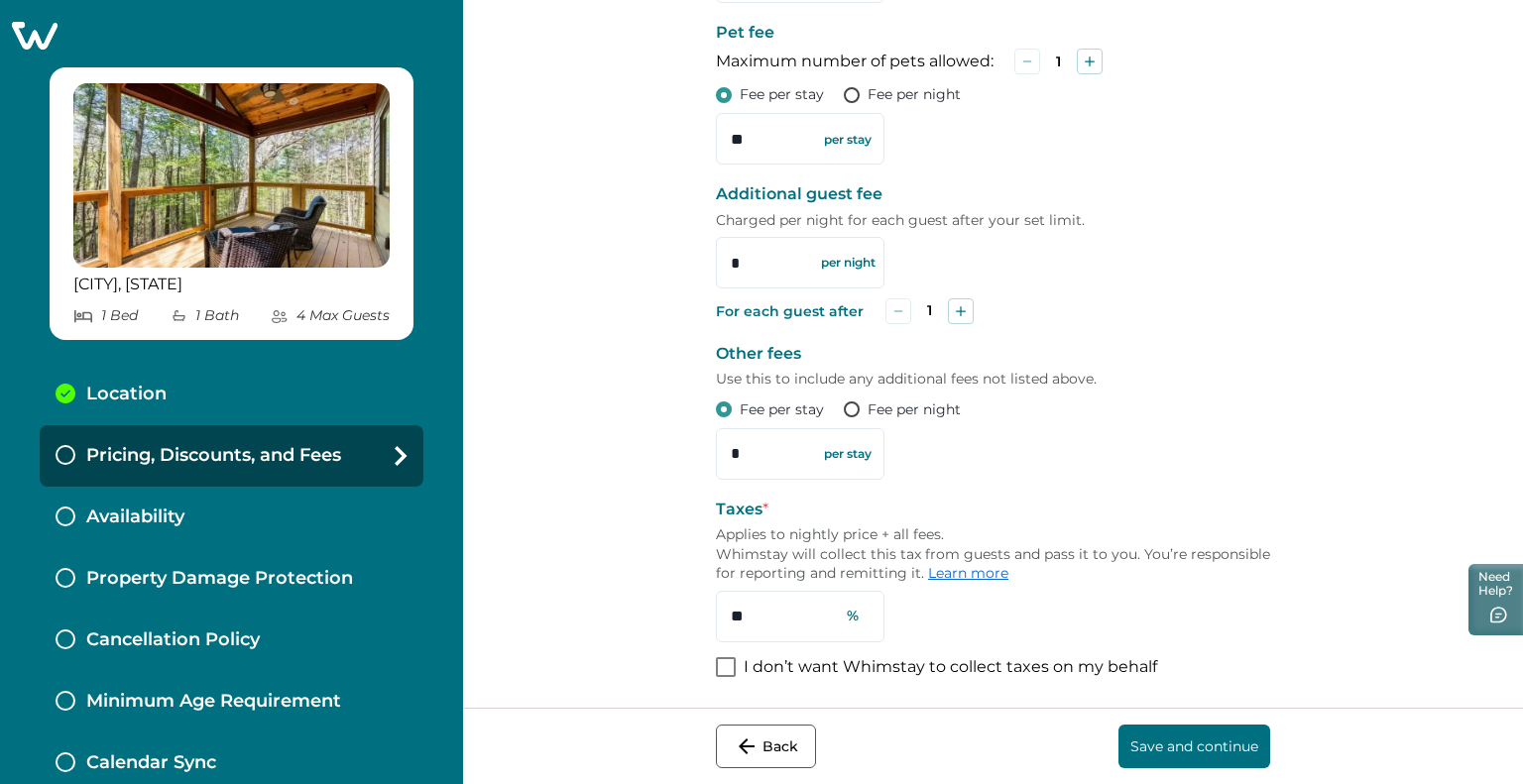 type on "**" 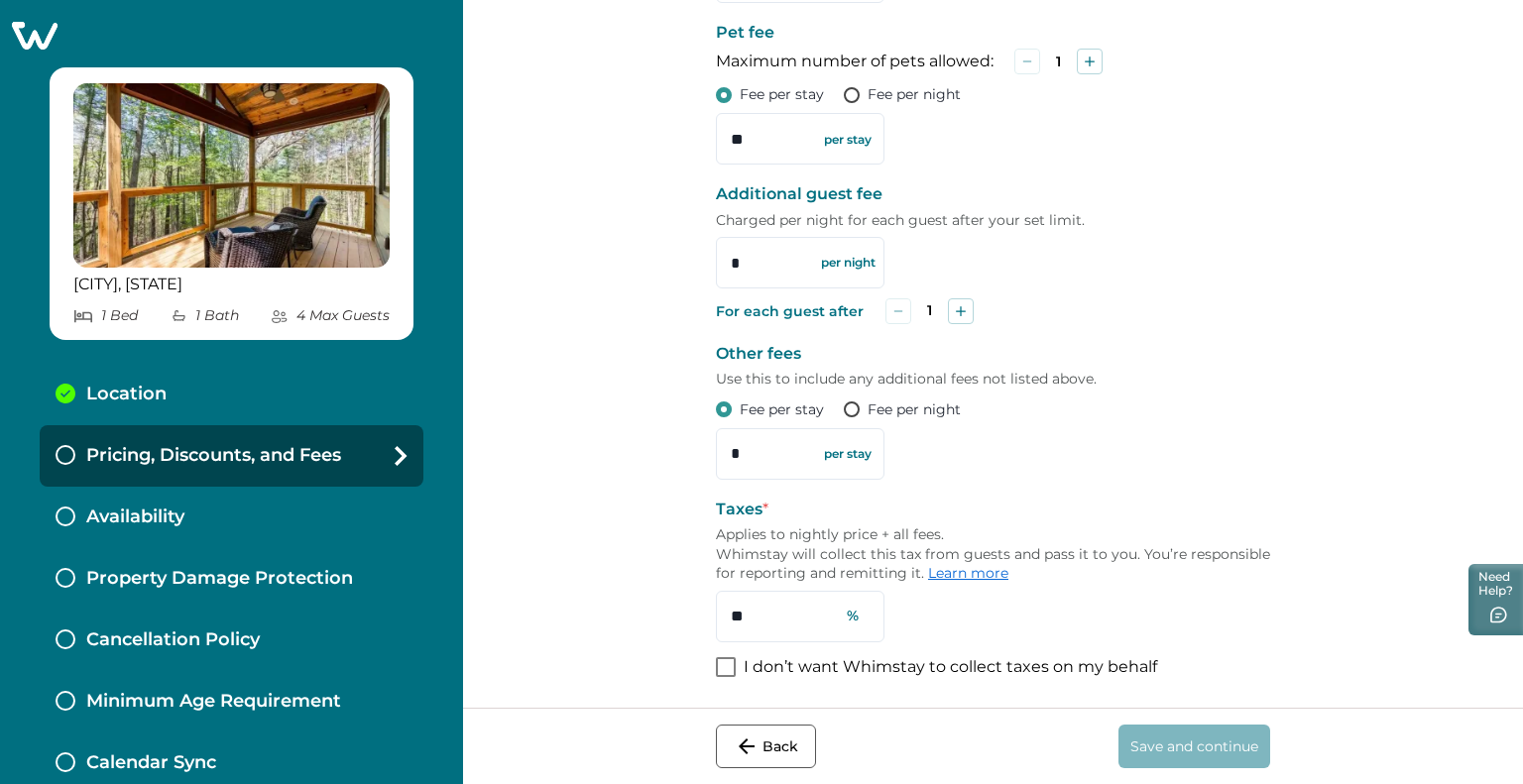 scroll, scrollTop: 0, scrollLeft: 0, axis: both 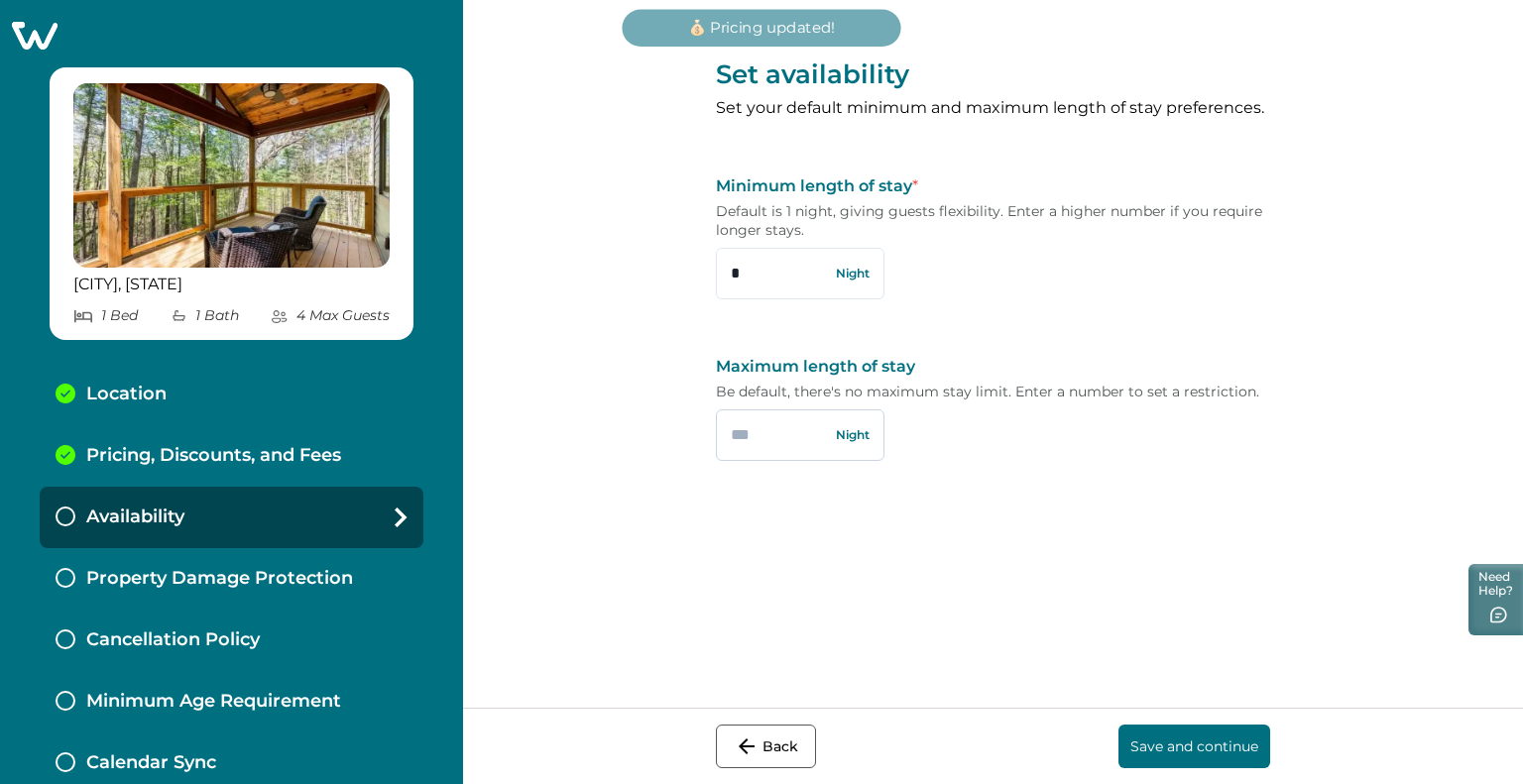 click at bounding box center [800, 435] 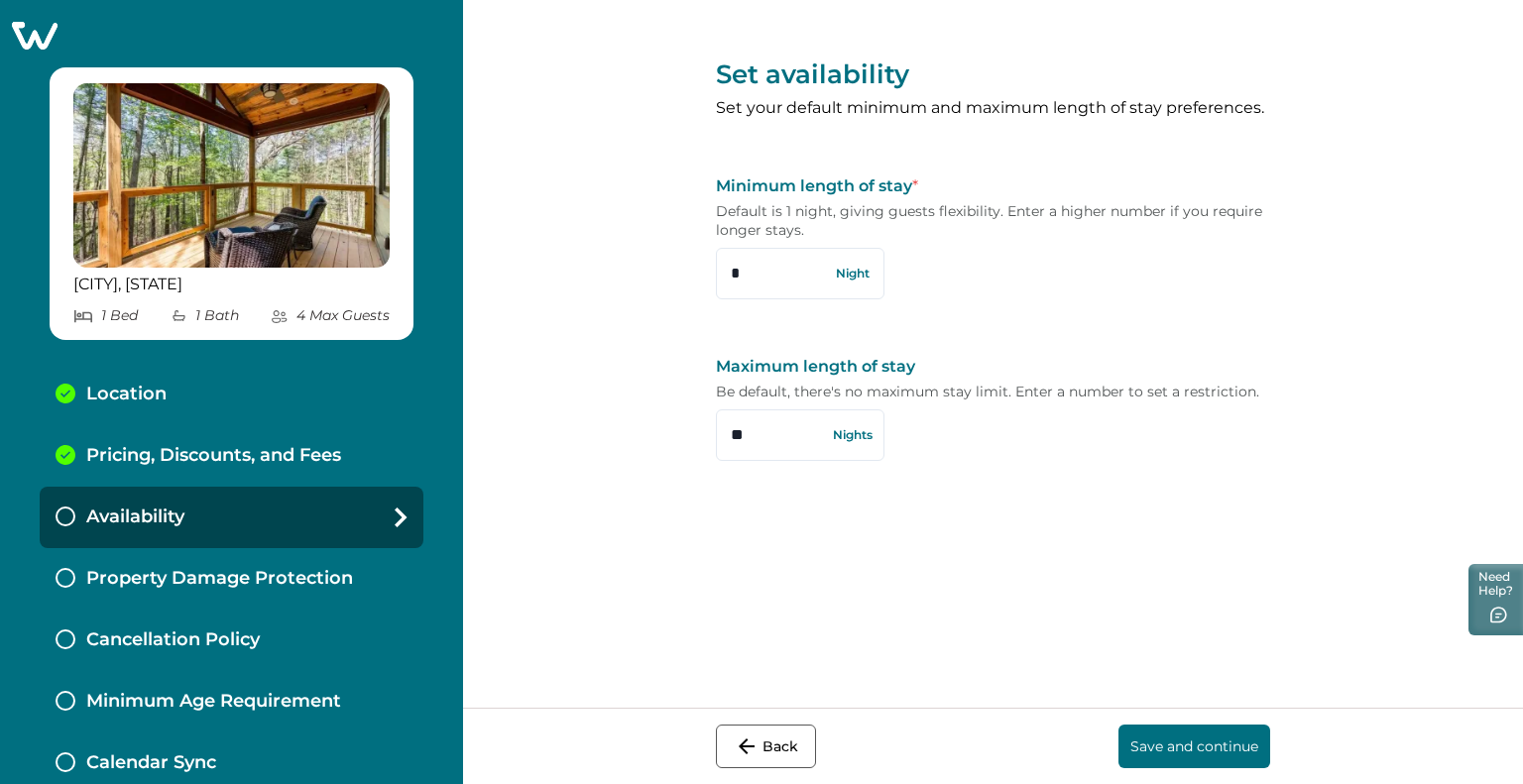 type on "**" 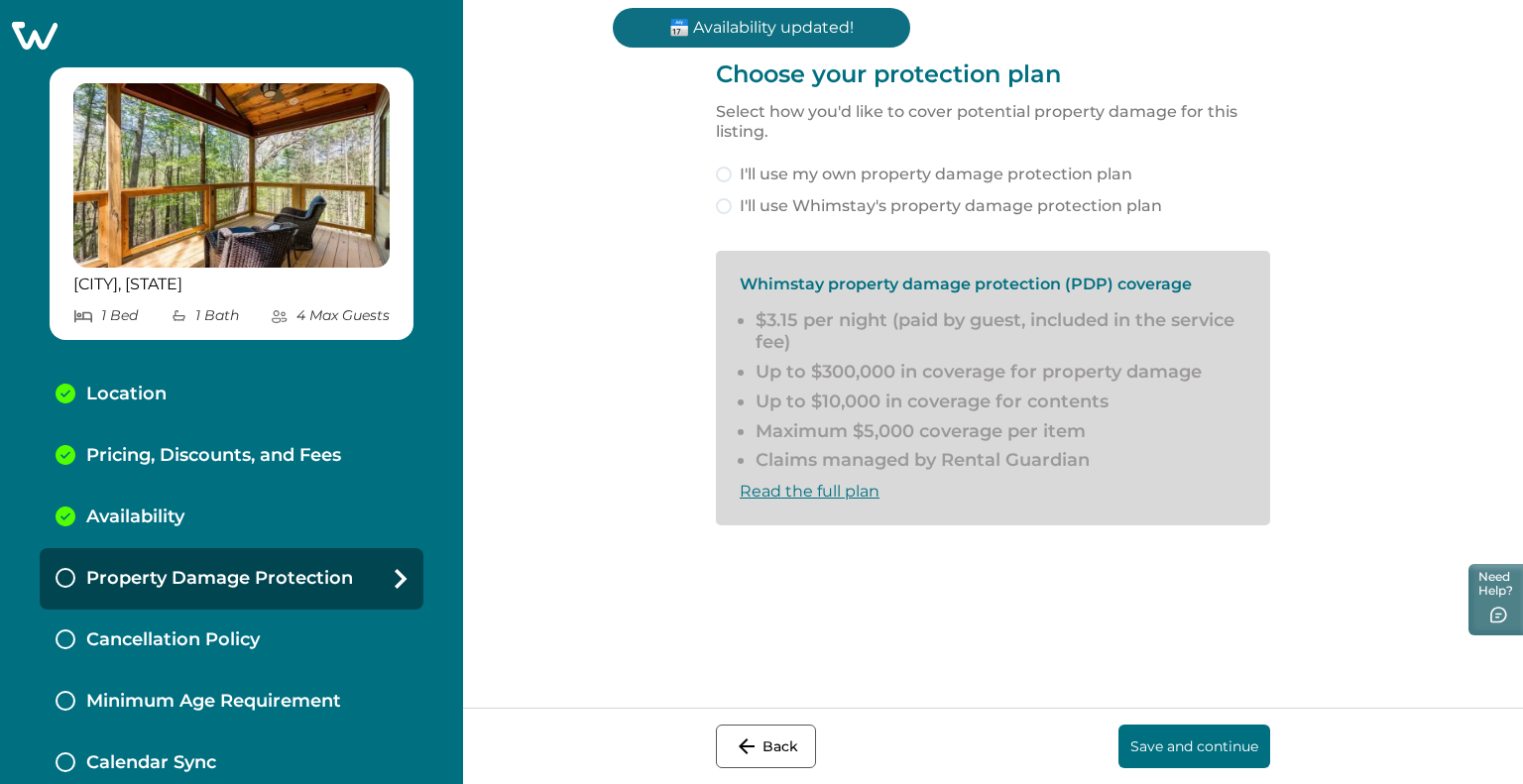 click at bounding box center (724, 206) 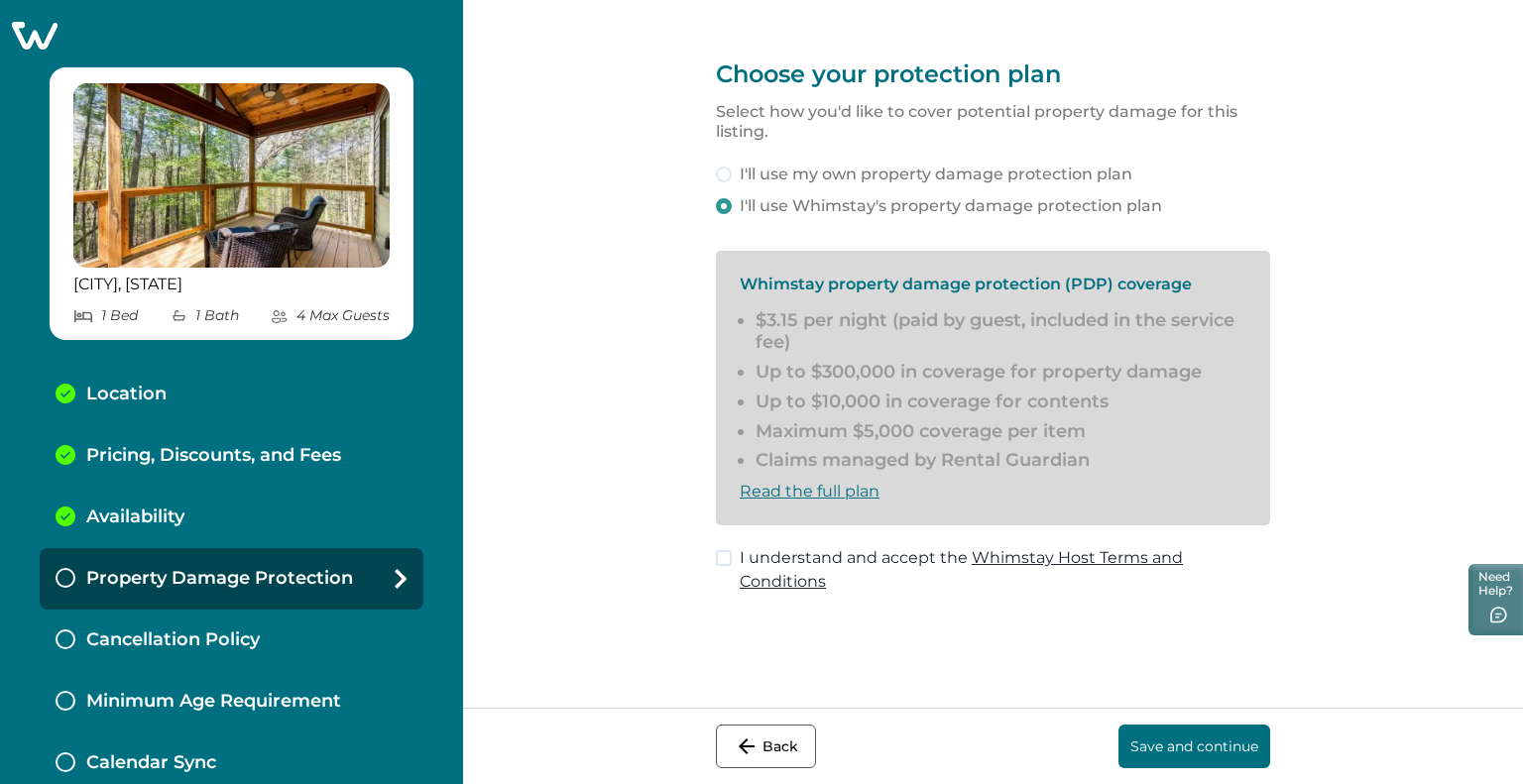 click at bounding box center (724, 558) 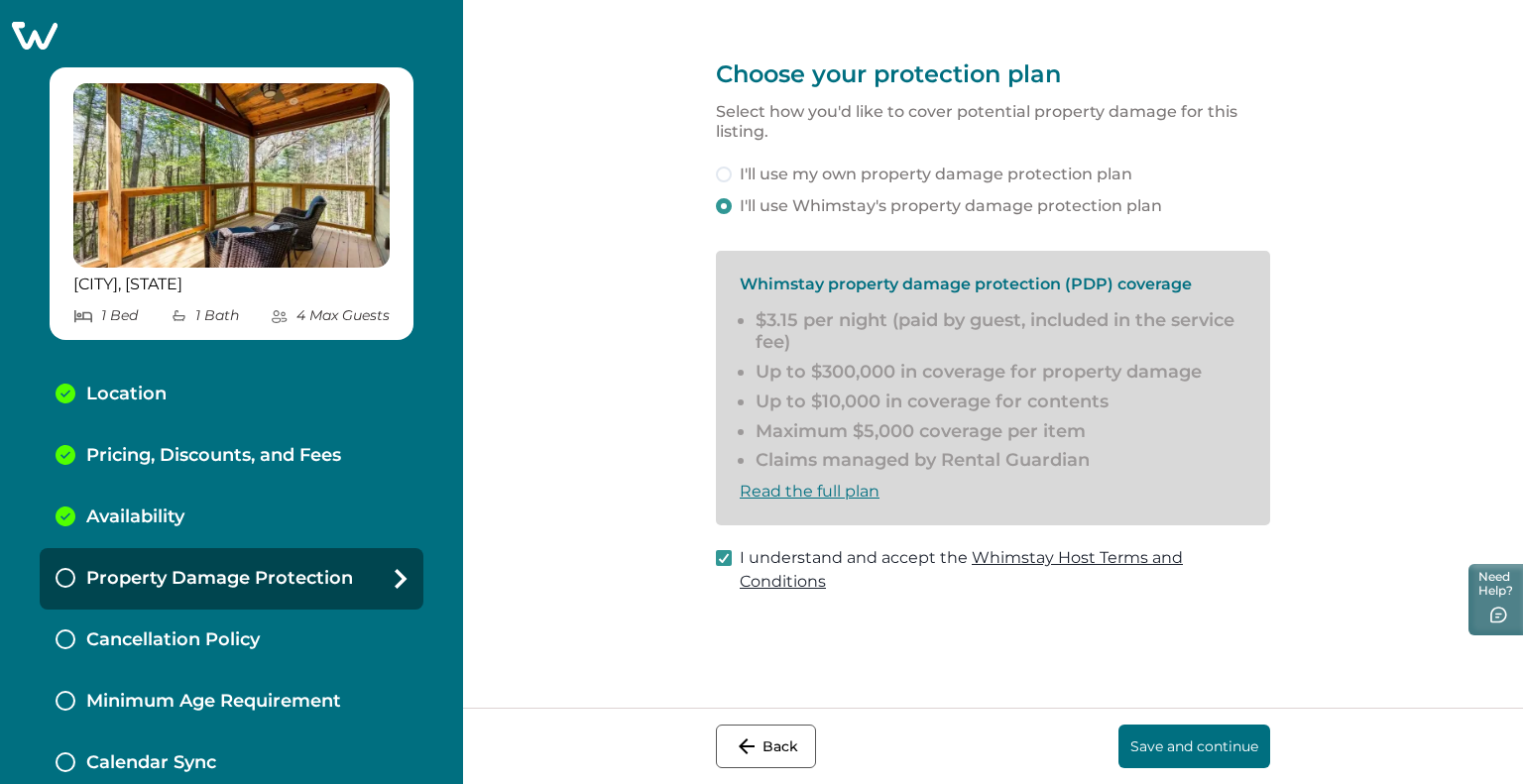 click on "Save and continue" at bounding box center (1194, 746) 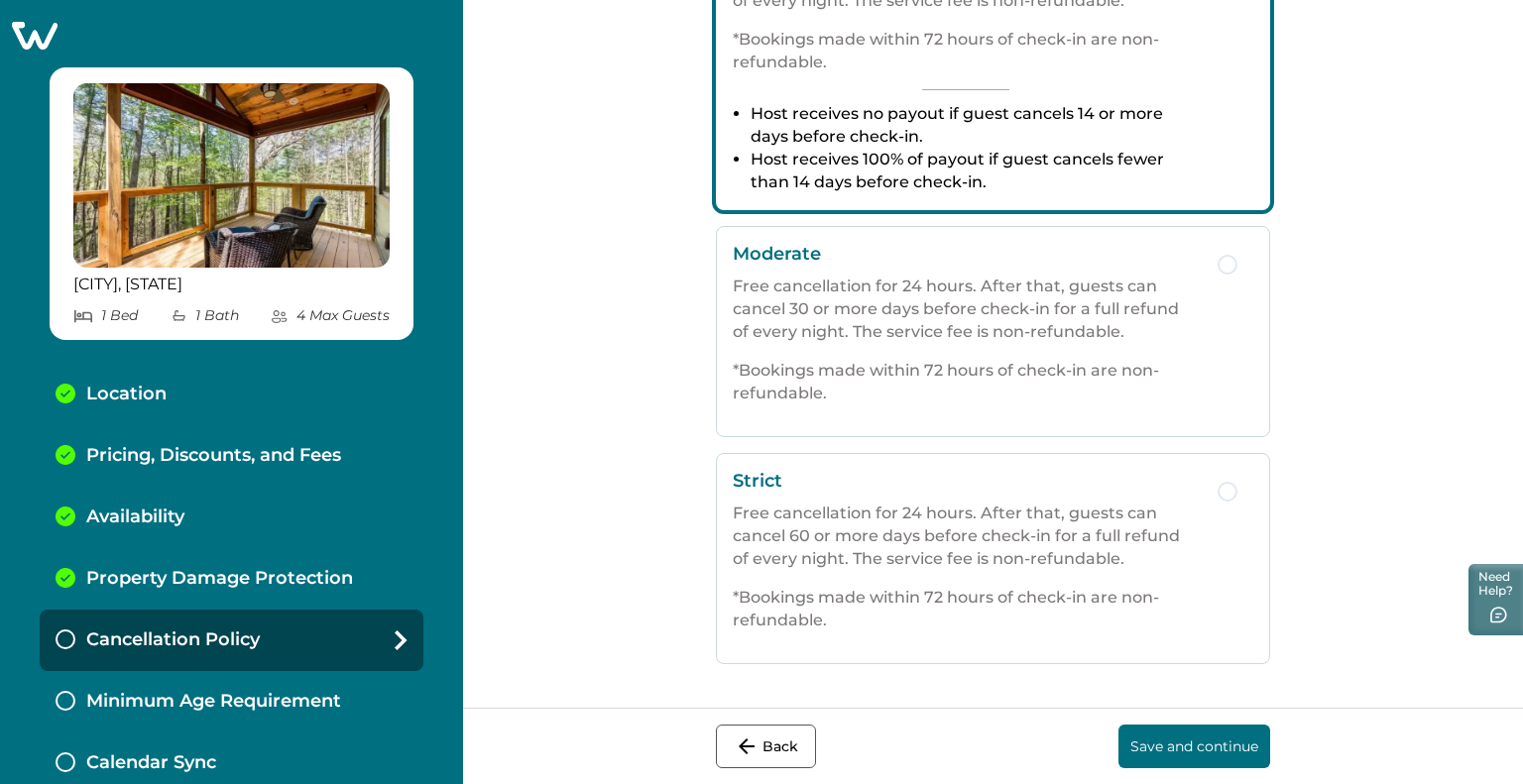 scroll, scrollTop: 557, scrollLeft: 0, axis: vertical 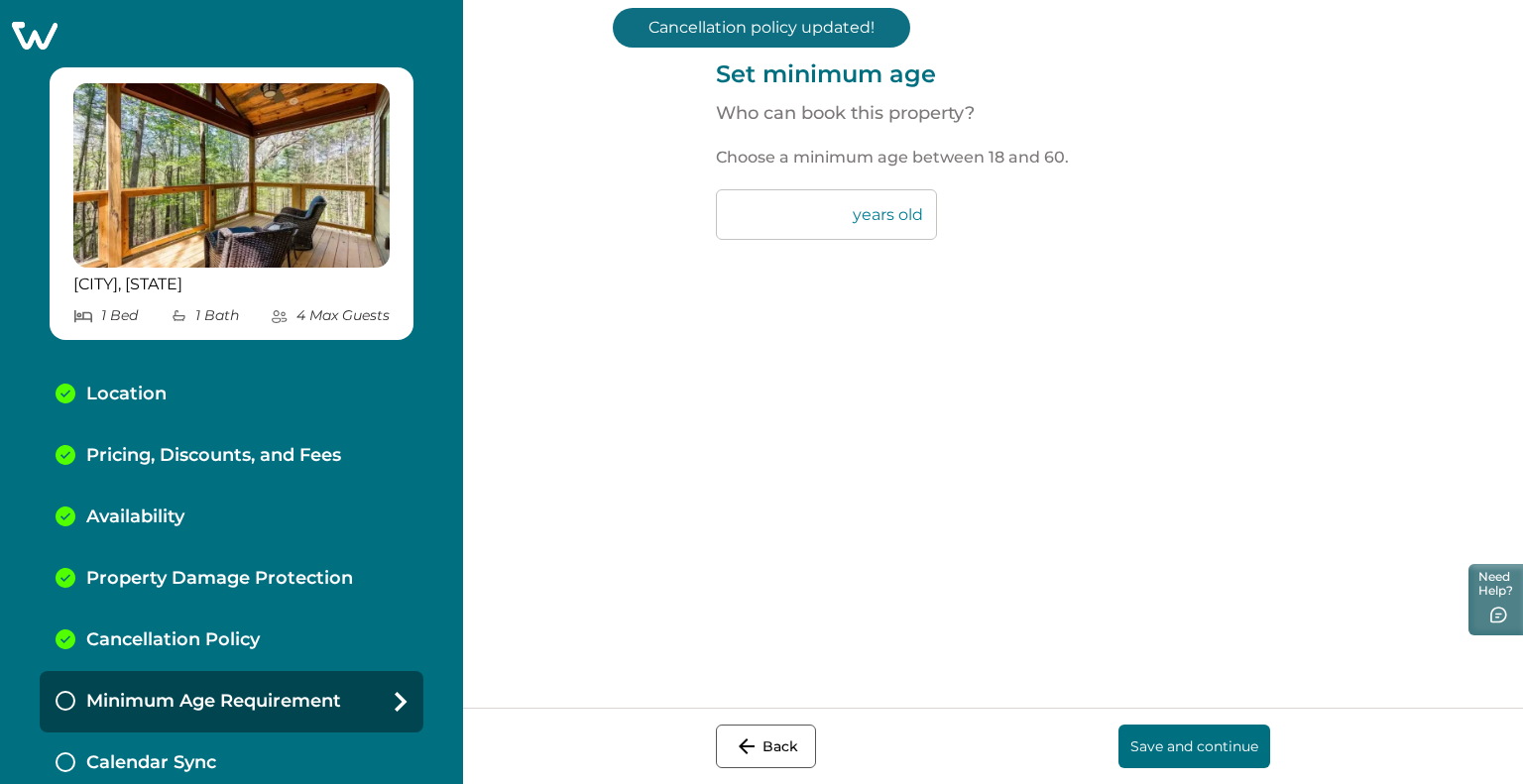 drag, startPoint x: 768, startPoint y: 222, endPoint x: 686, endPoint y: 209, distance: 83.0241 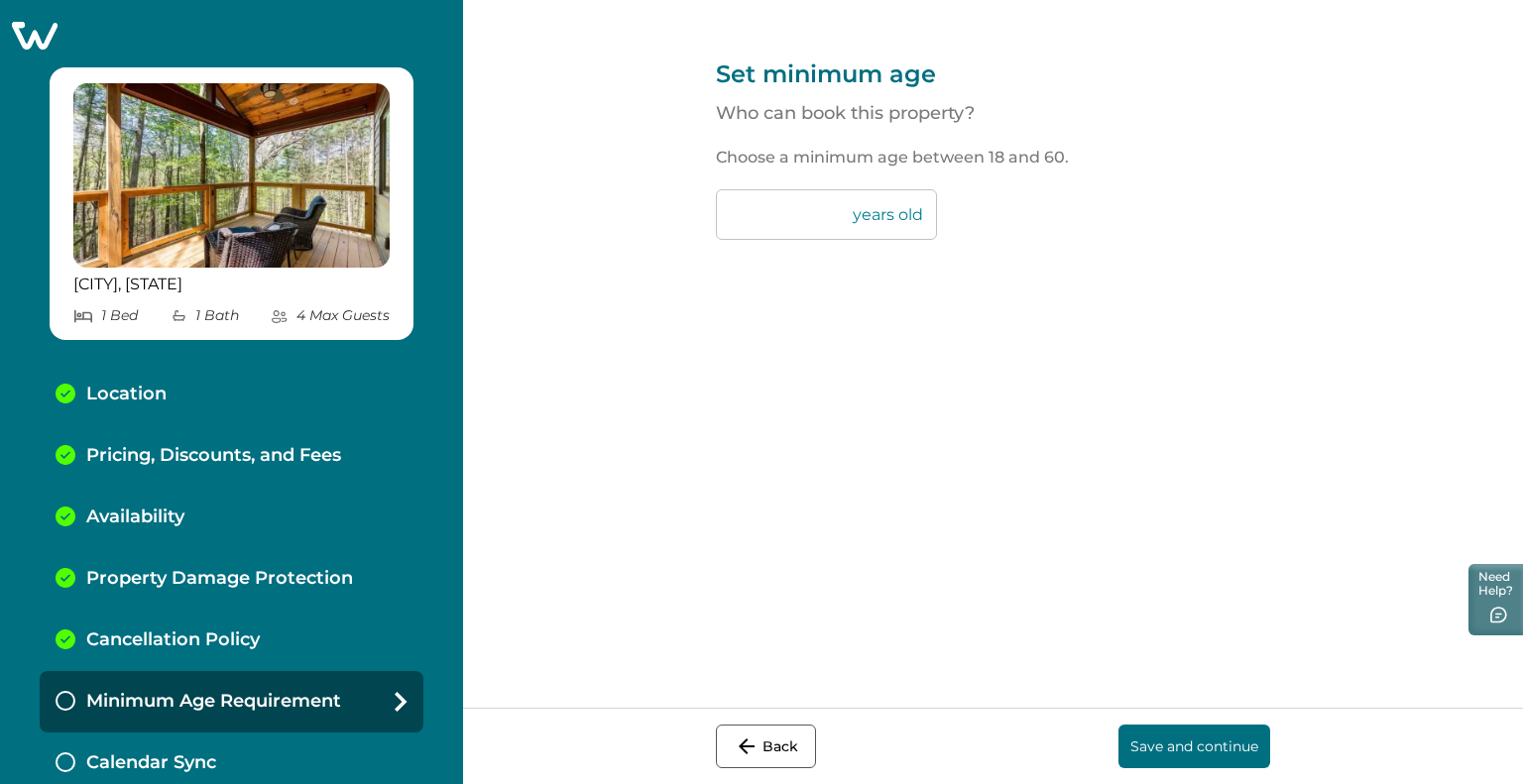 type on "**" 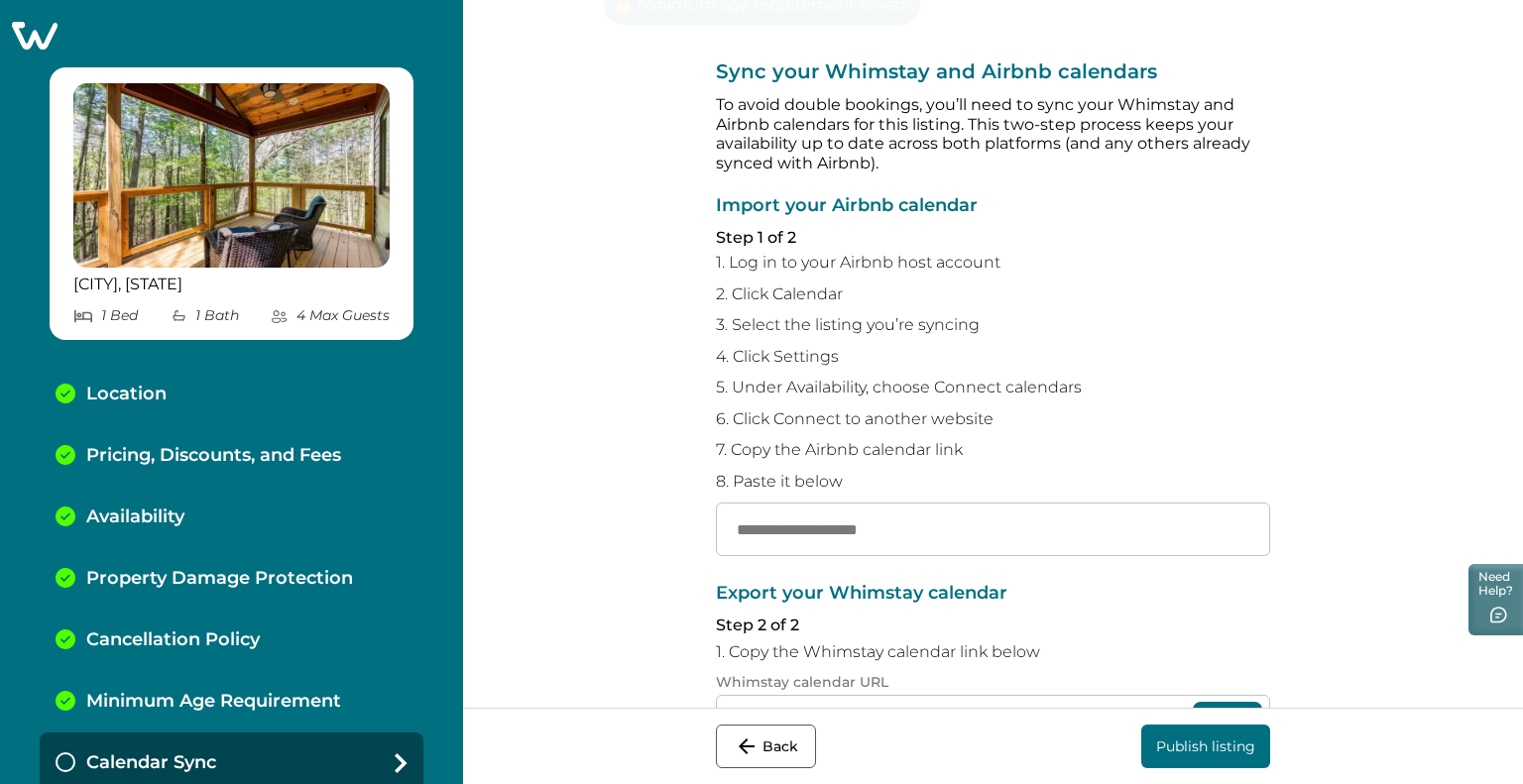 scroll, scrollTop: 9, scrollLeft: 0, axis: vertical 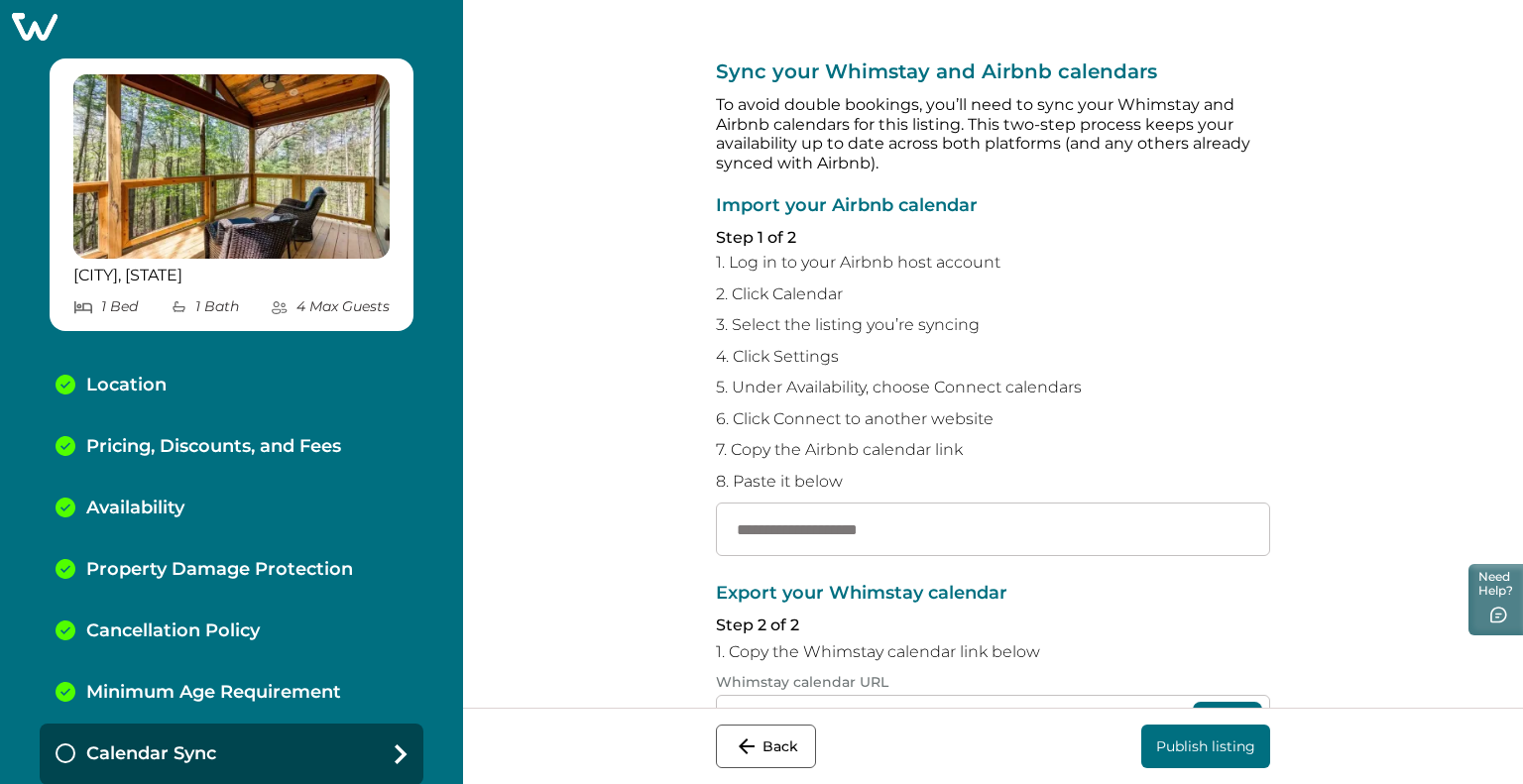 click on "Back Publish listing" at bounding box center [993, 745] 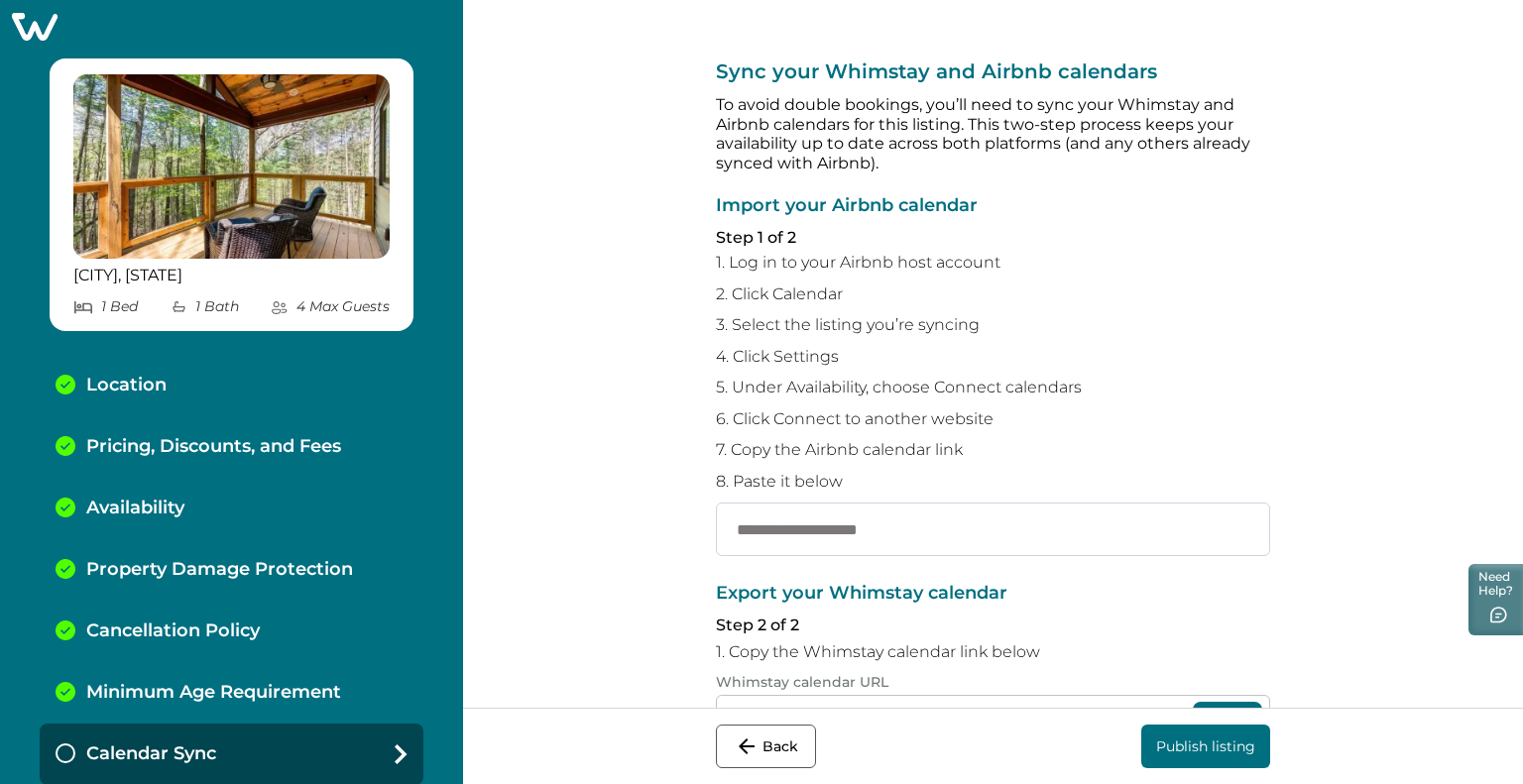 click at bounding box center [993, 529] 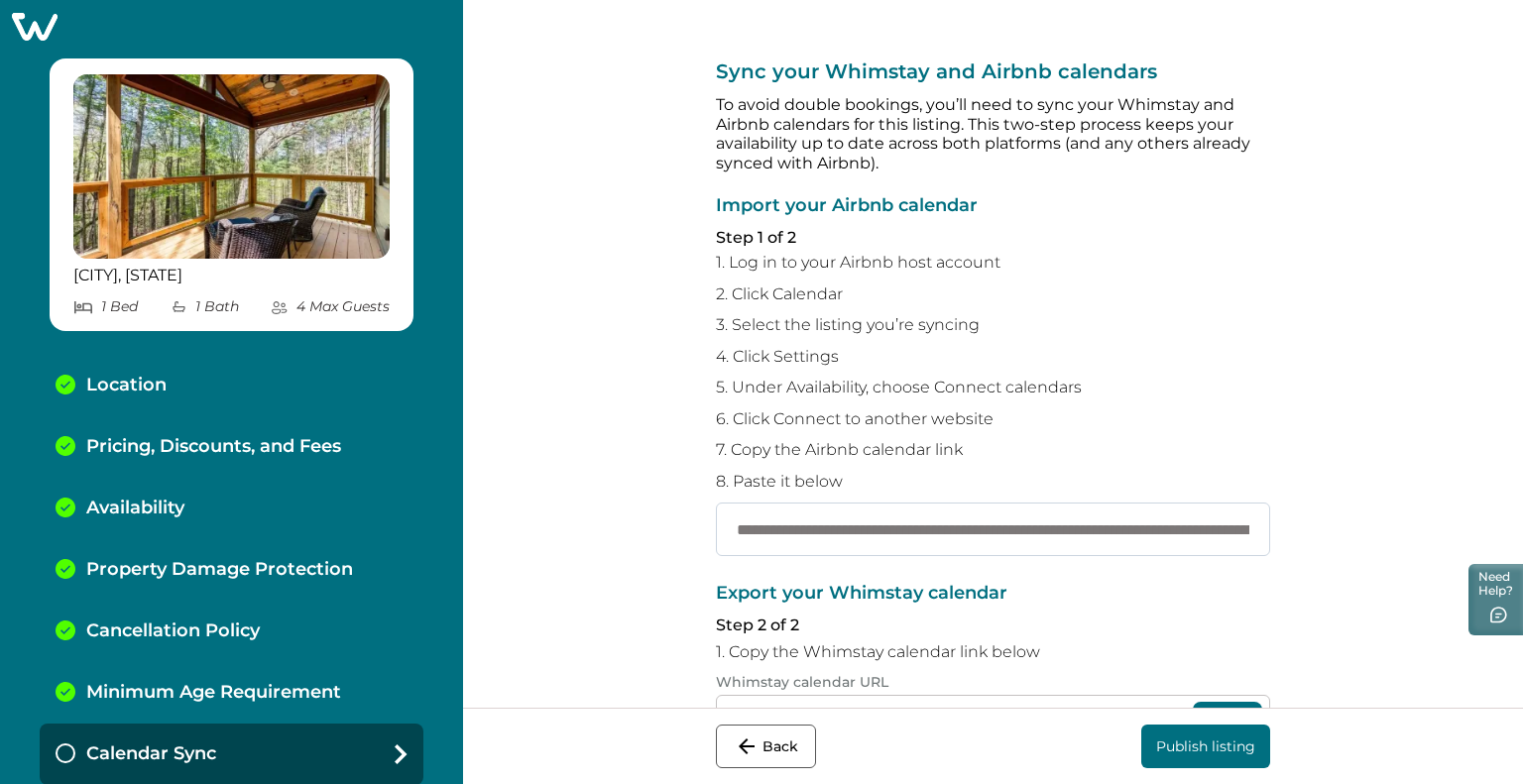 scroll, scrollTop: 0, scrollLeft: 321, axis: horizontal 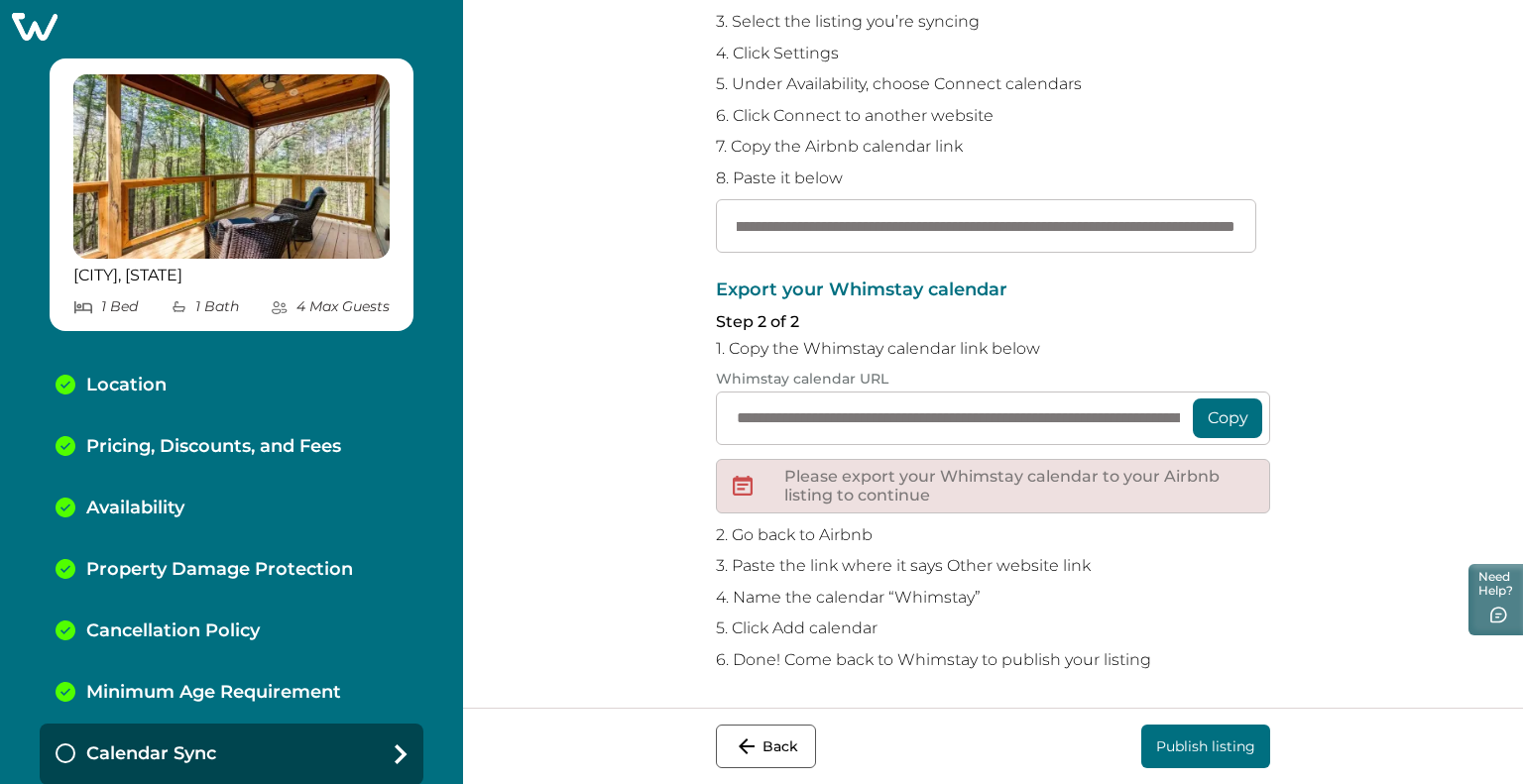 type on "**********" 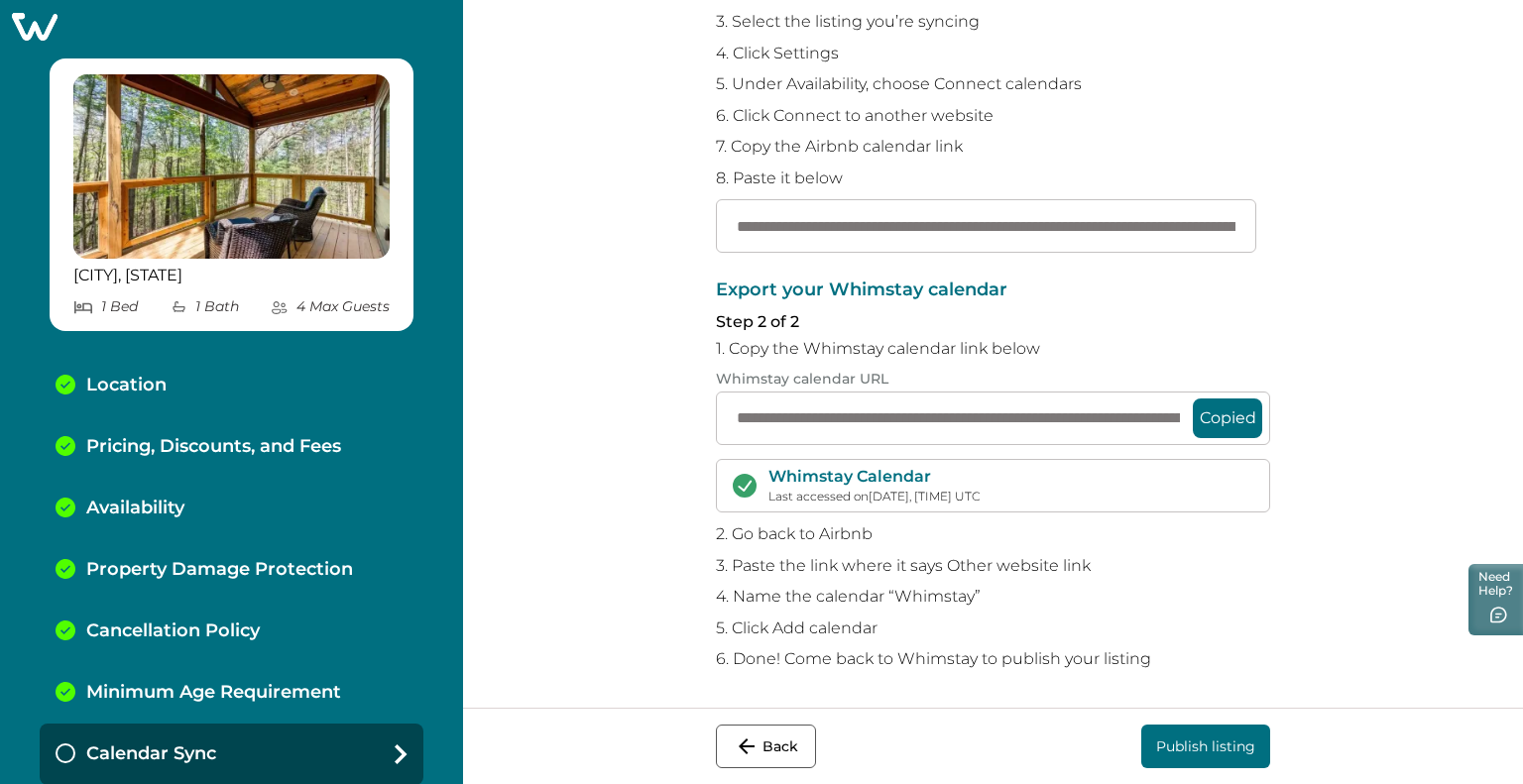 scroll, scrollTop: 302, scrollLeft: 0, axis: vertical 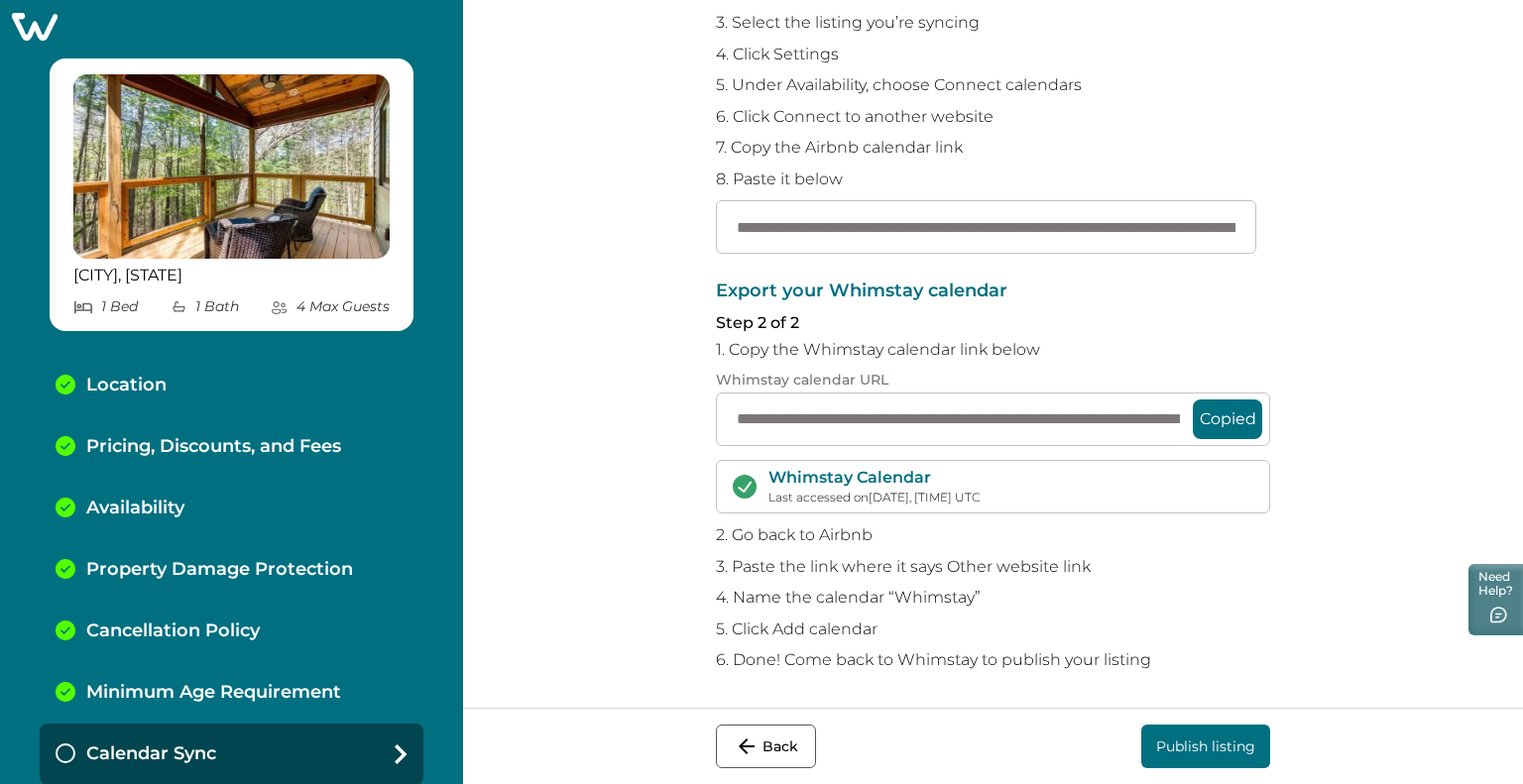 click on "[CITY], [STATE]" at bounding box center [231, 276] 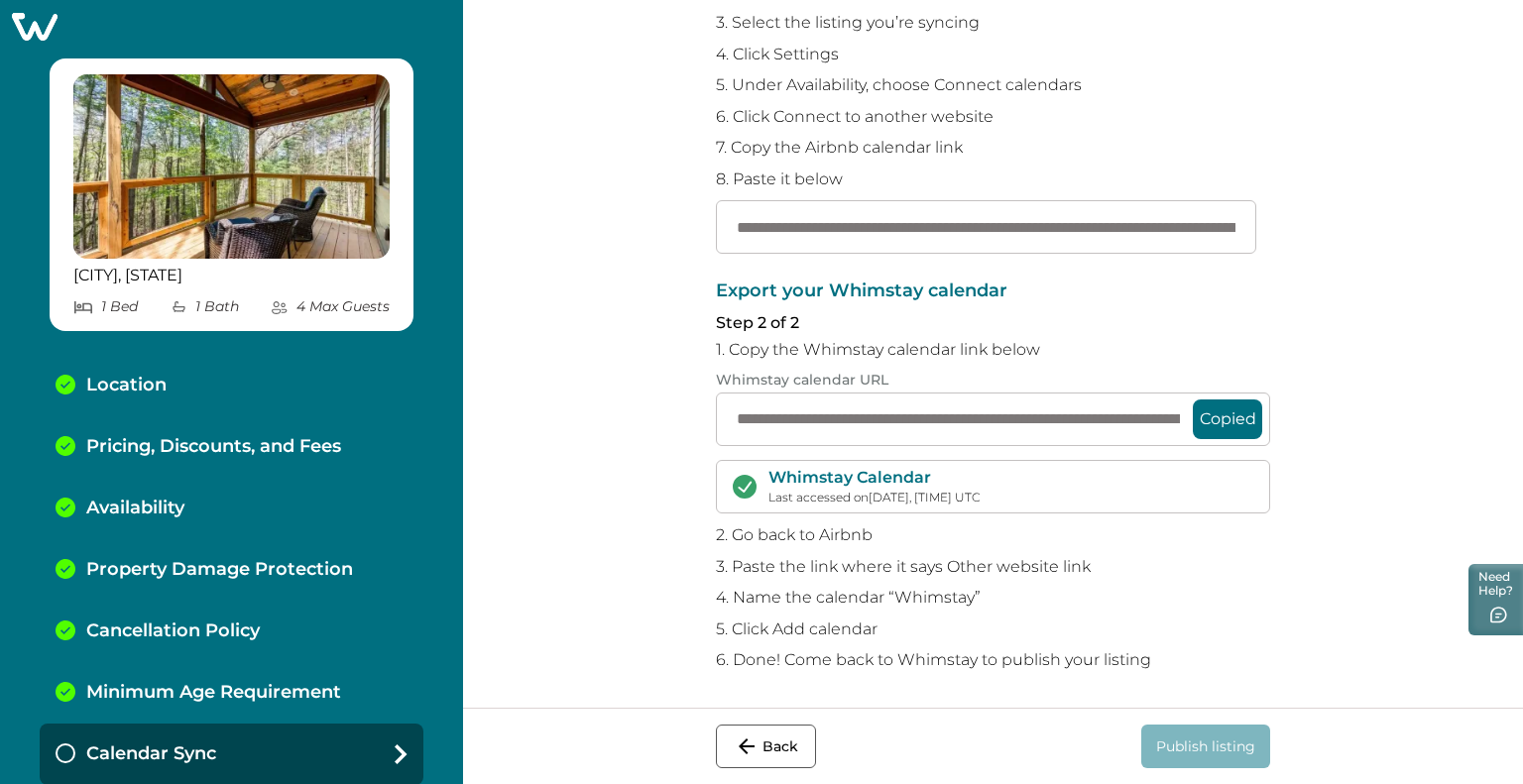 scroll, scrollTop: 0, scrollLeft: 0, axis: both 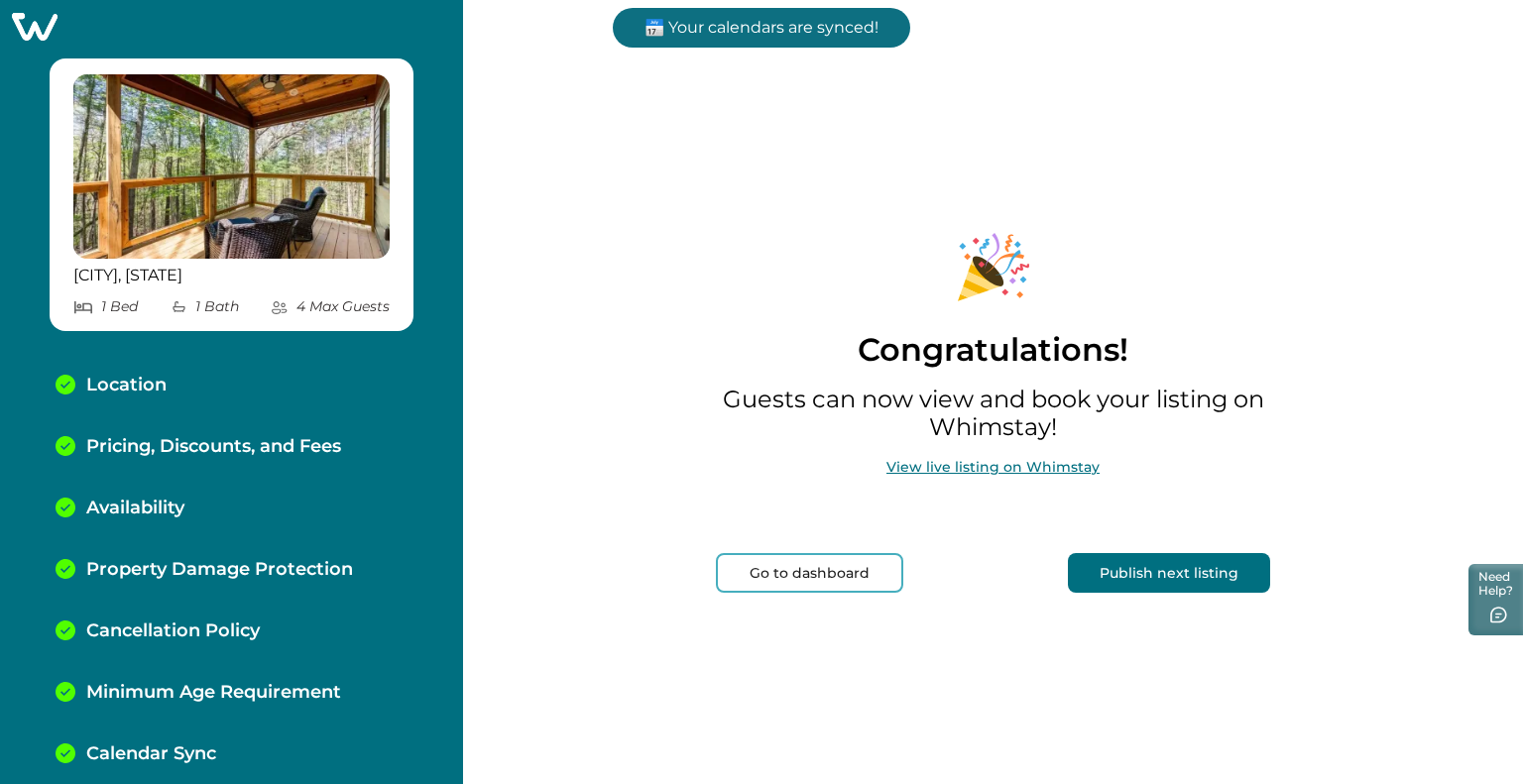 click on "Publish next listing" at bounding box center (1169, 573) 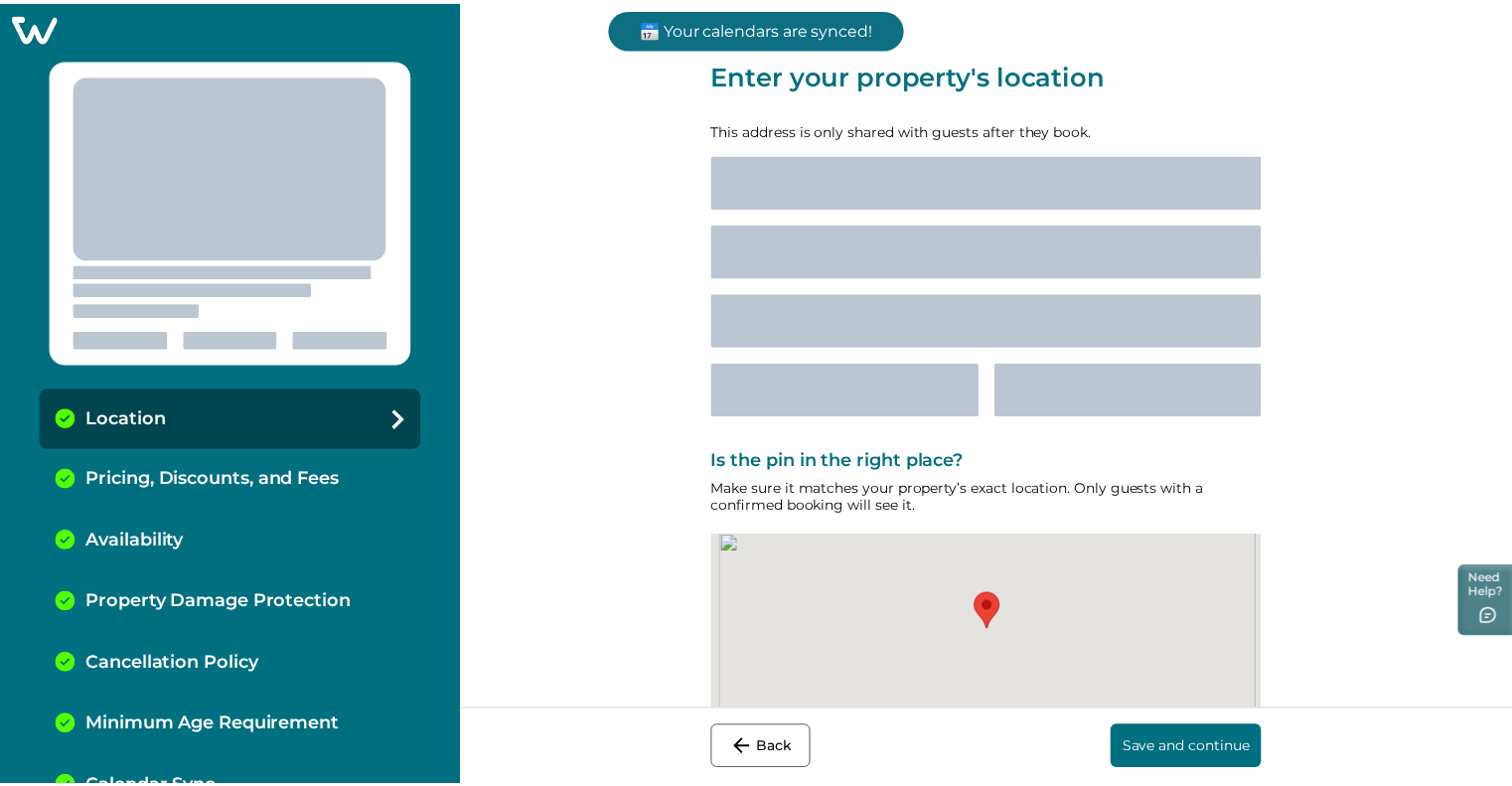 scroll, scrollTop: 0, scrollLeft: 0, axis: both 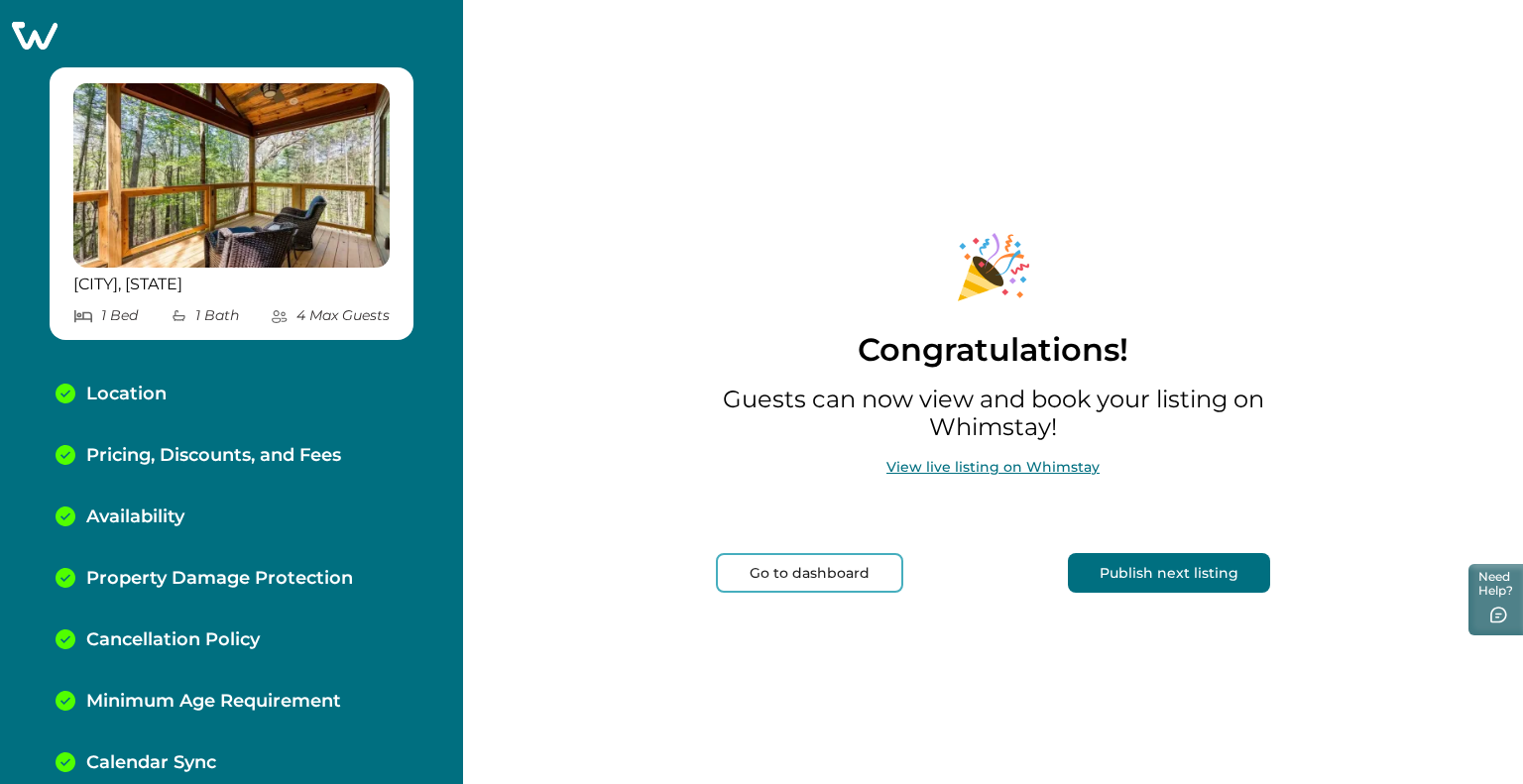 click on "Go to dashboard" at bounding box center (809, 573) 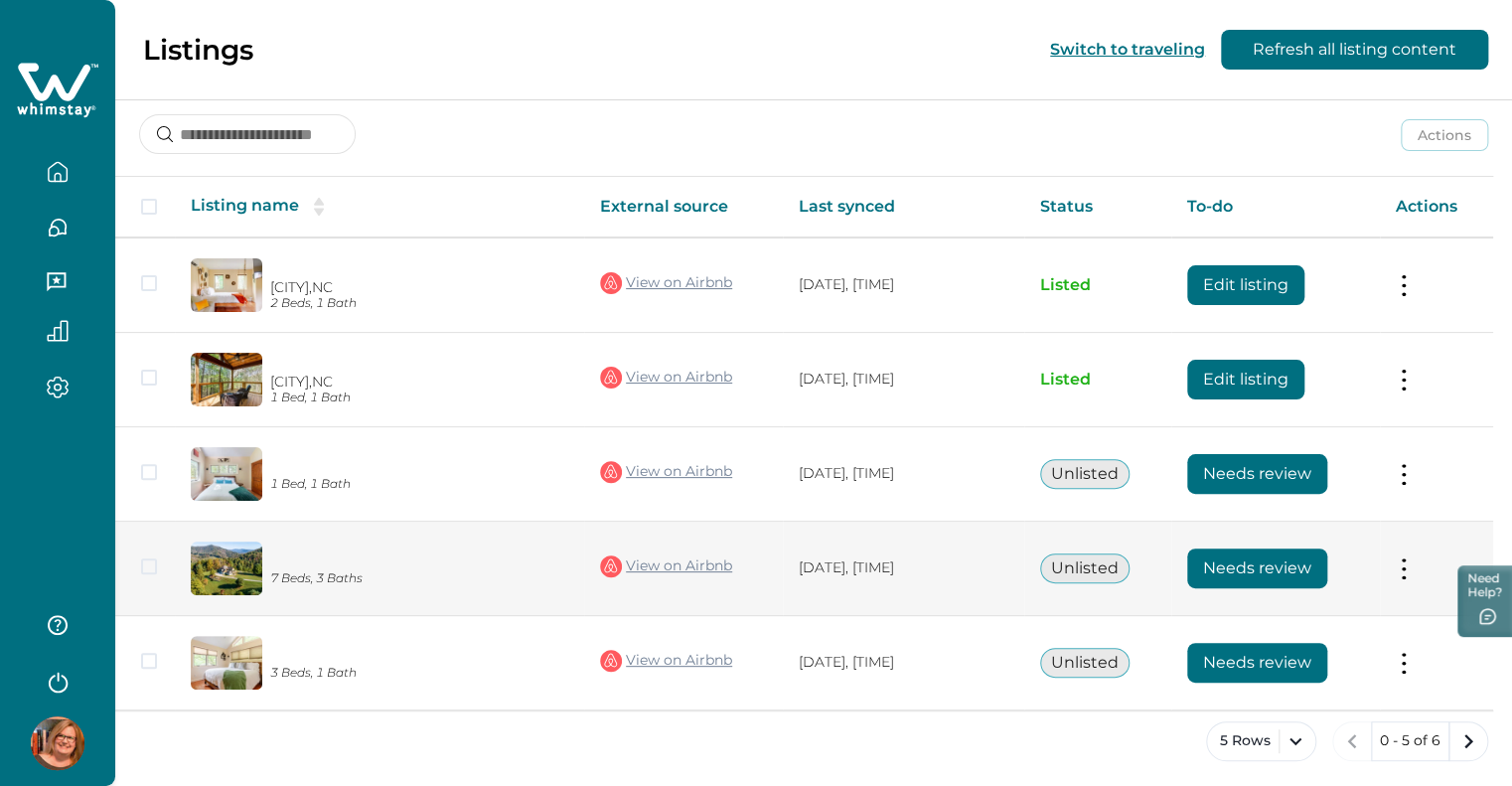 scroll, scrollTop: 22, scrollLeft: 0, axis: vertical 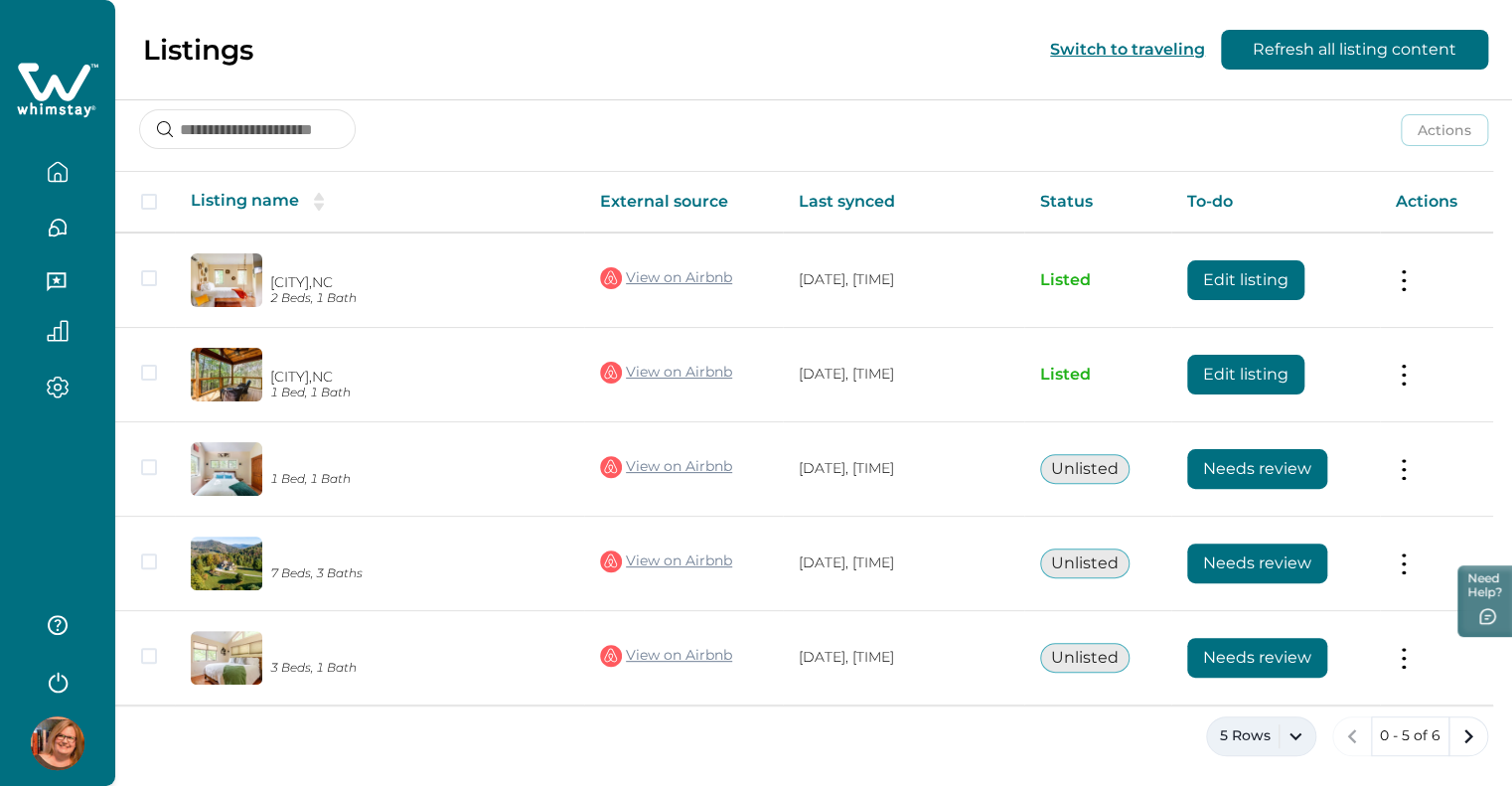click on "5 Rows" at bounding box center [1261, 736] 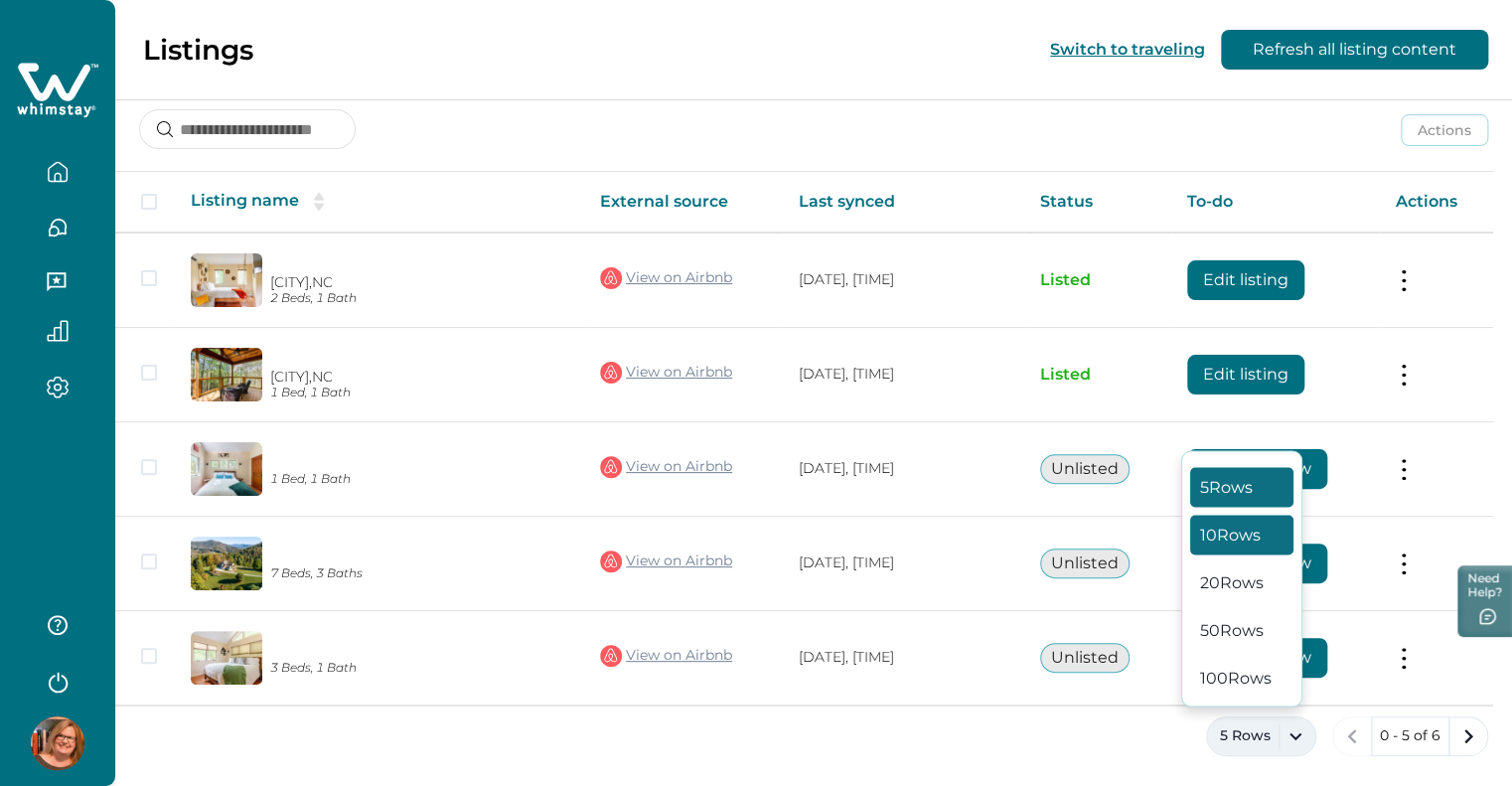 click on "10  Rows" at bounding box center [1242, 535] 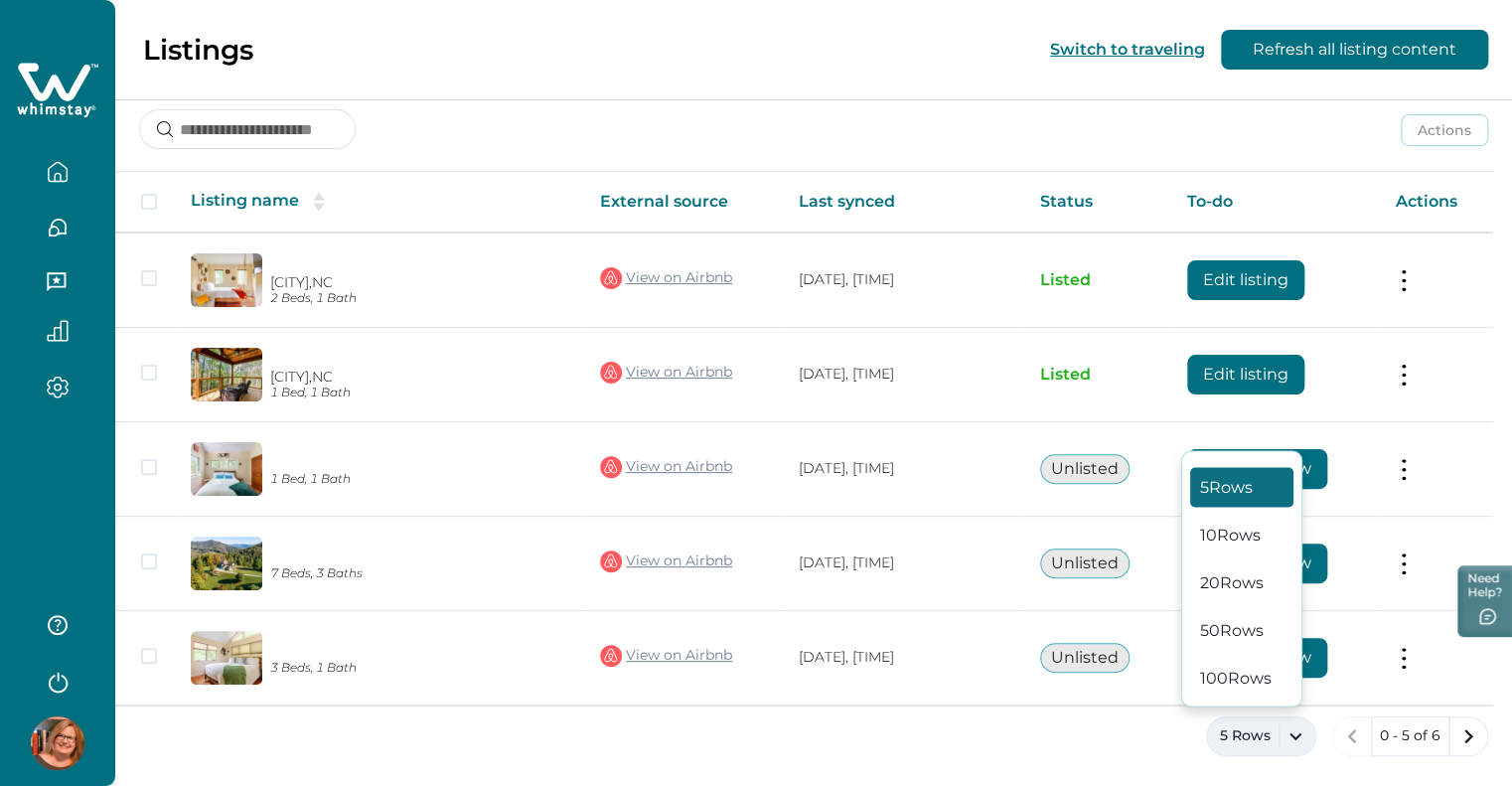 scroll, scrollTop: 0, scrollLeft: 0, axis: both 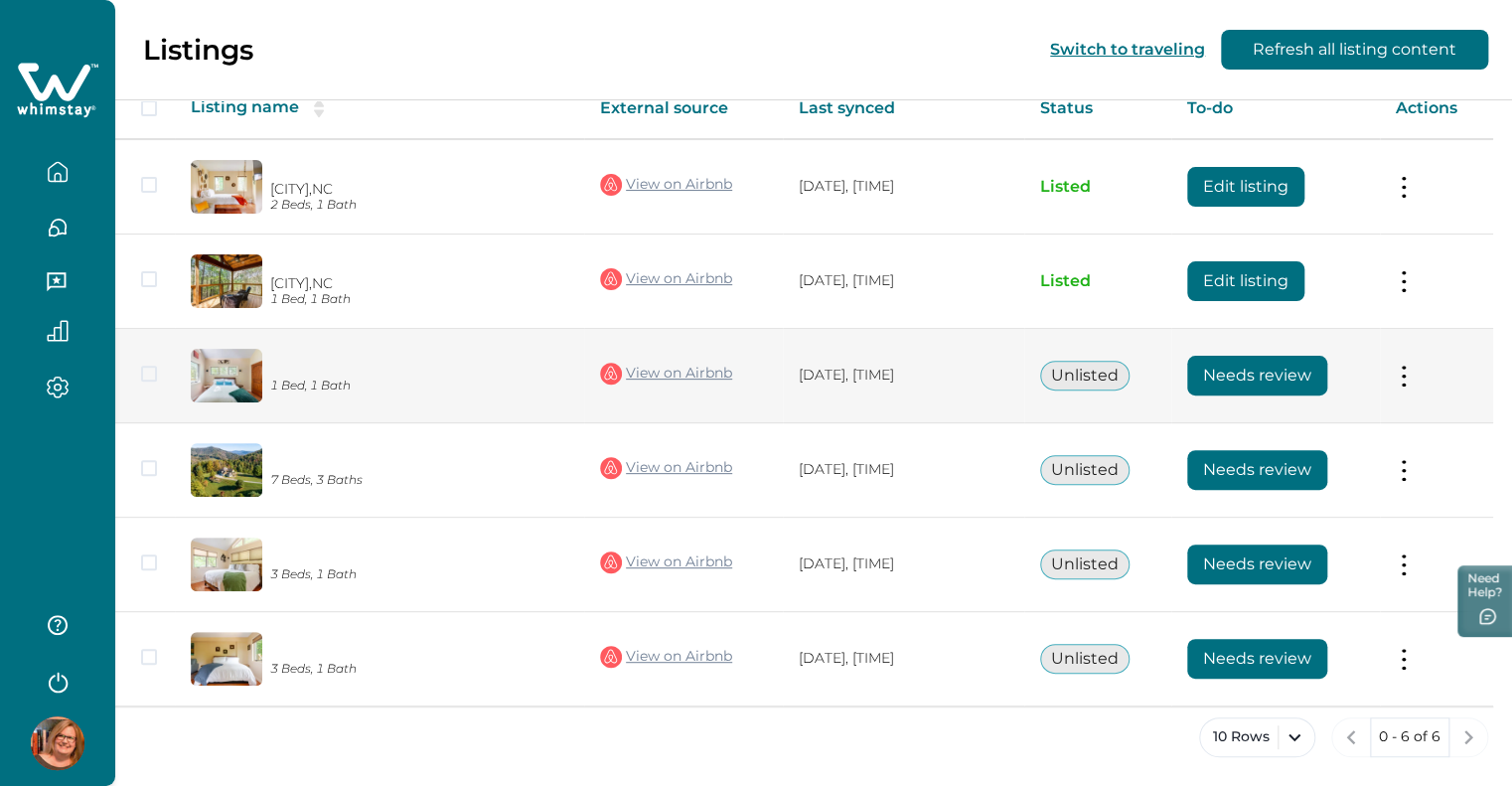 click on "View on Airbnb" at bounding box center (666, 374) 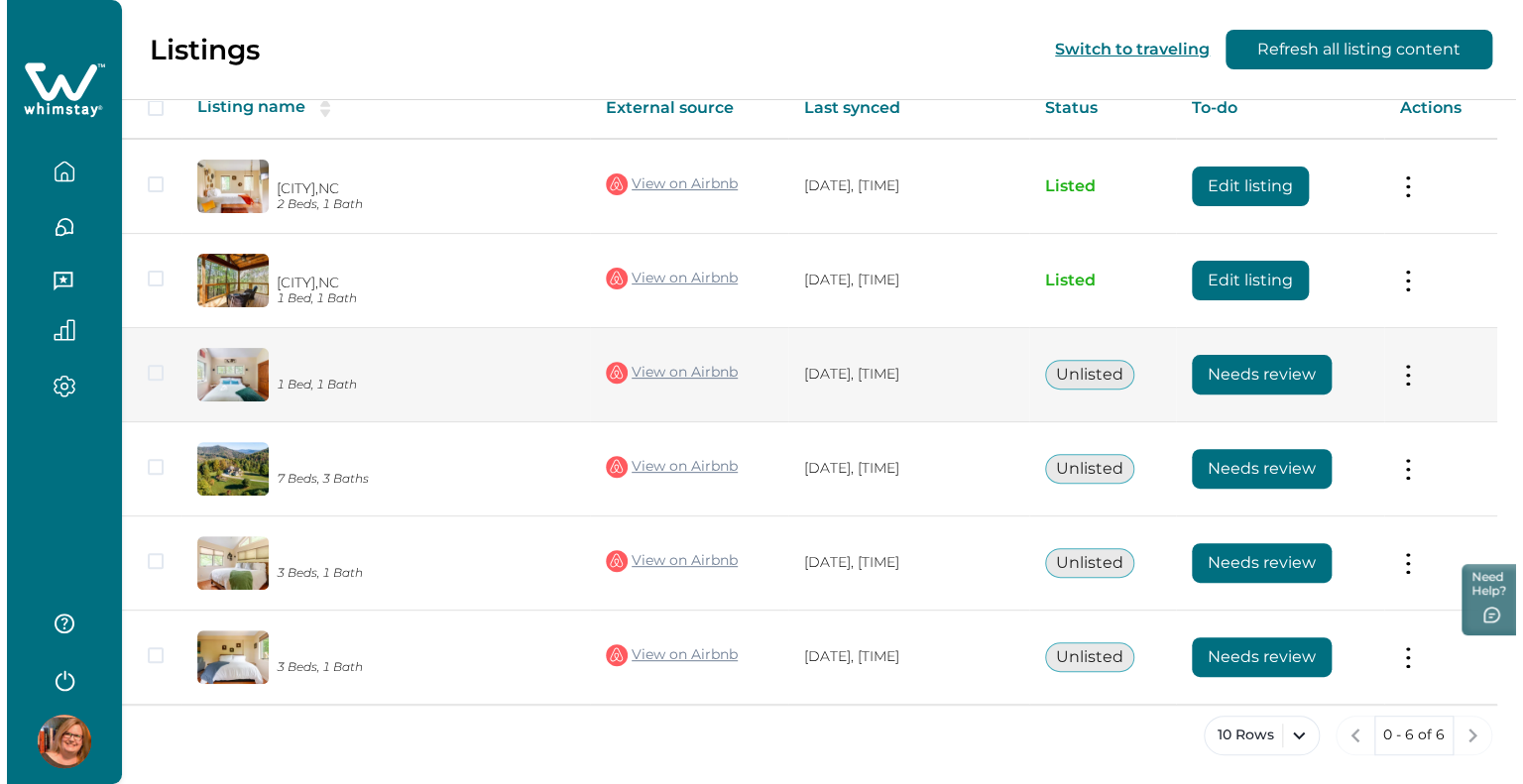 scroll, scrollTop: 0, scrollLeft: 0, axis: both 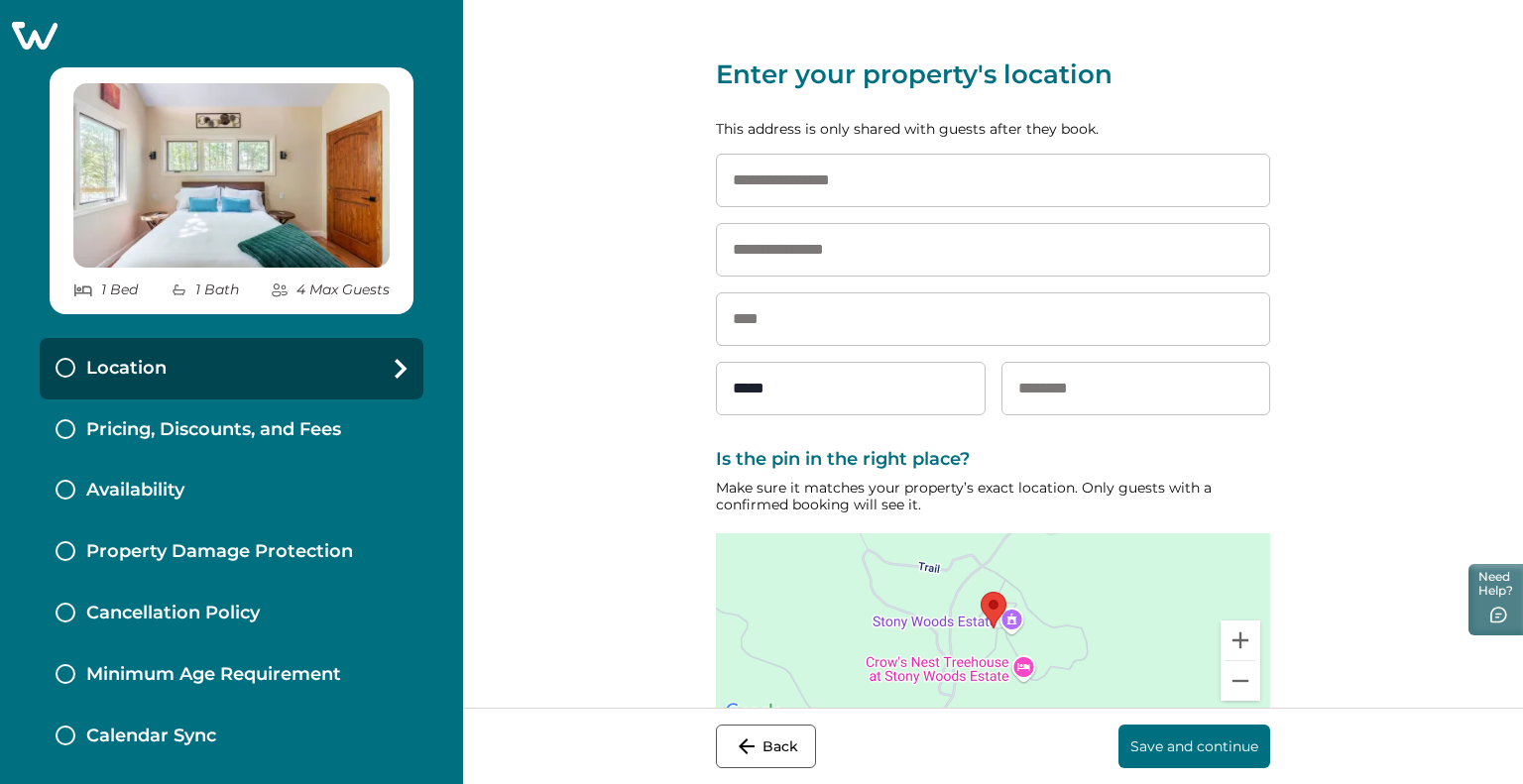 click at bounding box center [993, 180] 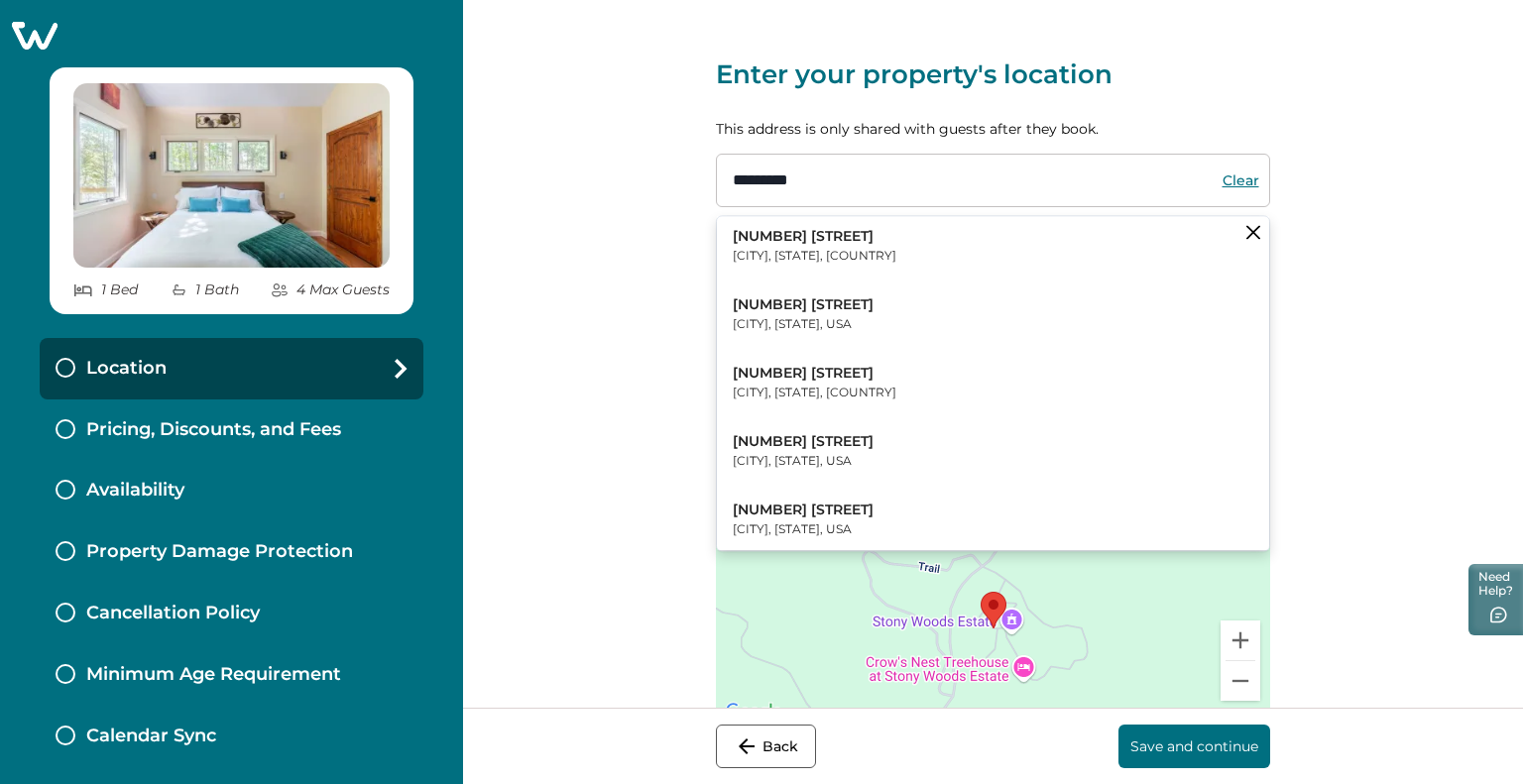 click on "[NUMBER] [STREET]" at bounding box center [814, 237] 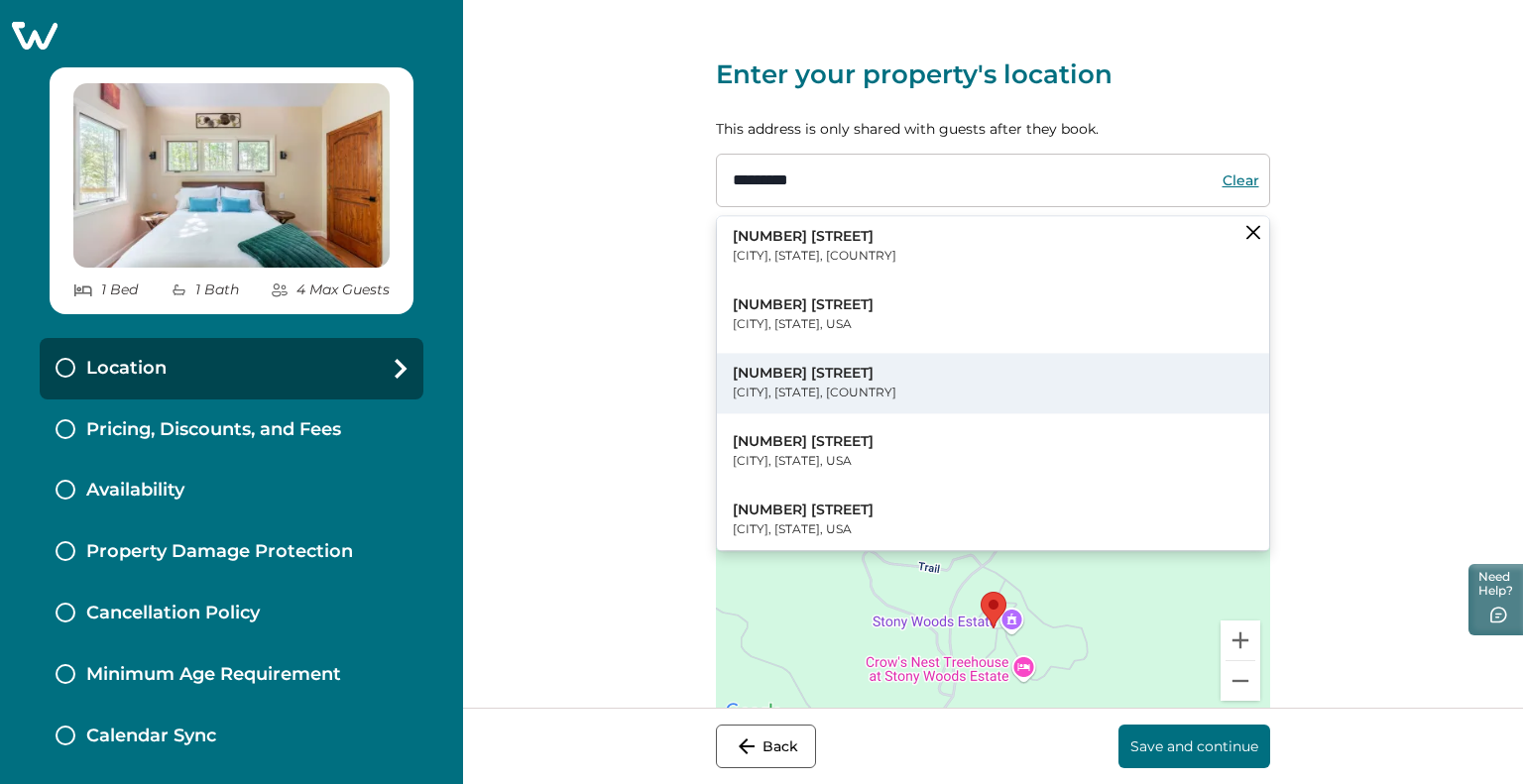 type on "**********" 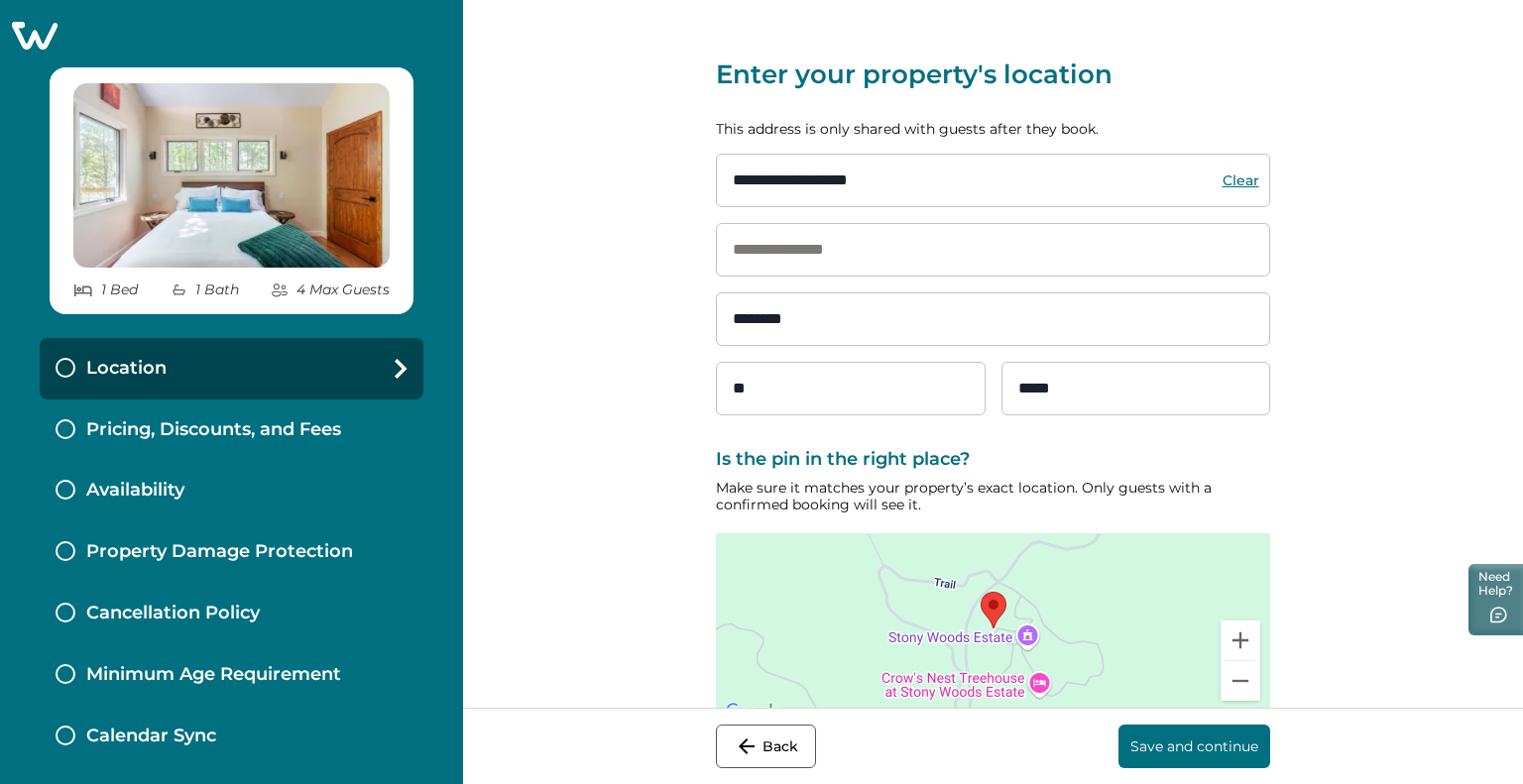 click on "Save and continue" at bounding box center [1194, 746] 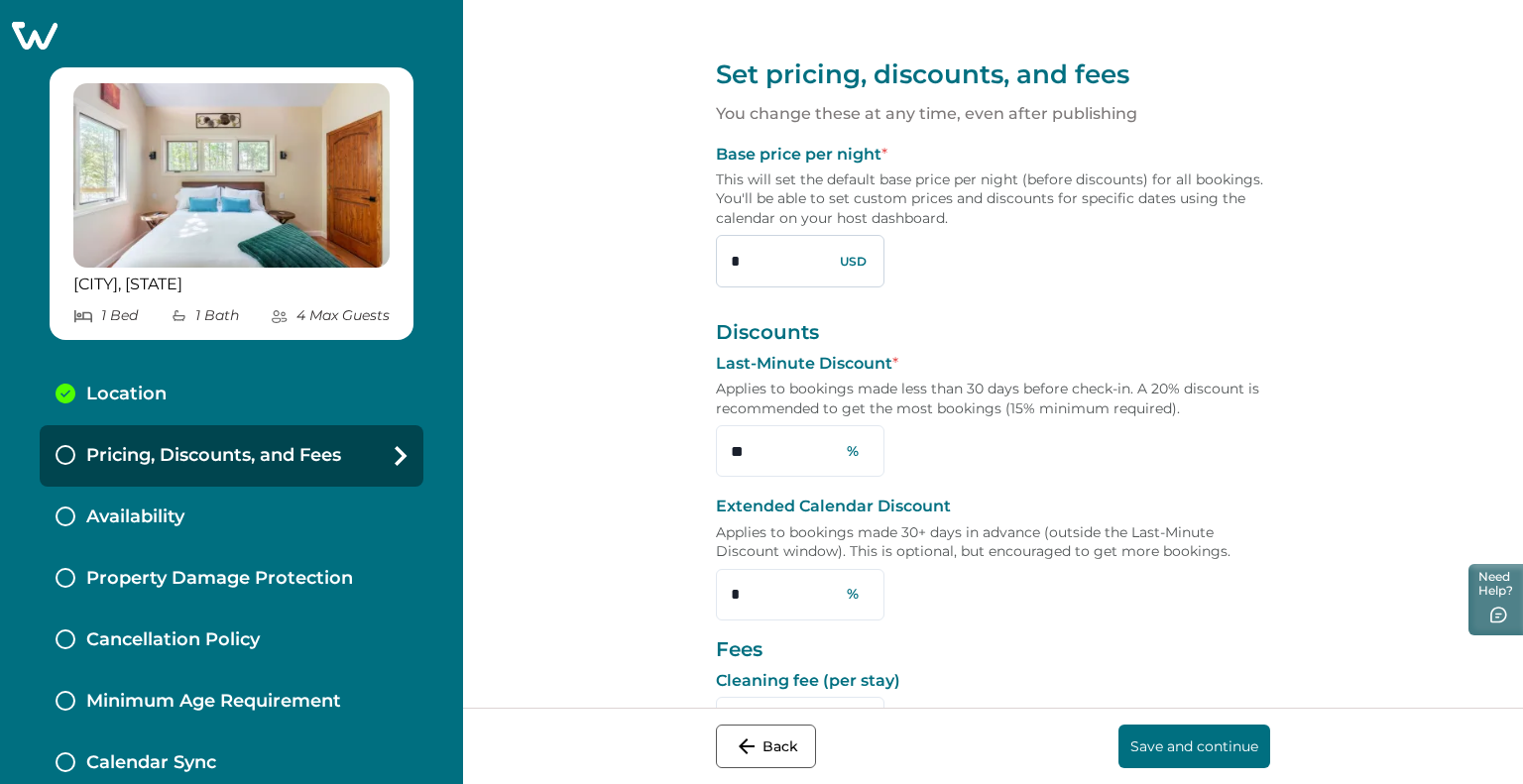 drag, startPoint x: 766, startPoint y: 263, endPoint x: 717, endPoint y: 261, distance: 49.040799 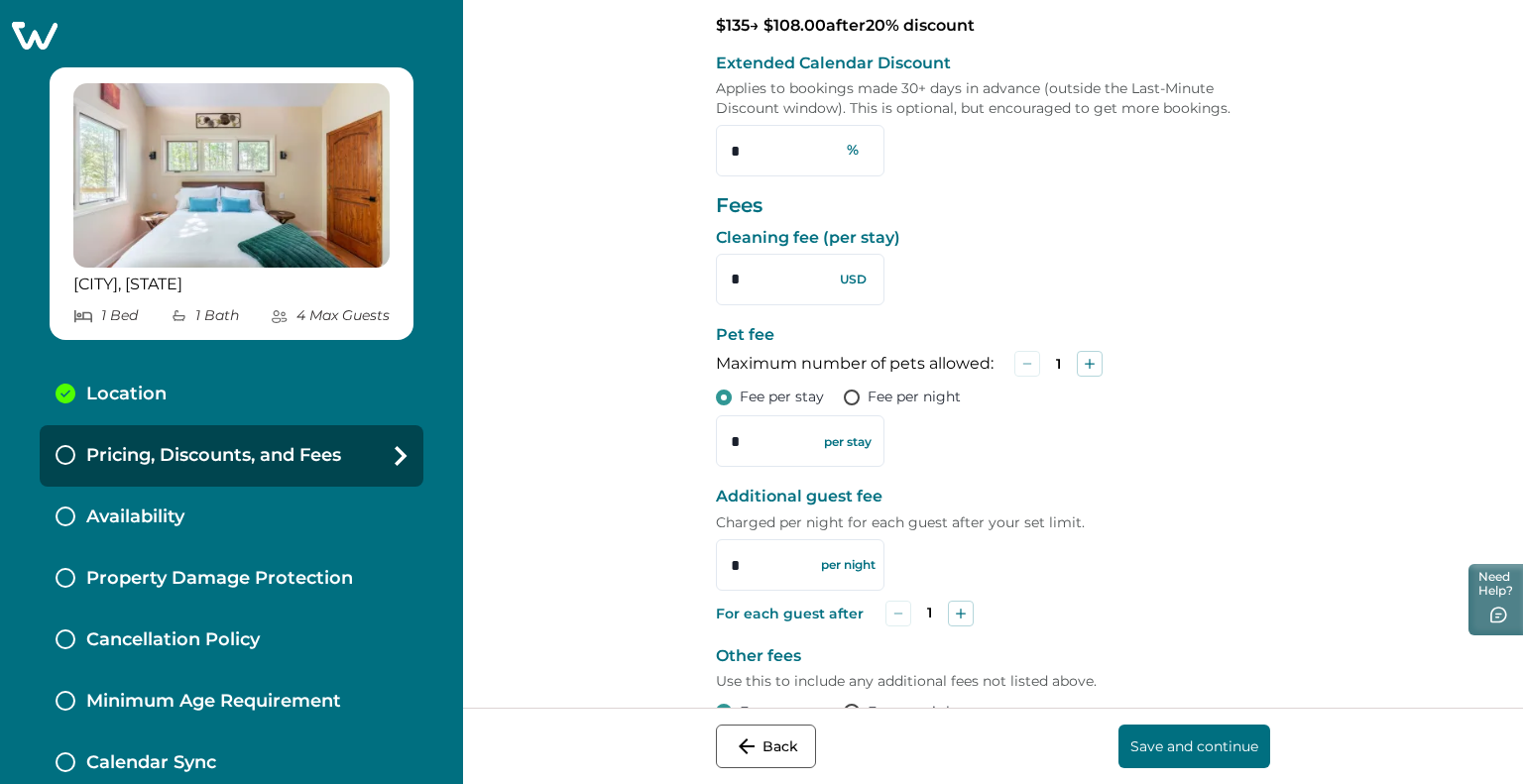 scroll, scrollTop: 482, scrollLeft: 0, axis: vertical 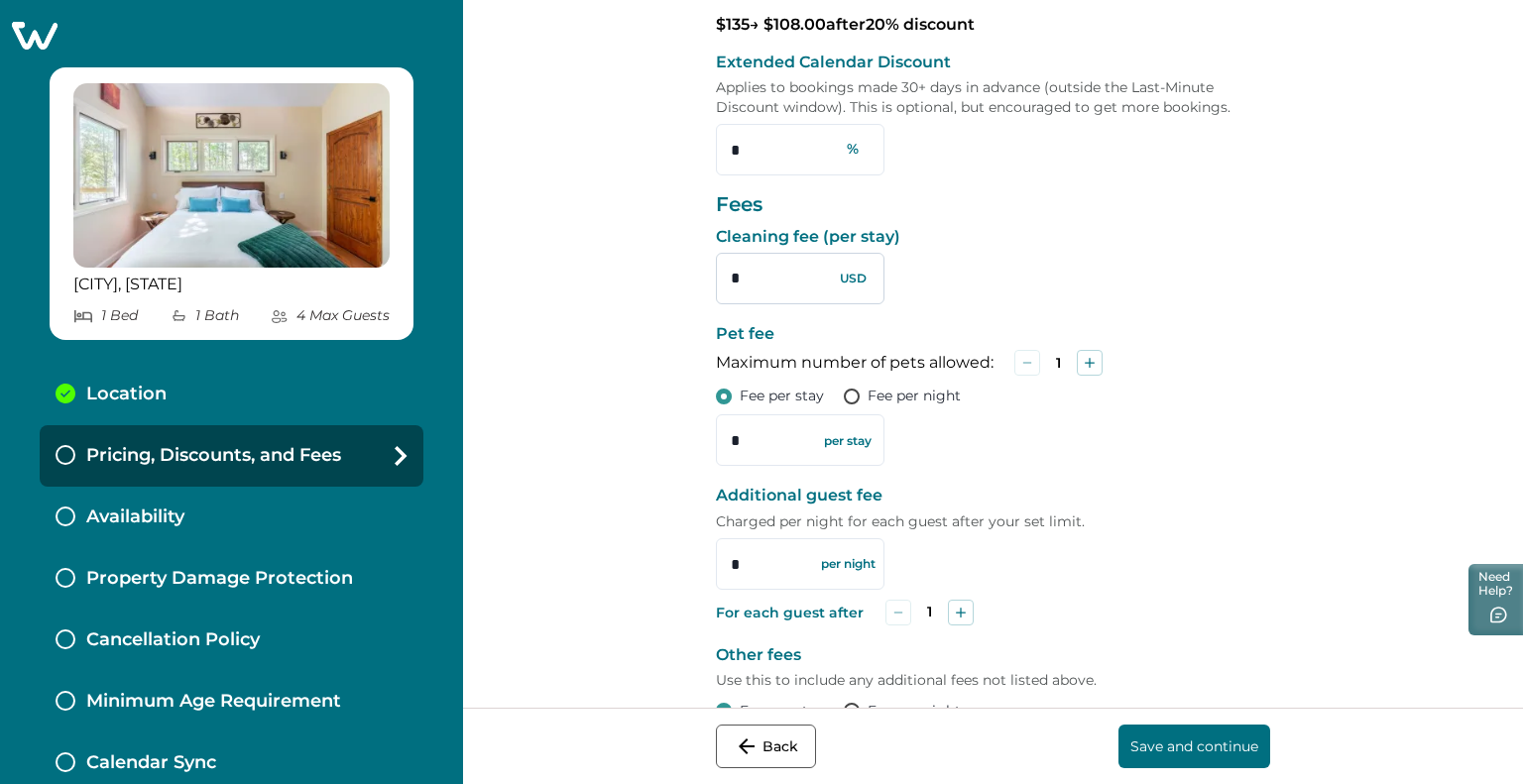 type on "***" 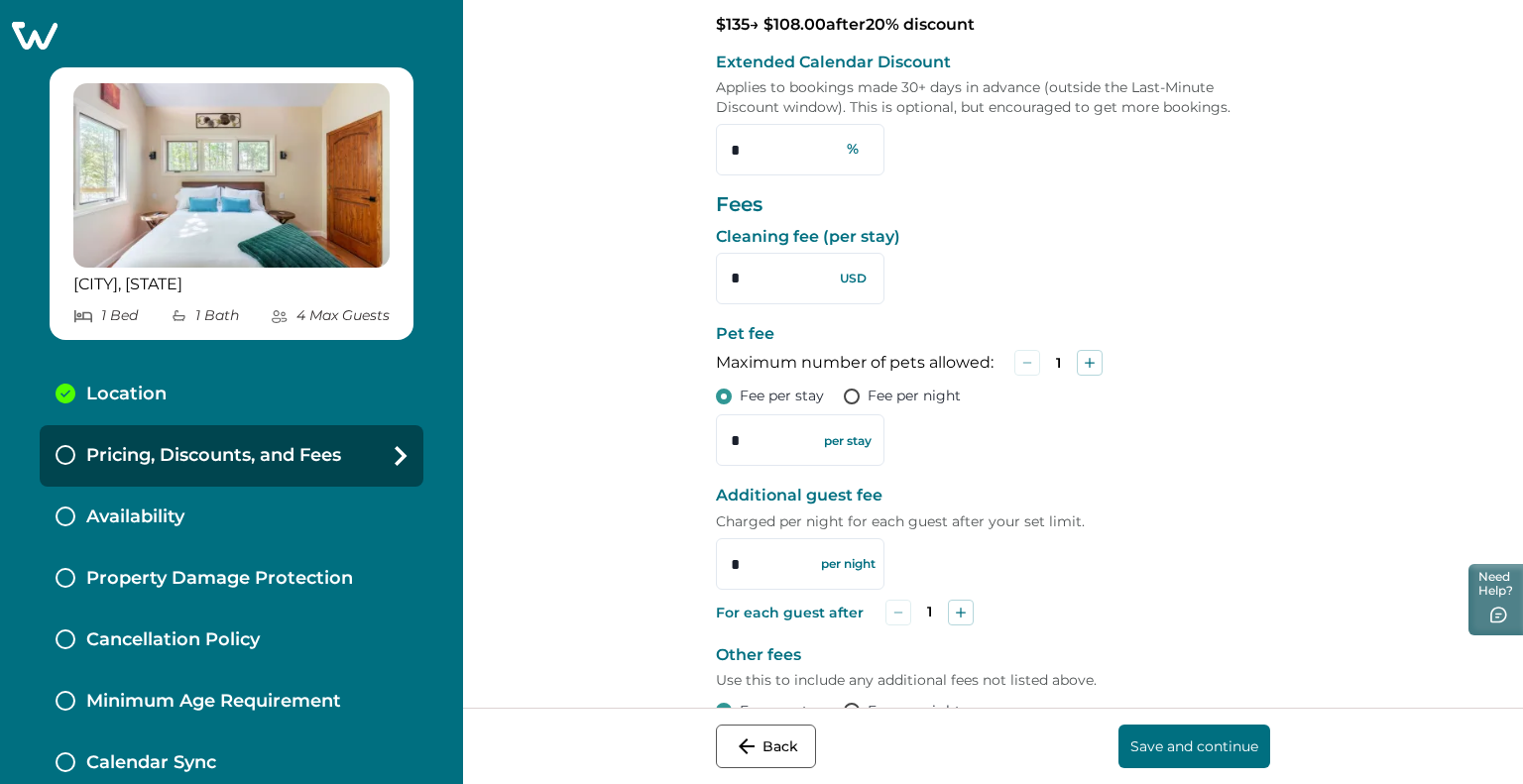 drag, startPoint x: 756, startPoint y: 284, endPoint x: 670, endPoint y: 284, distance: 86 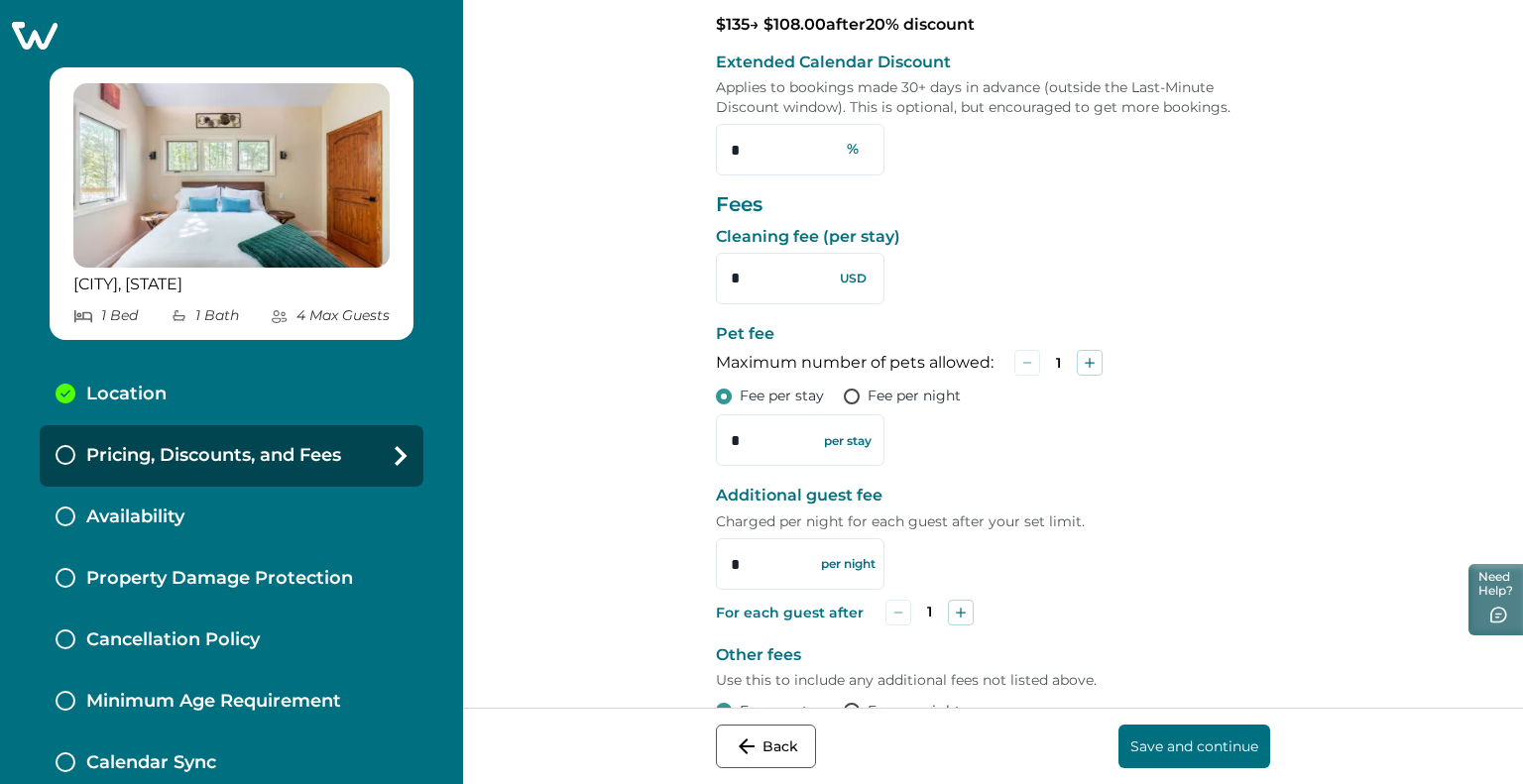 click on "Set pricing, discounts, and fees You change these at any time, even after publishing Base price per night * This will set the default base price per night (before discounts) for all bookings. You'll be able
to set custom prices and discounts for specific dates using the calendar on your host dashboard. *** USD Discounts Last-Minute Discount * Applies to bookings made less than 30 days before check-in. A 20% discount is recommended to get the most bookings (15% minimum required). ** % $ 135  → $ 108.00  after  20 % discount Extended Calendar Discount Applies to bookings made 30+ days in advance (outside the Last-Minute Discount window). This is optional, but encouraged to get more bookings. * % Fees Cleaning fee (per stay) * USD Pet fee Maximum number of pets allowed: 1 Fee per stay Fee per night * per stay Additional guest fee Charged per night for each guest after your set limit. * per night For each guest after 1 Other fees Use this to include any additional fees not listed above. Fee per stay *" at bounding box center [993, 354] 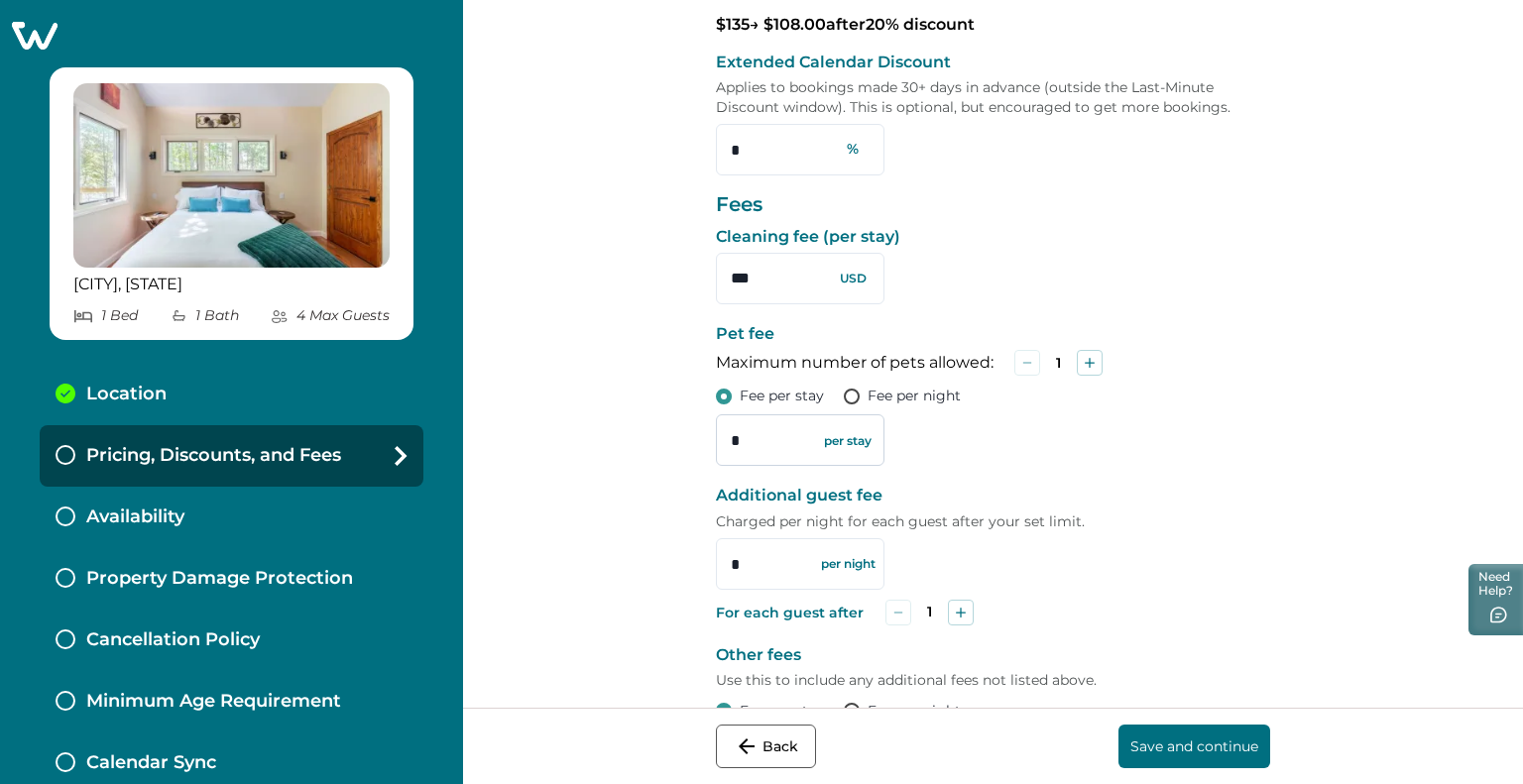 type on "***" 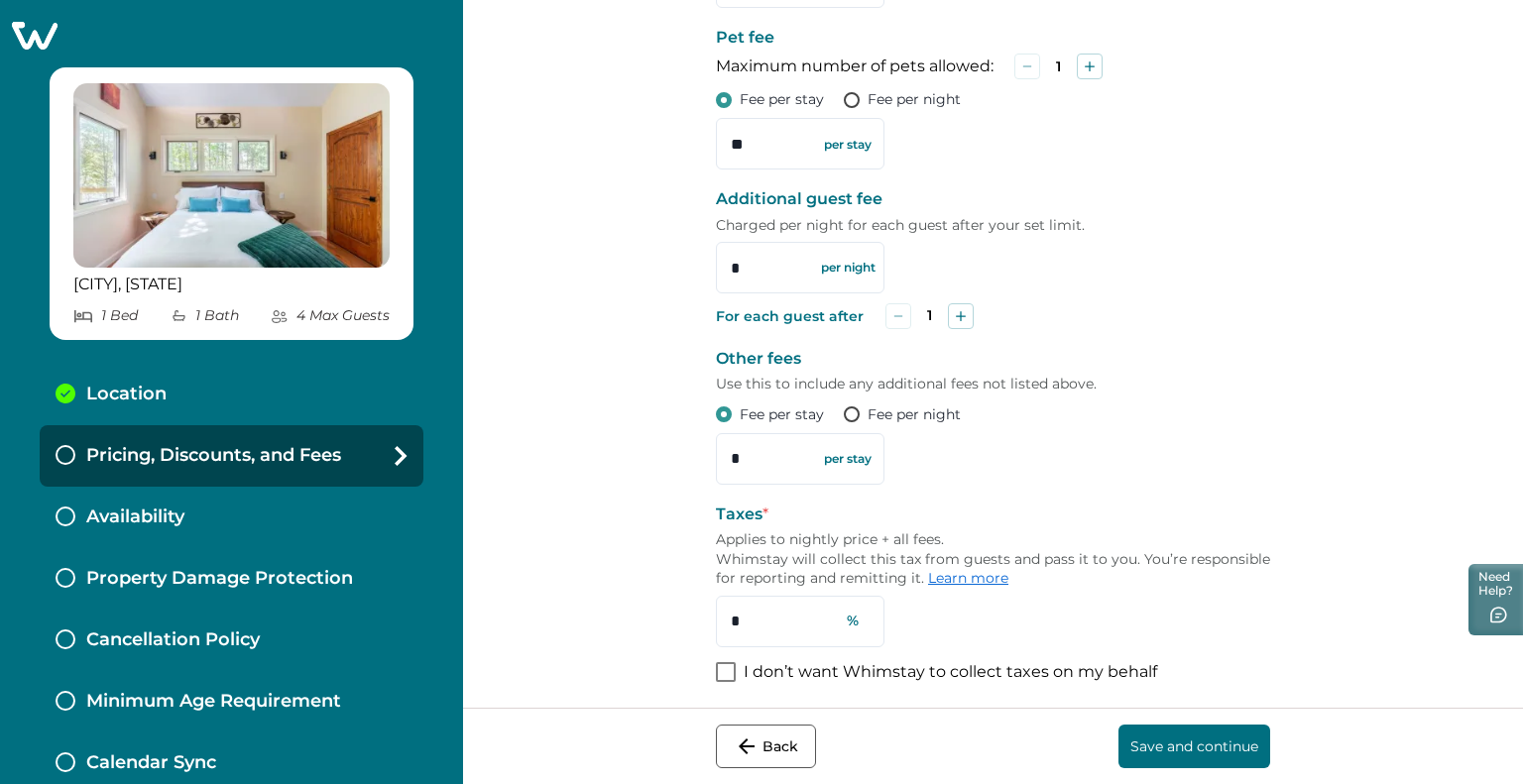 scroll, scrollTop: 783, scrollLeft: 0, axis: vertical 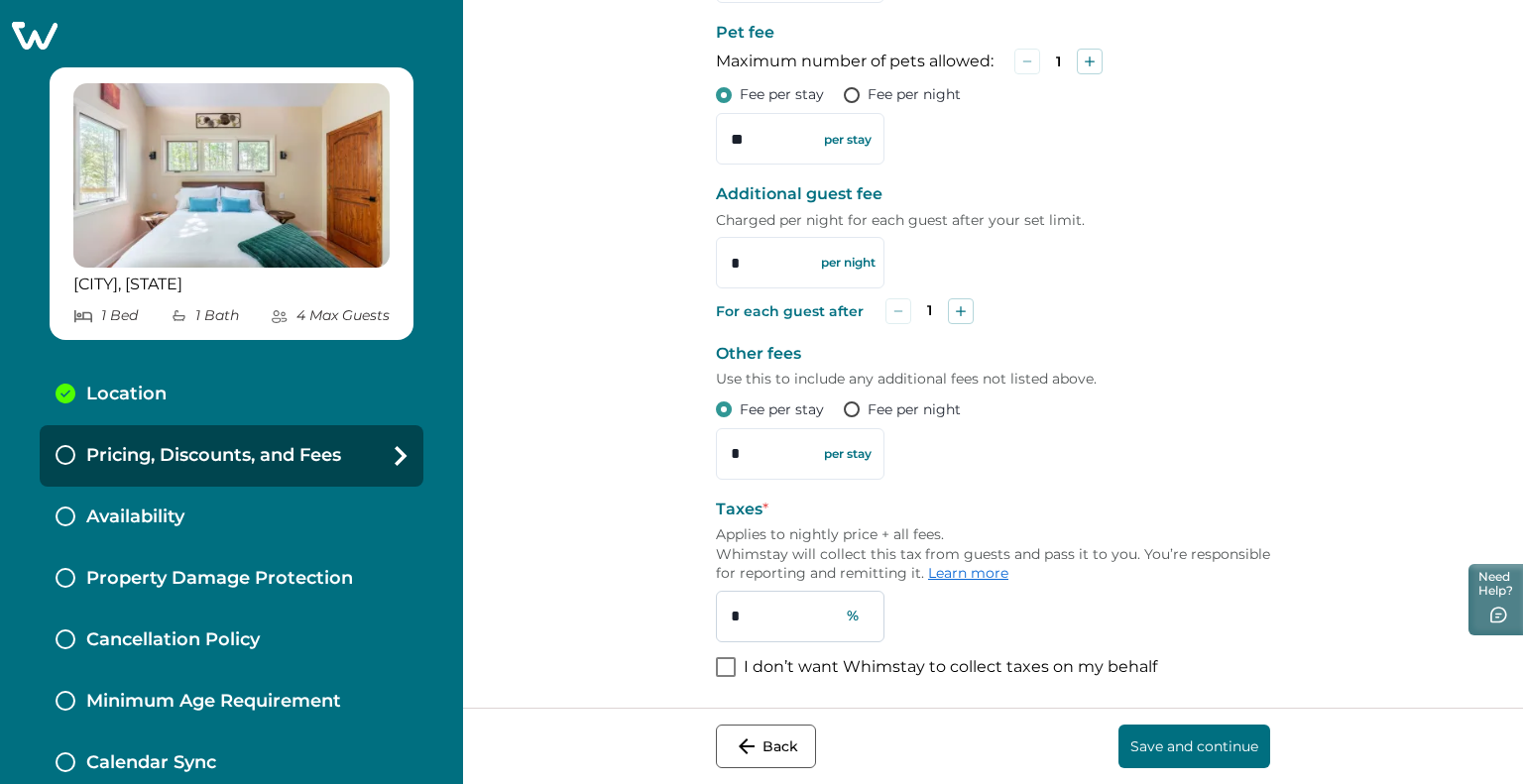 type on "**" 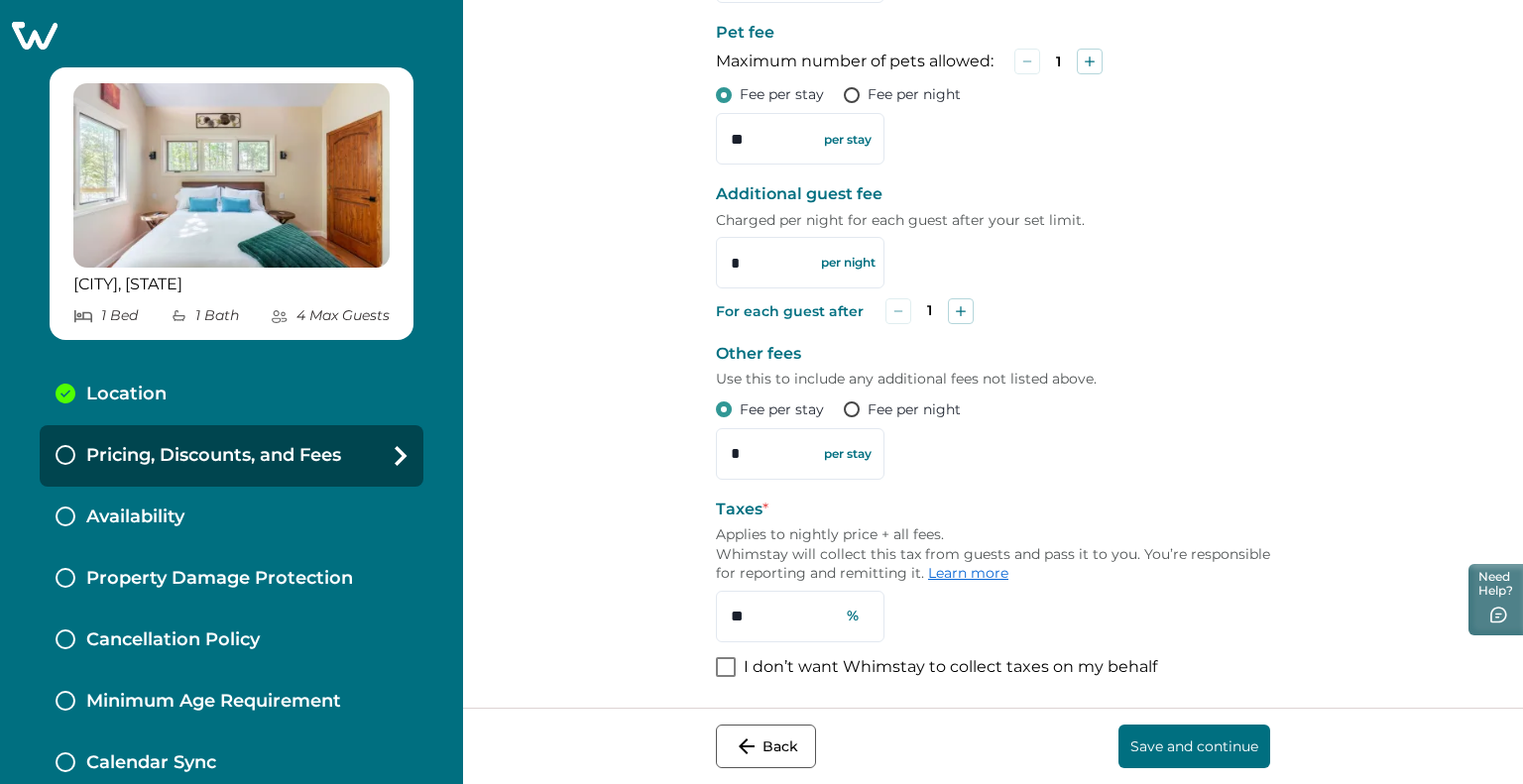 type on "**" 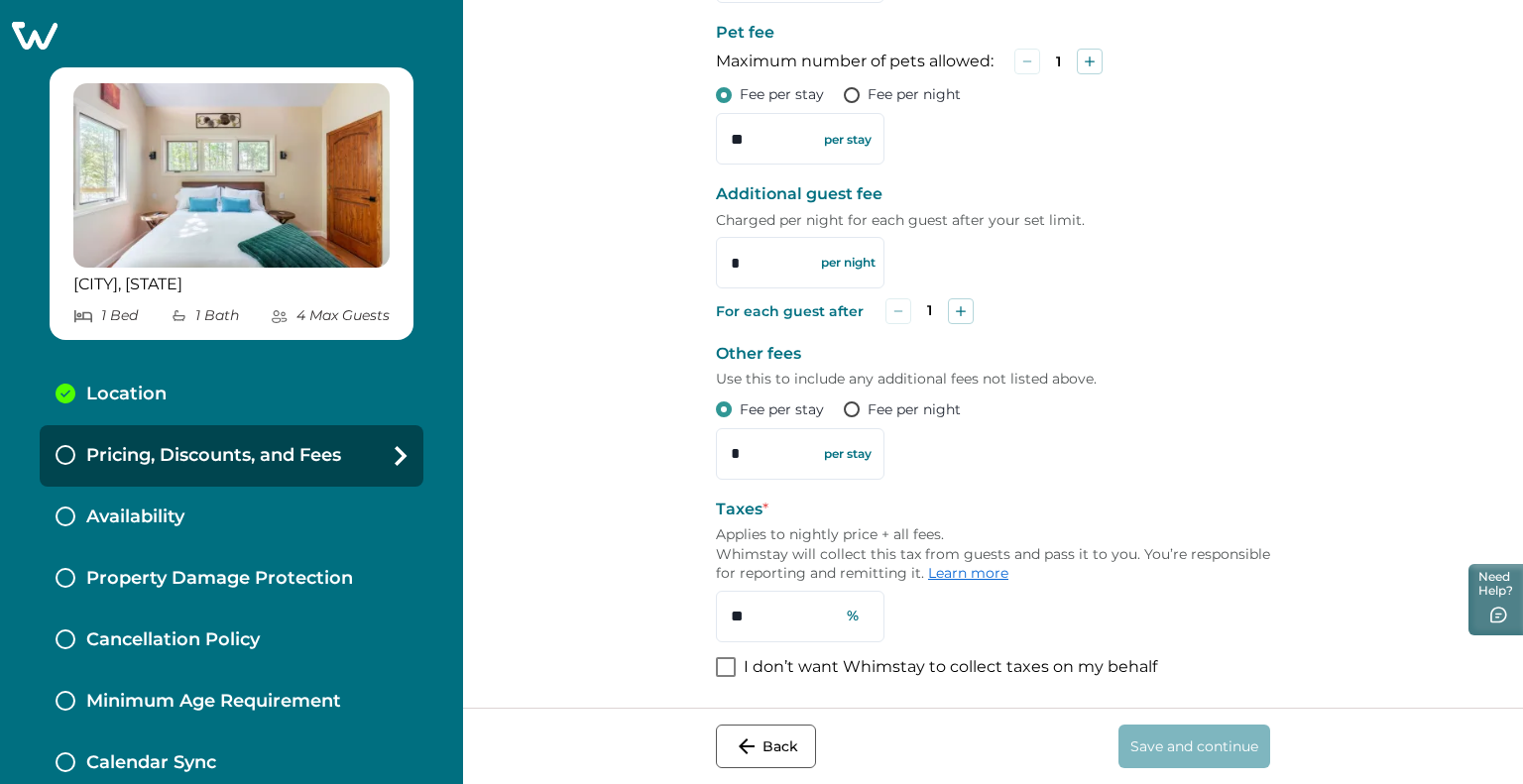 scroll, scrollTop: 0, scrollLeft: 0, axis: both 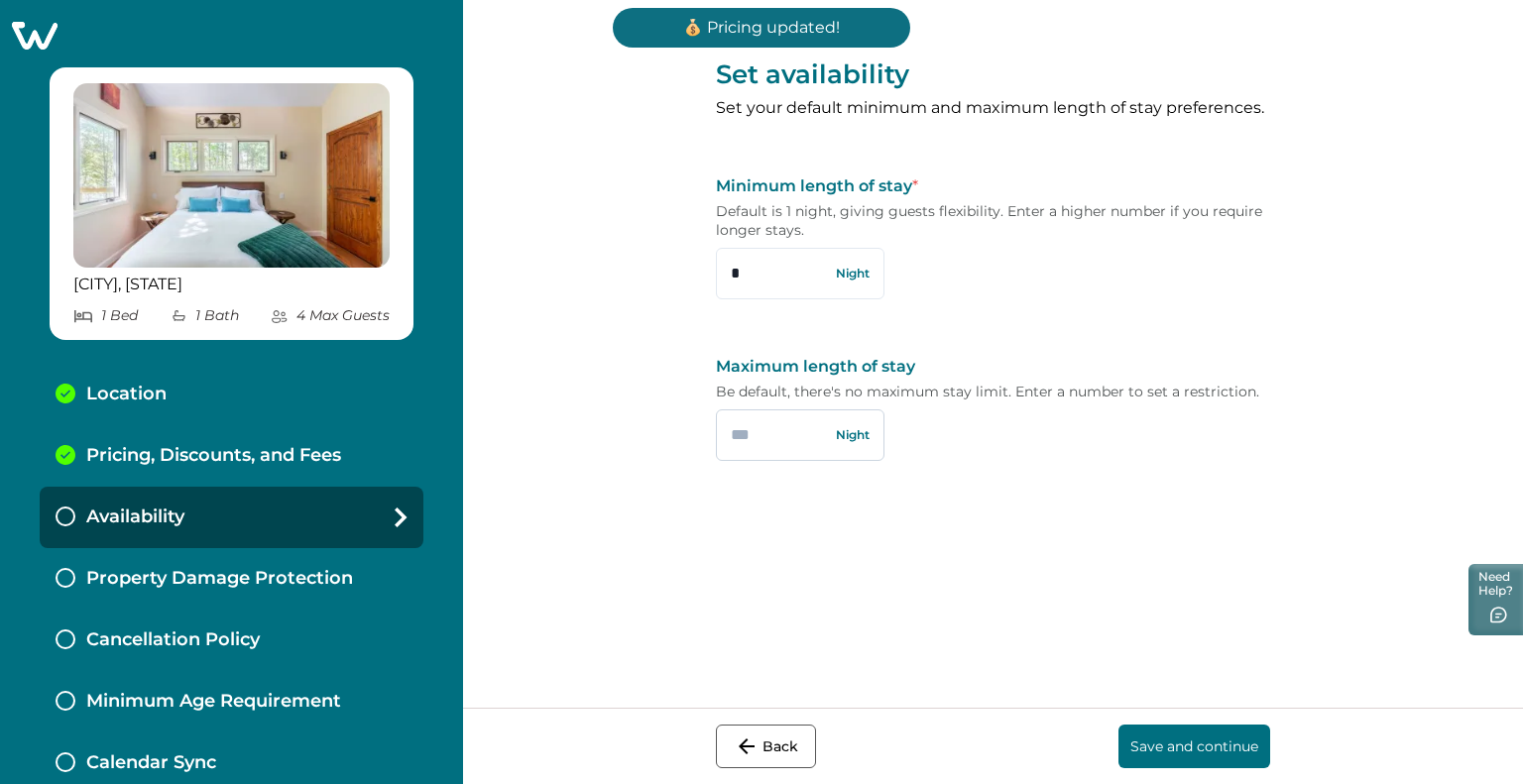 click at bounding box center (800, 435) 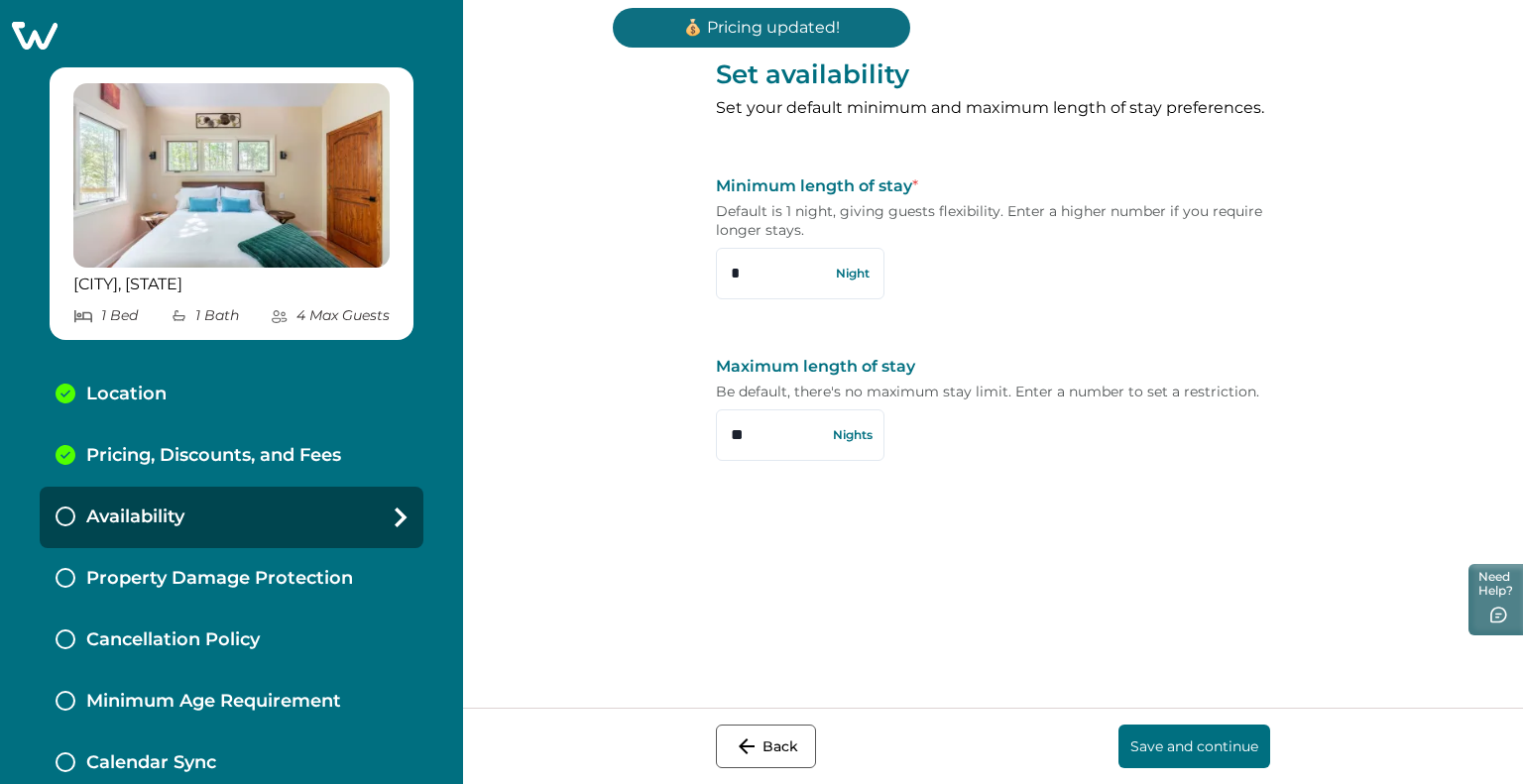 type on "**" 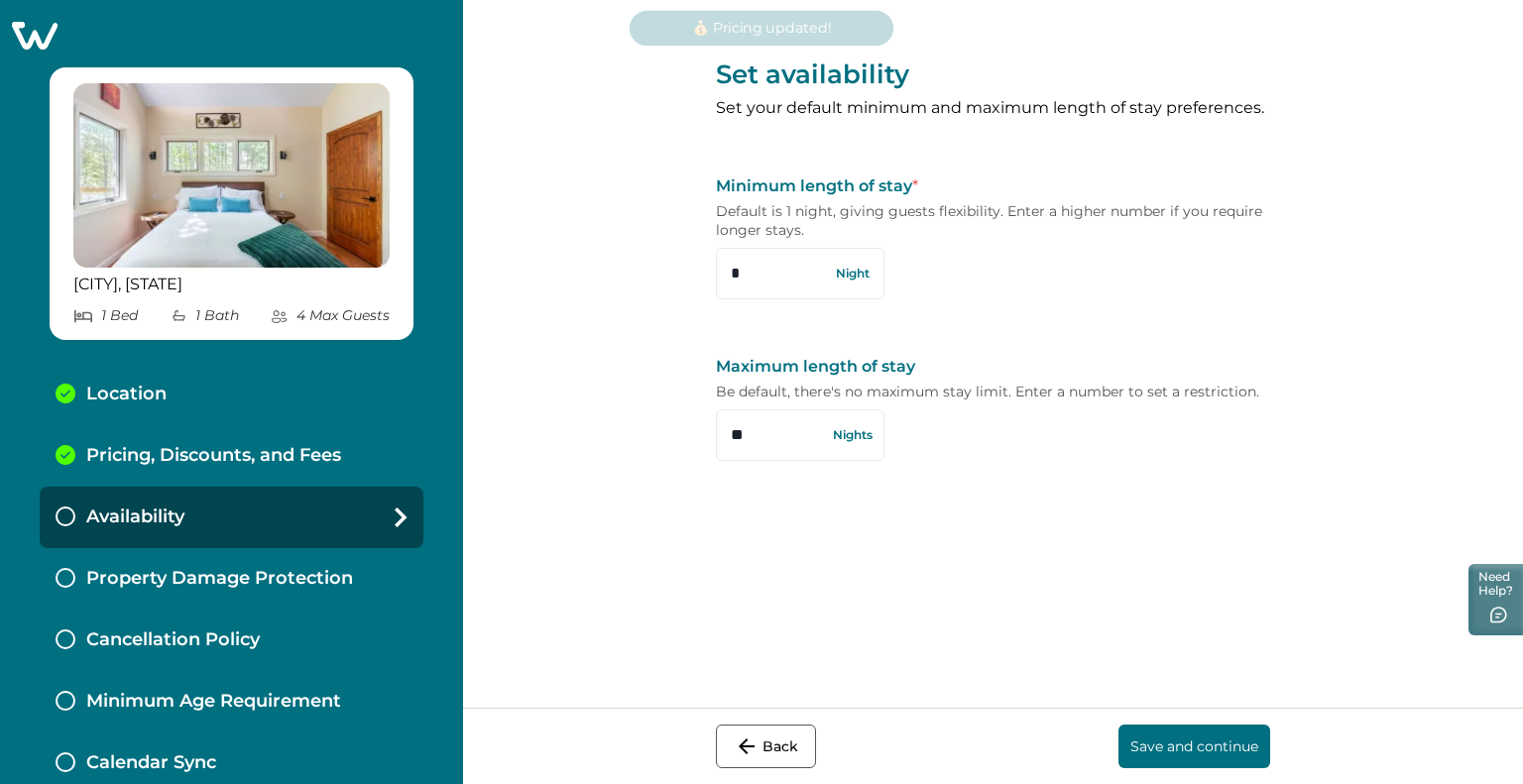 click on "Save and continue" at bounding box center (1194, 746) 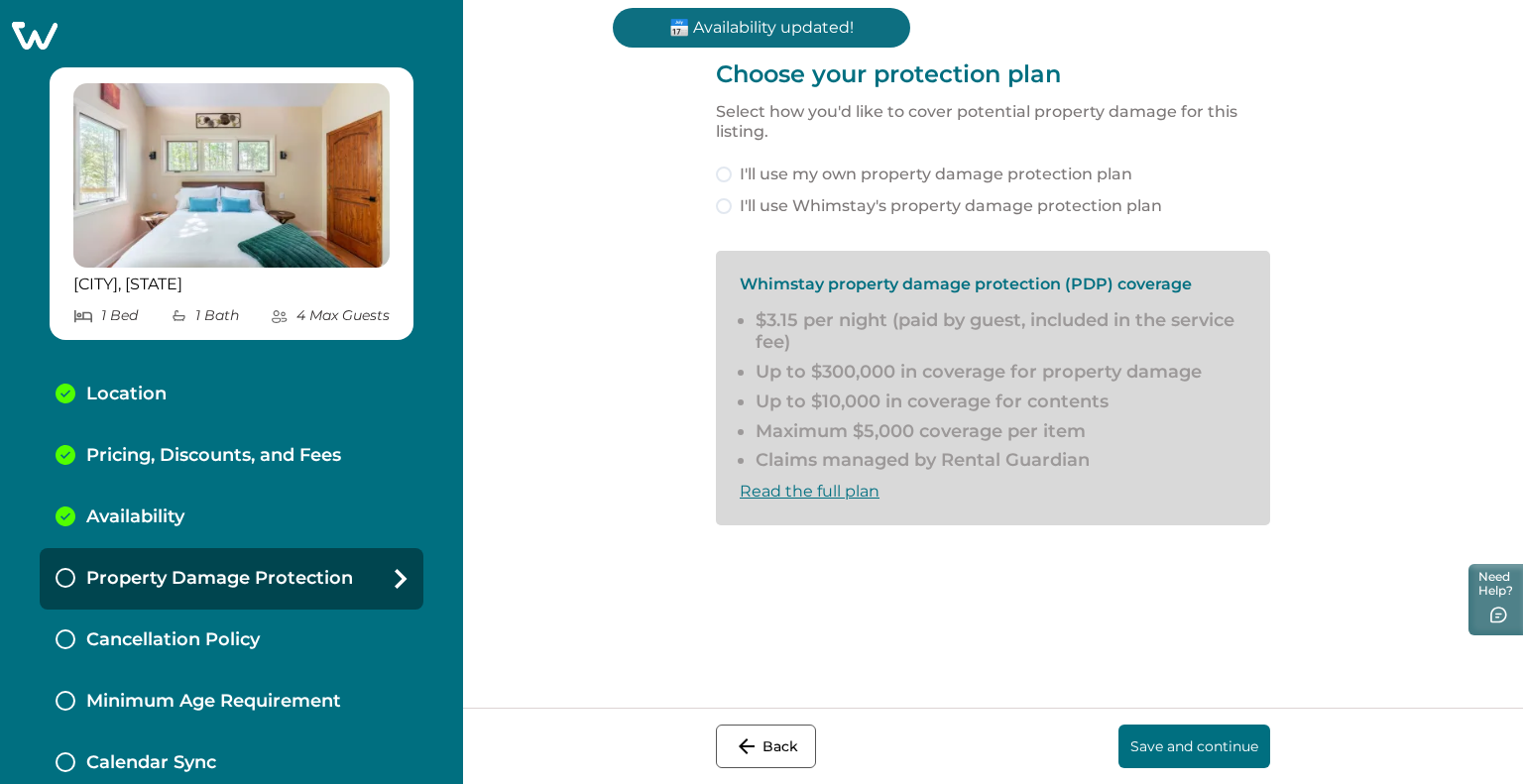click at bounding box center [724, 206] 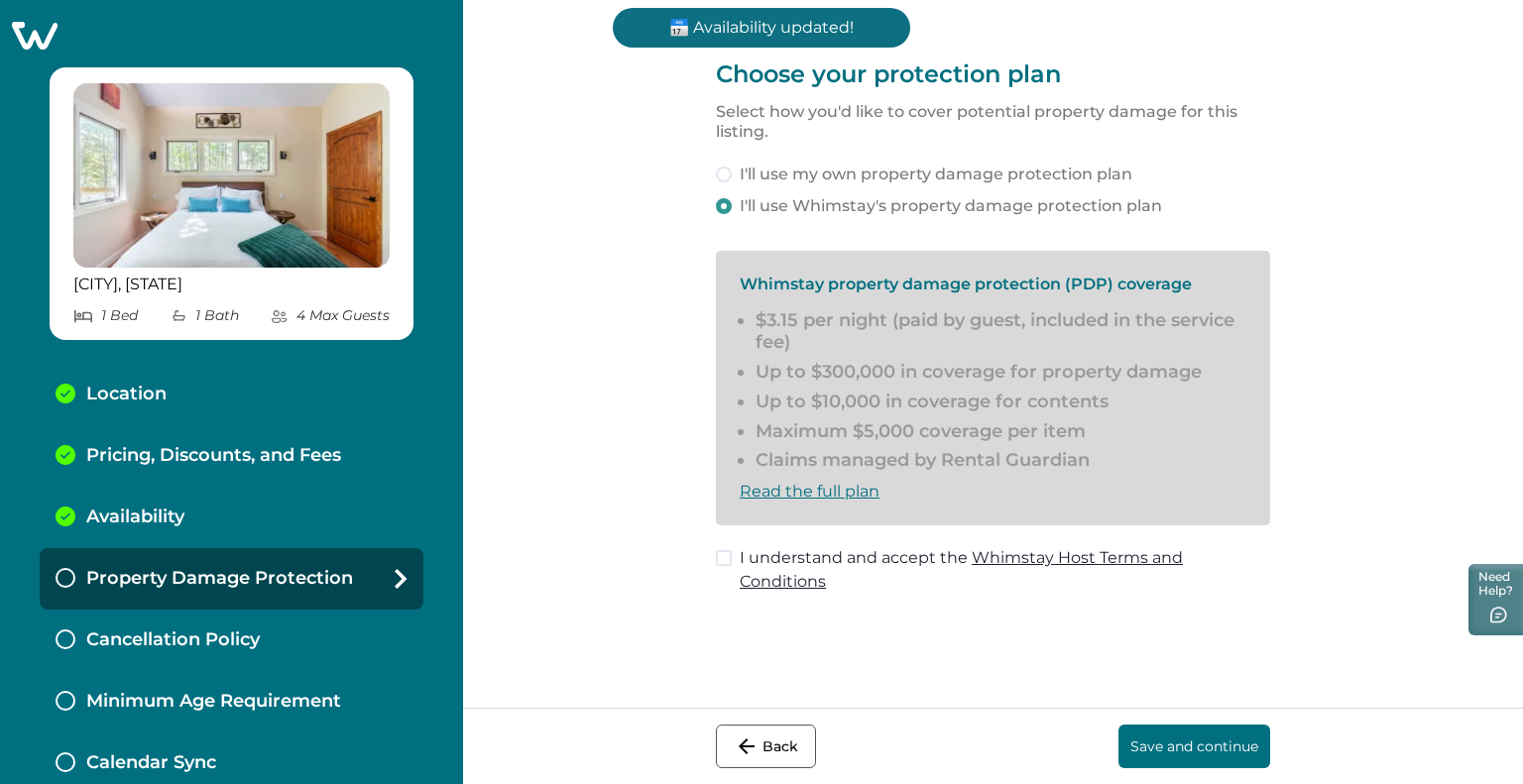 click at bounding box center (724, 558) 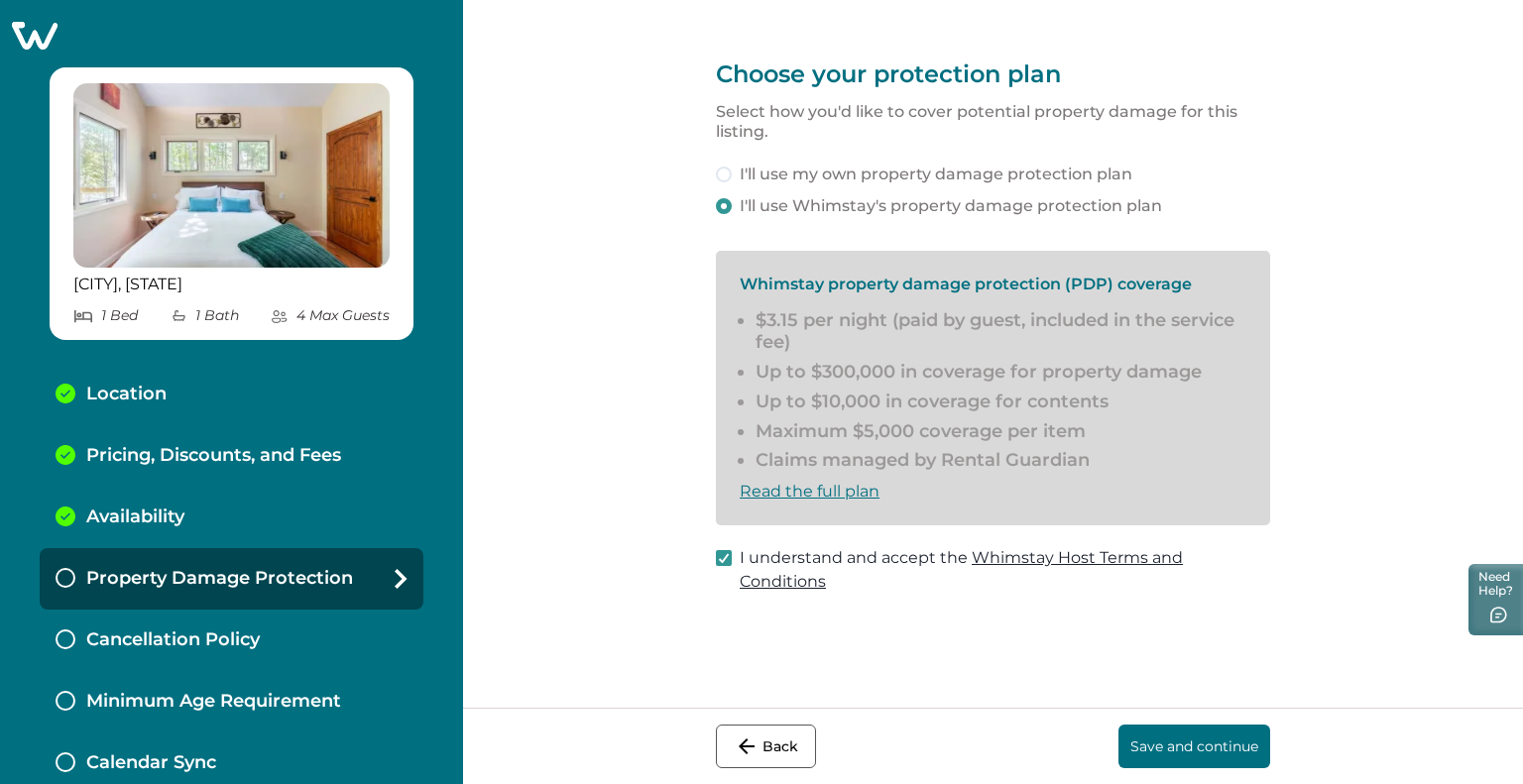 click on "Save and continue" at bounding box center (1194, 746) 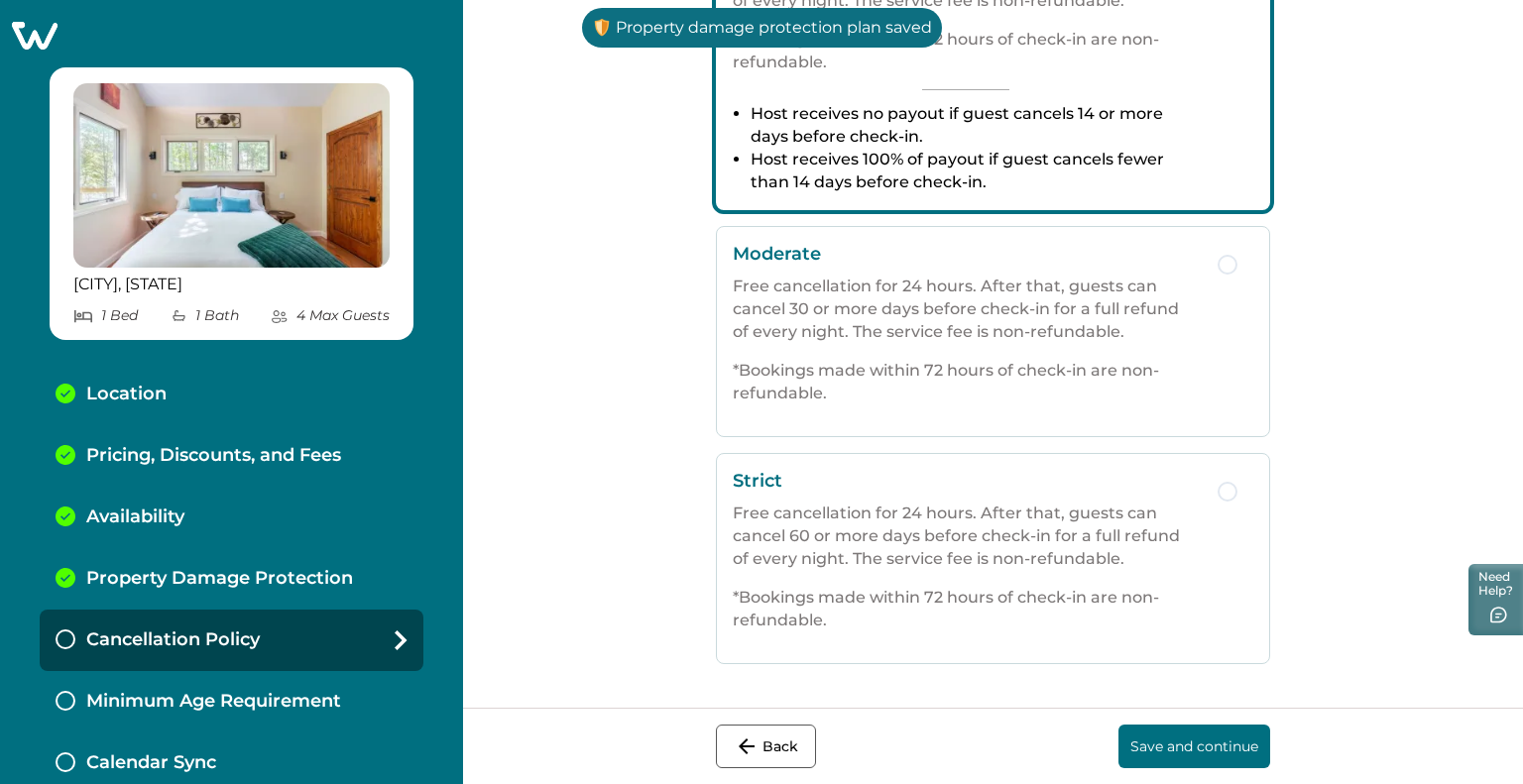 scroll, scrollTop: 557, scrollLeft: 0, axis: vertical 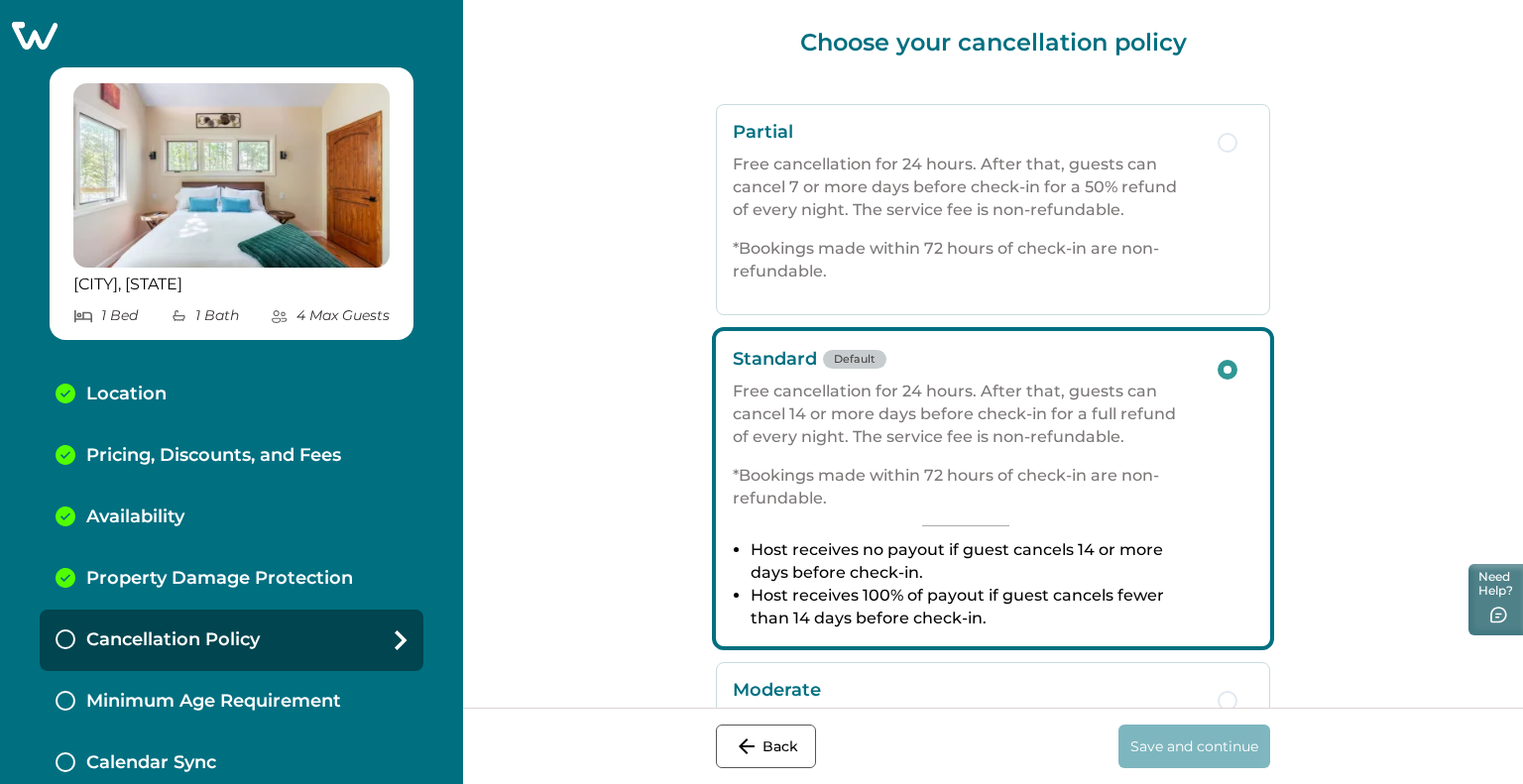 click on "Free cancellation for 24 hours. After that, guests can cancel 14 or more days before check-in for a full refund of every night. The service fee is non-refundable." at bounding box center [965, 413] 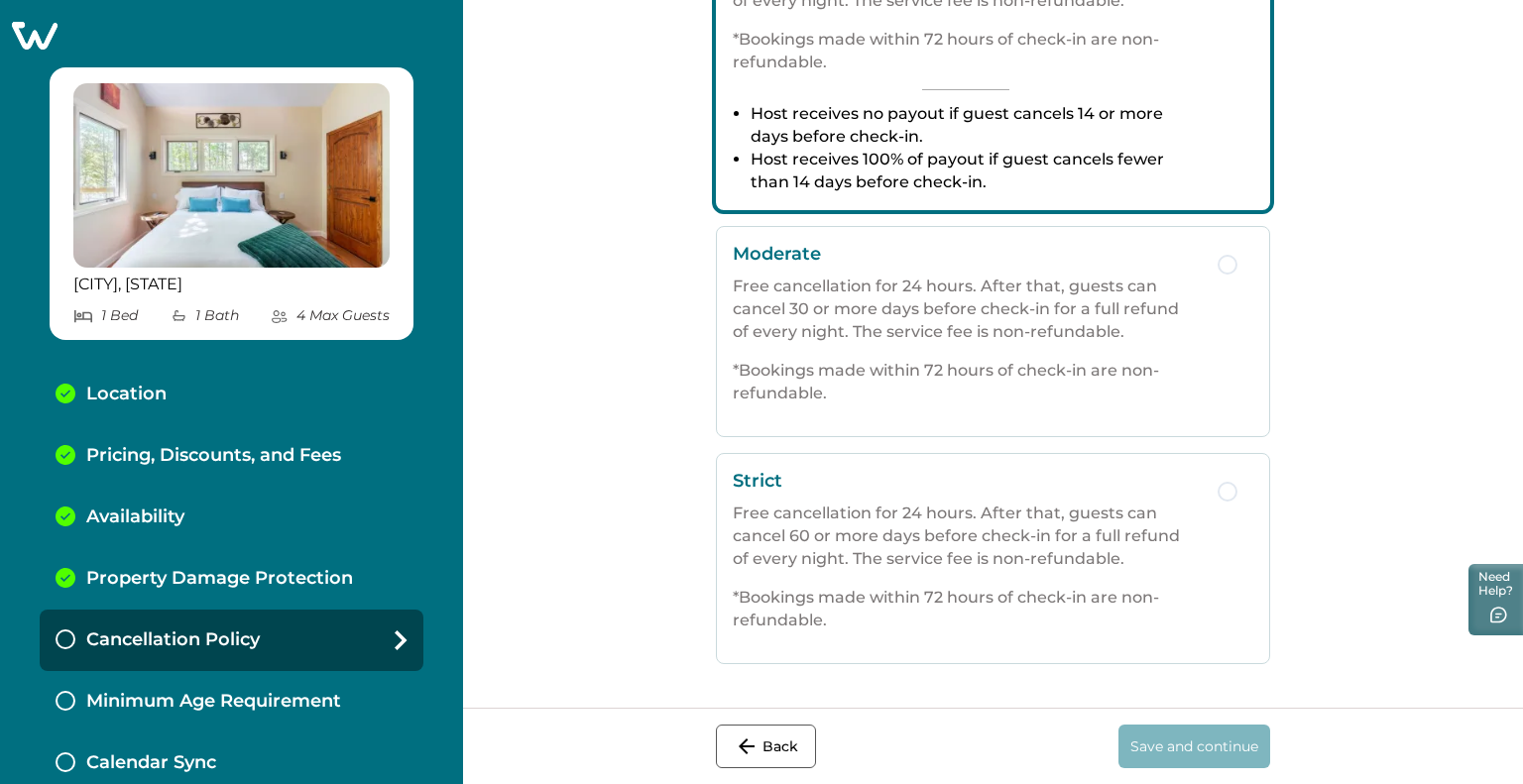 scroll, scrollTop: 557, scrollLeft: 0, axis: vertical 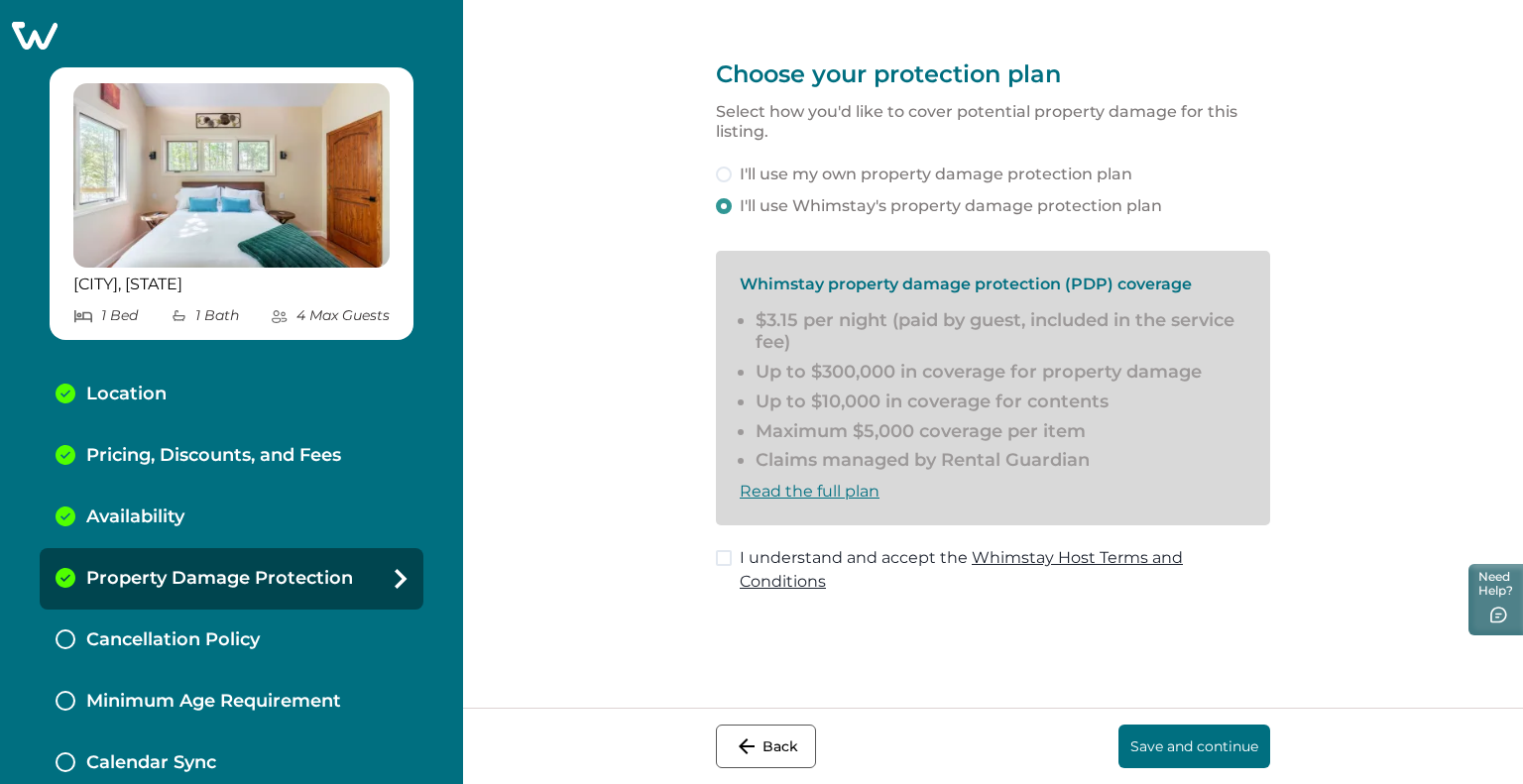 click at bounding box center (724, 558) 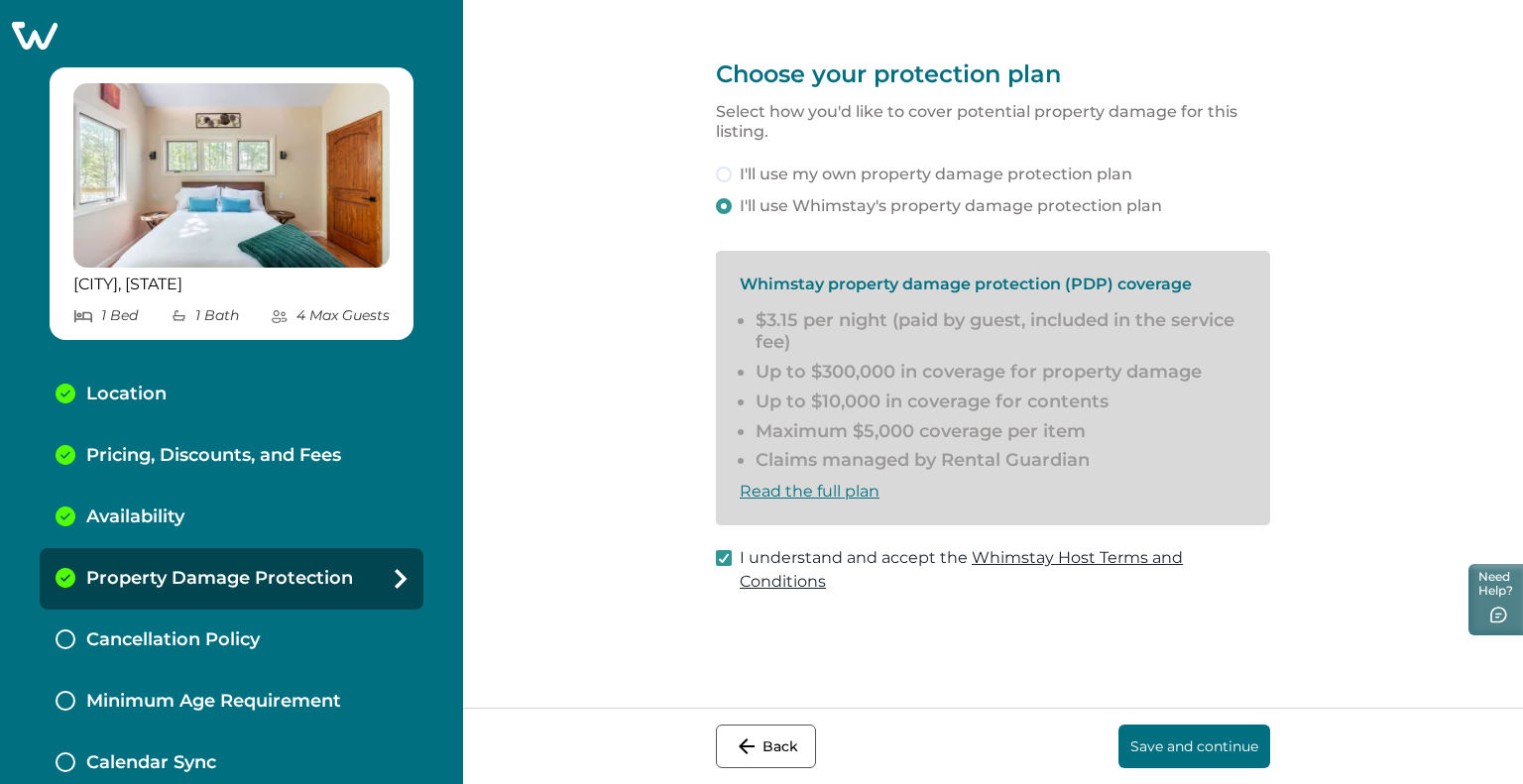 click on "Save and continue" at bounding box center (1194, 746) 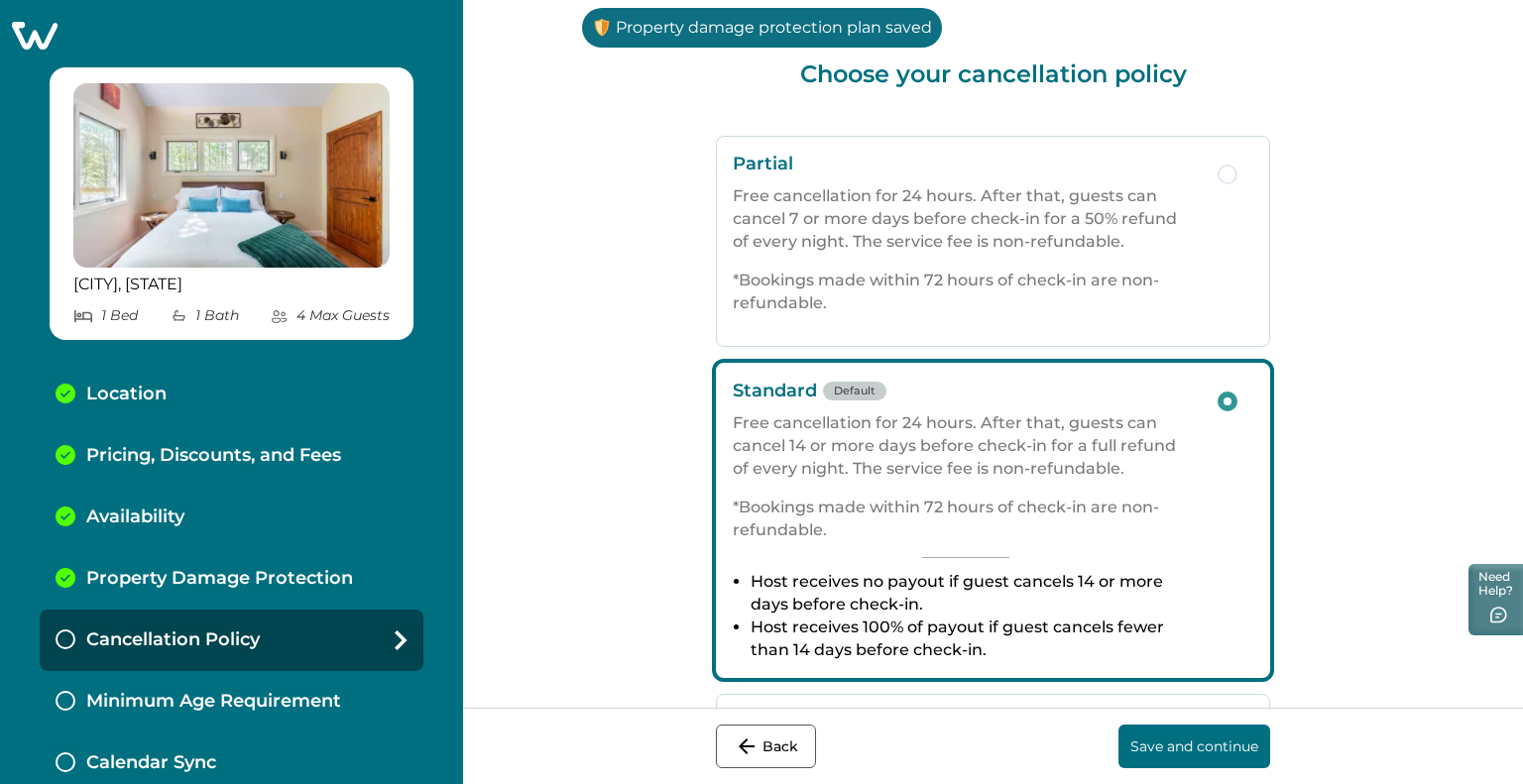 click on "Save and continue" at bounding box center [1194, 746] 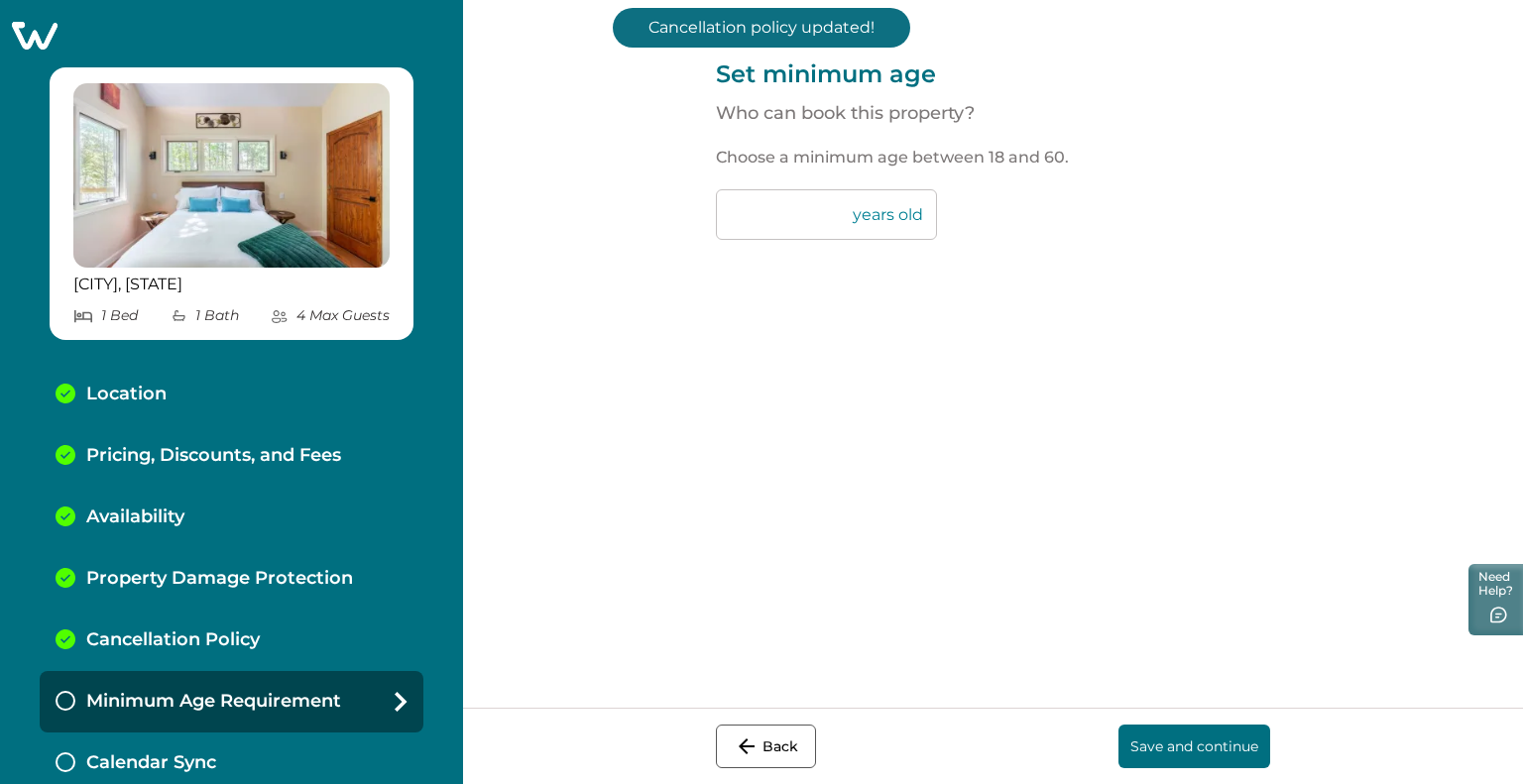 drag, startPoint x: 769, startPoint y: 216, endPoint x: 723, endPoint y: 205, distance: 47.296934 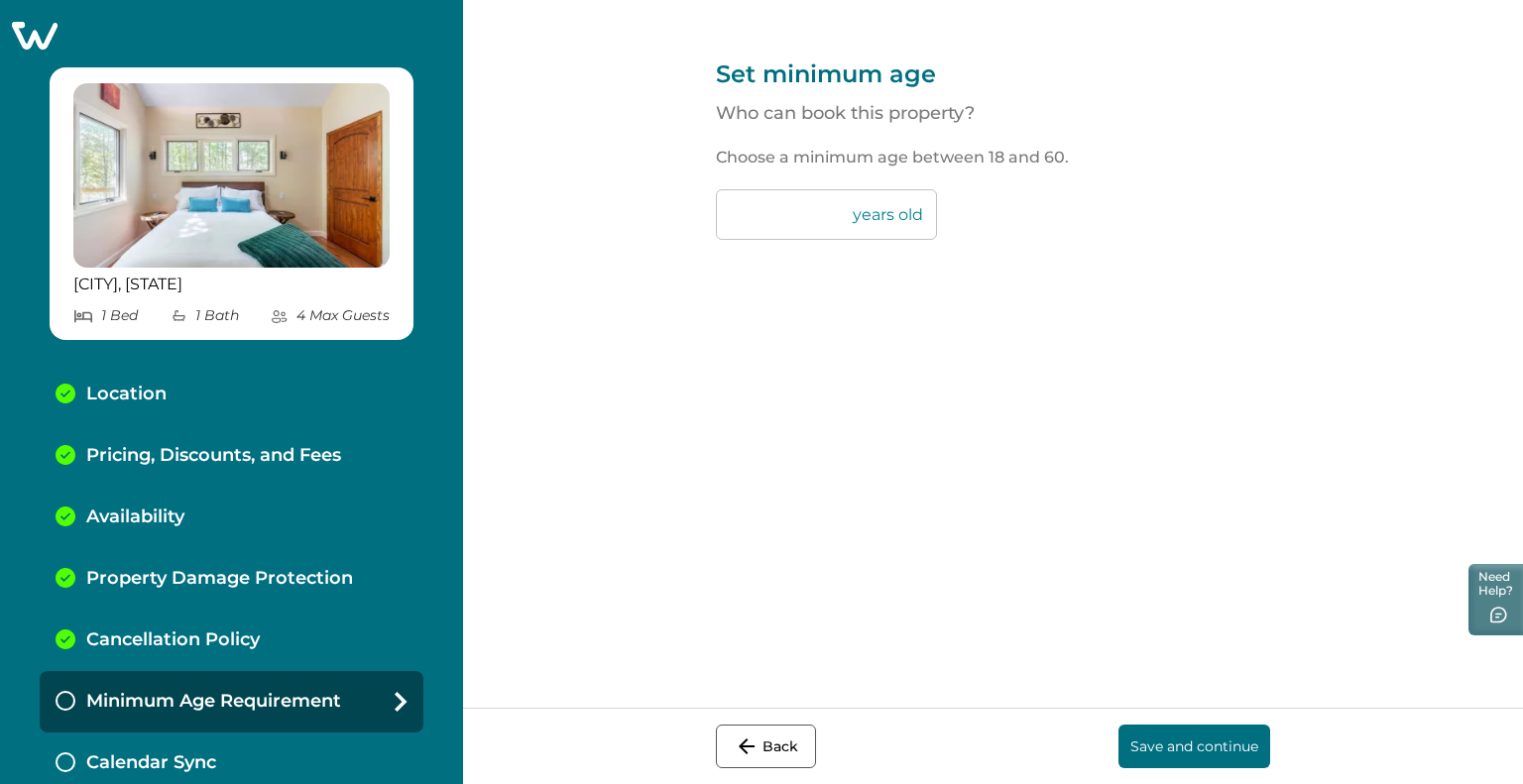 type on "**" 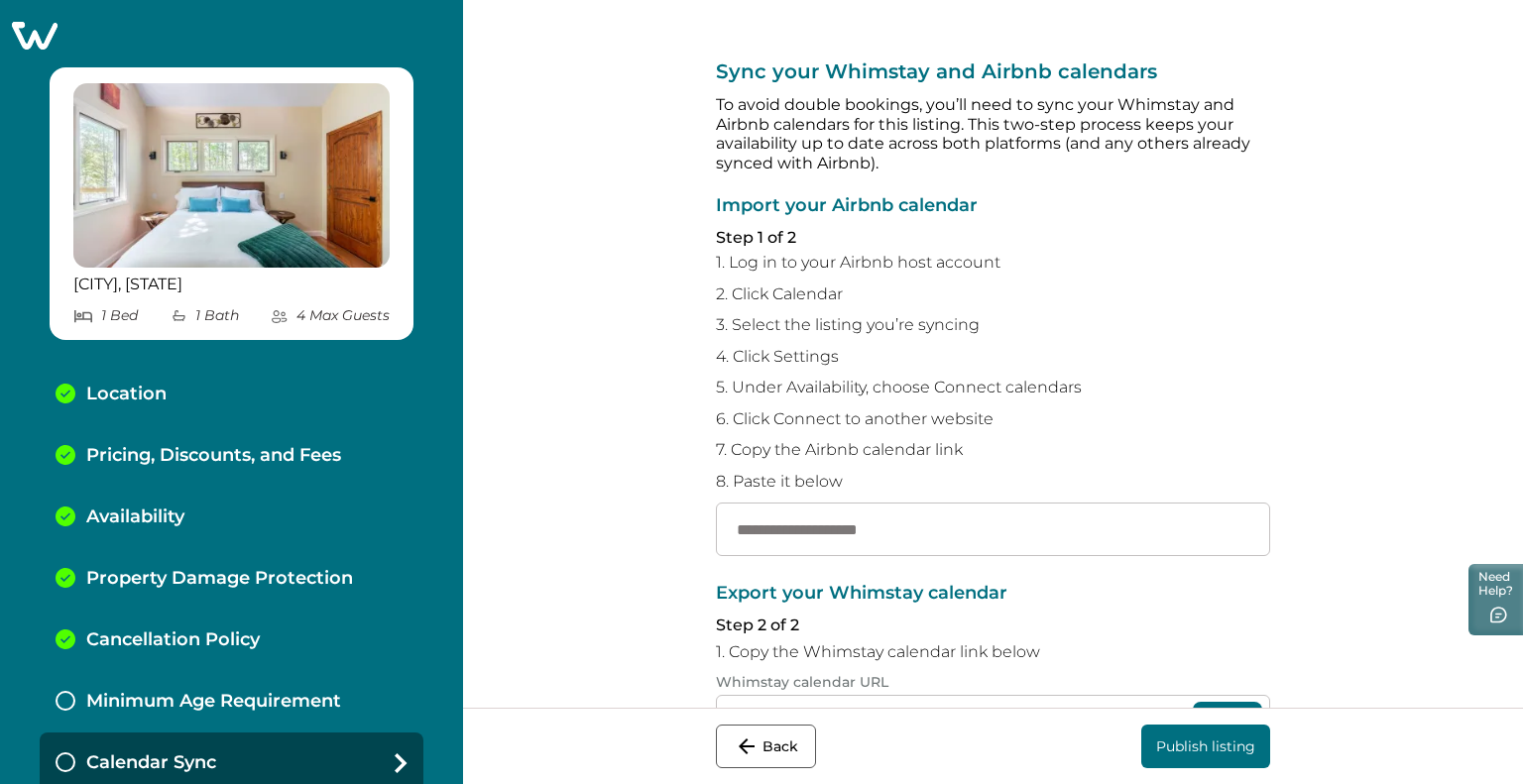 scroll, scrollTop: 9, scrollLeft: 0, axis: vertical 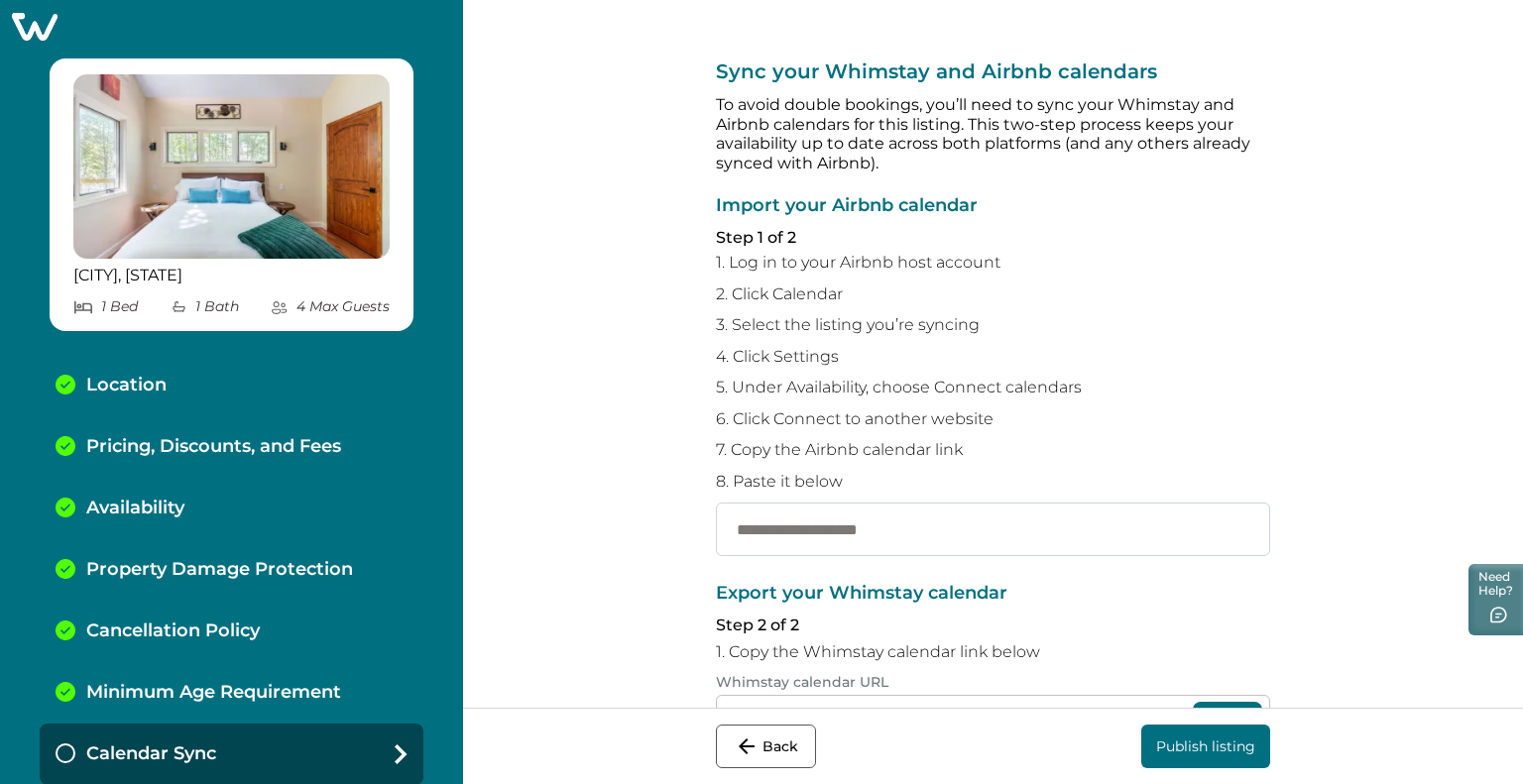 click at bounding box center [993, 529] 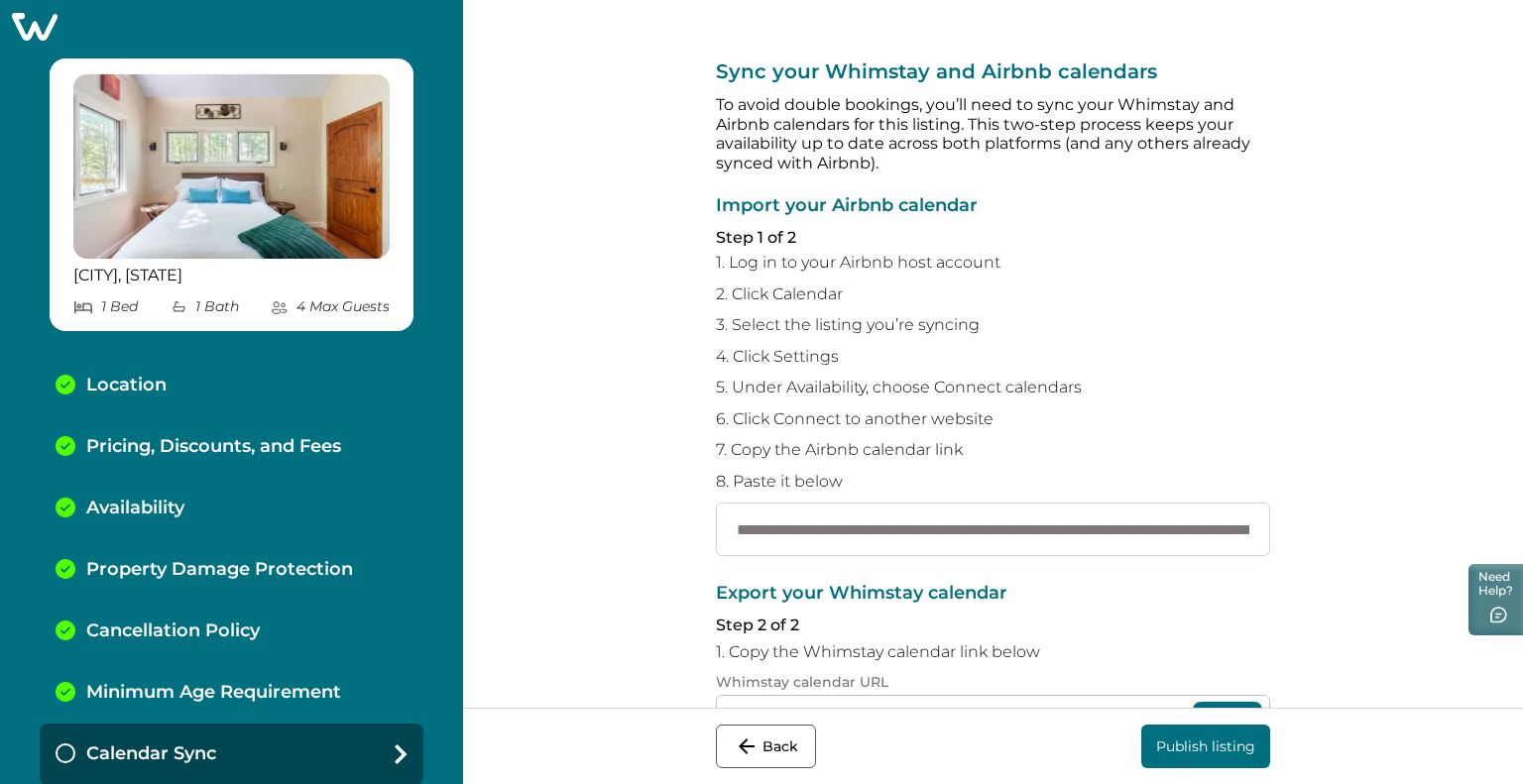 scroll, scrollTop: 0, scrollLeft: 322, axis: horizontal 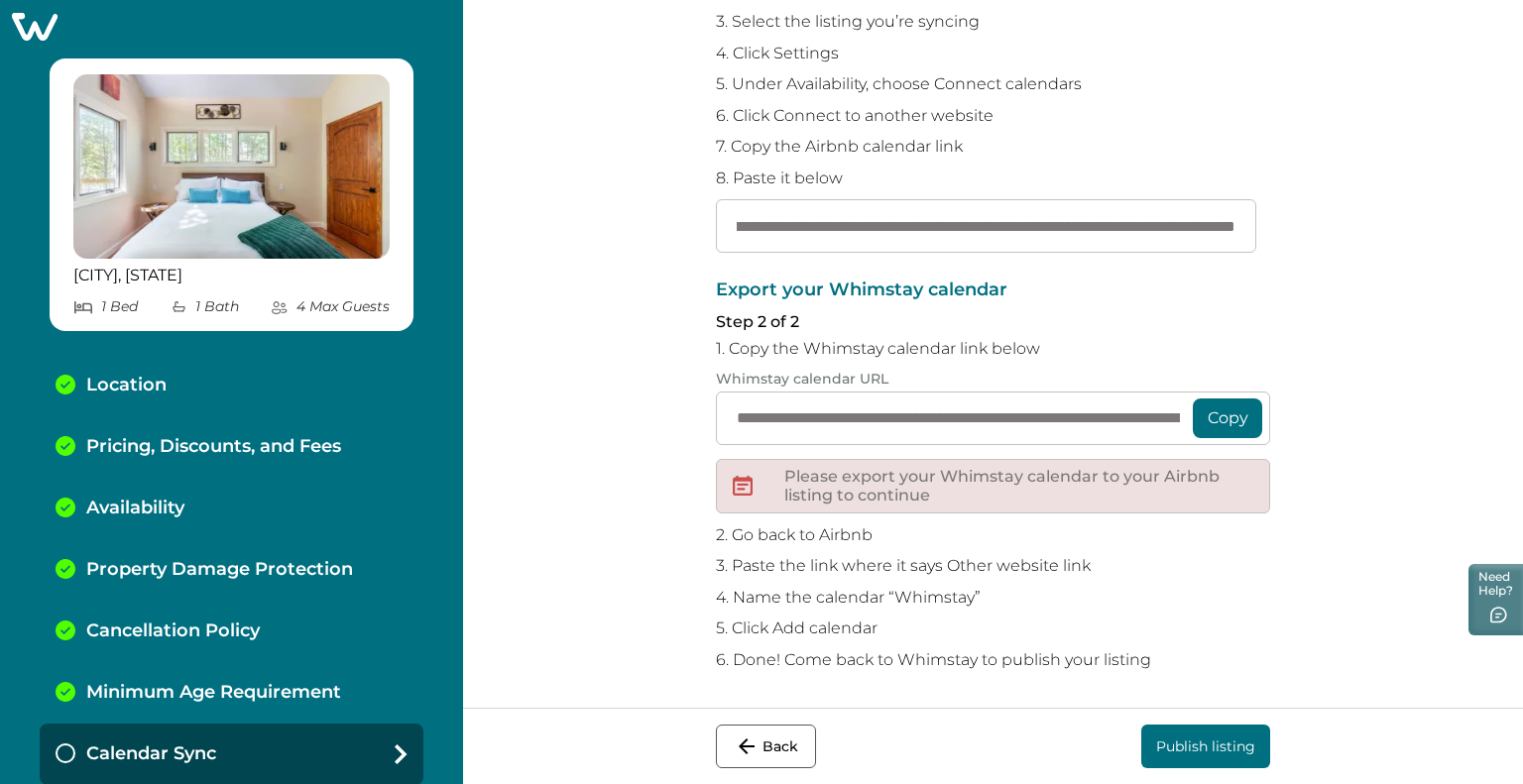 type on "**********" 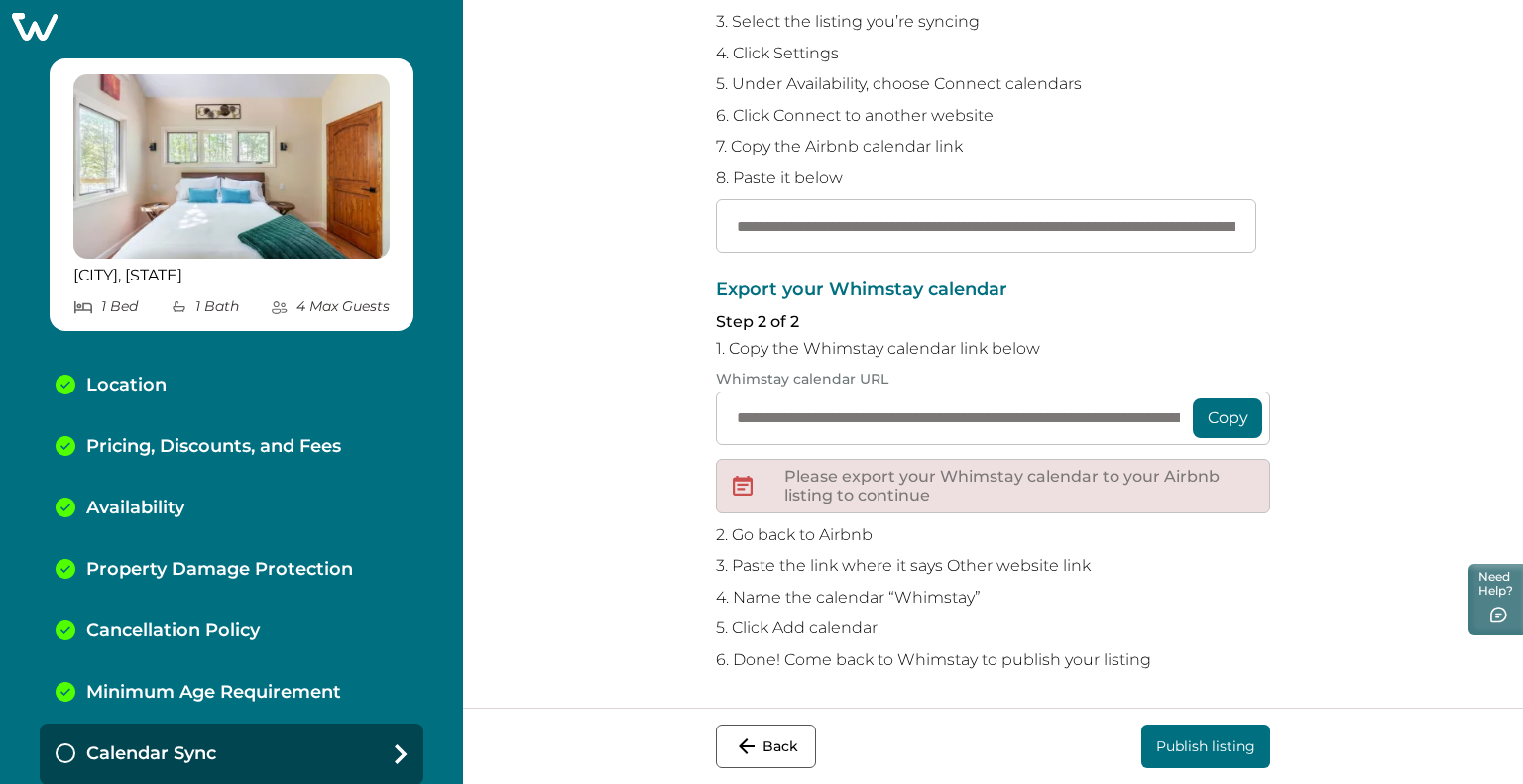 scroll, scrollTop: 302, scrollLeft: 0, axis: vertical 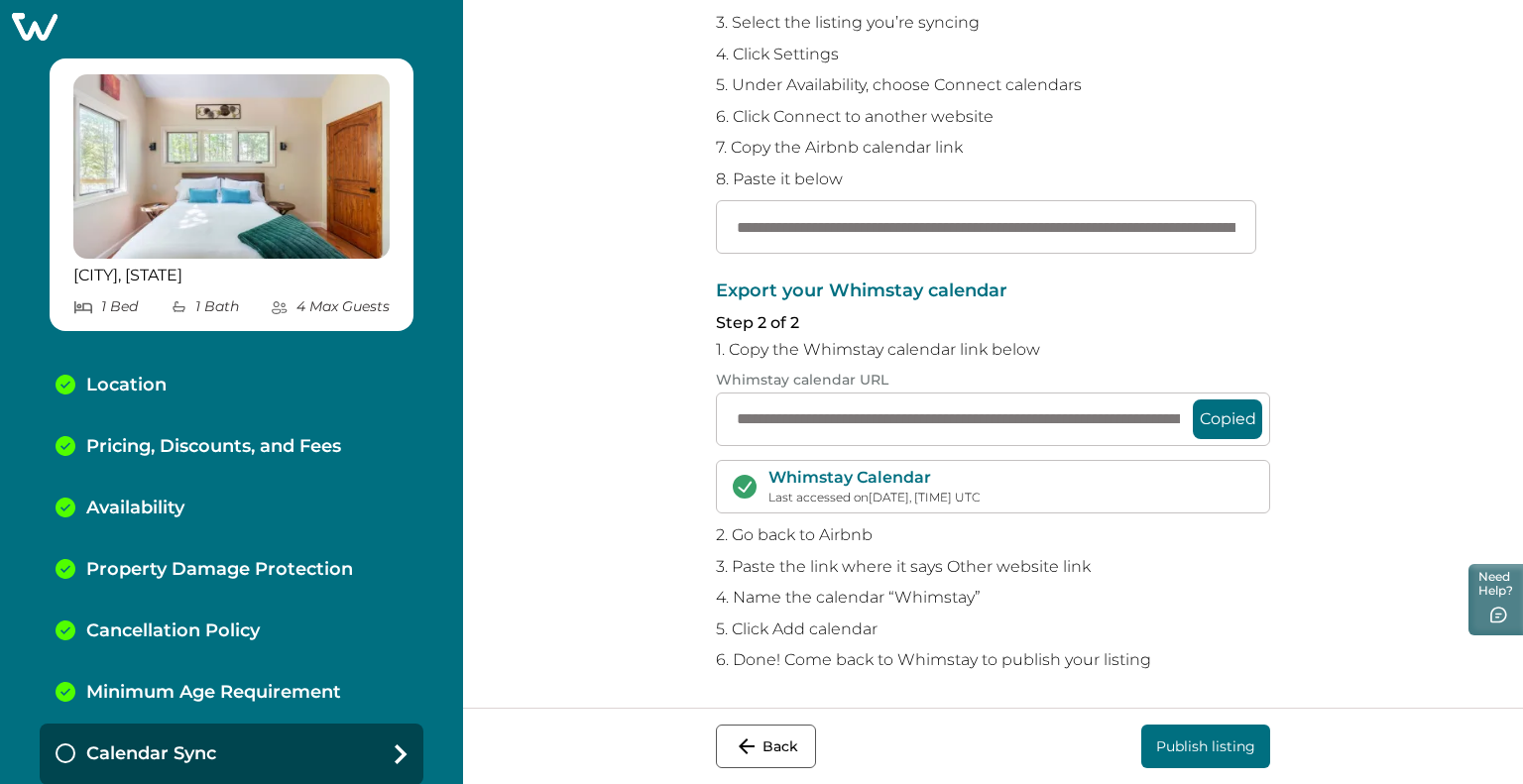 click on "Publish listing" at bounding box center [1206, 746] 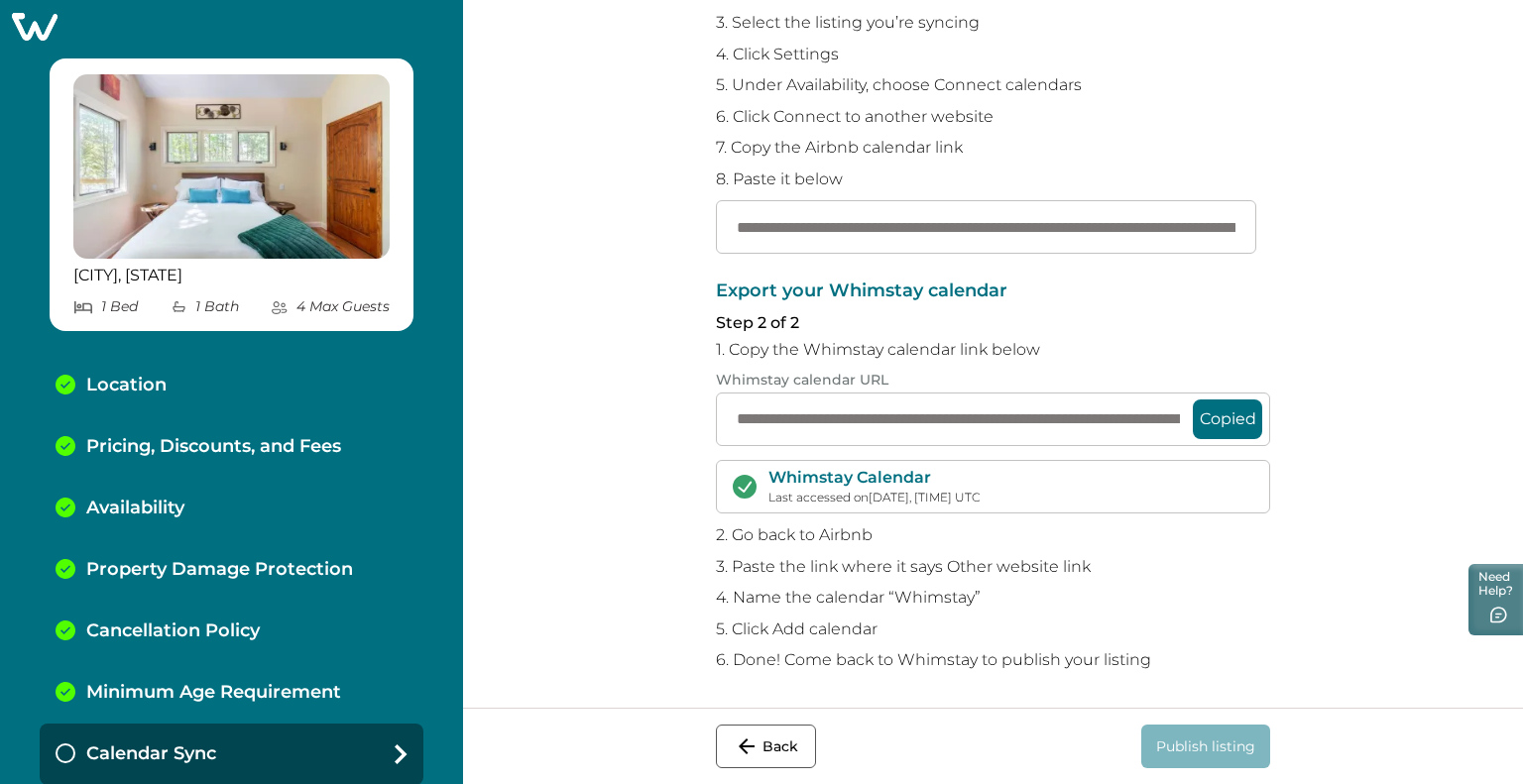 scroll, scrollTop: 0, scrollLeft: 0, axis: both 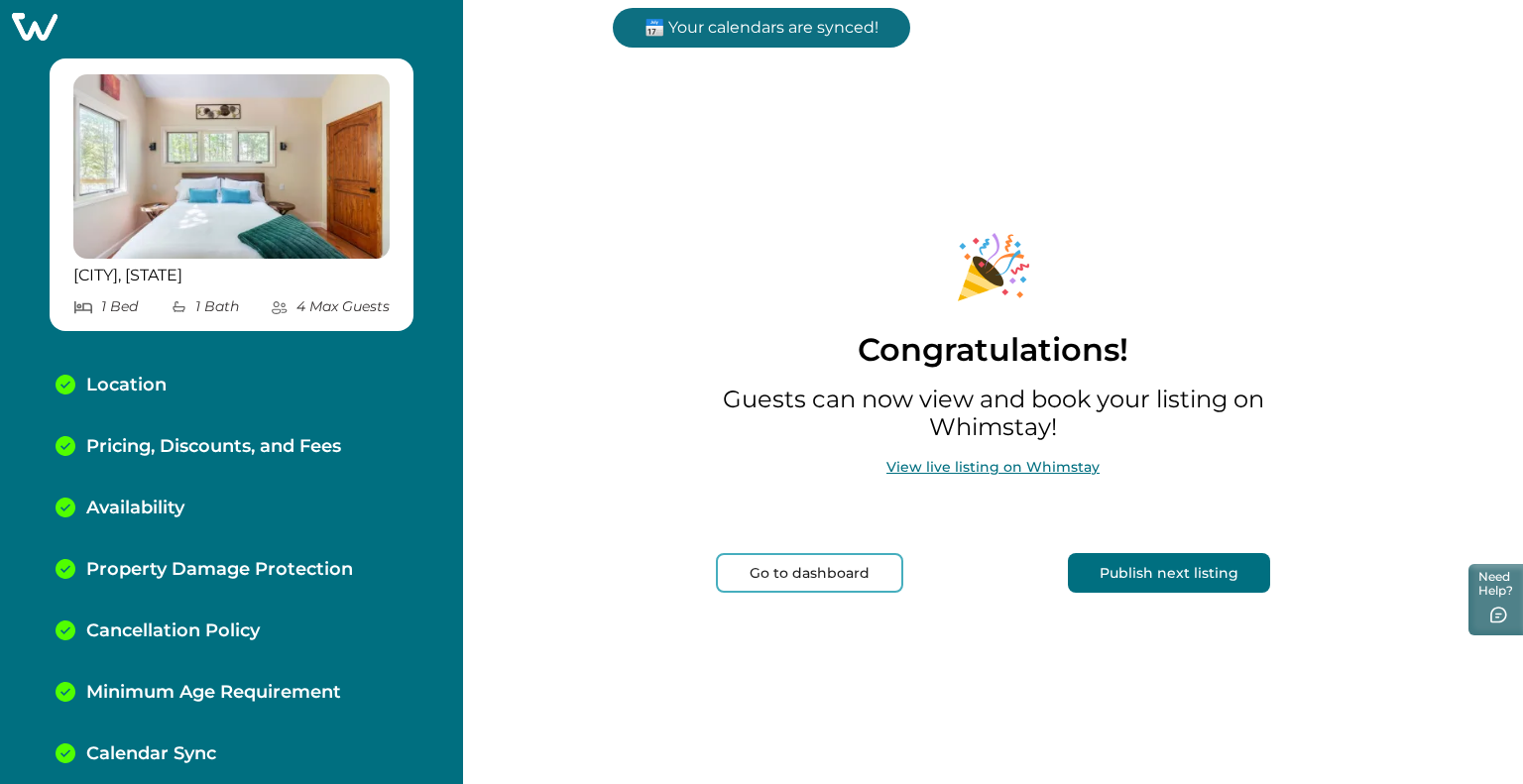 click on "Go to dashboard" at bounding box center (809, 573) 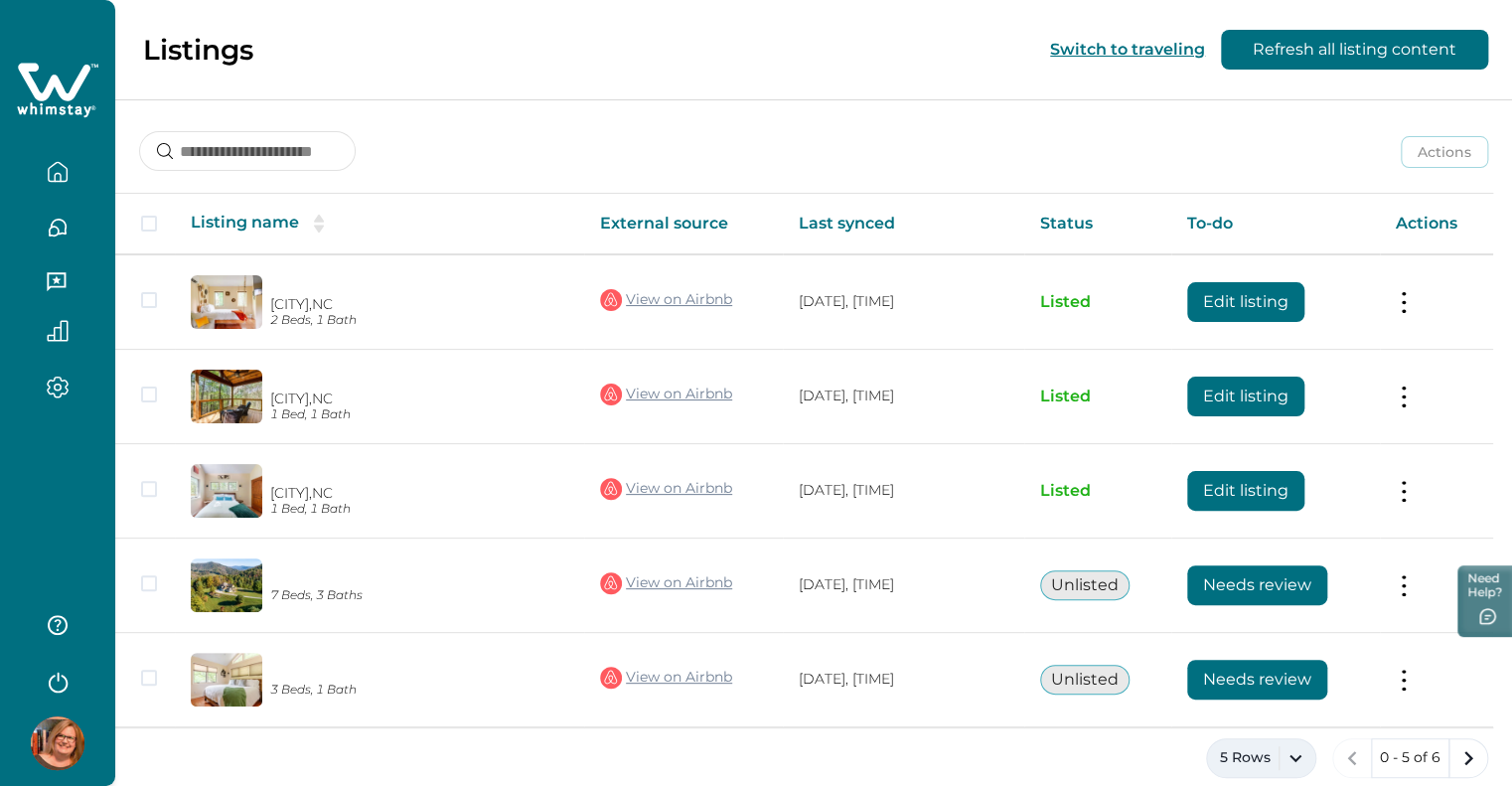 click on "5 Rows" at bounding box center (1261, 758) 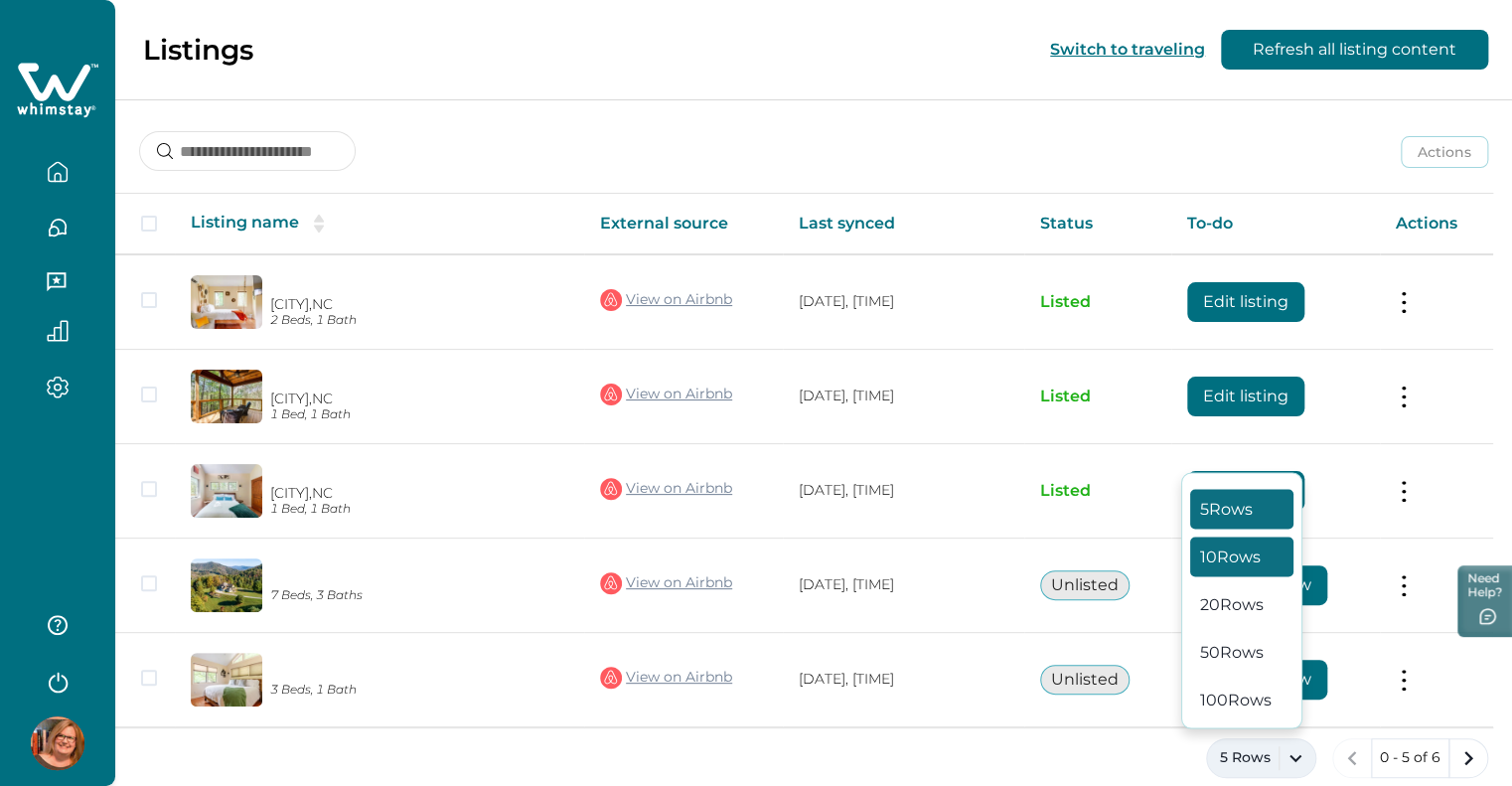 click on "10  Rows" at bounding box center [1242, 556] 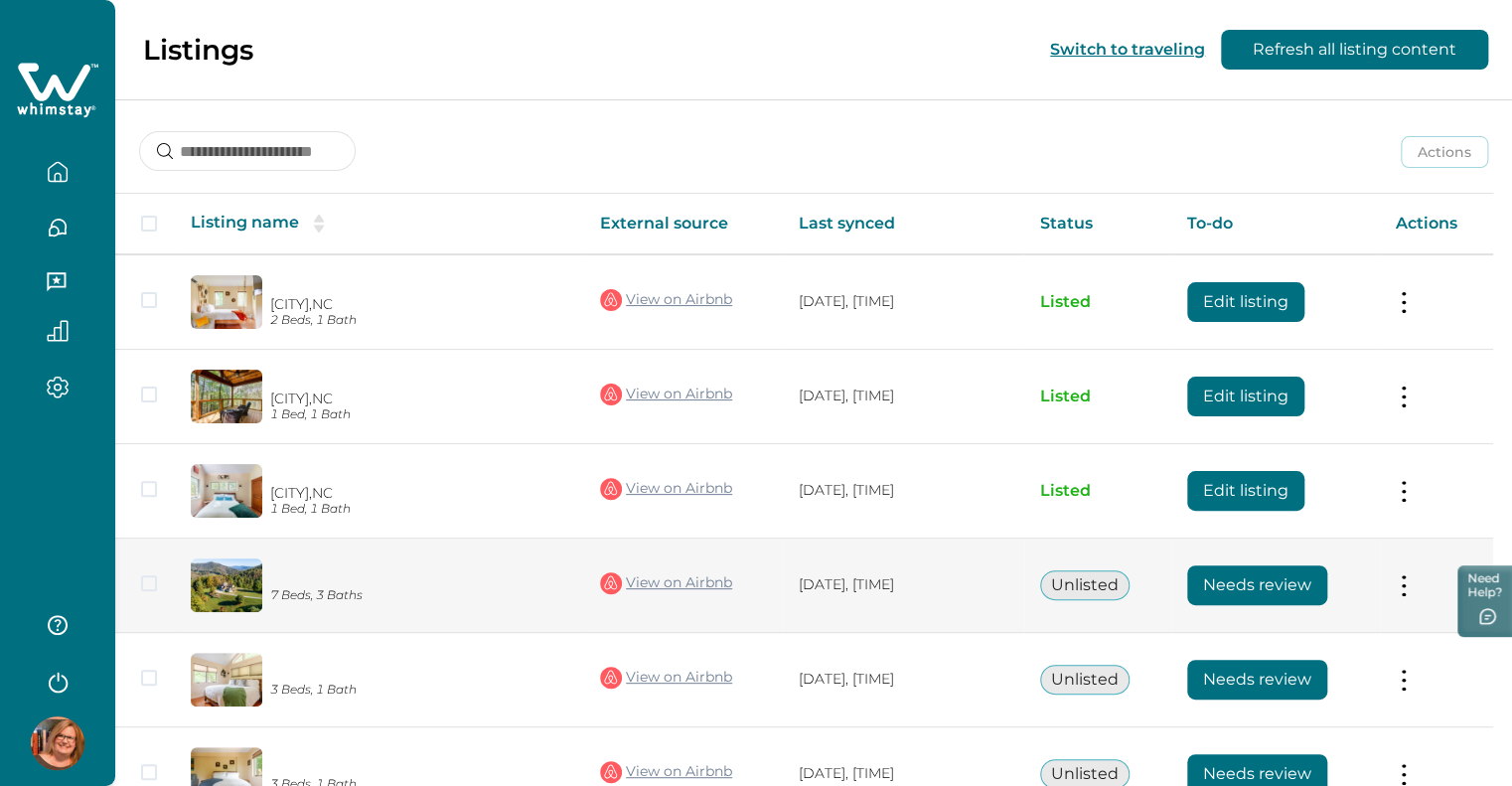 click on "Needs review" at bounding box center [1257, 585] 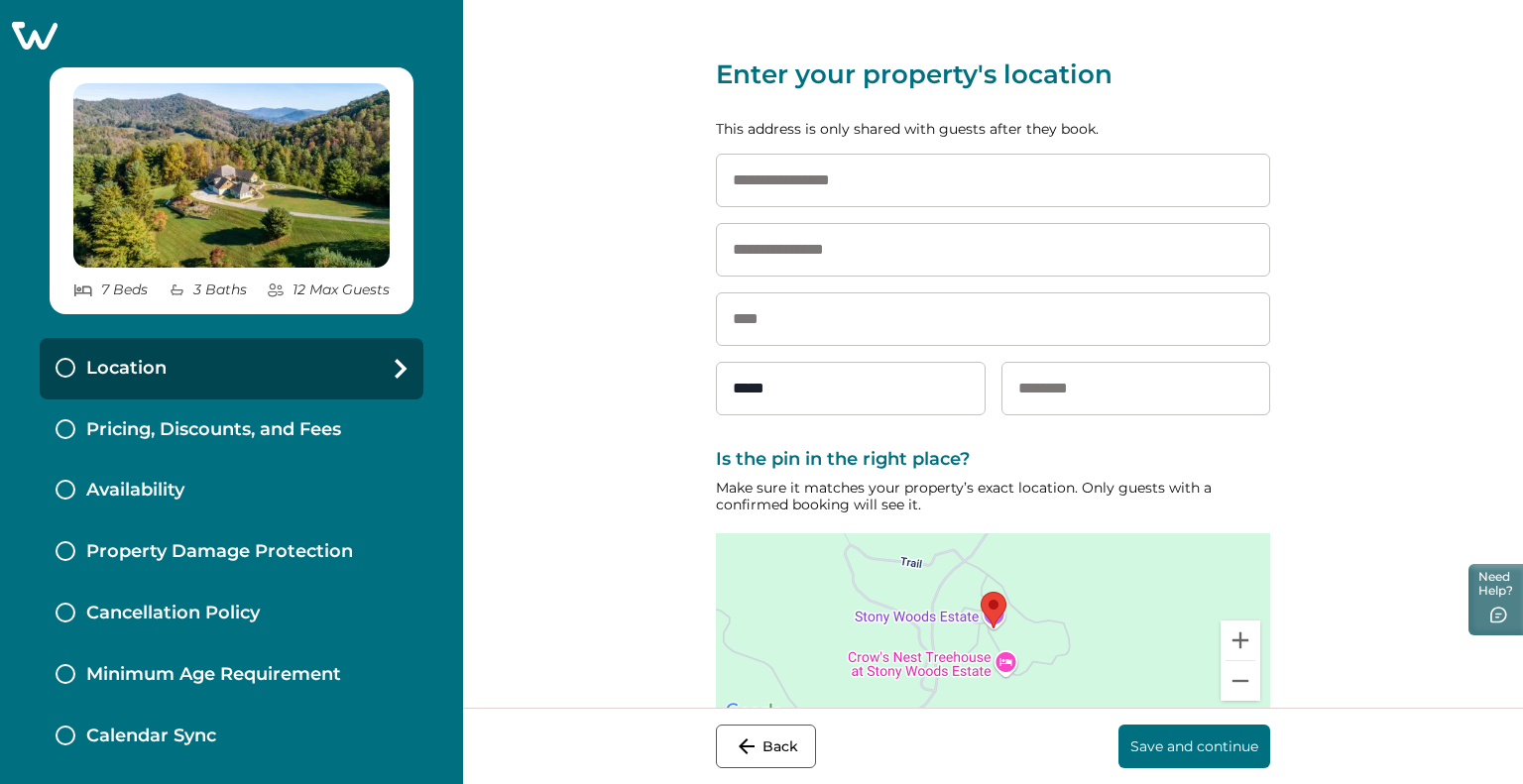 click at bounding box center [993, 250] 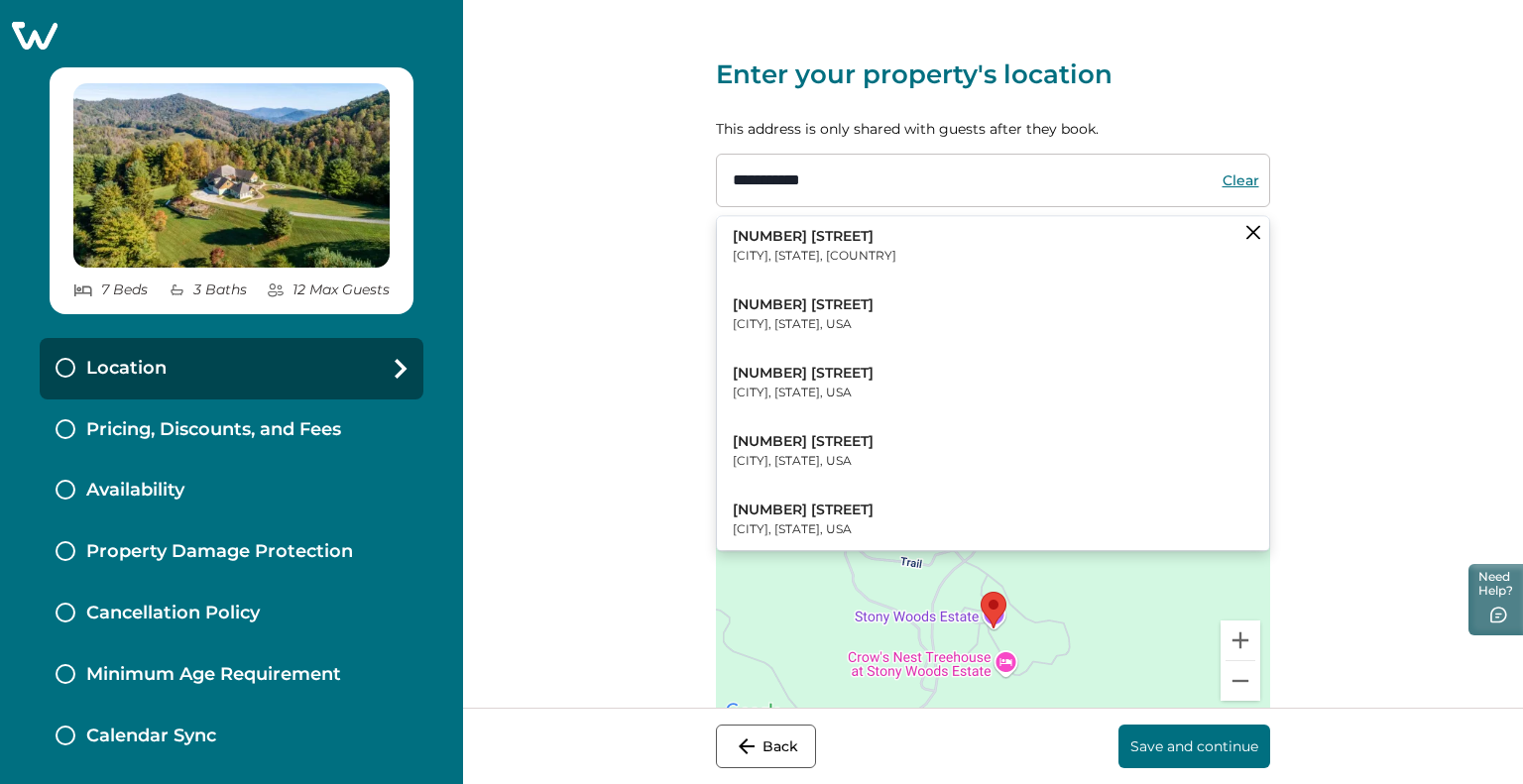 click on "[NUMBER] [STREET]" at bounding box center (814, 237) 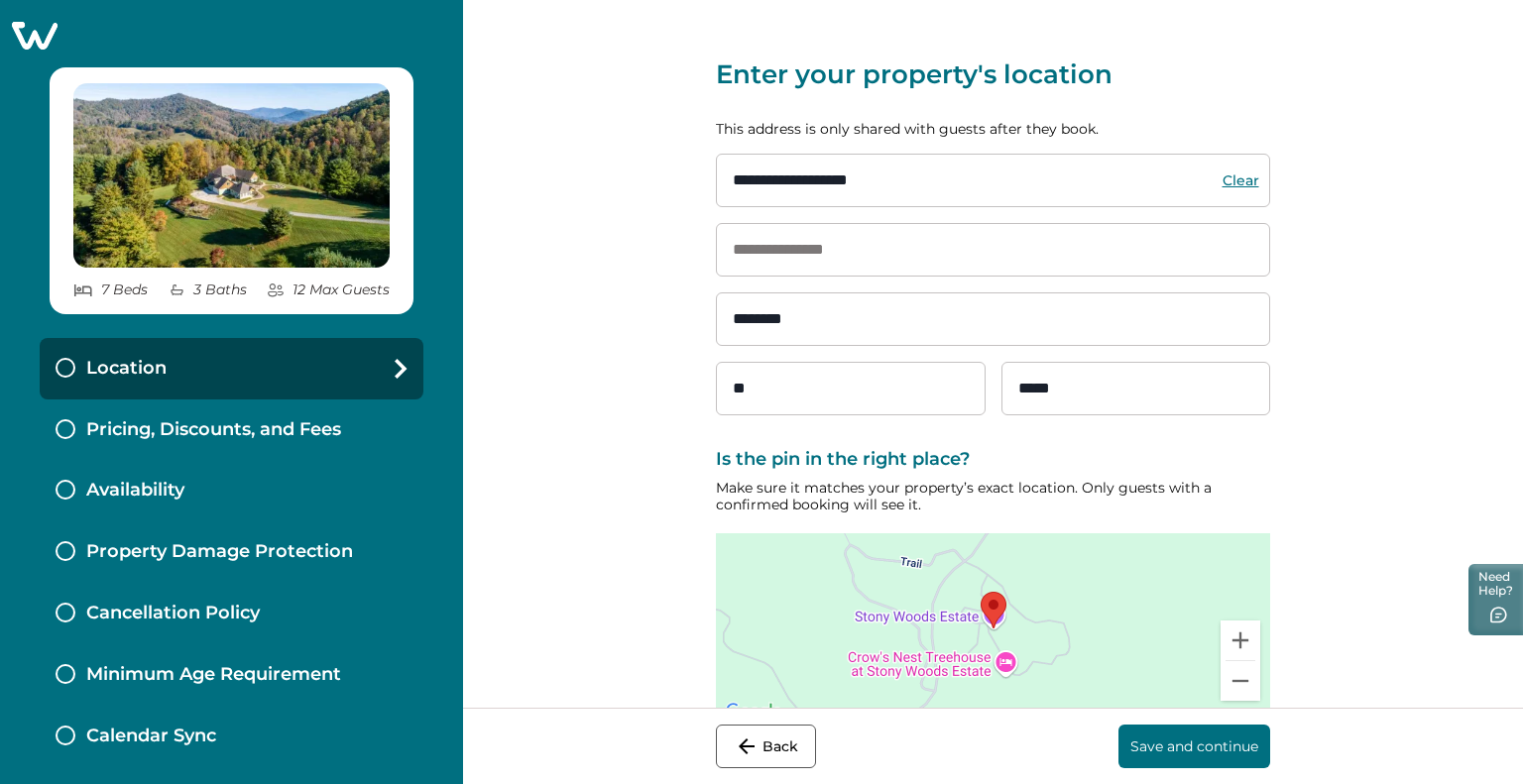 click on "Save and continue" at bounding box center (1194, 746) 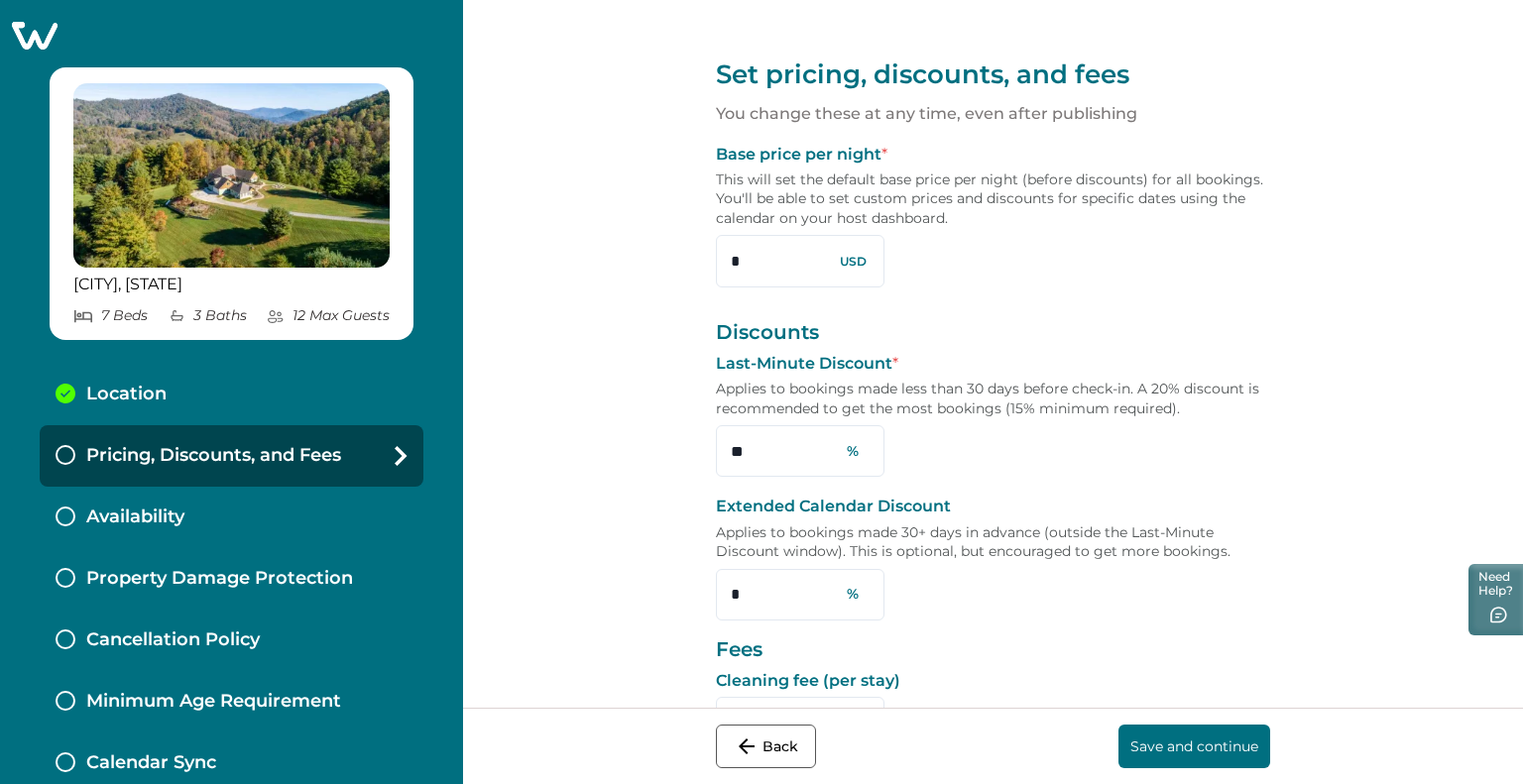 drag, startPoint x: 762, startPoint y: 270, endPoint x: 706, endPoint y: 264, distance: 56.32051 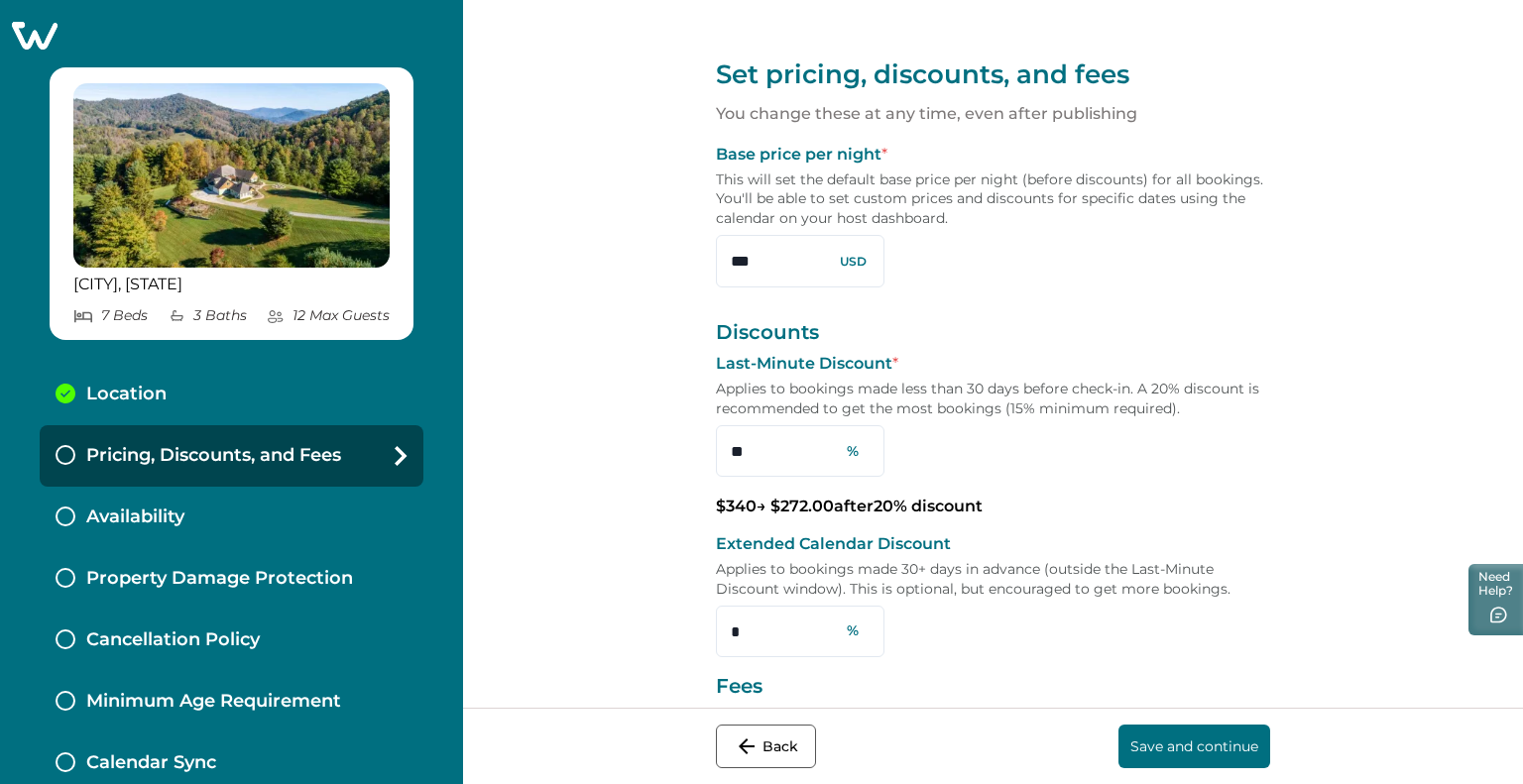 drag, startPoint x: 764, startPoint y: 260, endPoint x: 639, endPoint y: 259, distance: 125.004 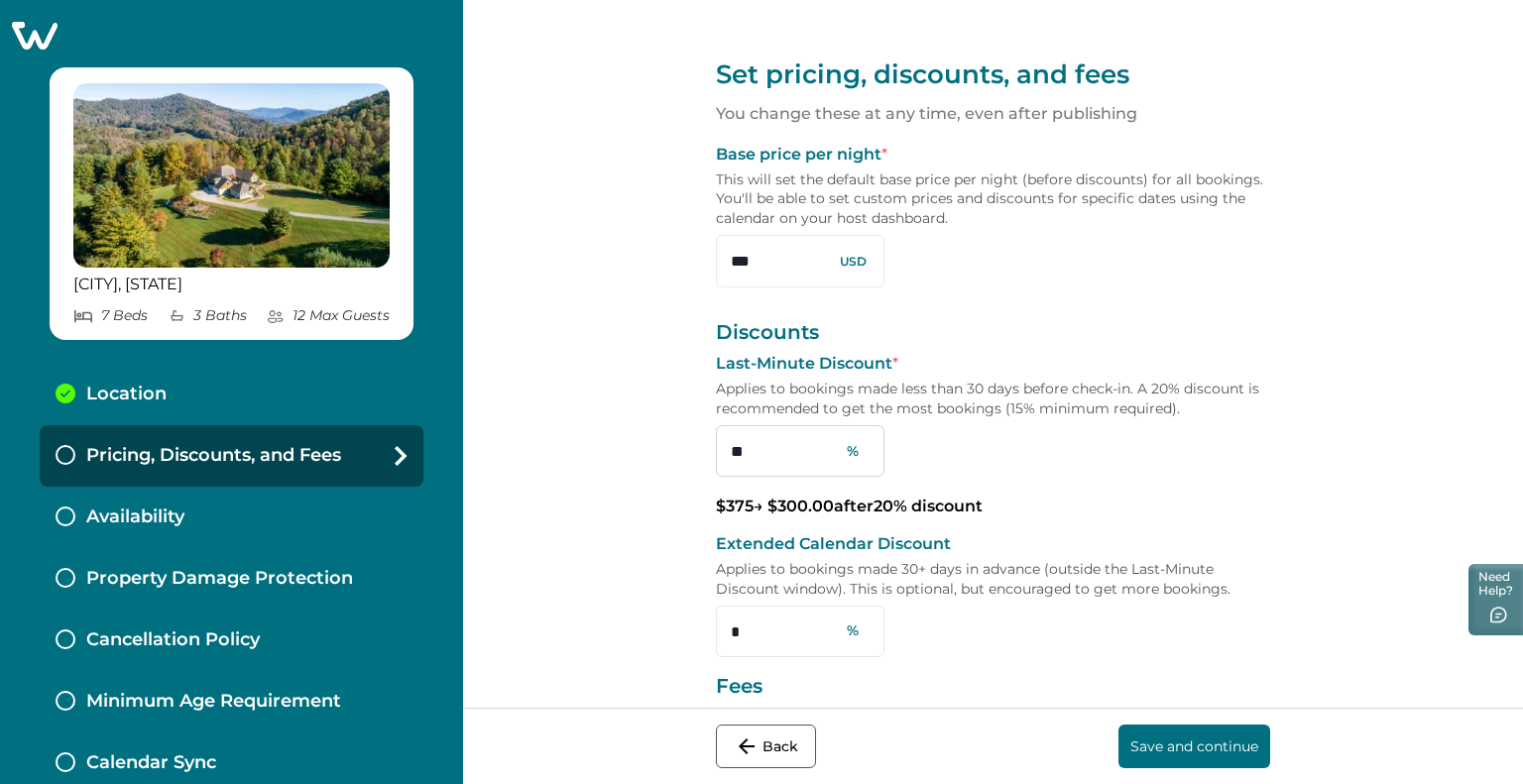 type on "***" 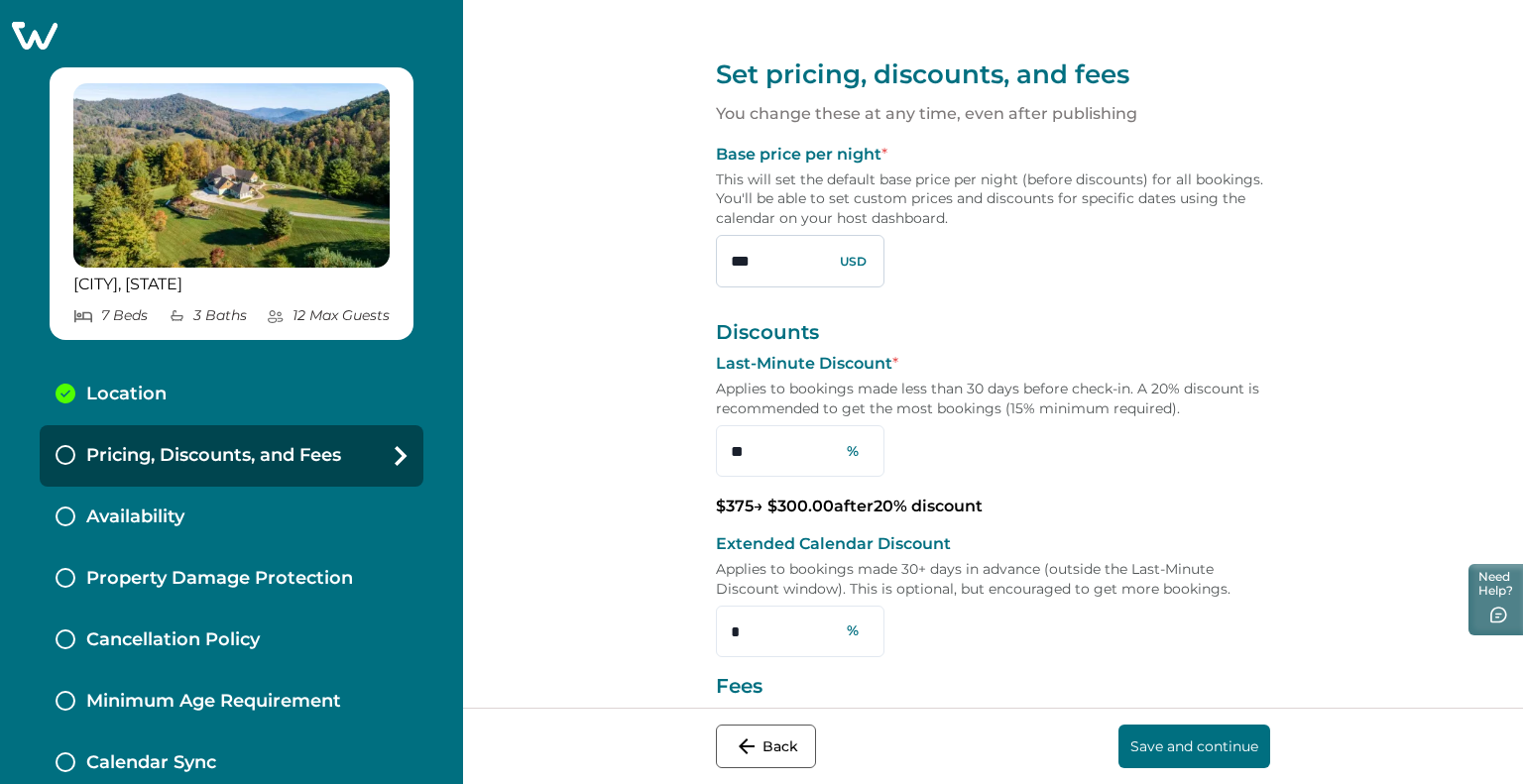 click on "***" at bounding box center (800, 261) 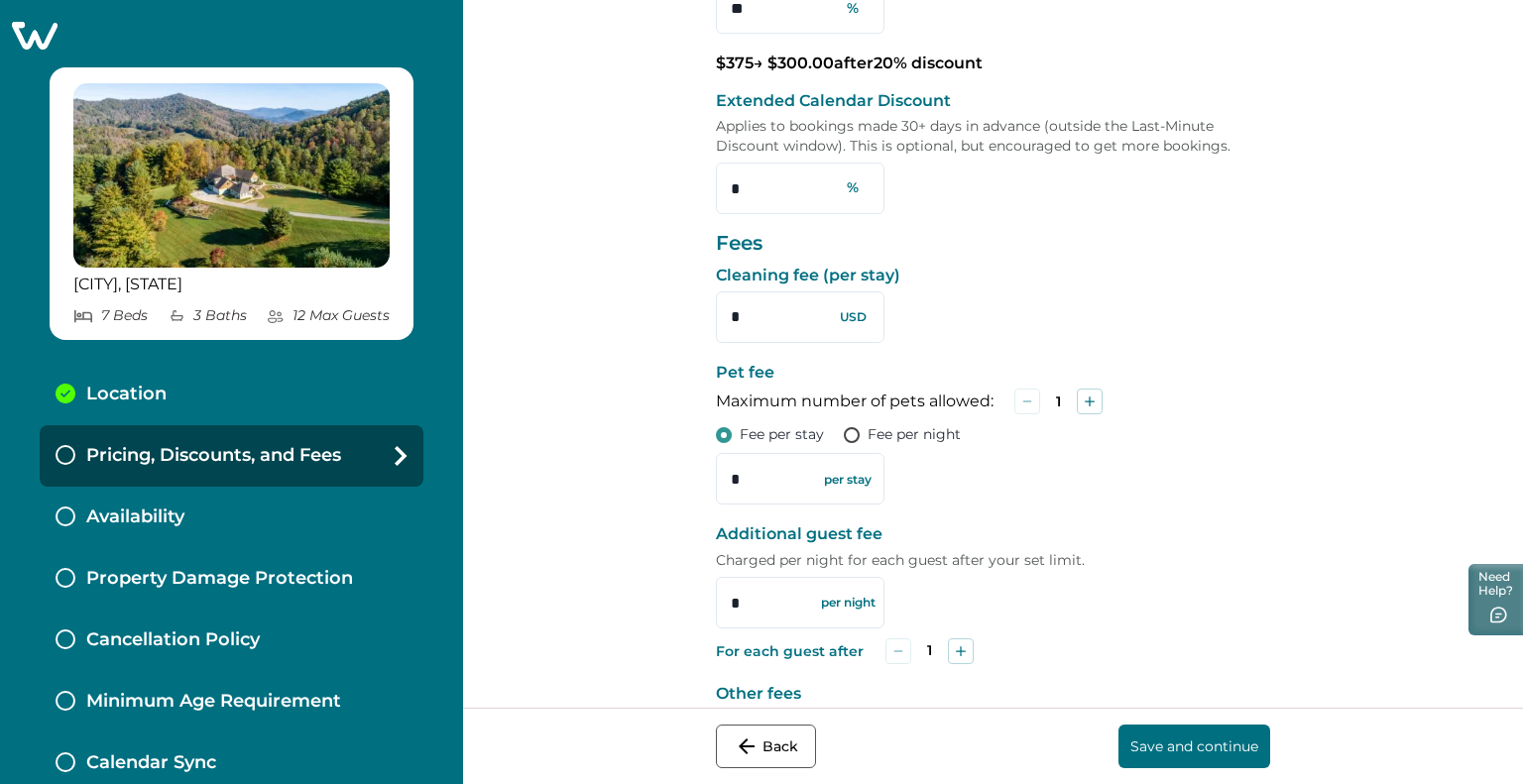 scroll, scrollTop: 448, scrollLeft: 0, axis: vertical 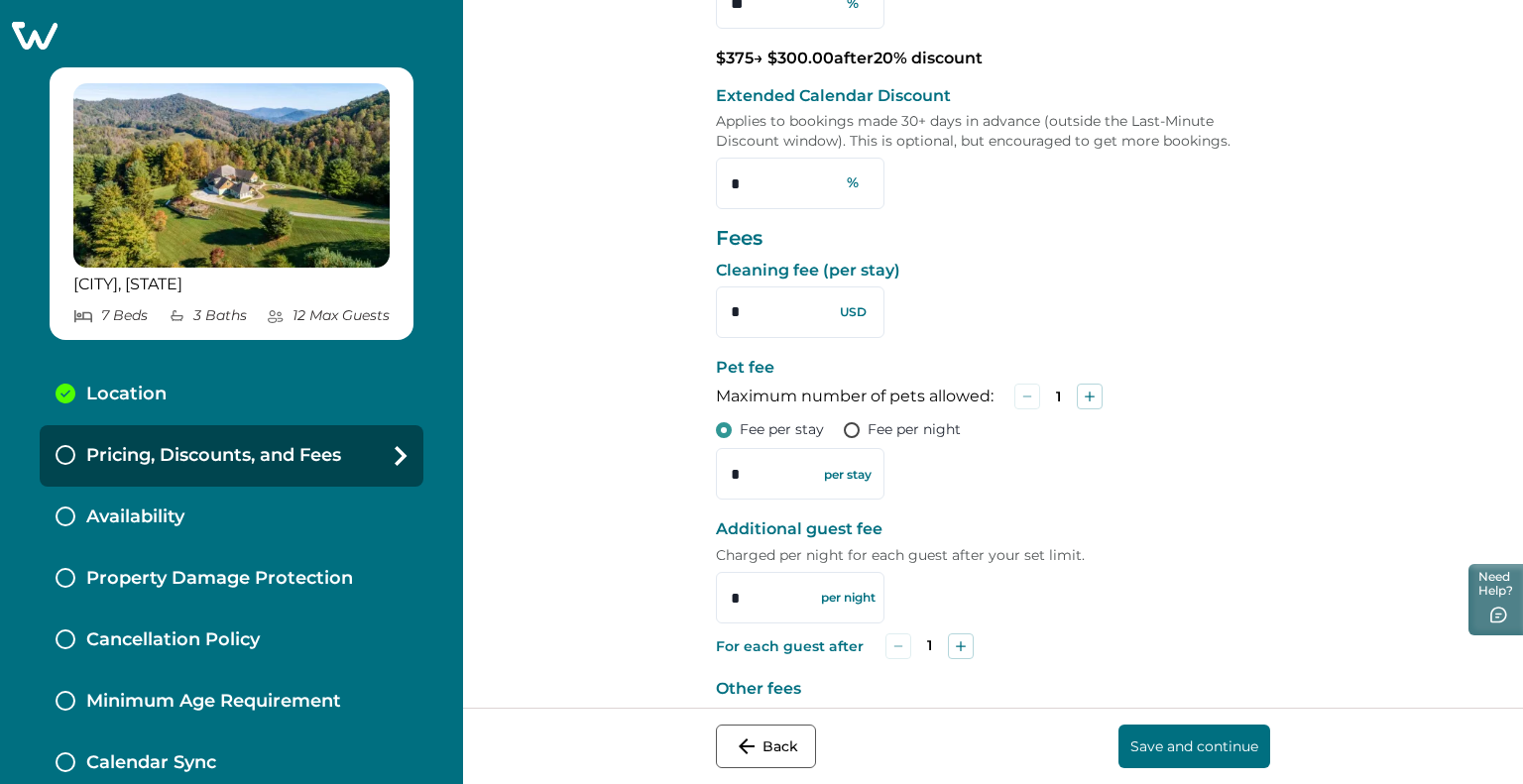 drag, startPoint x: 770, startPoint y: 304, endPoint x: 646, endPoint y: 300, distance: 124.0645 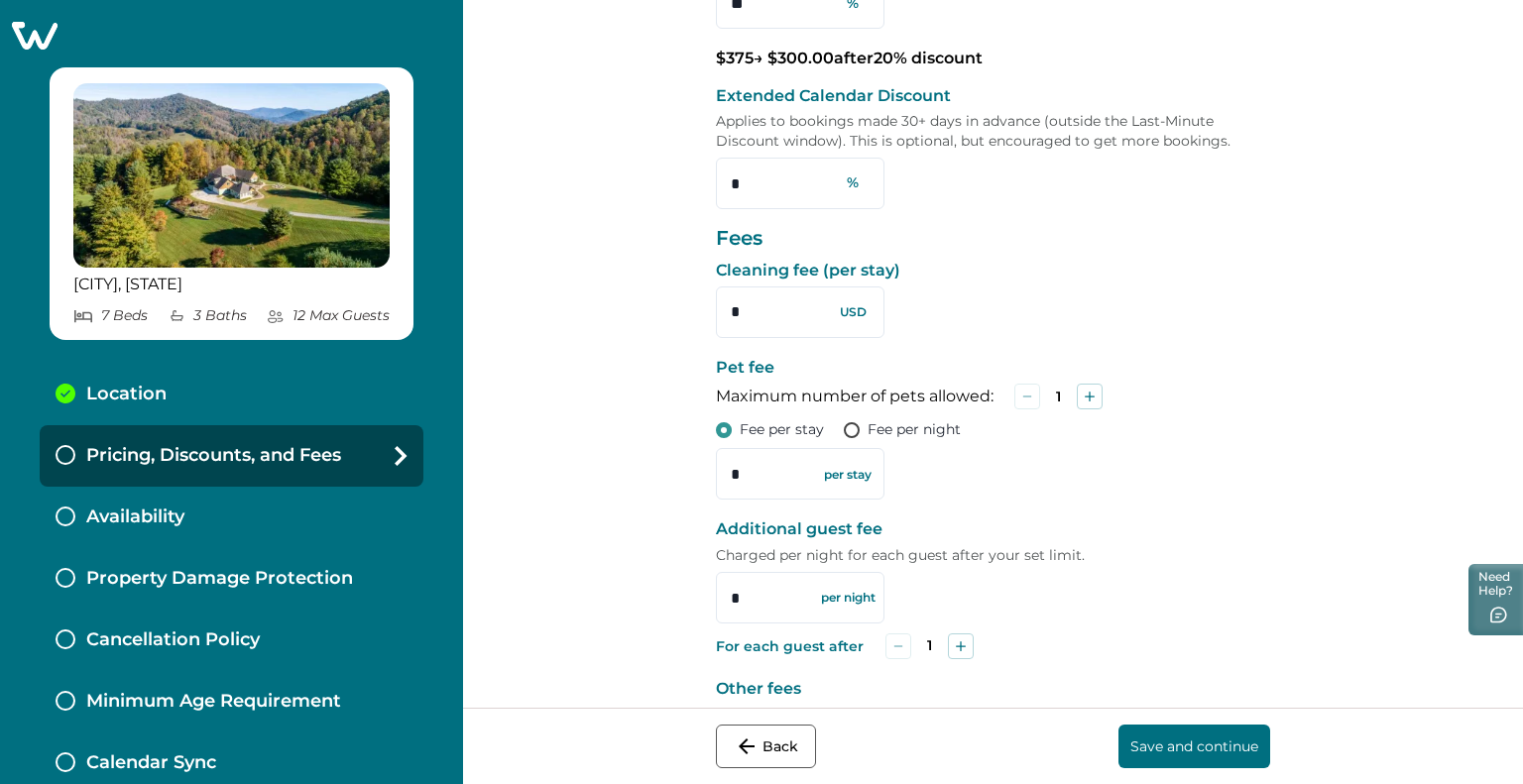 click on "Set pricing, discounts, and fees You change these at any time, even after publishing Base price per night * This will set the default base price per night (before discounts) for all bookings. You'll be able
to set custom prices and discounts for specific dates using the calendar on your host dashboard. *** USD Discounts Last-Minute Discount * Applies to bookings made less than 30 days before check-in. A 20% discount is recommended to get the most bookings (15% minimum required). ** % $ 375  → $ 300.00  after  20 % discount Extended Calendar Discount Applies to bookings made 30+ days in advance (outside the Last-Minute Discount window). This is optional, but encouraged to get more bookings. * % Fees Cleaning fee (per stay) * USD Pet fee Maximum number of pets allowed: 1 Fee per stay Fee per night * per stay Additional guest fee Charged per night for each guest after your set limit. * per night For each guest after 1 Other fees Use this to include any additional fees not listed above. Fee per stay *" at bounding box center (993, 354) 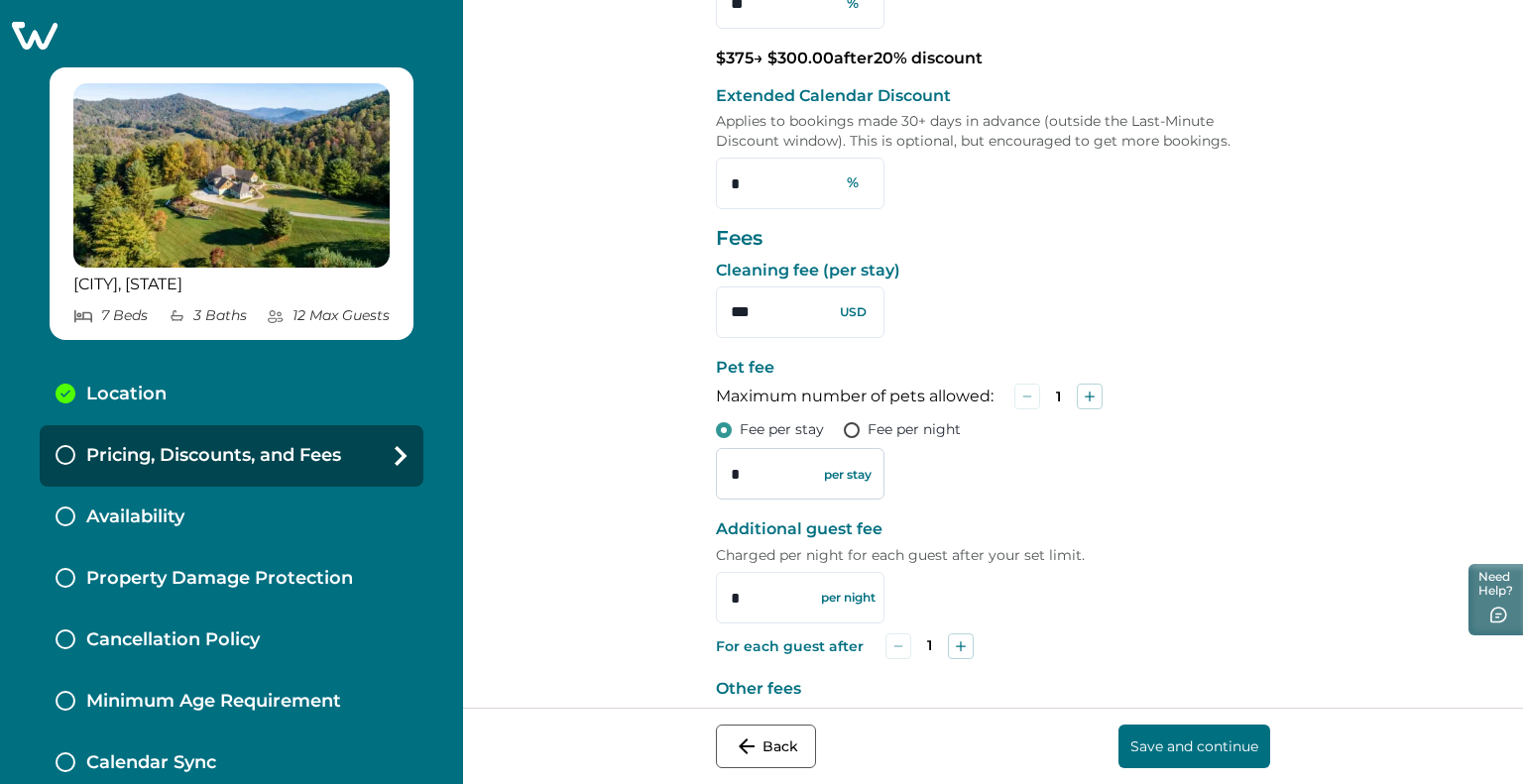 type on "***" 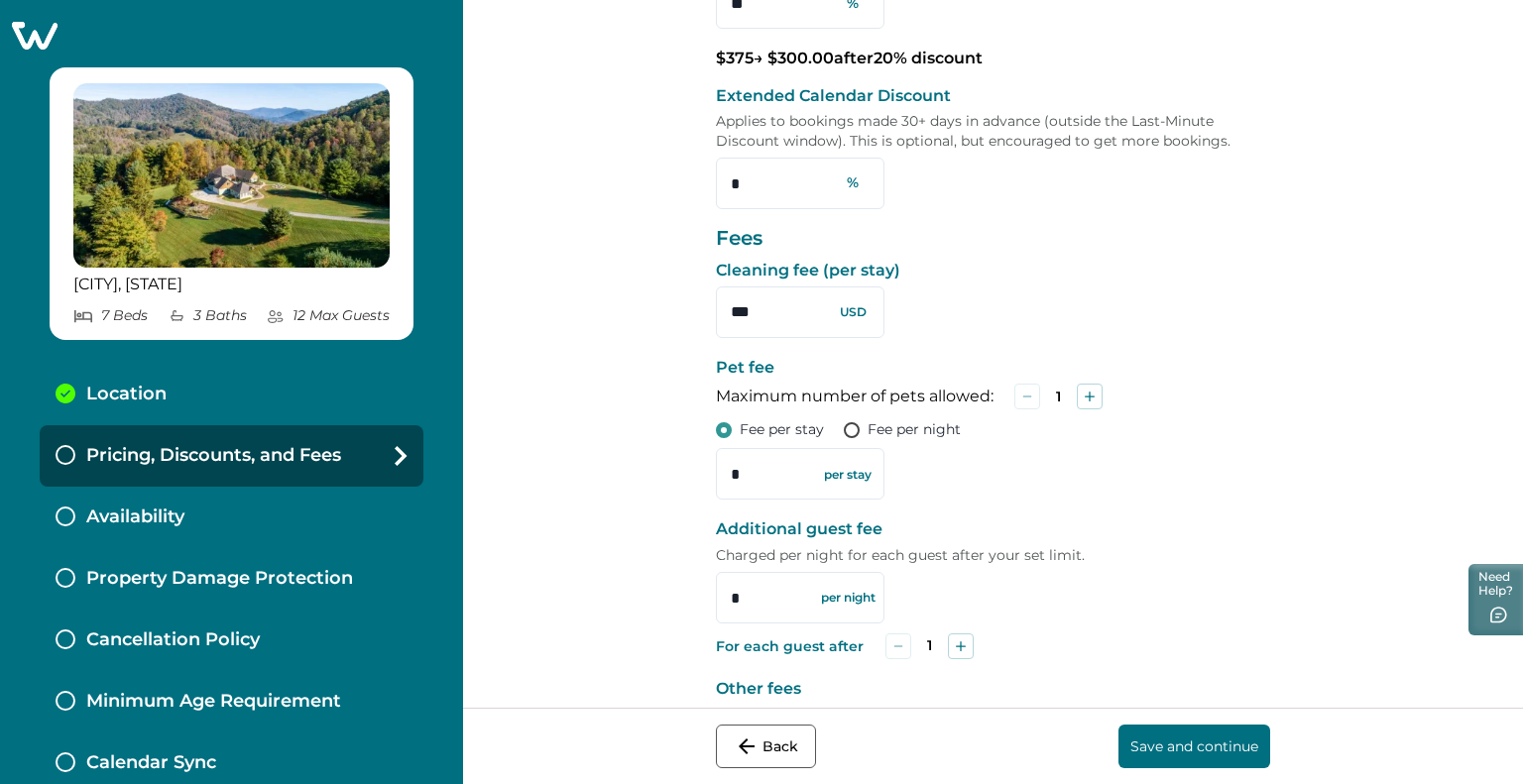 drag, startPoint x: 747, startPoint y: 465, endPoint x: 685, endPoint y: 471, distance: 62.289646 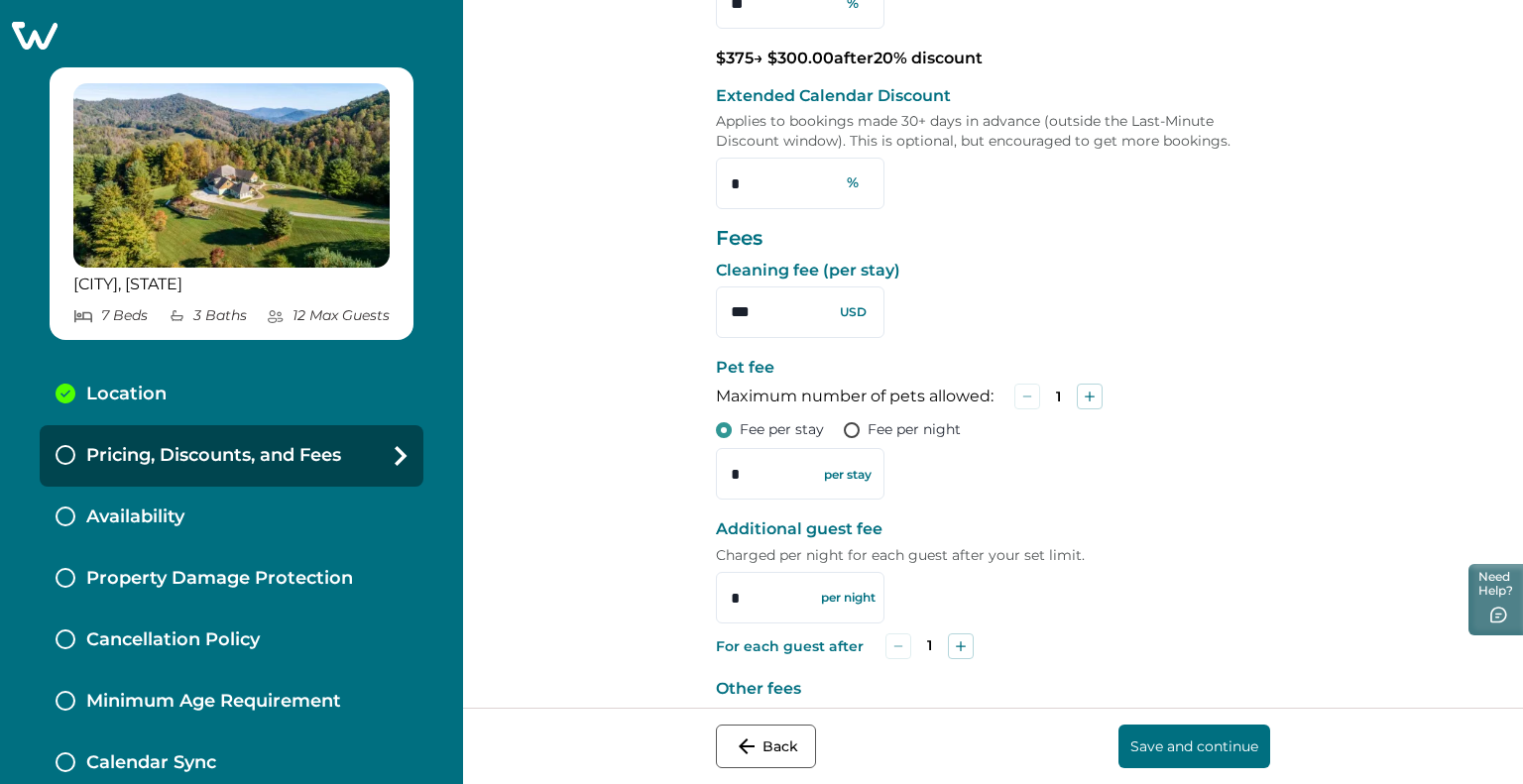 click on "Set pricing, discounts, and fees You change these at any time, even after publishing Base price per night * This will set the default base price per night (before discounts) for all bookings. You'll be able
to set custom prices and discounts for specific dates using the calendar on your host dashboard. *** USD Discounts Last-Minute Discount * Applies to bookings made less than 30 days before check-in. A 20% discount is recommended to get the most bookings (15% minimum required). ** % $ 375  → $ 300.00  after  20 % discount Extended Calendar Discount Applies to bookings made 30+ days in advance (outside the Last-Minute Discount window). This is optional, but encouraged to get more bookings. * % Fees Cleaning fee (per stay) *** USD Pet fee Maximum number of pets allowed: 1 Fee per stay Fee per night * per stay Additional guest fee Charged per night for each guest after your set limit. * per night For each guest after 1 Other fees Use this to include any additional fees not listed above. Fee per stay" at bounding box center [993, 354] 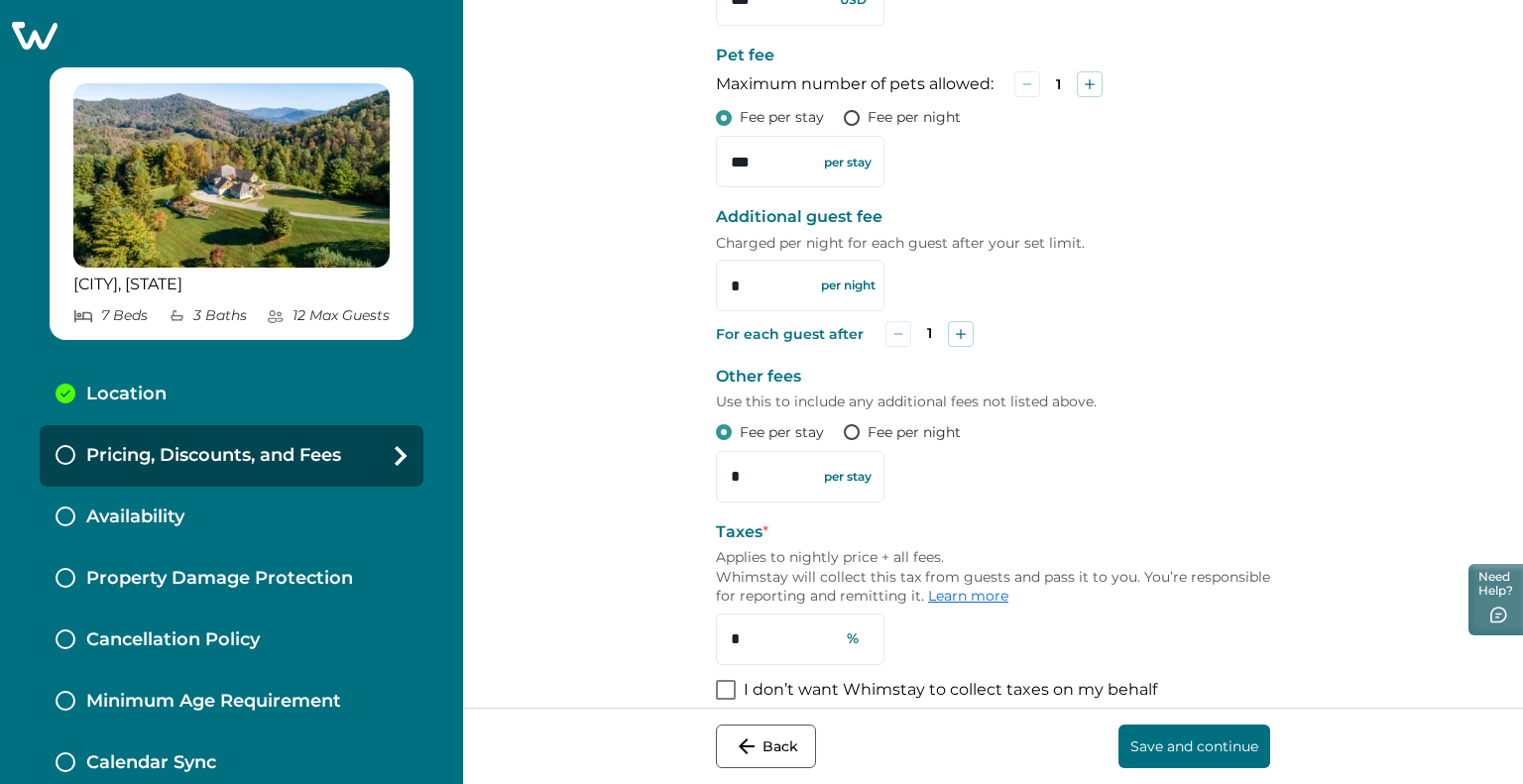 scroll, scrollTop: 783, scrollLeft: 0, axis: vertical 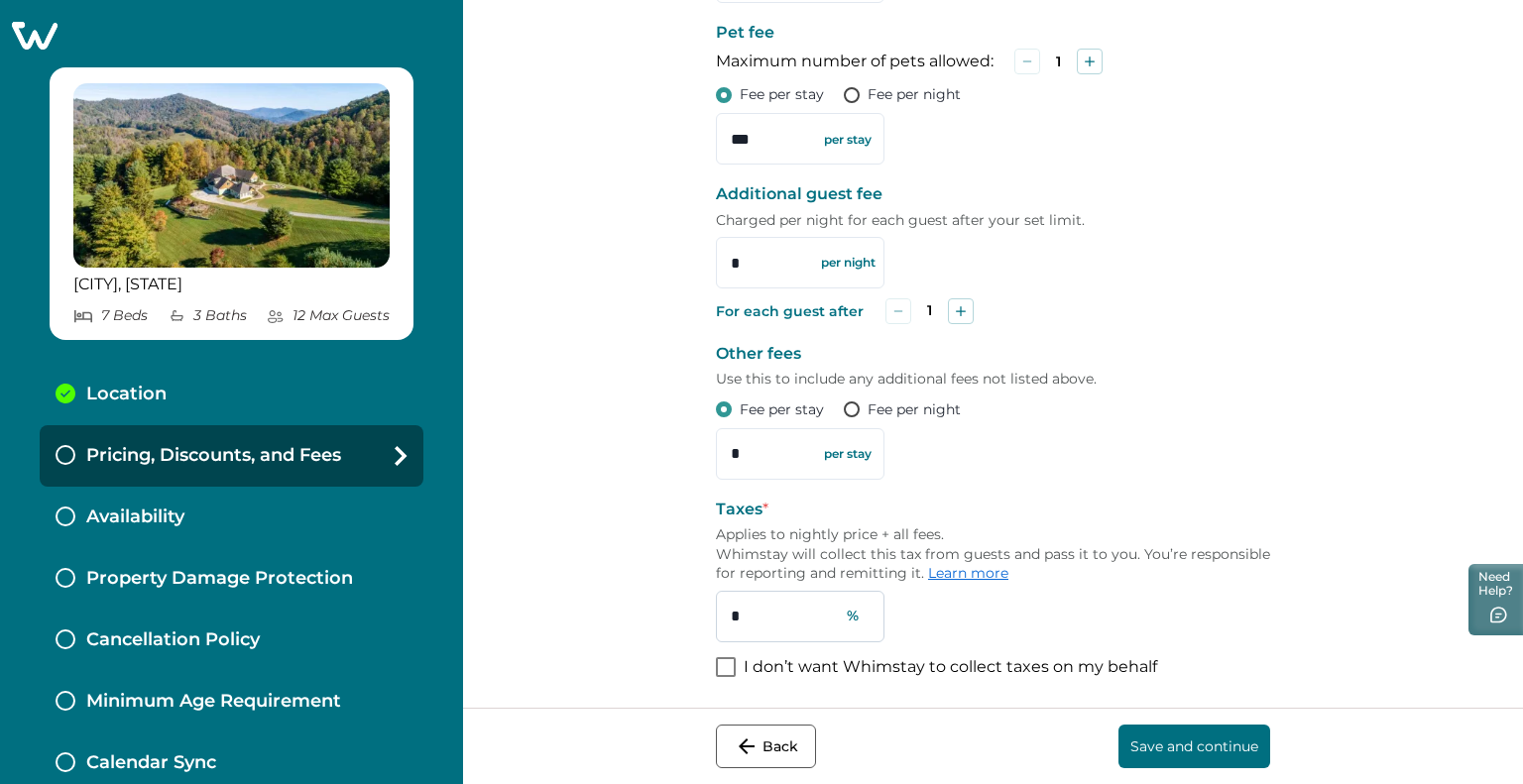 type on "***" 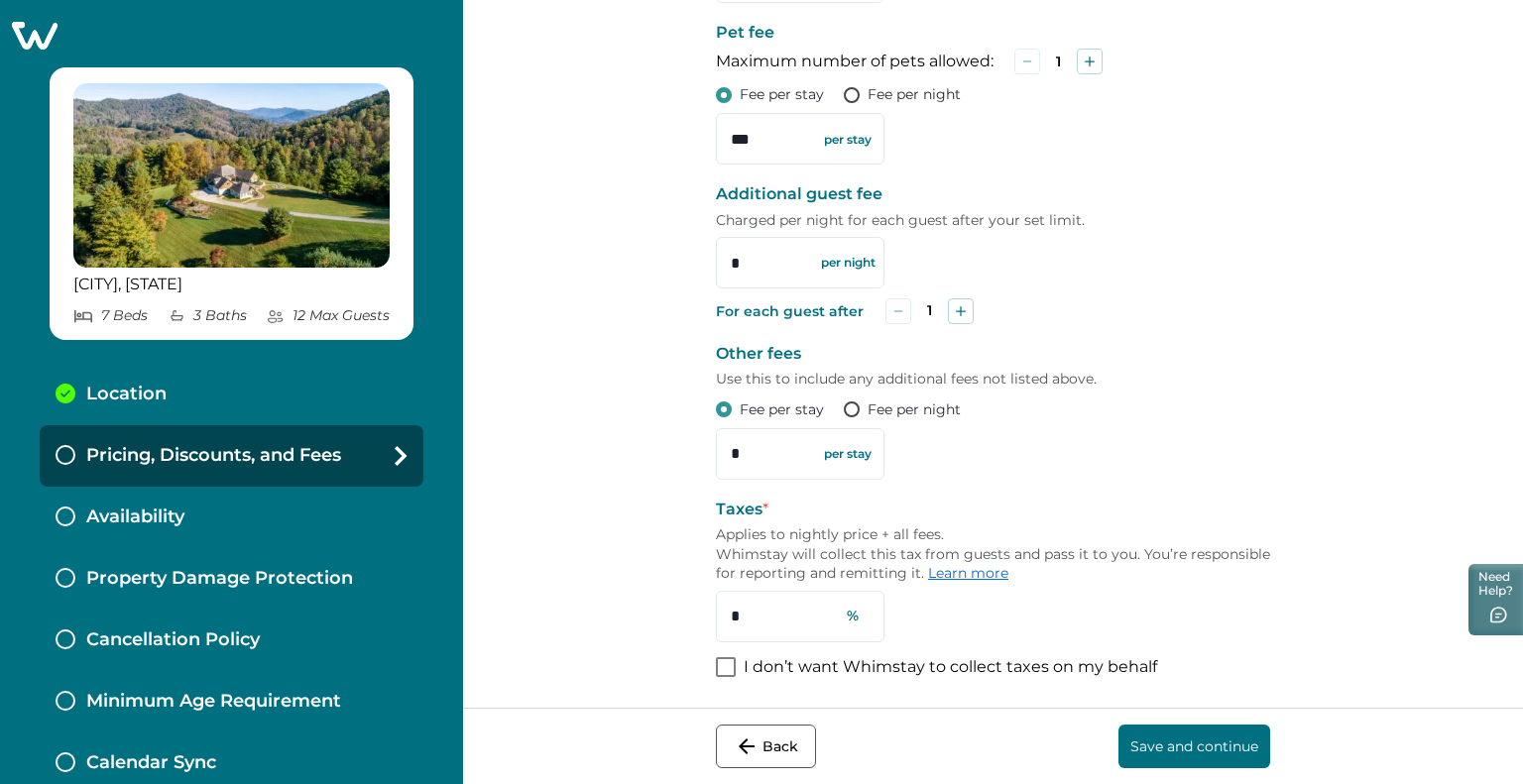 drag, startPoint x: 749, startPoint y: 619, endPoint x: 636, endPoint y: 589, distance: 116.9145 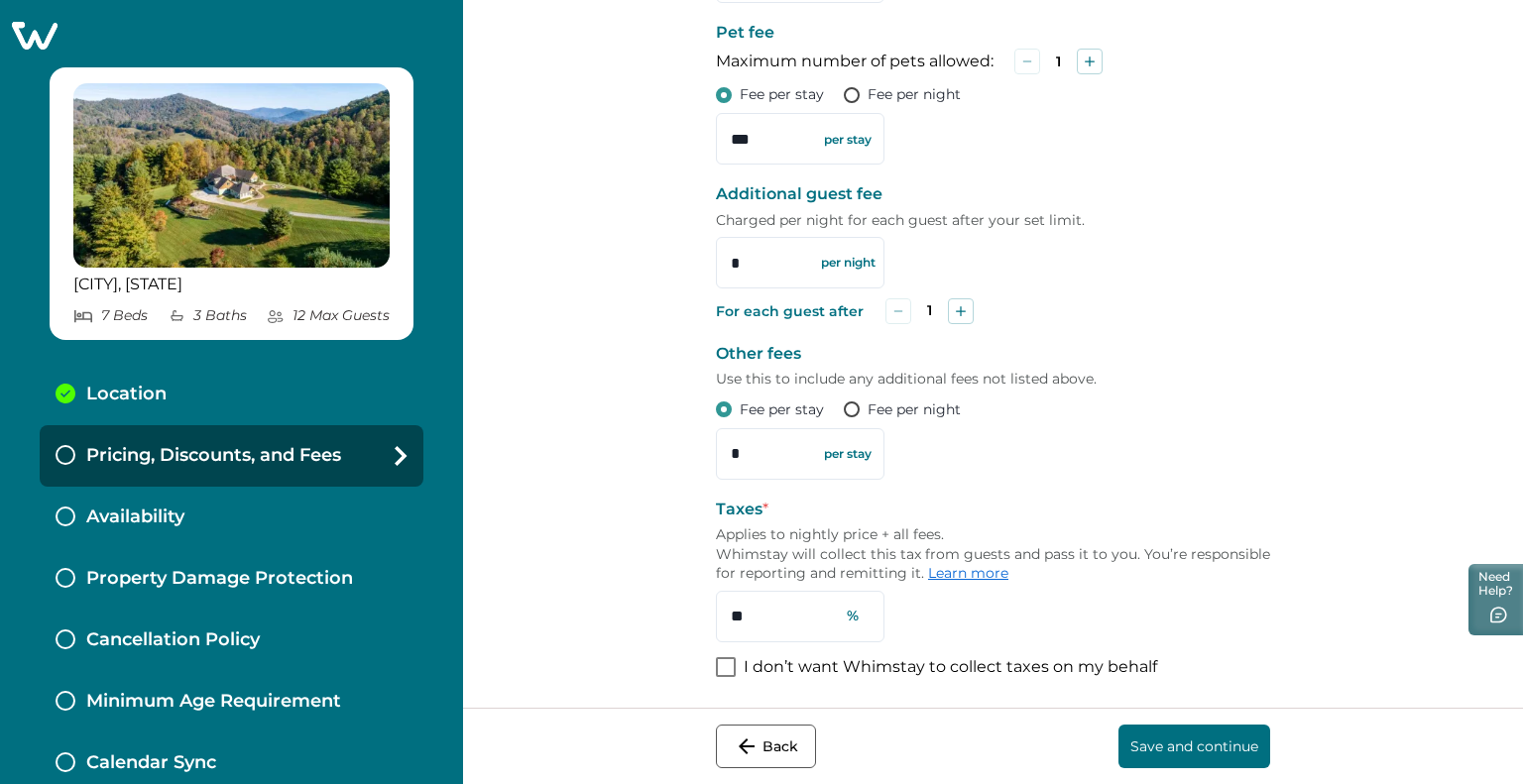 type on "**" 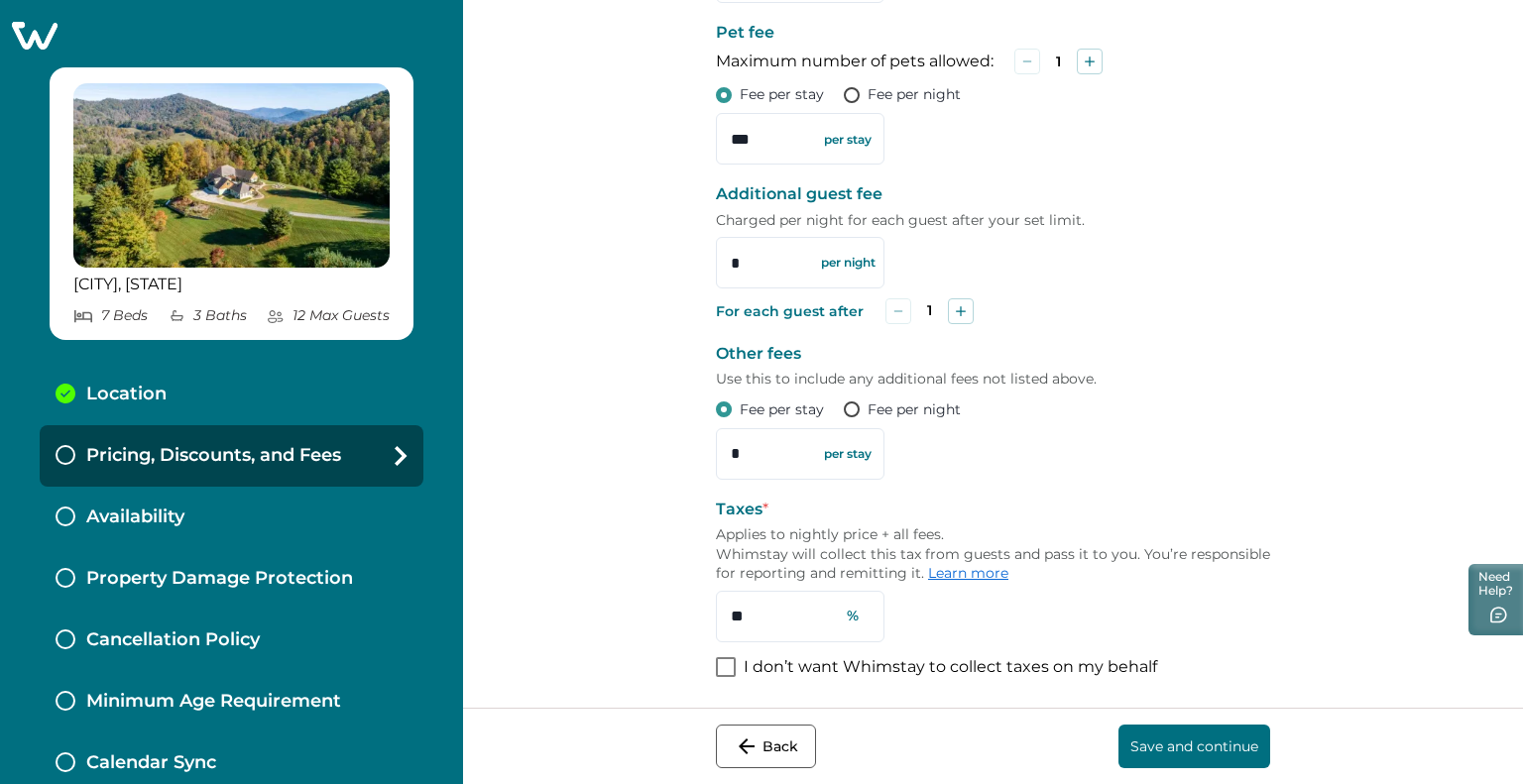 click on "Save and continue" at bounding box center [1194, 746] 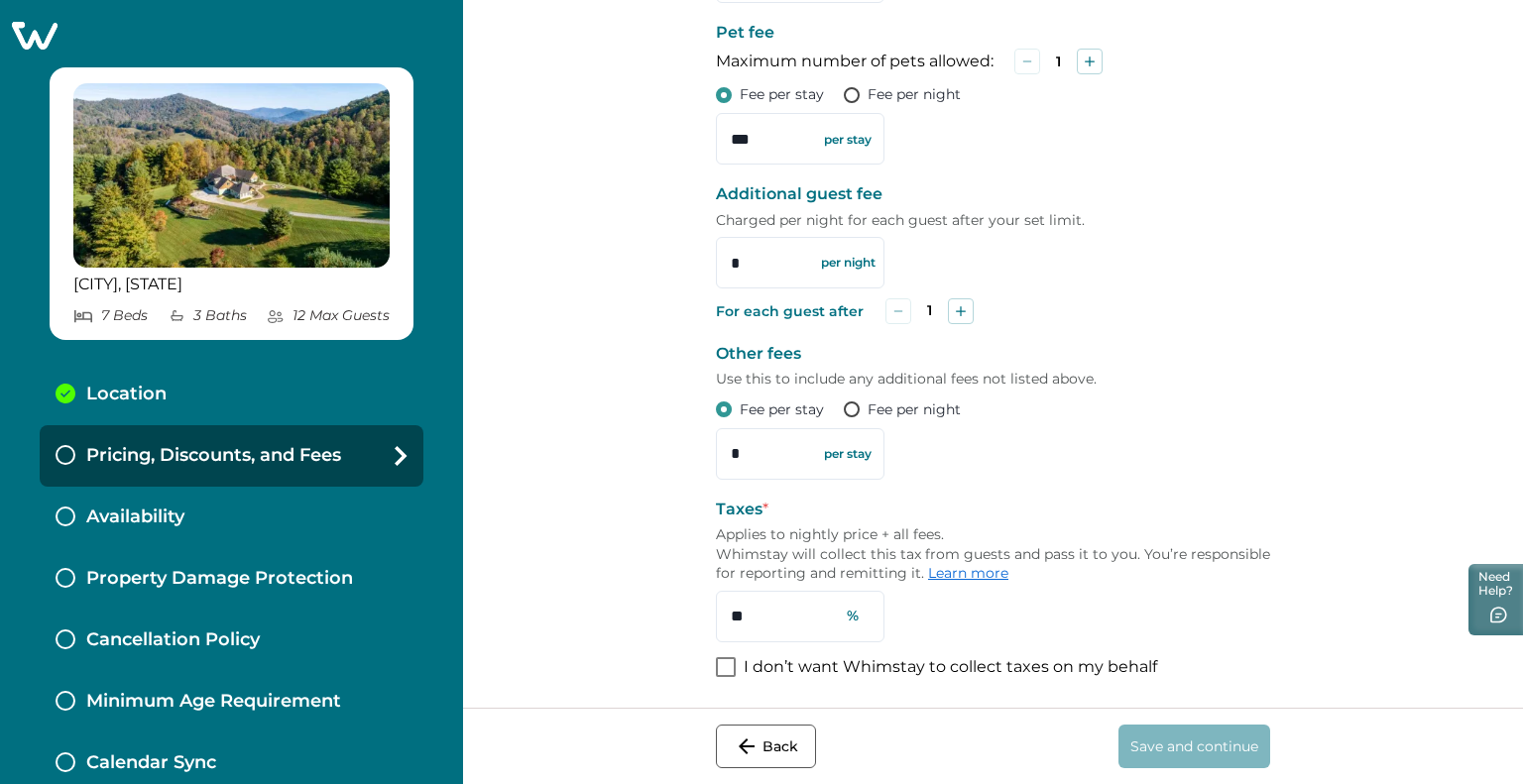 scroll, scrollTop: 0, scrollLeft: 0, axis: both 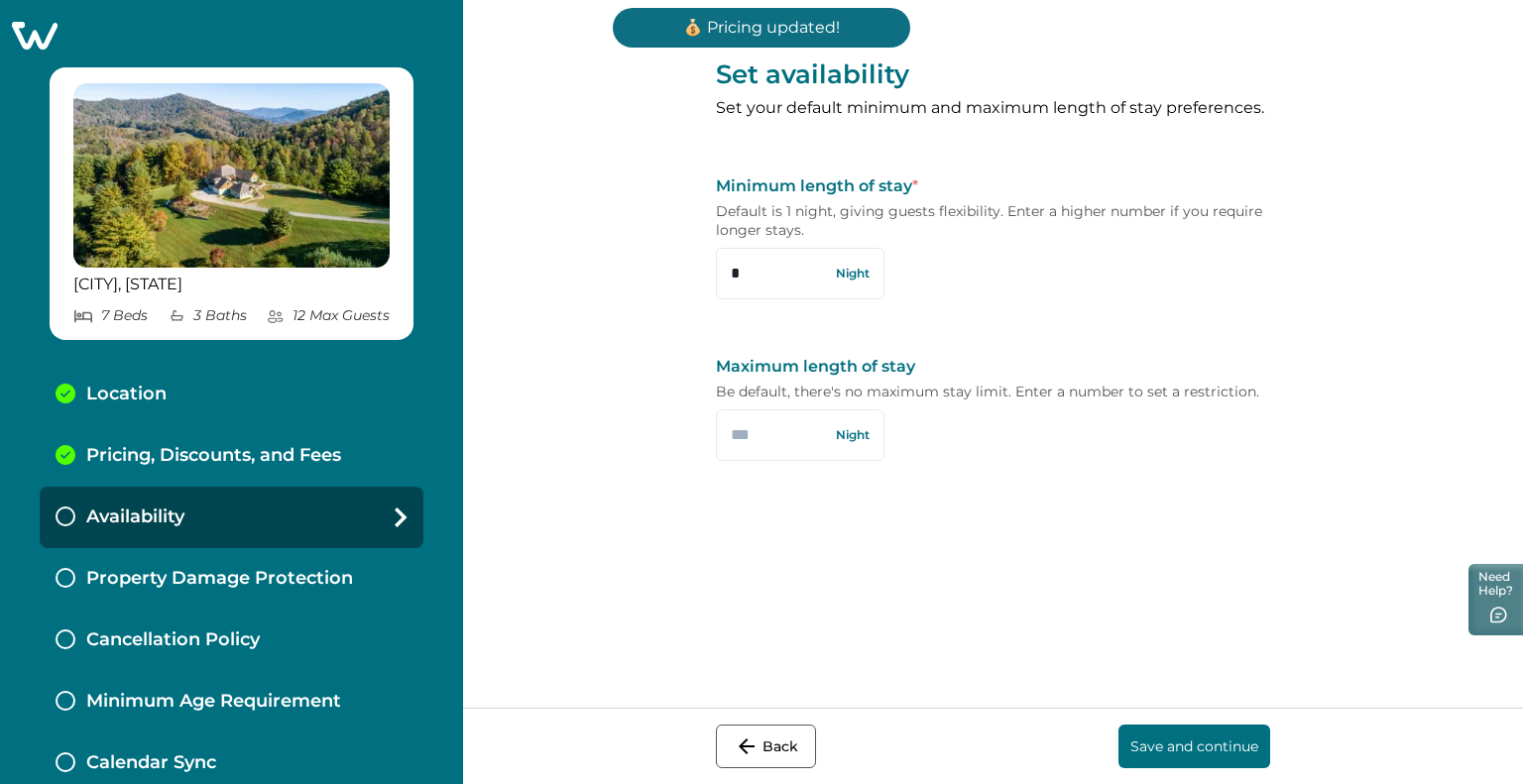 drag, startPoint x: 742, startPoint y: 273, endPoint x: 665, endPoint y: 265, distance: 77.41447 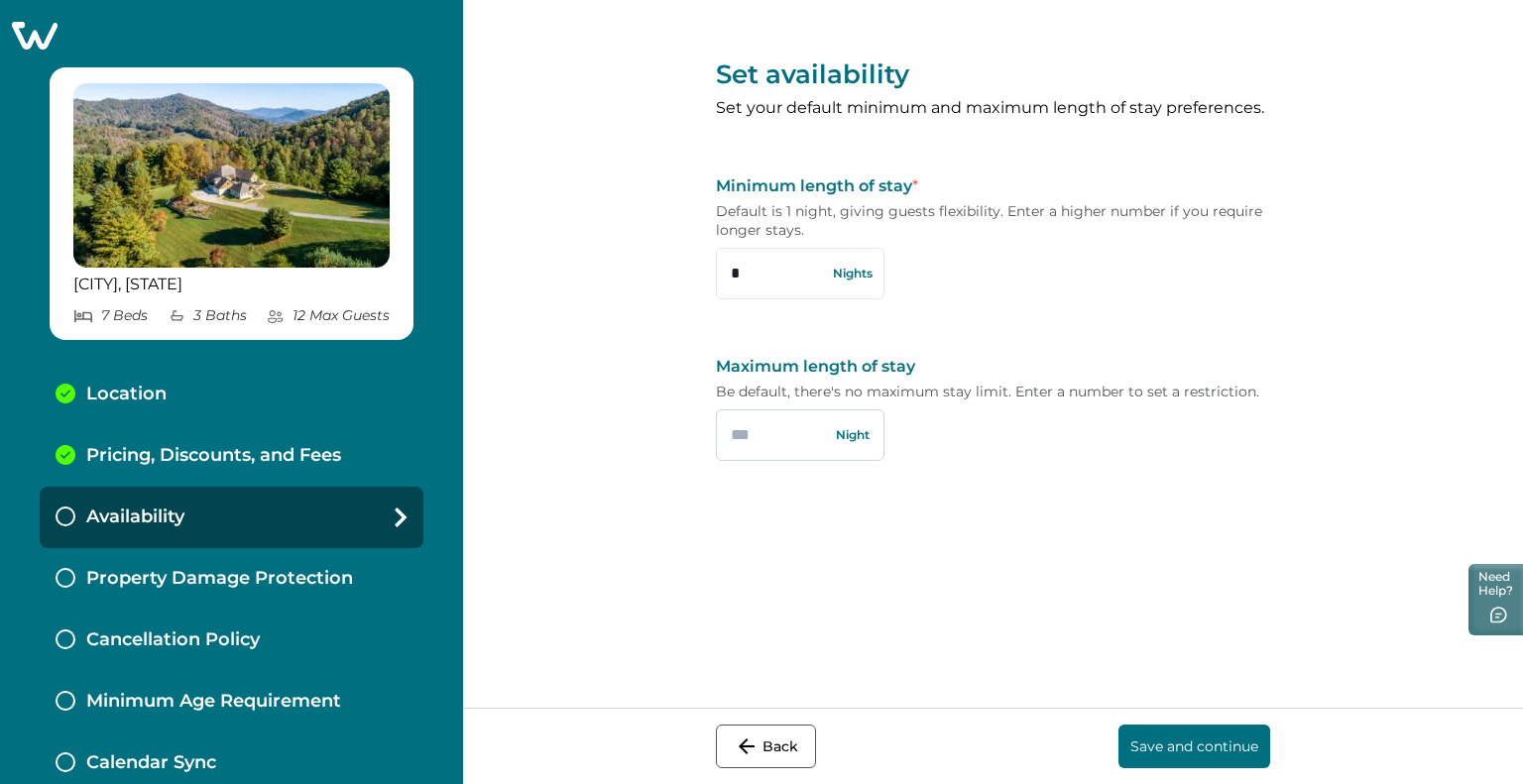 type on "*" 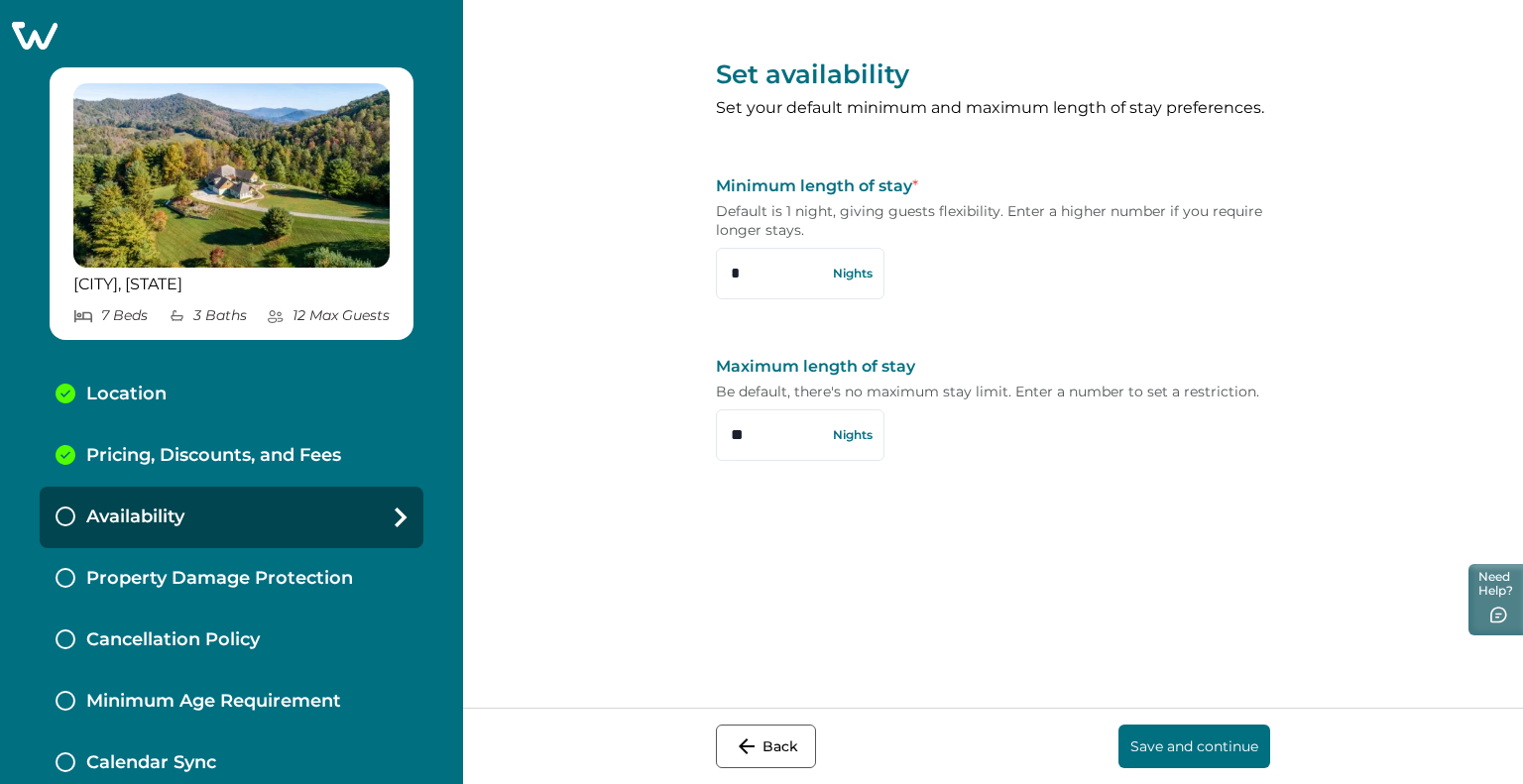 type on "**" 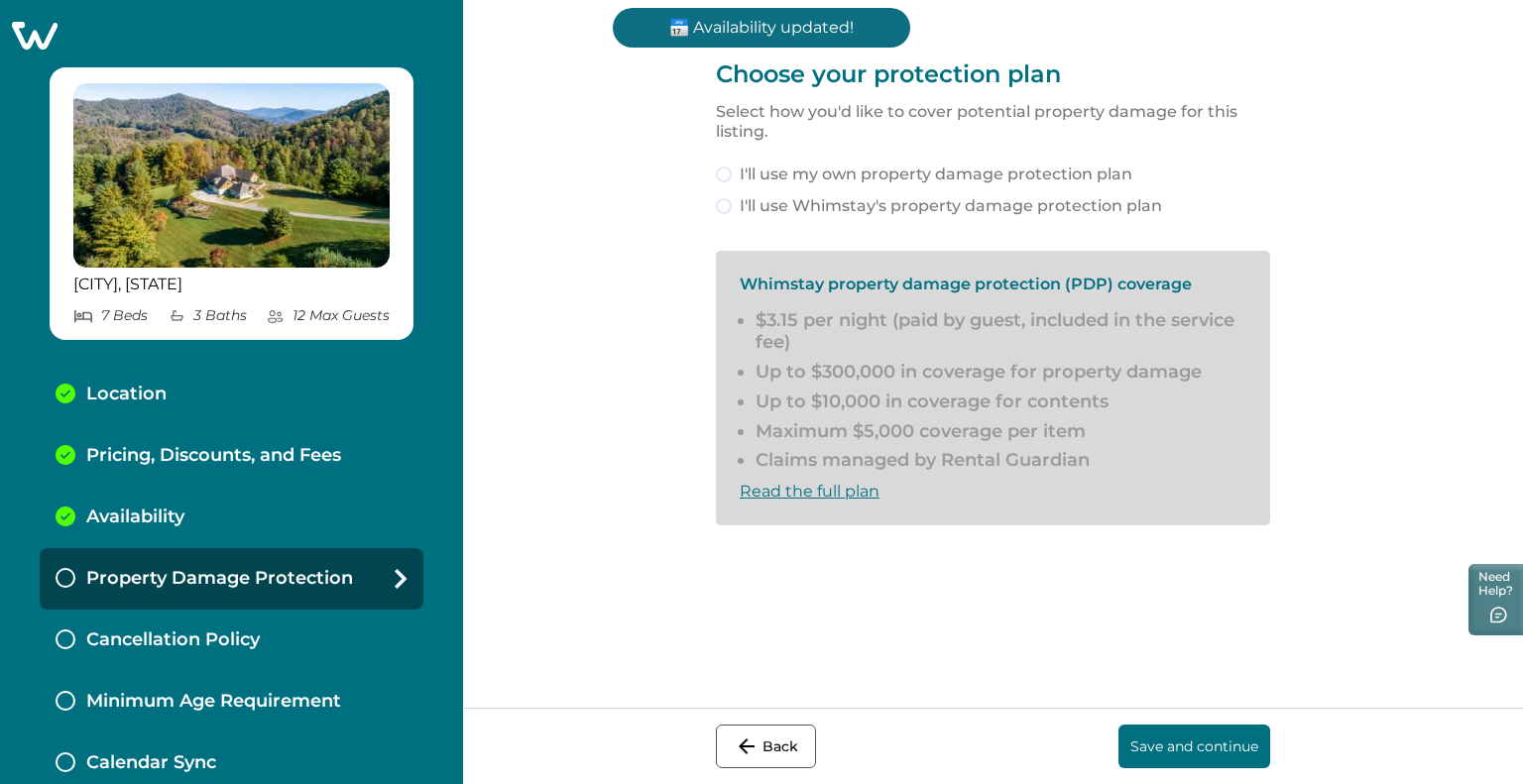 click at bounding box center [724, 206] 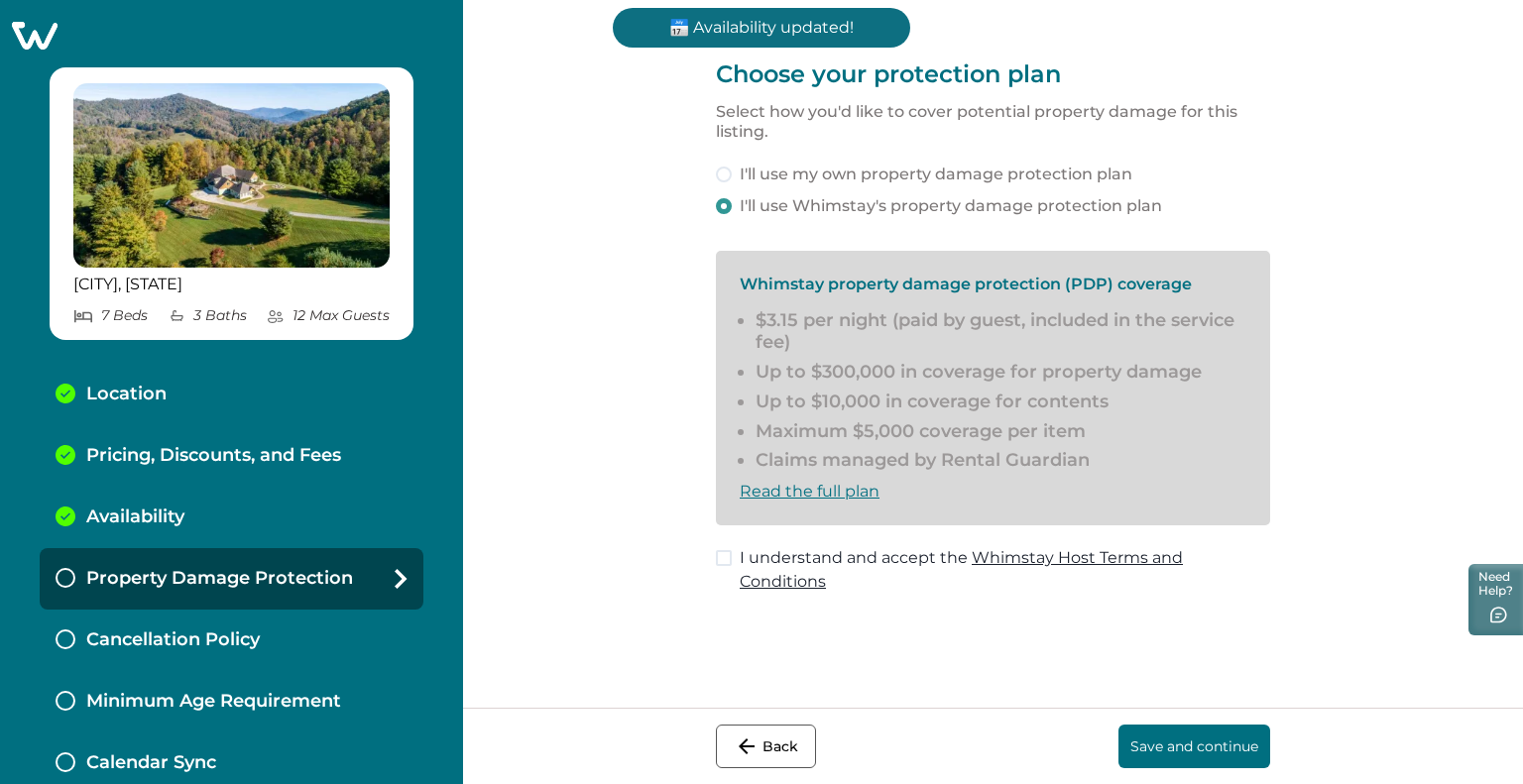 click at bounding box center (724, 558) 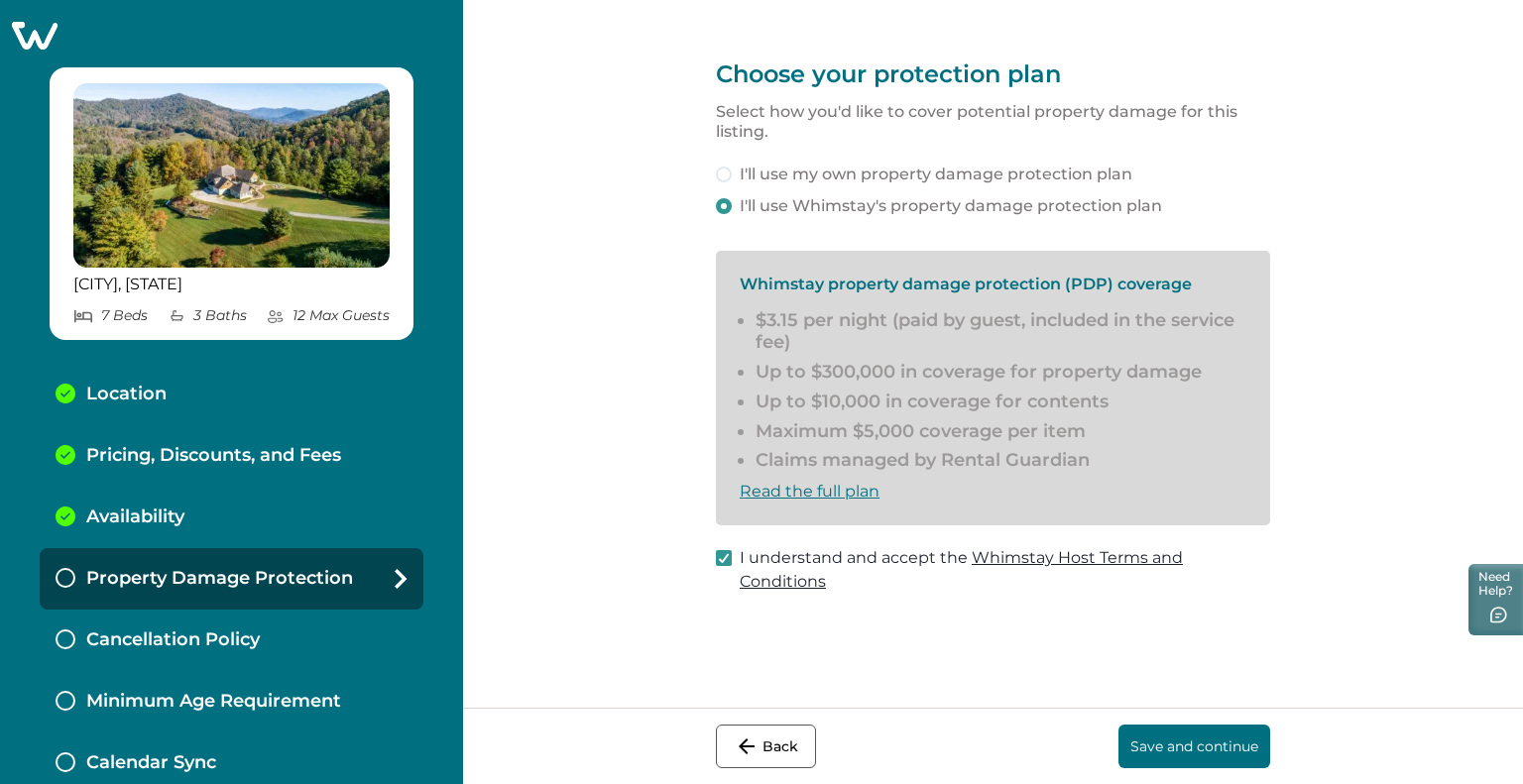 click on "Save and continue" at bounding box center [1194, 746] 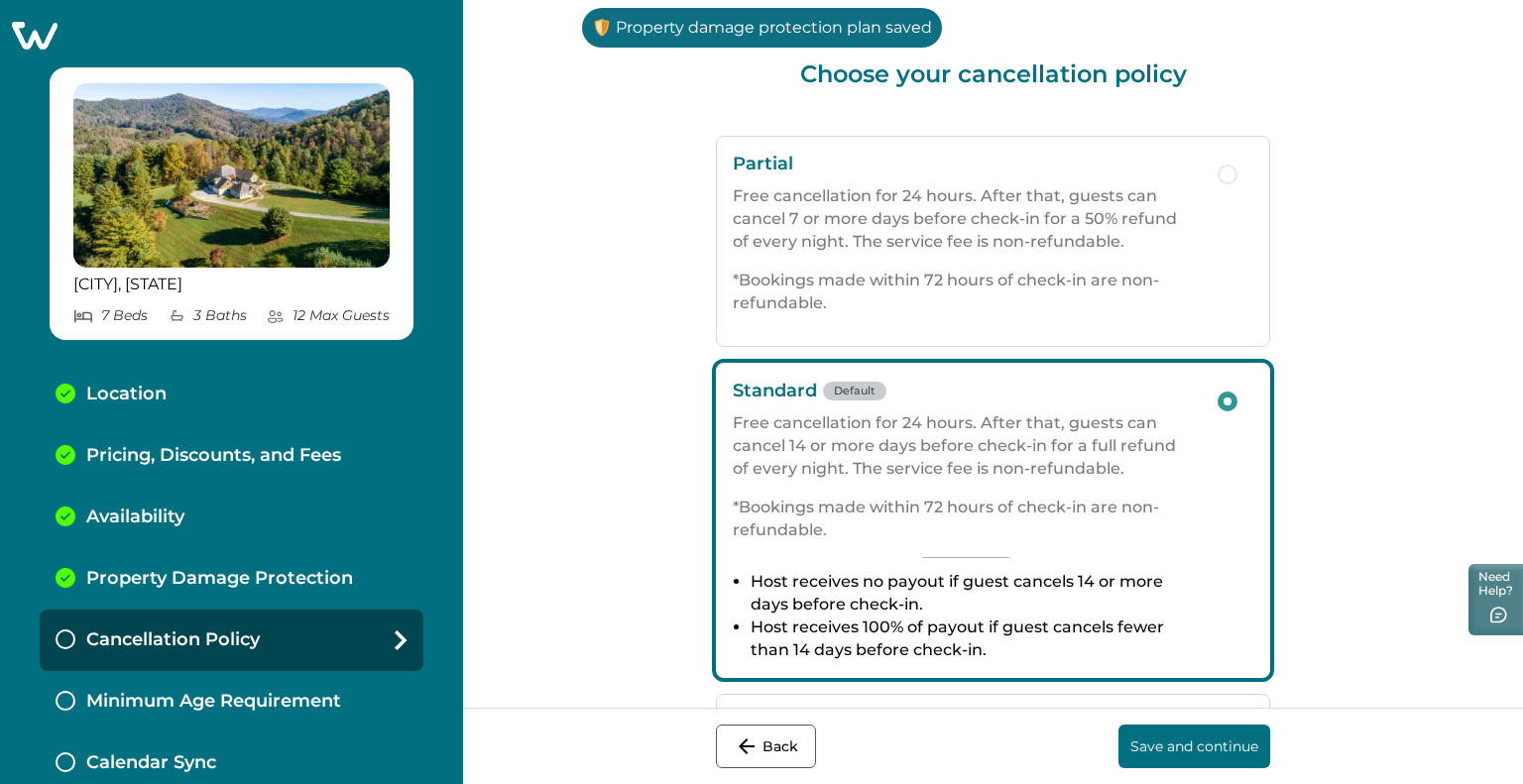 click on "Save and continue" at bounding box center [1194, 746] 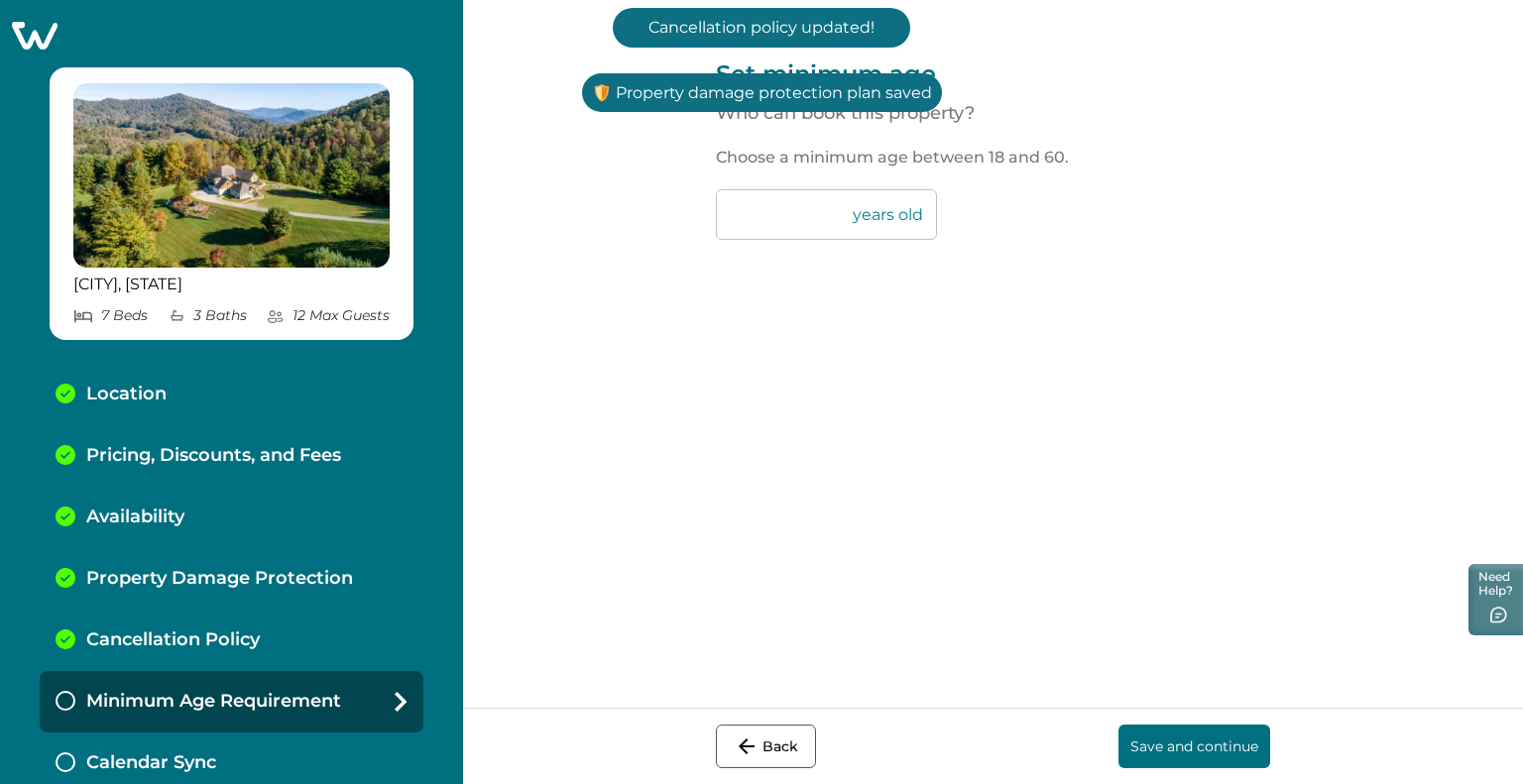 drag, startPoint x: 748, startPoint y: 220, endPoint x: 698, endPoint y: 210, distance: 50.990195 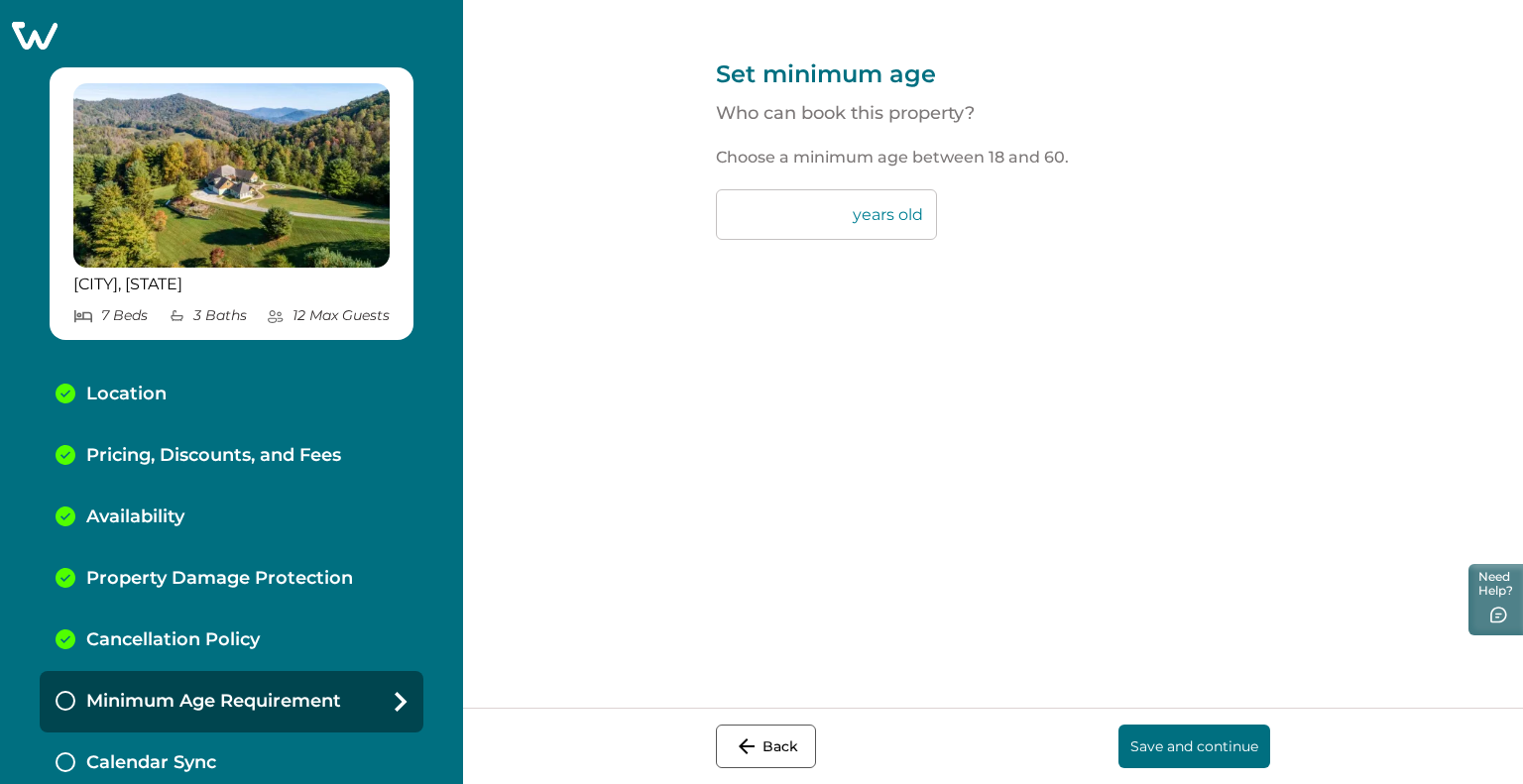 type on "**" 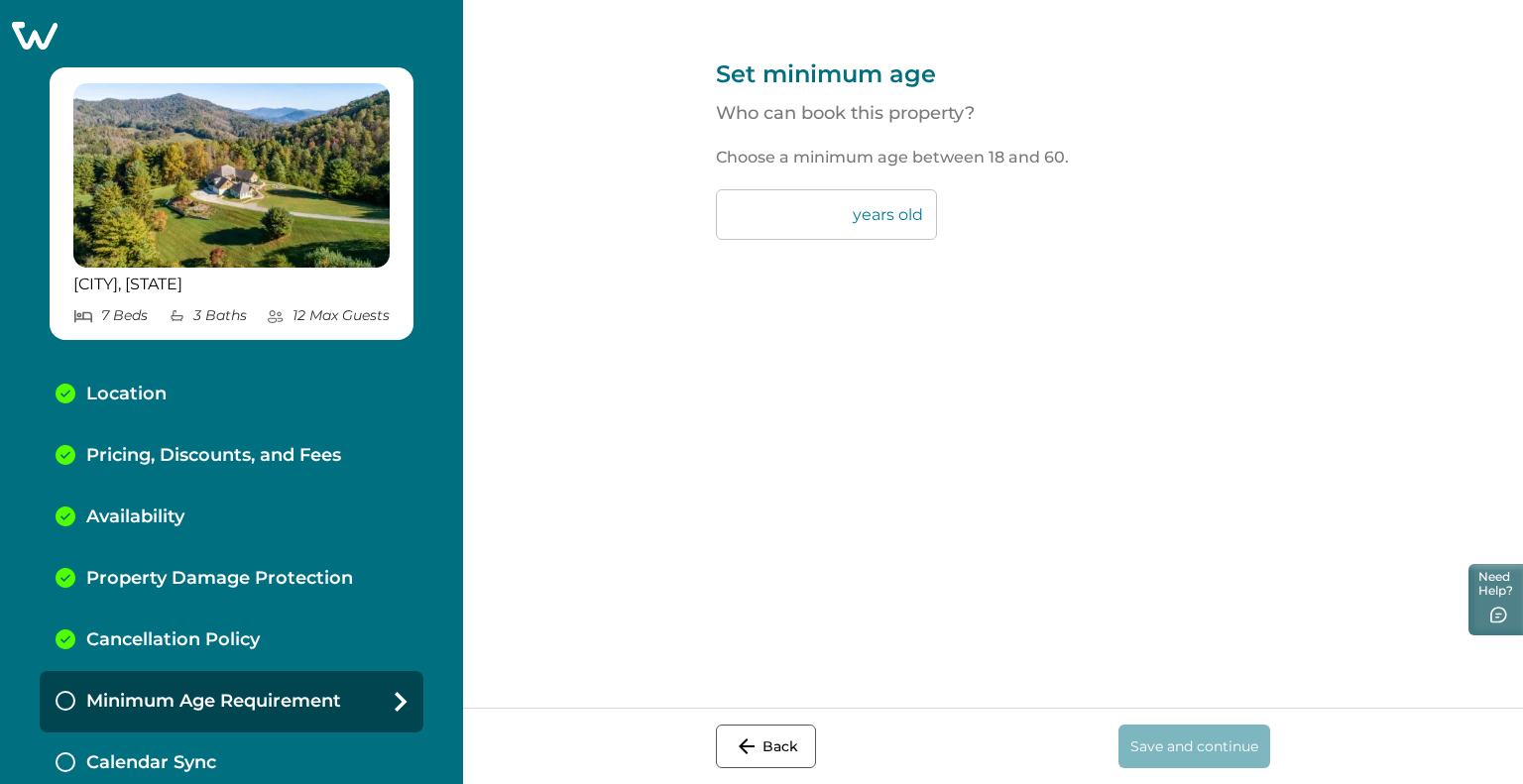scroll, scrollTop: 9, scrollLeft: 0, axis: vertical 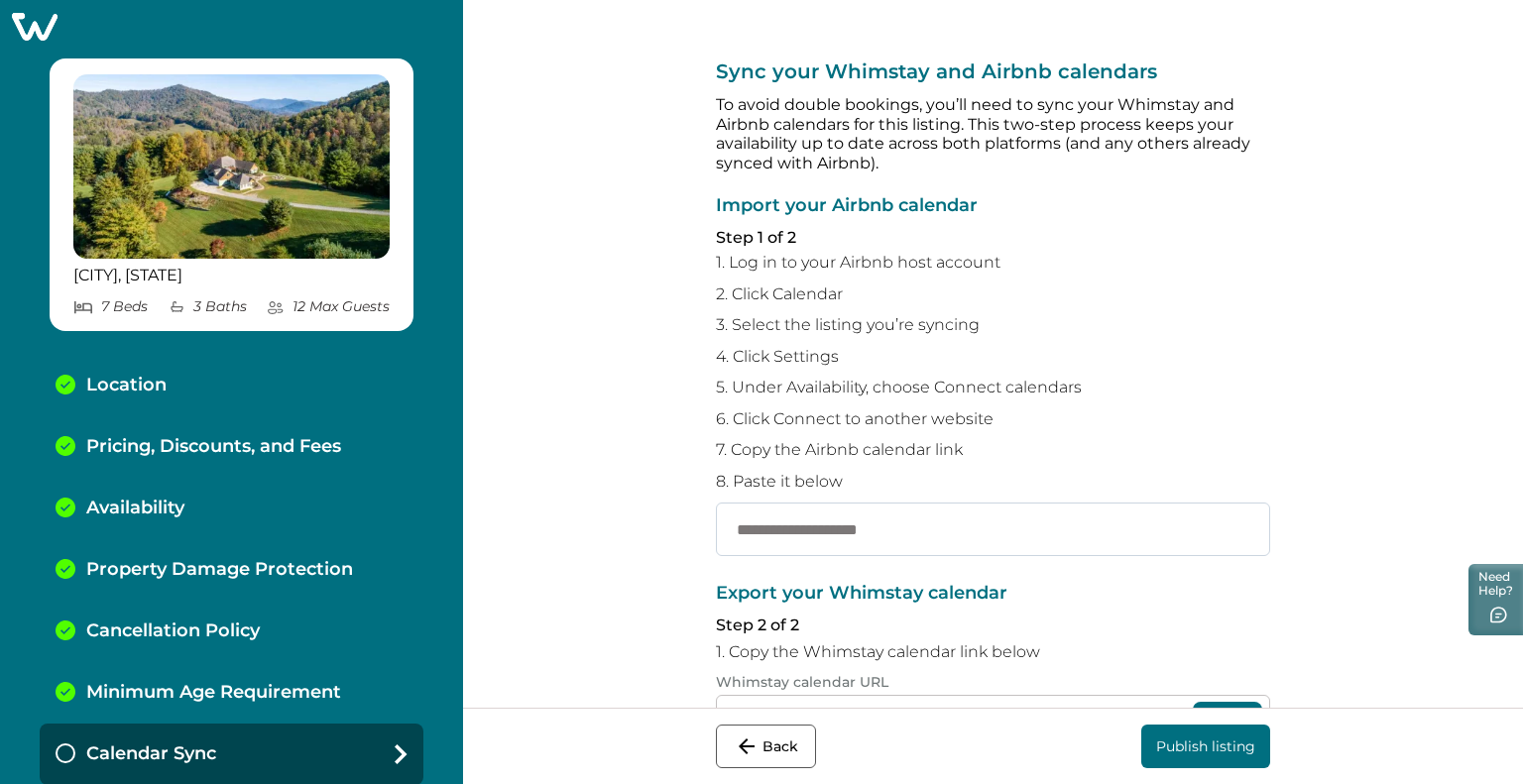 click at bounding box center (993, 529) 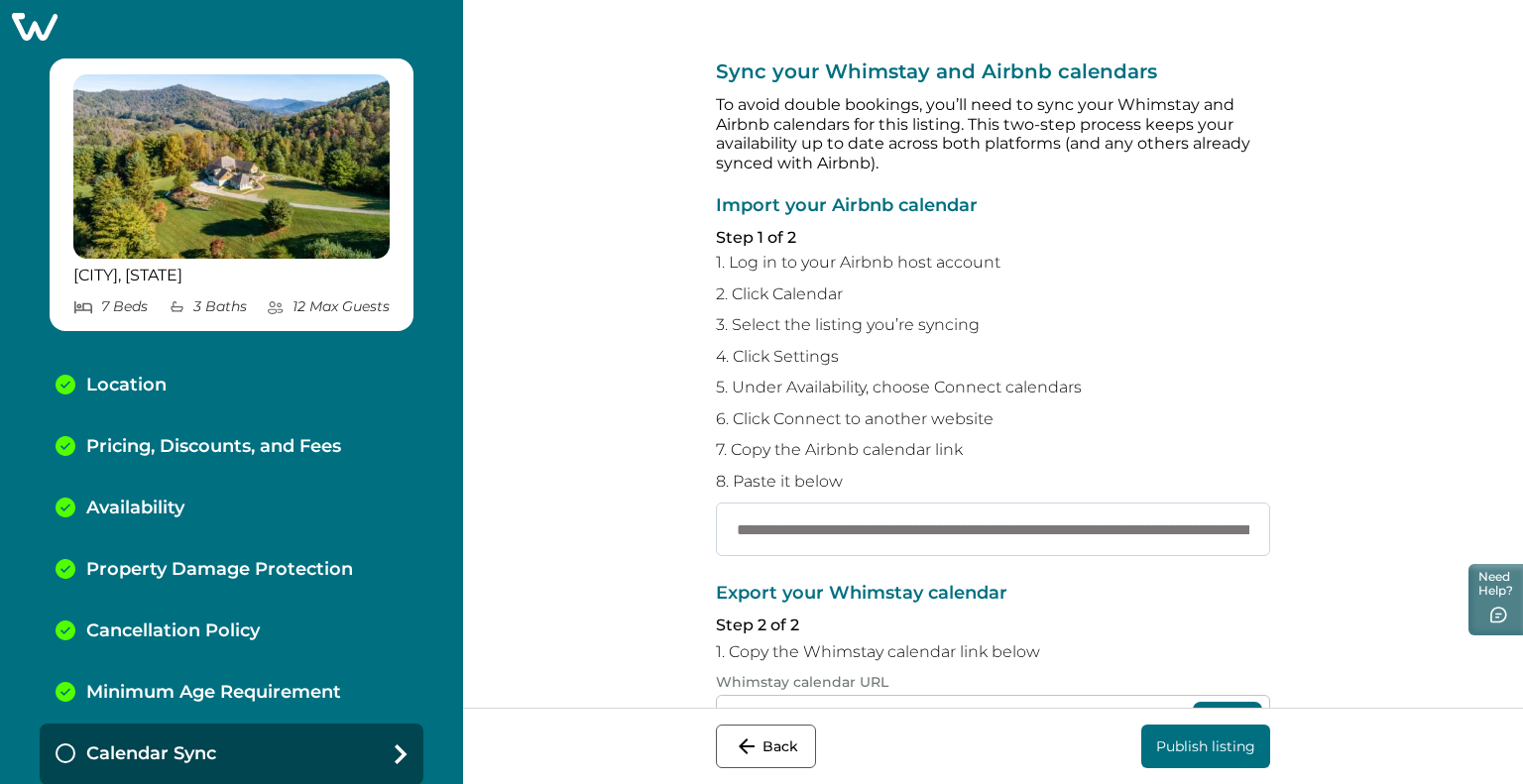 scroll, scrollTop: 0, scrollLeft: 321, axis: horizontal 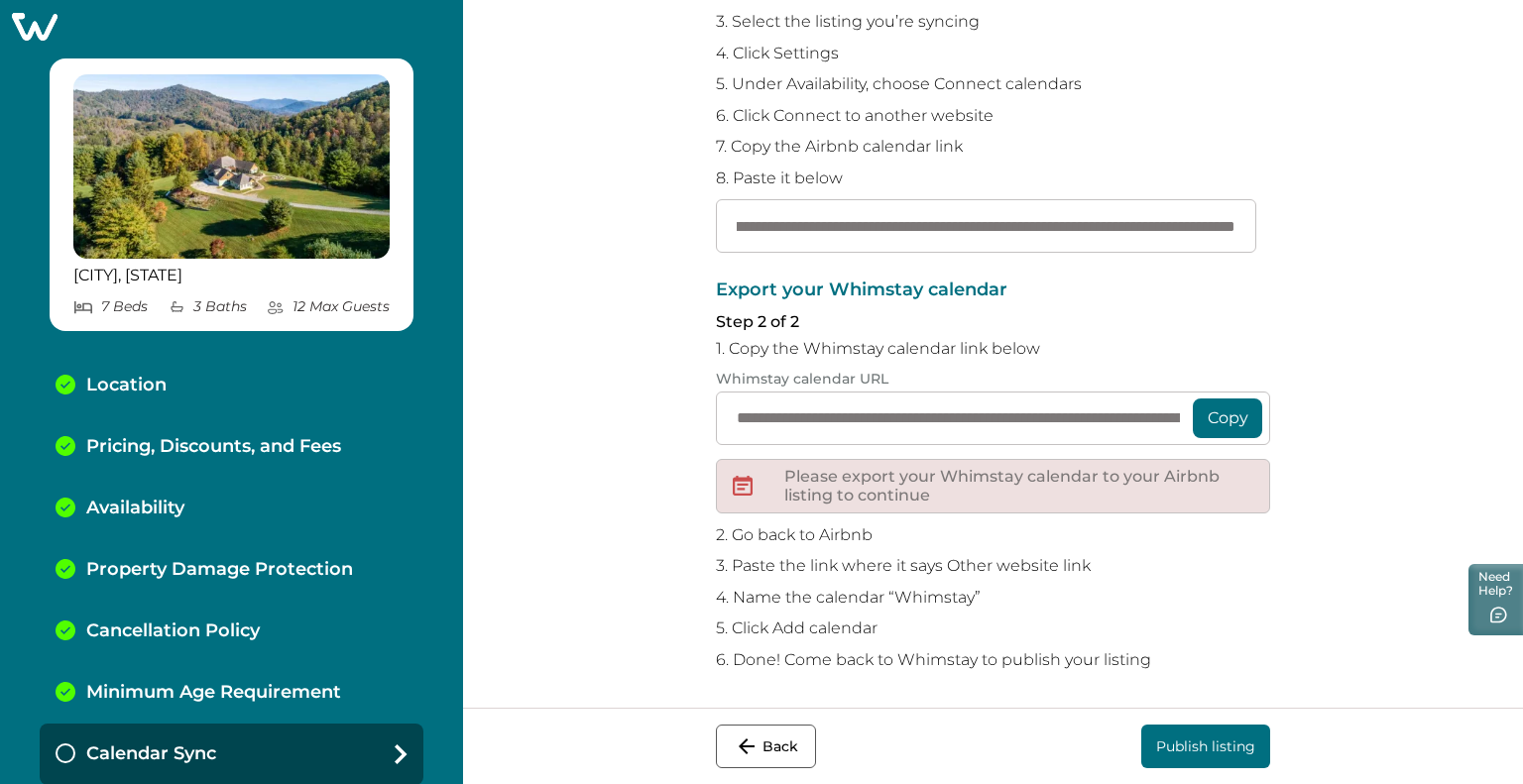 type on "**********" 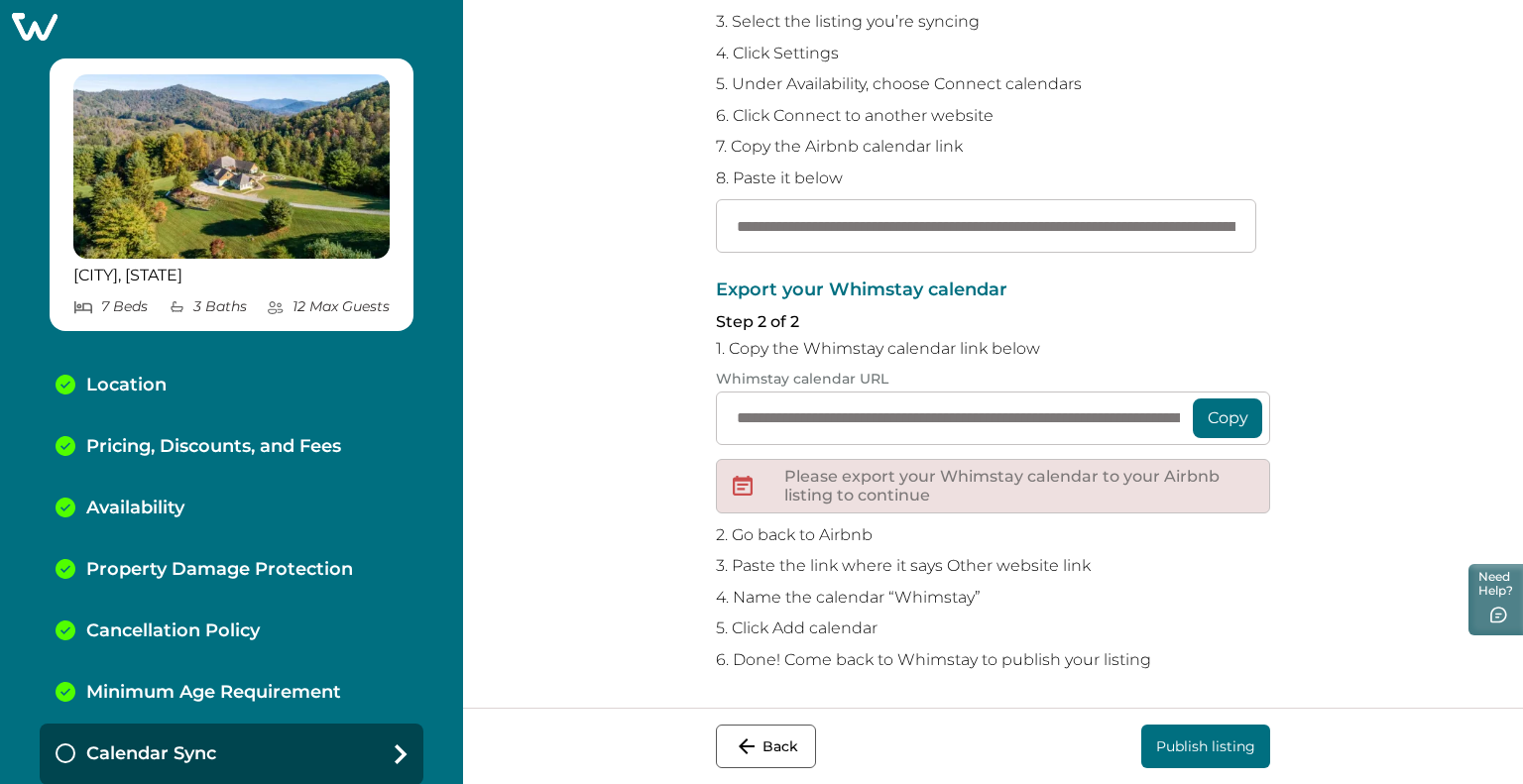 click on "Copy" at bounding box center (1228, 418) 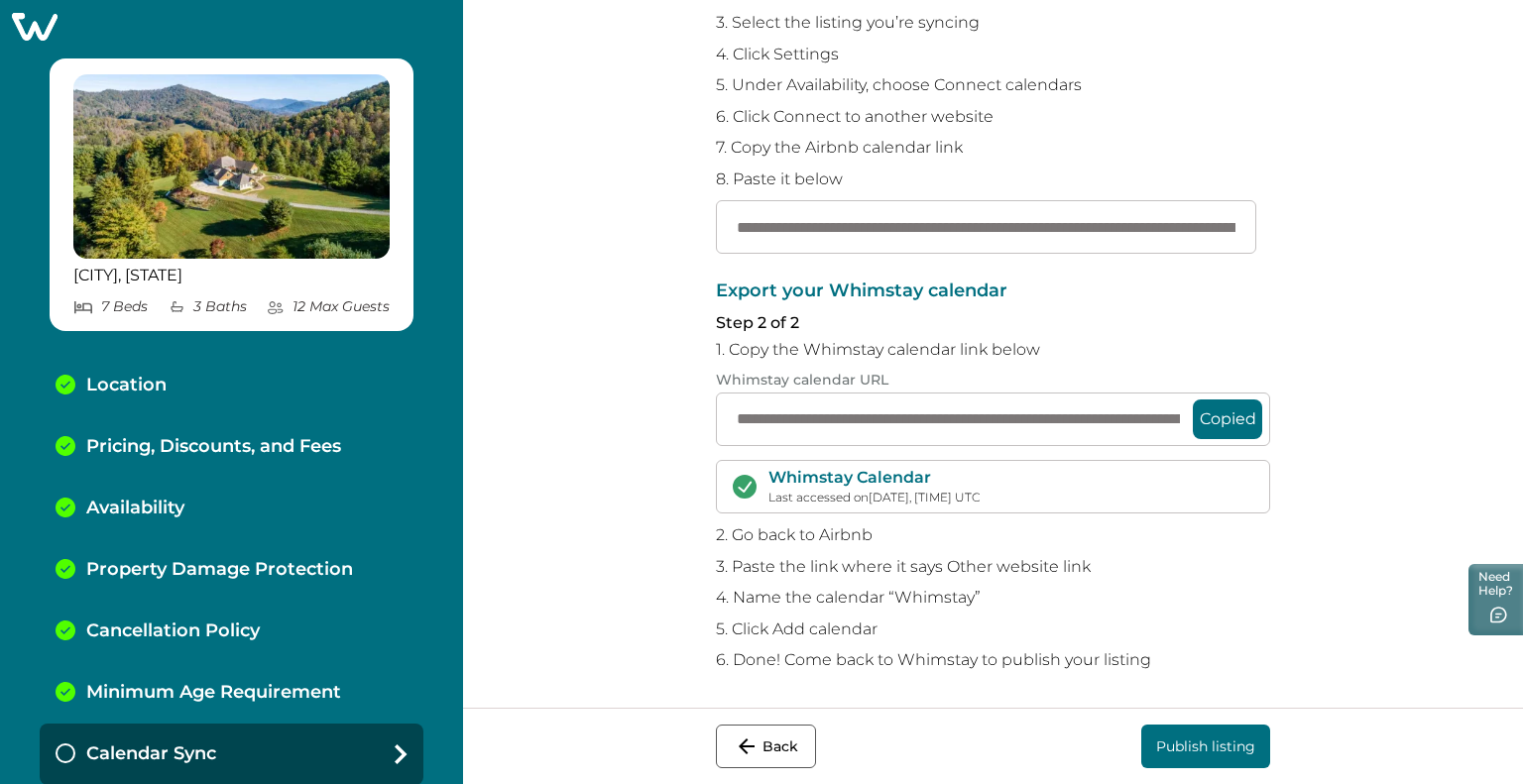 click on "Publish listing" at bounding box center [1206, 746] 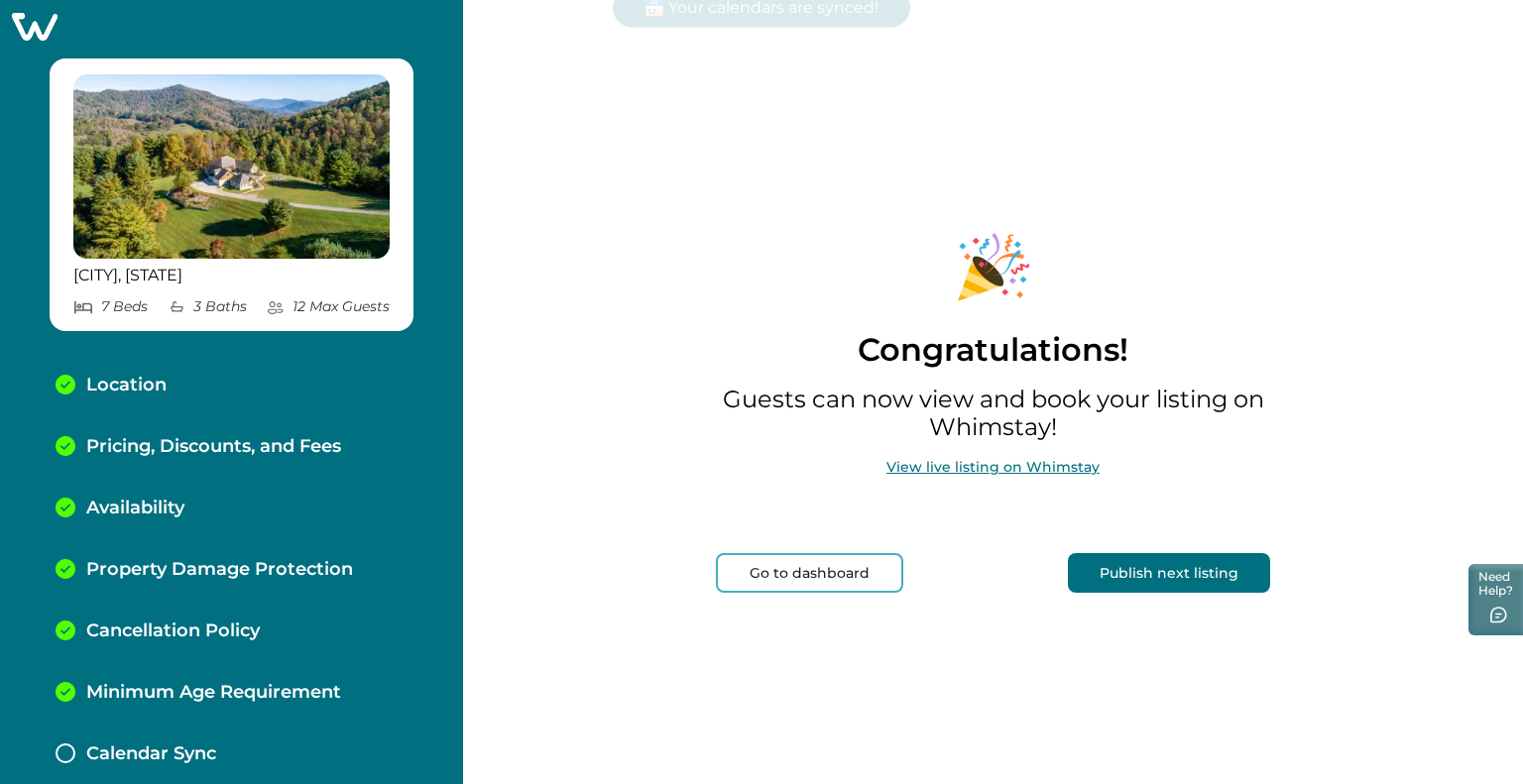scroll, scrollTop: 0, scrollLeft: 0, axis: both 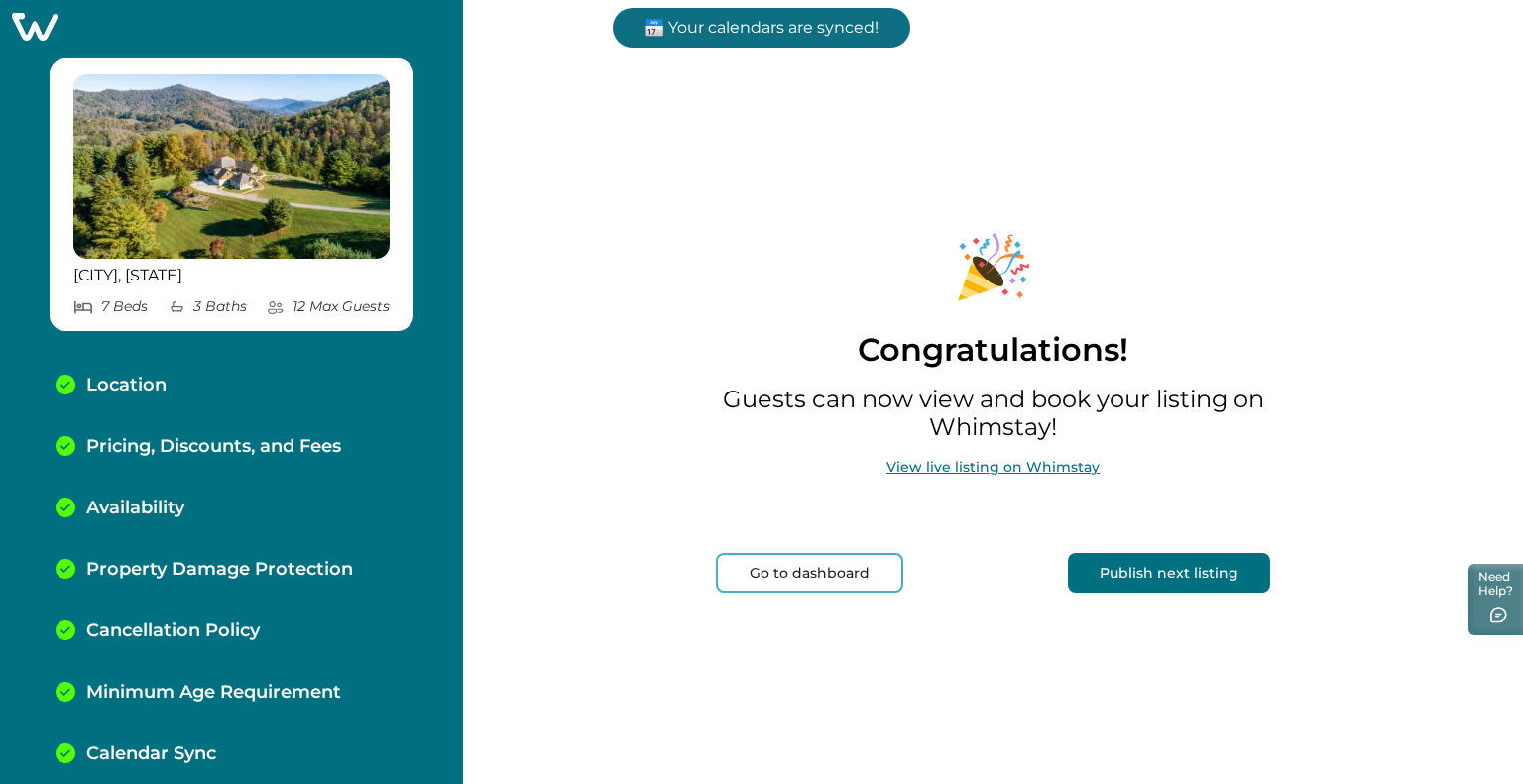 click on "Go to dashboard" at bounding box center [809, 573] 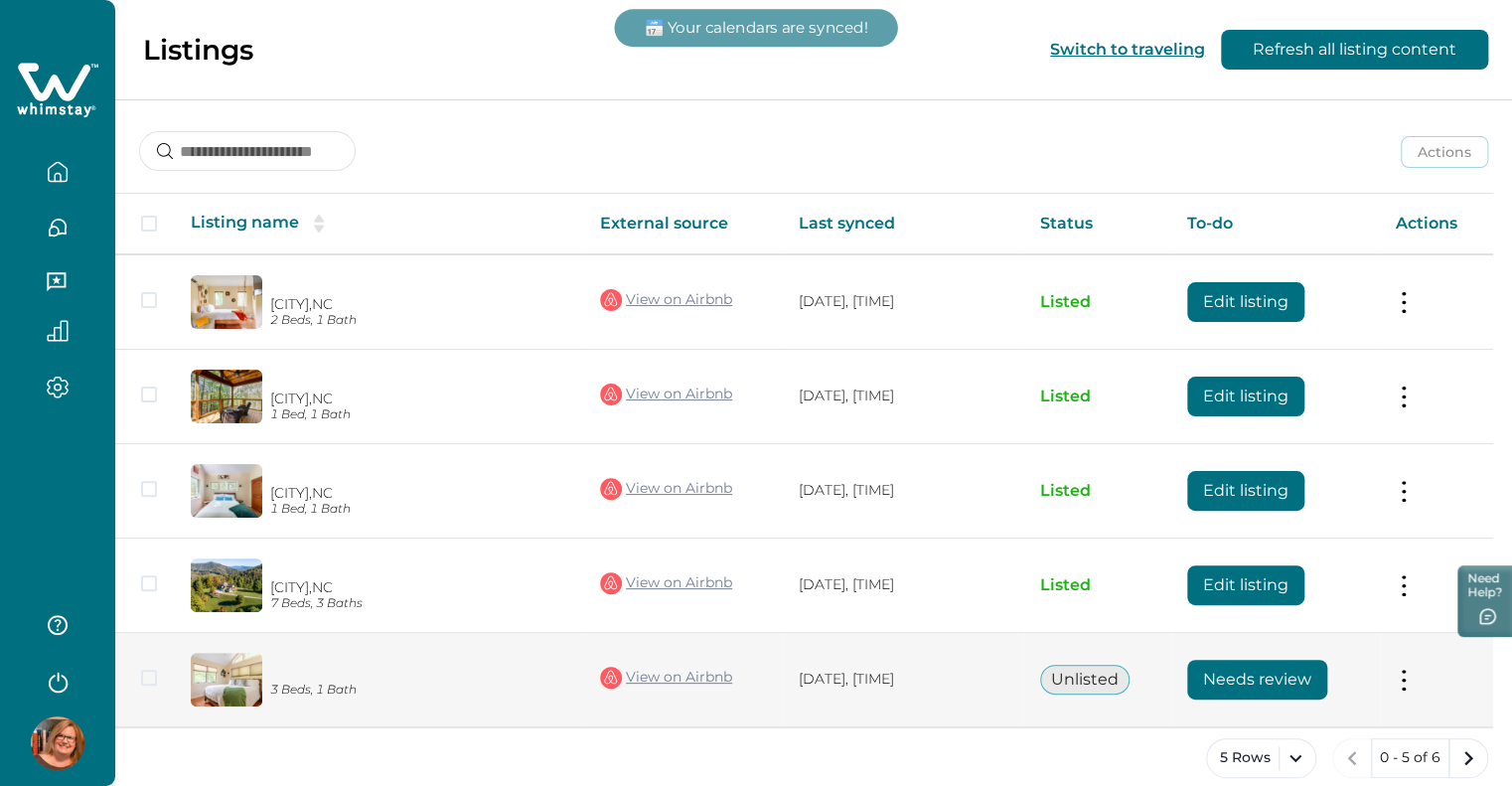 click on "Needs review" at bounding box center (1257, 680) 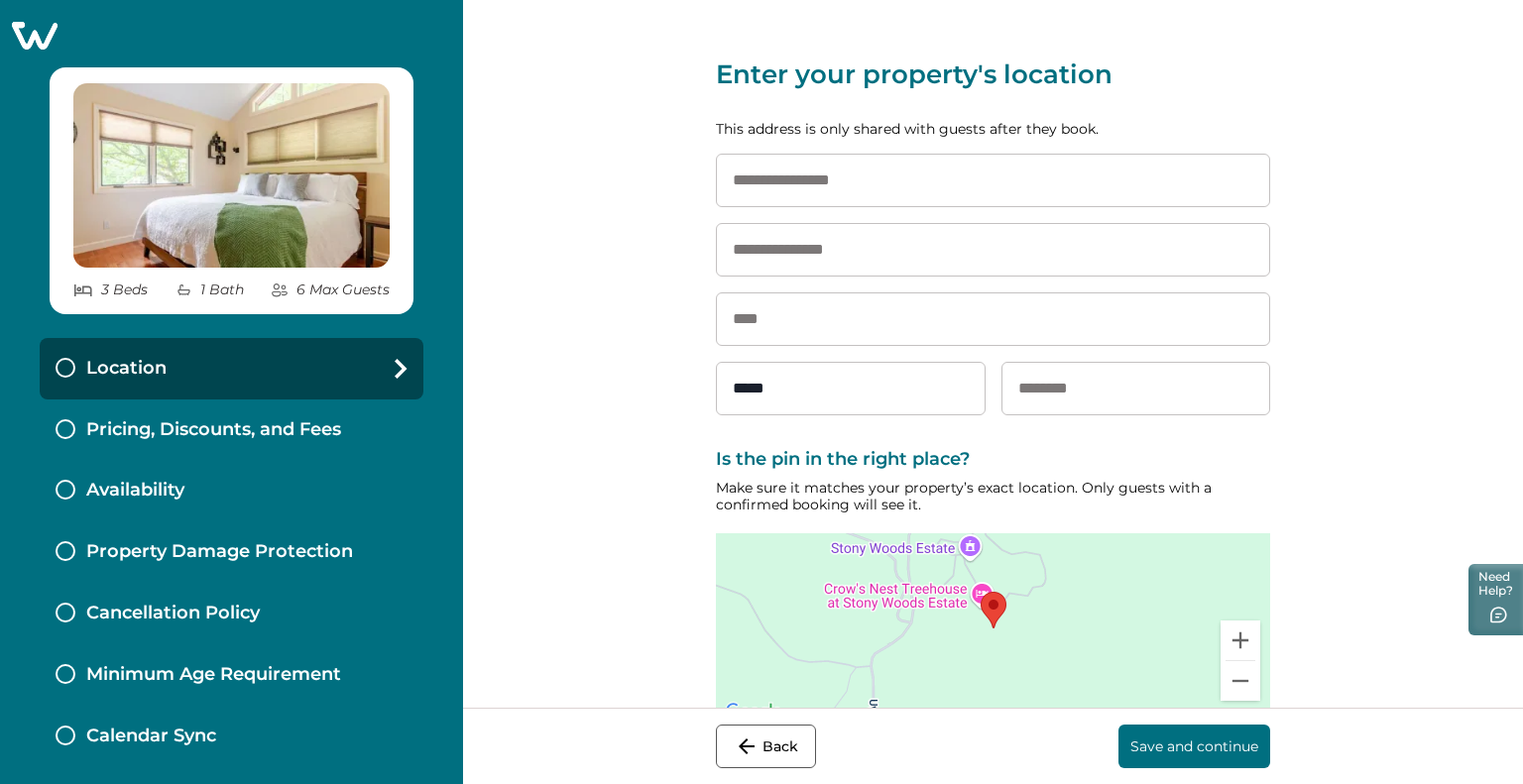 click at bounding box center [994, 610] 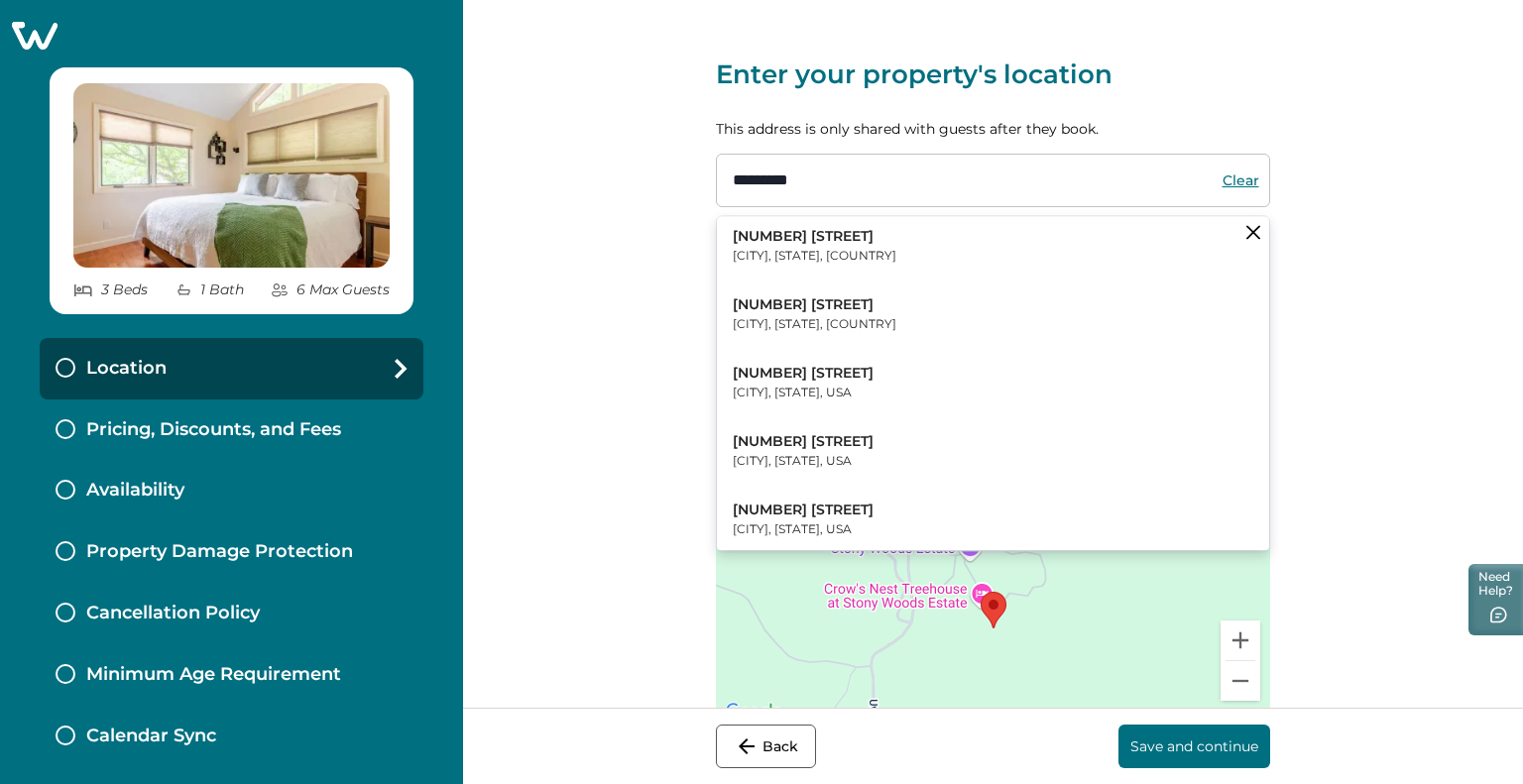 click on "[NUMBER] [STREET]" at bounding box center (814, 237) 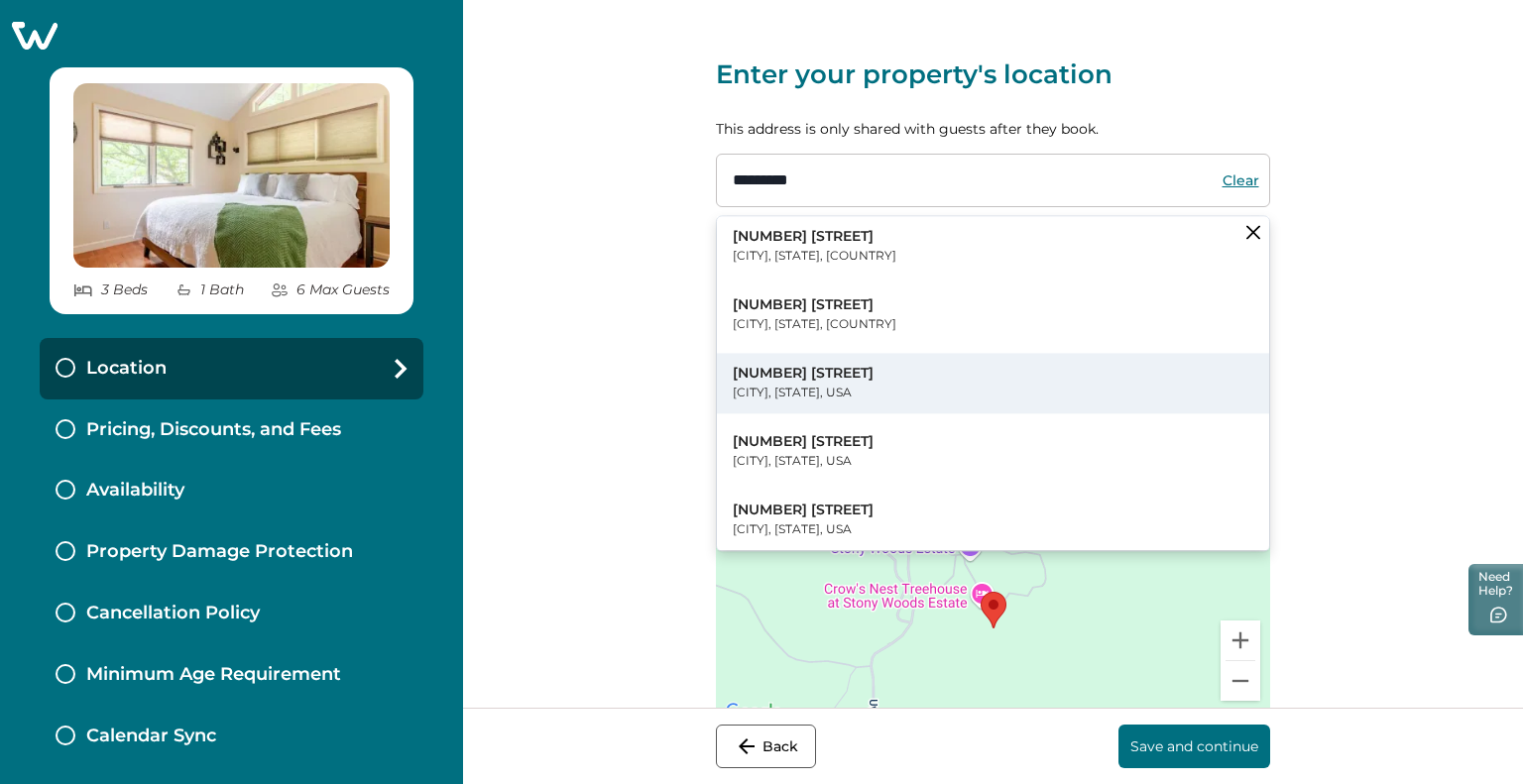 type on "**********" 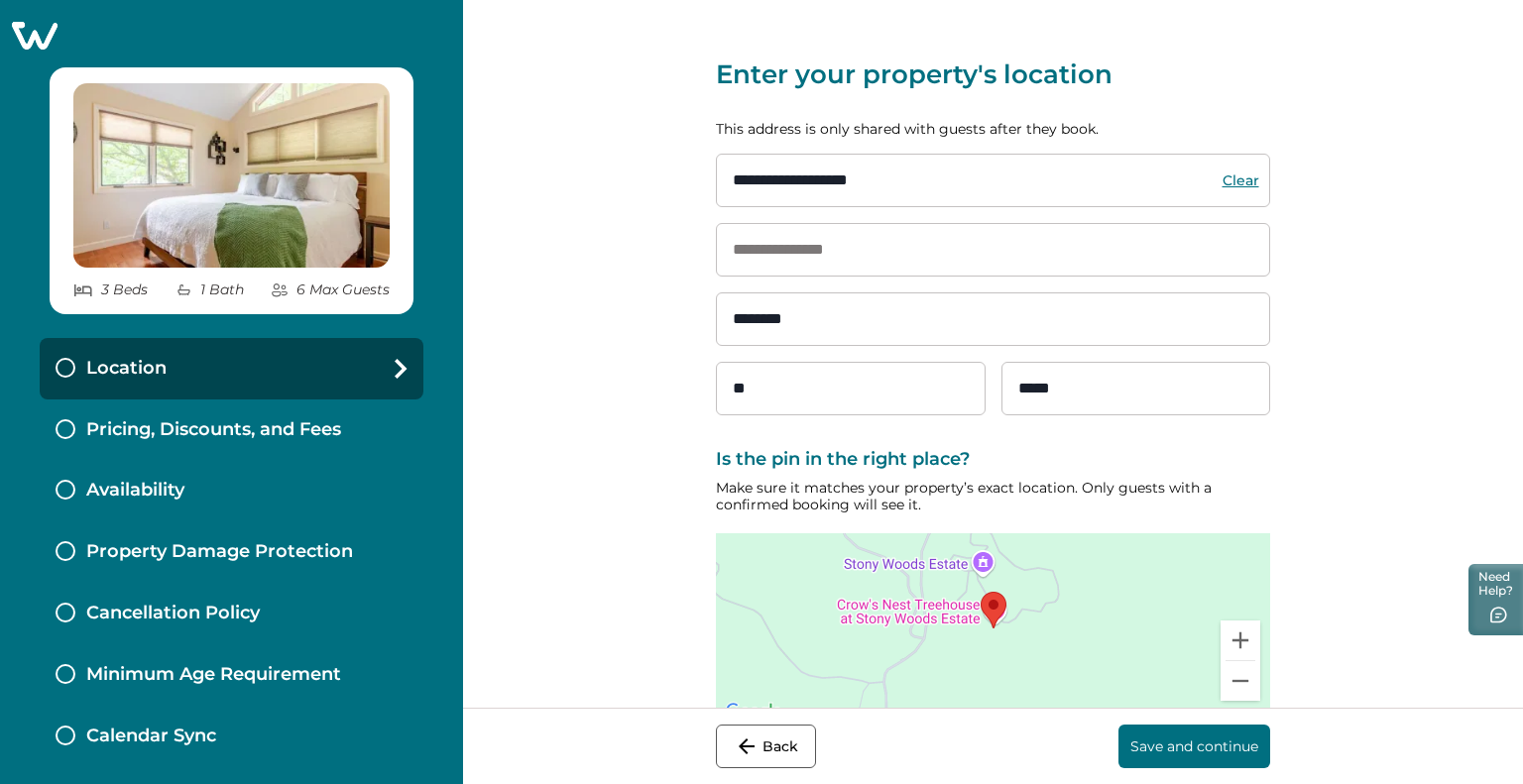 click on "Save and continue" at bounding box center [1194, 746] 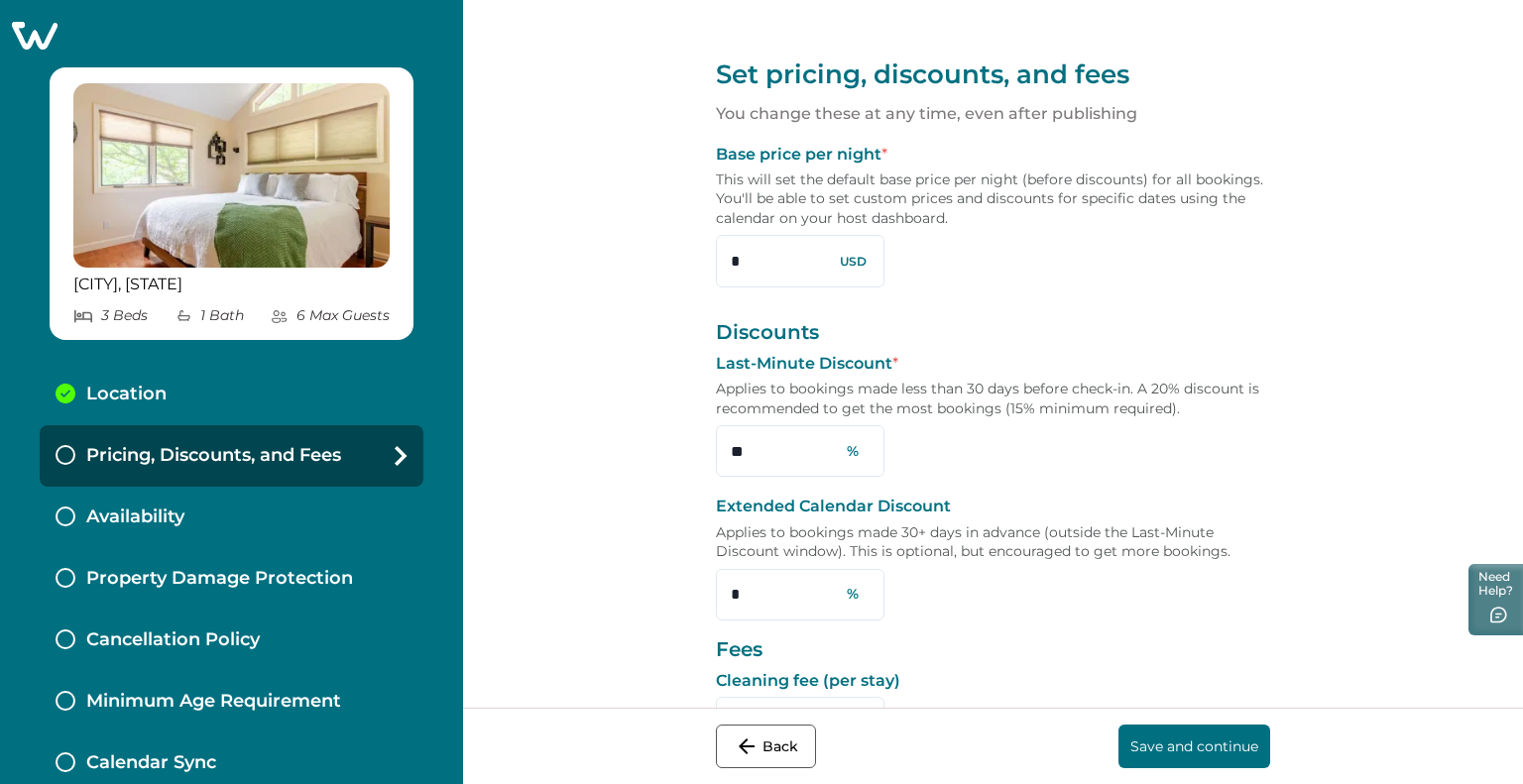 drag, startPoint x: 758, startPoint y: 268, endPoint x: 683, endPoint y: 253, distance: 76.48529 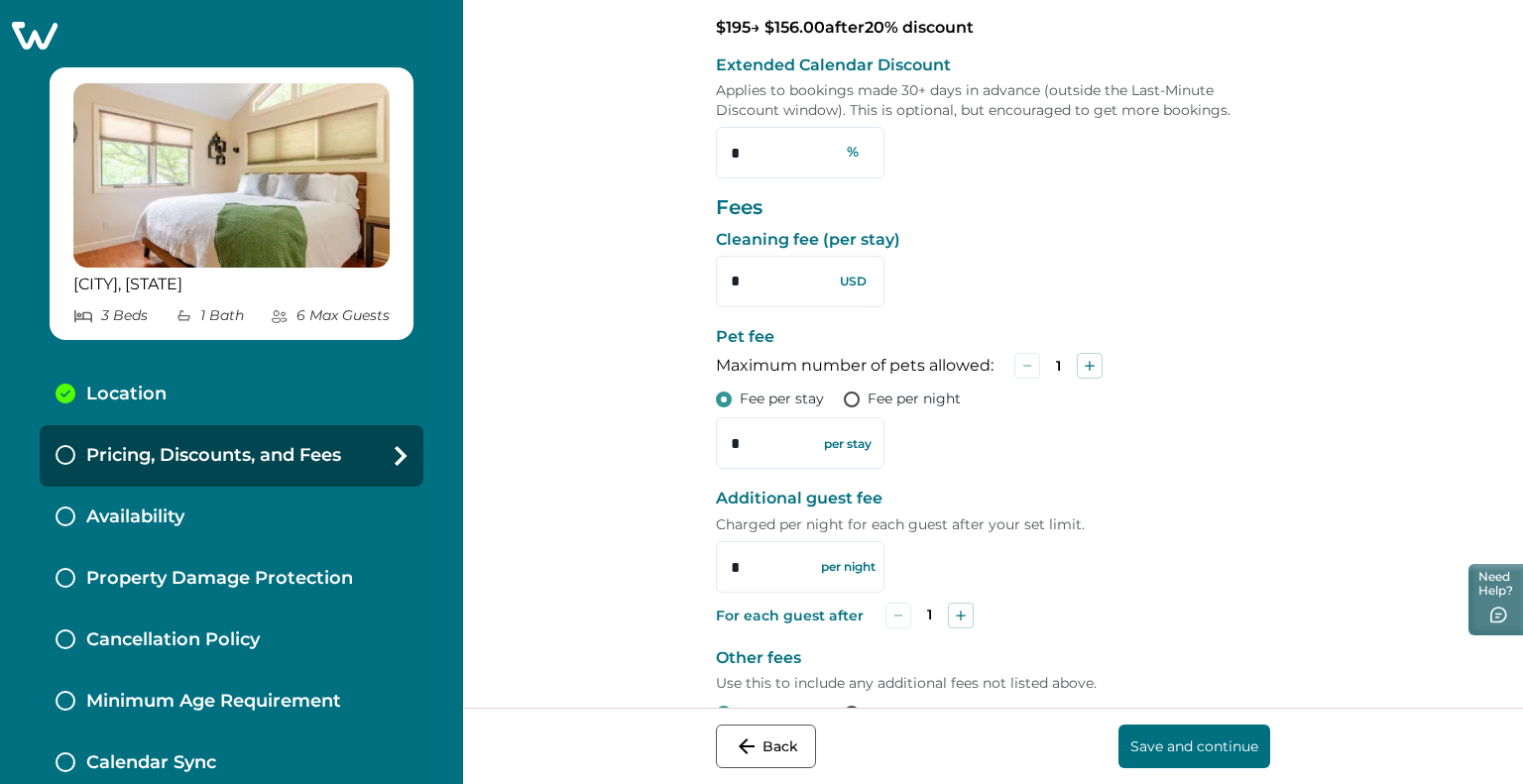 scroll, scrollTop: 505, scrollLeft: 0, axis: vertical 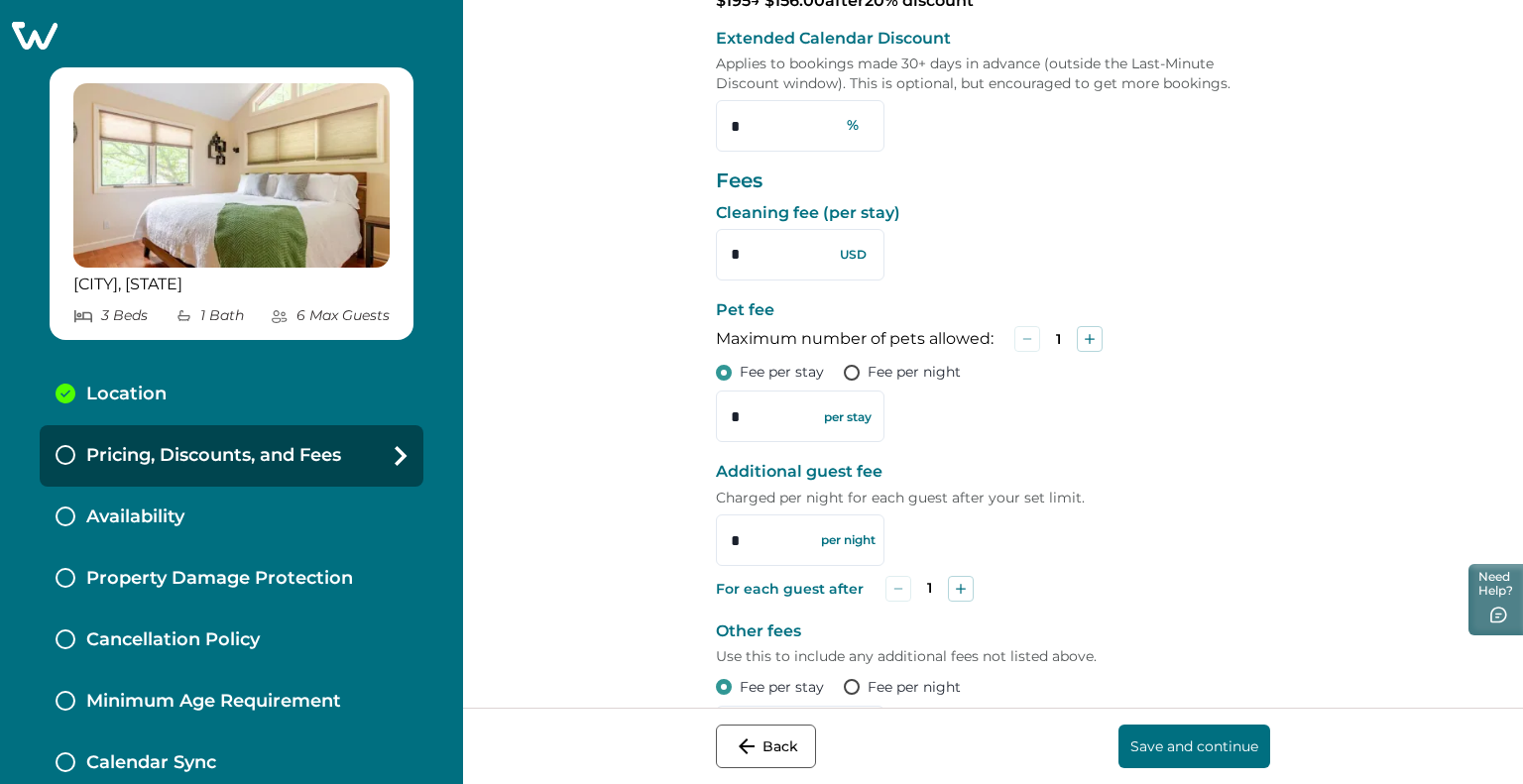 type on "***" 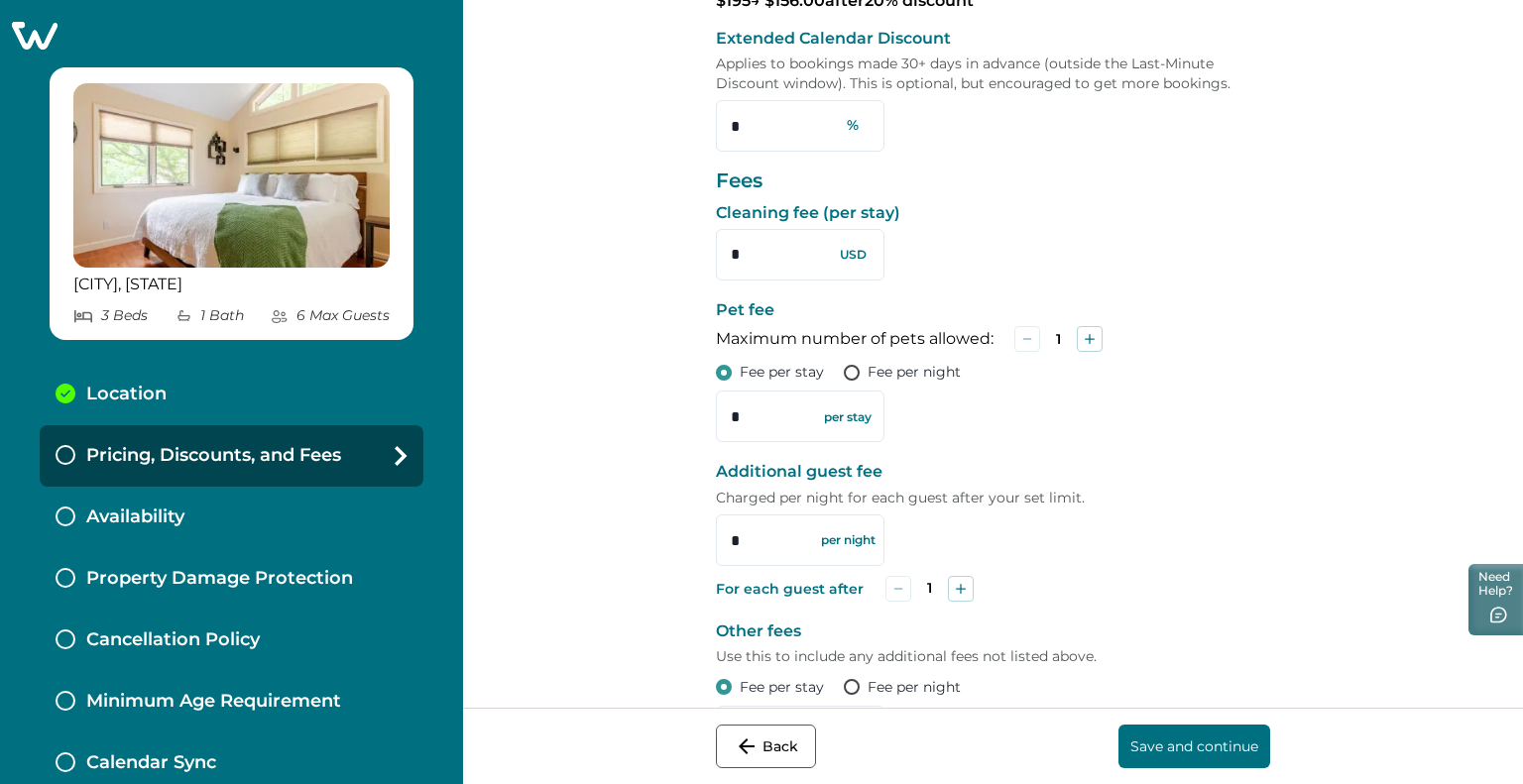 click on "Set pricing, discounts, and fees You change these at any time, even after publishing Base price per night * This will set the default base price per night (before discounts) for all bookings. You'll be able
to set custom prices and discounts for specific dates using the calendar on your host dashboard. *** USD Discounts Last-Minute Discount * Applies to bookings made less than 30 days before check-in. A 20% discount is recommended to get the most bookings (15% minimum required). ** % $ 195  → $ 156.00  after  20 % discount Extended Calendar Discount Applies to bookings made 30+ days in advance (outside the Last-Minute Discount window). This is optional, but encouraged to get more bookings. * % Fees Cleaning fee (per stay) * USD Pet fee Maximum number of pets allowed: 1 Fee per stay Fee per night * per stay Additional guest fee Charged per night for each guest after your set limit. * per night For each guest after 1 Other fees Use this to include any additional fees not listed above. Fee per stay *" at bounding box center [993, 354] 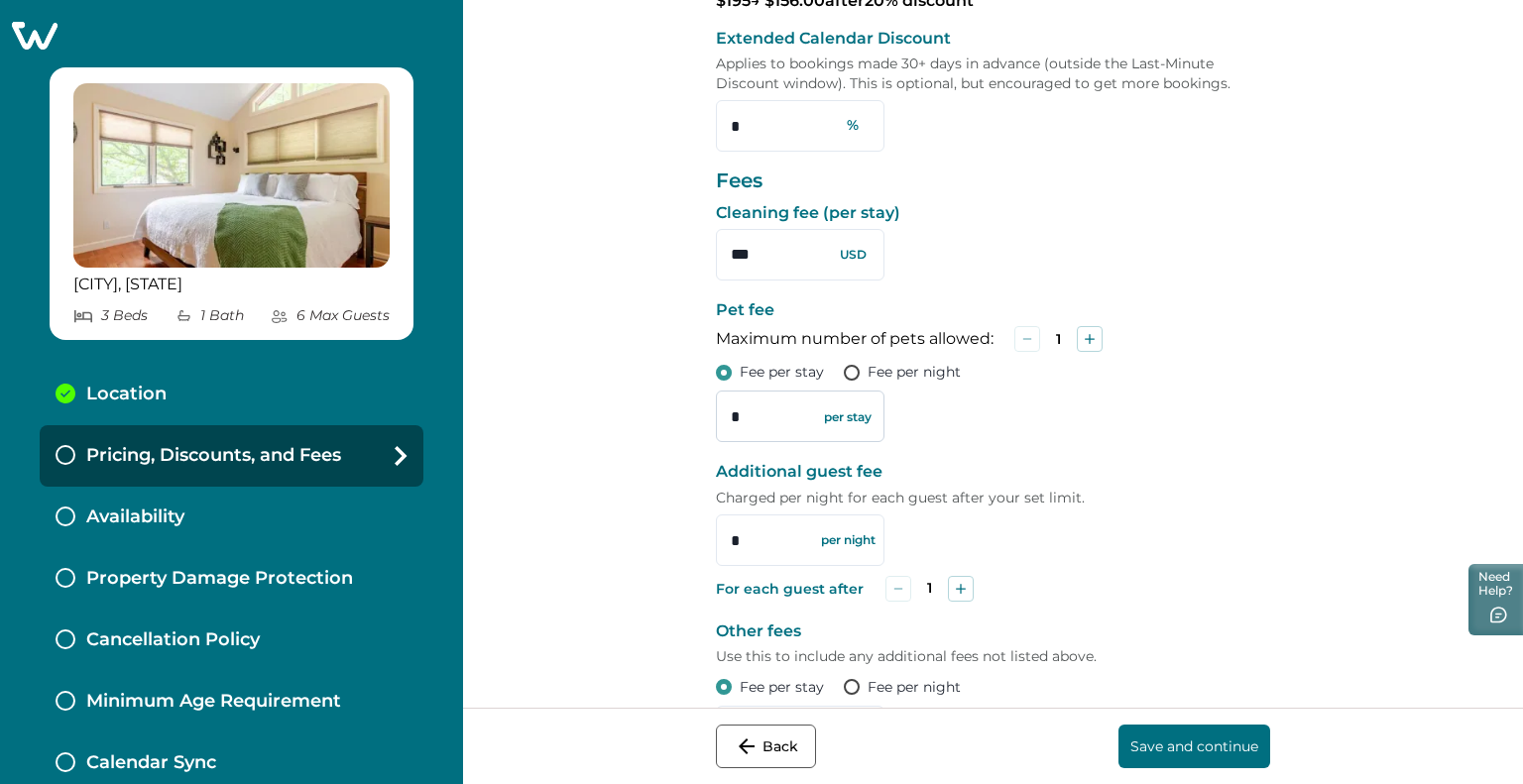 type on "***" 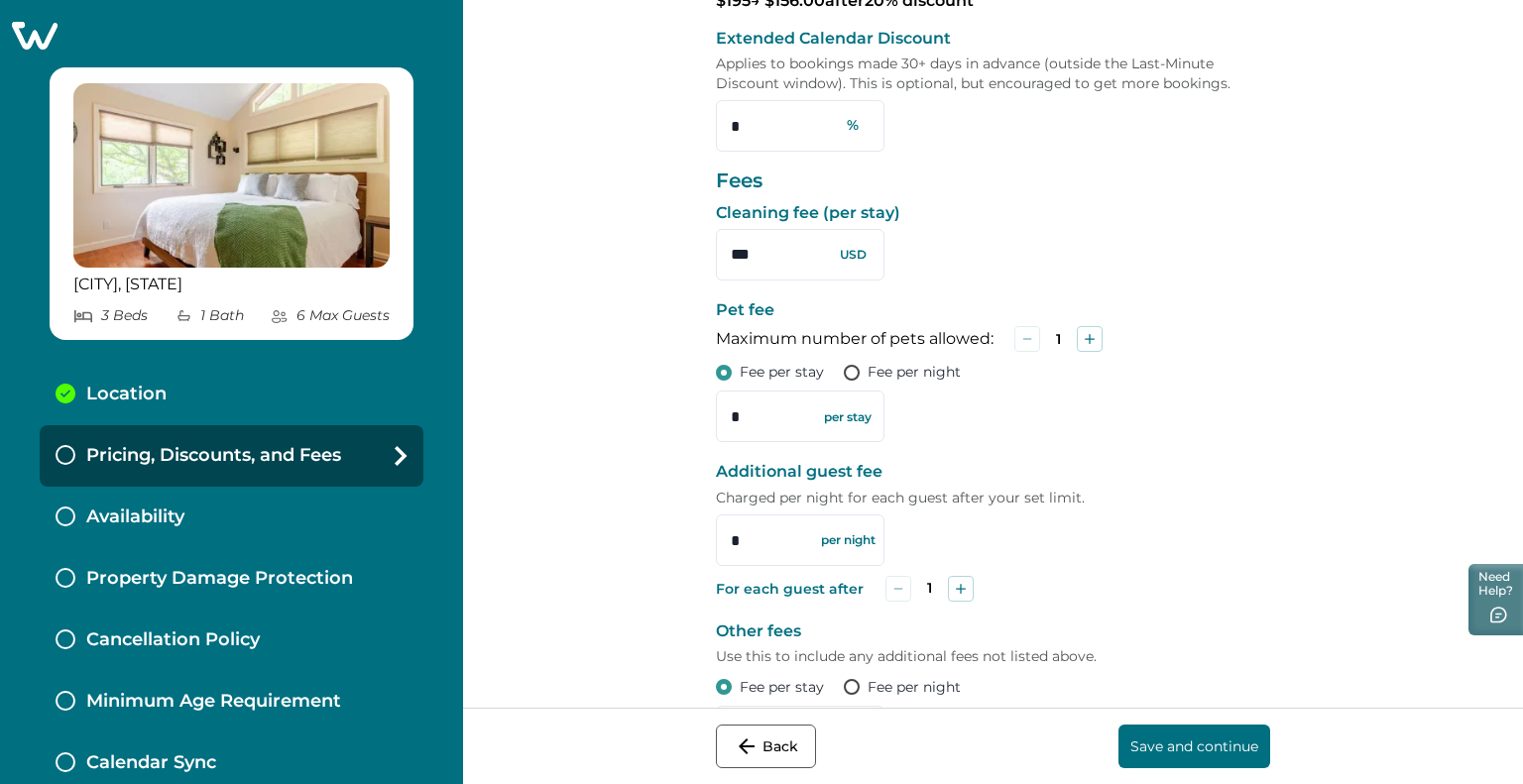 drag, startPoint x: 747, startPoint y: 416, endPoint x: 696, endPoint y: 427, distance: 52.17279 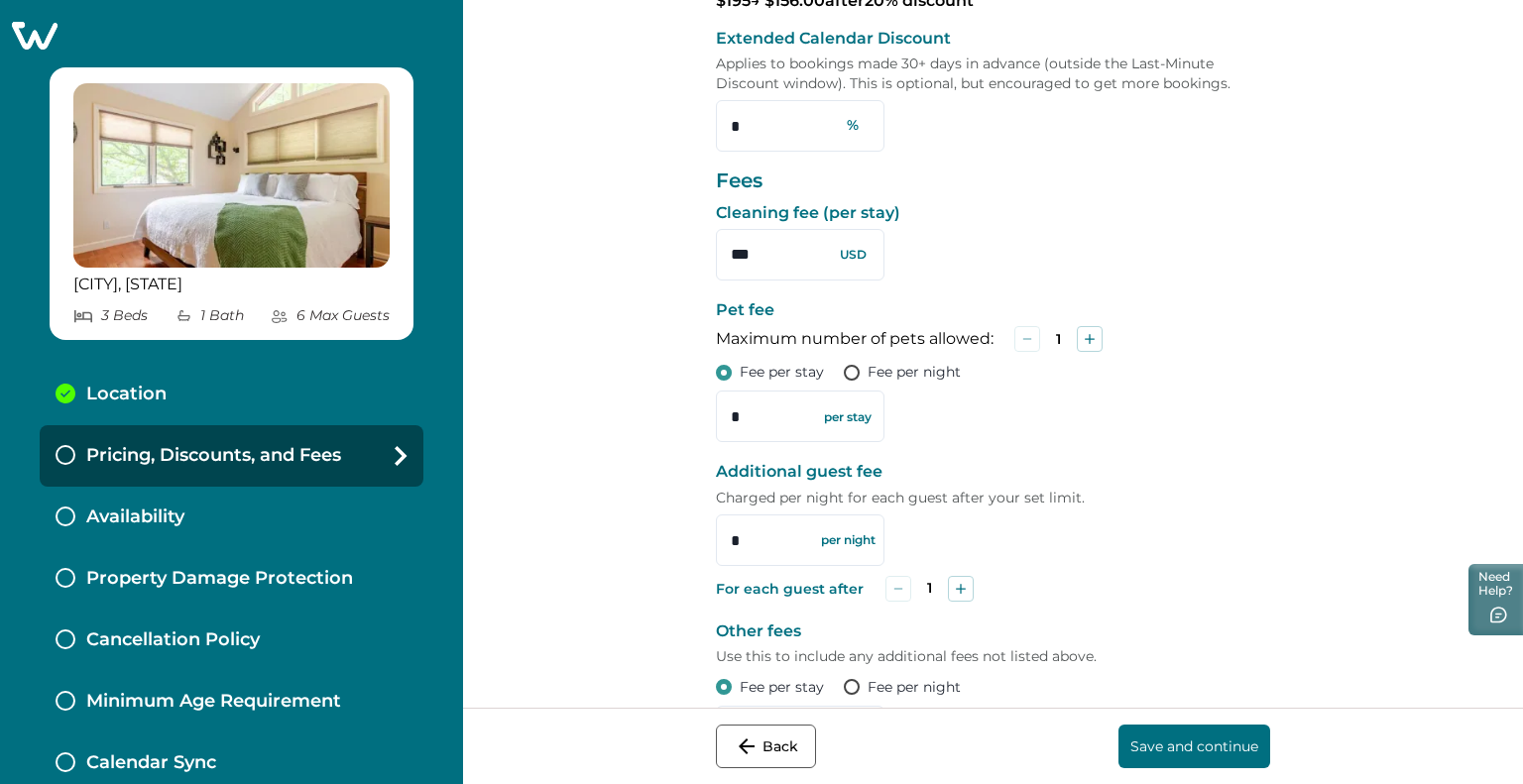 click on "Set pricing, discounts, and fees You change these at any time, even after publishing Base price per night * This will set the default base price per night (before discounts) for all bookings. You'll be able
to set custom prices and discounts for specific dates using the calendar on your host dashboard. *** USD Discounts Last-Minute Discount * Applies to bookings made less than 30 days before check-in. A 20% discount is recommended to get the most bookings (15% minimum required). ** % $ 195  → $ 156.00  after  20 % discount Extended Calendar Discount Applies to bookings made 30+ days in advance (outside the Last-Minute Discount window). This is optional, but encouraged to get more bookings. * % Fees Cleaning fee (per stay) *** USD Pet fee Maximum number of pets allowed: 1 Fee per stay Fee per night * per stay Additional guest fee Charged per night for each guest after your set limit. * per night For each guest after 1 Other fees Use this to include any additional fees not listed above. Fee per stay *" at bounding box center (993, 354) 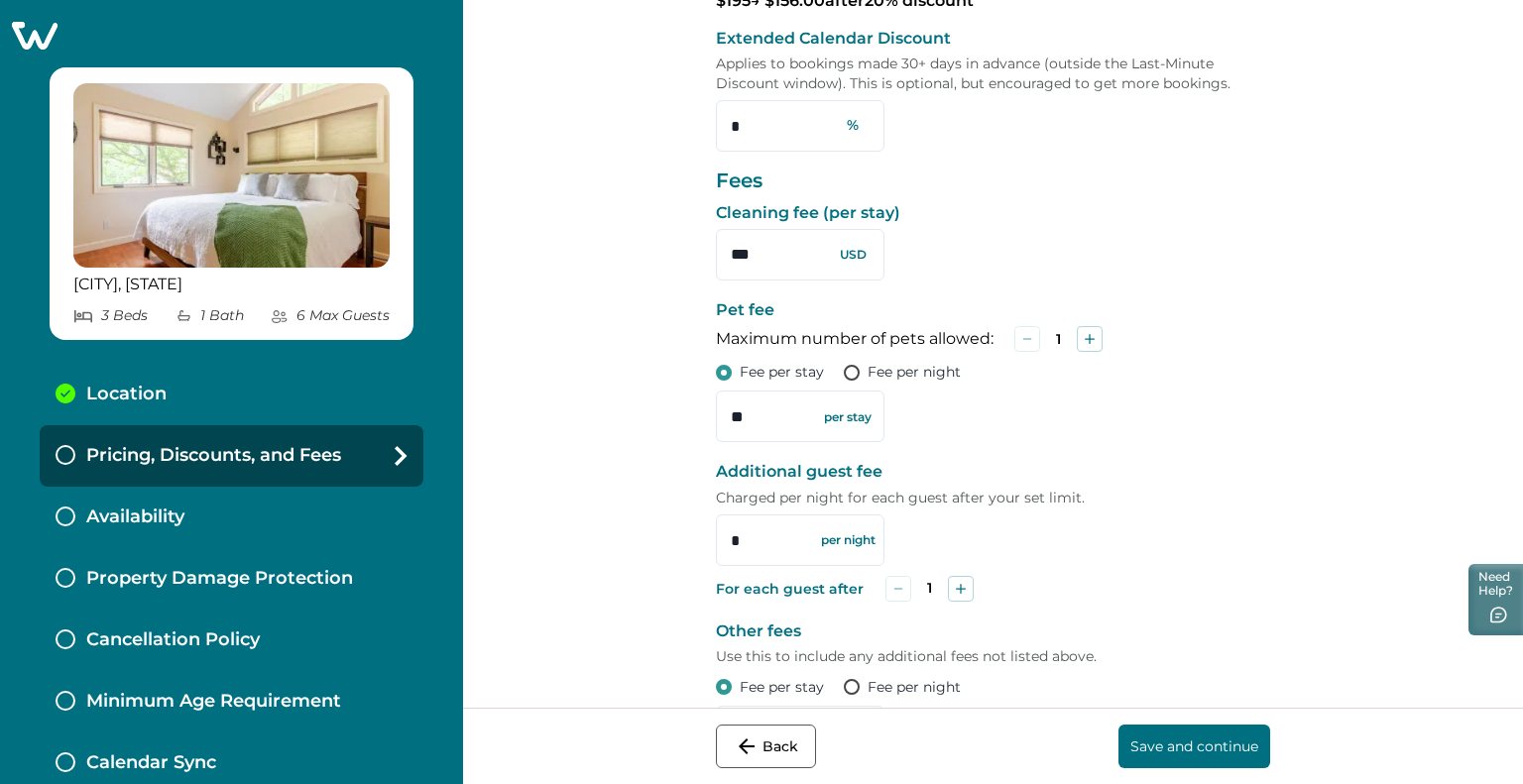 type on "**" 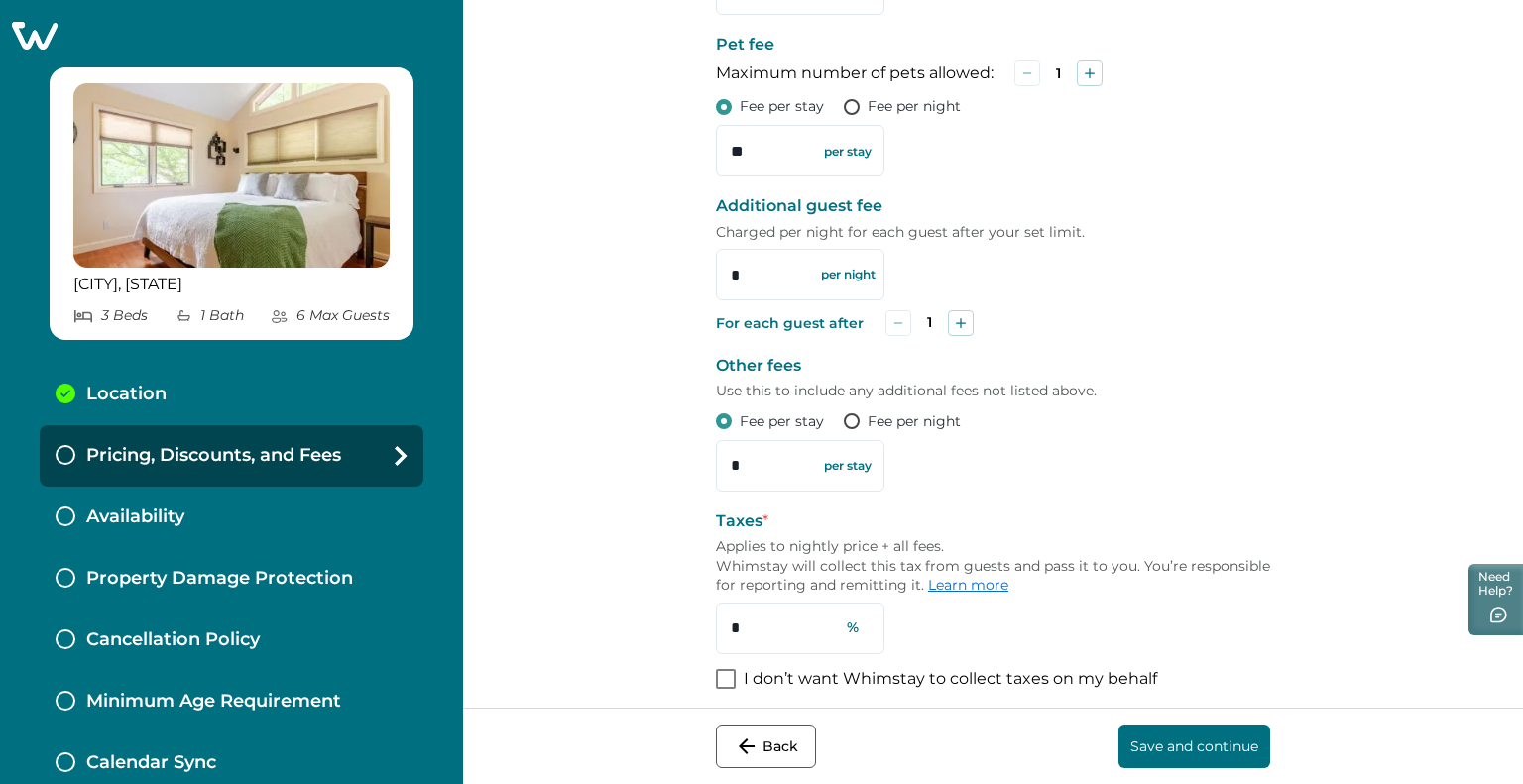 scroll, scrollTop: 783, scrollLeft: 0, axis: vertical 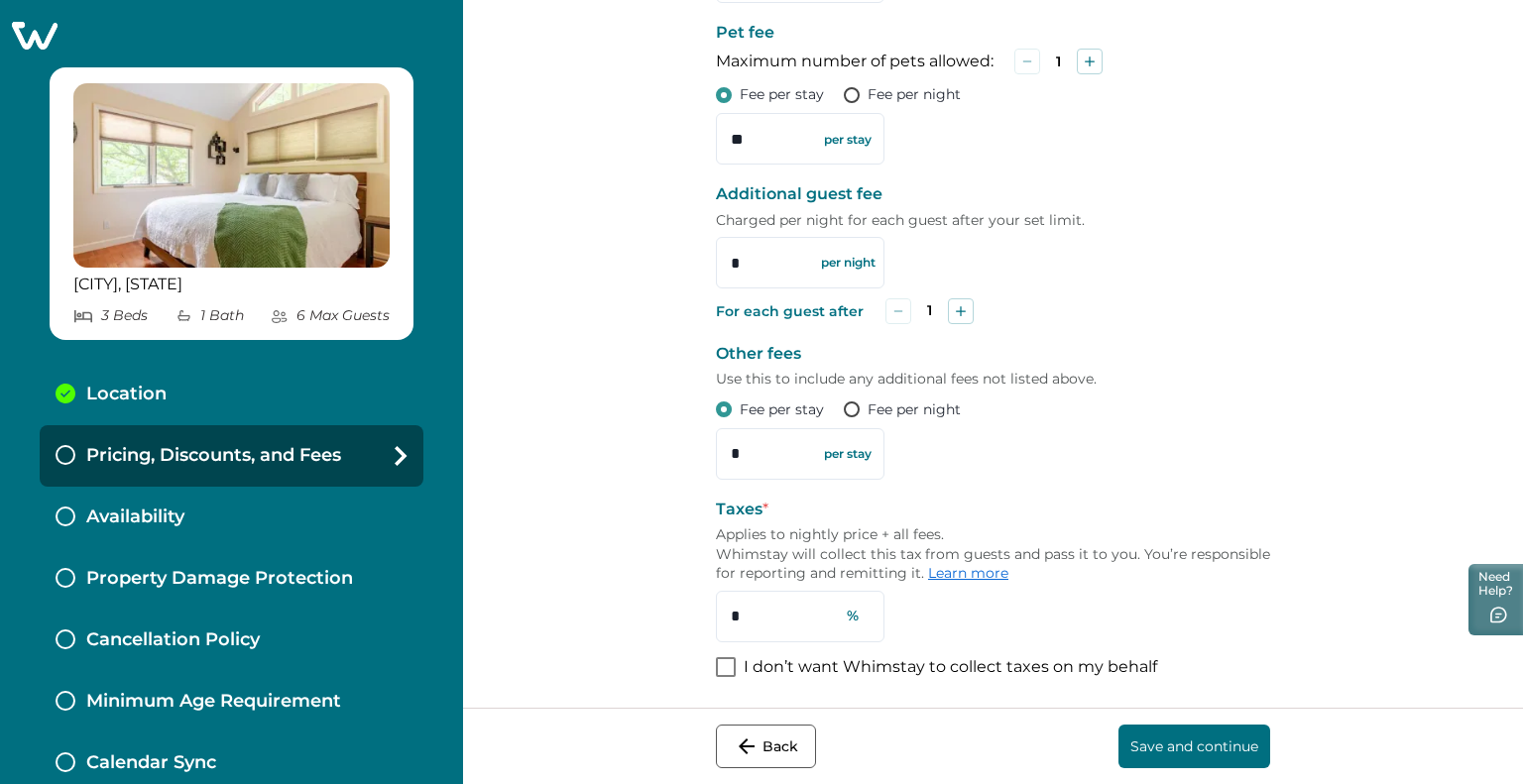 drag, startPoint x: 754, startPoint y: 614, endPoint x: 651, endPoint y: 603, distance: 103.58571 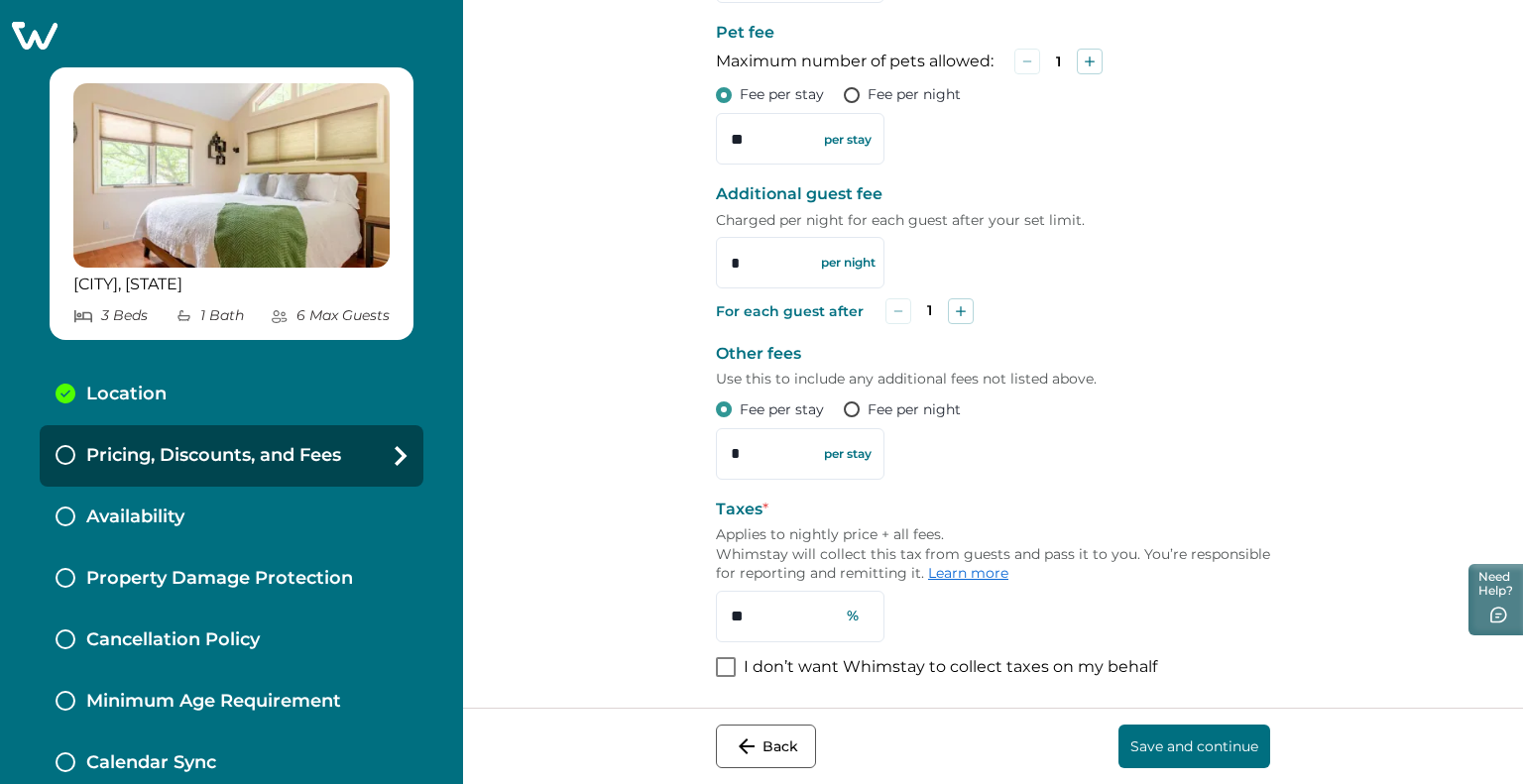 type on "**" 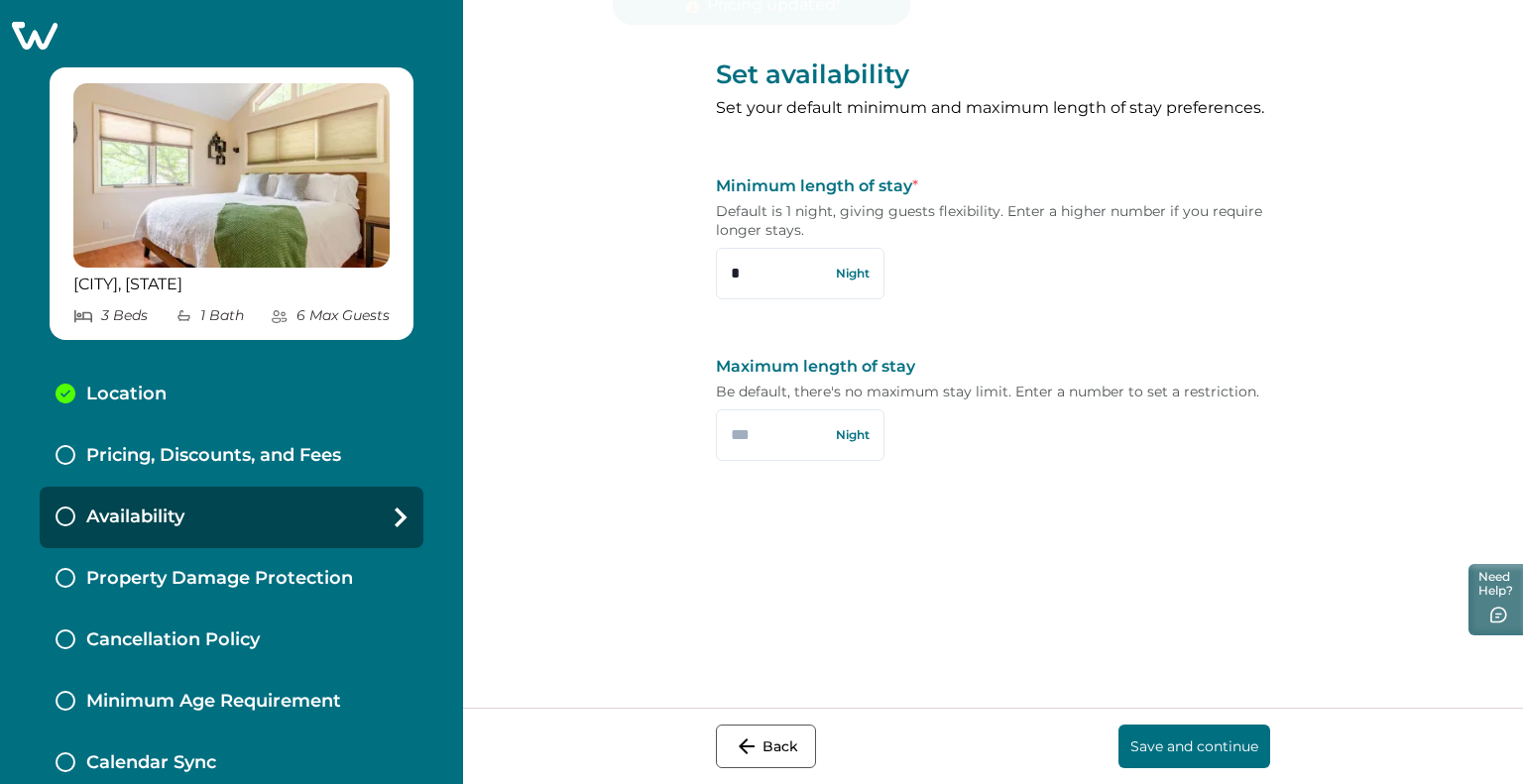 scroll, scrollTop: 0, scrollLeft: 0, axis: both 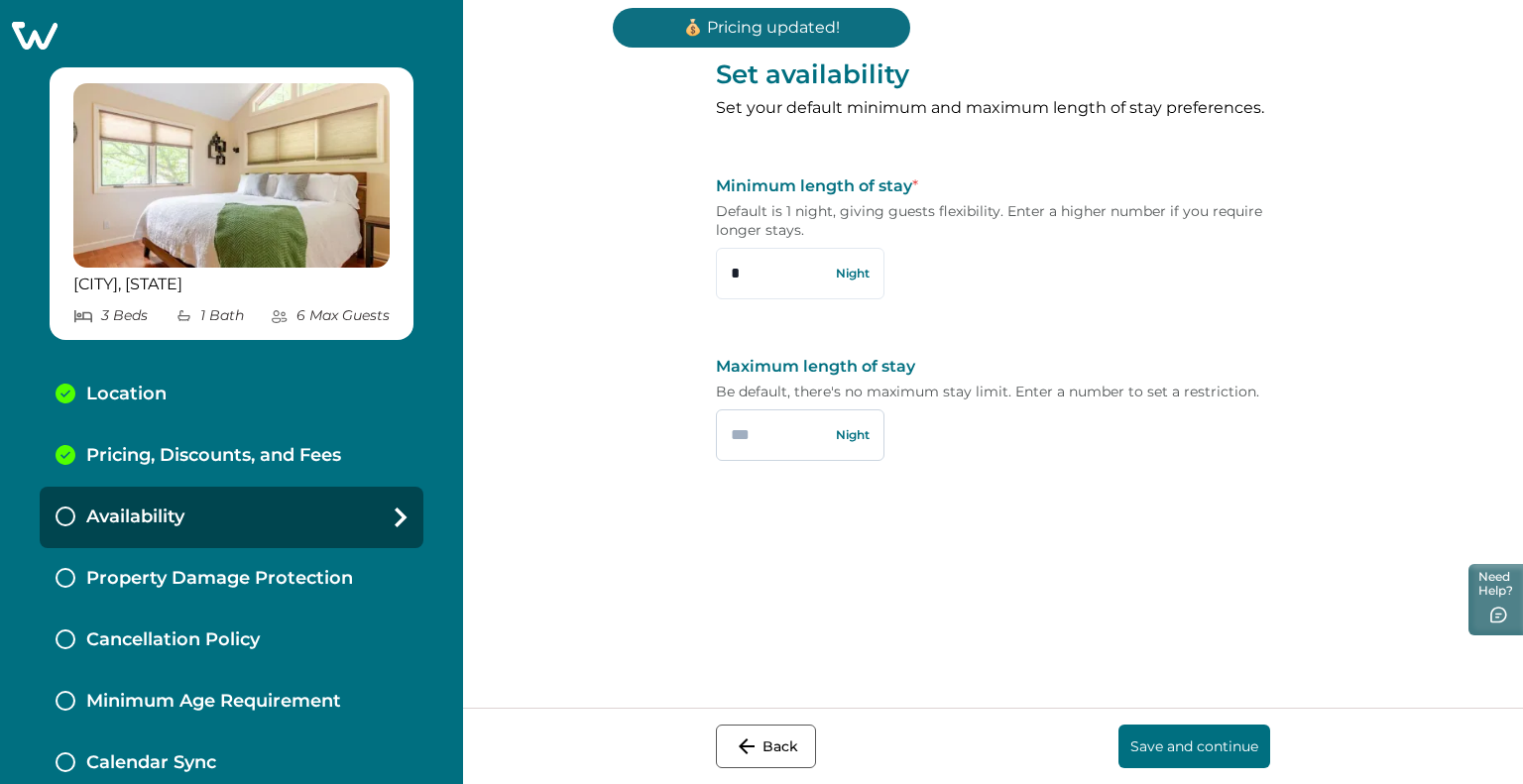 click at bounding box center (800, 435) 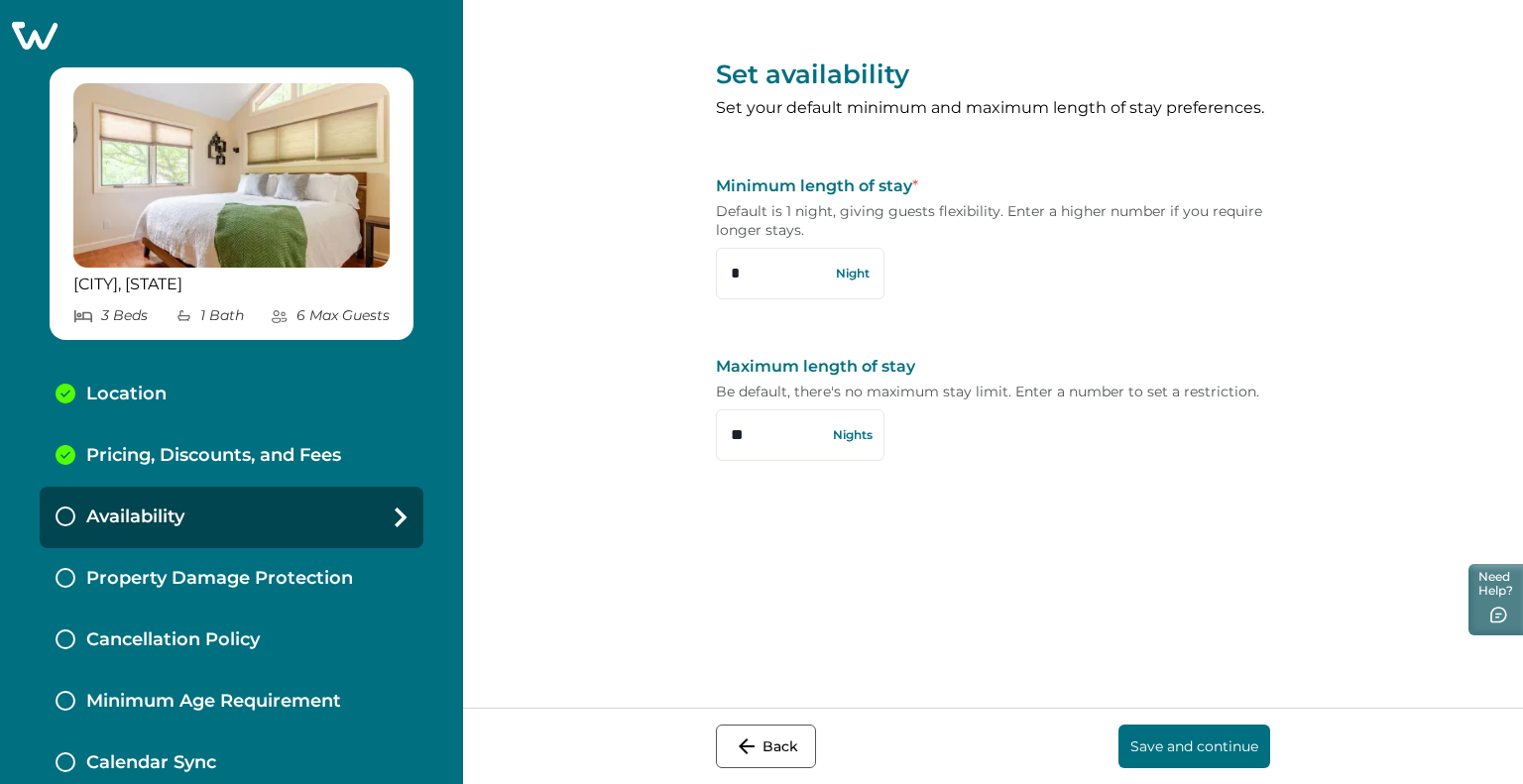type on "**" 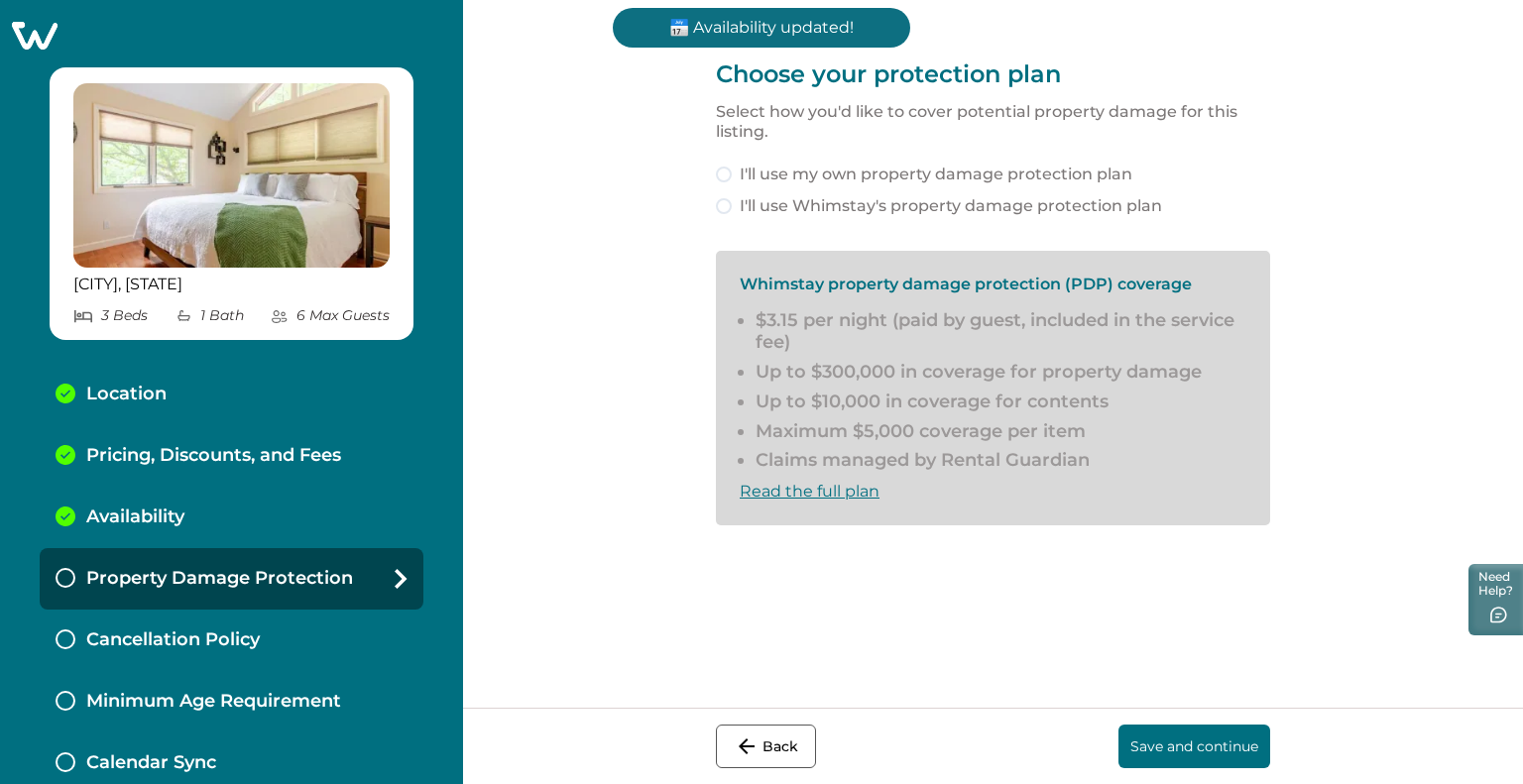 click at bounding box center [724, 206] 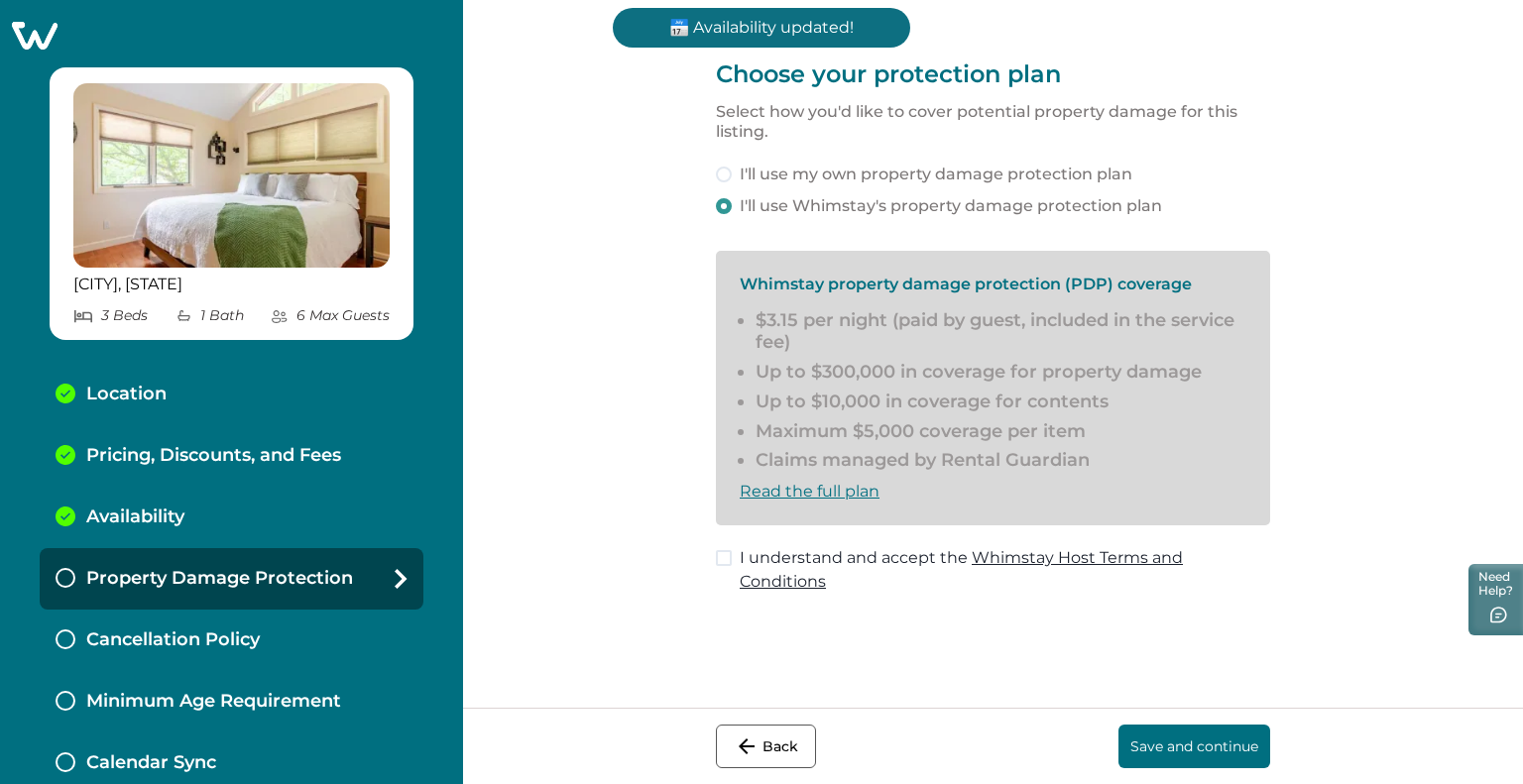 click at bounding box center [724, 558] 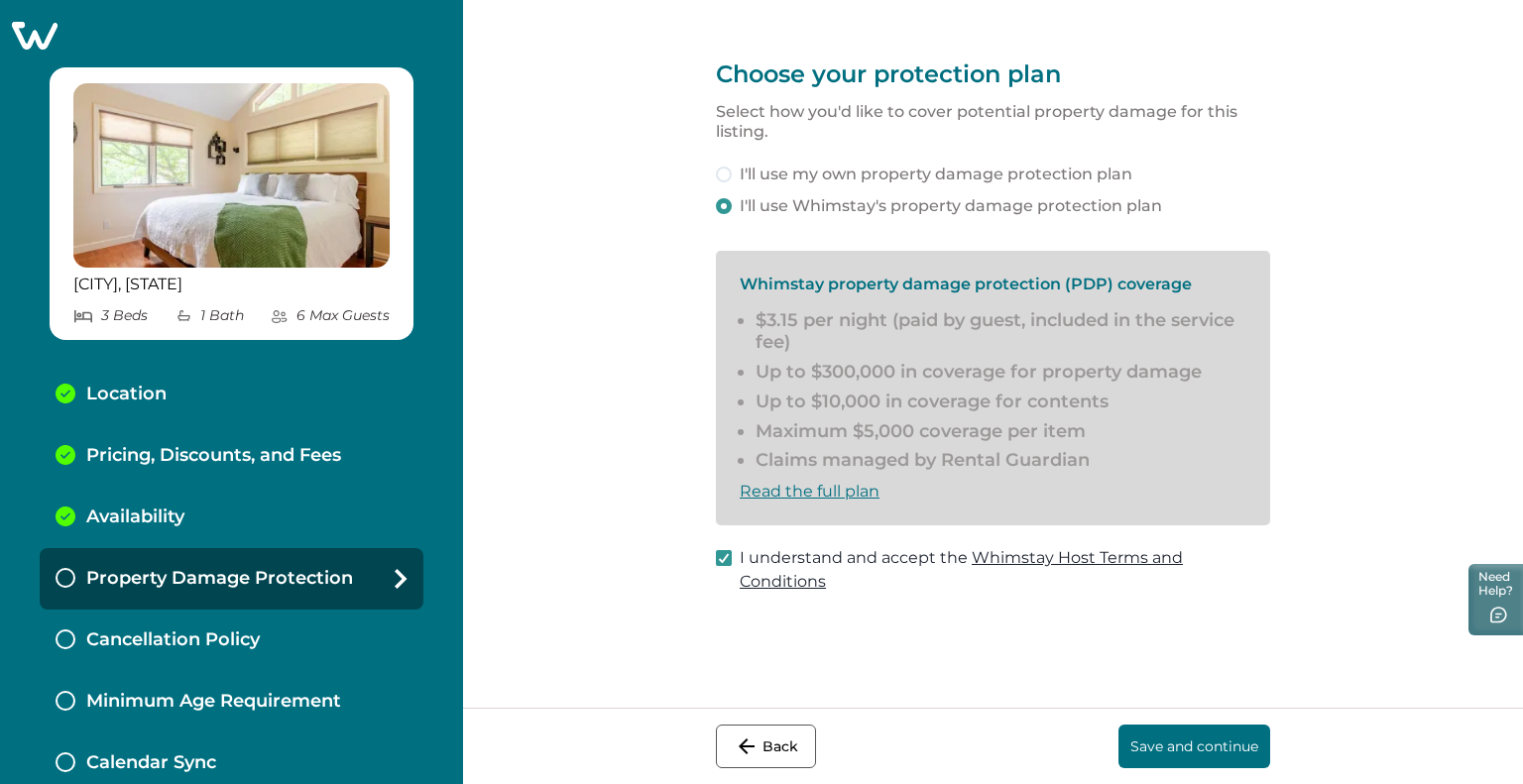 click on "Save and continue" at bounding box center [1194, 746] 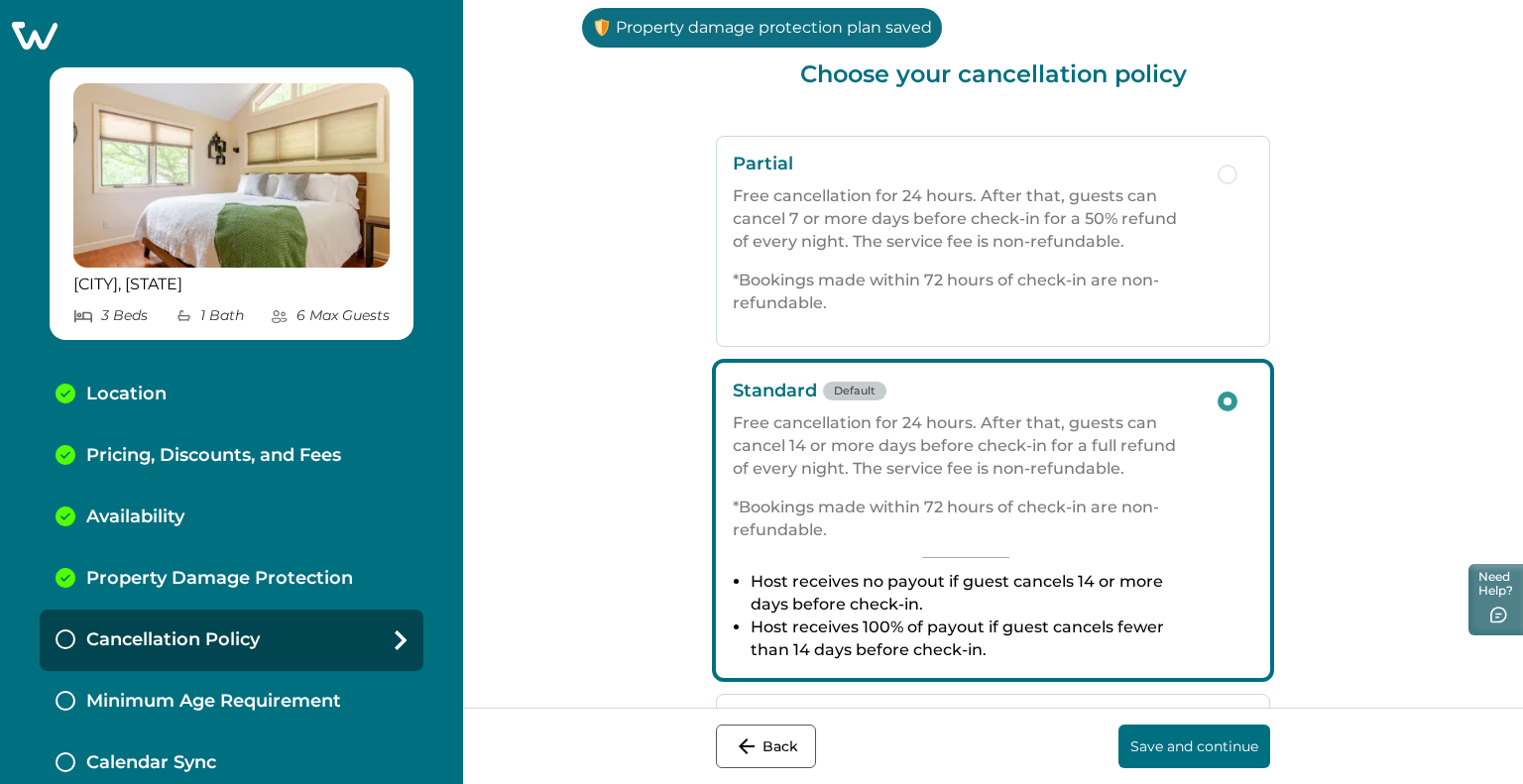 click on "Save and continue" at bounding box center [1194, 746] 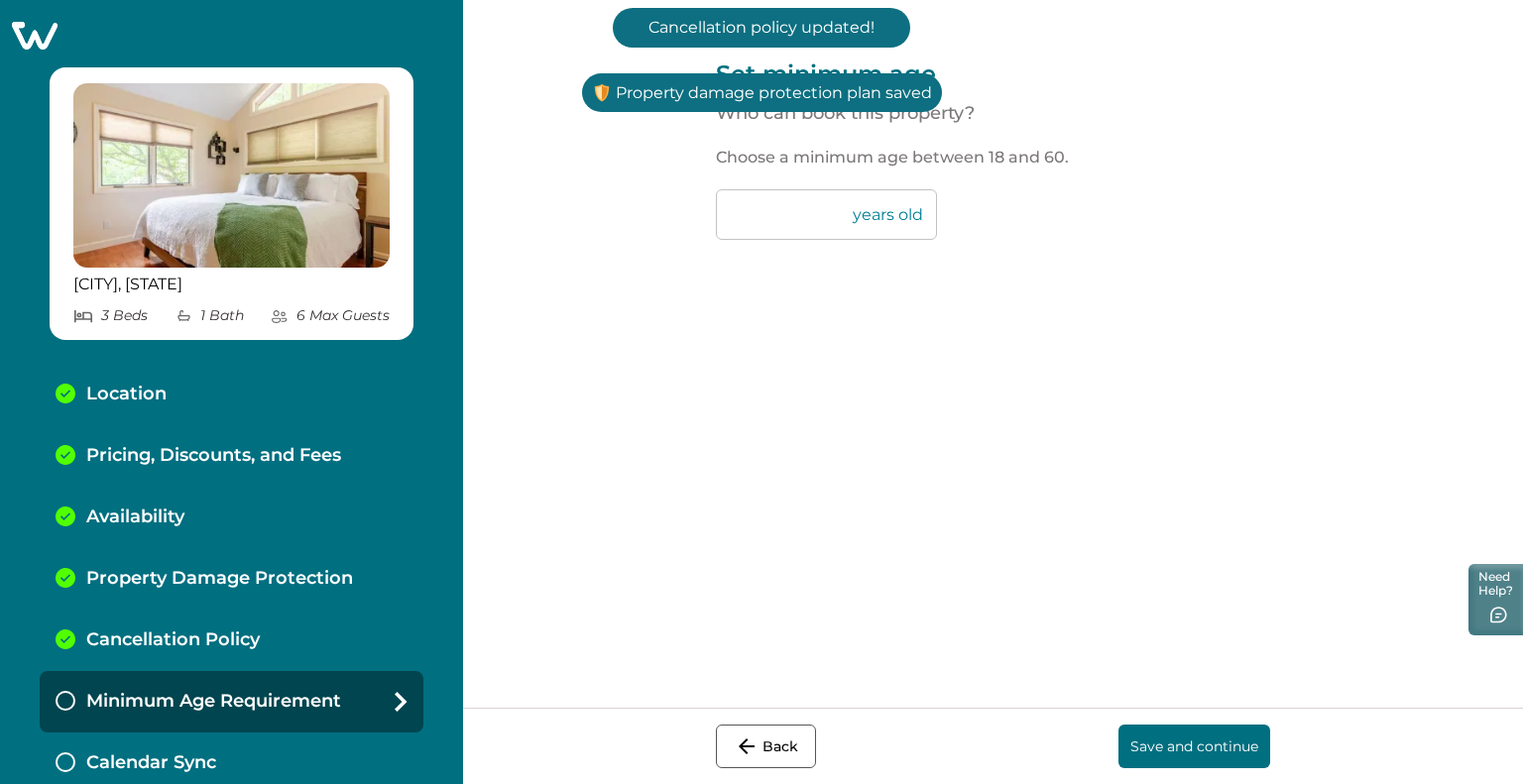 drag, startPoint x: 756, startPoint y: 214, endPoint x: 674, endPoint y: 212, distance: 82.02439 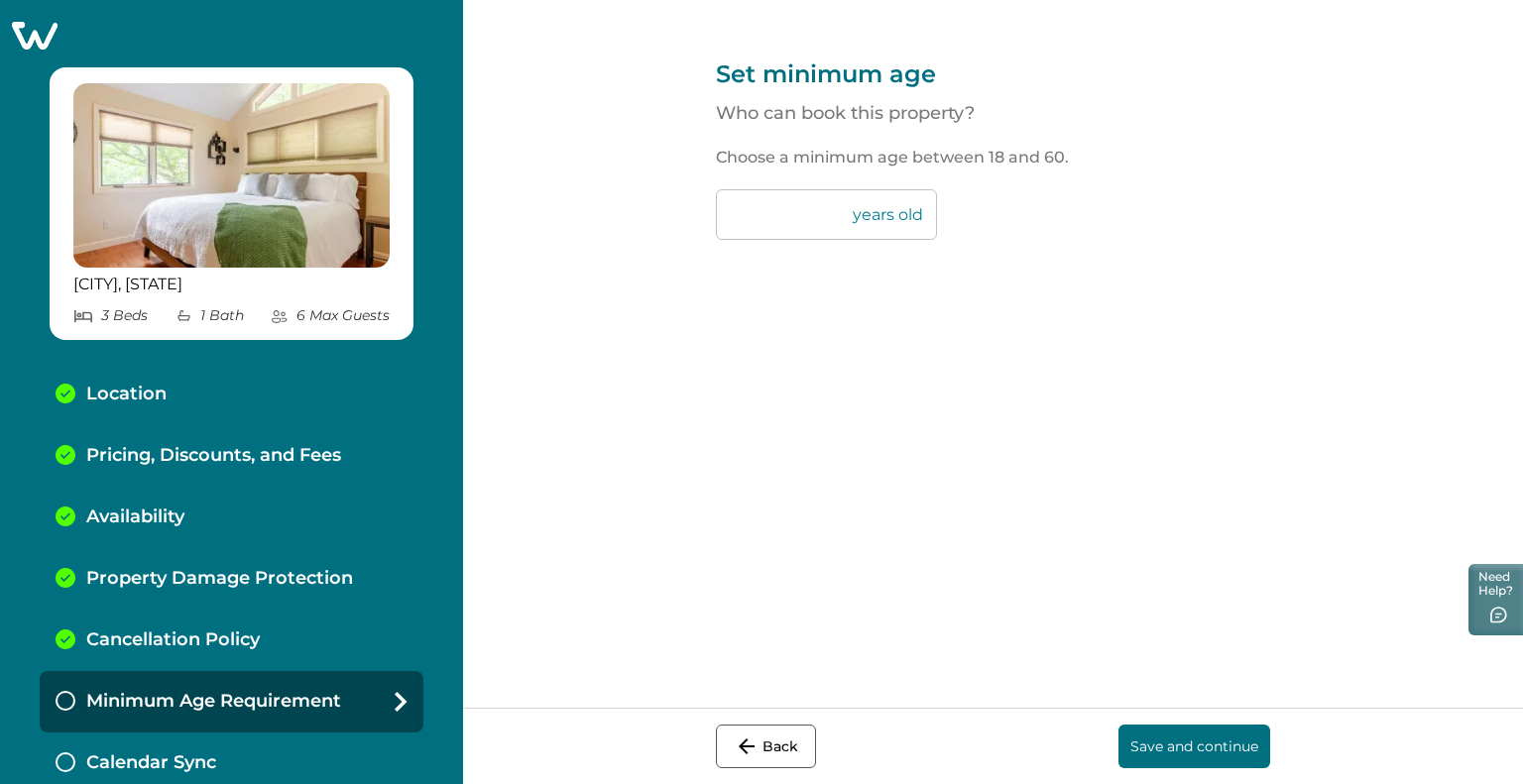 type on "**" 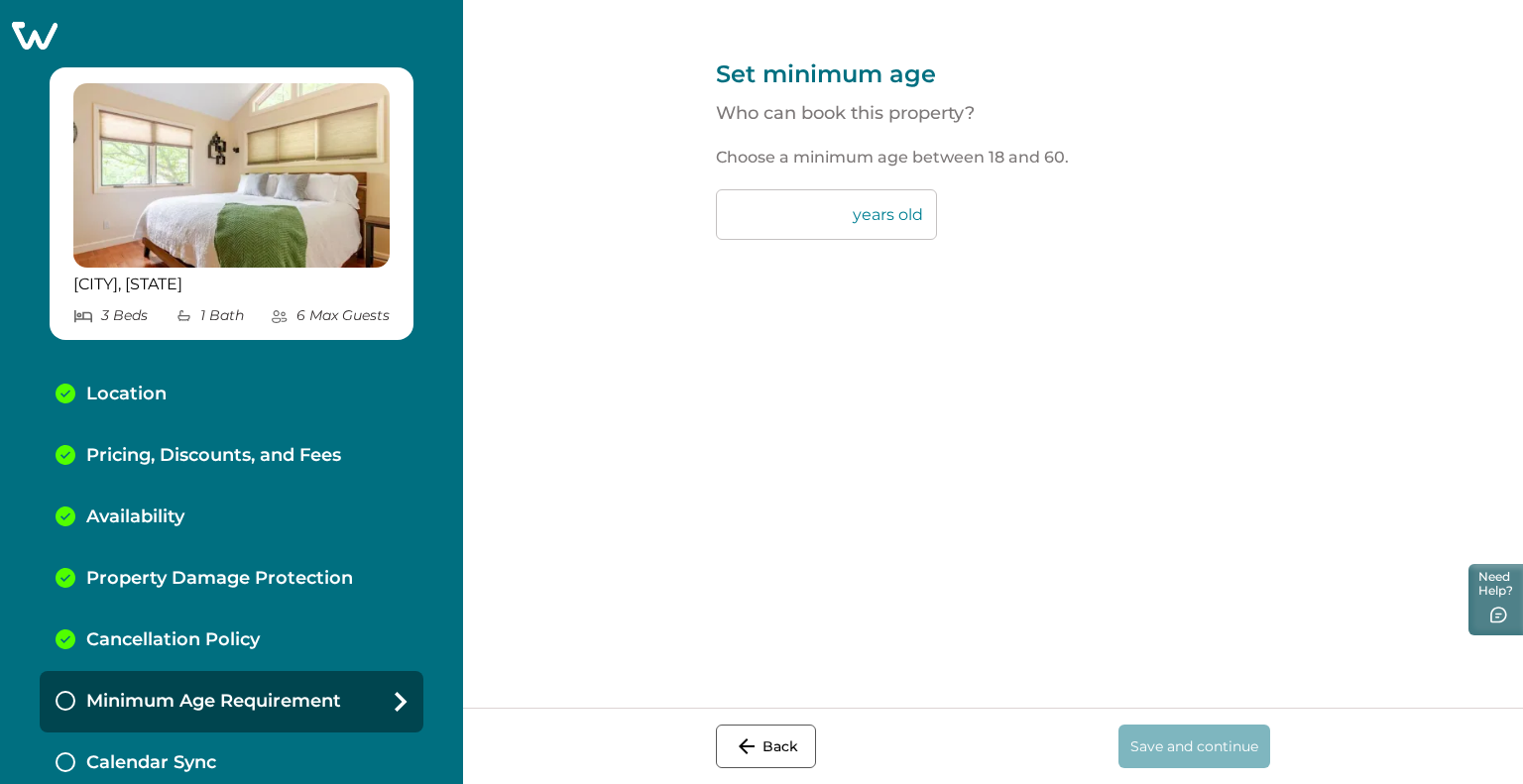 scroll, scrollTop: 9, scrollLeft: 0, axis: vertical 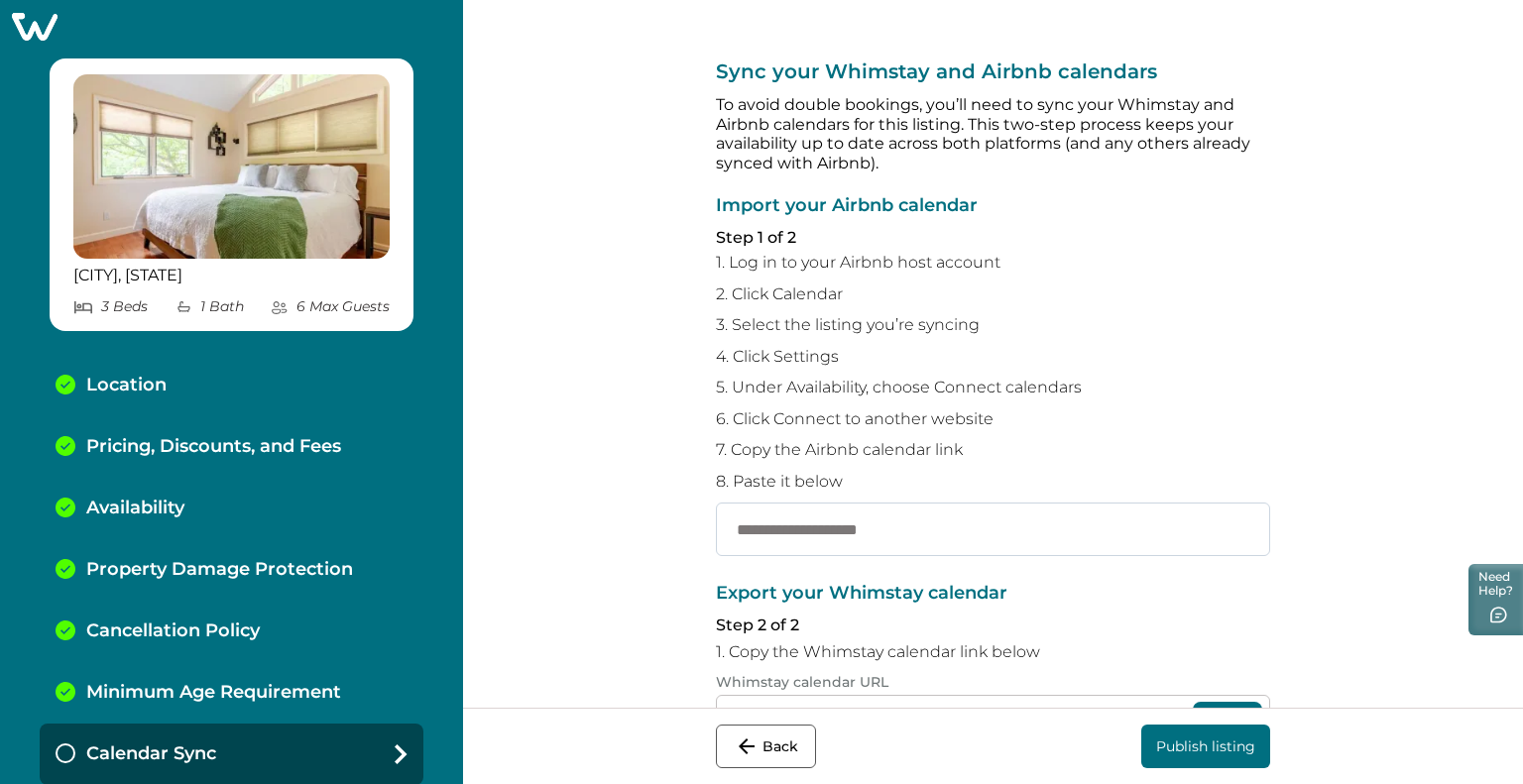 click at bounding box center (993, 529) 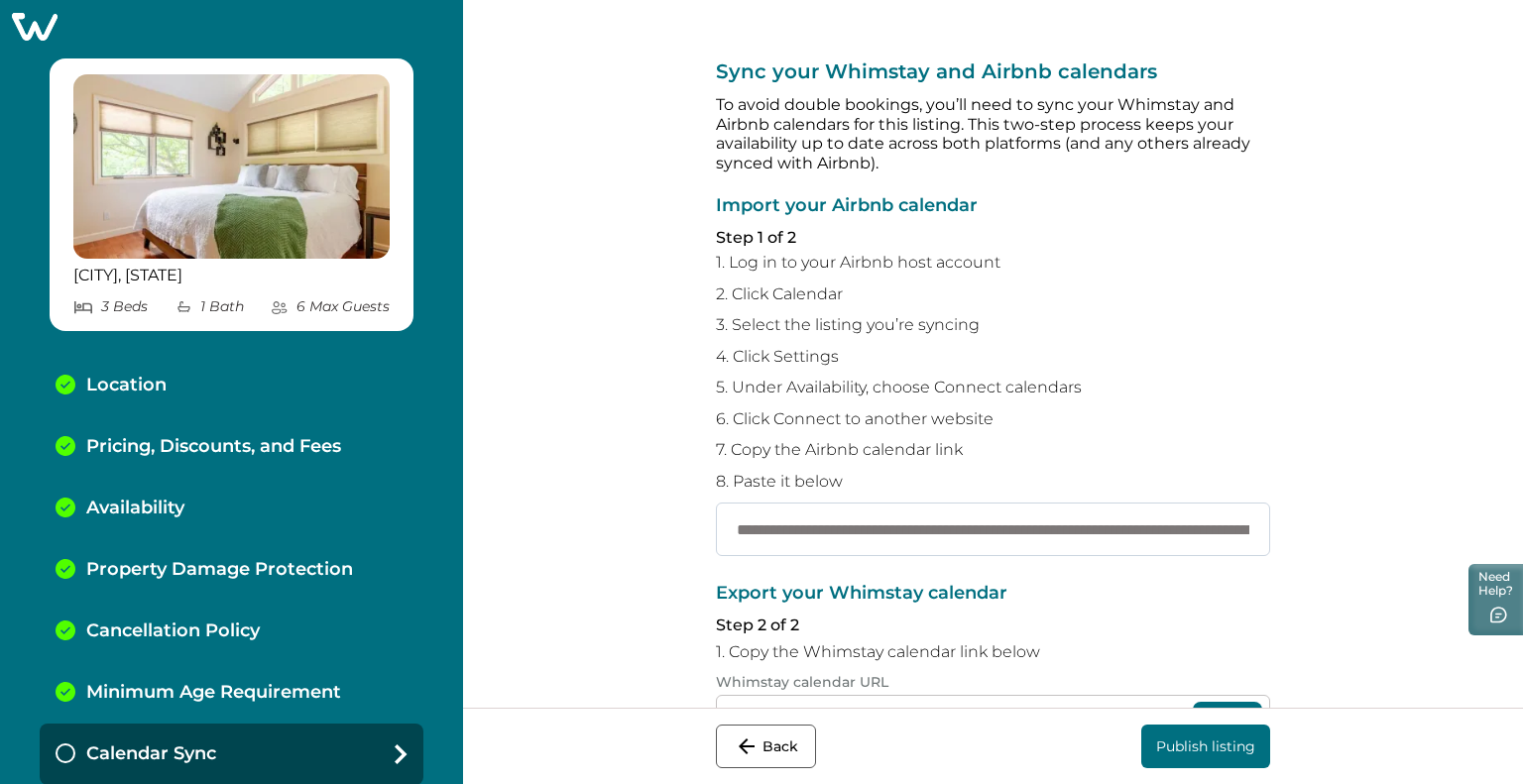 scroll, scrollTop: 0, scrollLeft: 325, axis: horizontal 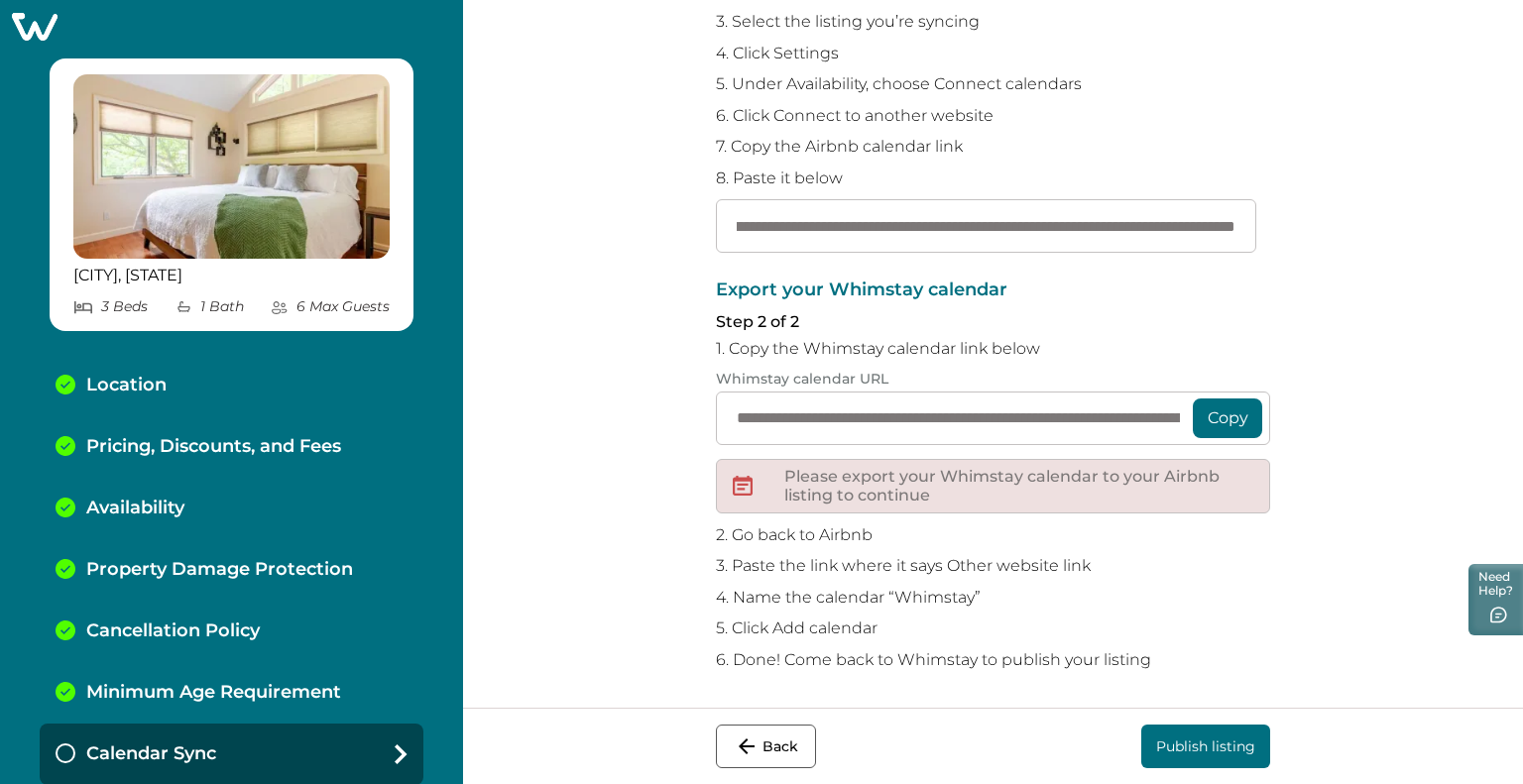 type on "**********" 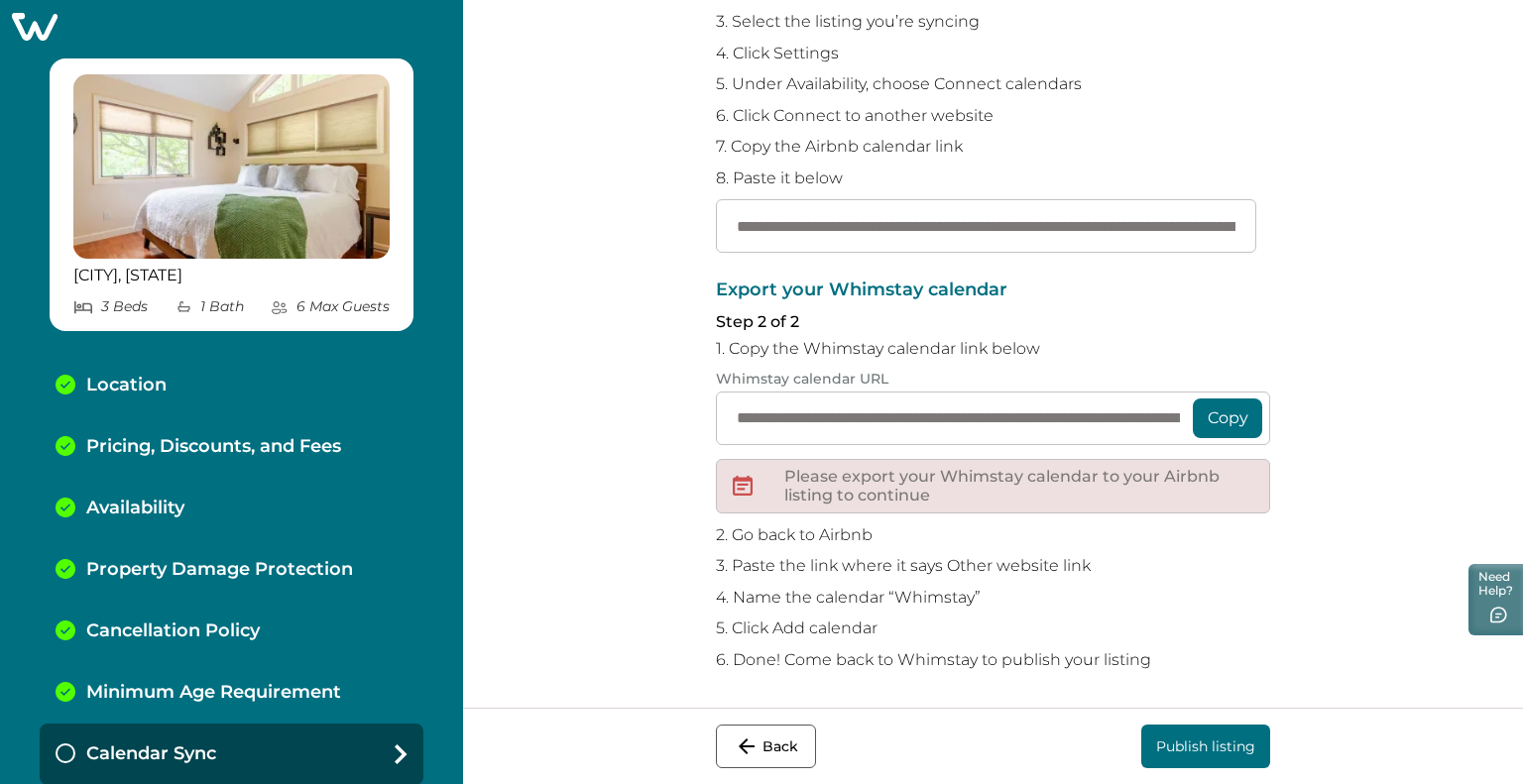 scroll, scrollTop: 302, scrollLeft: 0, axis: vertical 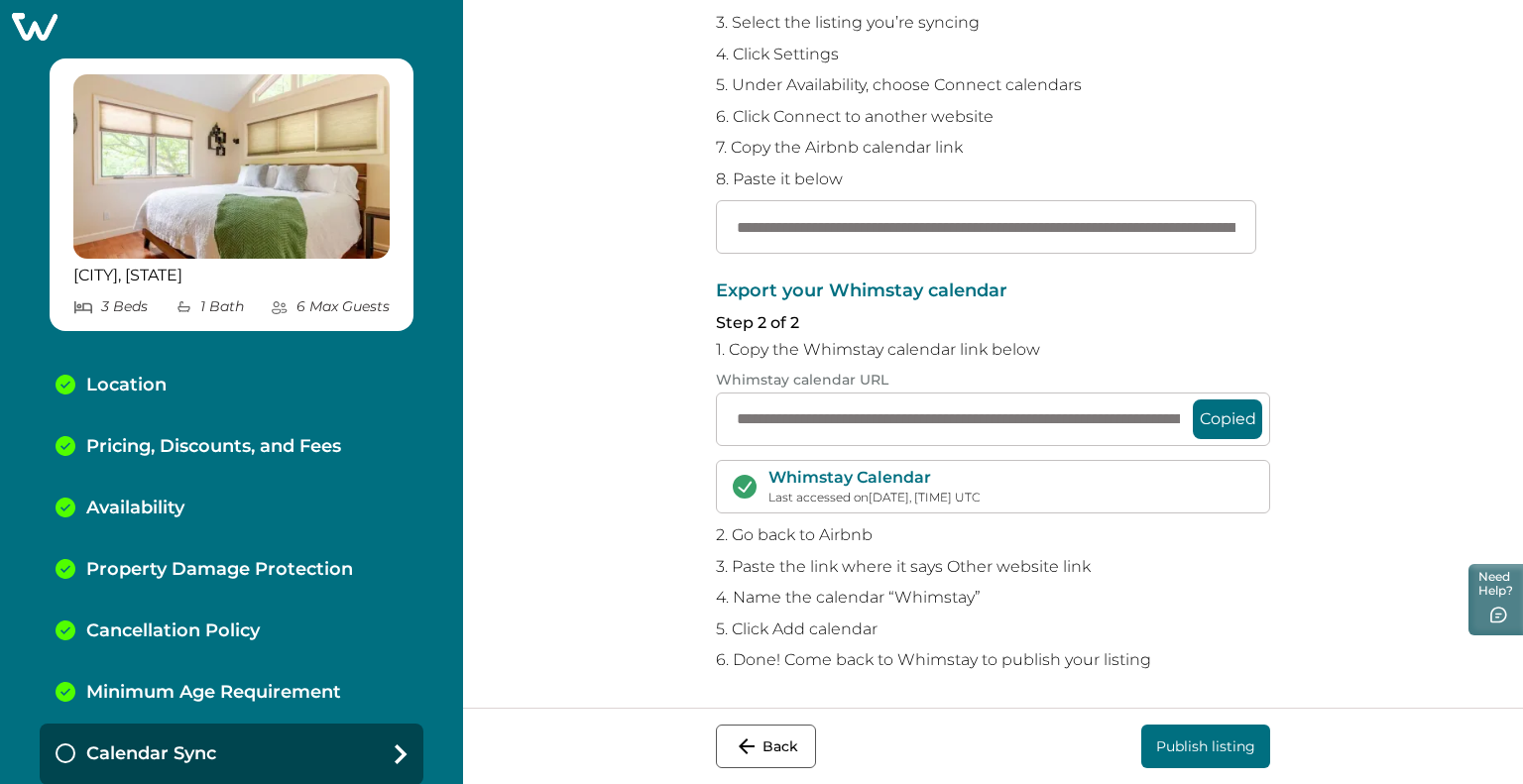 click on "Publish listing" at bounding box center [1206, 746] 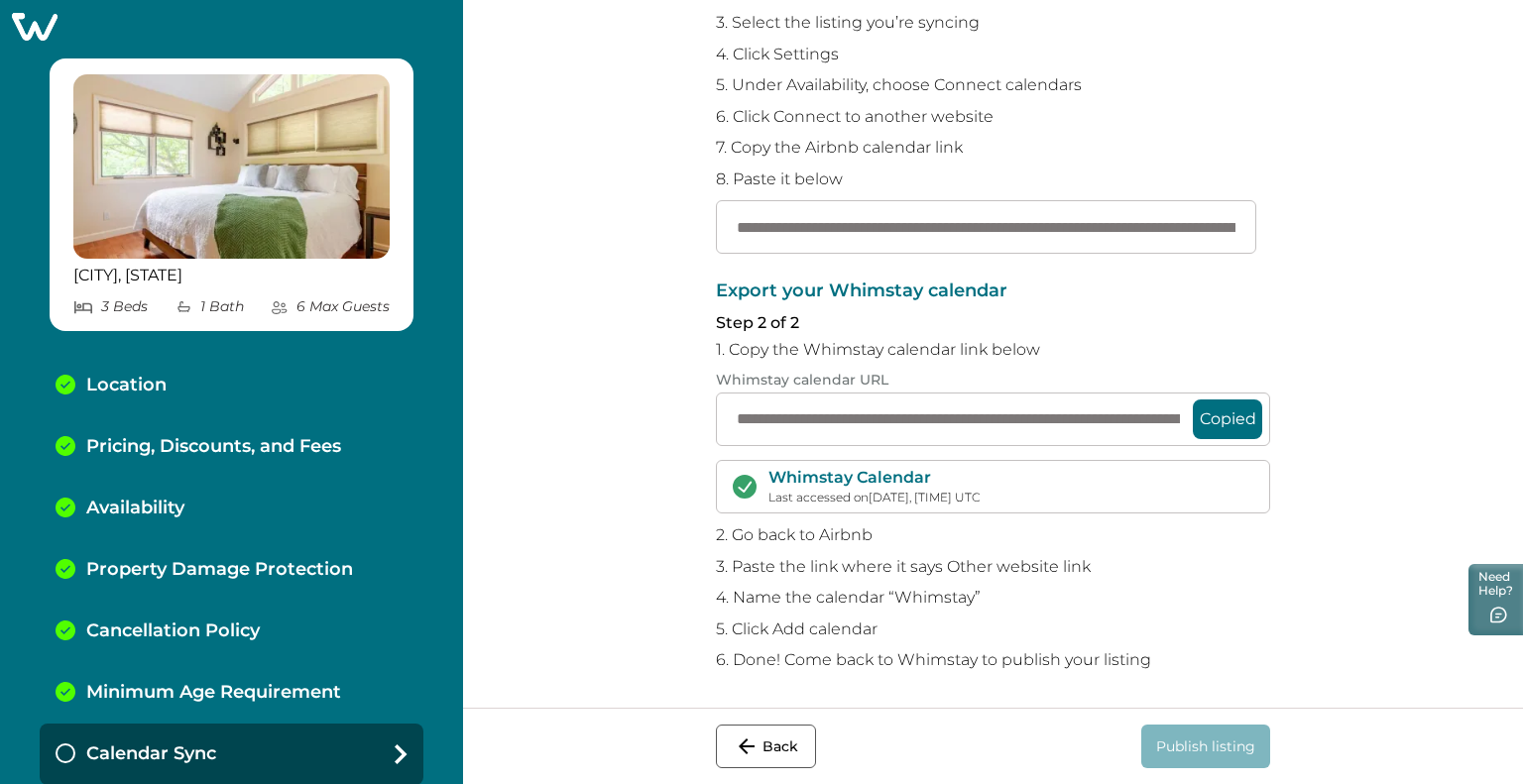 scroll, scrollTop: 0, scrollLeft: 0, axis: both 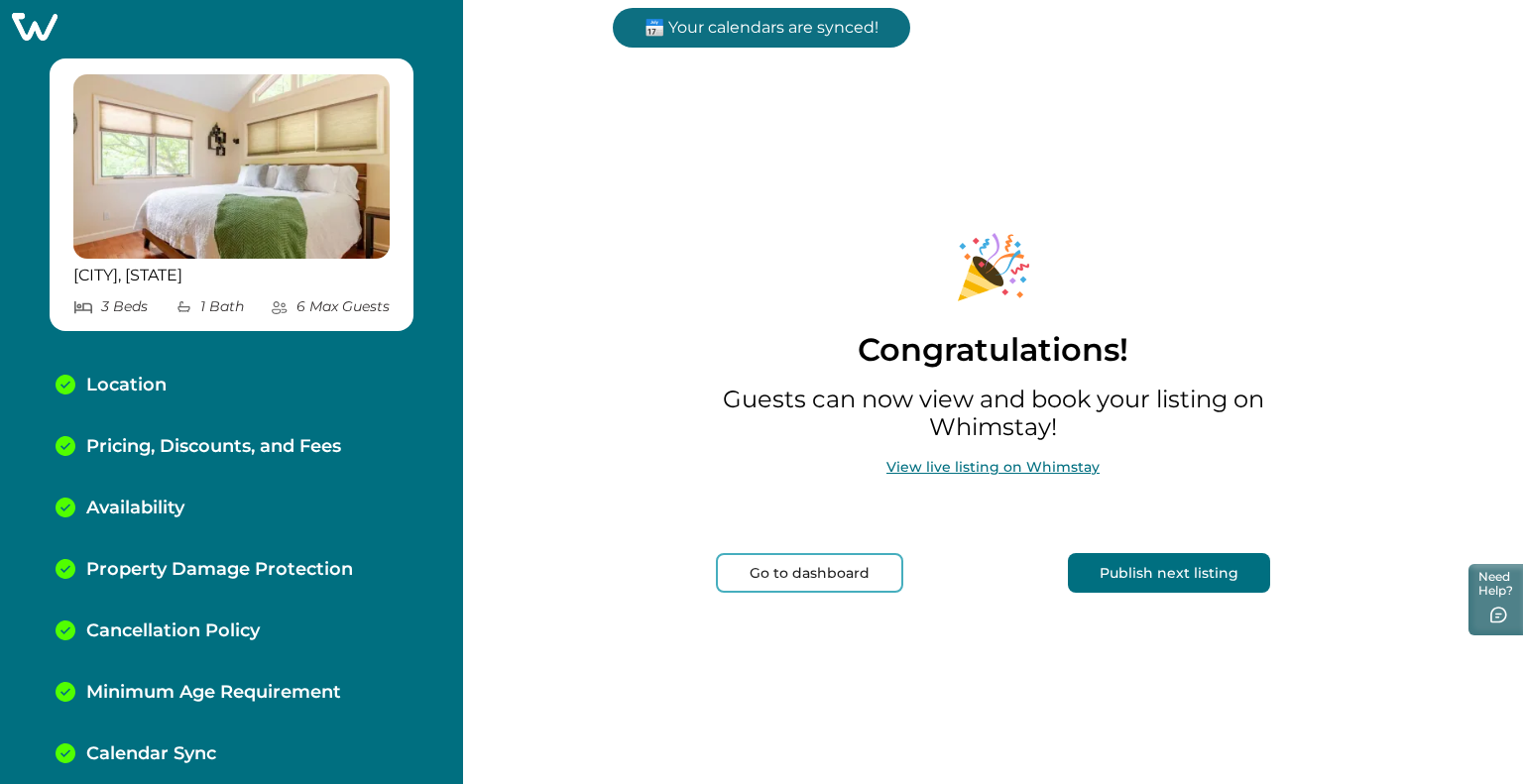 click on "Go to dashboard" at bounding box center (809, 573) 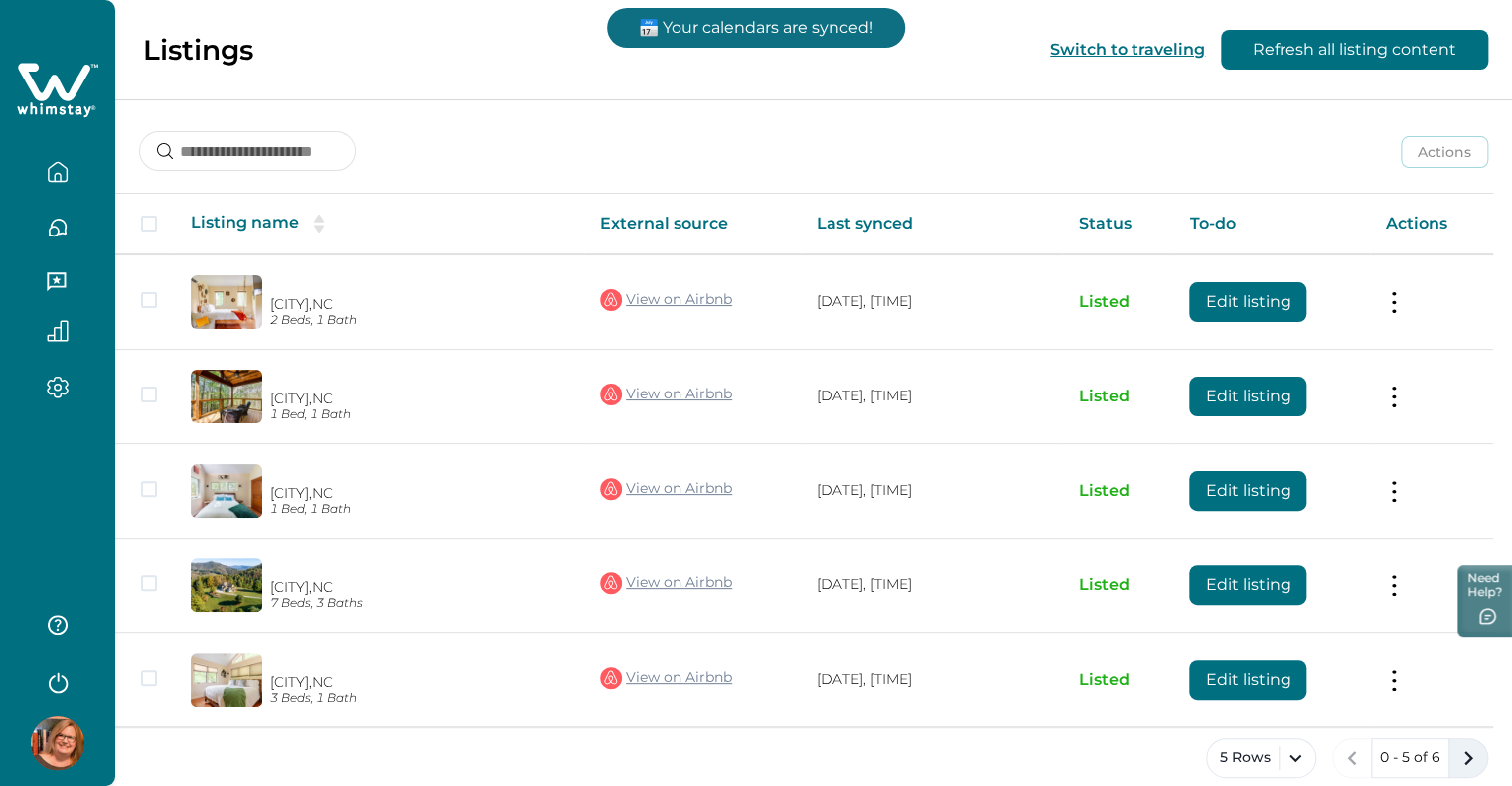 click 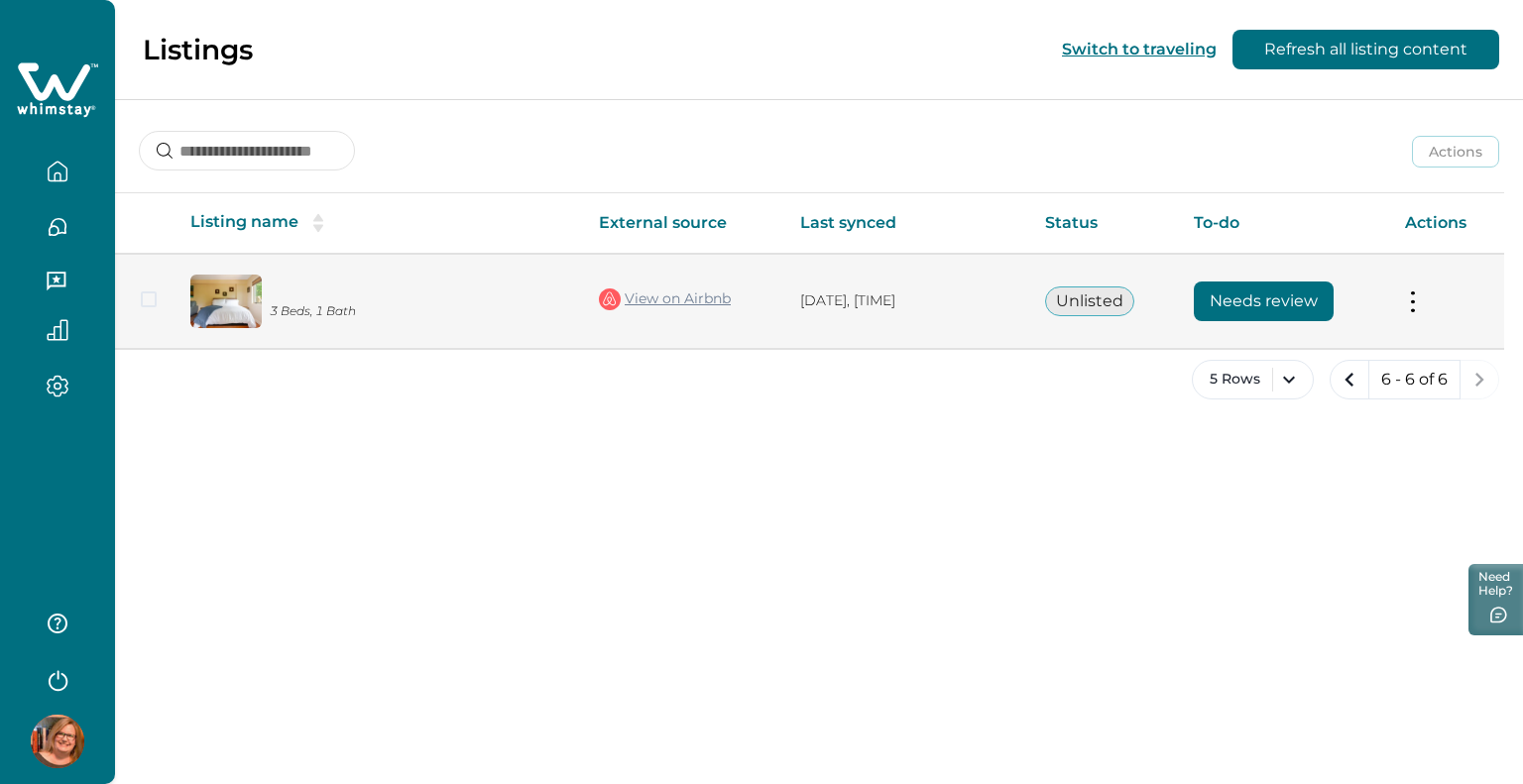 click on "Needs review" at bounding box center (1263, 301) 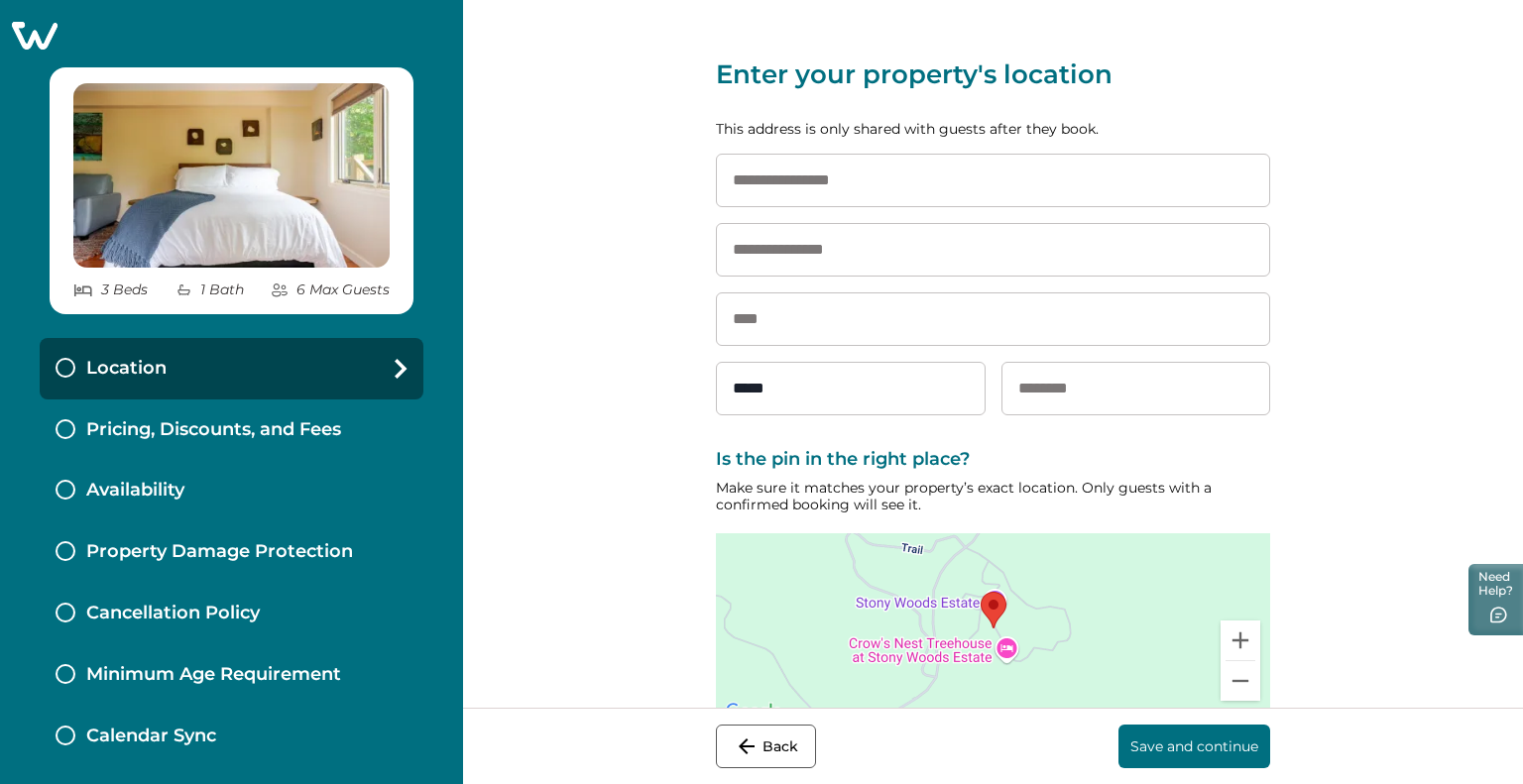click at bounding box center (993, 180) 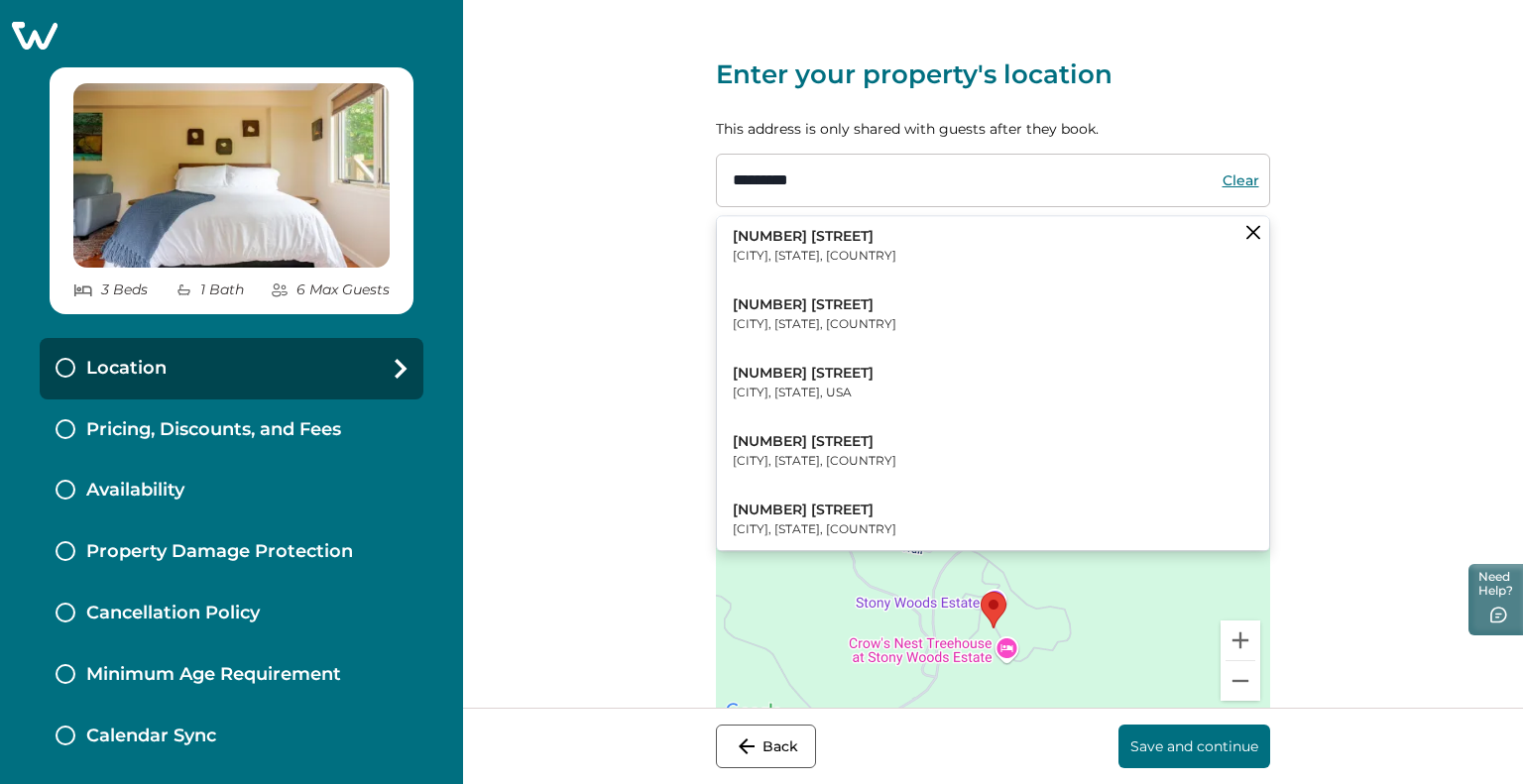 click on "[CITY], [STATE], [COUNTRY]" at bounding box center [814, 257] 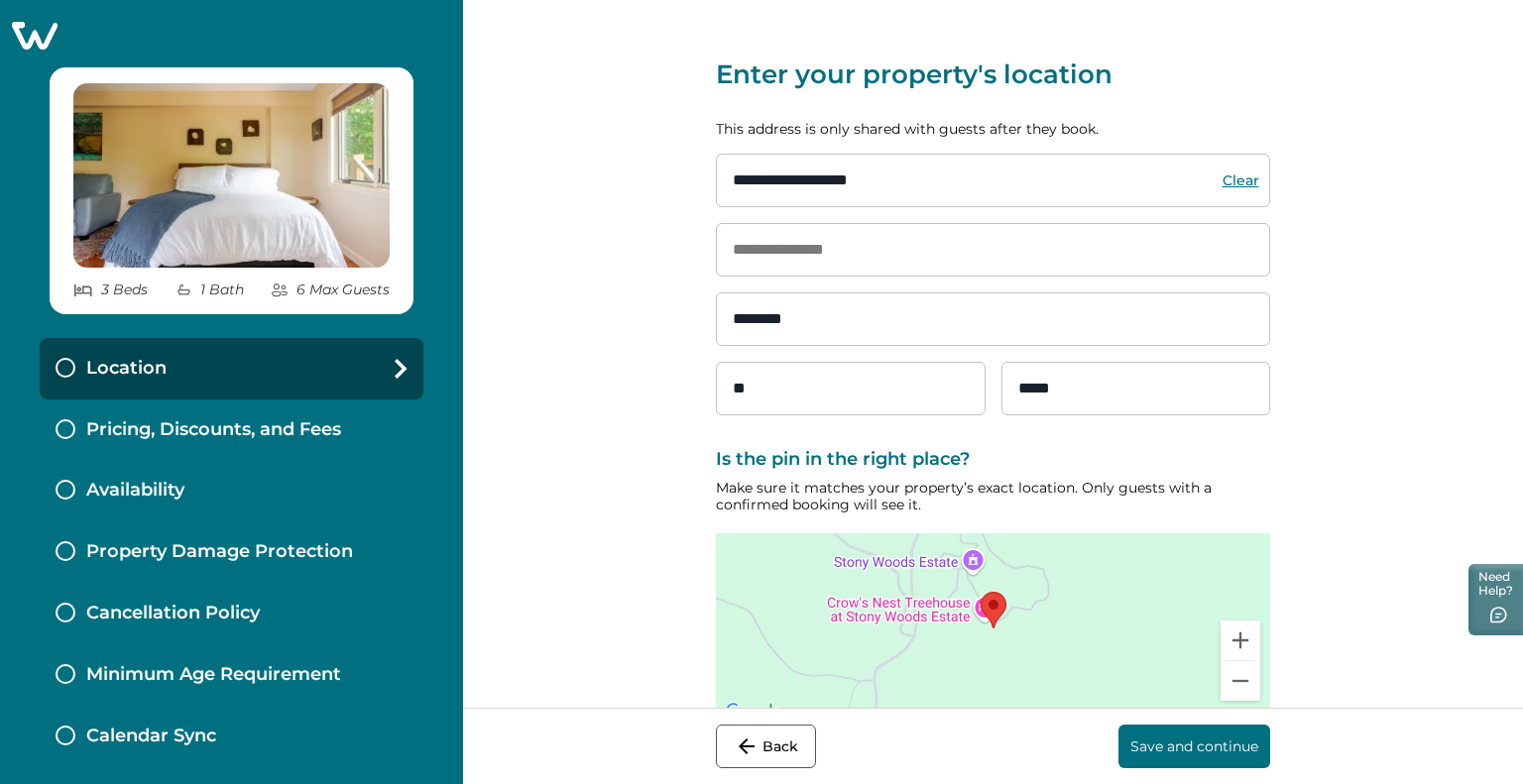 click on "Save and continue" at bounding box center [1194, 746] 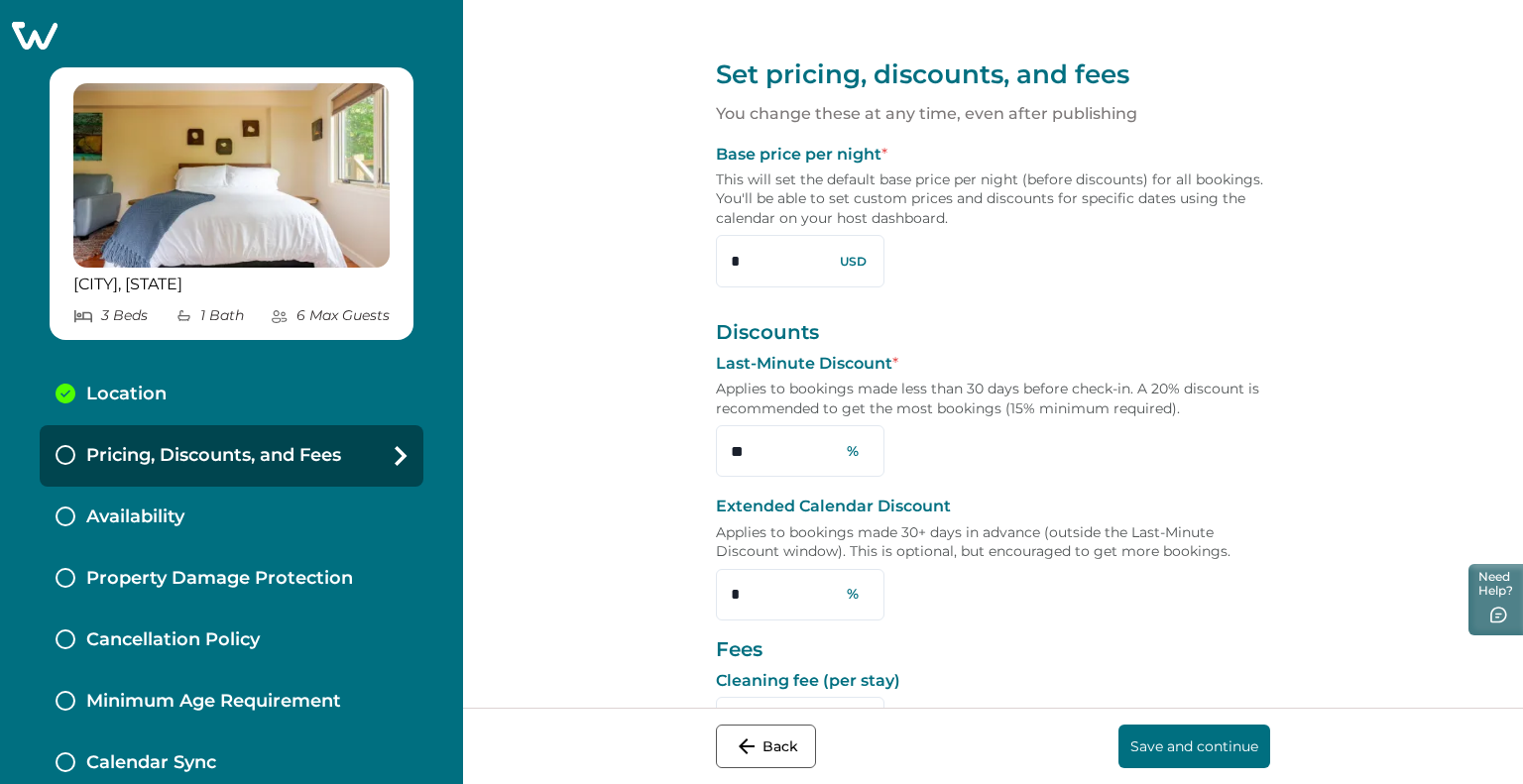 drag, startPoint x: 751, startPoint y: 255, endPoint x: 665, endPoint y: 239, distance: 87.47571 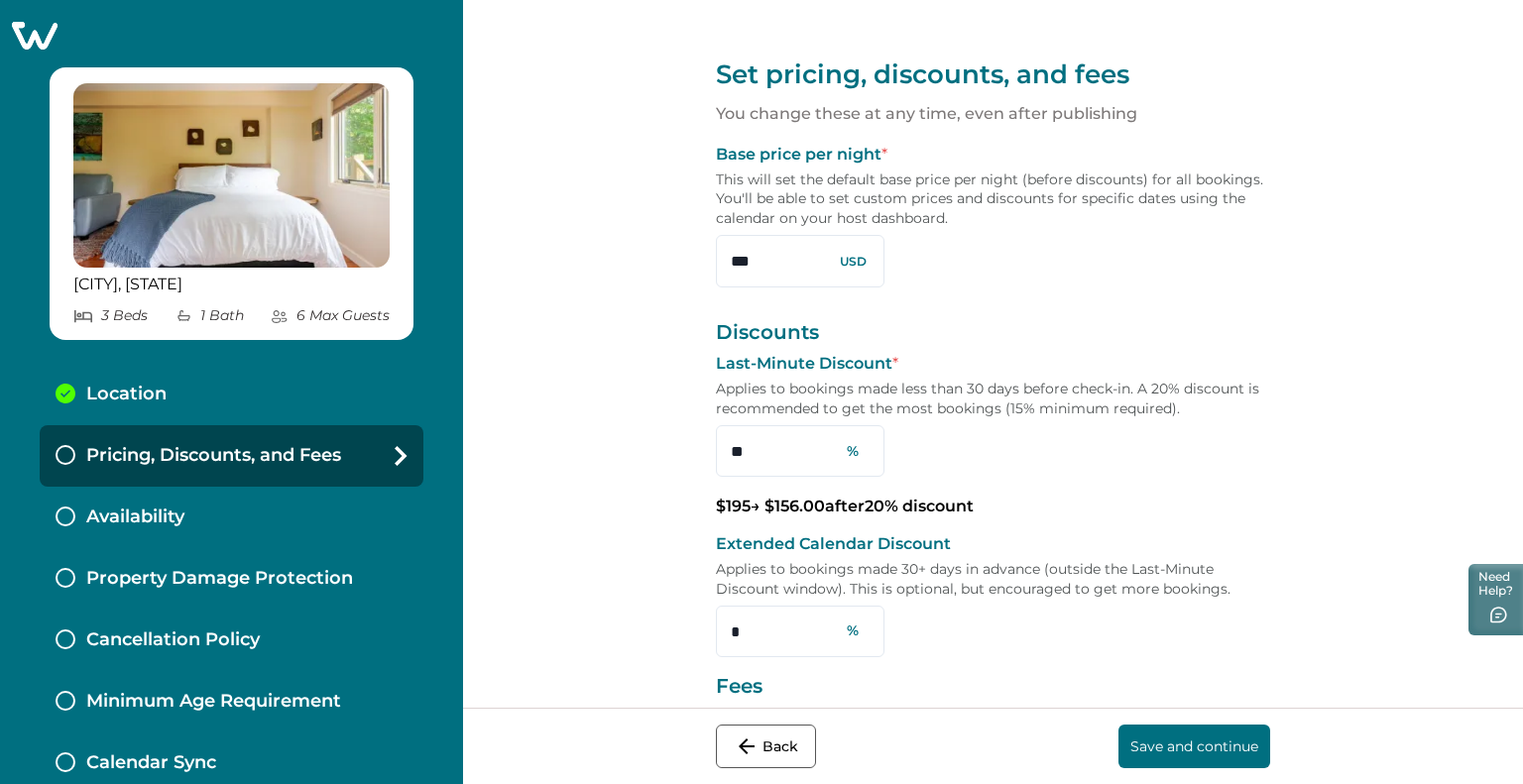 type on "***" 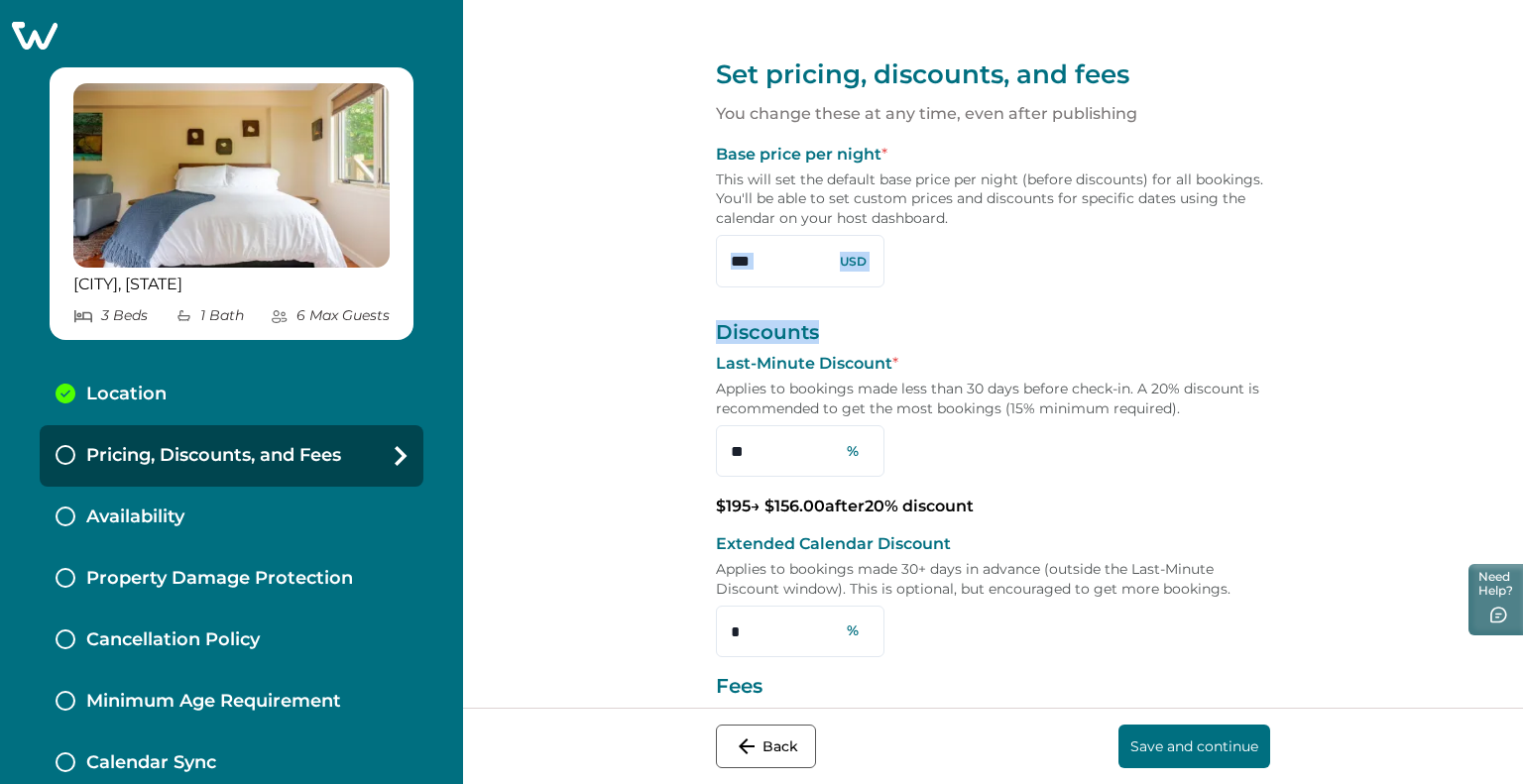 drag, startPoint x: 1501, startPoint y: 284, endPoint x: 1522, endPoint y: 290, distance: 21.84033 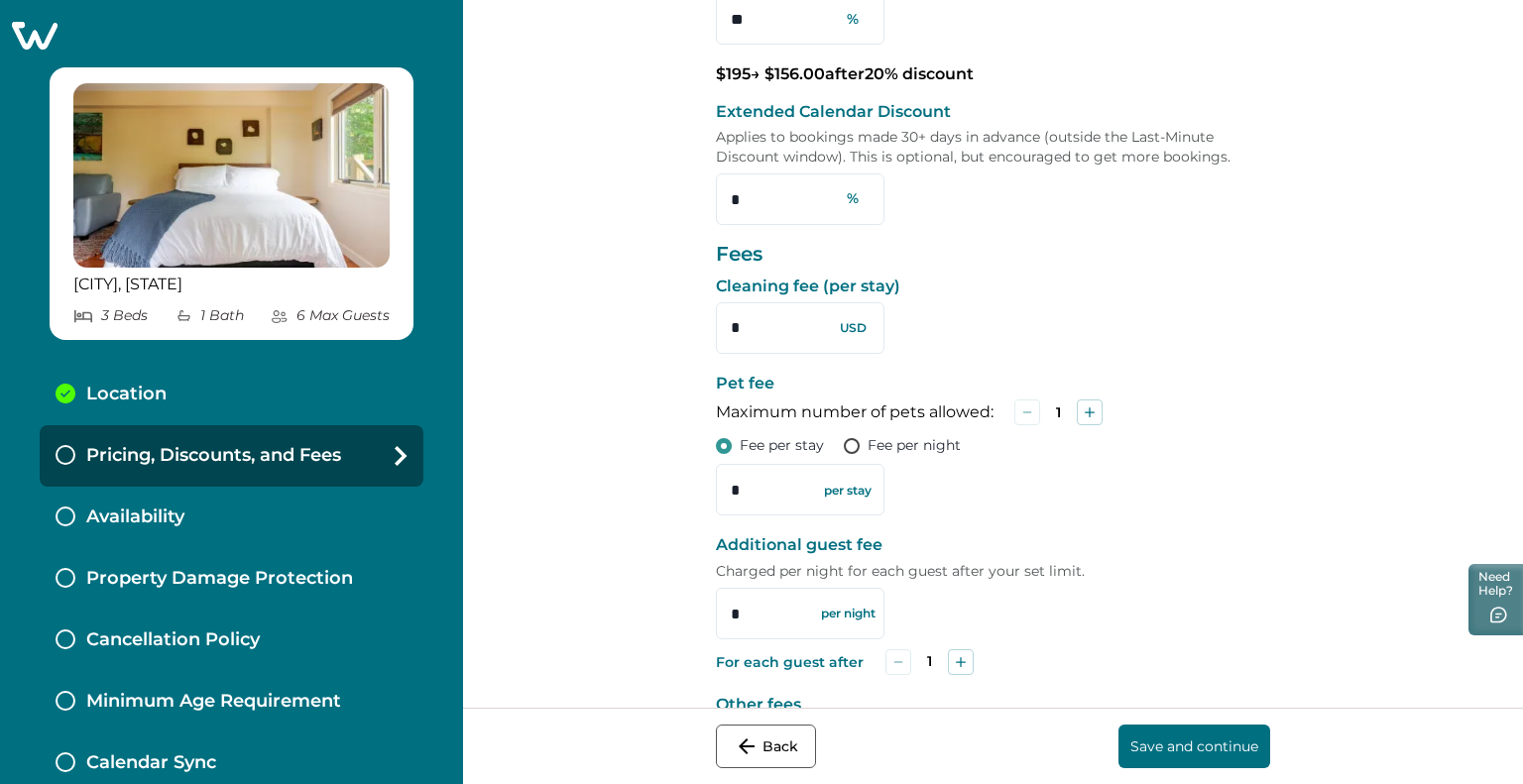 scroll, scrollTop: 437, scrollLeft: 0, axis: vertical 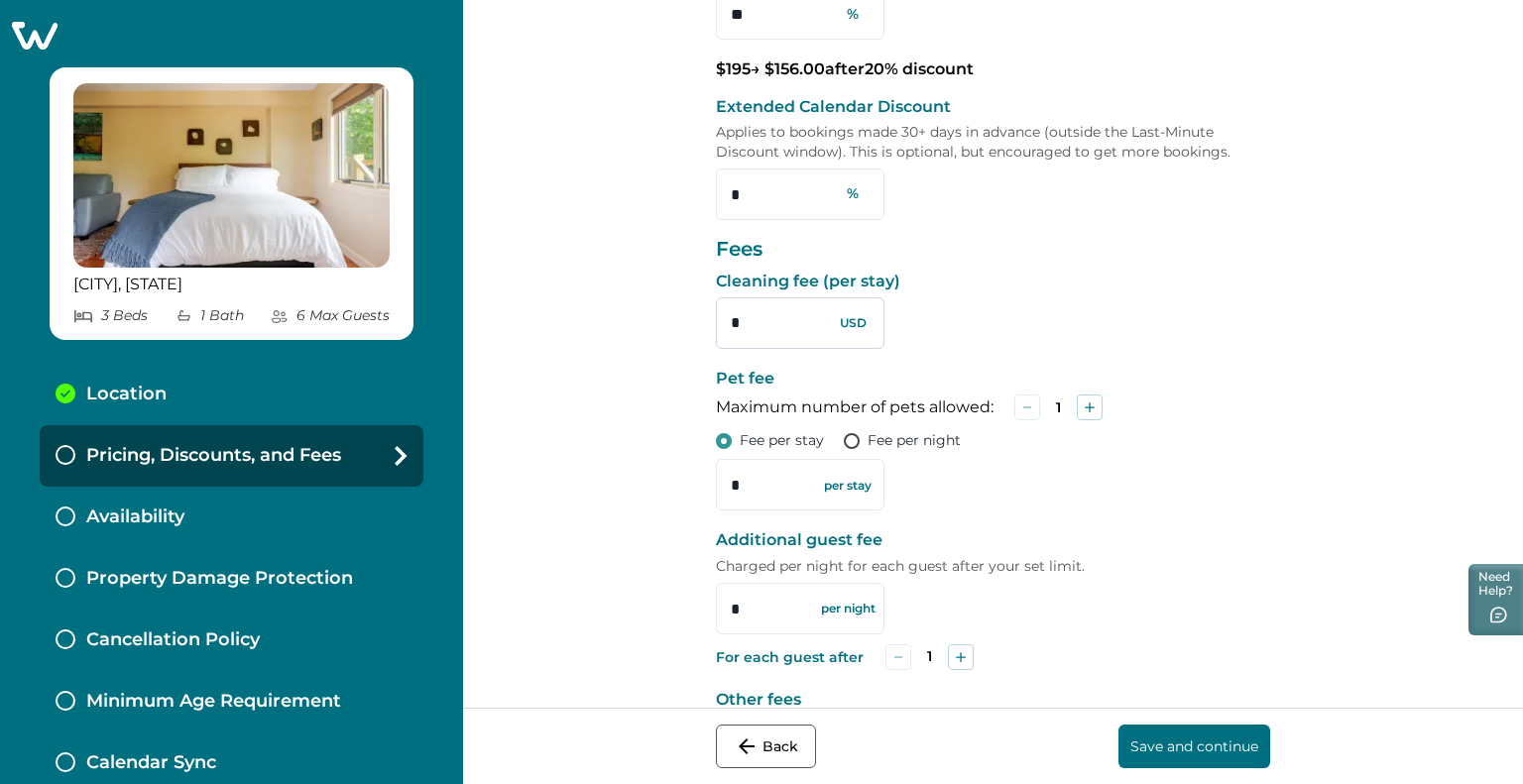 drag, startPoint x: 753, startPoint y: 324, endPoint x: 719, endPoint y: 323, distance: 34.0147 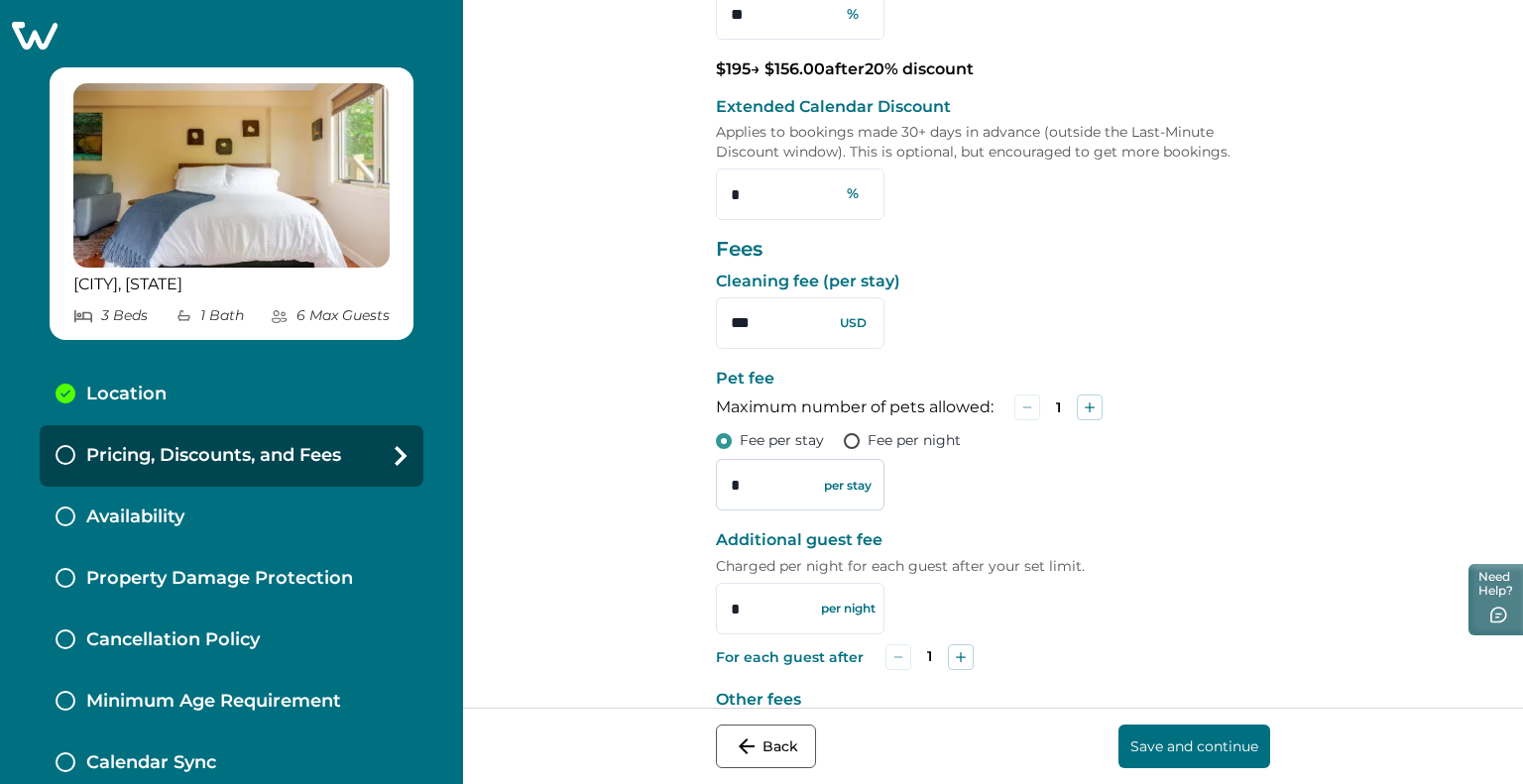 type on "***" 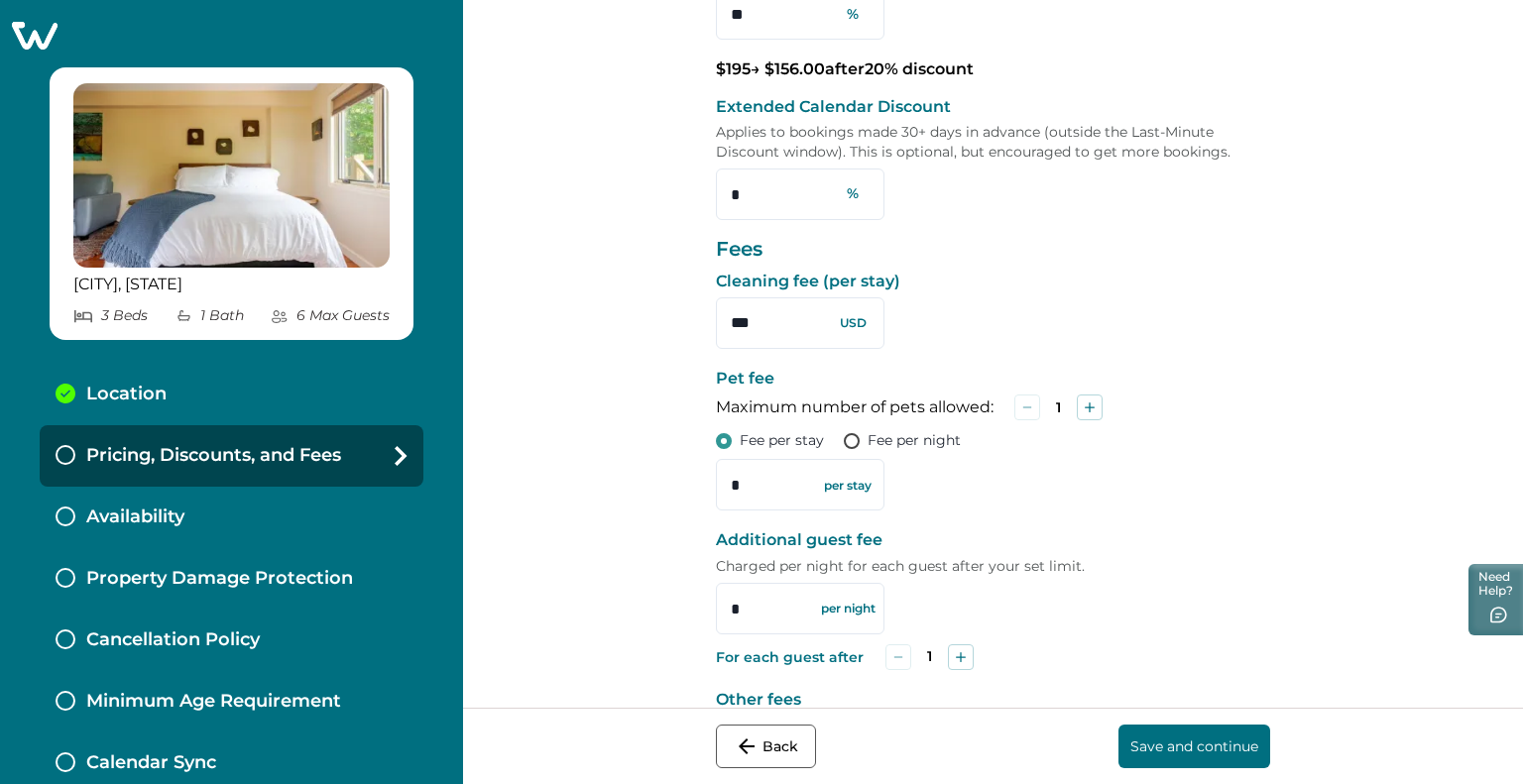 drag, startPoint x: 743, startPoint y: 478, endPoint x: 700, endPoint y: 470, distance: 43.737855 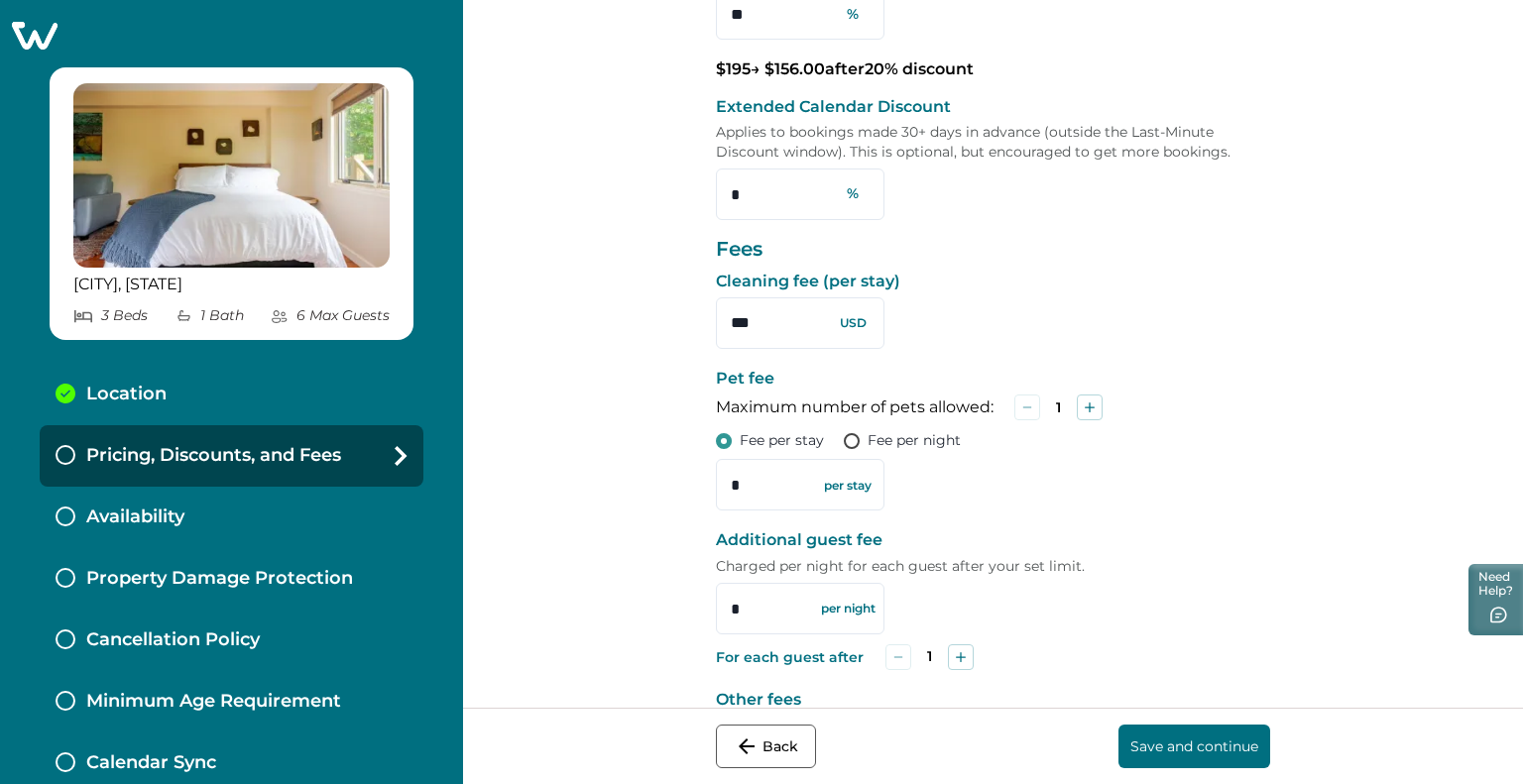 click on "Set pricing, discounts, and fees You change these at any time, even after publishing Base price per night * This will set the default base price per night (before discounts) for all bookings. You'll be able
to set custom prices and discounts for specific dates using the calendar on your host dashboard. *** USD Discounts Last-Minute Discount * Applies to bookings made less than 30 days before check-in. A 20% discount is recommended to get the most bookings (15% minimum required). ** % $ 195  → $ 156.00  after  20 % discount Extended Calendar Discount Applies to bookings made 30+ days in advance (outside the Last-Minute Discount window). This is optional, but encouraged to get more bookings. * % Fees Cleaning fee (per stay) *** USD Pet fee Maximum number of pets allowed: 1 Fee per stay Fee per night * per stay Additional guest fee Charged per night for each guest after your set limit. * per night For each guest after 1 Other fees Use this to include any additional fees not listed above. Fee per stay *" at bounding box center (993, 354) 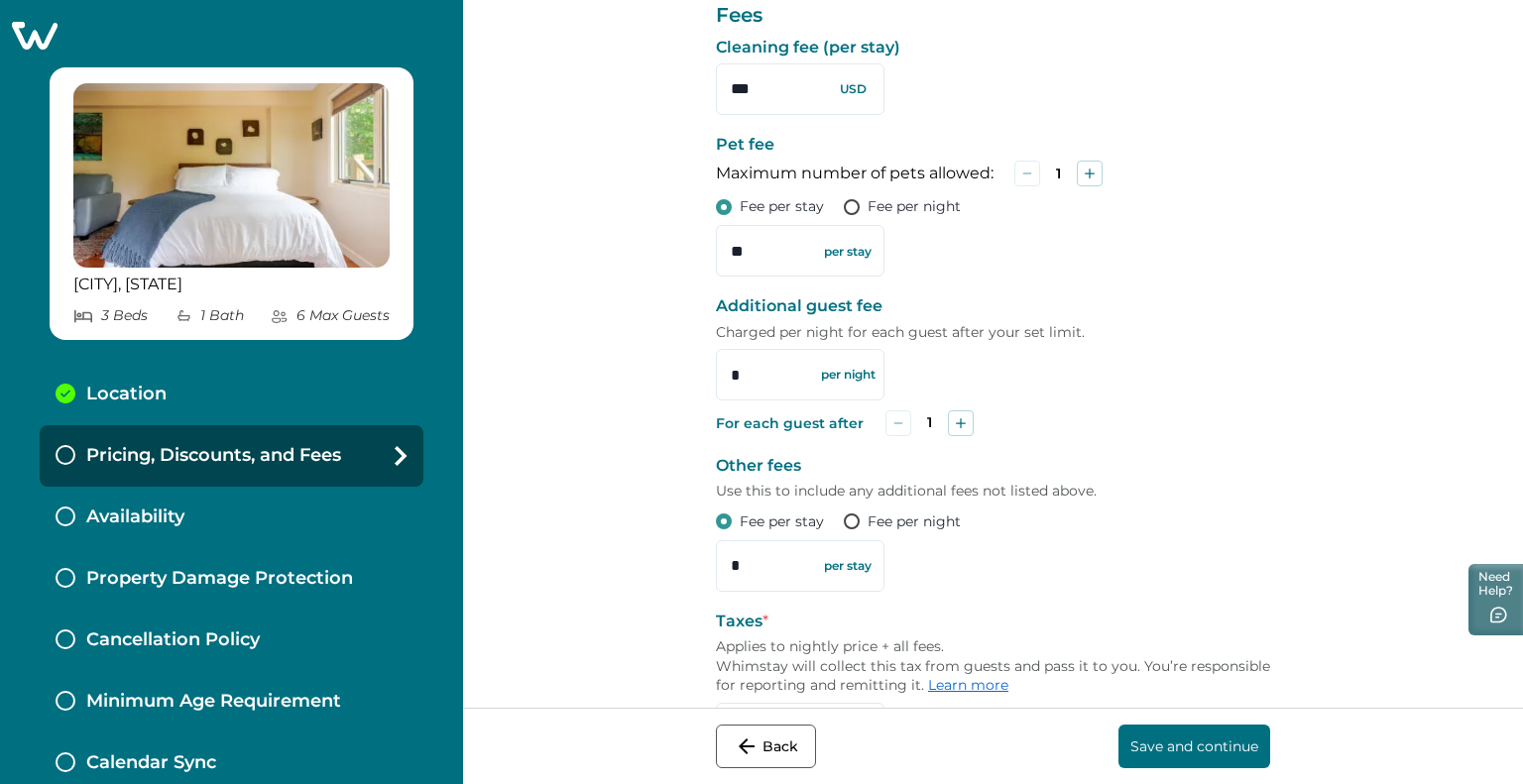 scroll, scrollTop: 783, scrollLeft: 0, axis: vertical 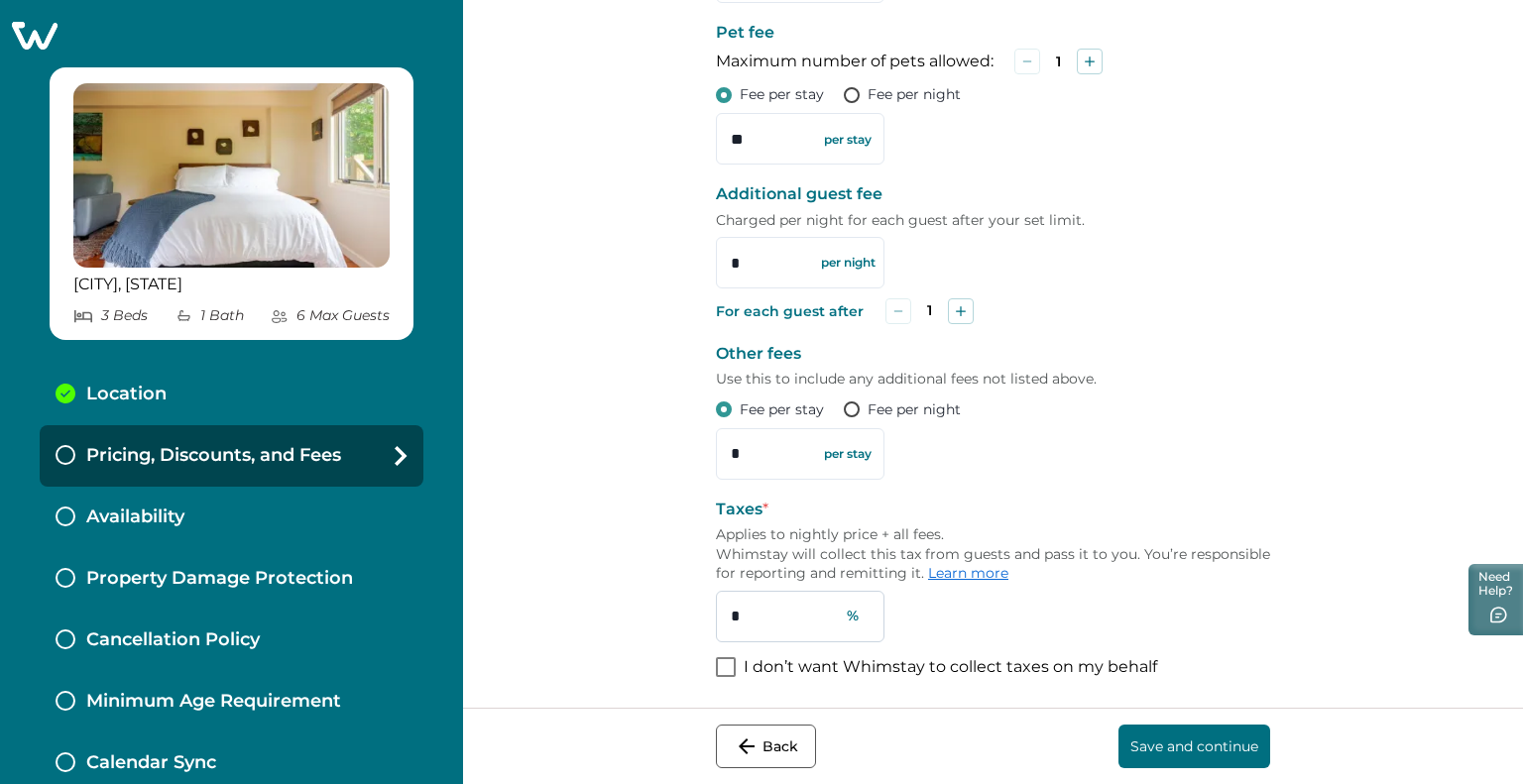 type on "**" 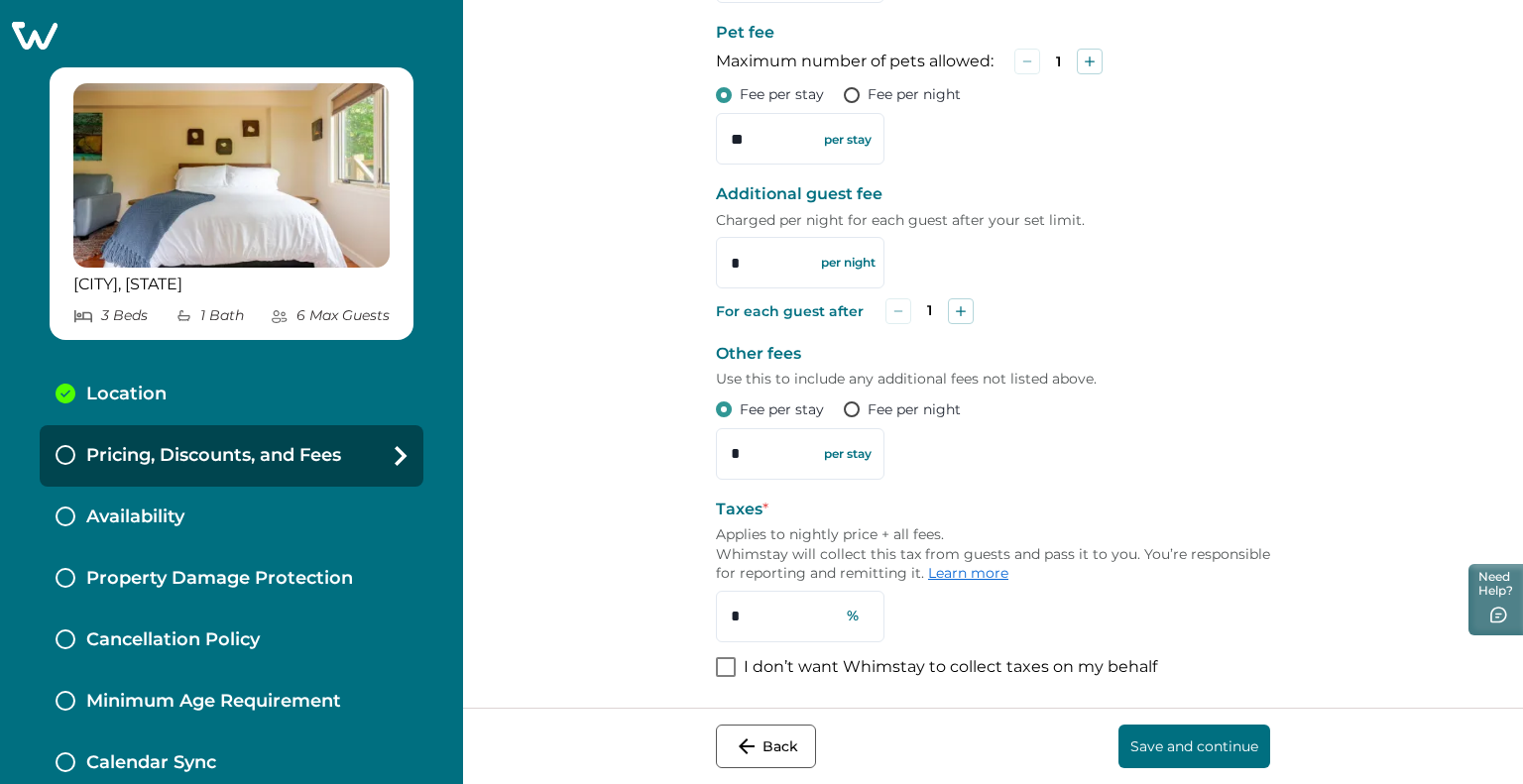 drag, startPoint x: 752, startPoint y: 617, endPoint x: 687, endPoint y: 610, distance: 65.375837 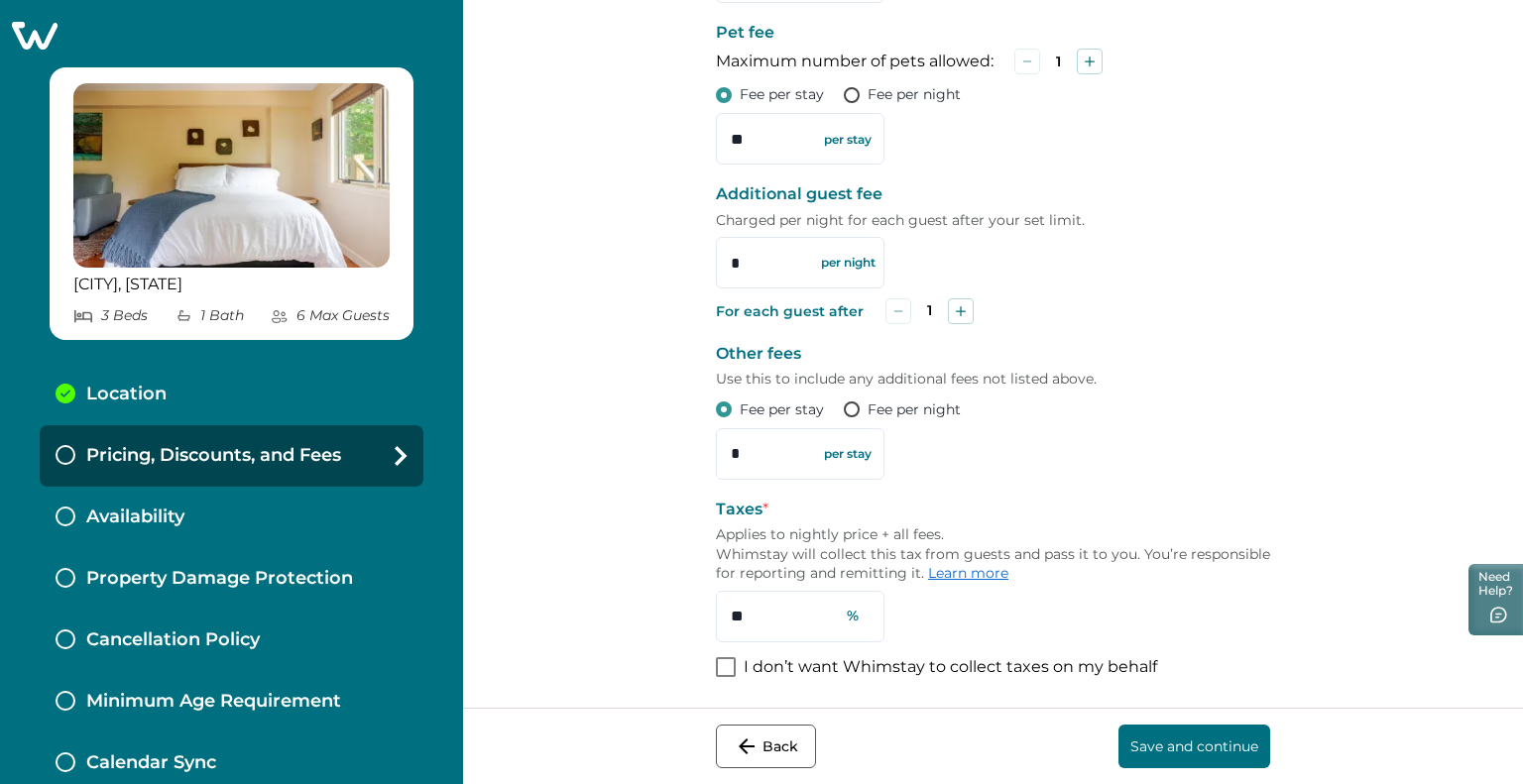 type on "**" 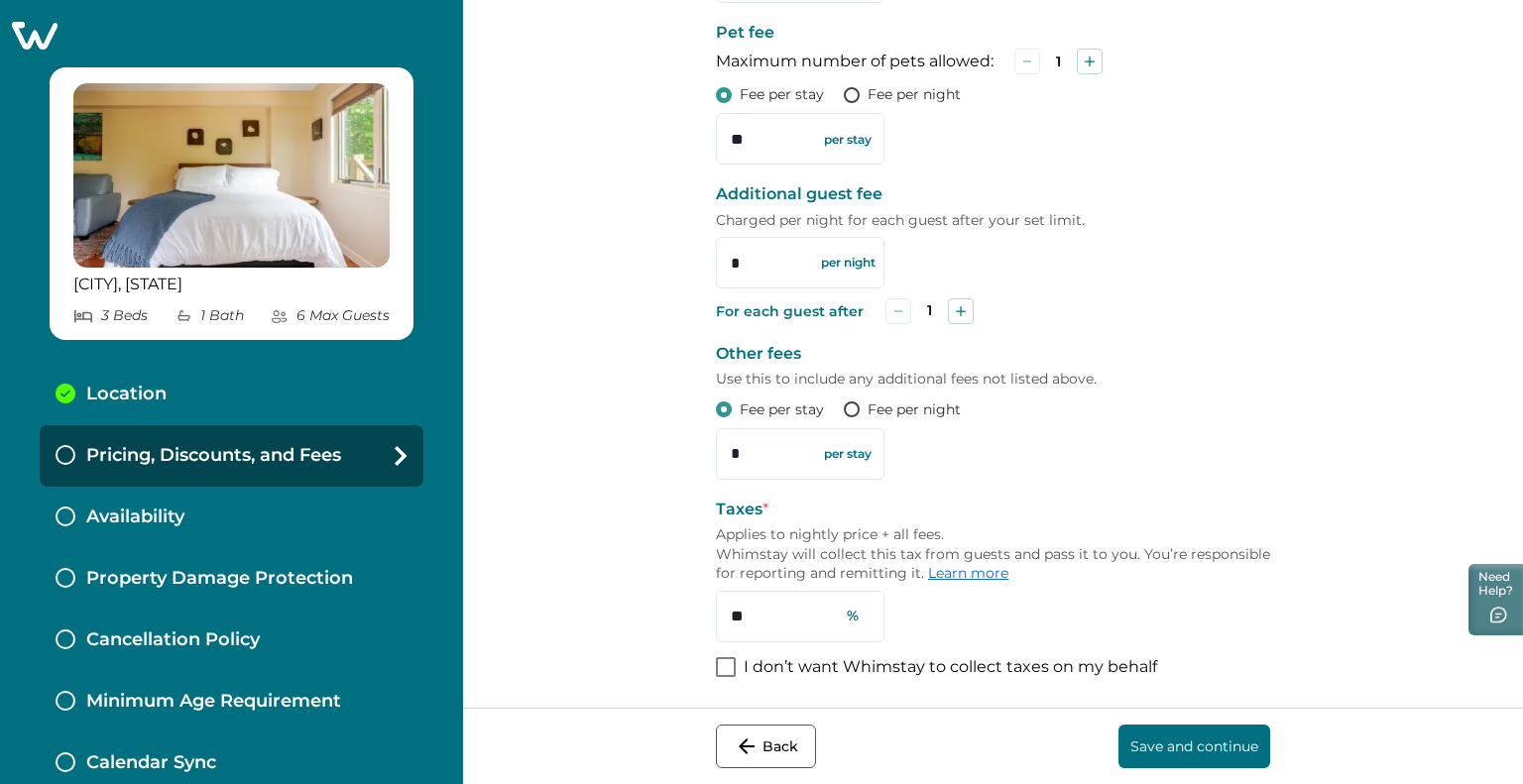 click on "Save and continue" at bounding box center [1194, 746] 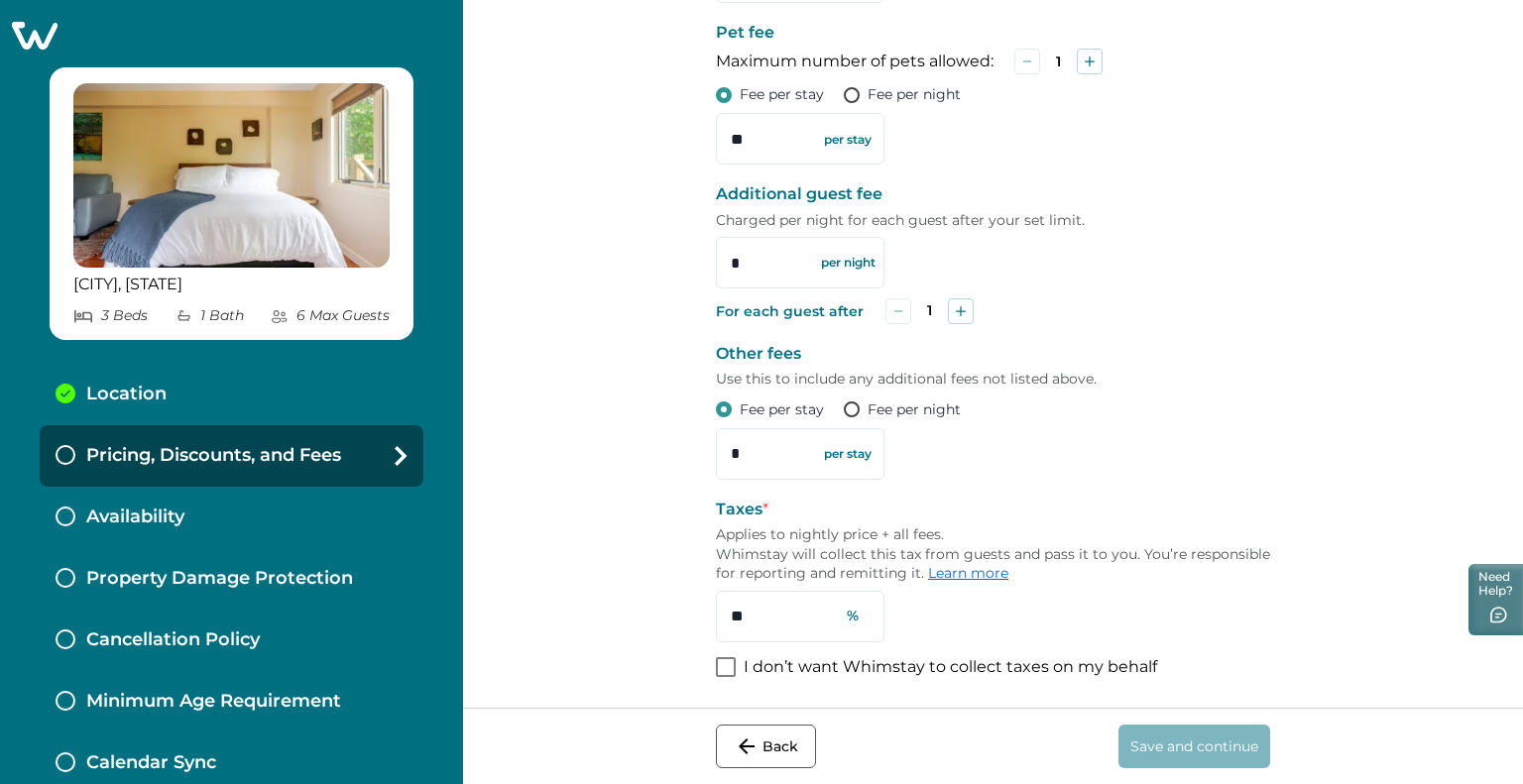 scroll, scrollTop: 0, scrollLeft: 0, axis: both 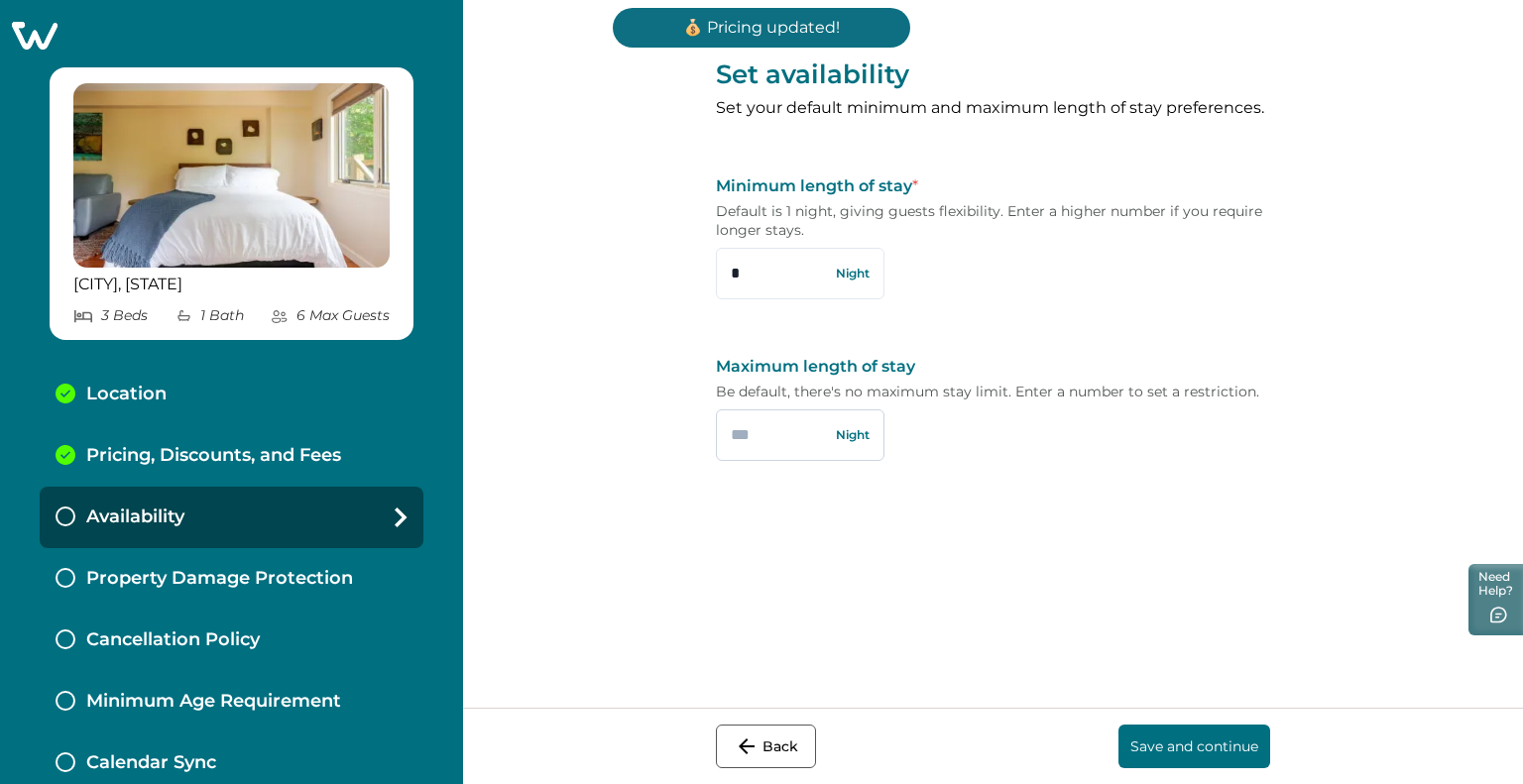 click at bounding box center [800, 435] 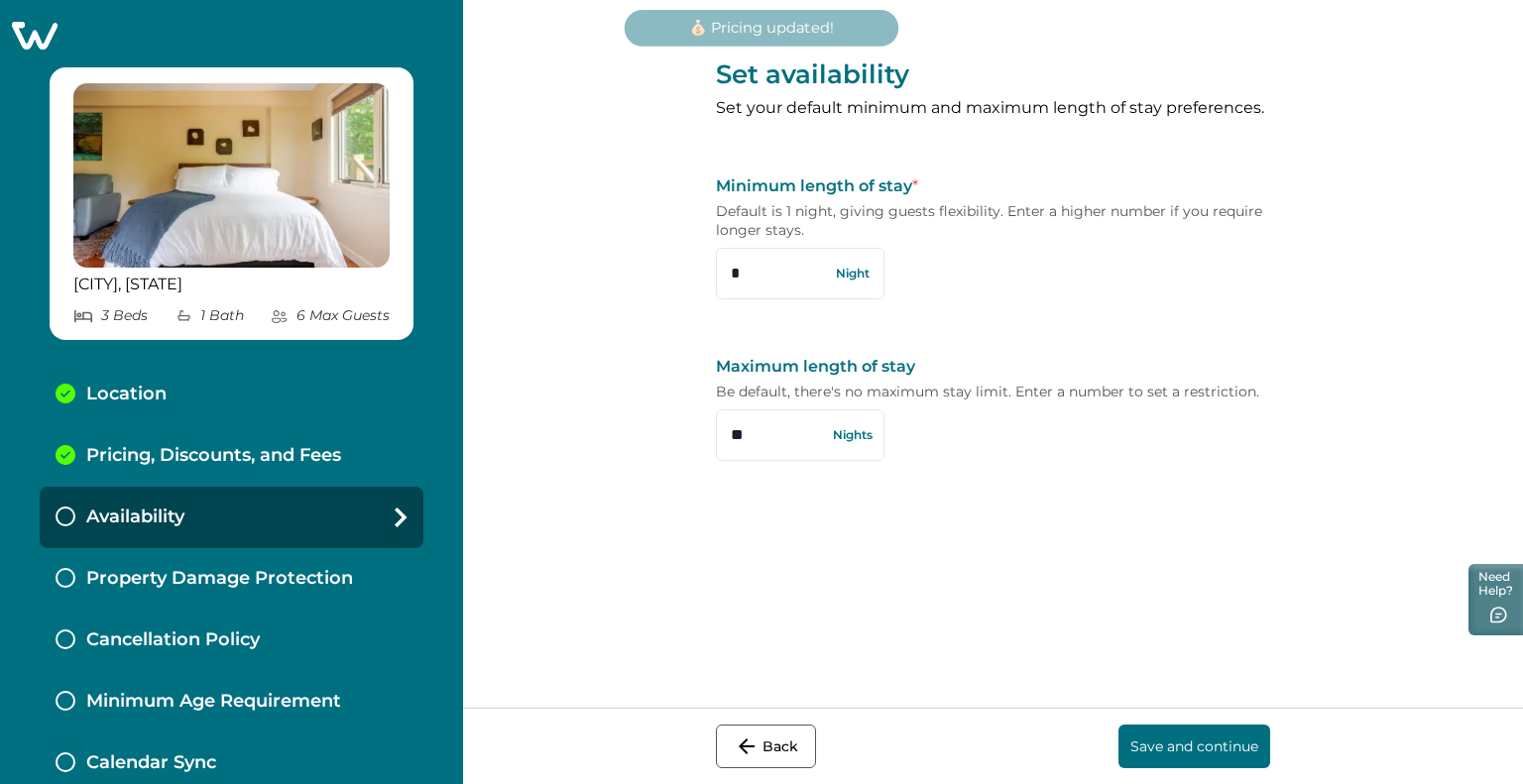 type on "**" 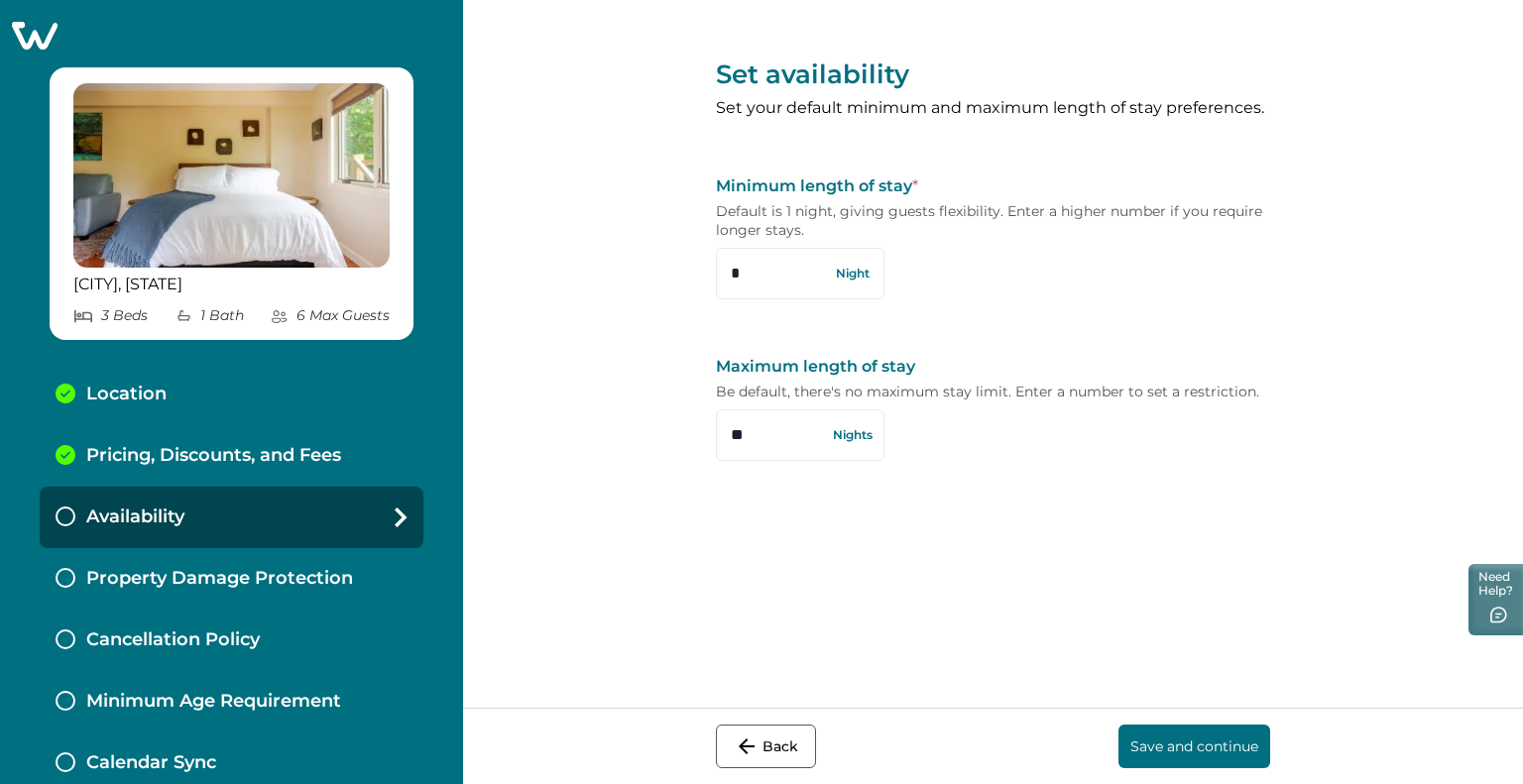 click on "Save and continue" at bounding box center (1194, 746) 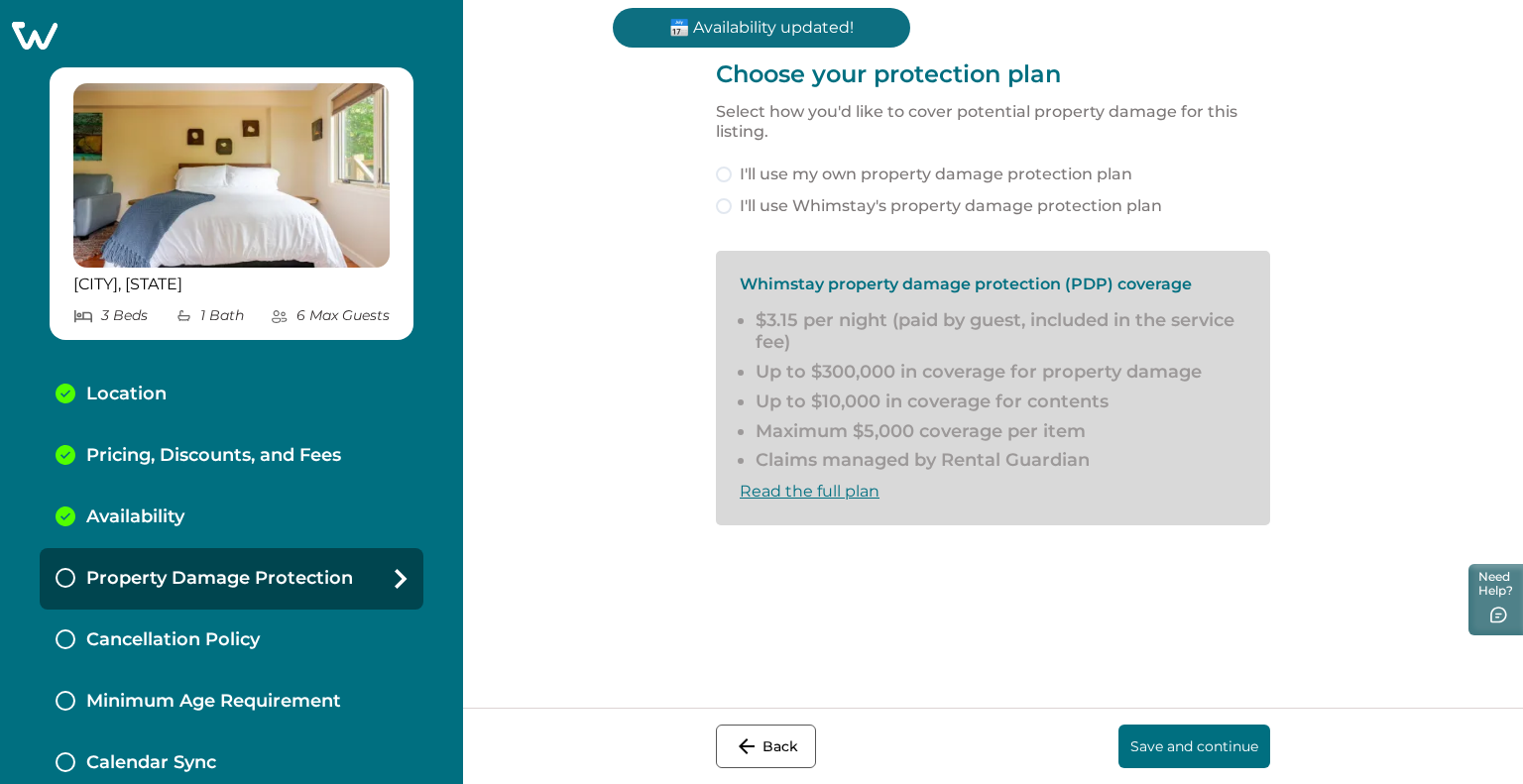 click at bounding box center (724, 206) 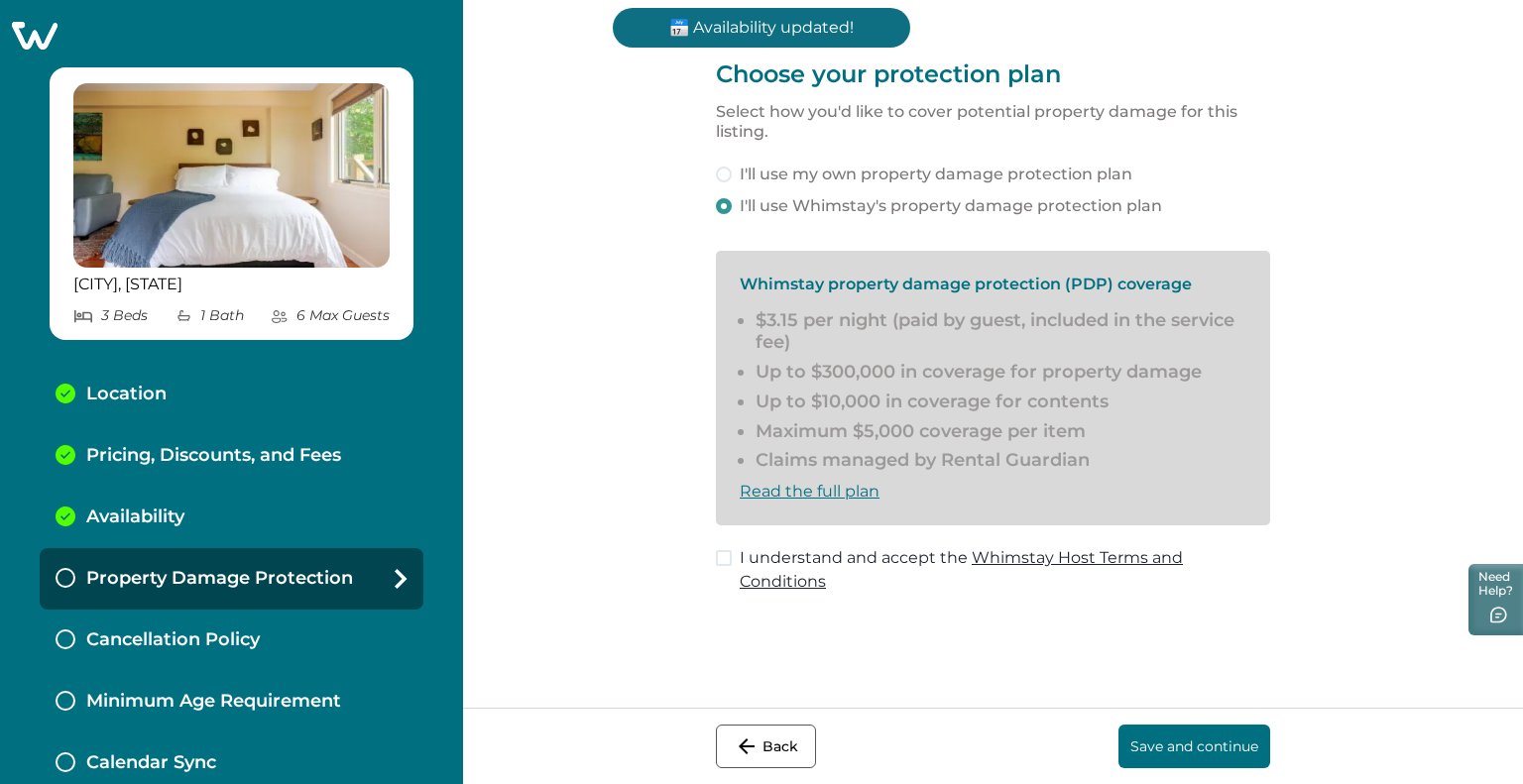 click at bounding box center [724, 558] 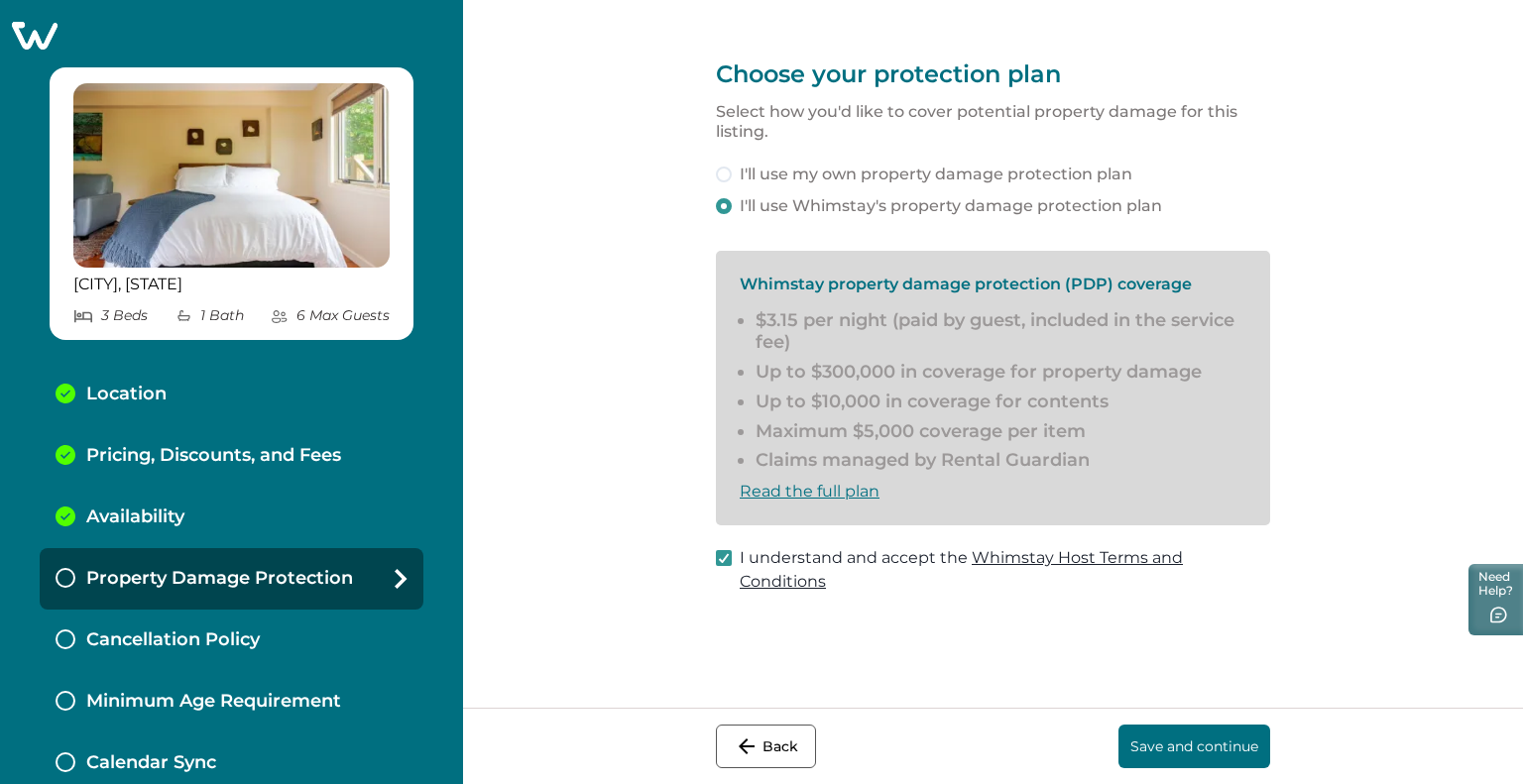 click on "Save and continue" at bounding box center [1194, 746] 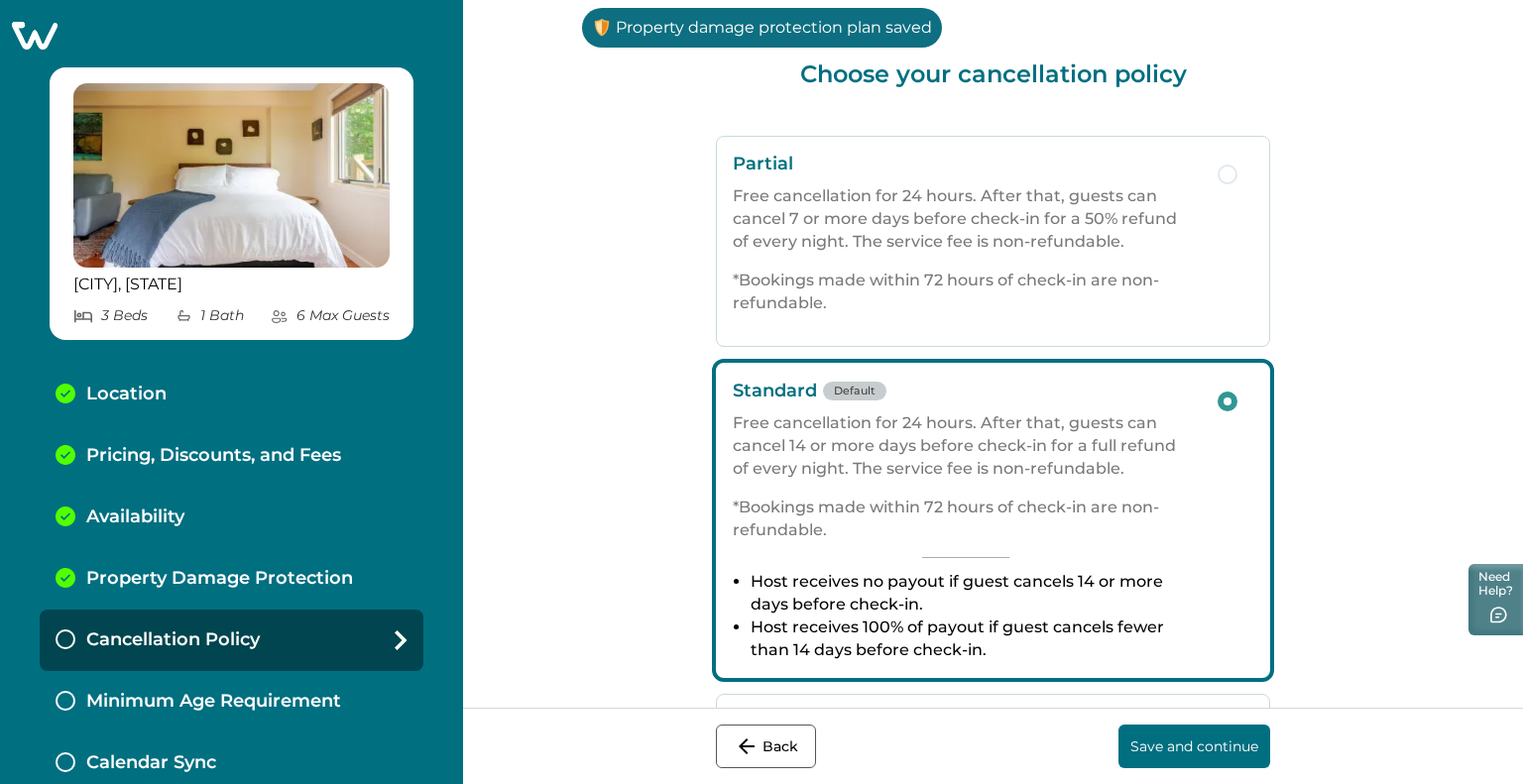 click on "Save and continue" at bounding box center (1194, 746) 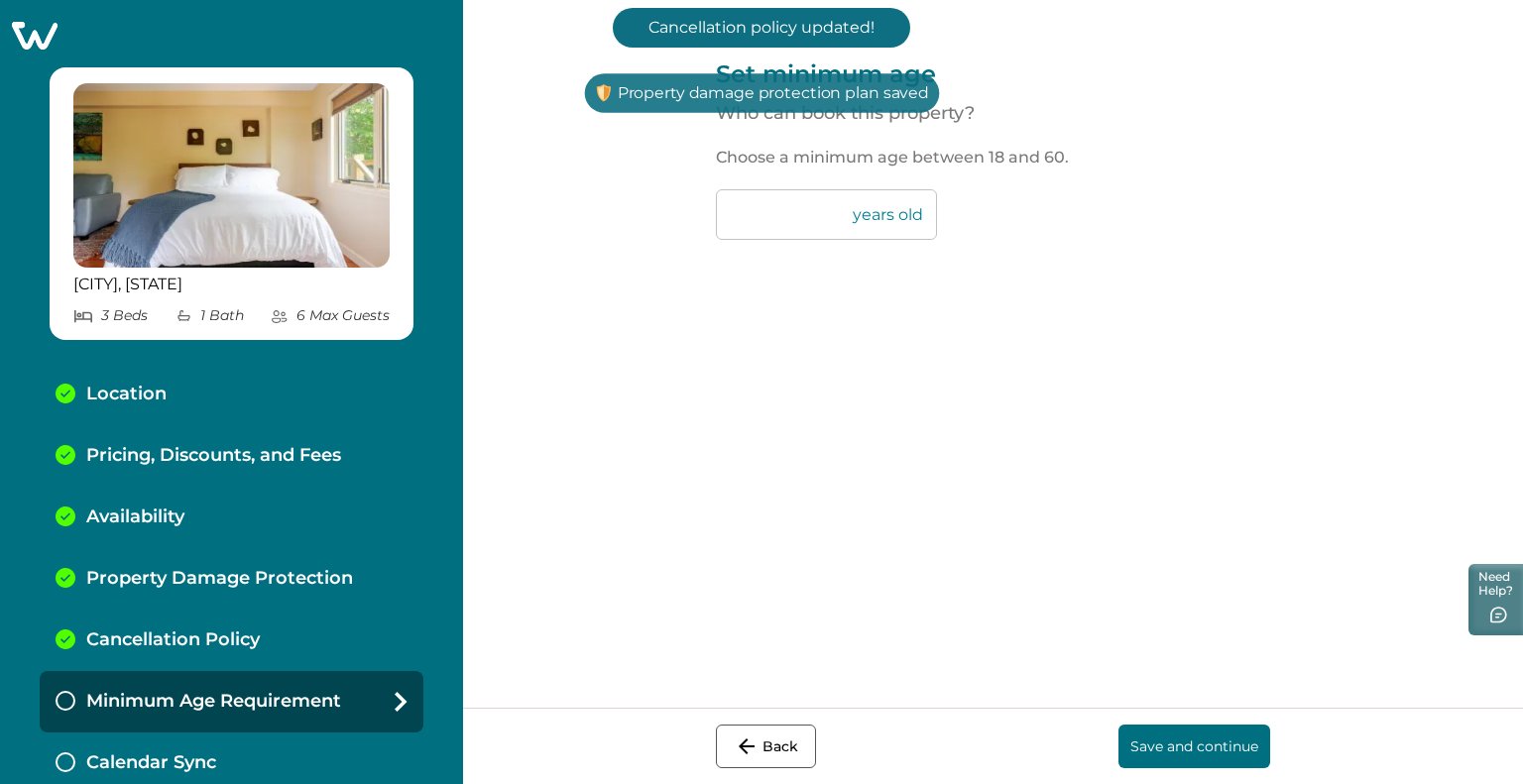 drag, startPoint x: 765, startPoint y: 225, endPoint x: 616, endPoint y: 215, distance: 149.33519 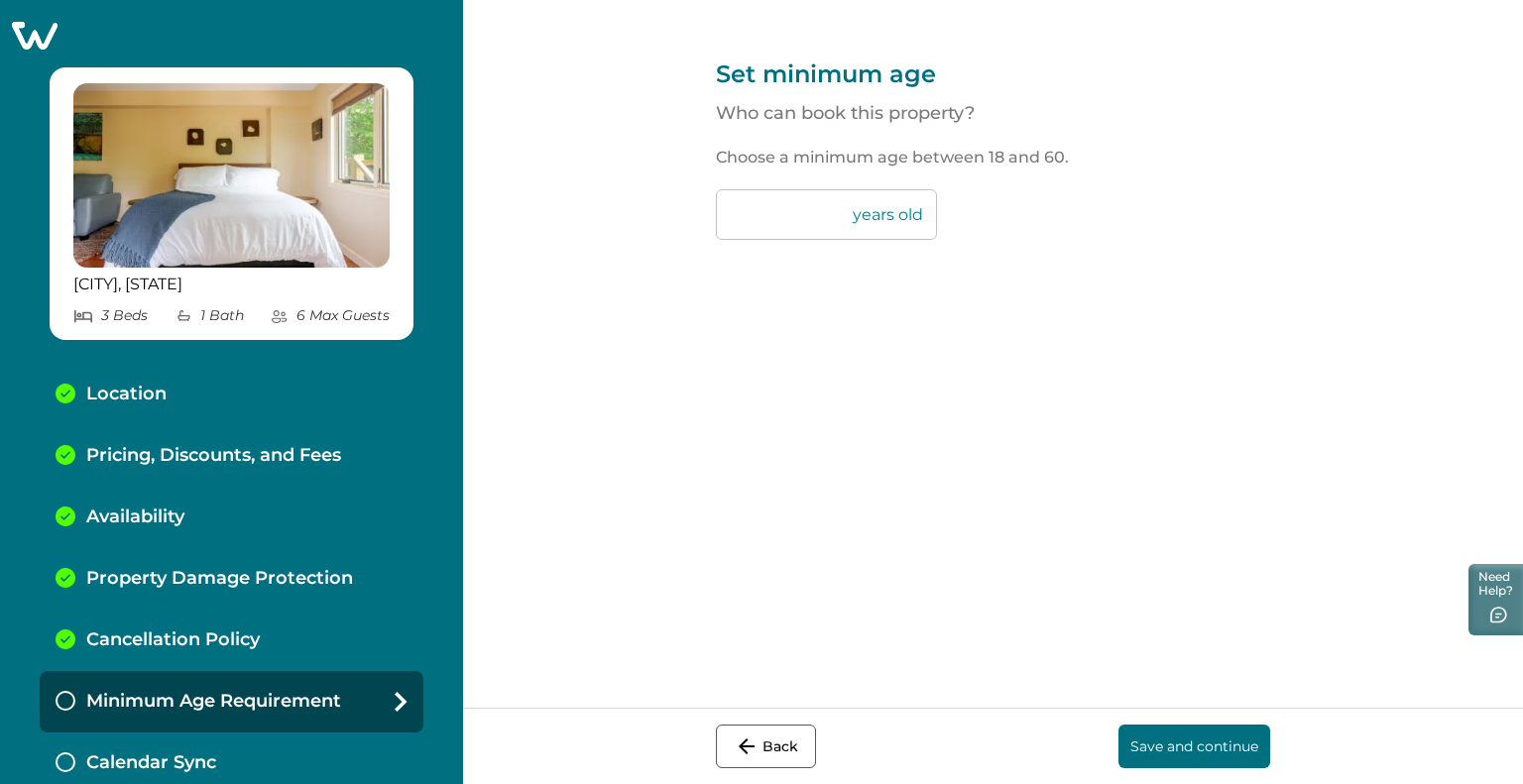 type on "**" 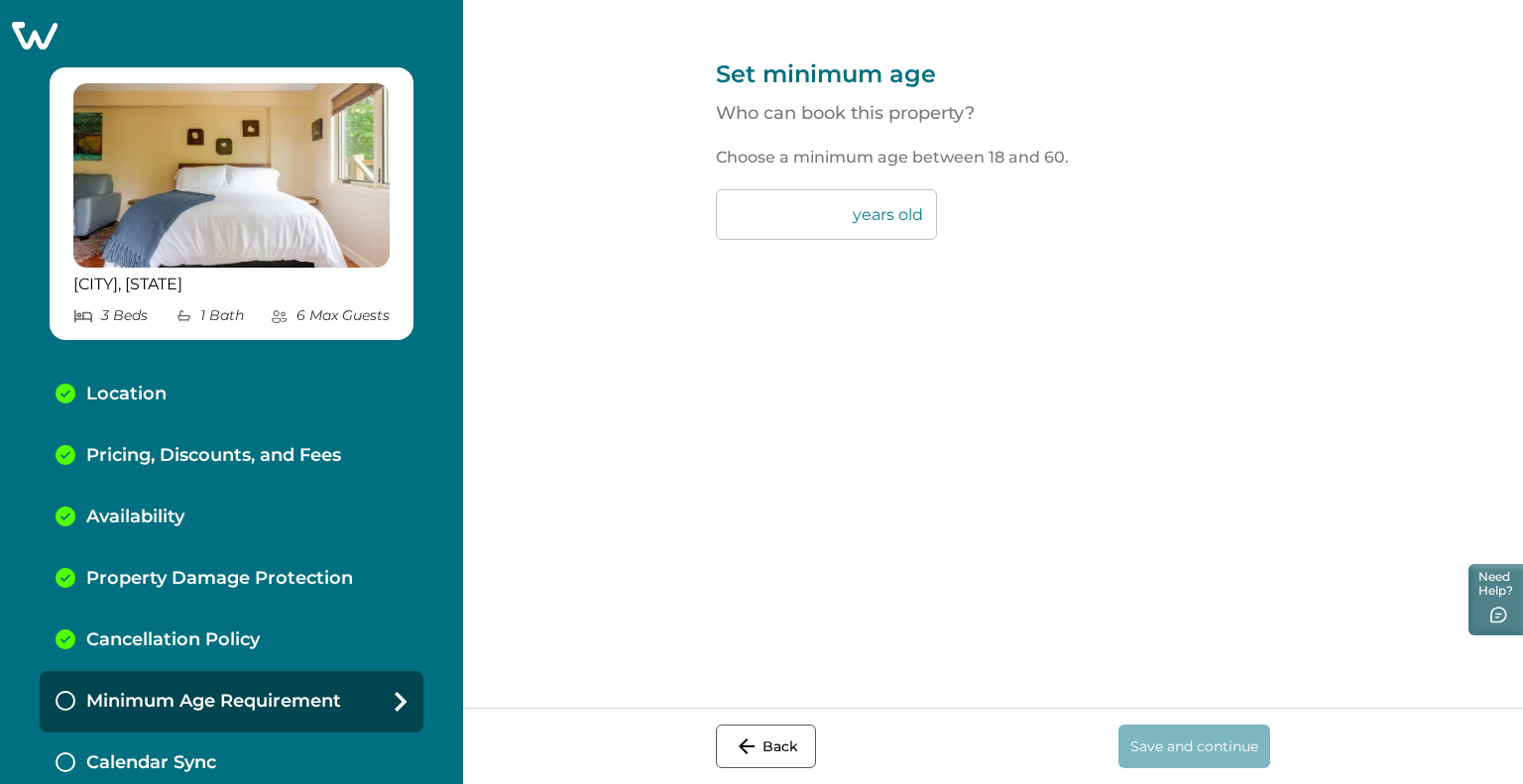 scroll, scrollTop: 9, scrollLeft: 0, axis: vertical 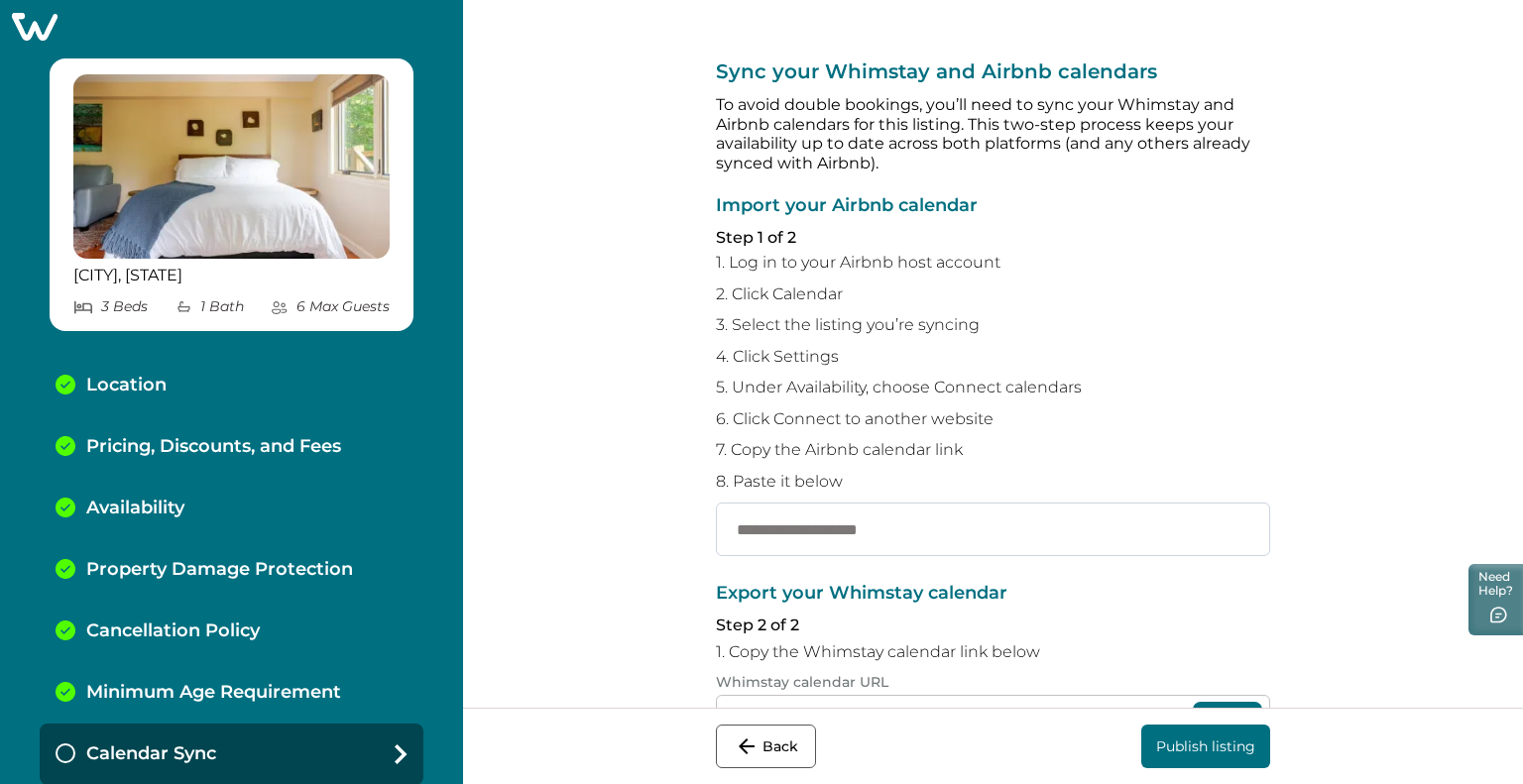 click at bounding box center (993, 529) 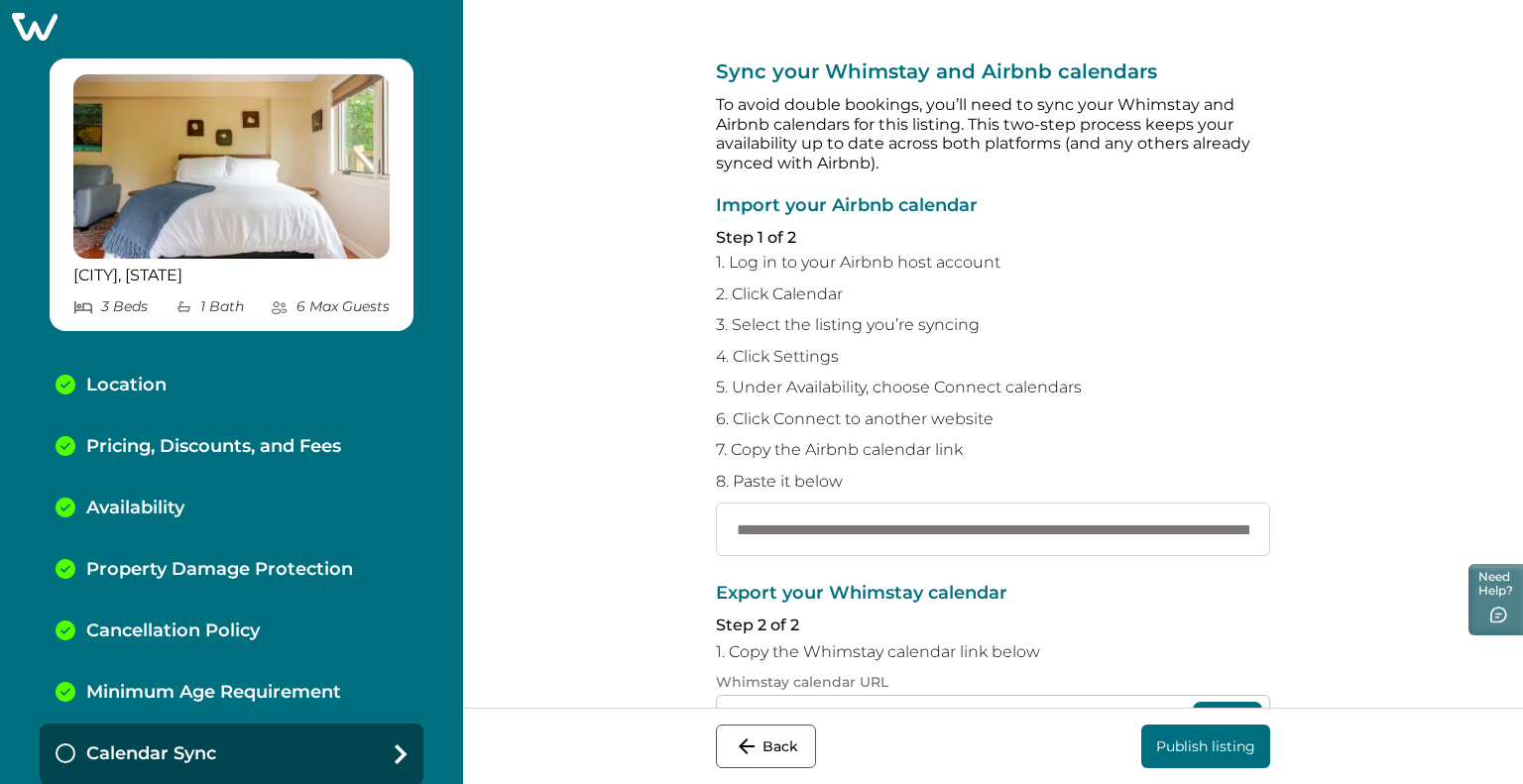 scroll, scrollTop: 0, scrollLeft: 326, axis: horizontal 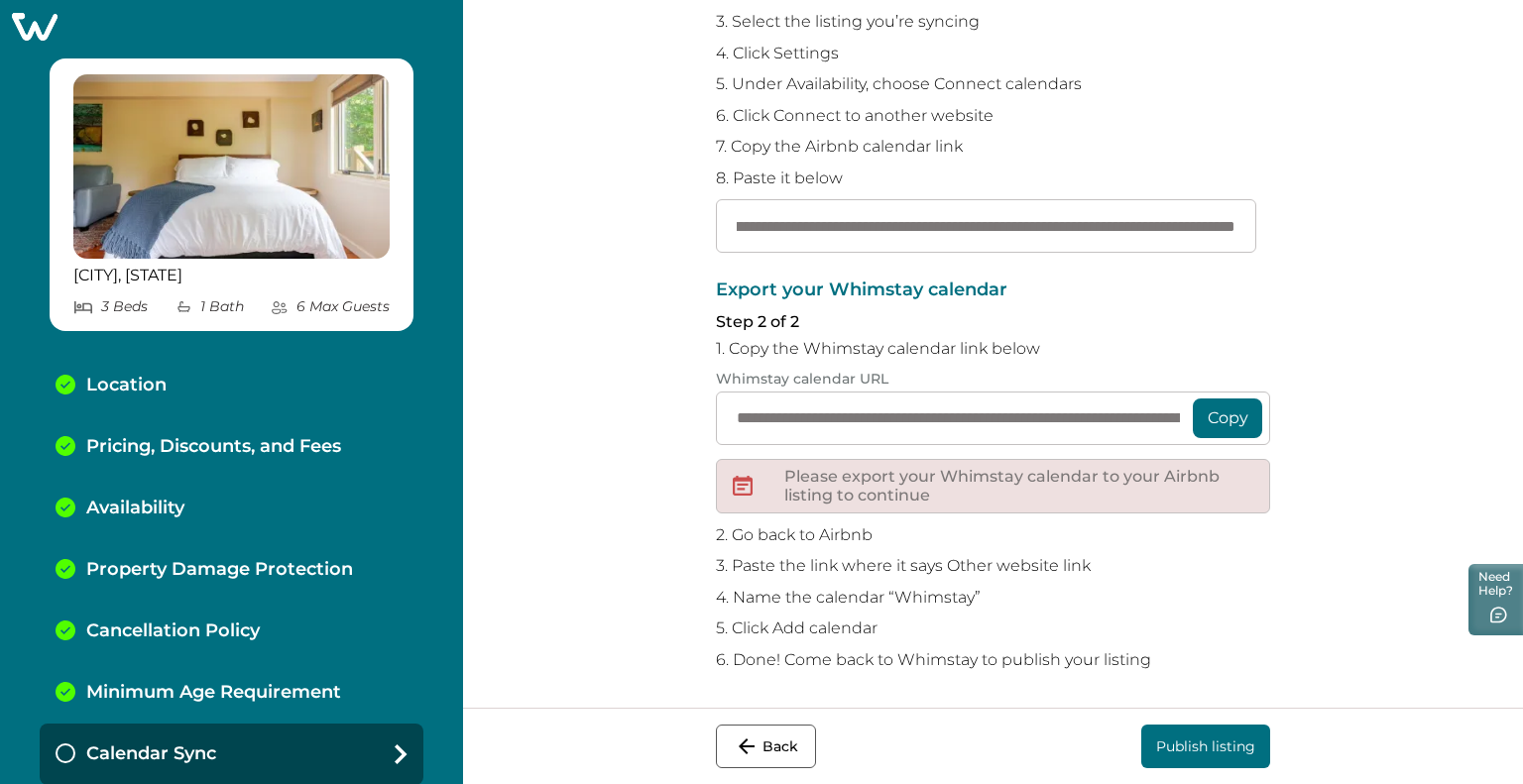 type on "**********" 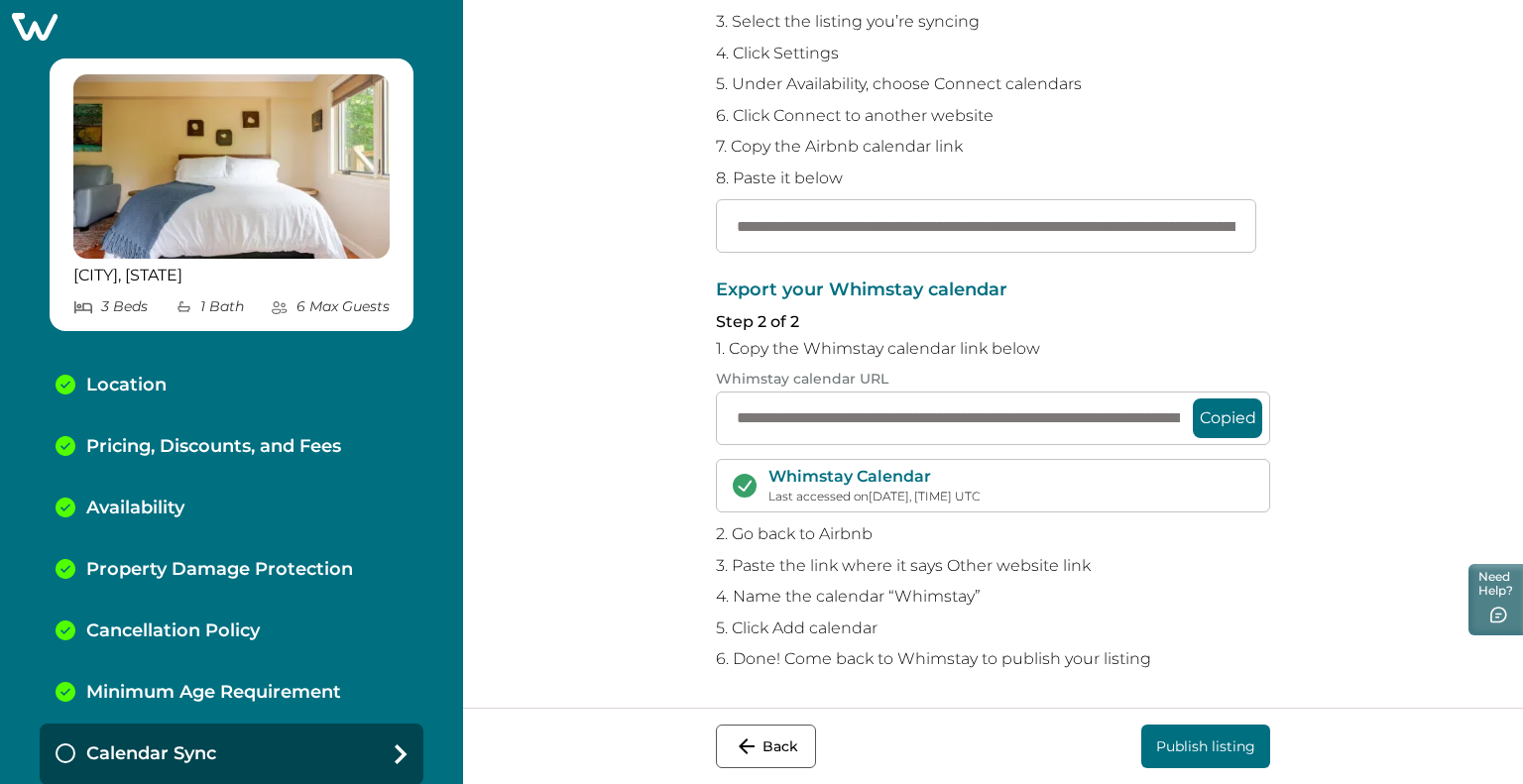 scroll, scrollTop: 302, scrollLeft: 0, axis: vertical 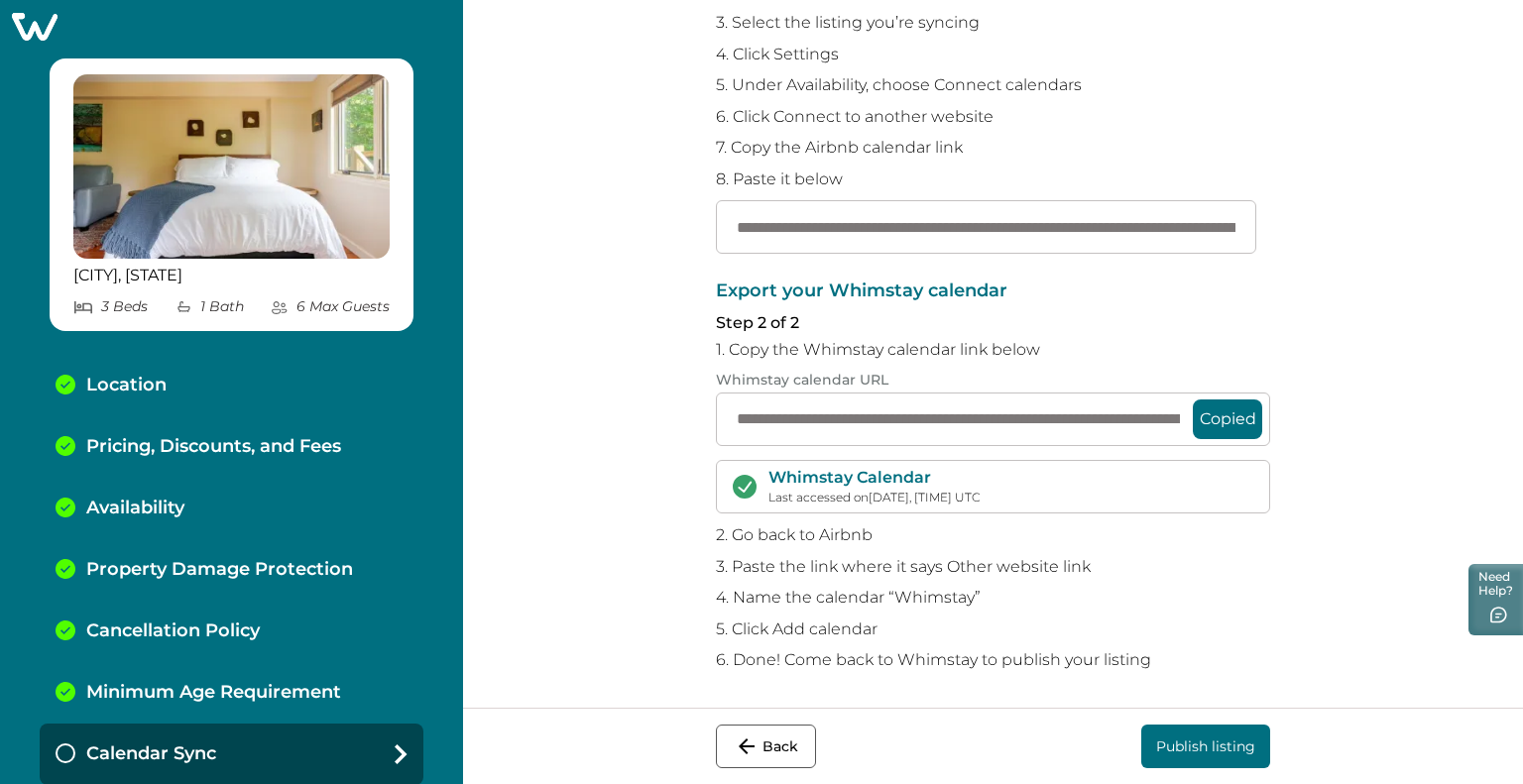 click on "Publish listing" at bounding box center (1206, 746) 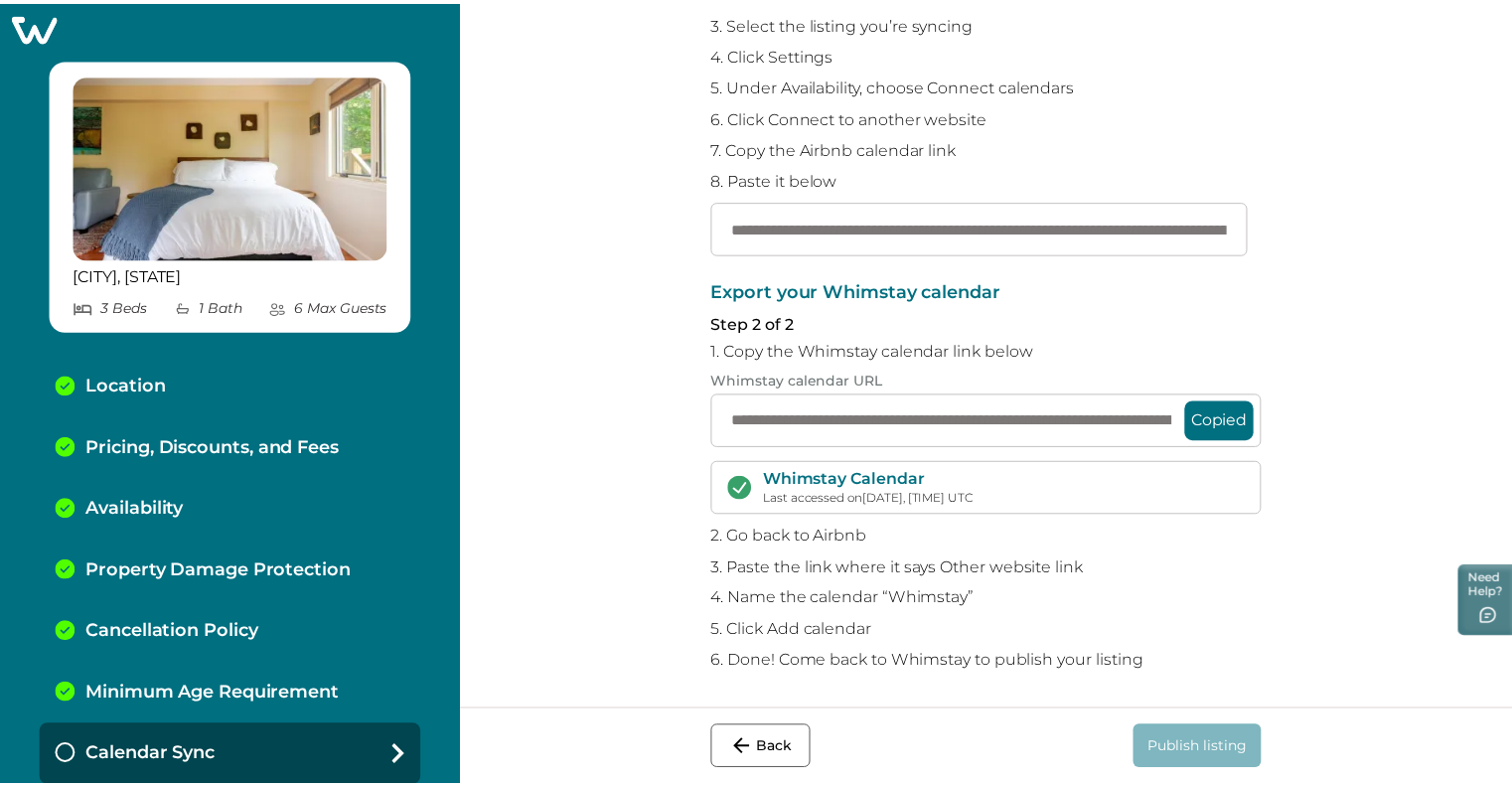 scroll, scrollTop: 0, scrollLeft: 0, axis: both 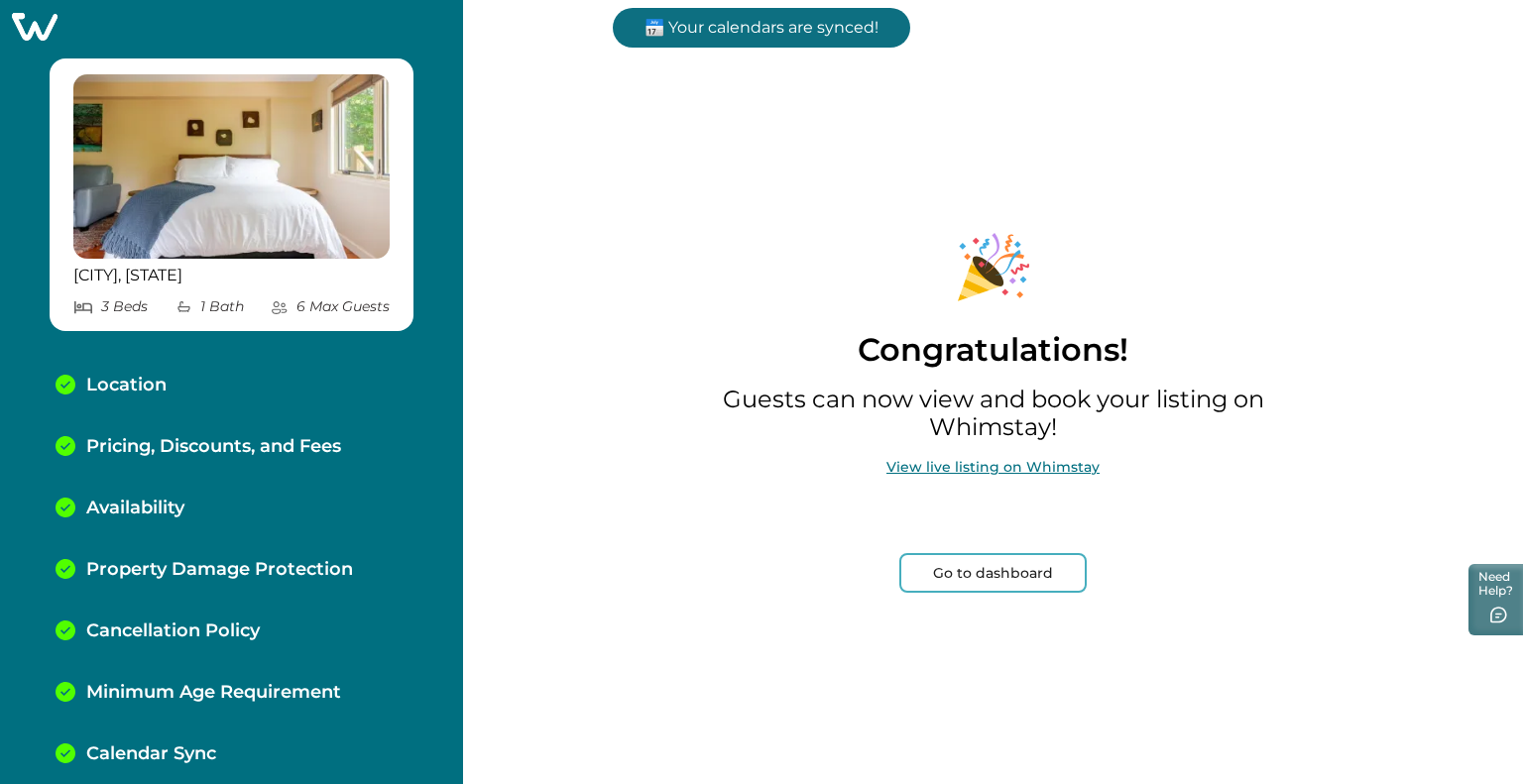 click on "Go to dashboard" at bounding box center [993, 573] 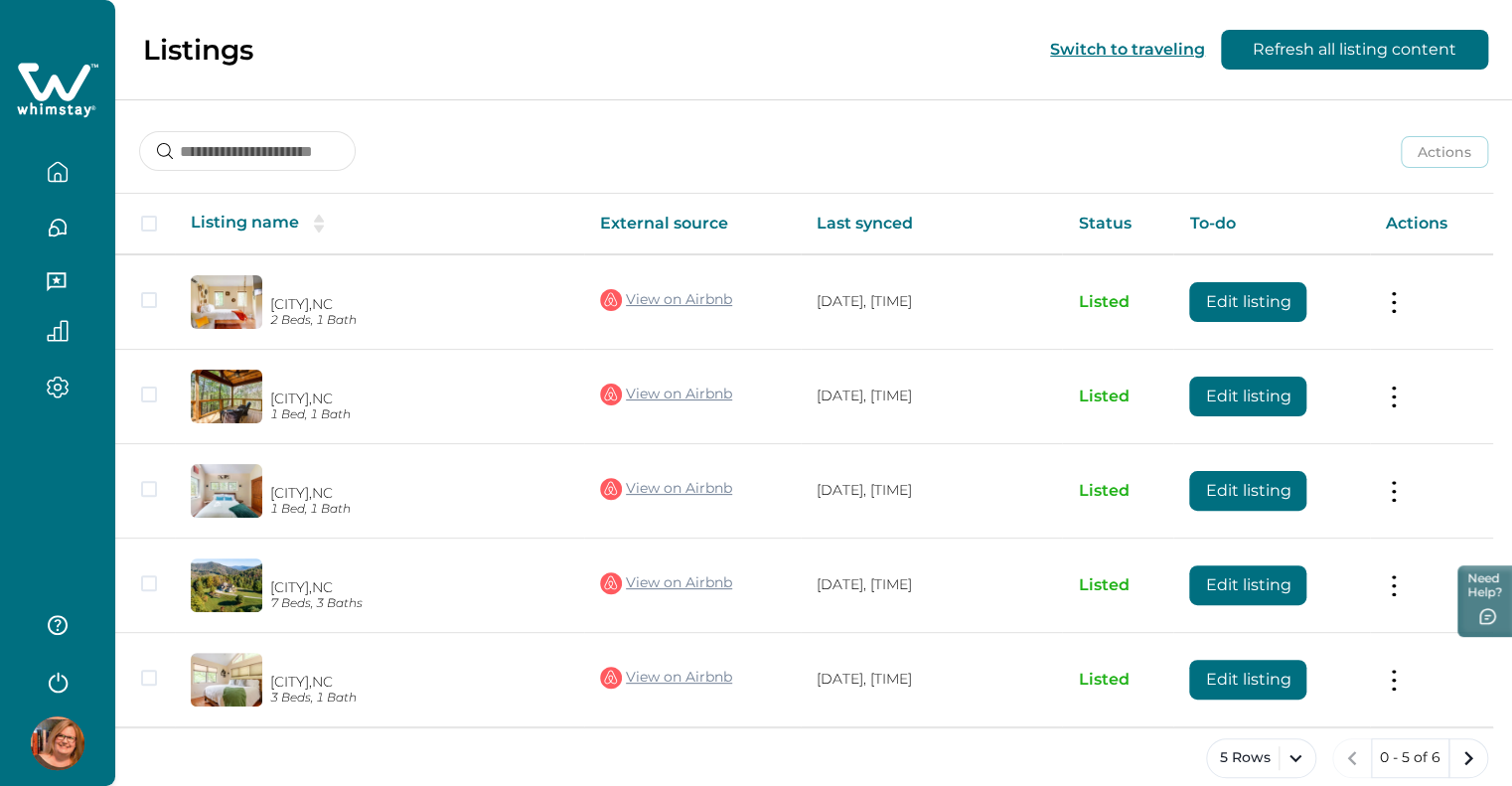click 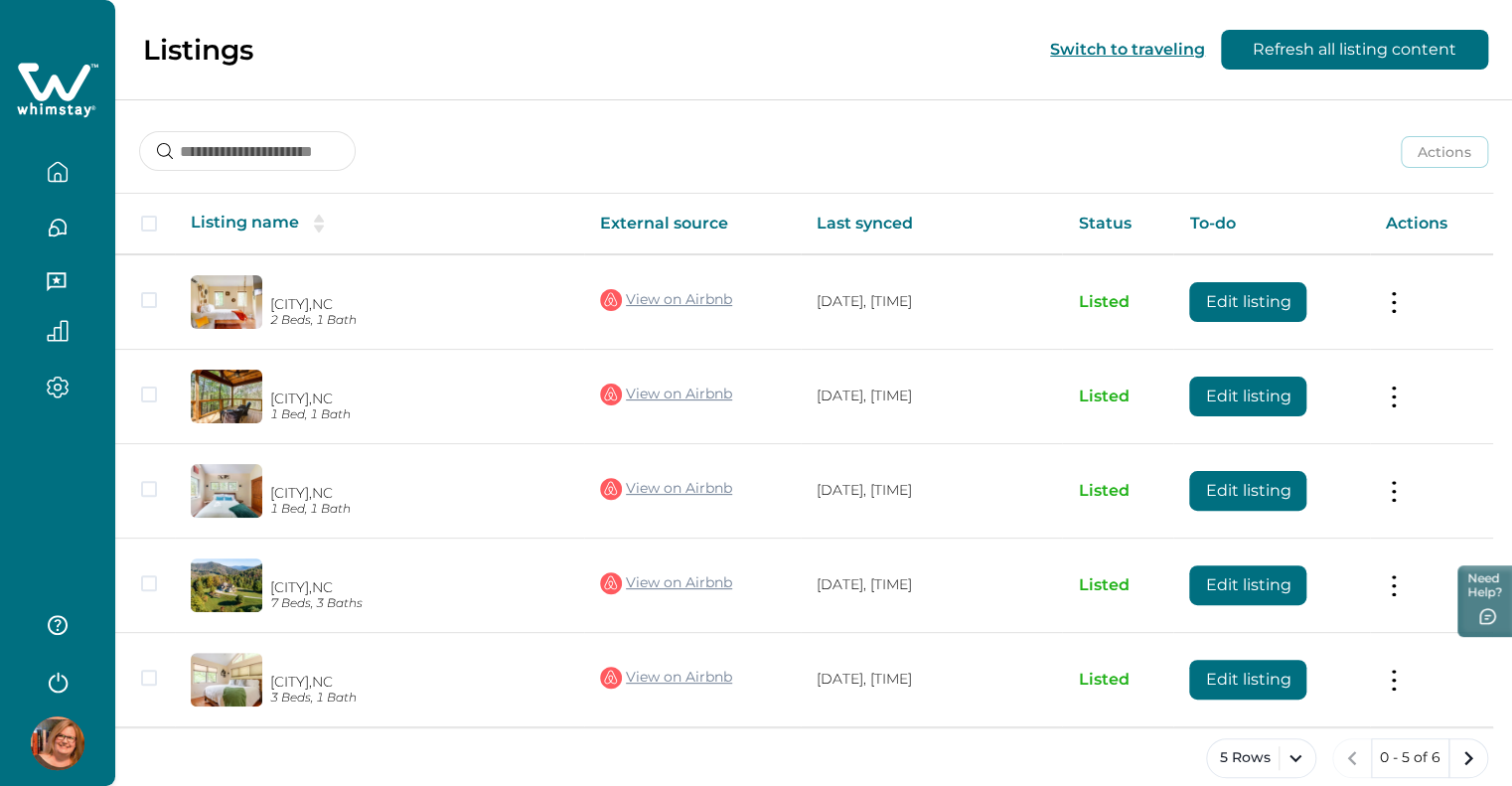 click on "Listing name" at bounding box center (379, 224) 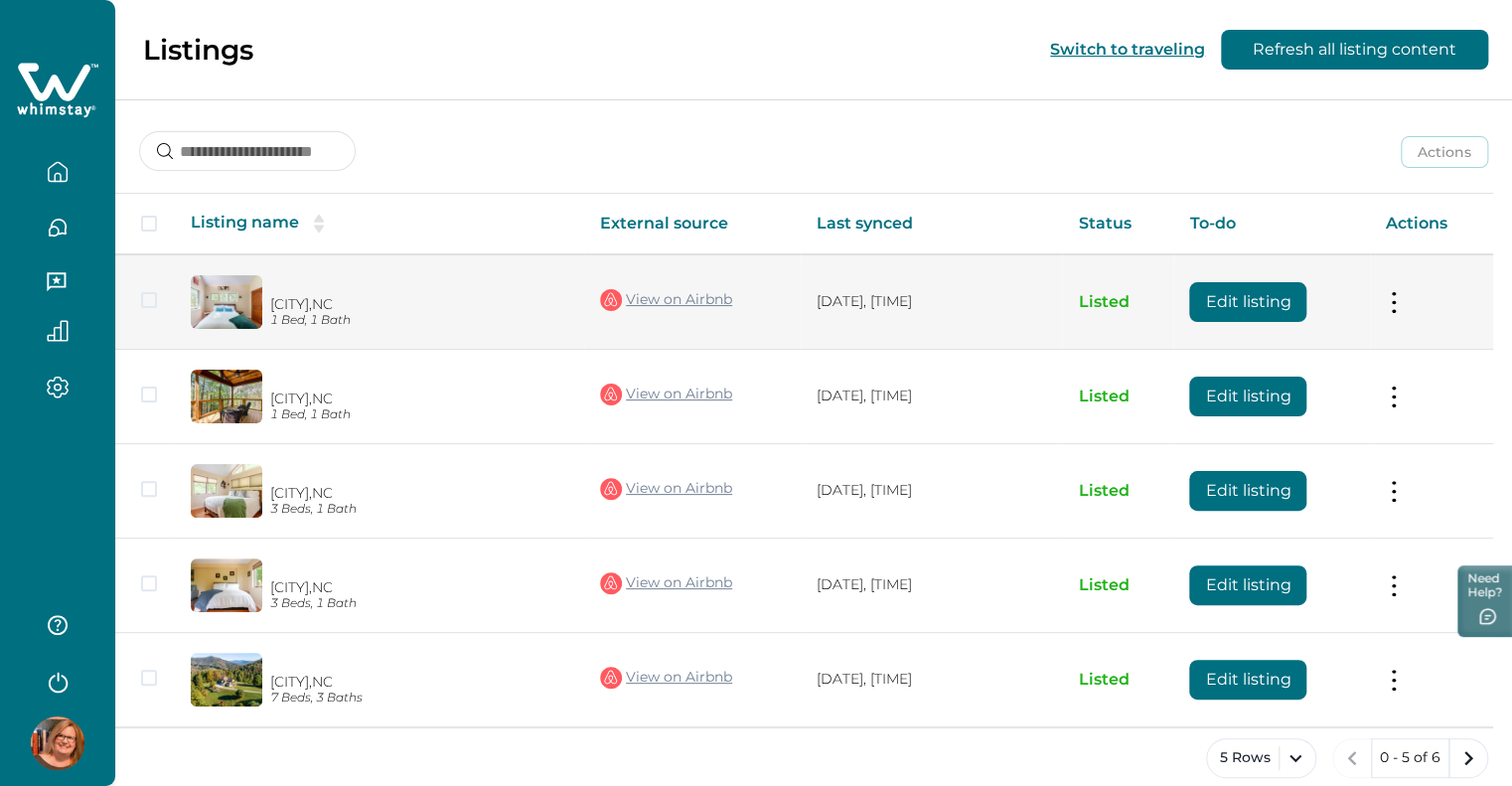 click at bounding box center (1394, 301) 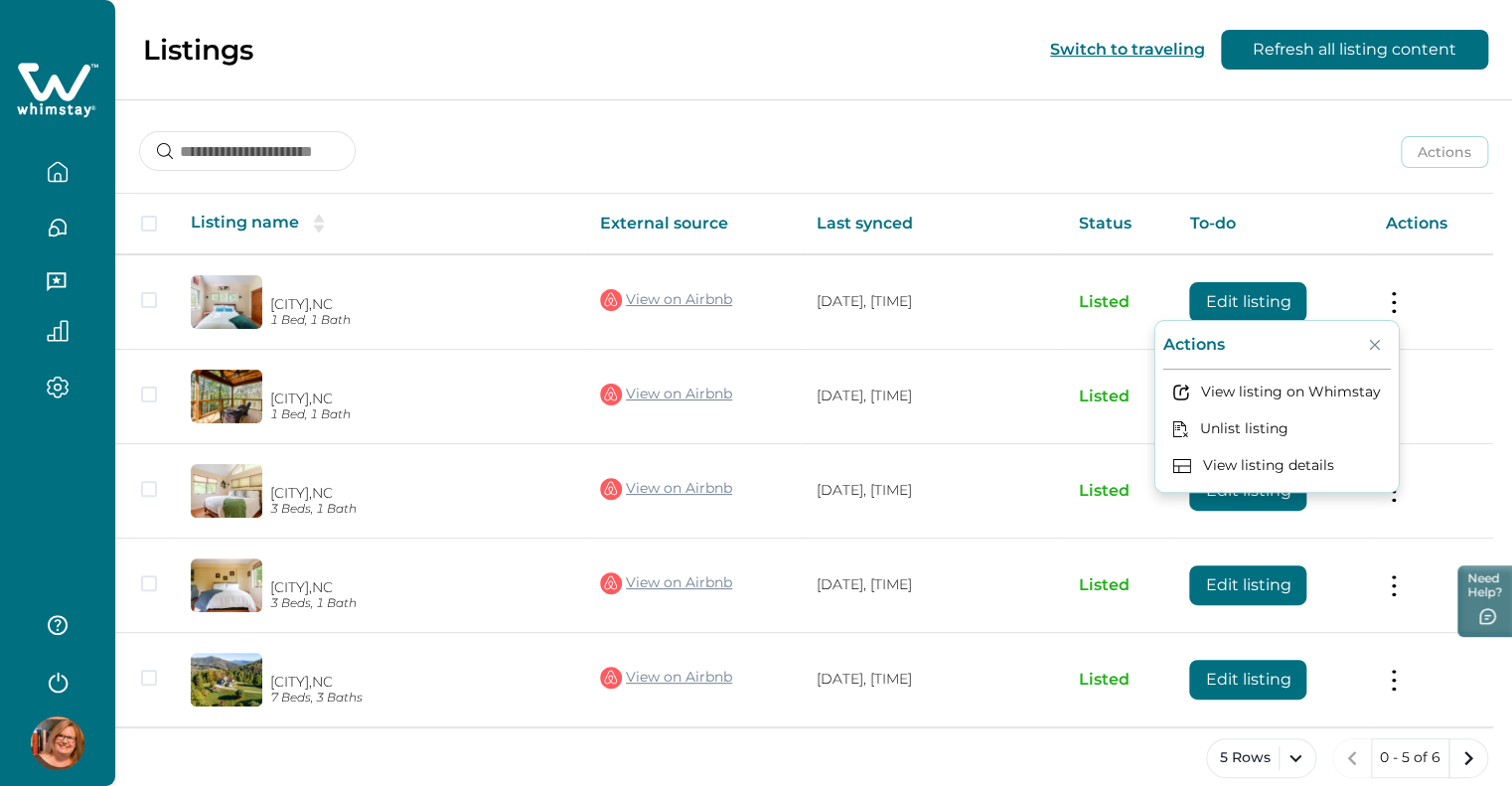 click on "To-do" at bounding box center (1272, 224) 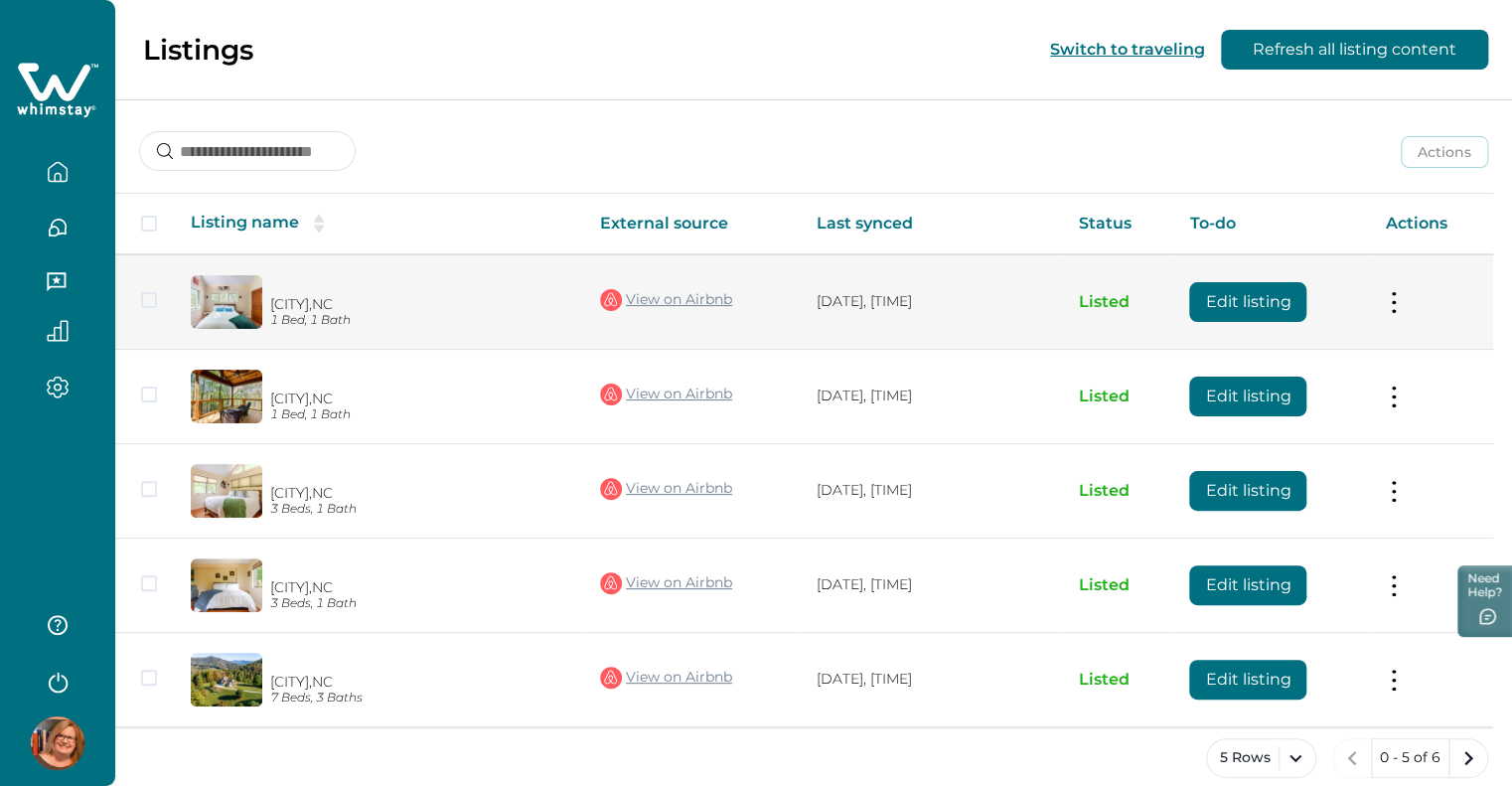 click on "Edit listing" at bounding box center (1248, 302) 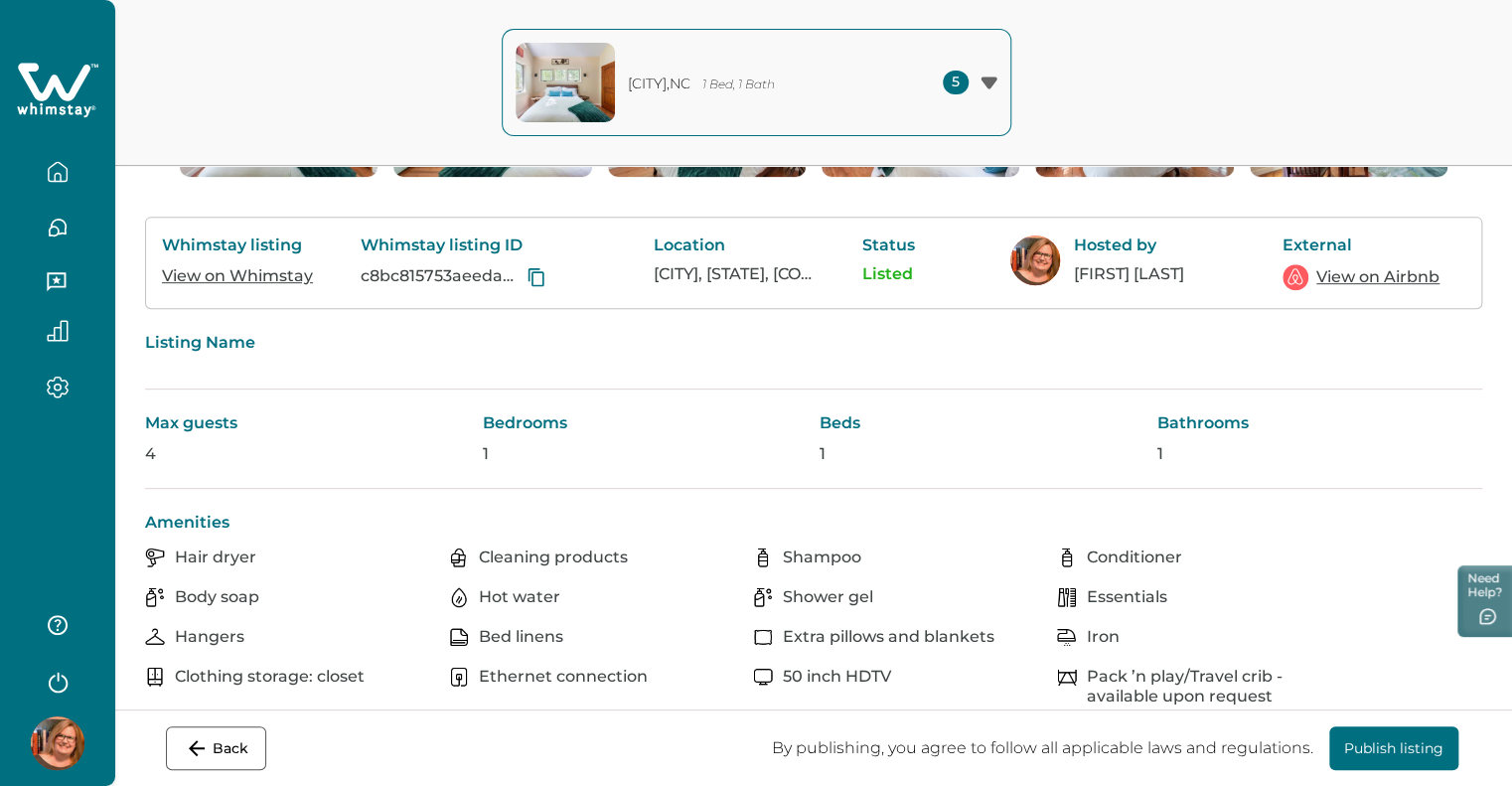 scroll, scrollTop: 302, scrollLeft: 0, axis: vertical 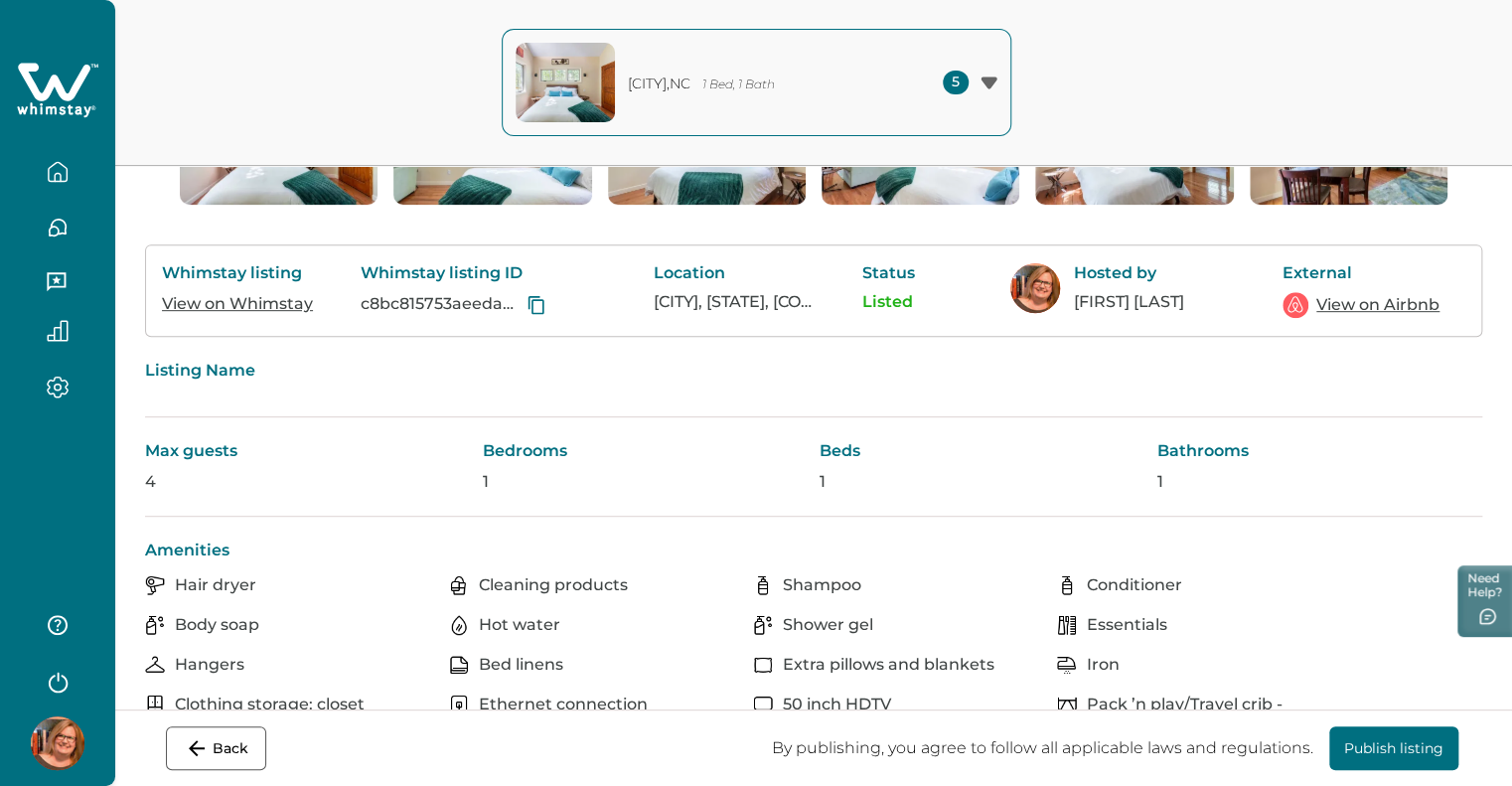 click on "Listing Name" at bounding box center [814, 371] 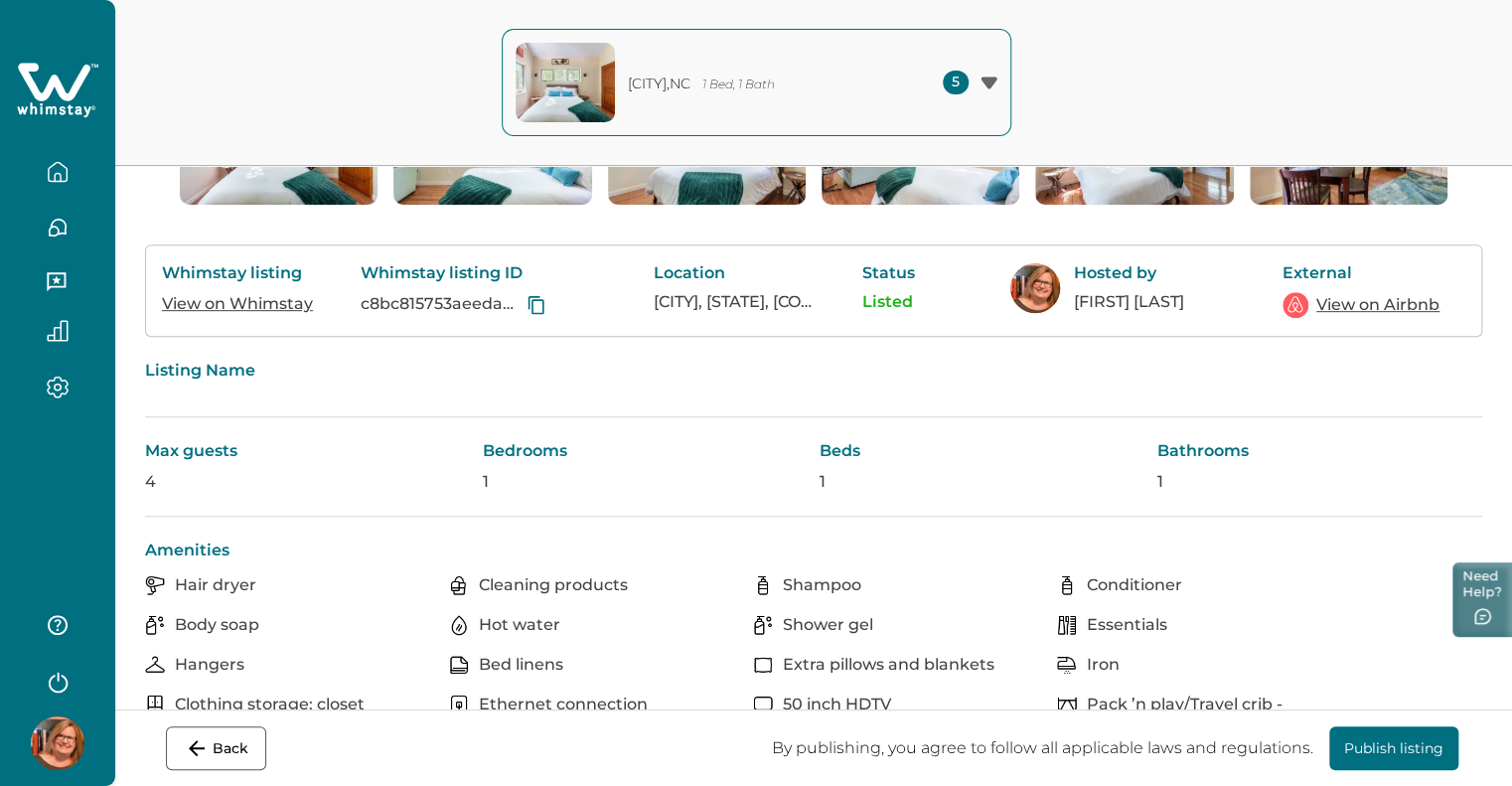 click on "Need Help?" at bounding box center [1482, 599] 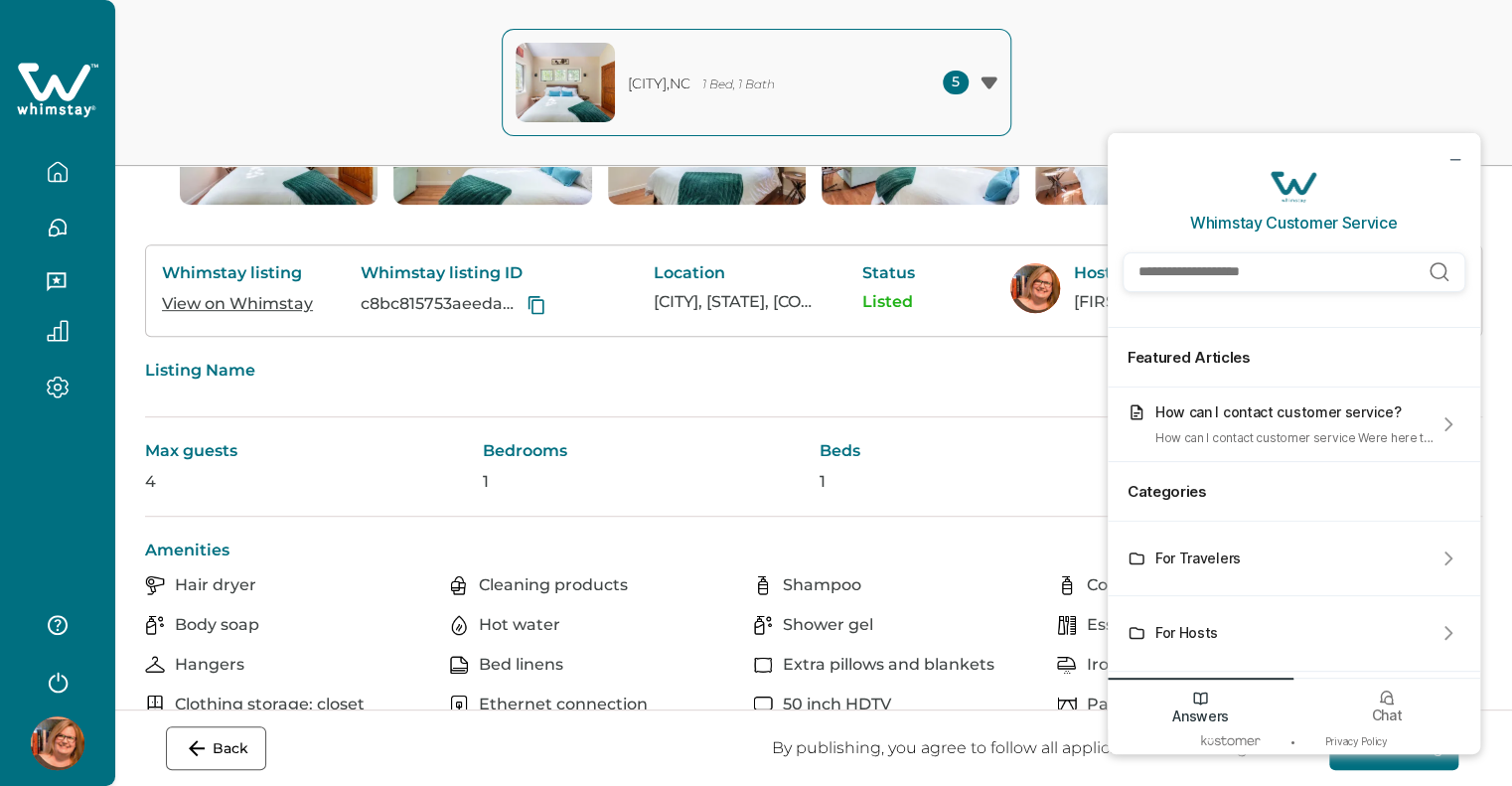 click at bounding box center (1293, 272) 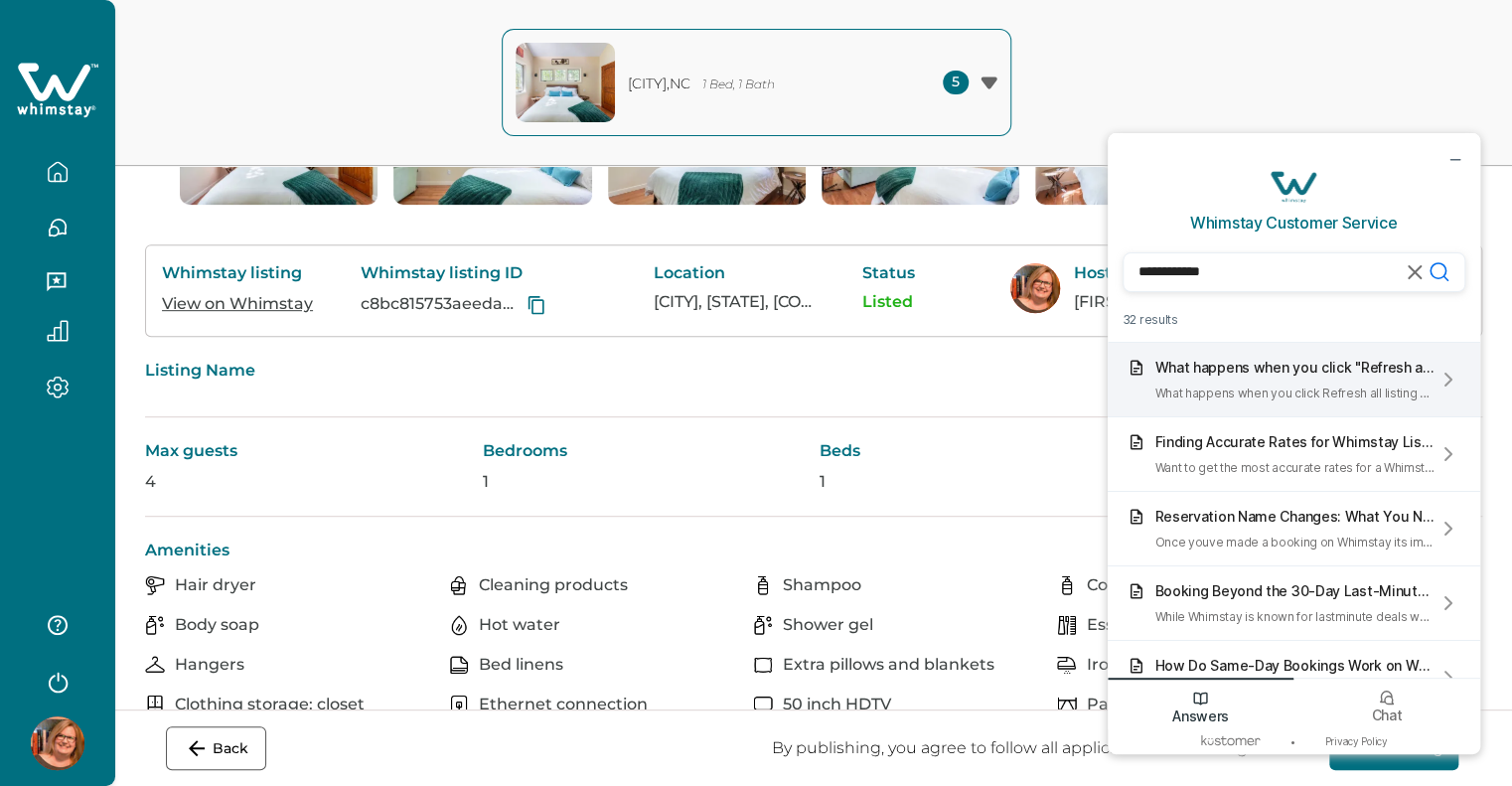 type on "**********" 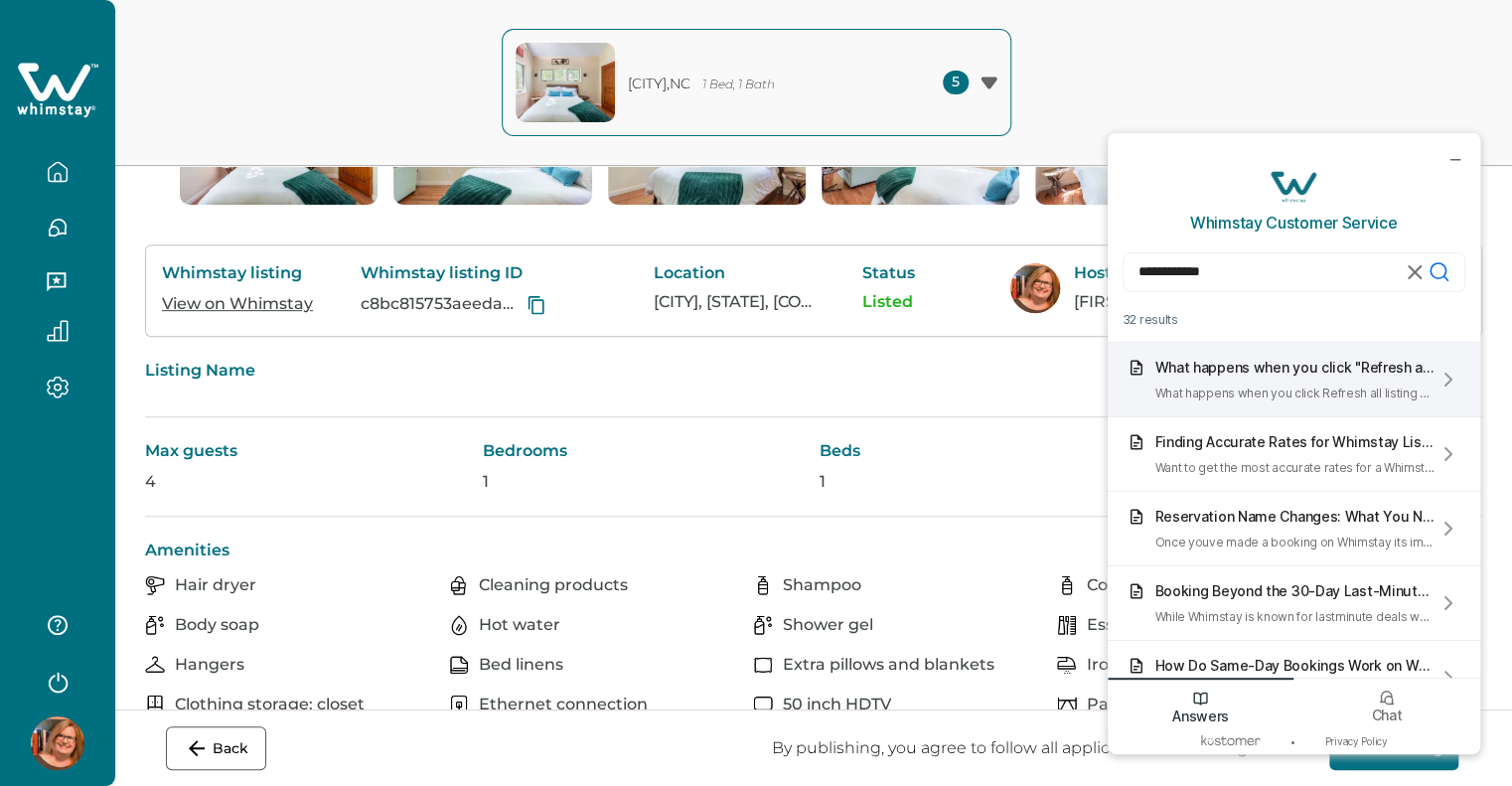 click on "What happens when you click Refresh all listing content   Want to make sure your Whimstay listings match what youve got on Airbnb Thats exactly what the" at bounding box center [1295, 393] 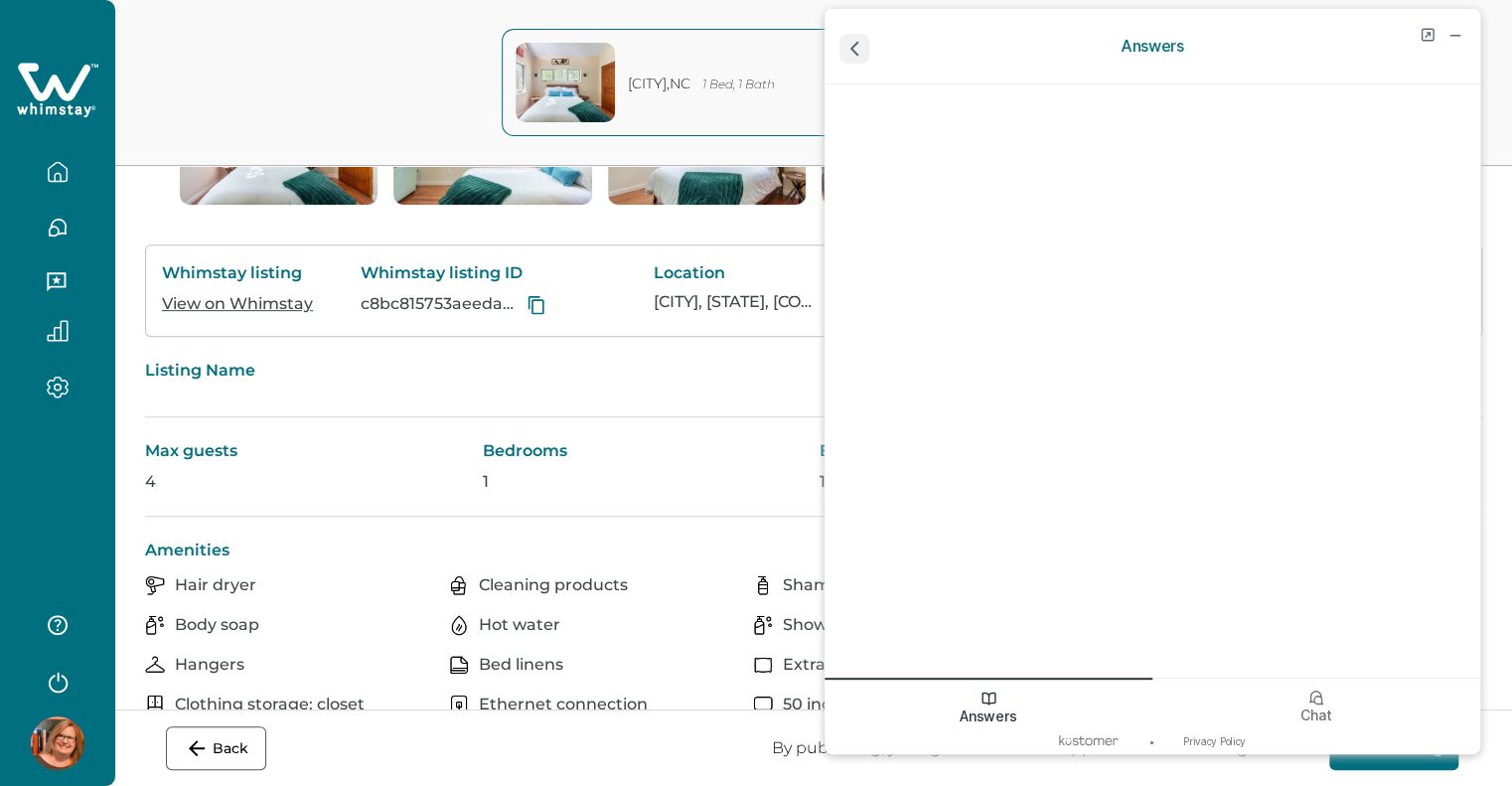 click 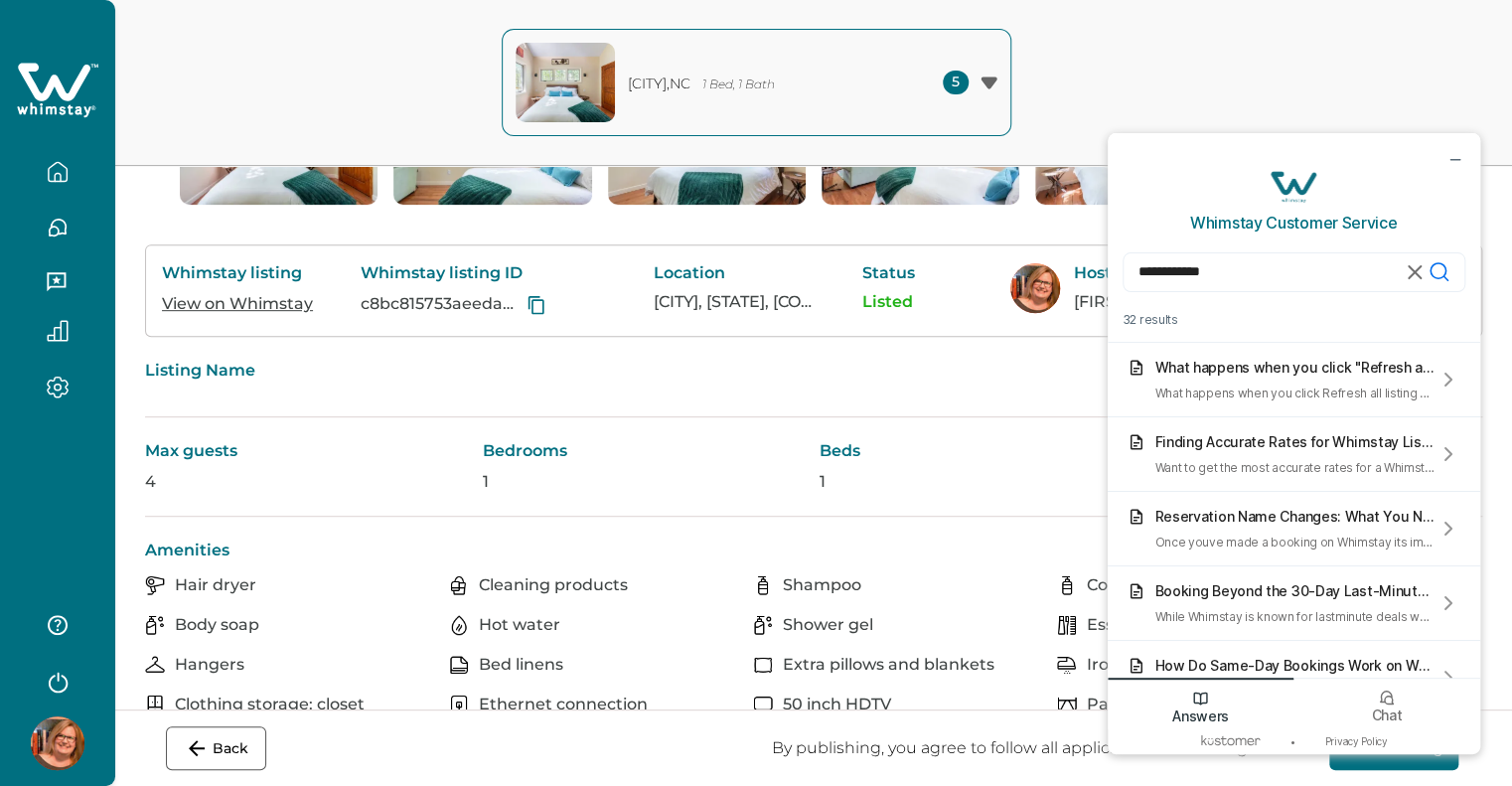 click at bounding box center (58, 172) 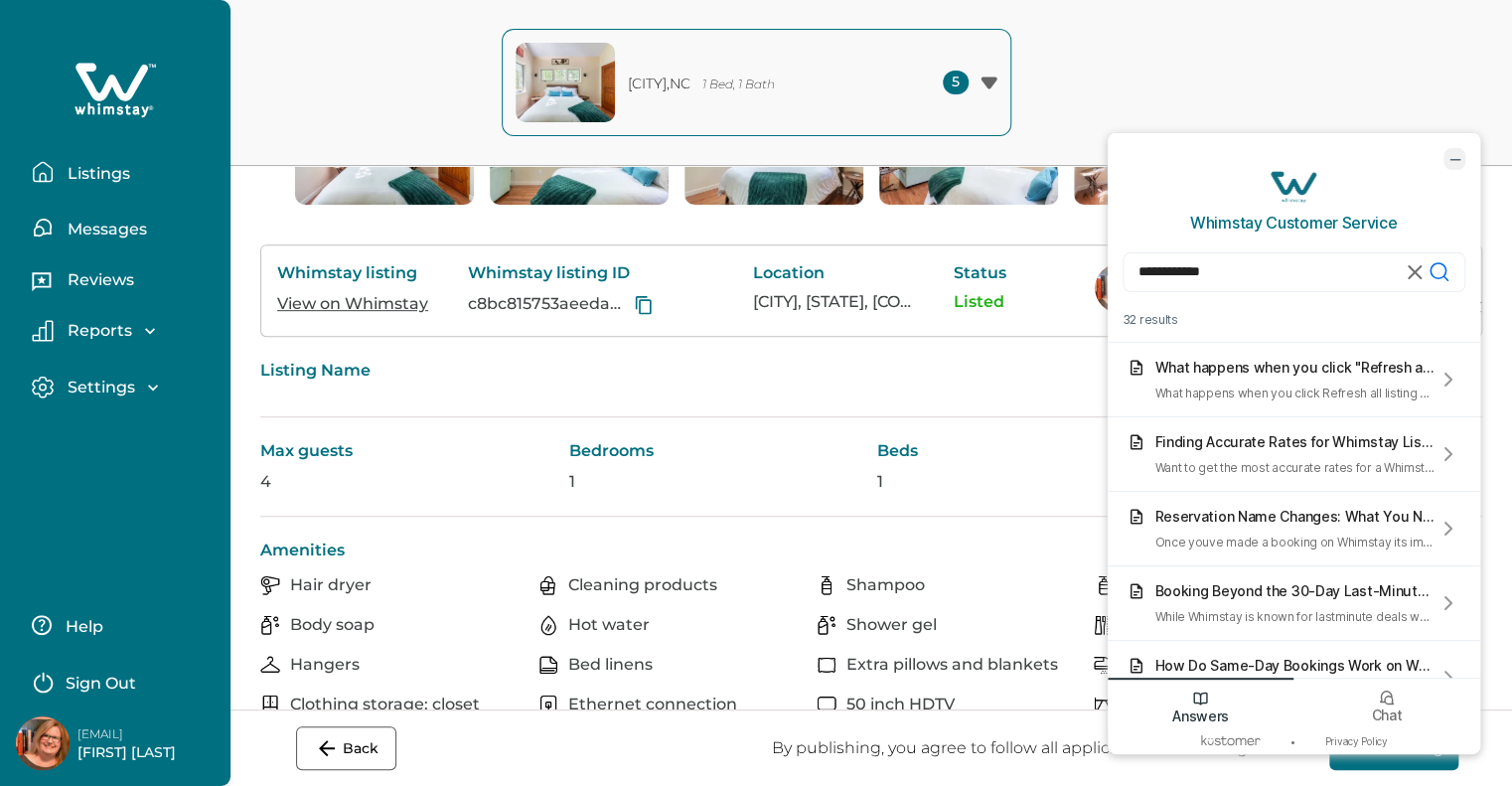 click 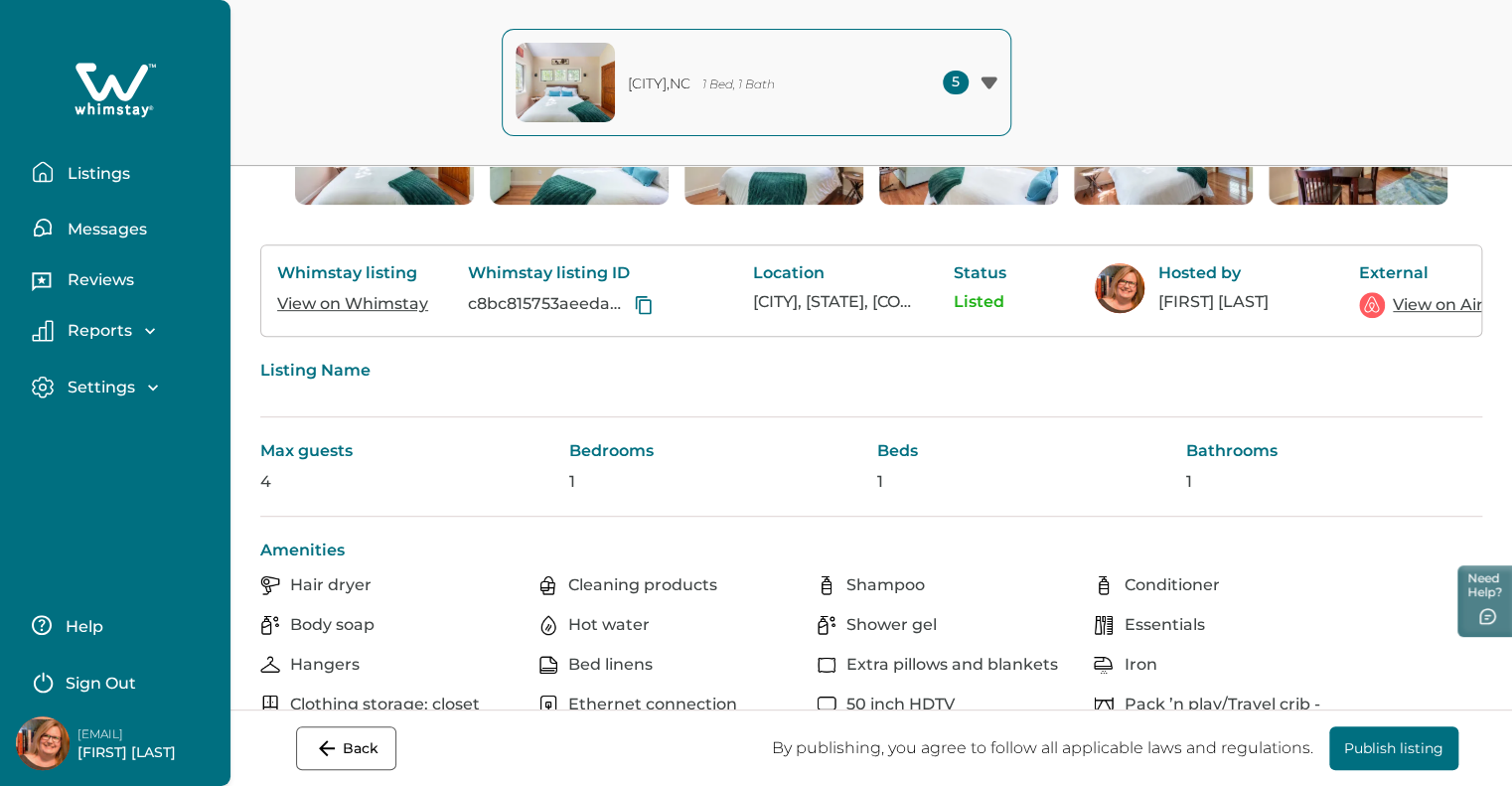 click on "Listings" at bounding box center (95, 174) 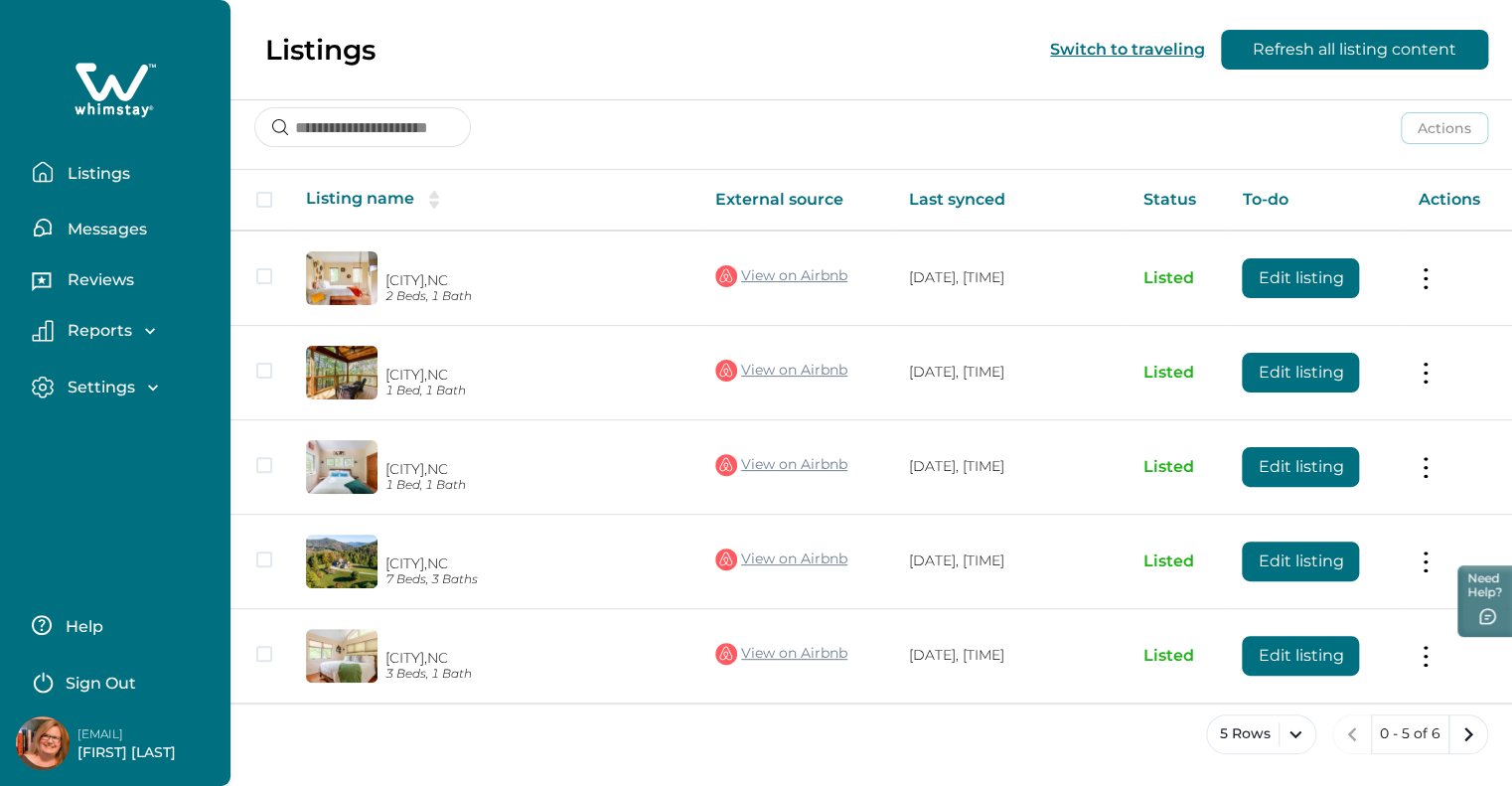 scroll, scrollTop: 22, scrollLeft: 0, axis: vertical 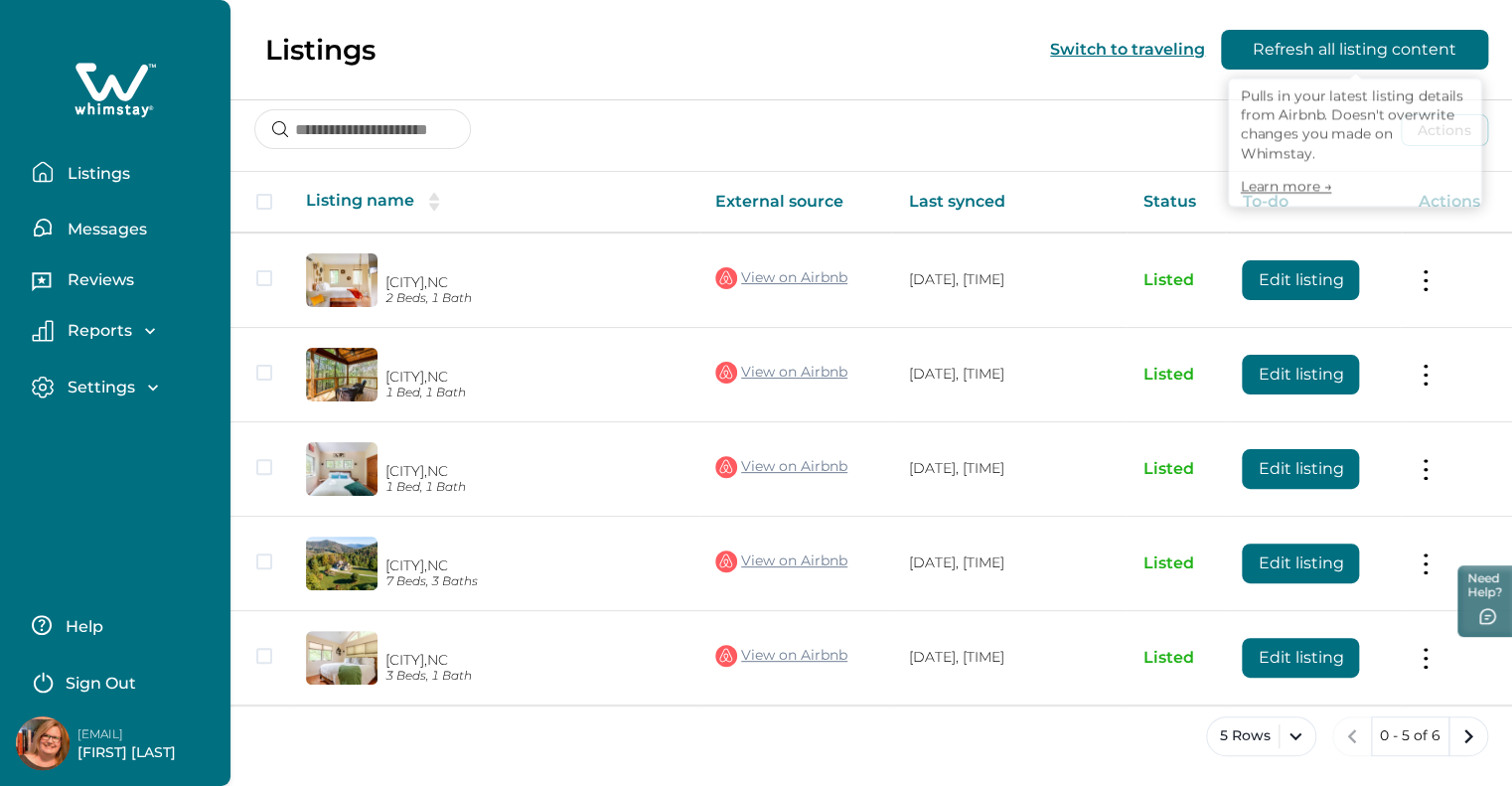click on "Refresh all listing content" at bounding box center (1354, 50) 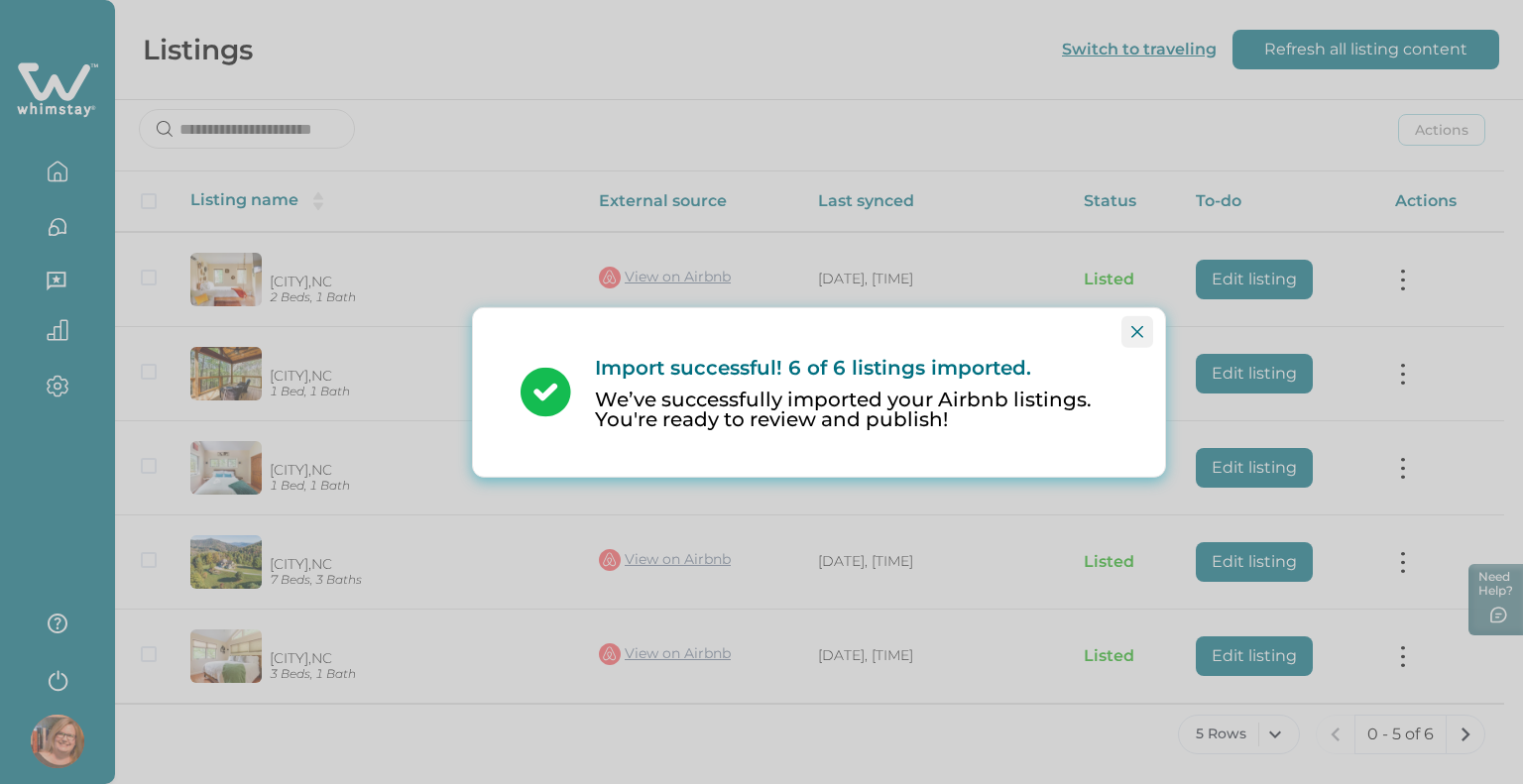 click at bounding box center [1137, 331] 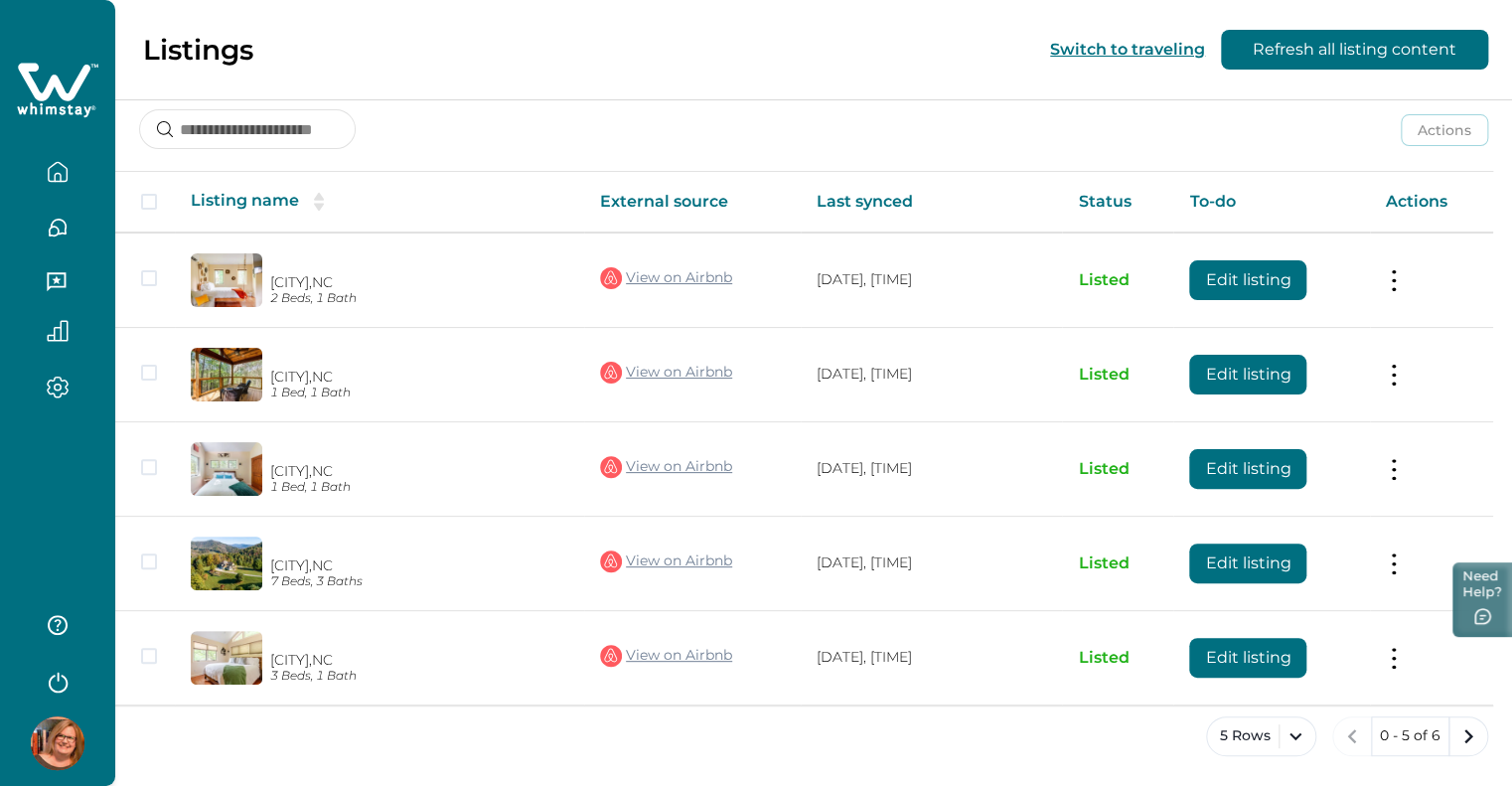 click on "Need Help?" at bounding box center (1482, 599) 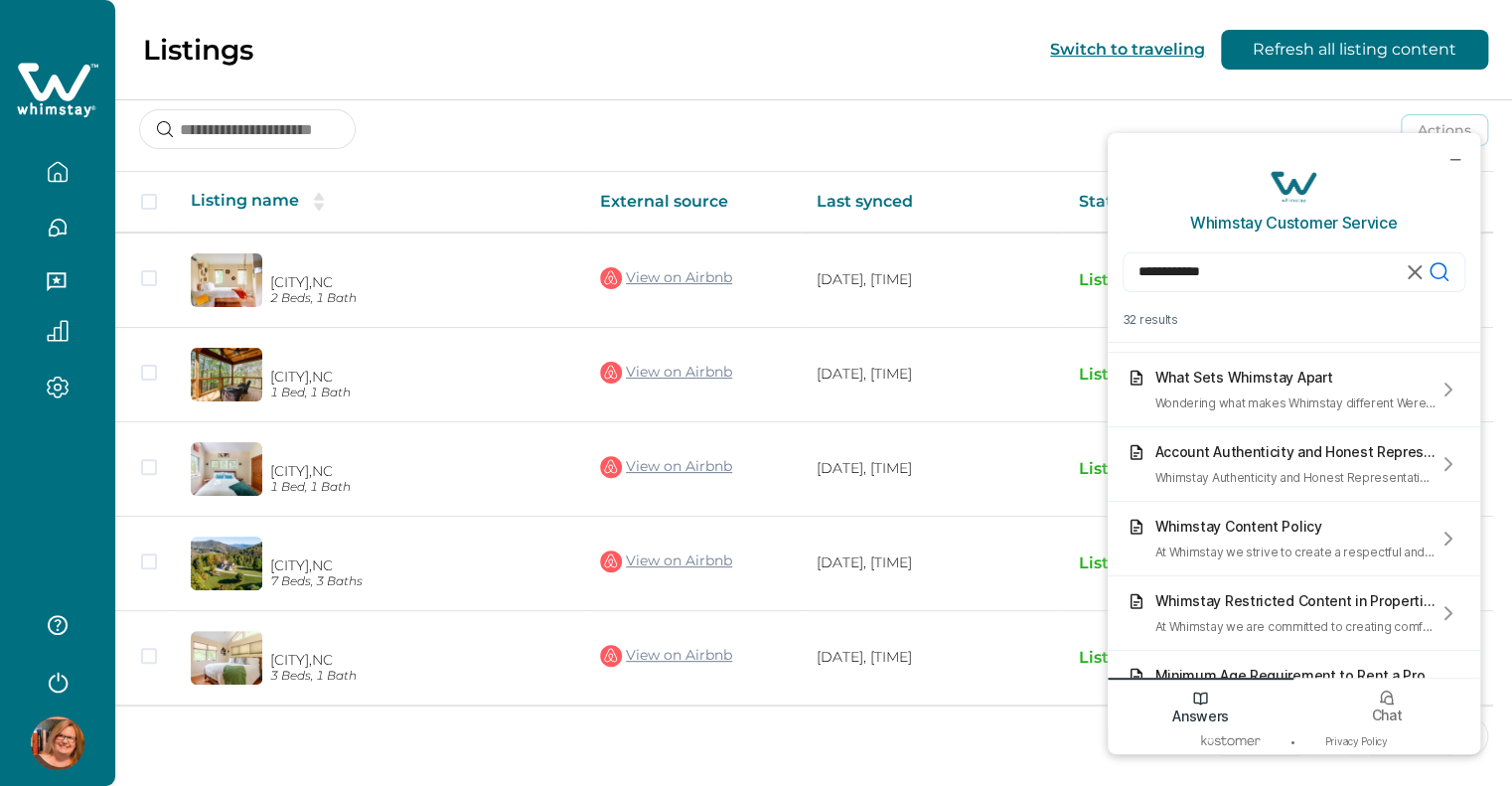 scroll, scrollTop: 531, scrollLeft: 0, axis: vertical 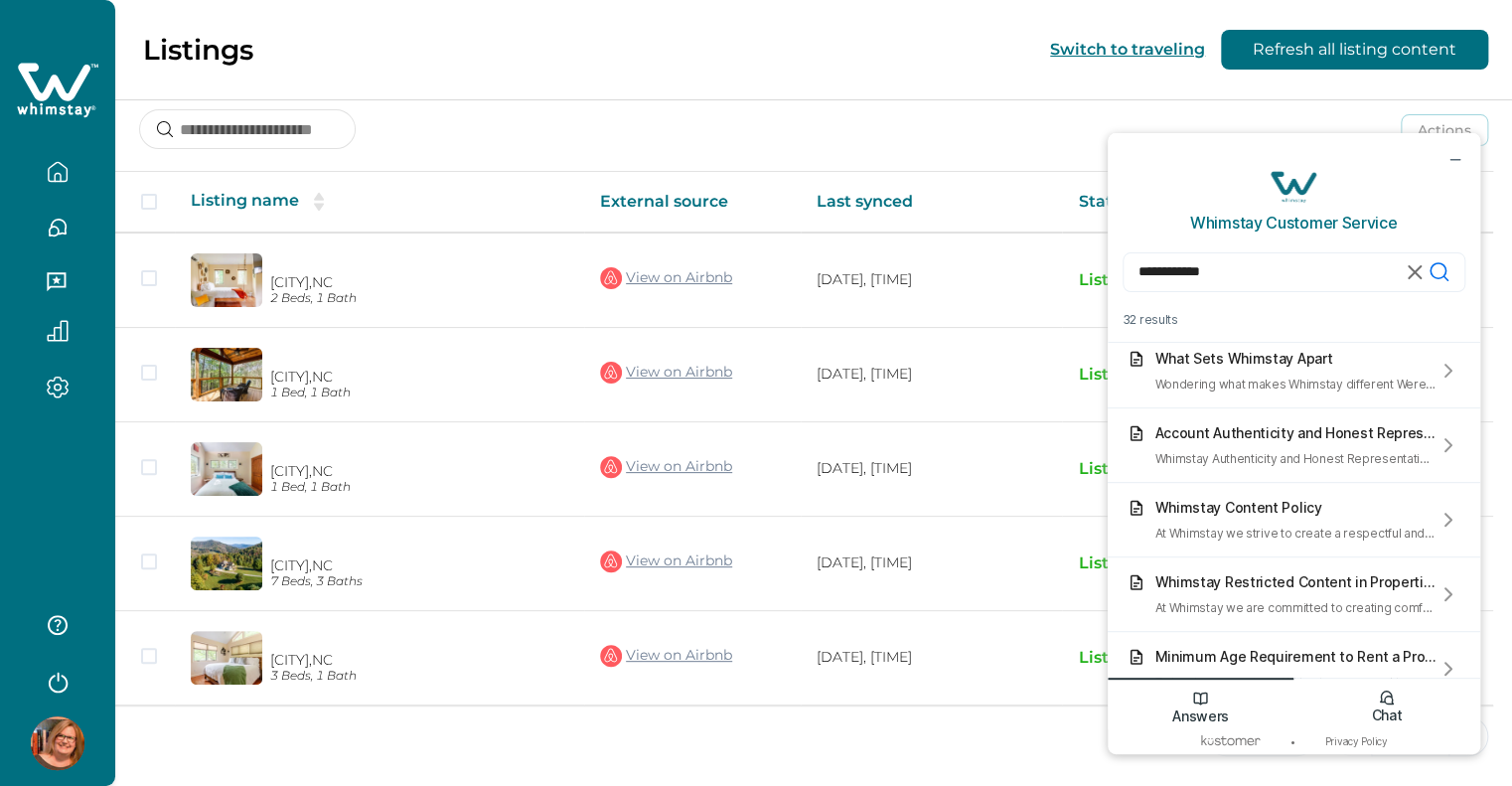click 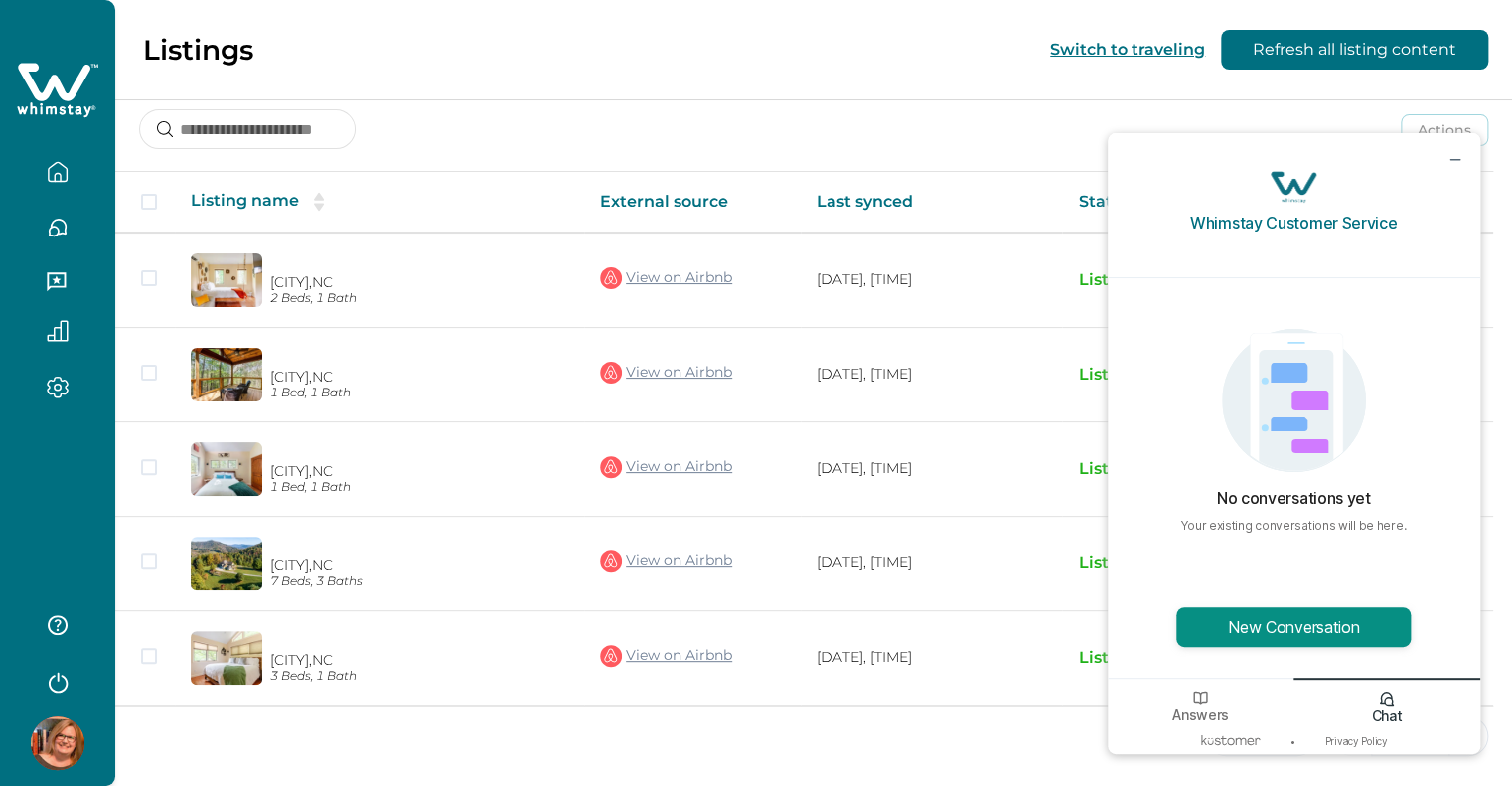 click on "New Conversation" at bounding box center (1293, 627) 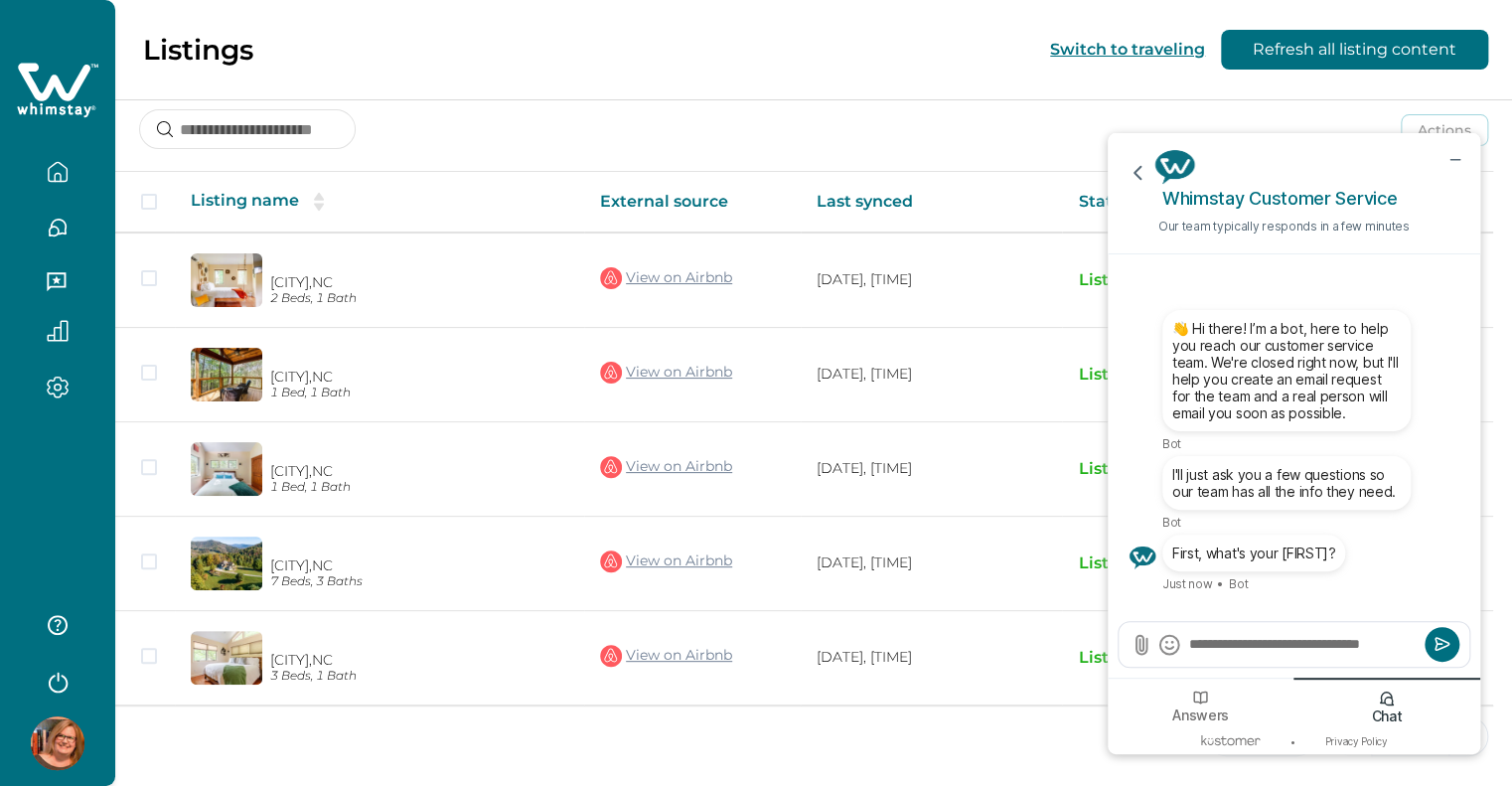 type on "**********" 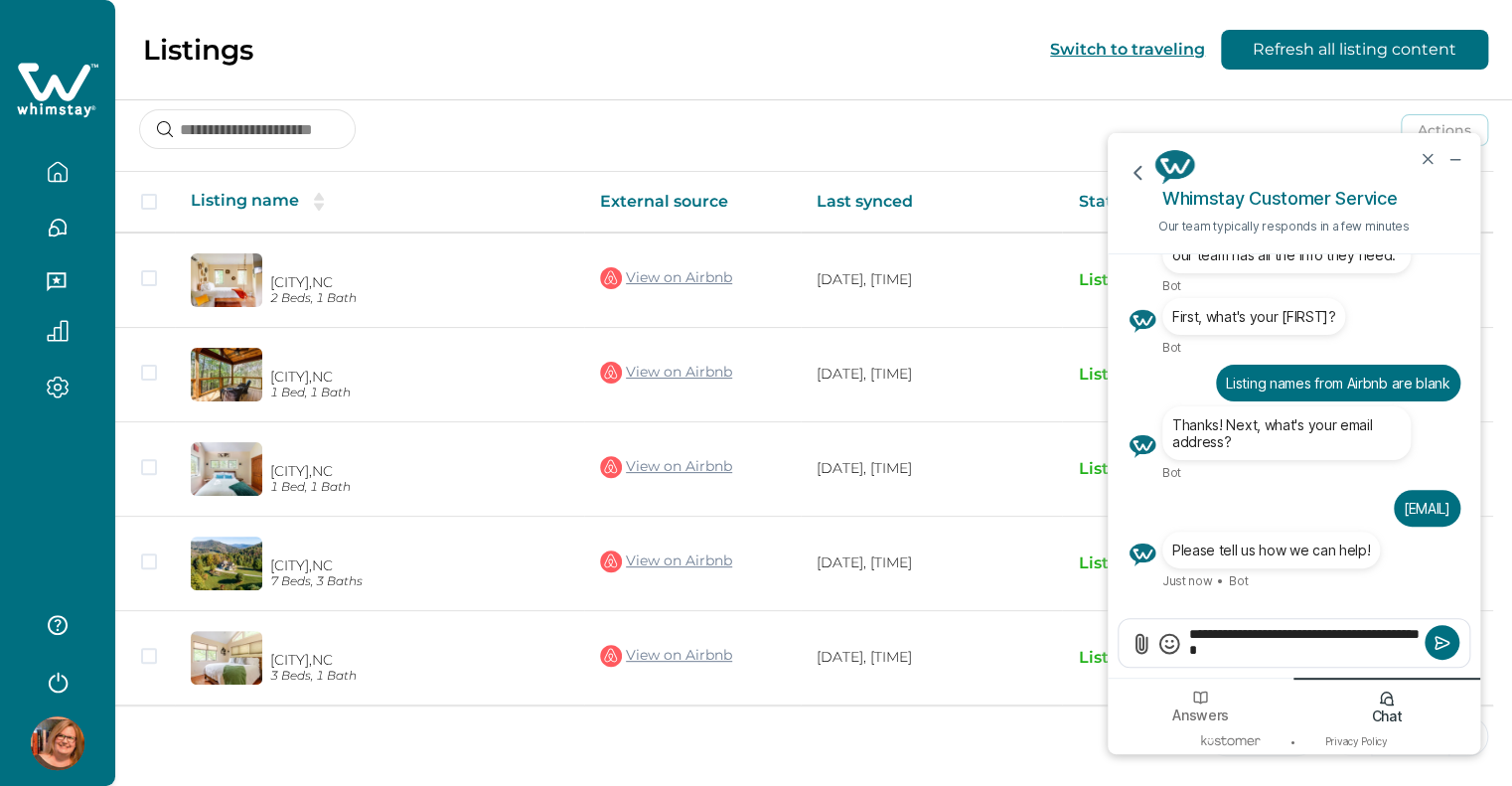 type on "**********" 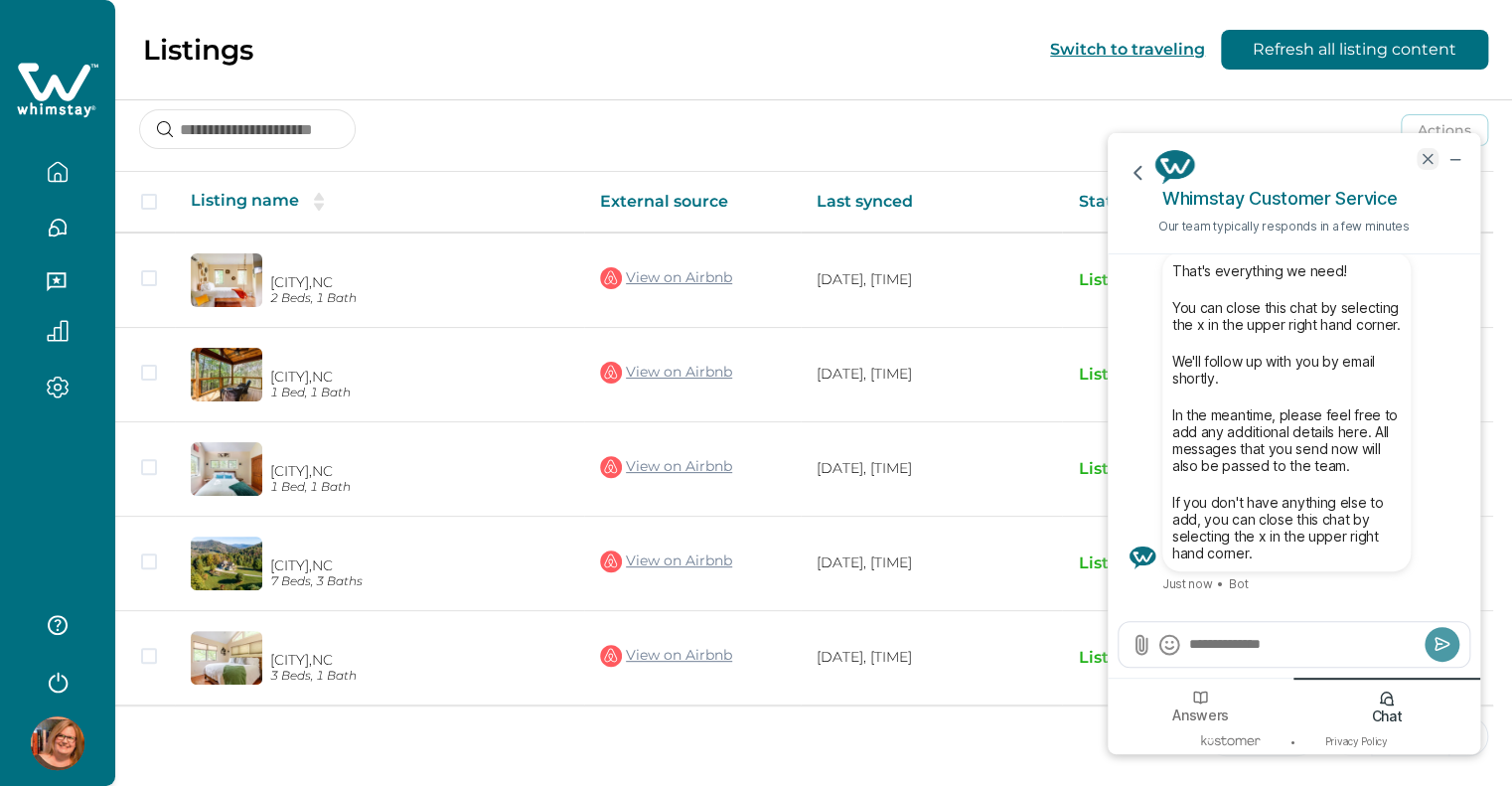 click 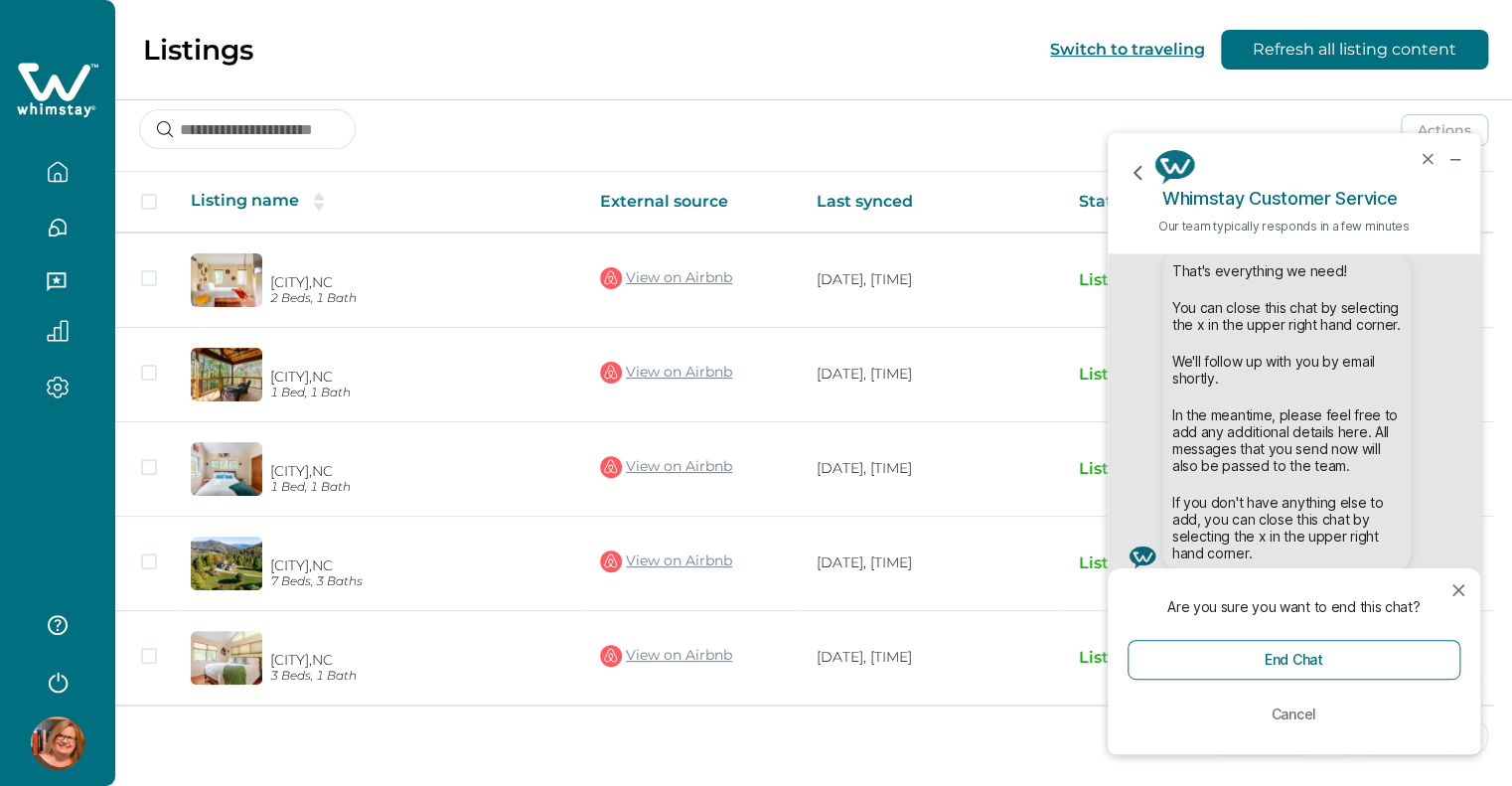 click on "Are you sure you want to end this chat? End Chat Cancel" at bounding box center [1293, 504] 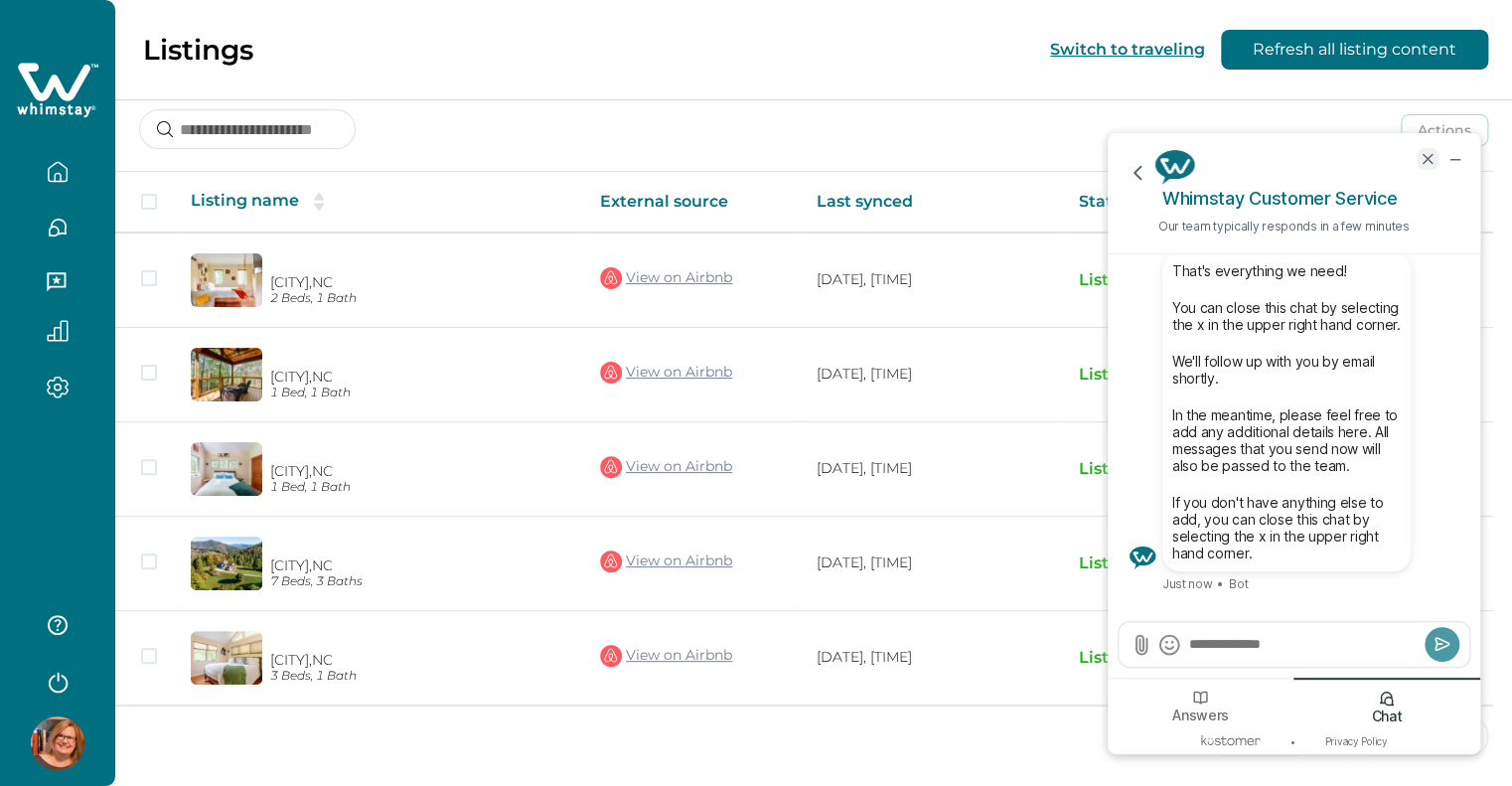 click 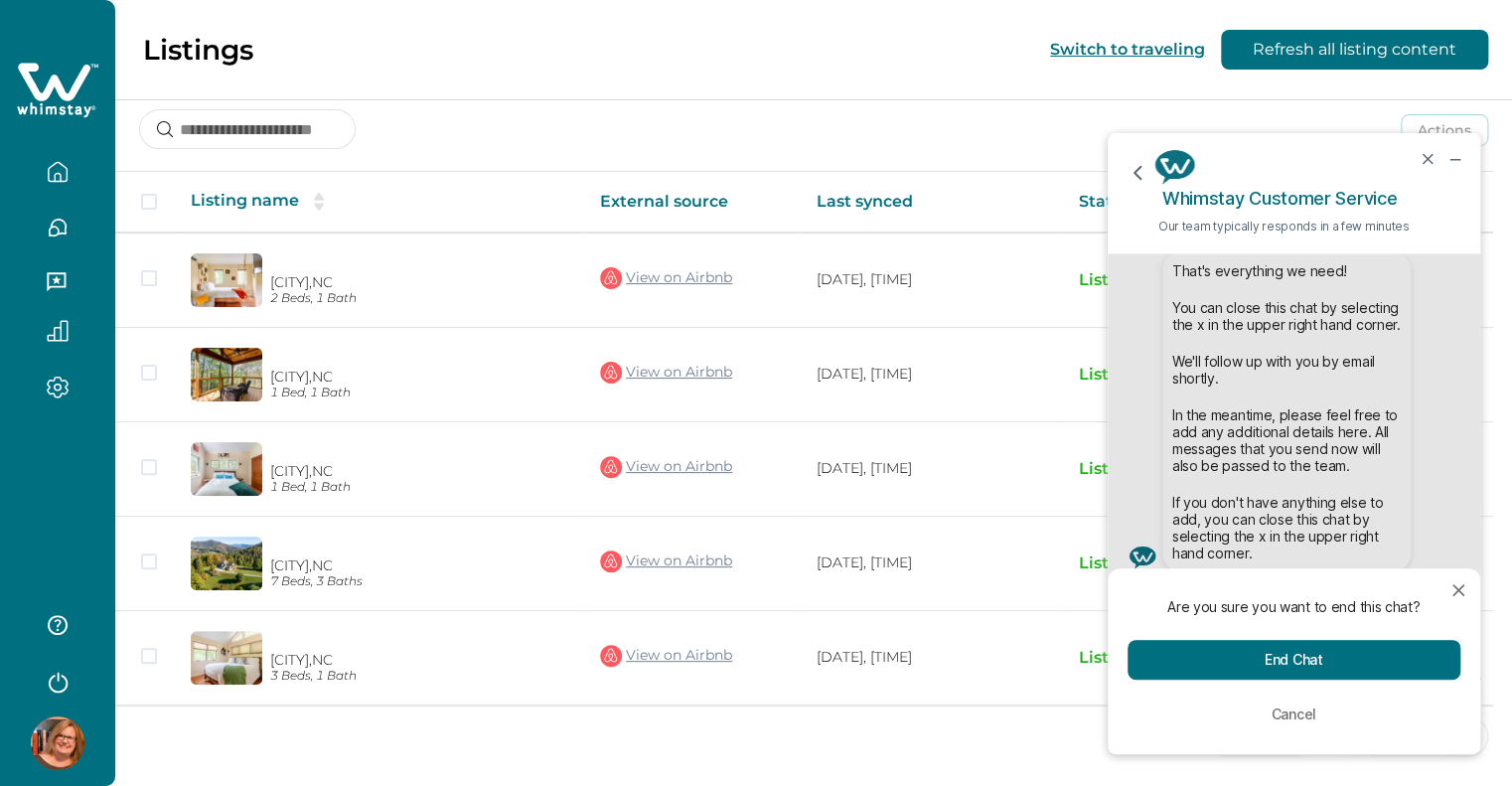 click on "End Chat" at bounding box center [1293, 660] 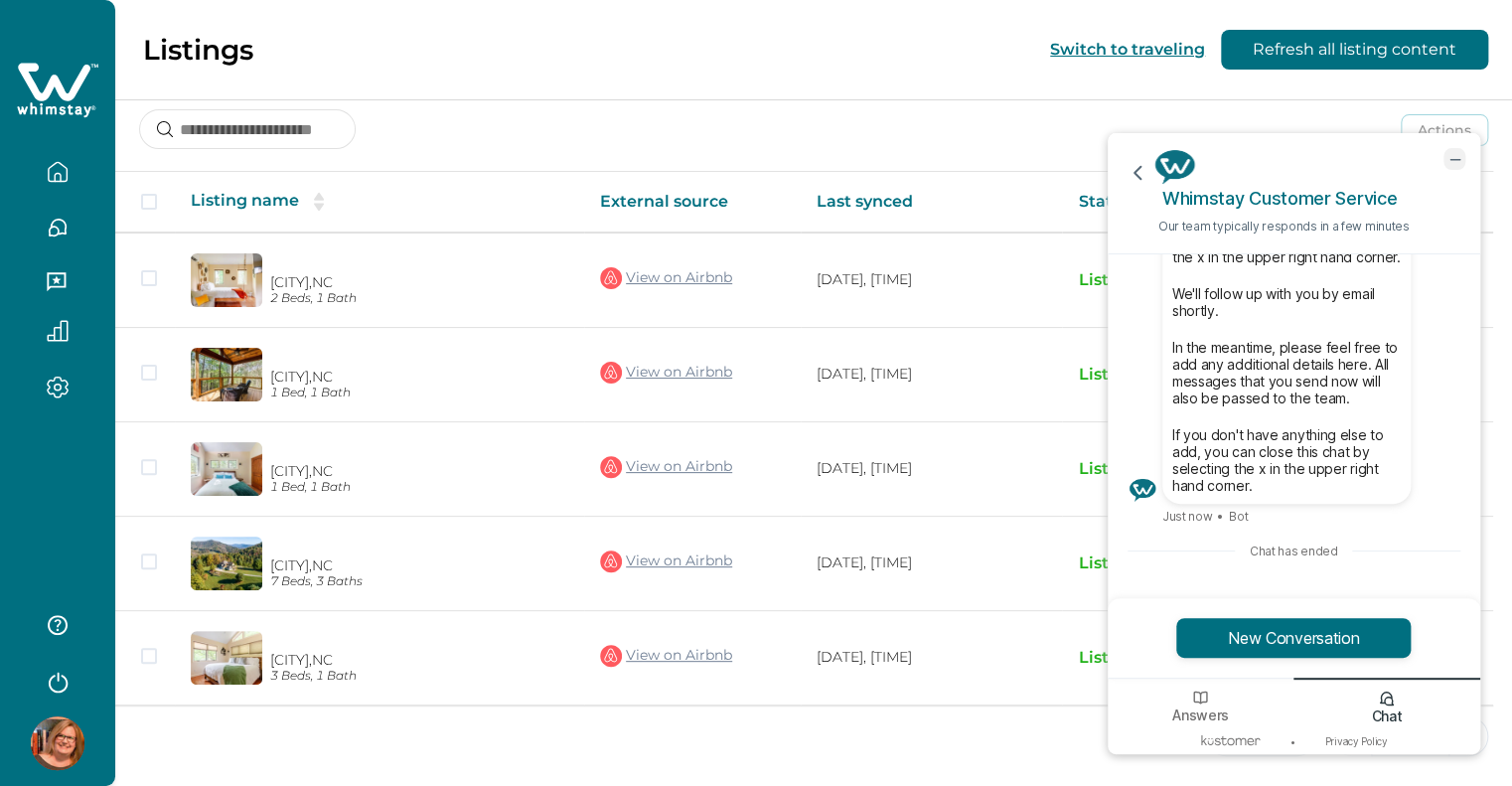 click 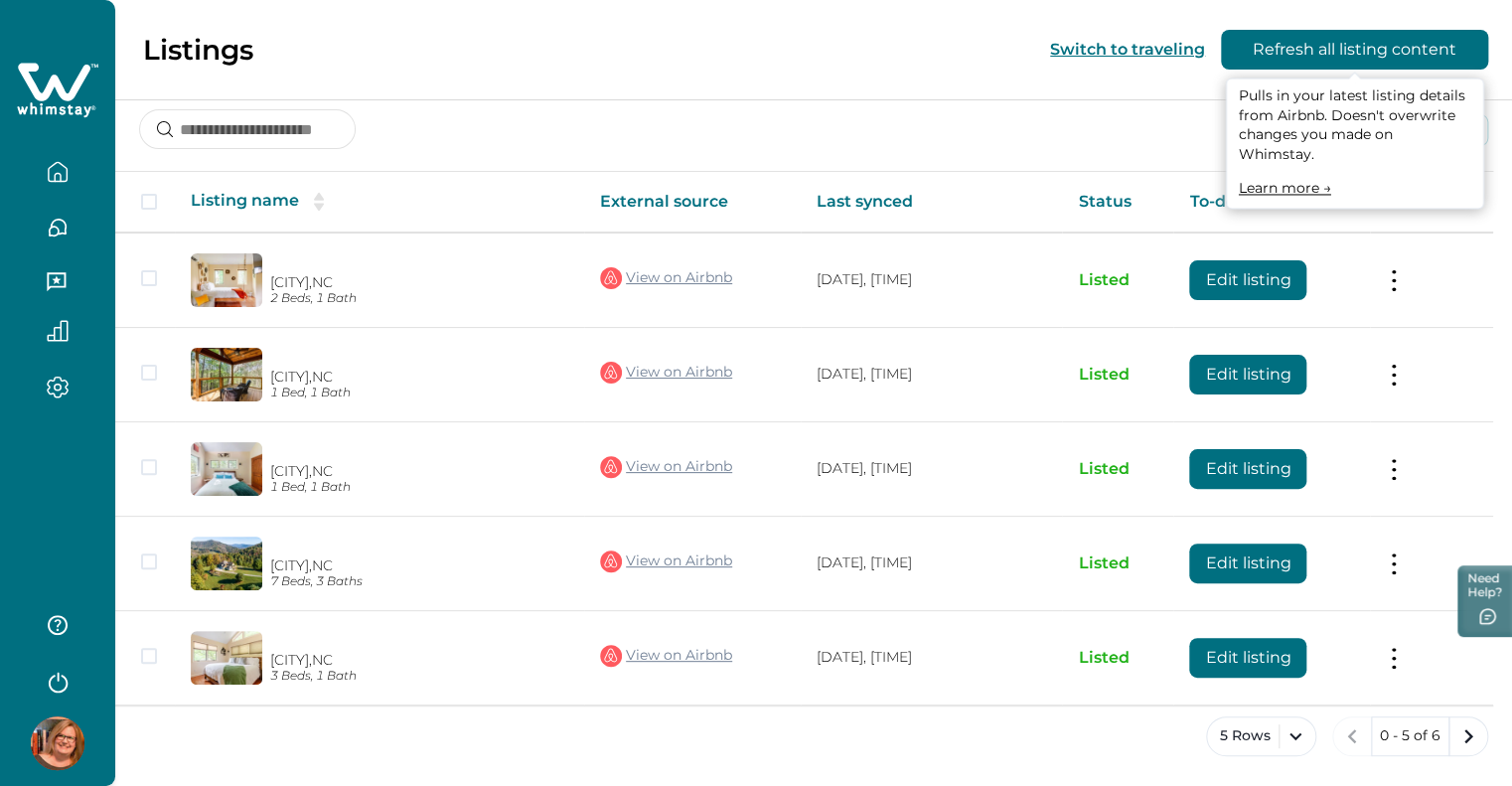 click on "Refresh all listing content" at bounding box center [1354, 50] 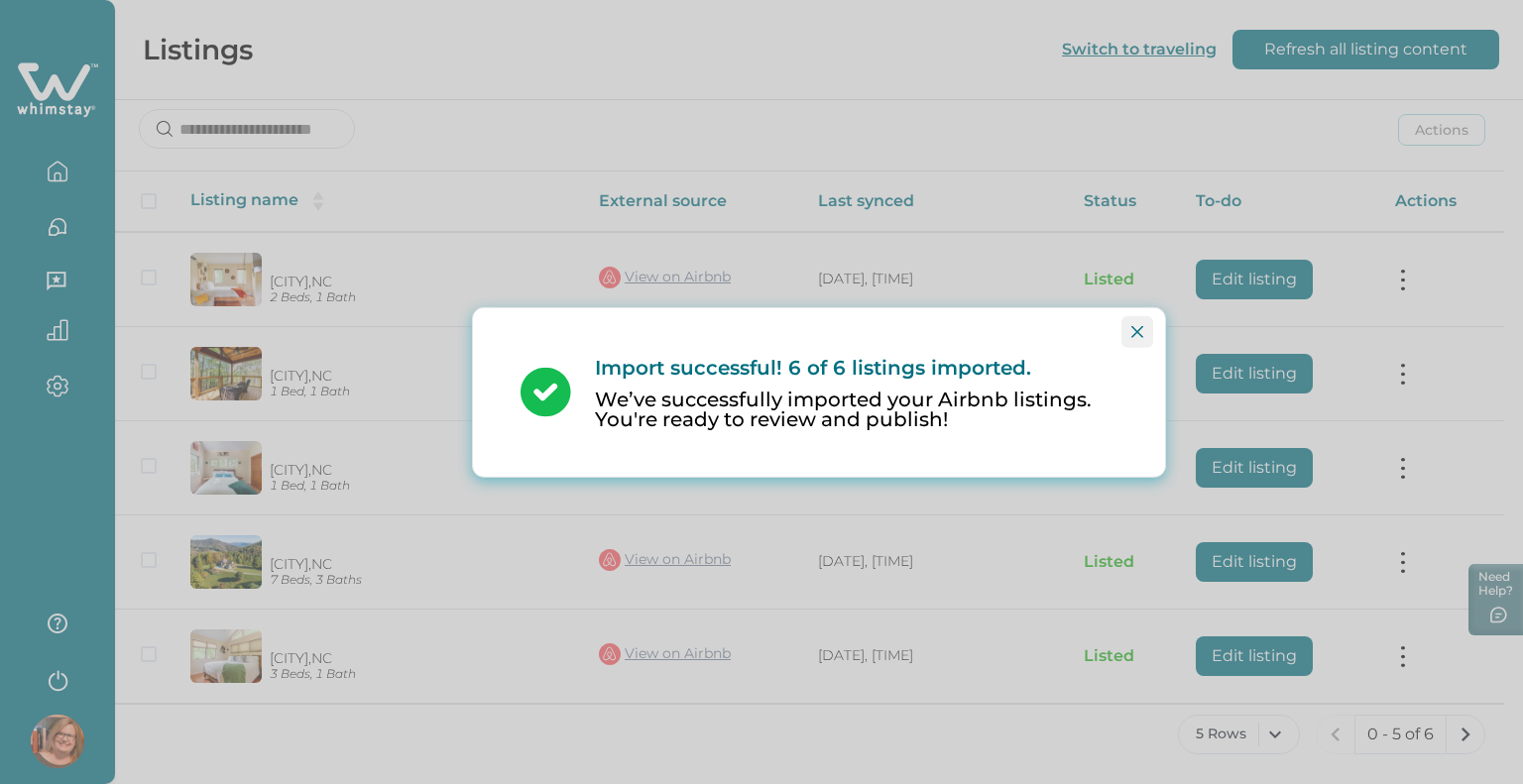 click 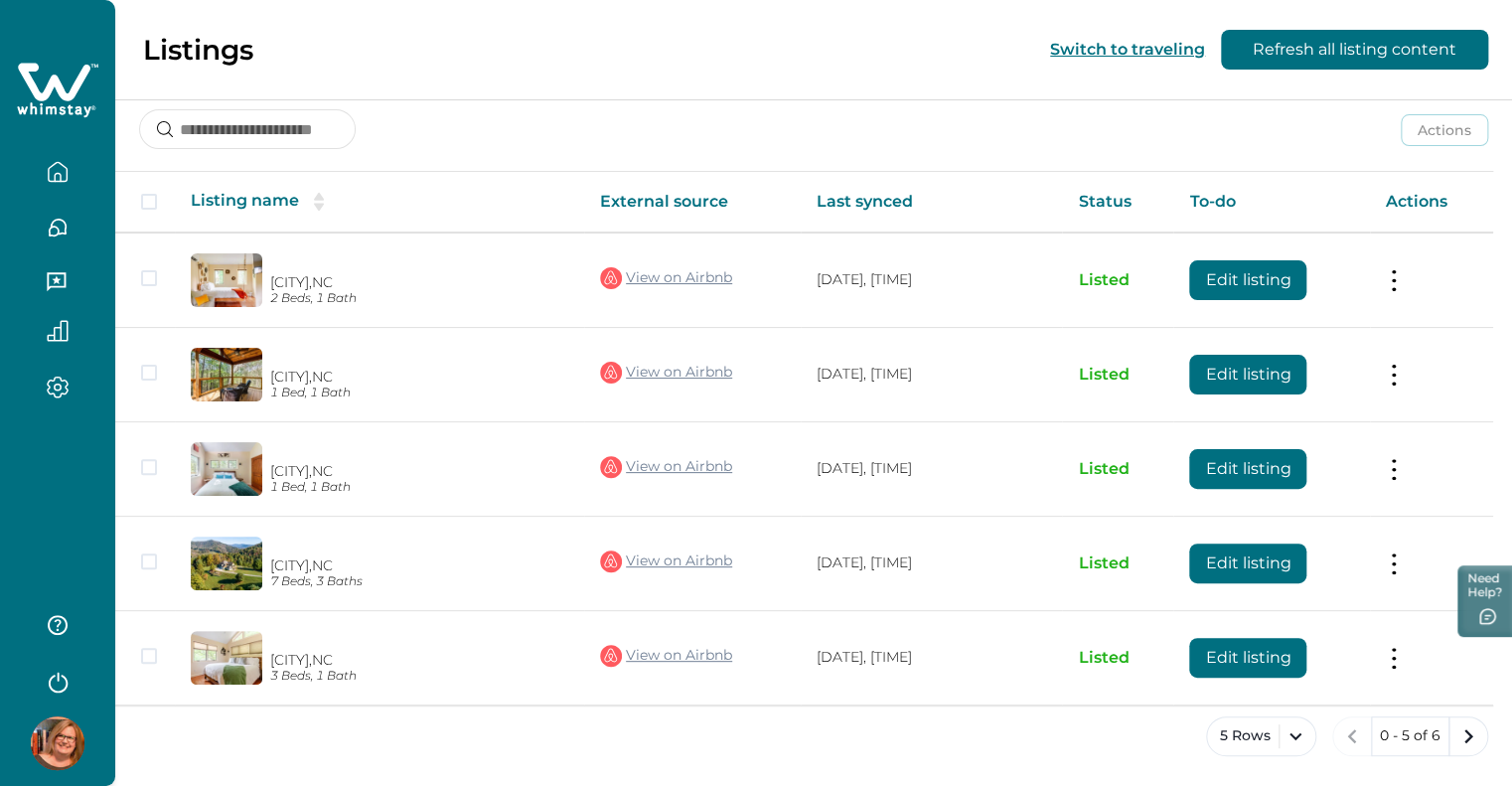 click 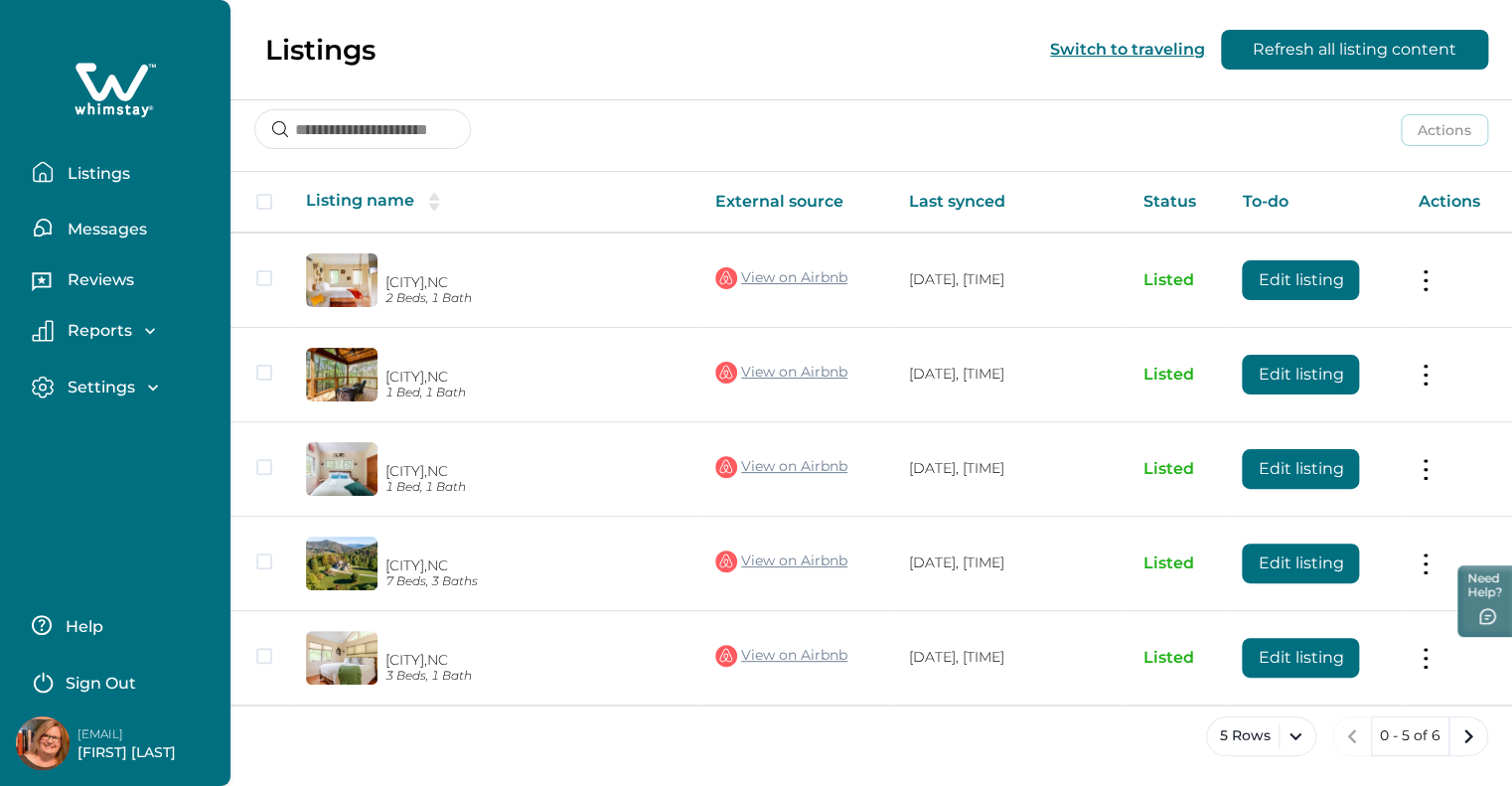 click on "Reviews" at bounding box center [97, 280] 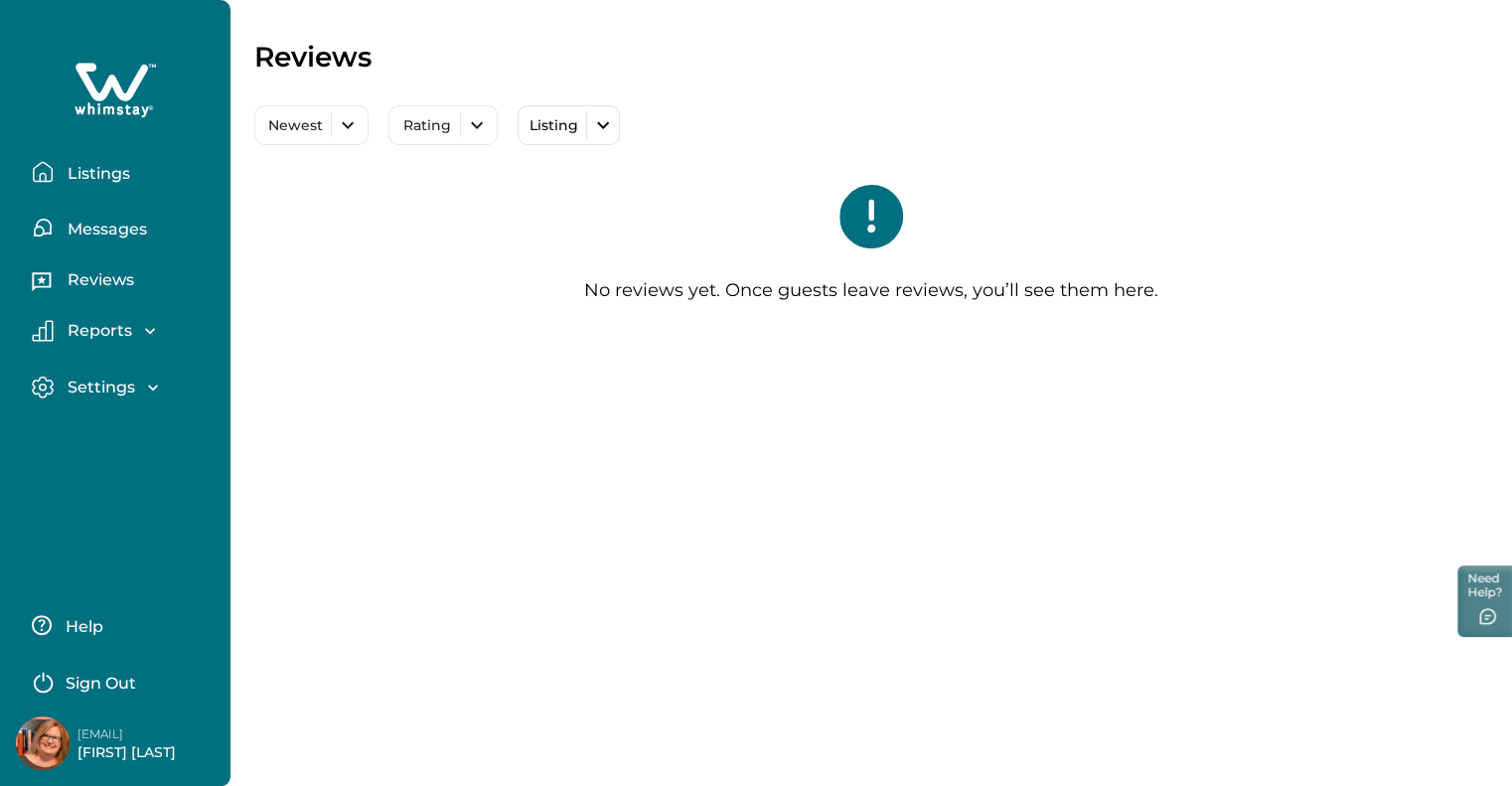 scroll, scrollTop: 0, scrollLeft: 0, axis: both 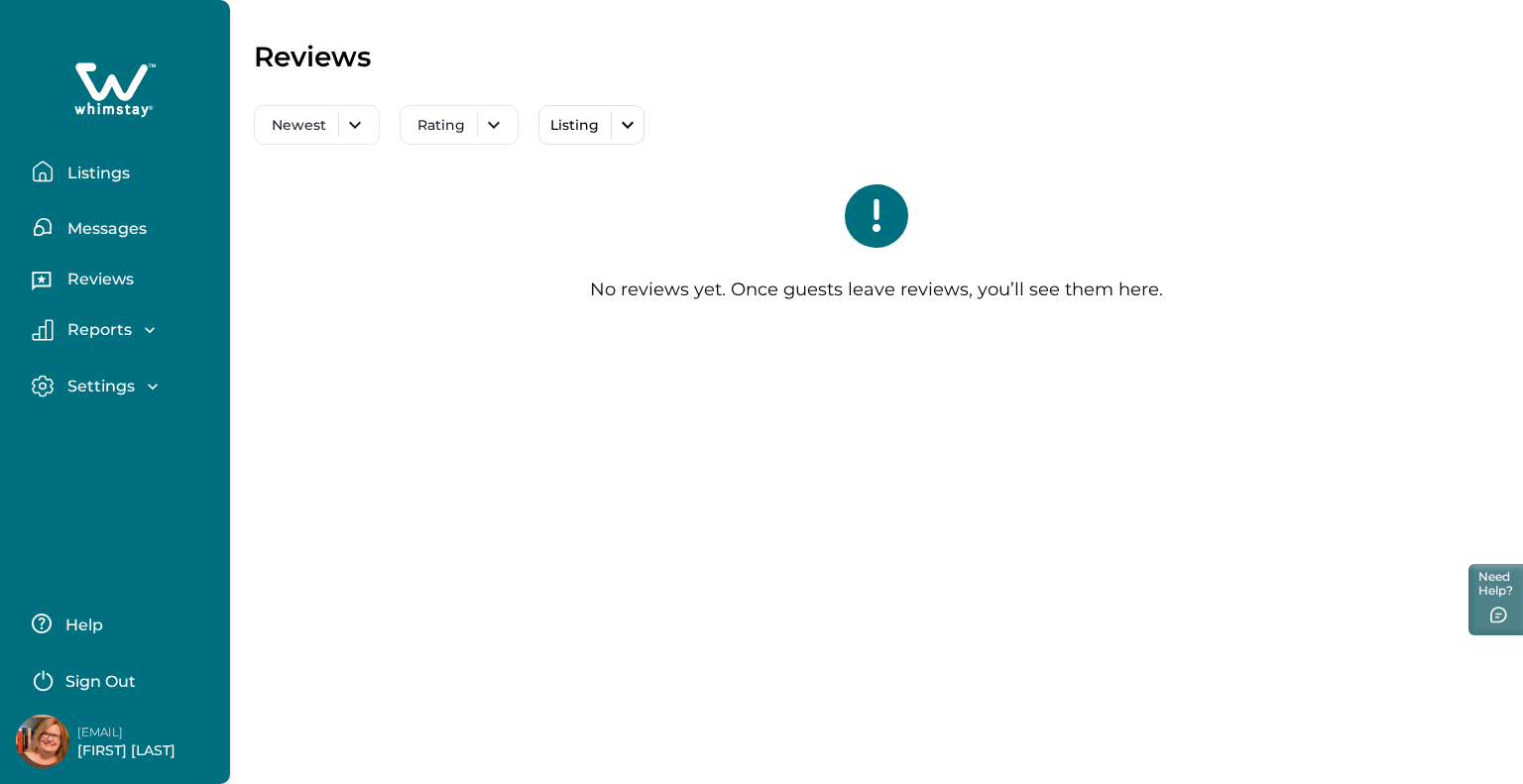 click on "Listings" at bounding box center [95, 173] 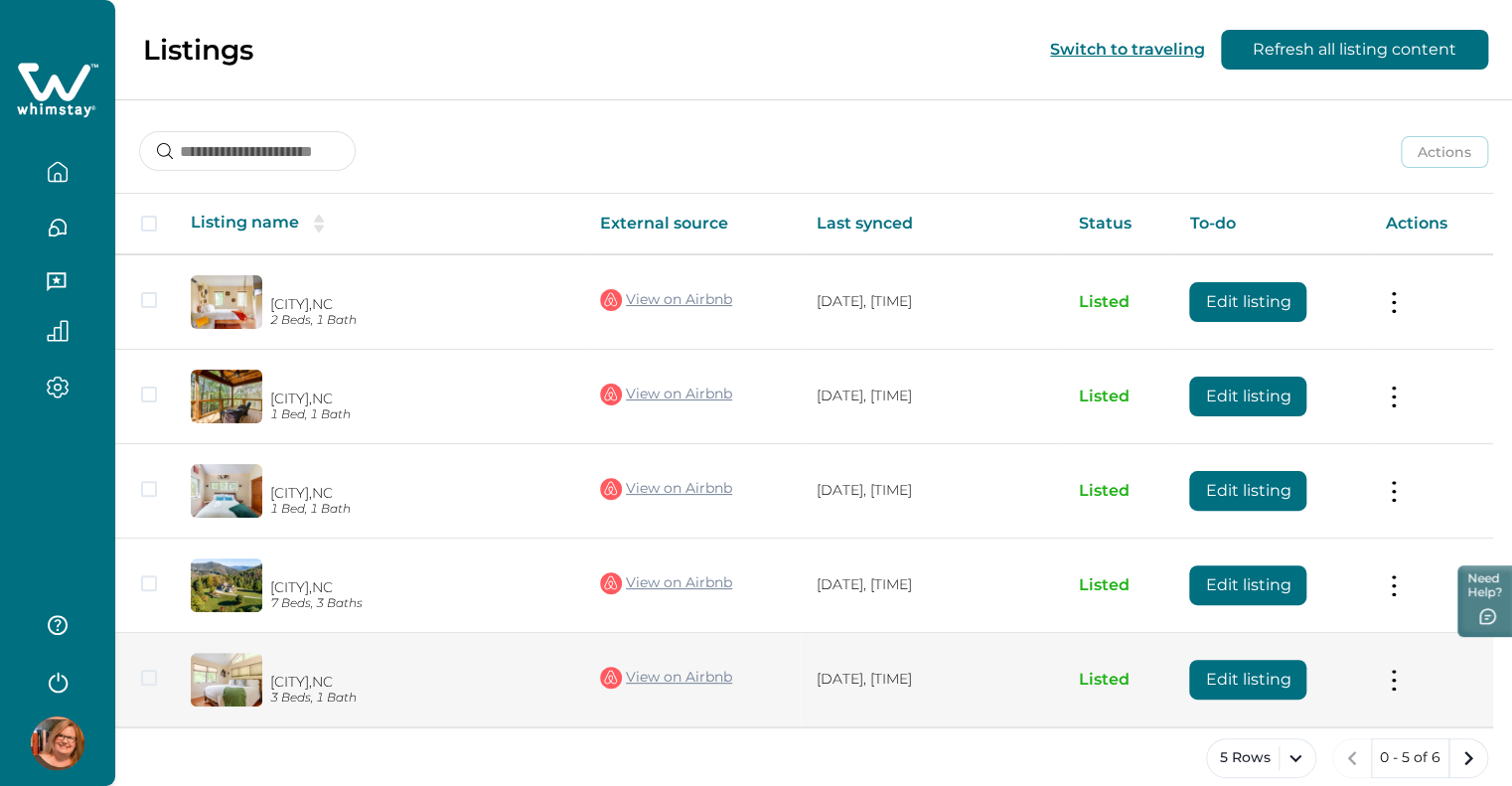 click on "[CITY], [STATE]" at bounding box center [419, 682] 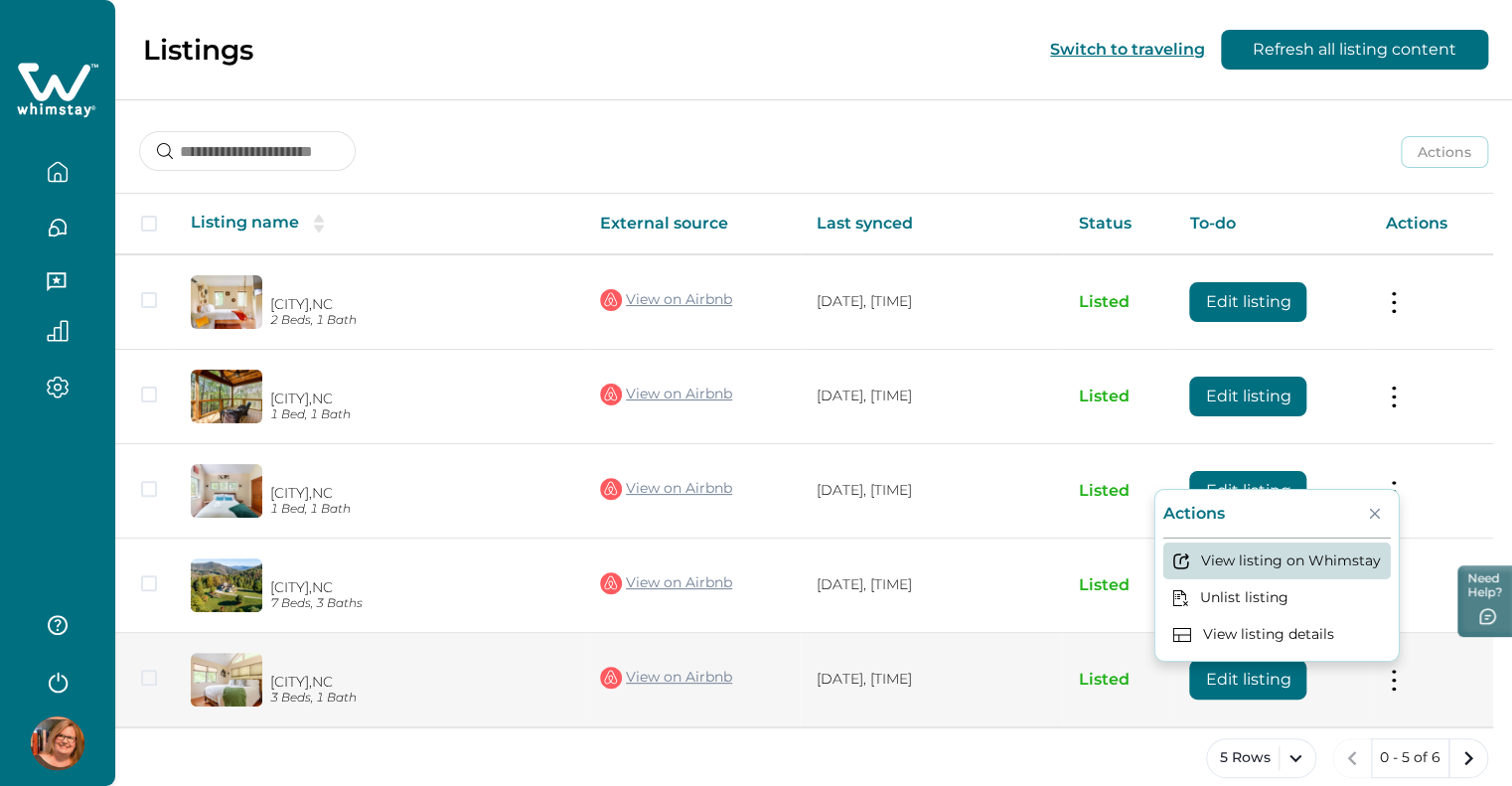 click on "View listing on Whimstay" at bounding box center (1277, 560) 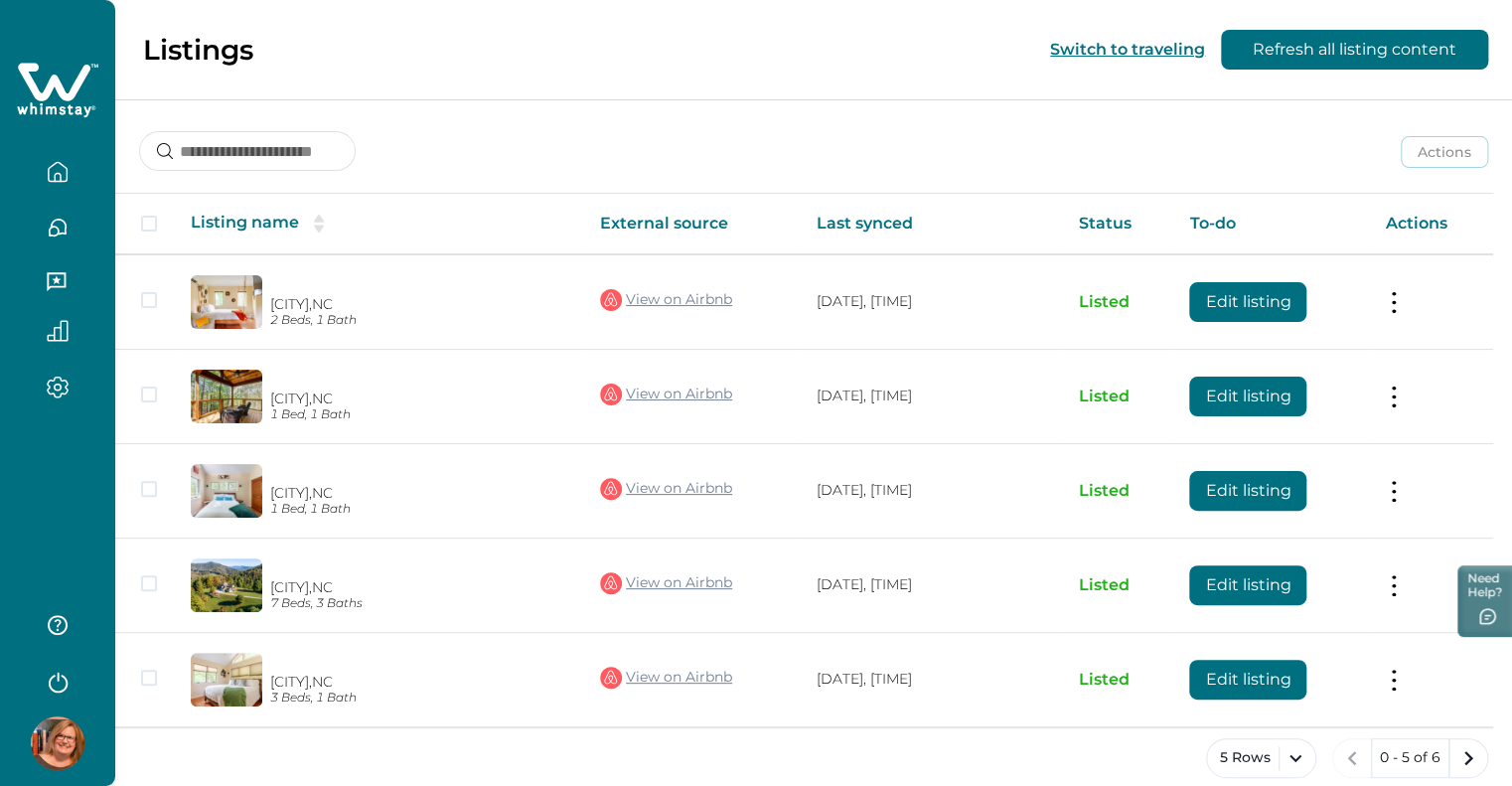 click 